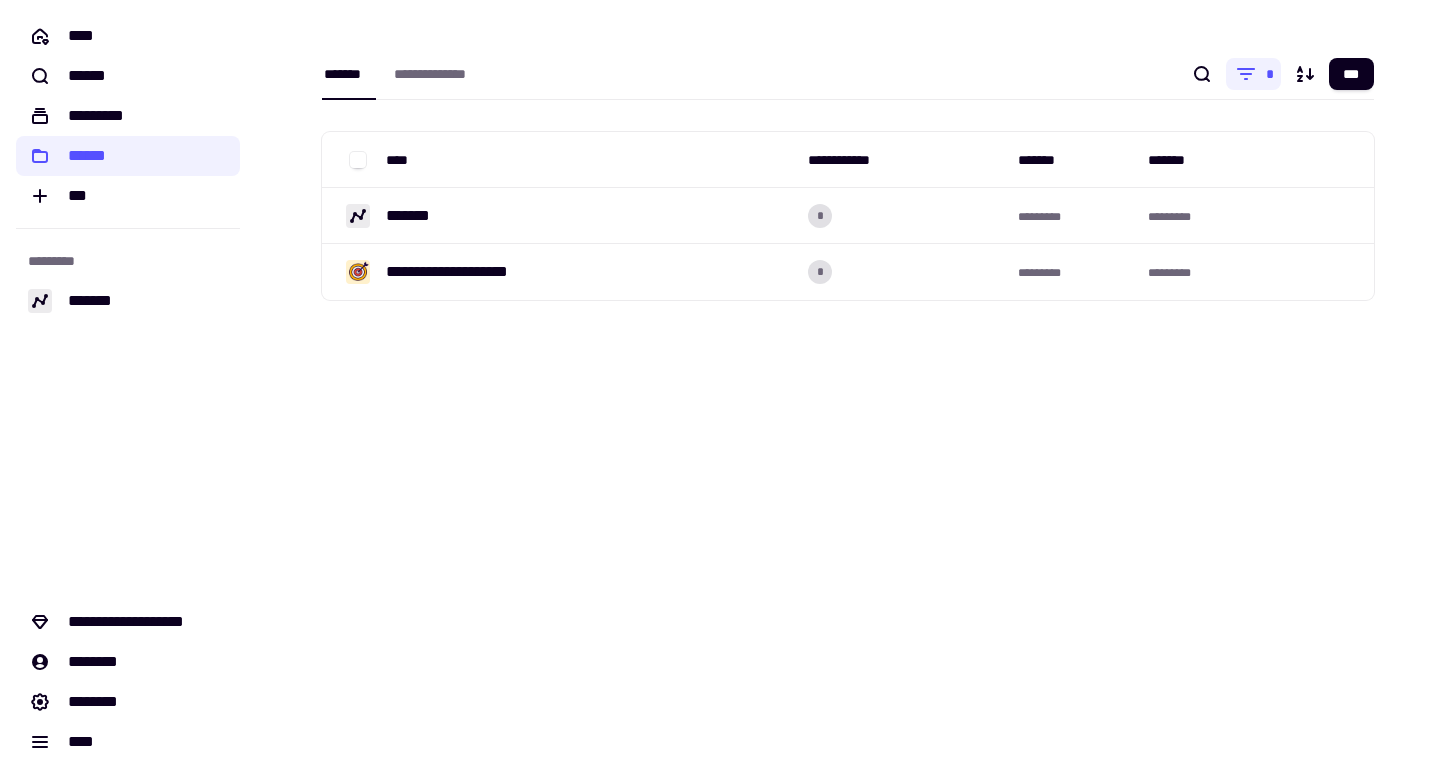 scroll, scrollTop: 0, scrollLeft: 0, axis: both 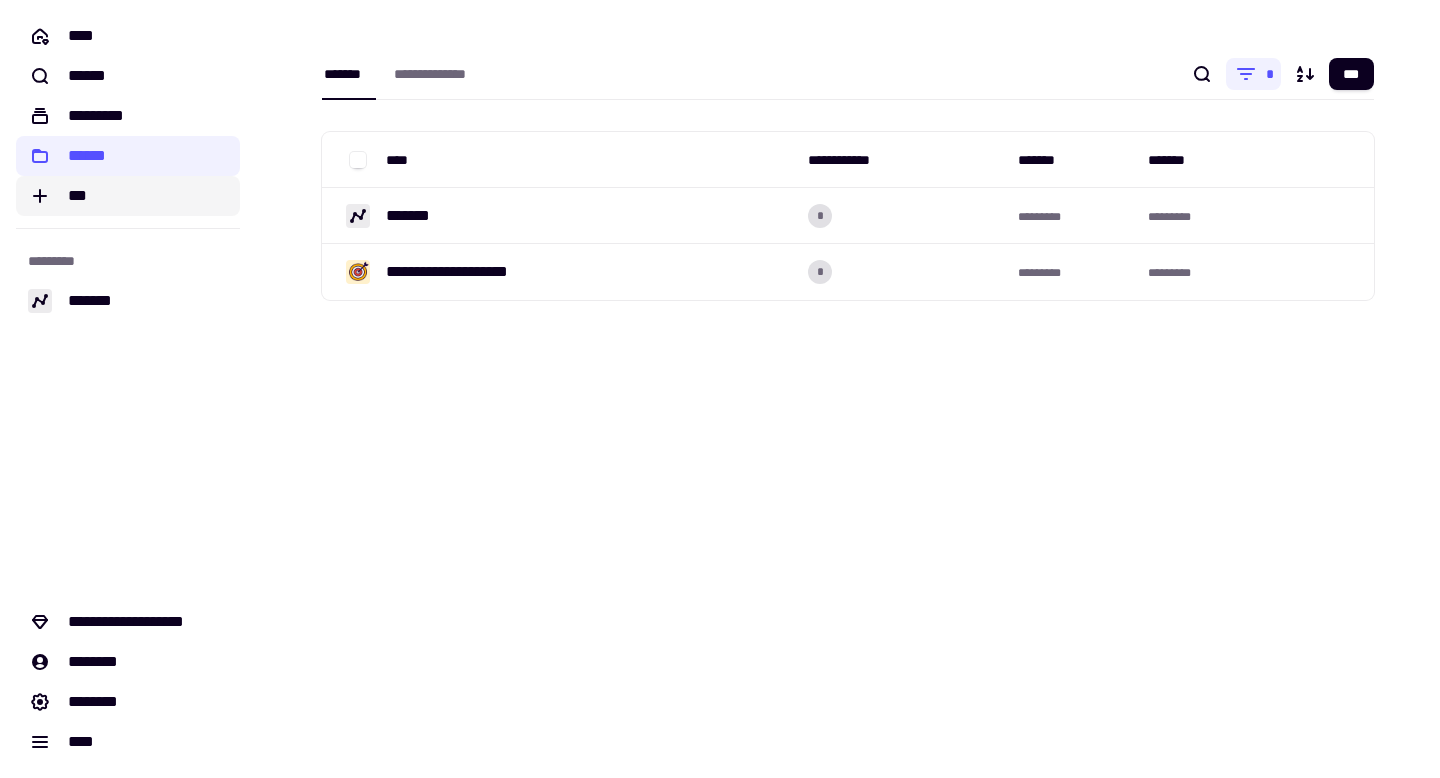 click on "***" 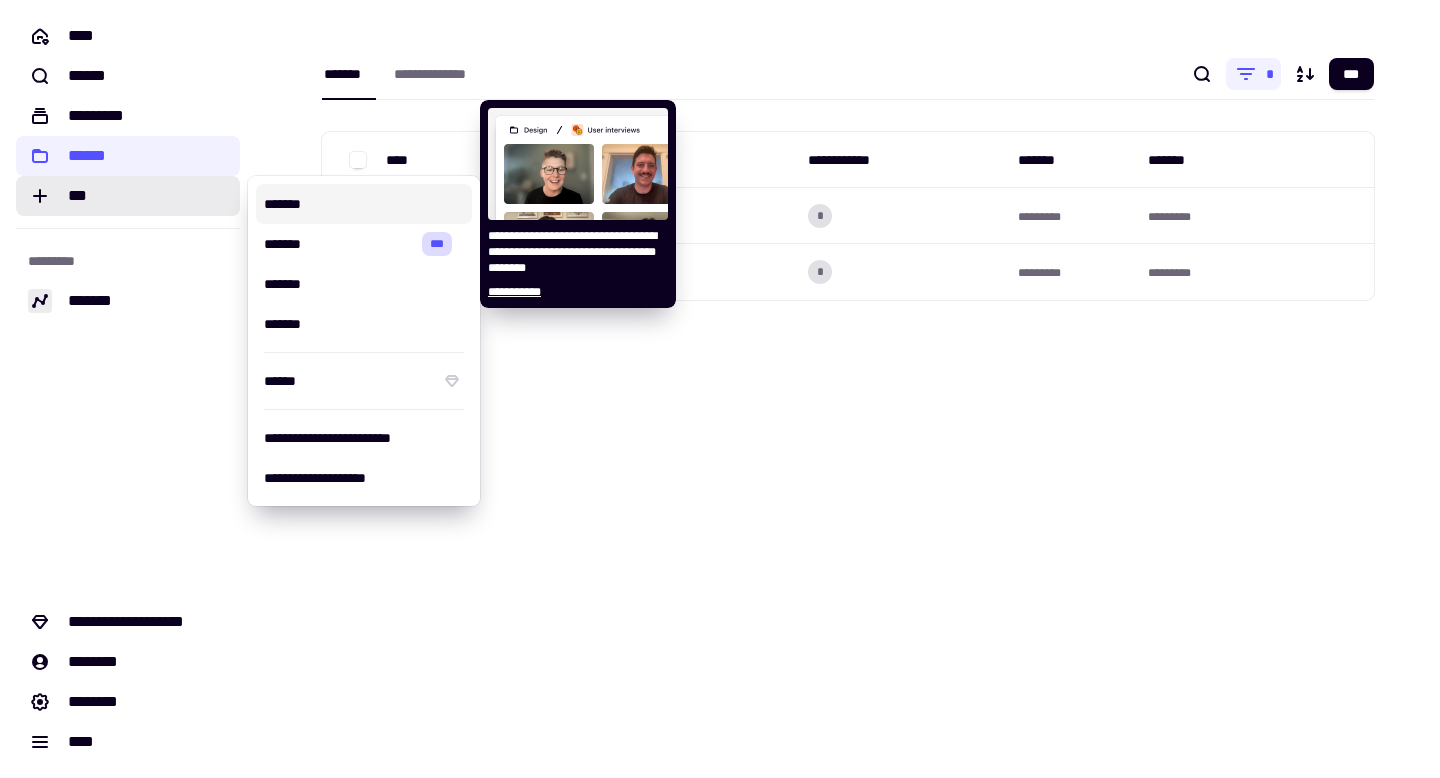 click on "*******" at bounding box center (364, 204) 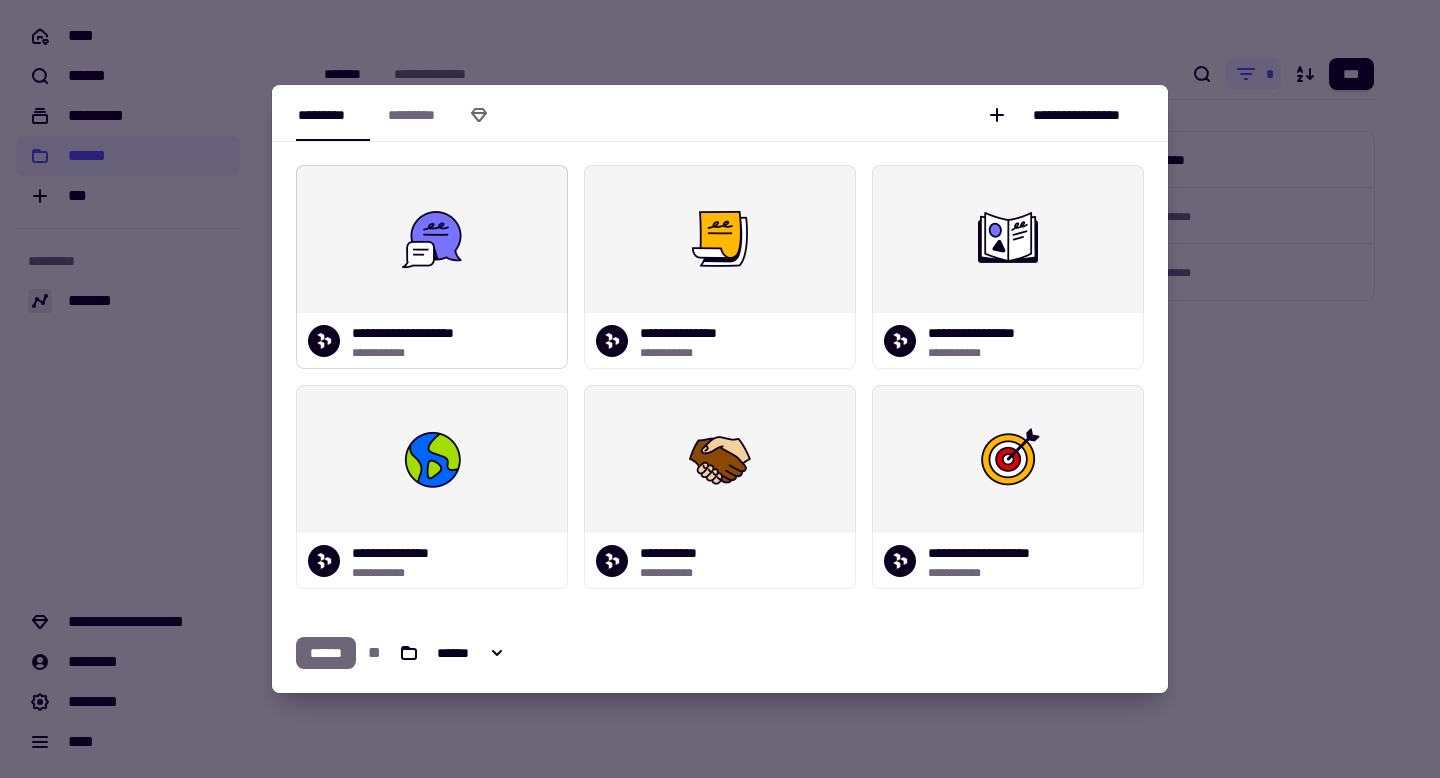 click at bounding box center (432, 239) 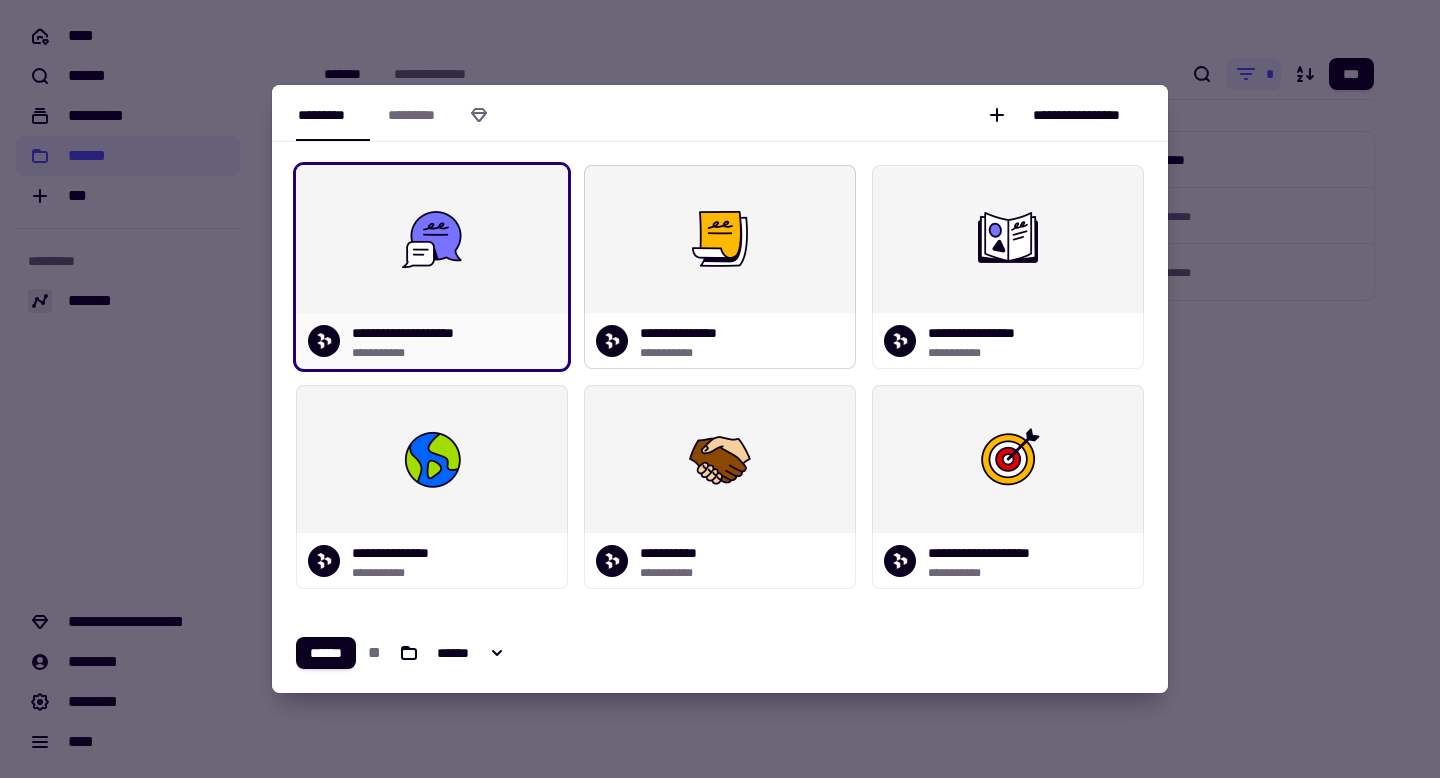 click on "**********" at bounding box center (720, 341) 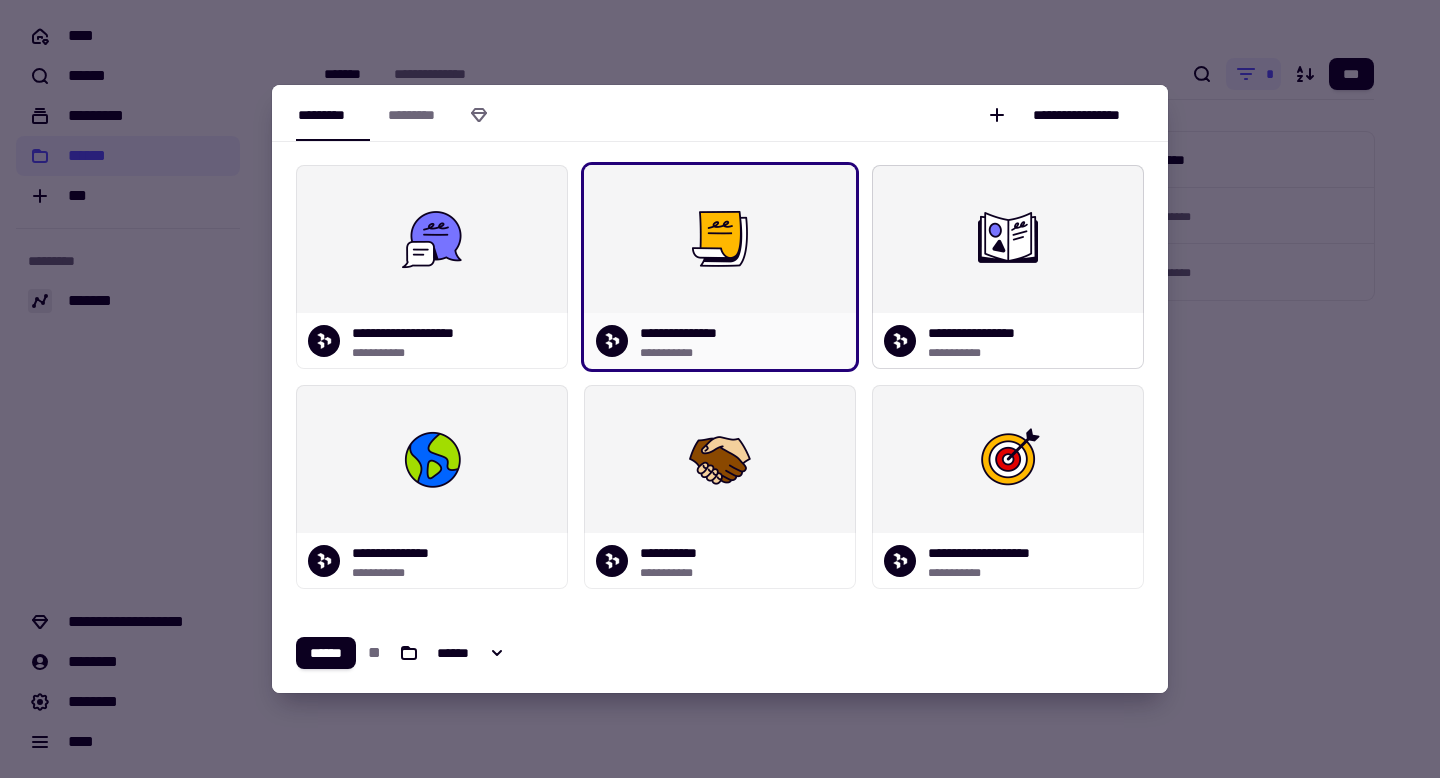 click on "**********" at bounding box center (990, 333) 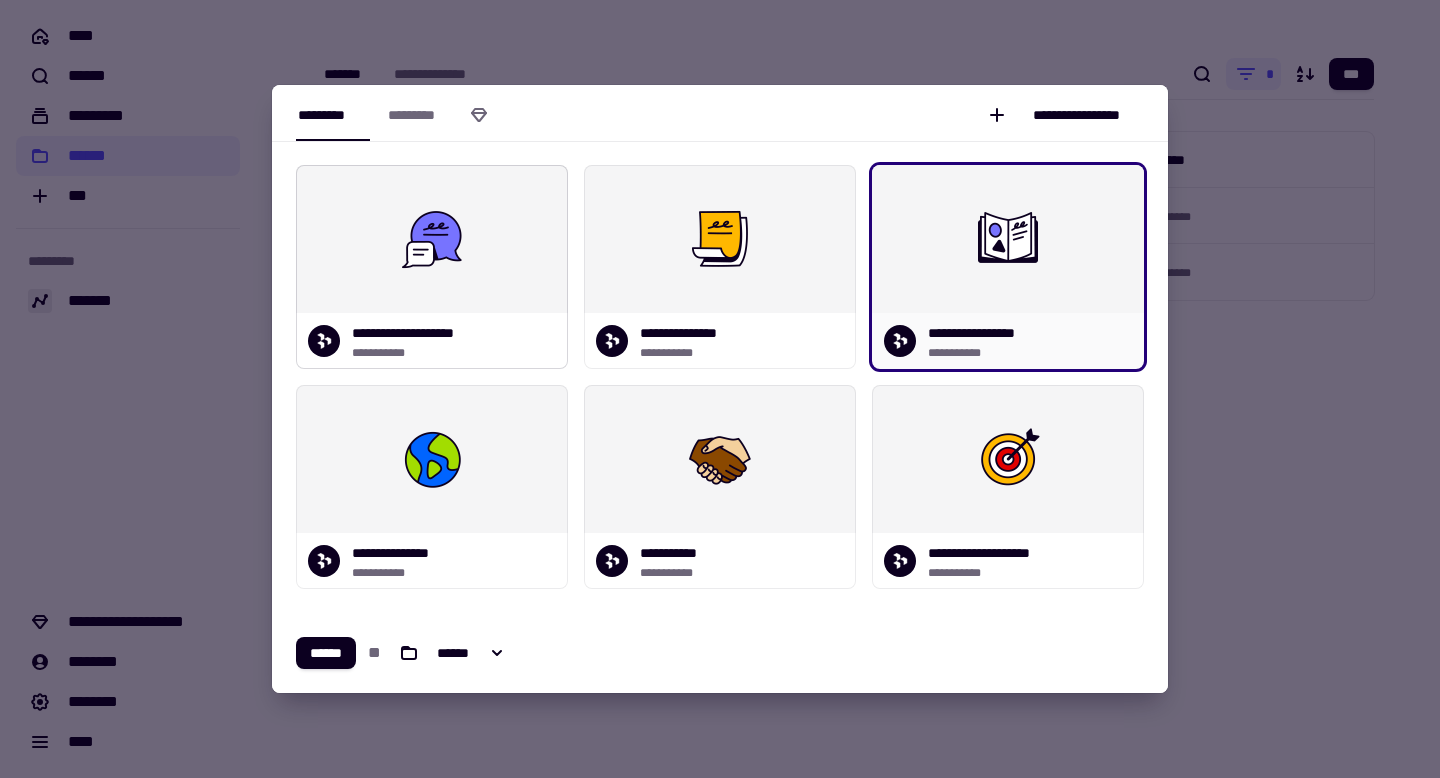click on "**********" at bounding box center [432, 341] 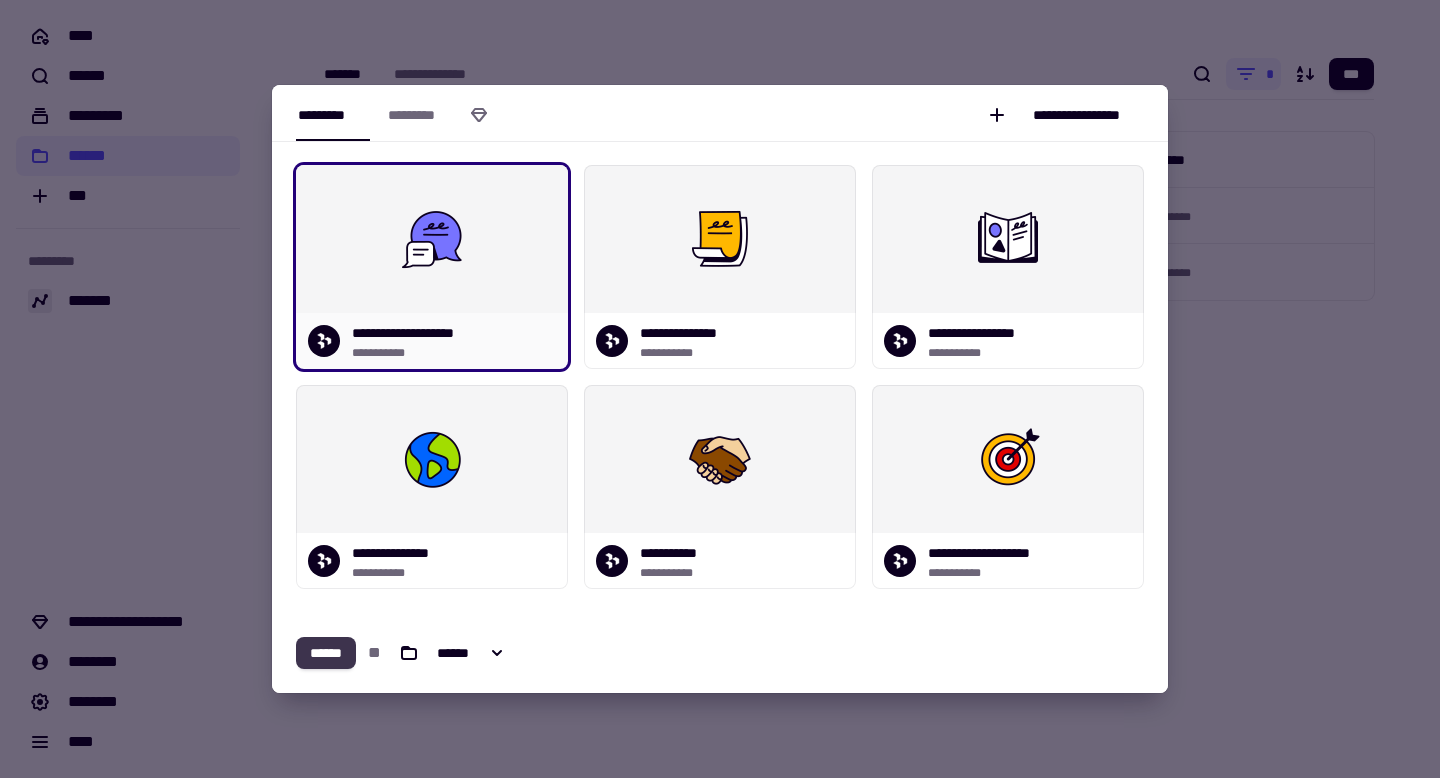 click on "******" 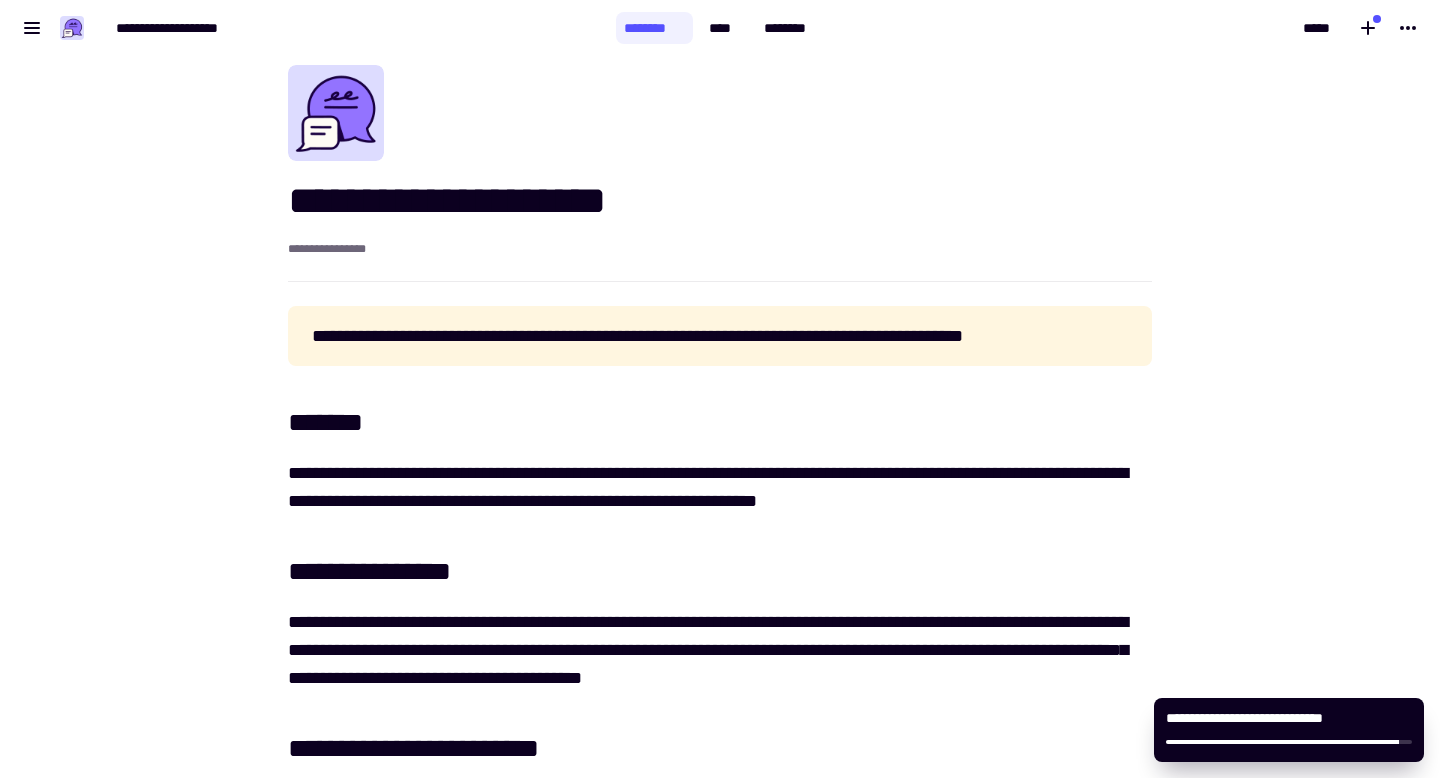 scroll, scrollTop: 0, scrollLeft: 0, axis: both 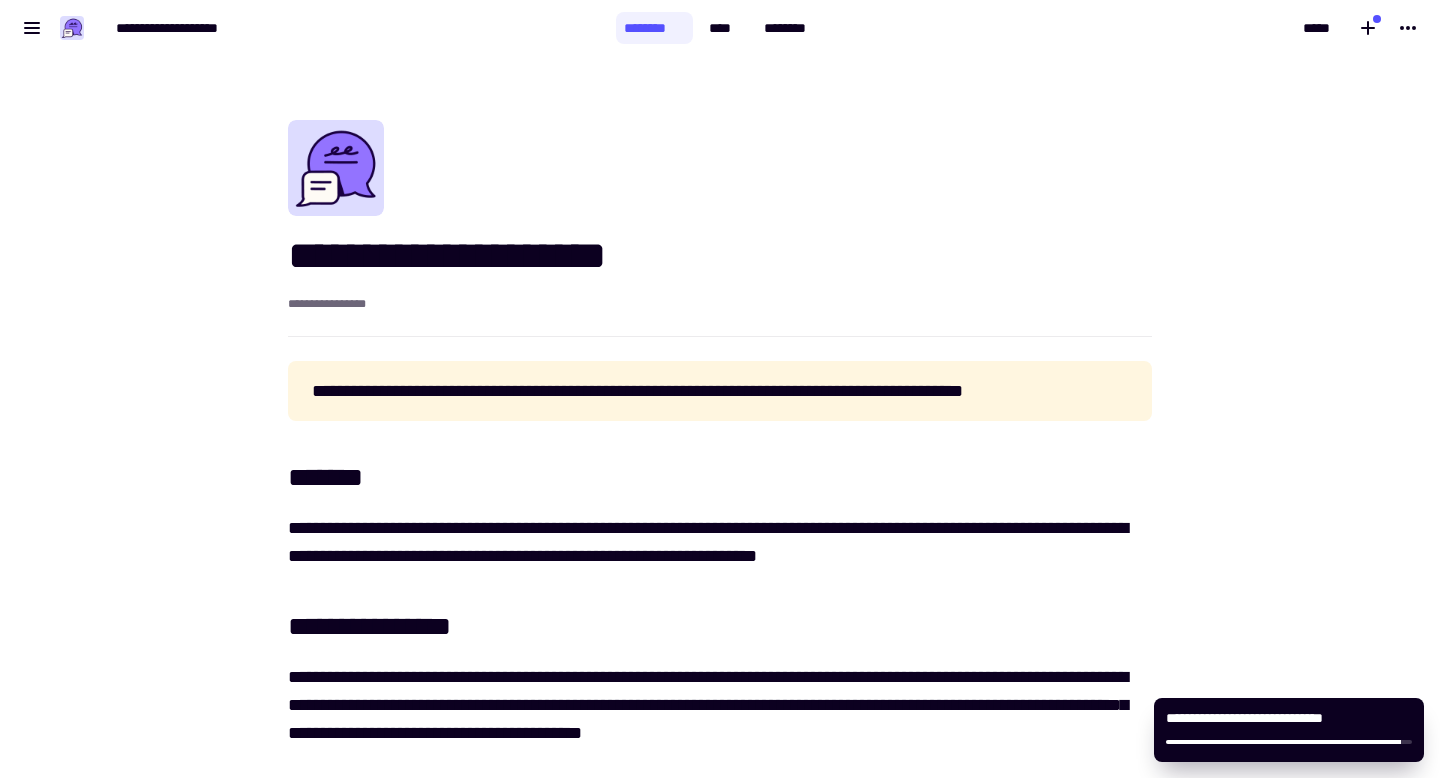 click on "**********" at bounding box center [720, 28] 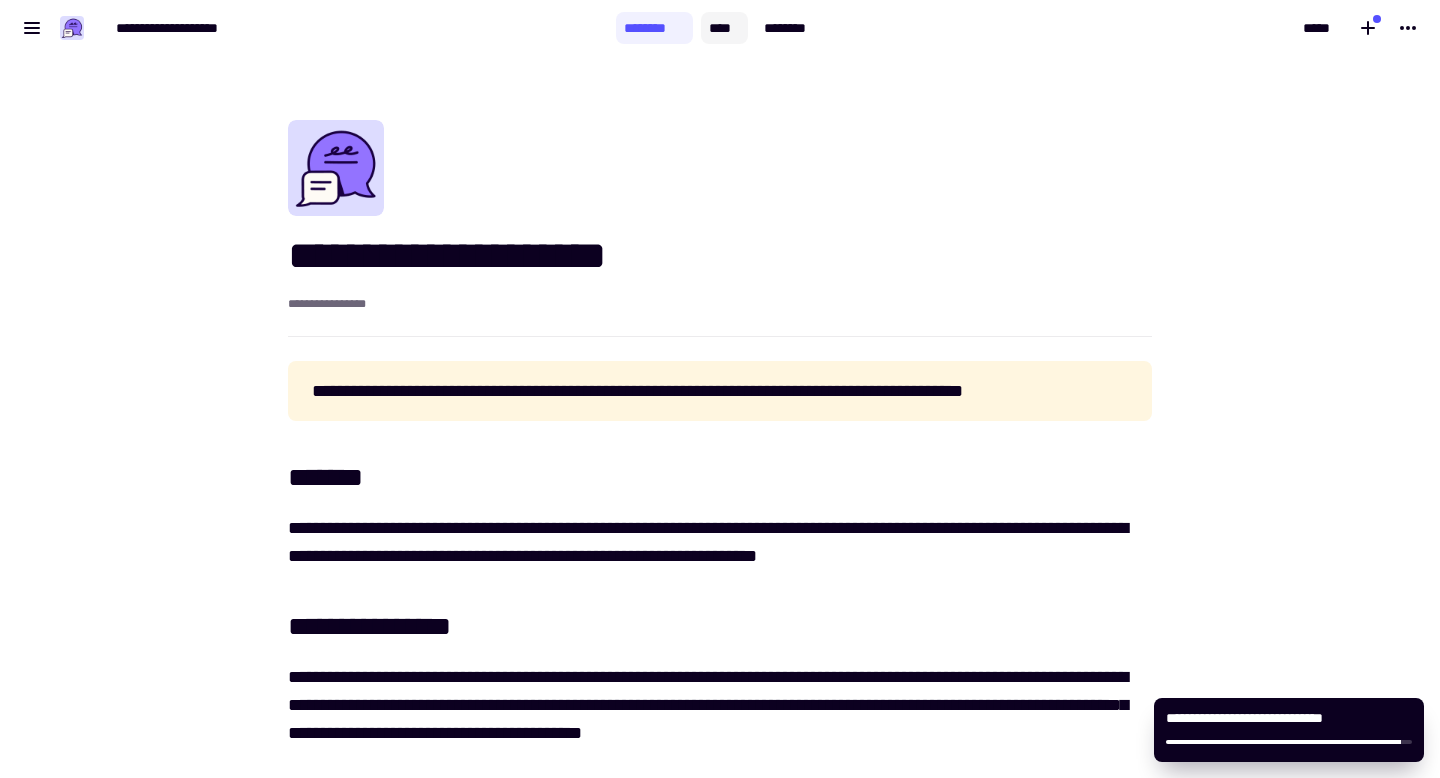 click on "****" 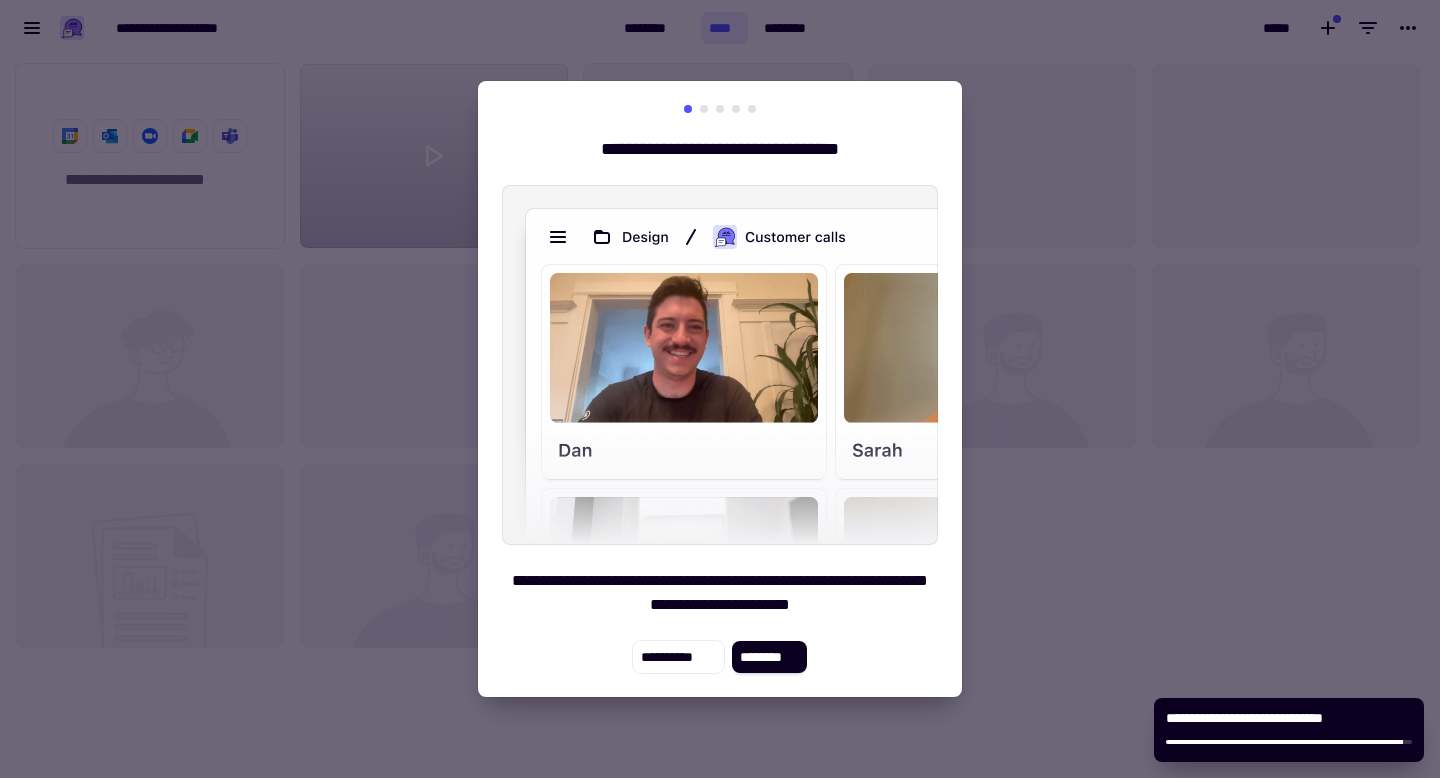 scroll, scrollTop: 1, scrollLeft: 1, axis: both 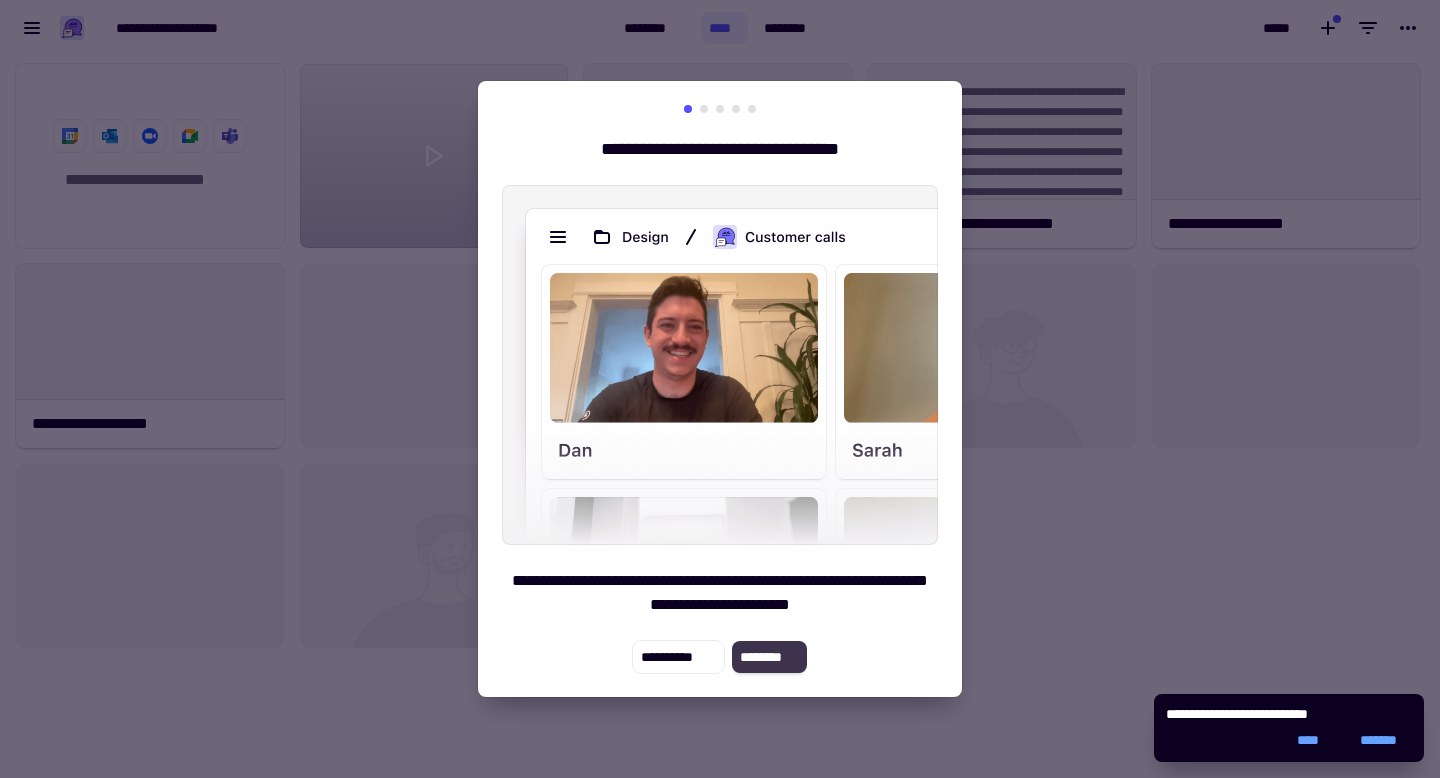 click on "********" 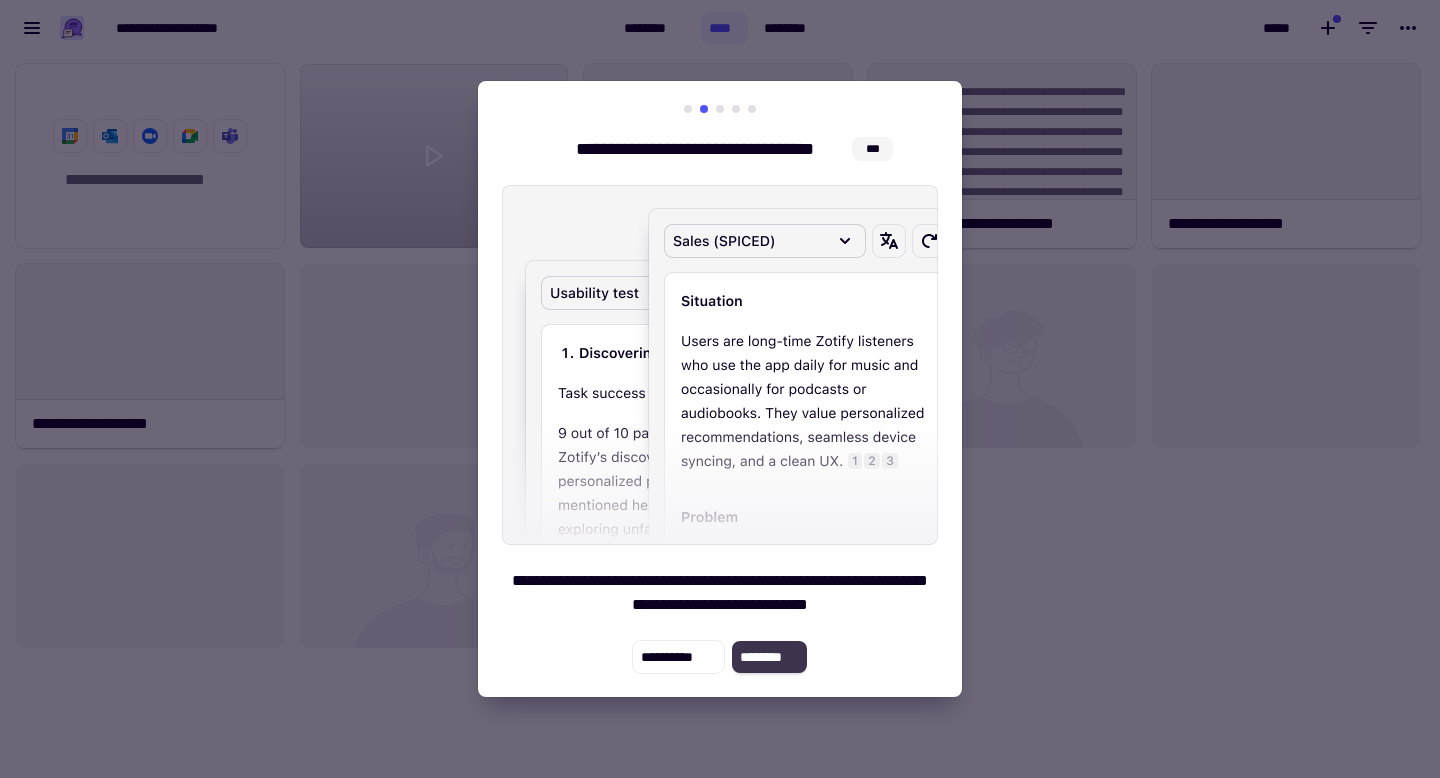 click on "********" 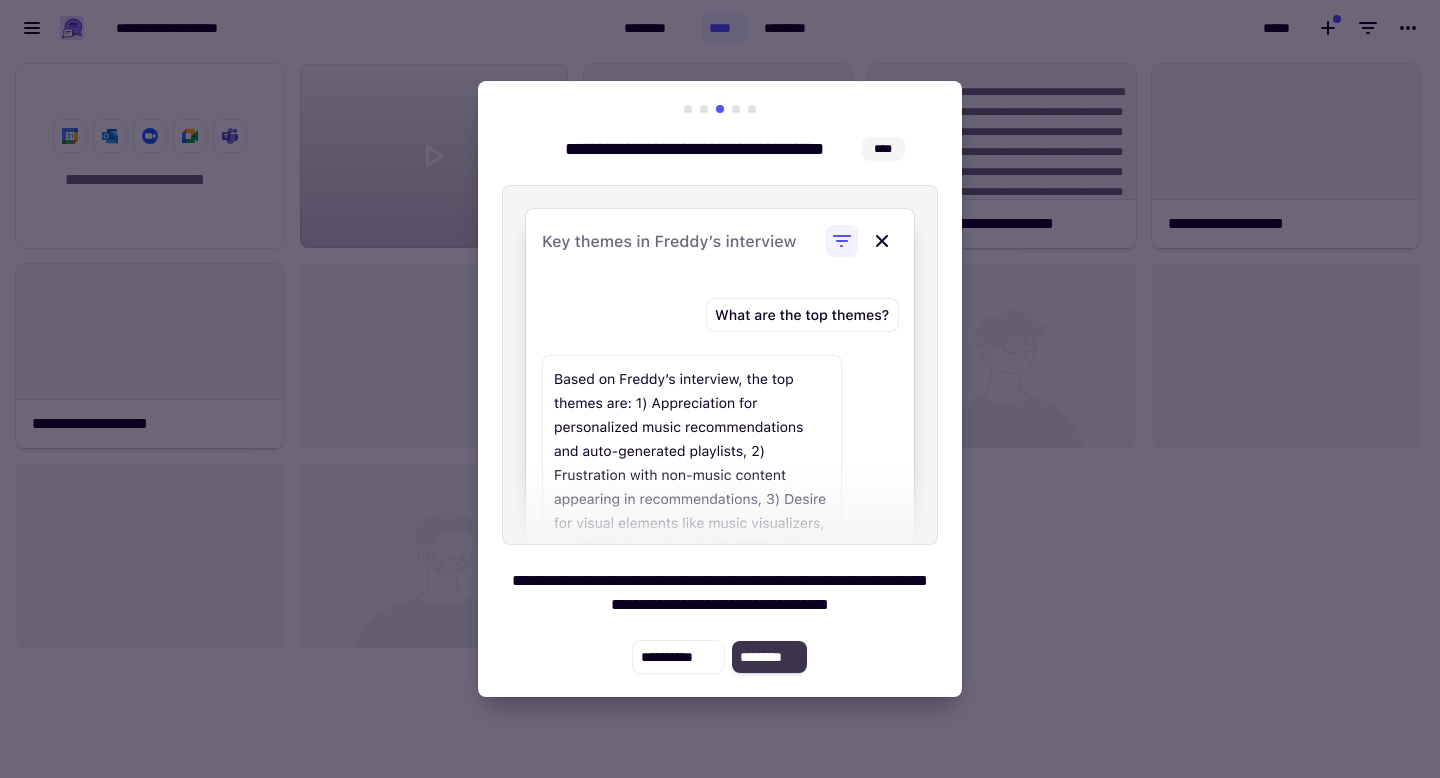 click on "********" 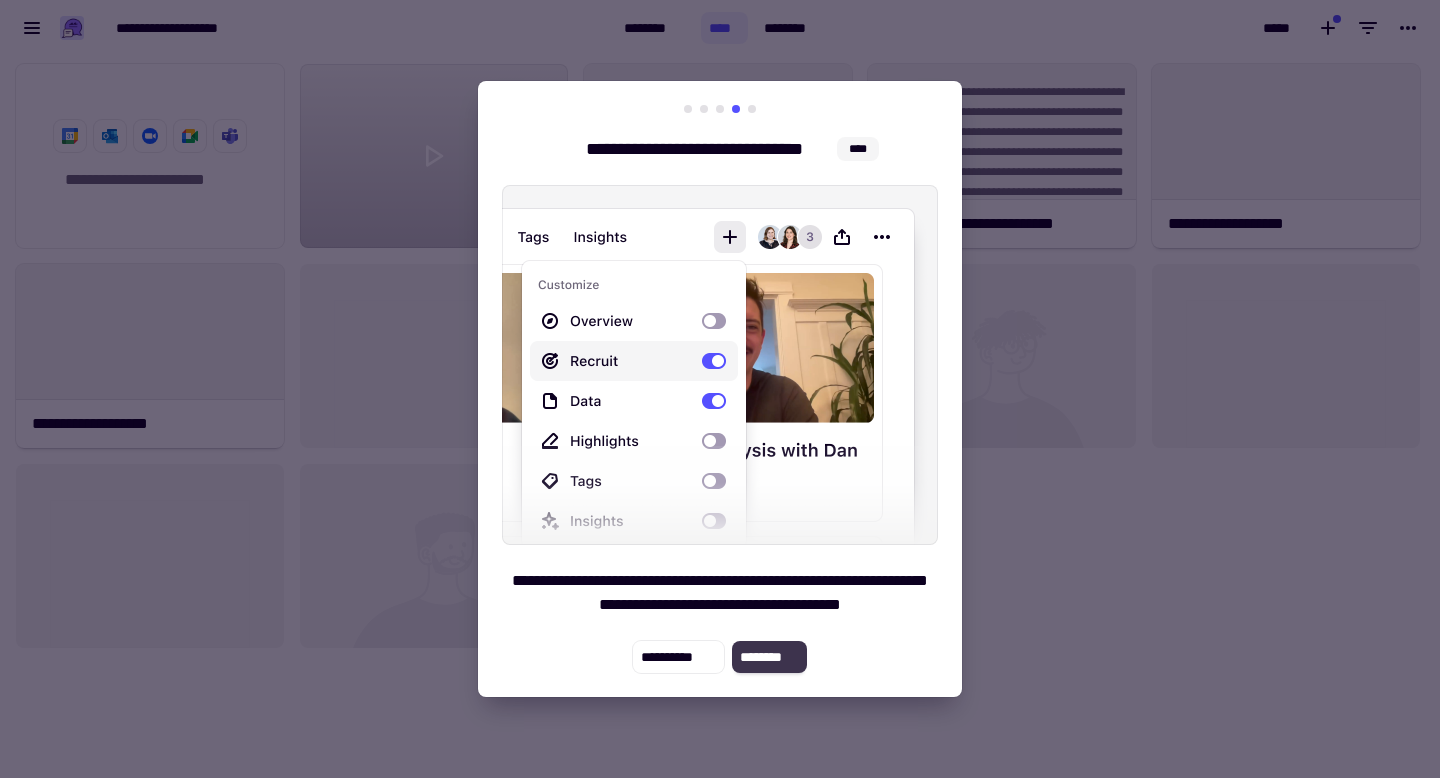 click on "********" 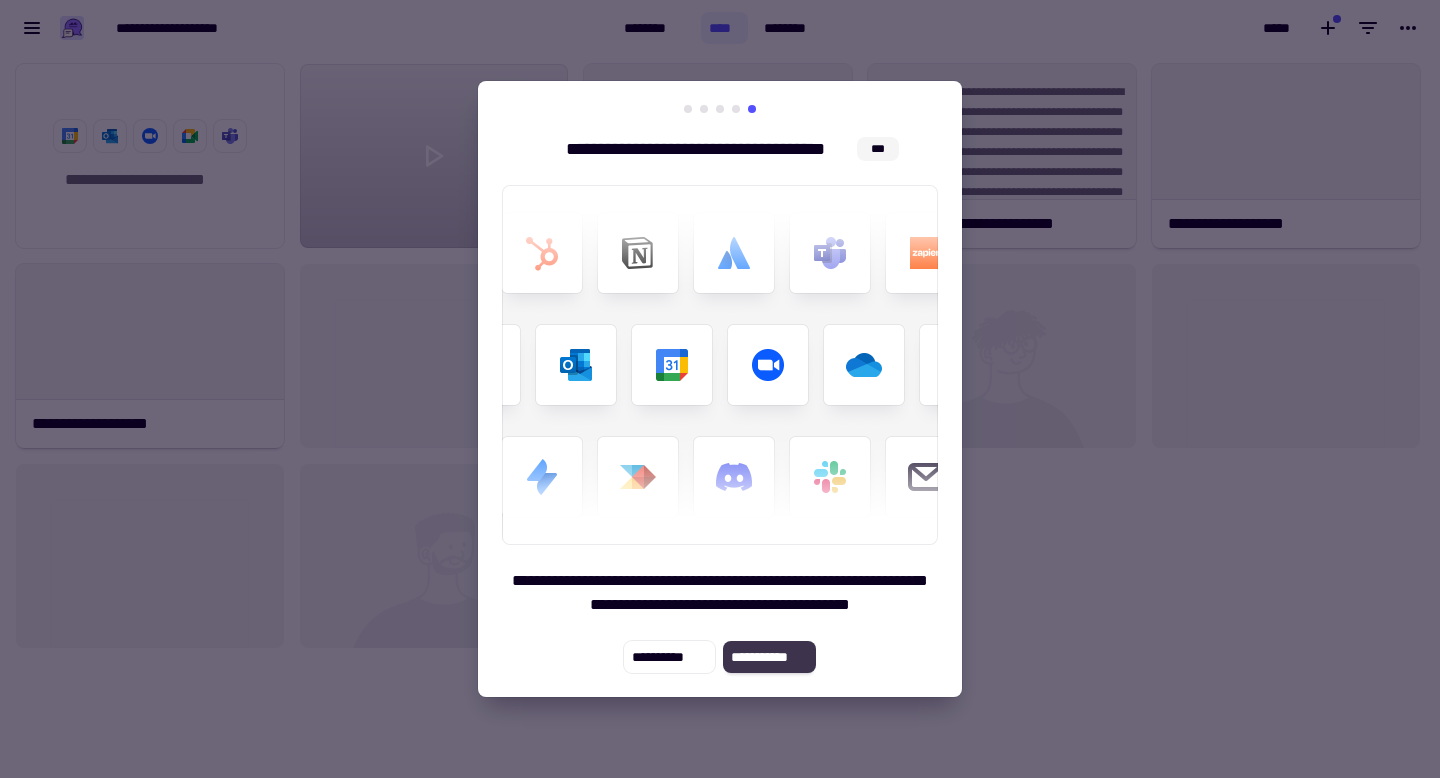 click on "**********" 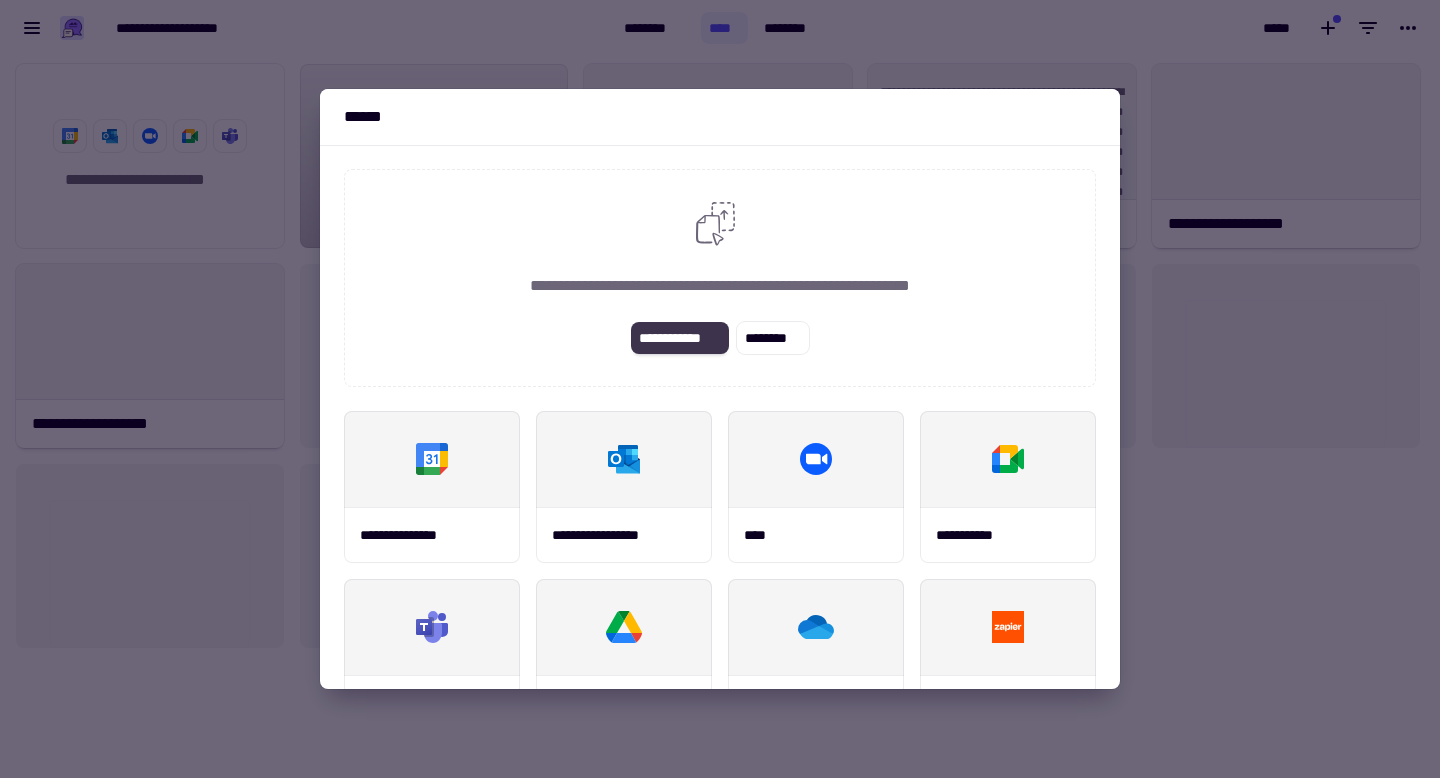 click on "**********" 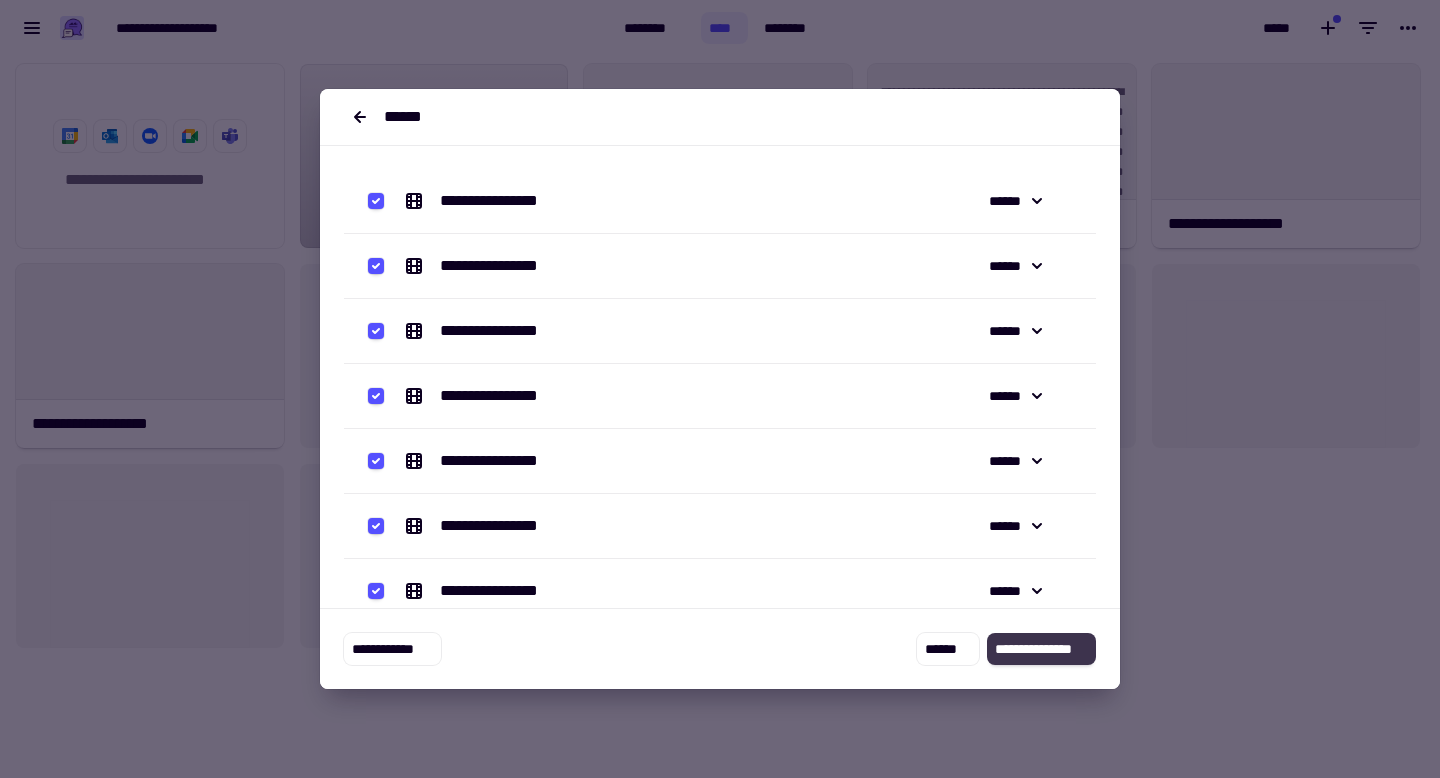click on "**********" 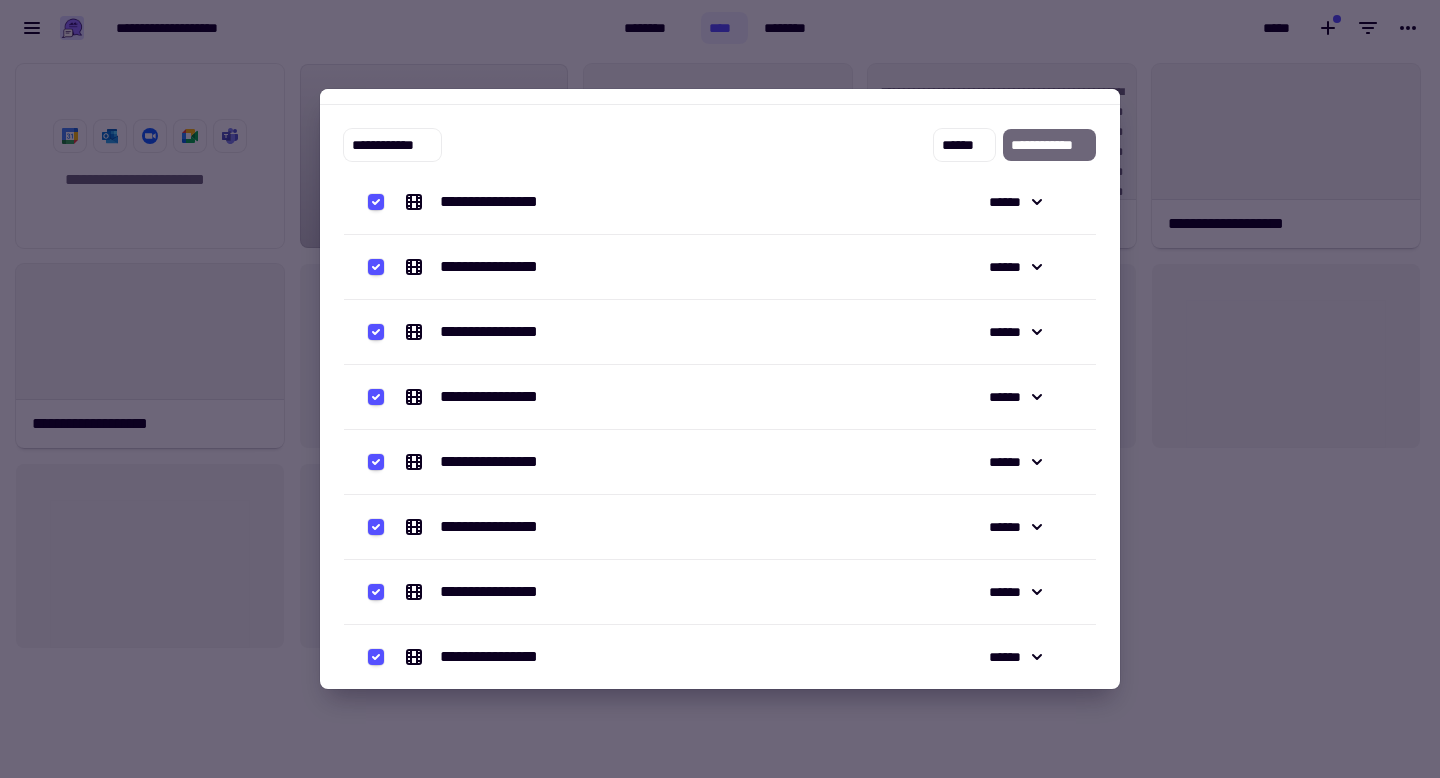 scroll, scrollTop: 0, scrollLeft: 0, axis: both 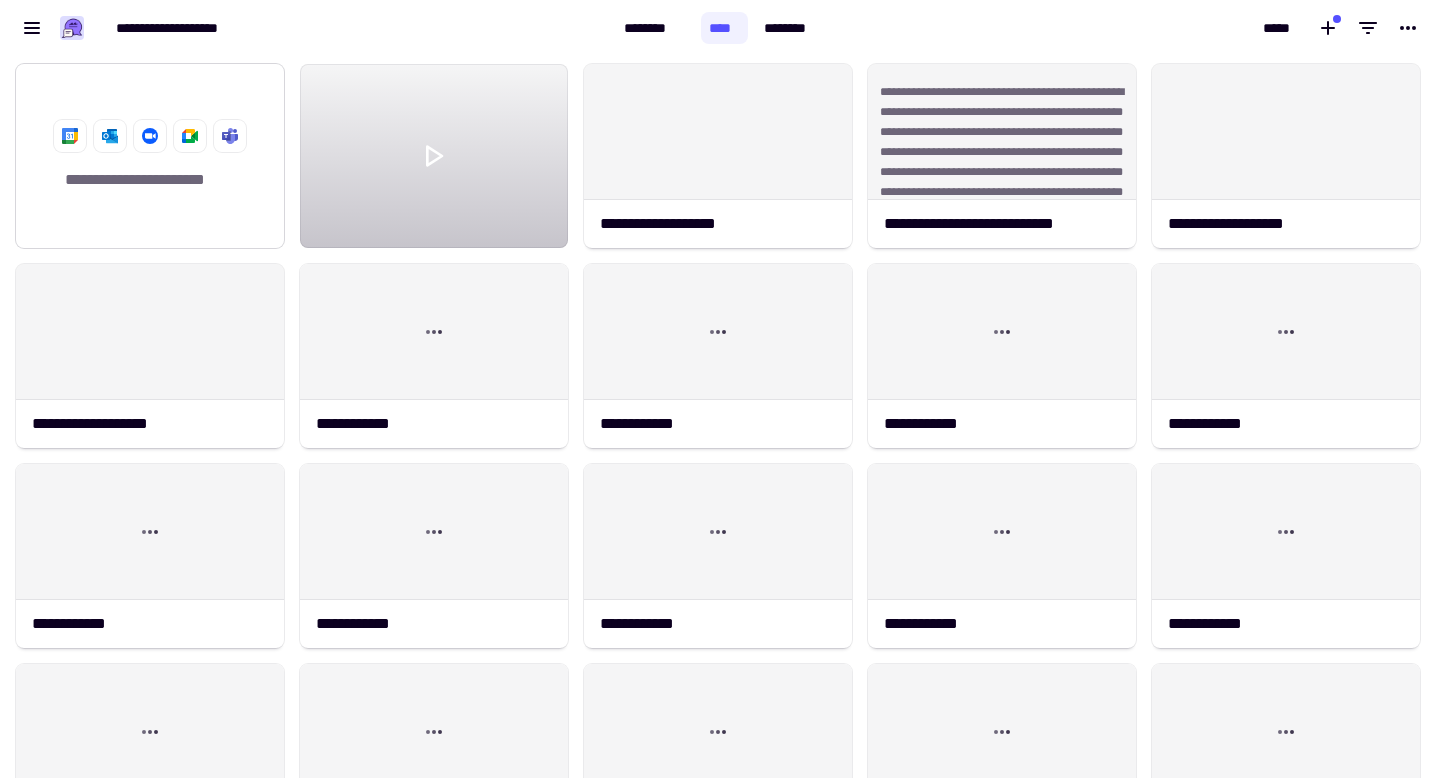 click on "**********" 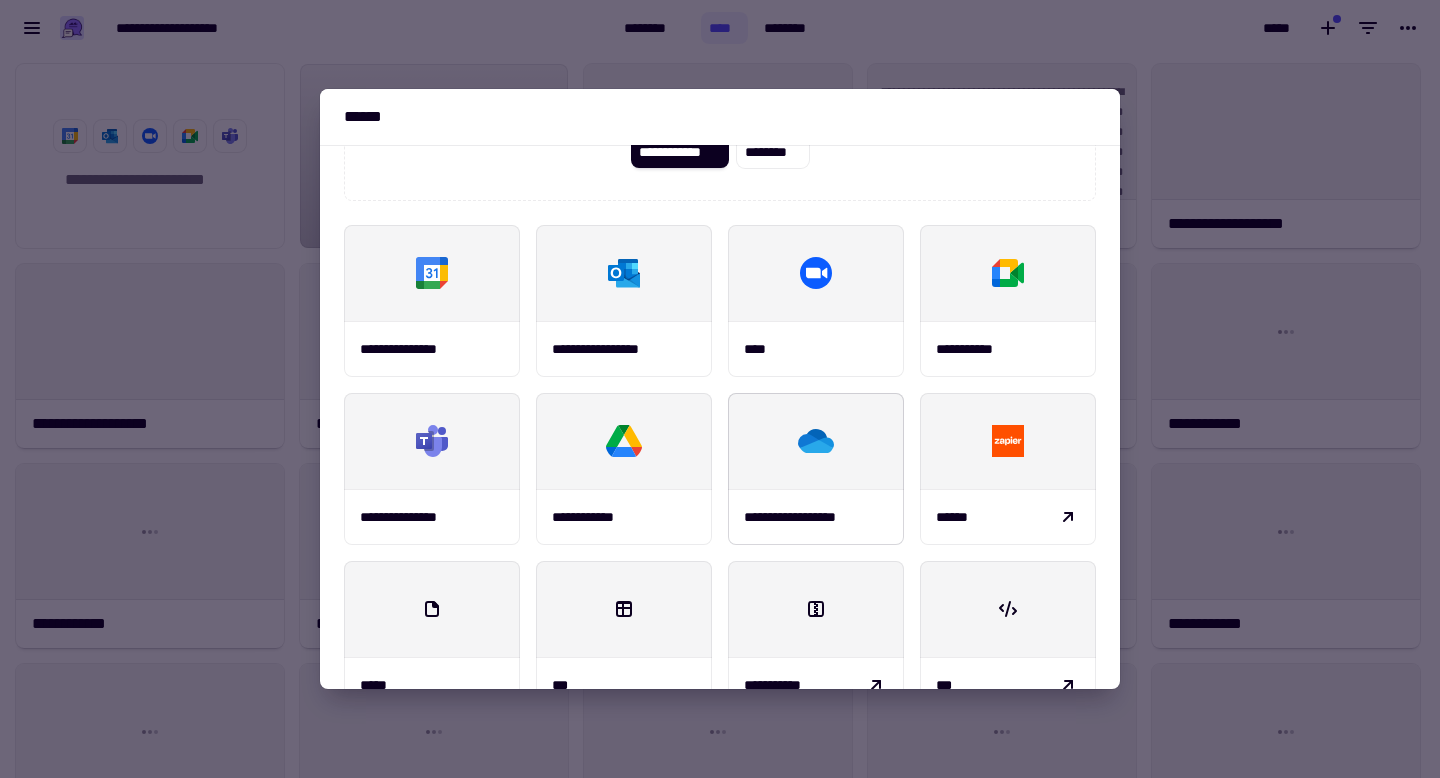 scroll, scrollTop: 234, scrollLeft: 0, axis: vertical 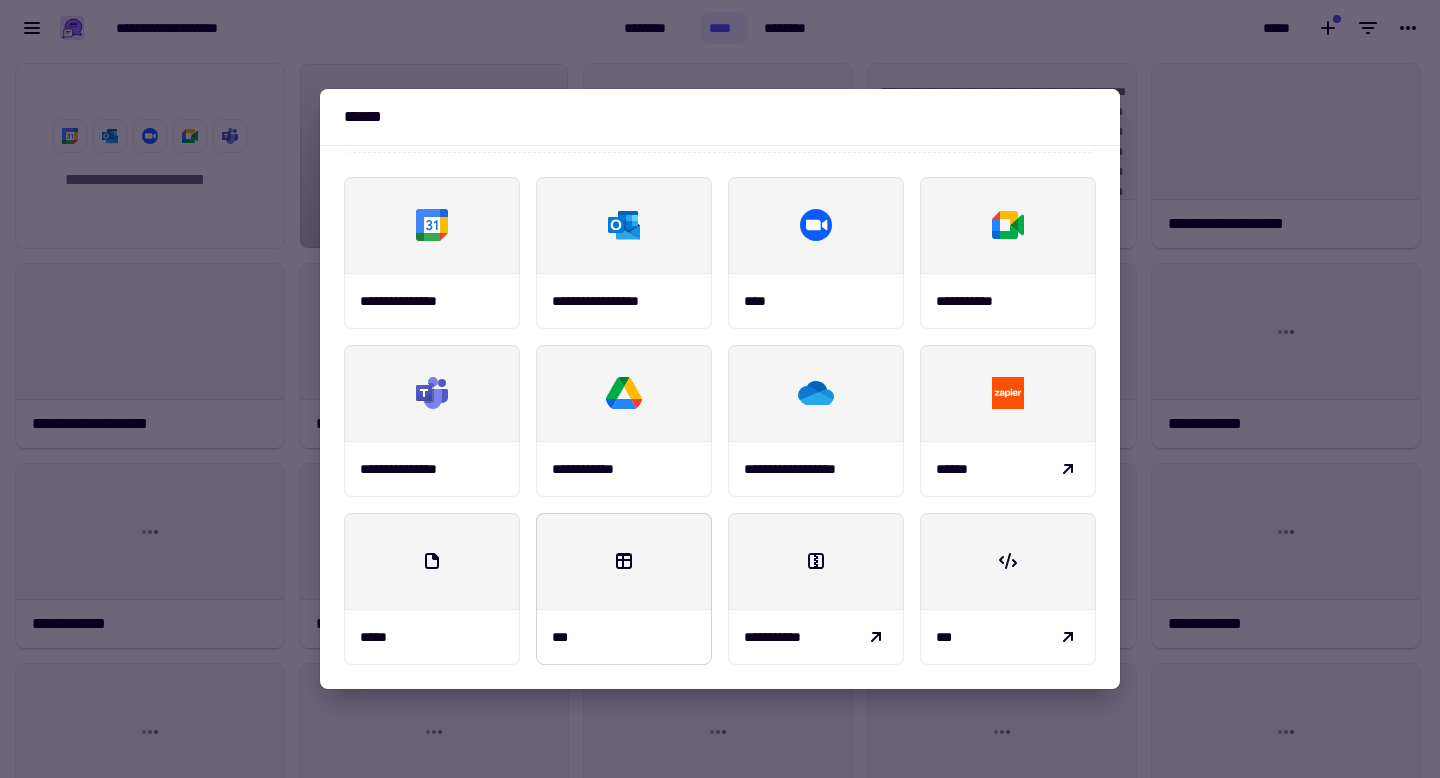 click at bounding box center (624, 561) 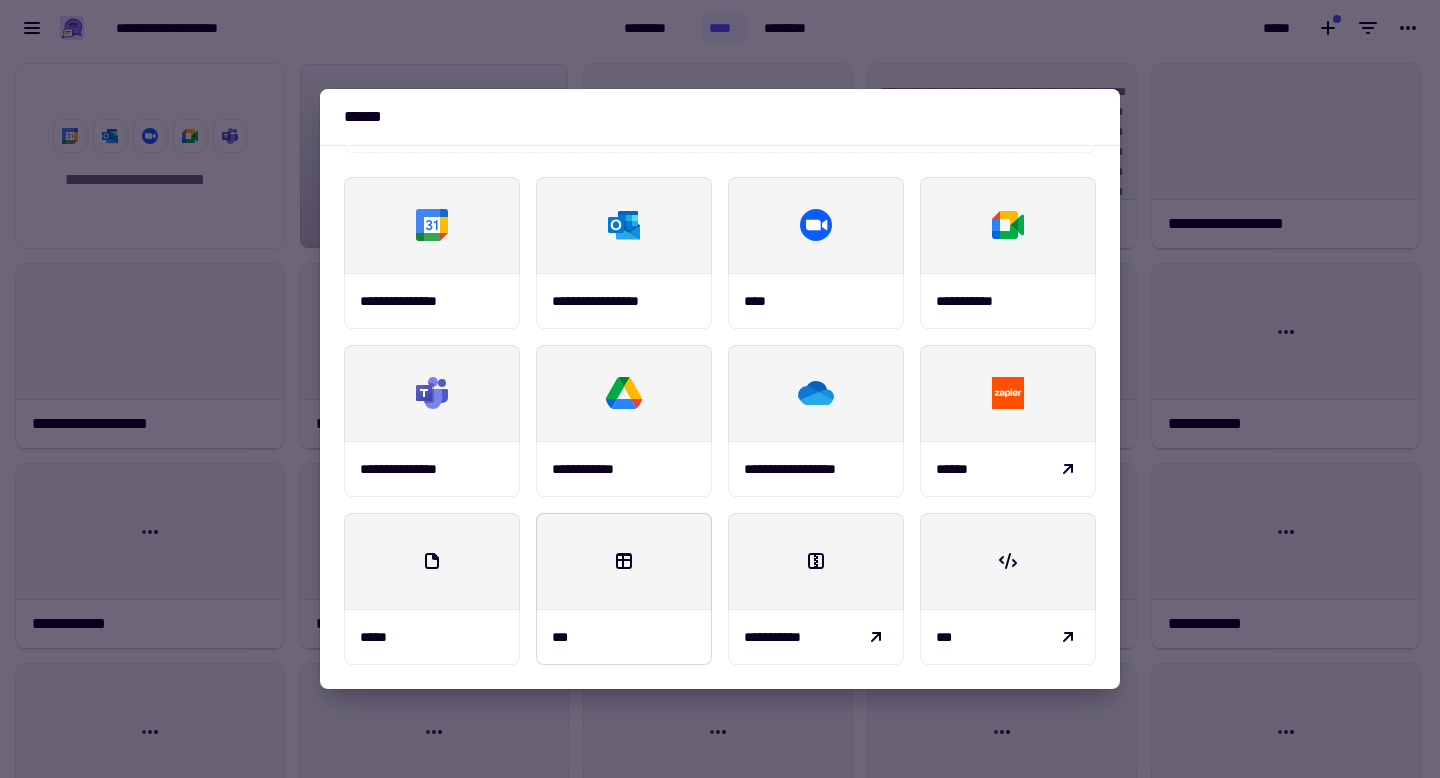 click at bounding box center [624, 561] 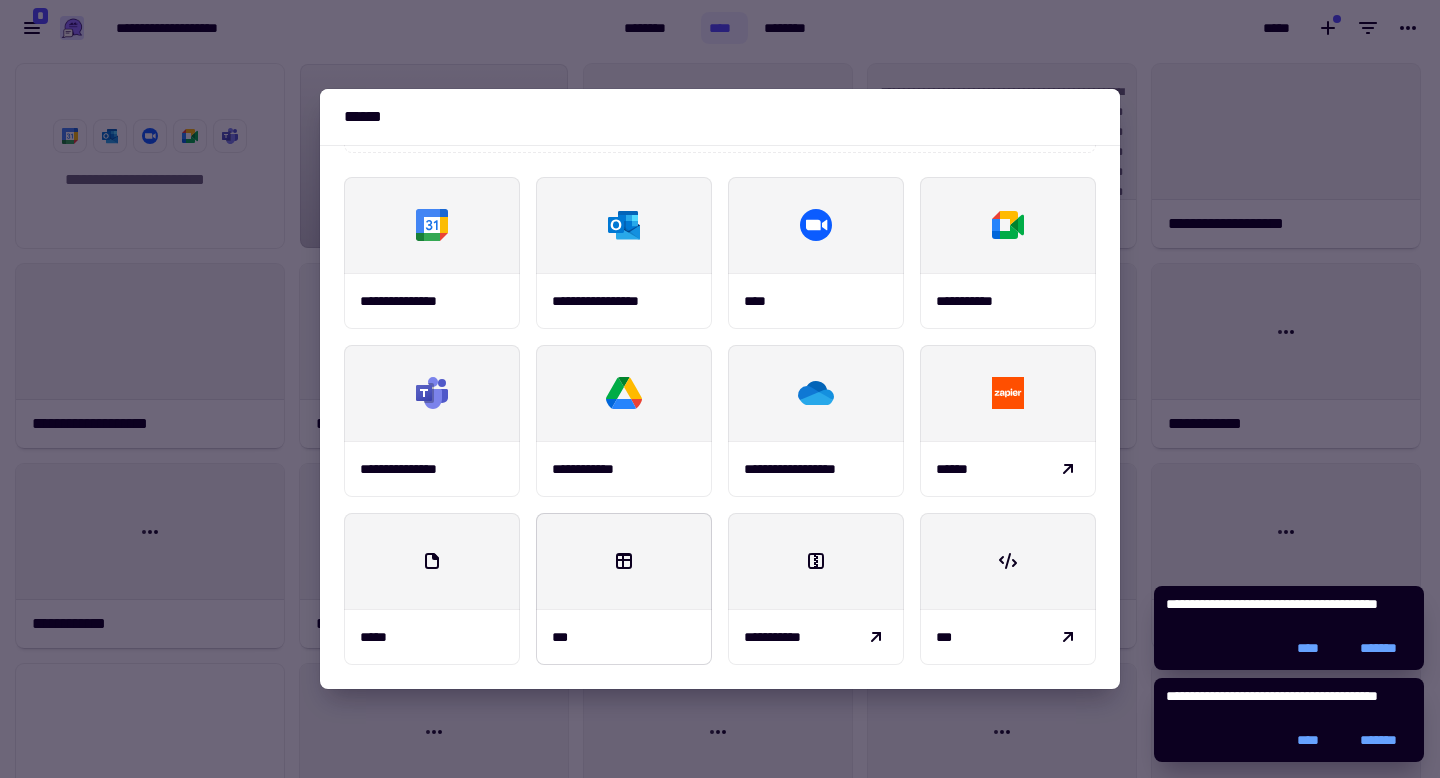 click at bounding box center [624, 561] 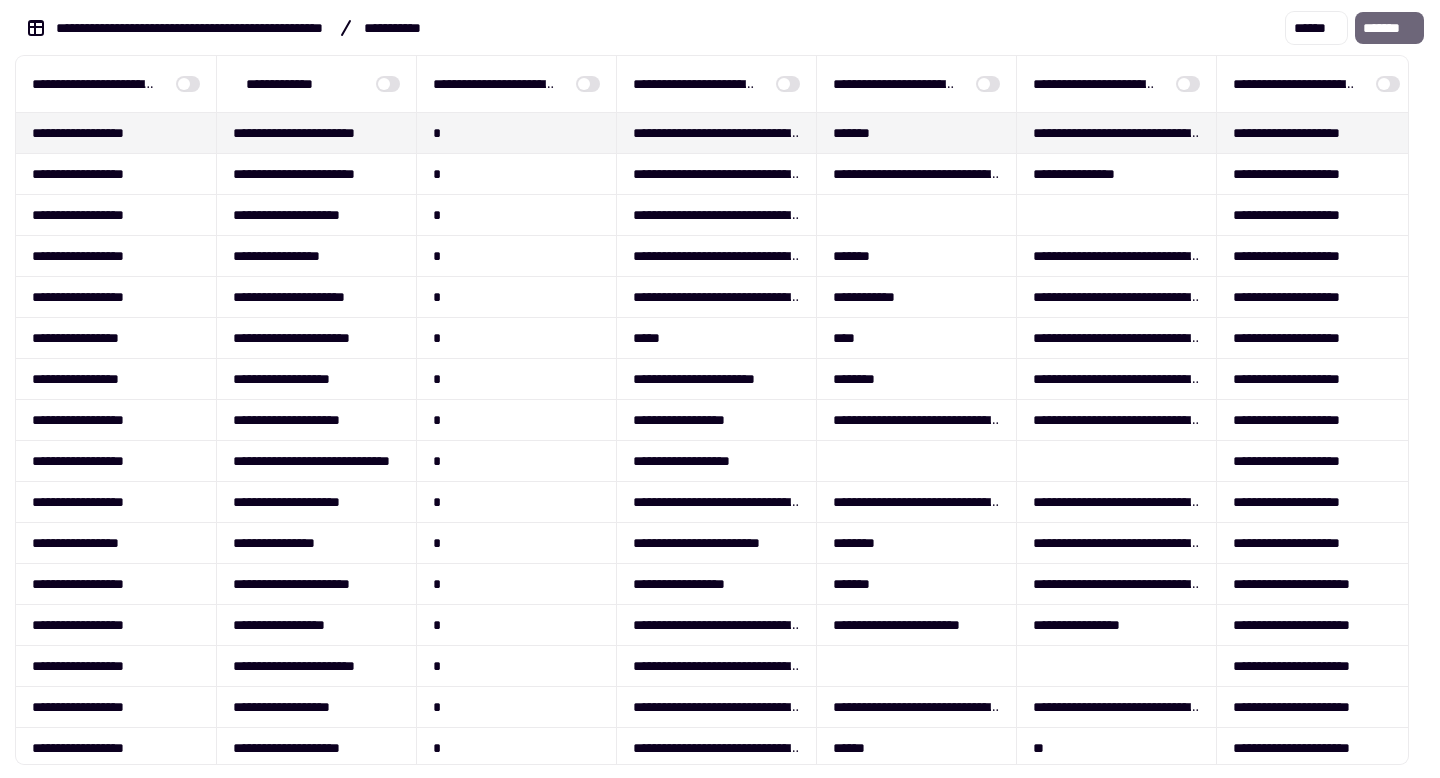 scroll, scrollTop: 0, scrollLeft: 0, axis: both 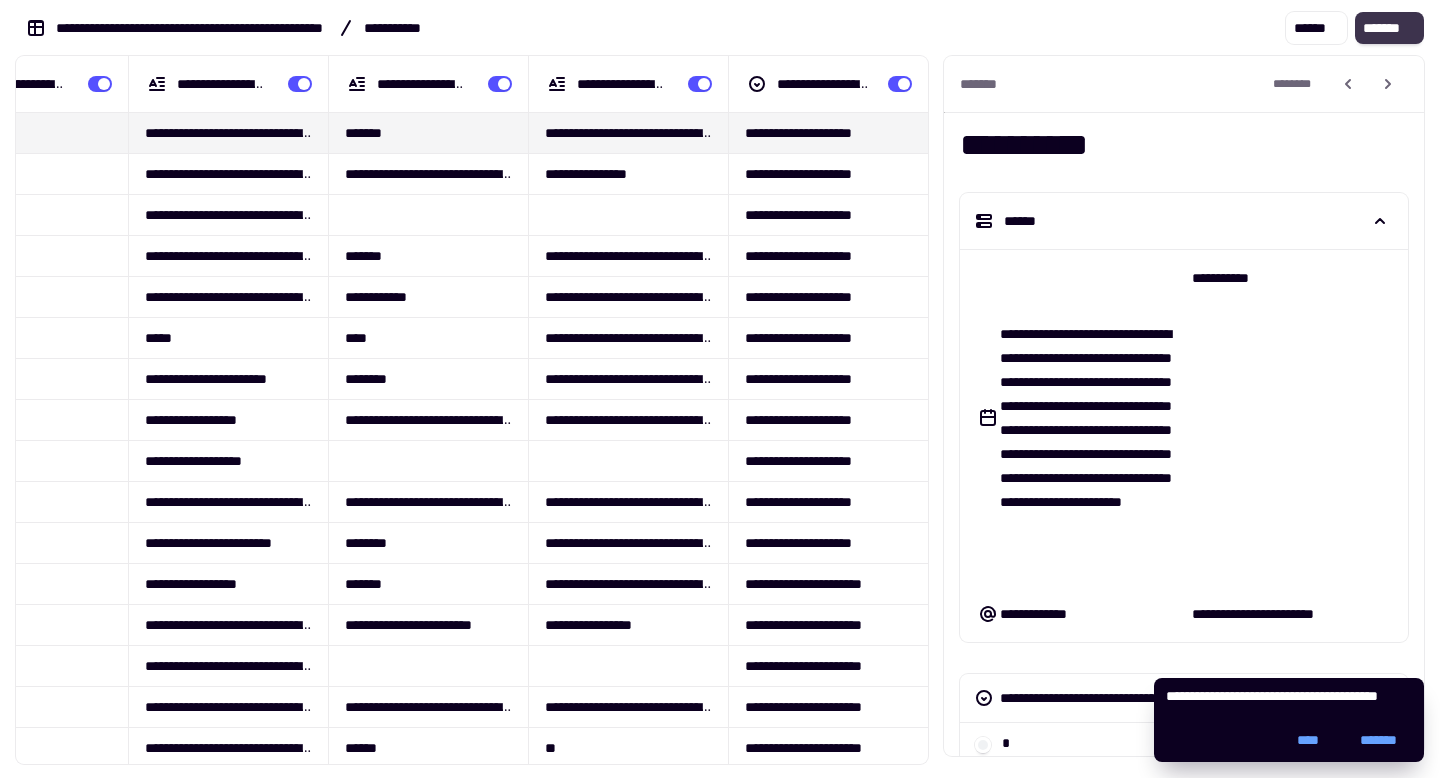 click on "*******" 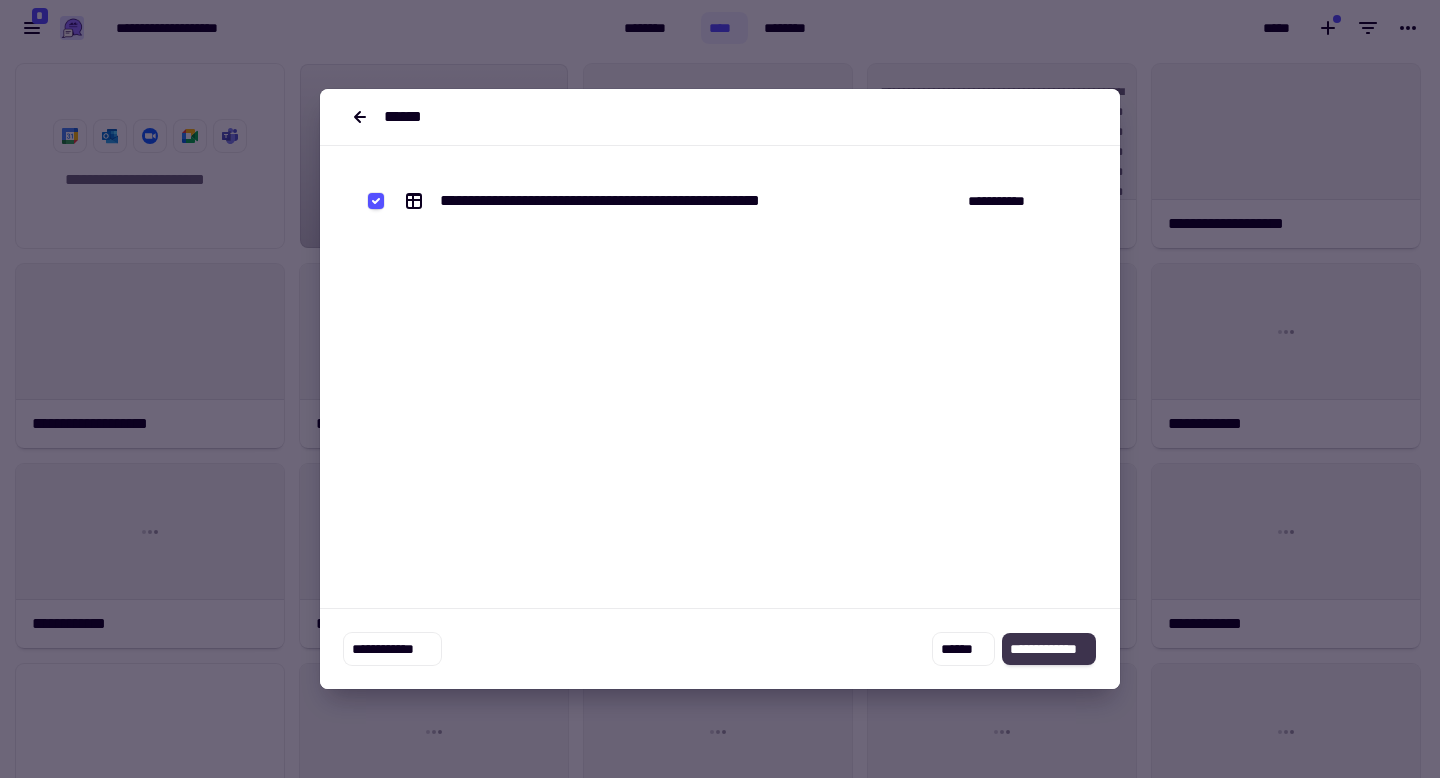click on "**********" 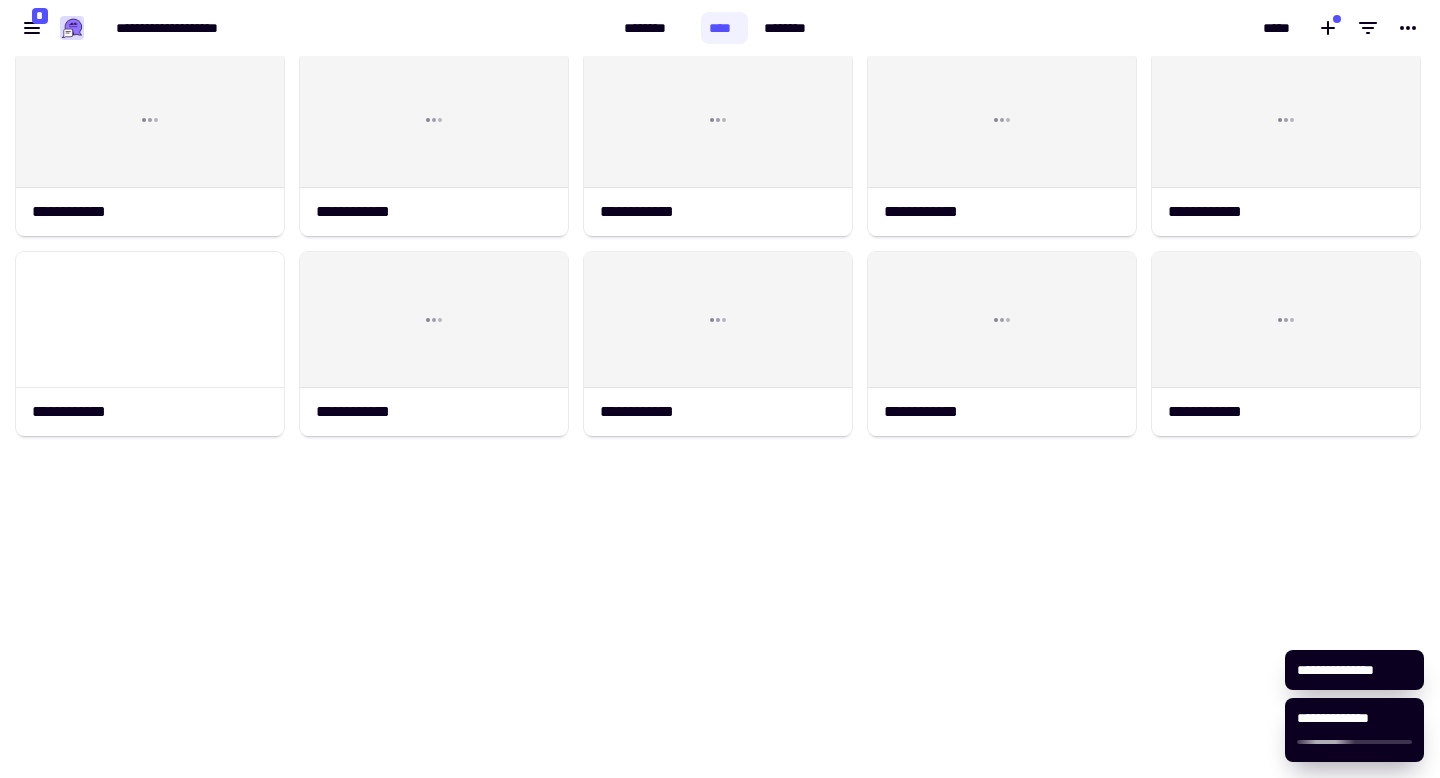 scroll, scrollTop: 0, scrollLeft: 0, axis: both 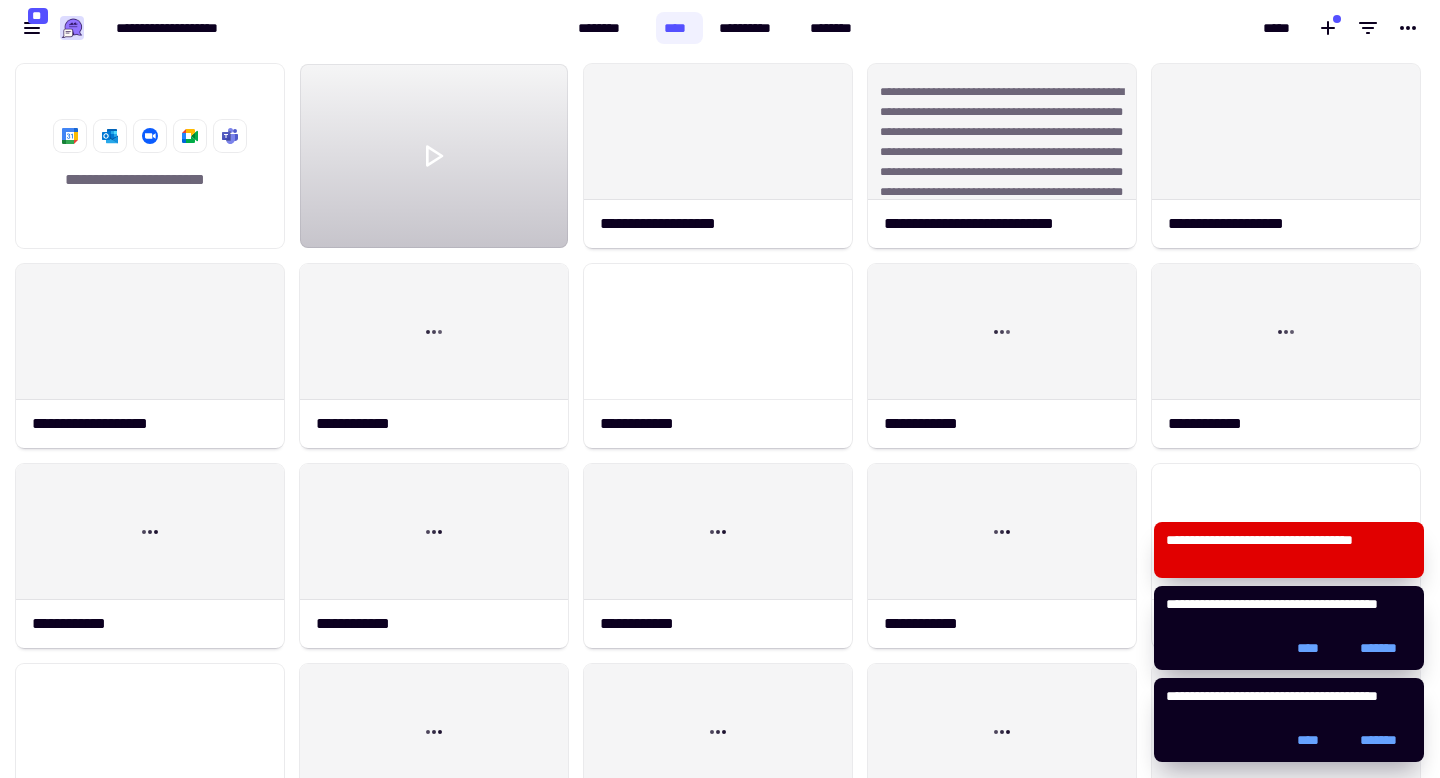 click on "**********" at bounding box center [1289, 550] 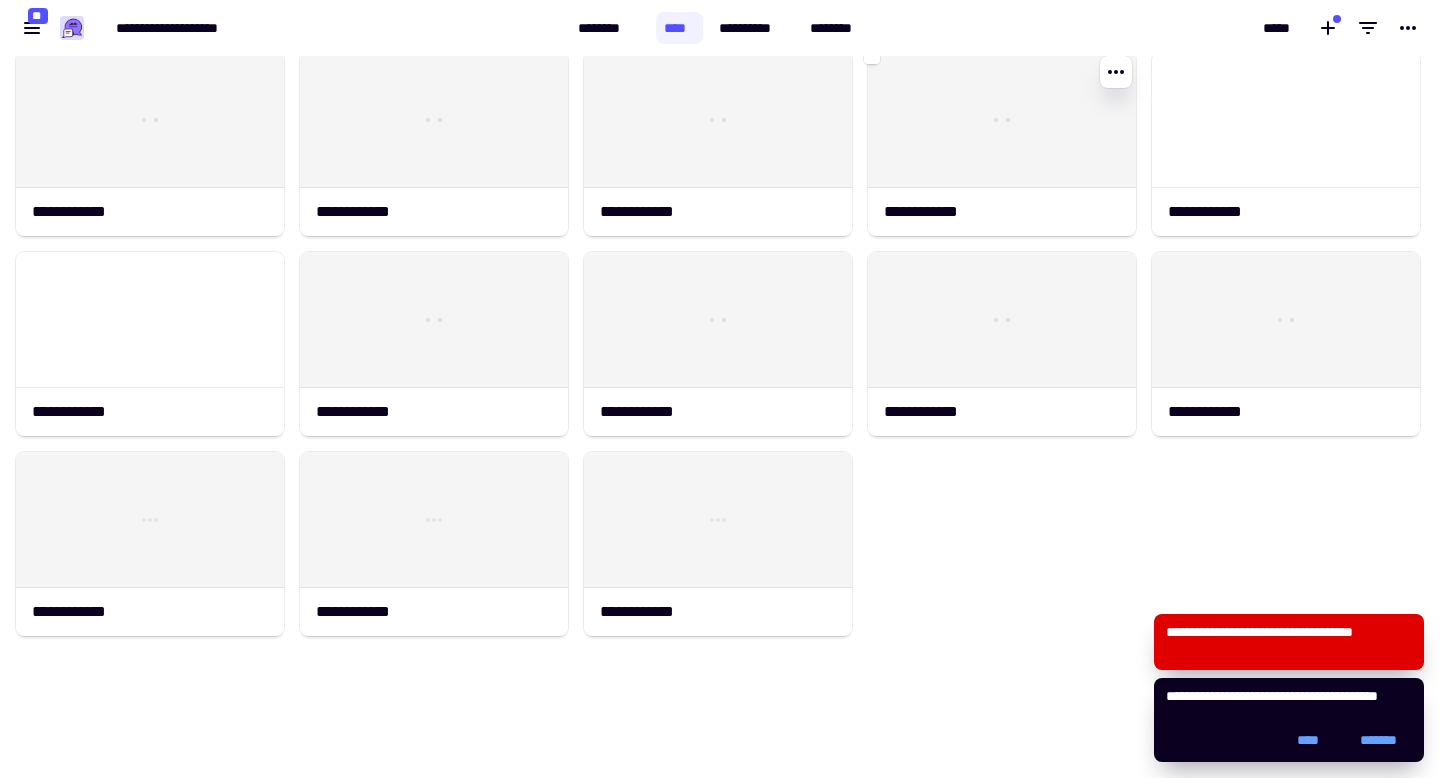 scroll, scrollTop: 0, scrollLeft: 0, axis: both 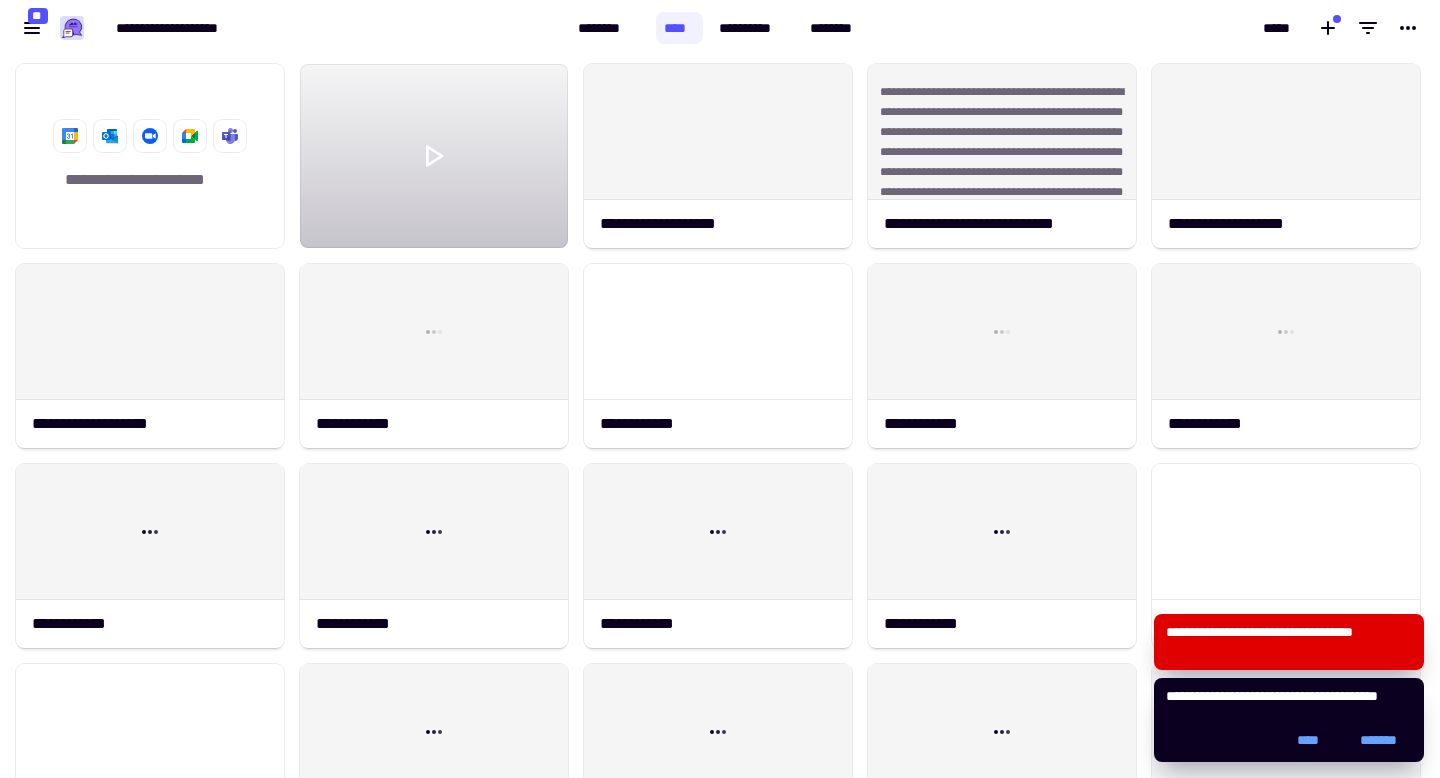 click 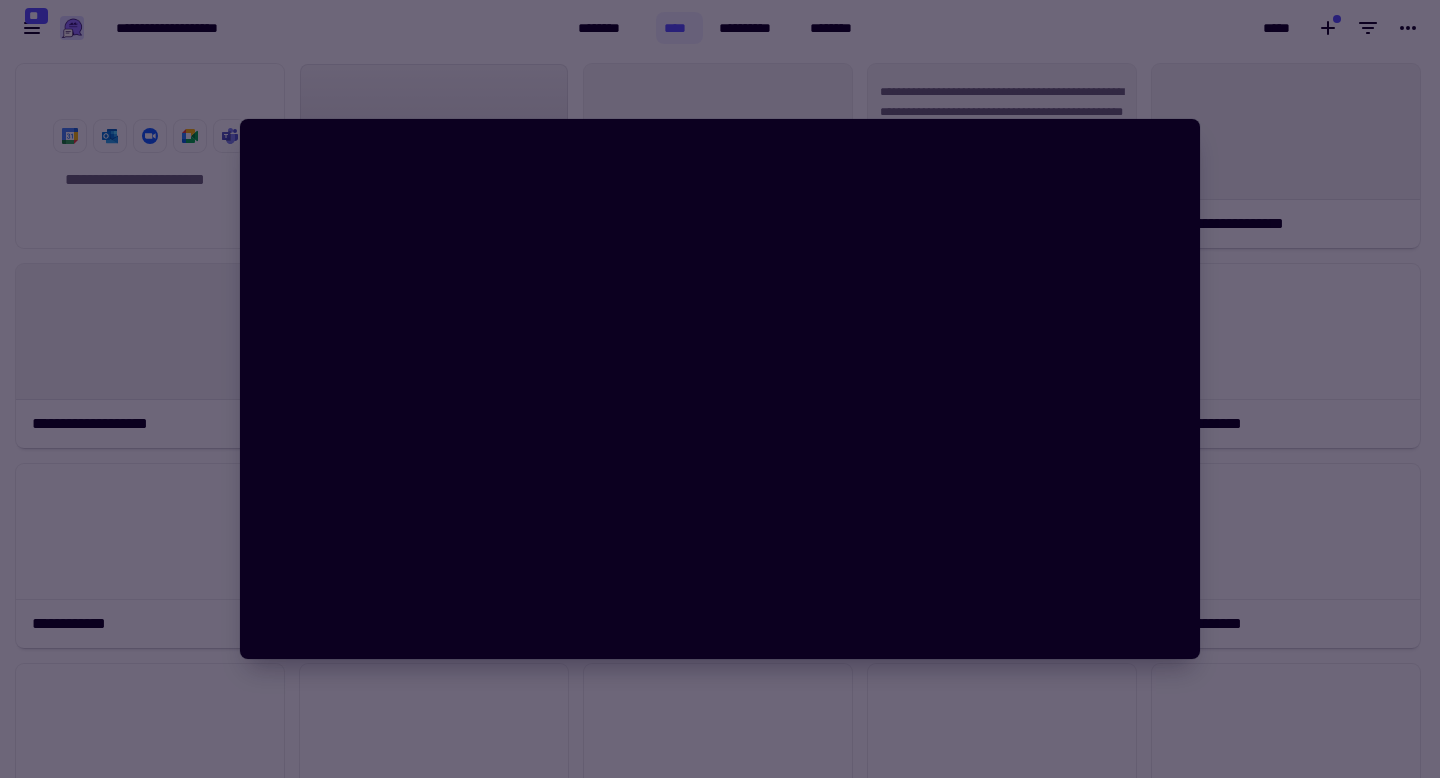click at bounding box center [720, 389] 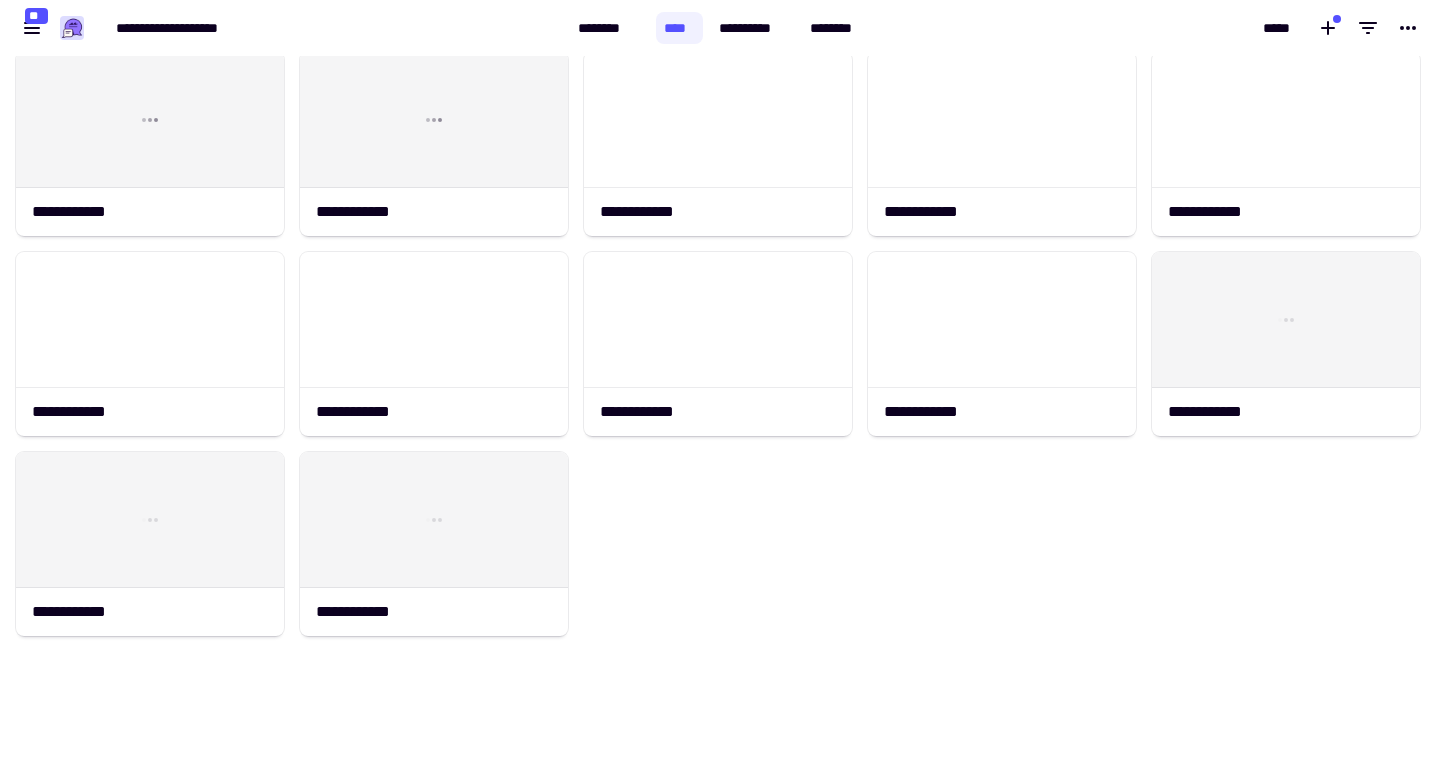 scroll, scrollTop: 0, scrollLeft: 0, axis: both 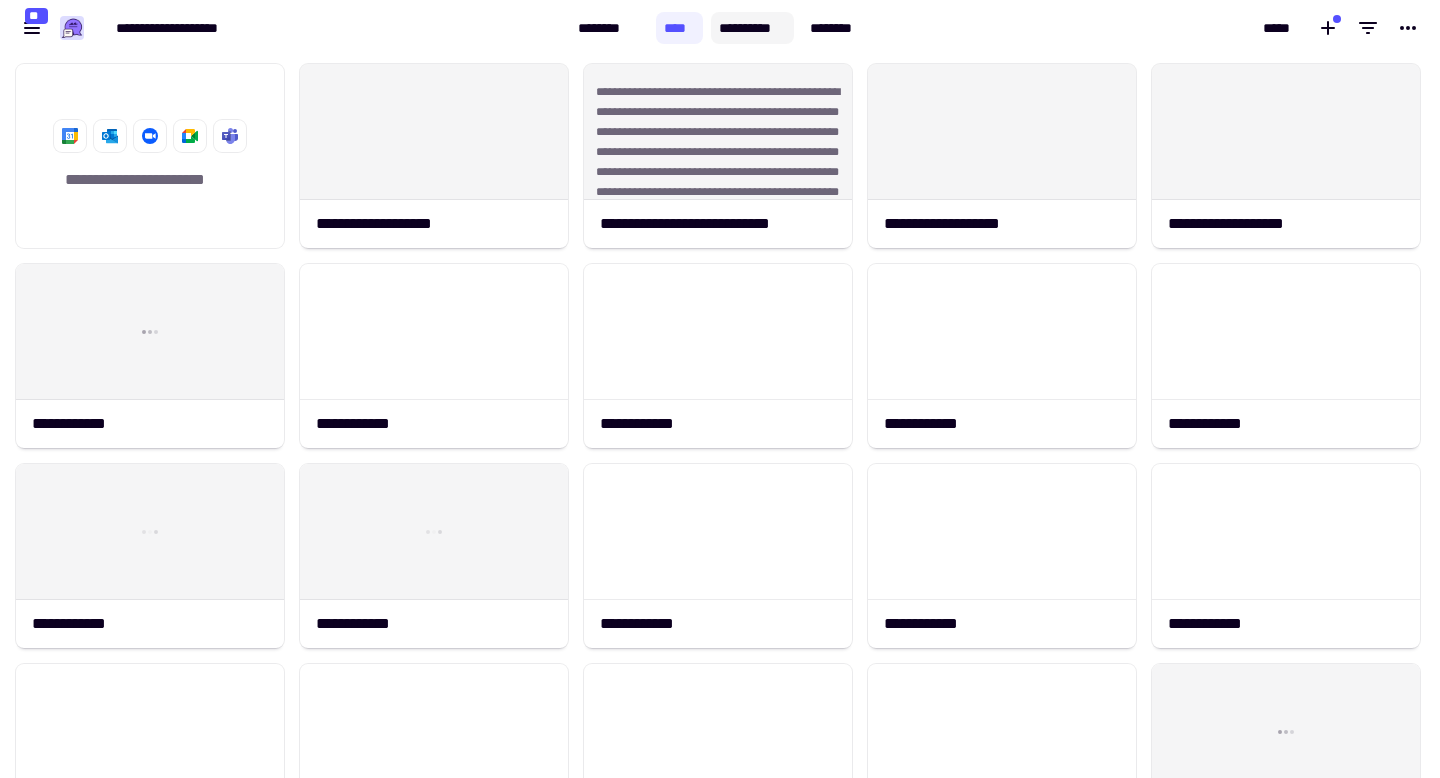 click on "**********" 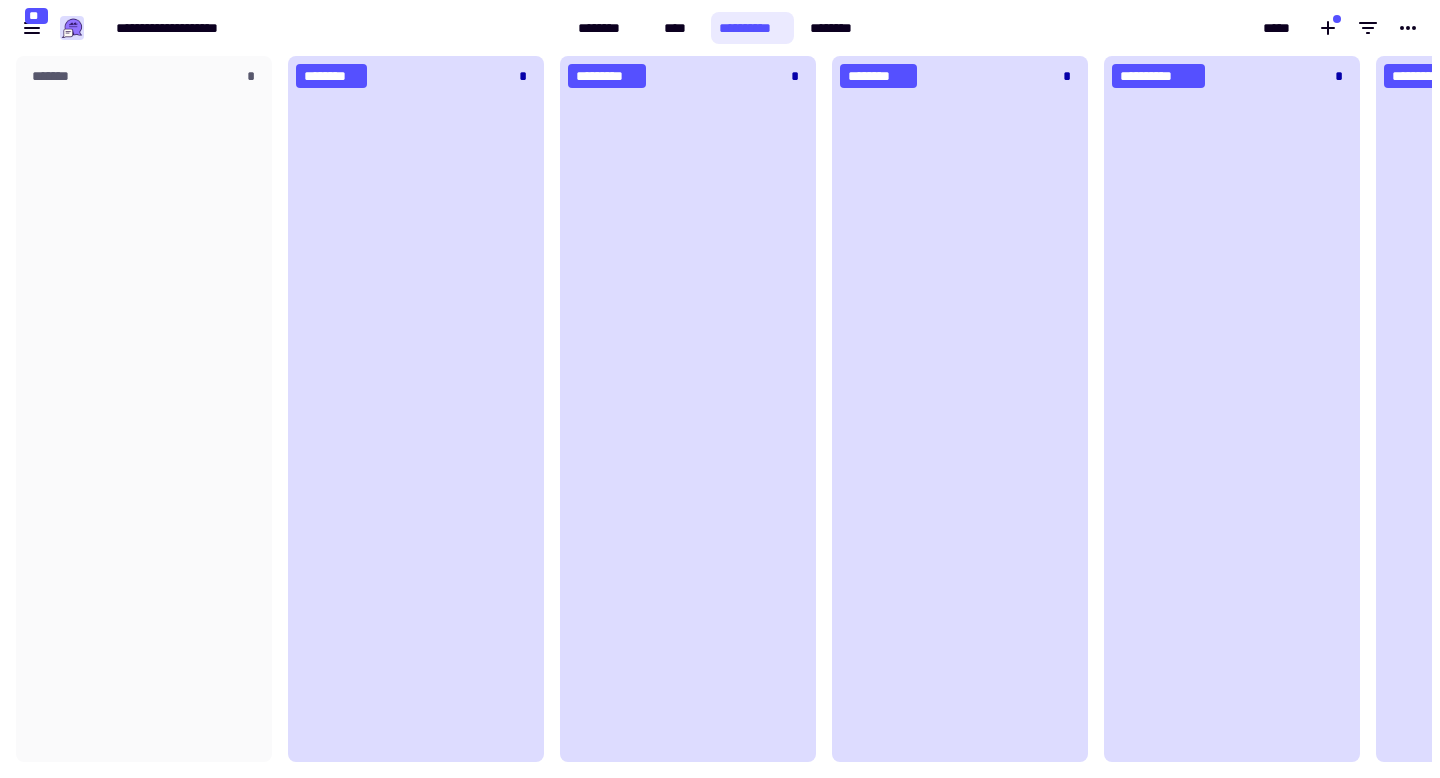 scroll, scrollTop: 1, scrollLeft: 1, axis: both 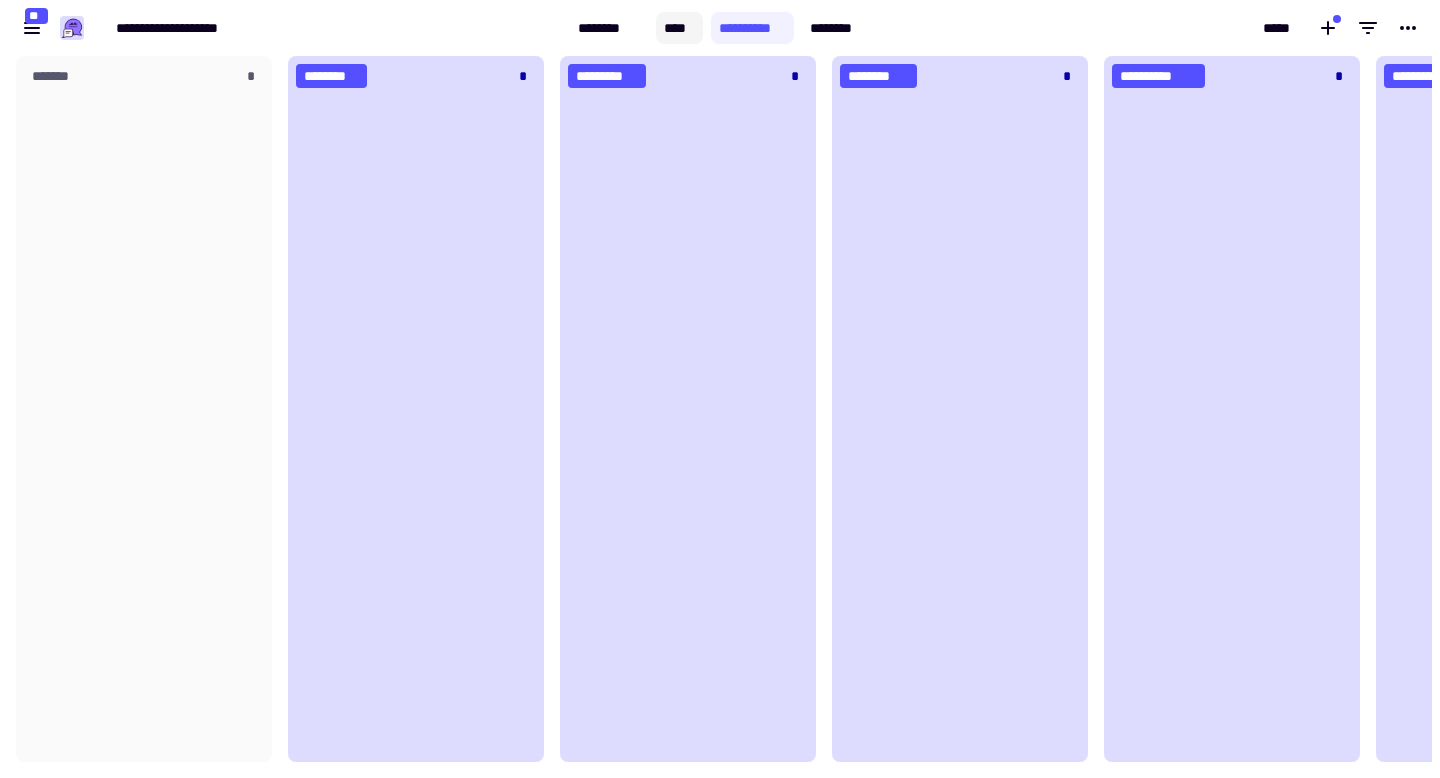 click on "****" 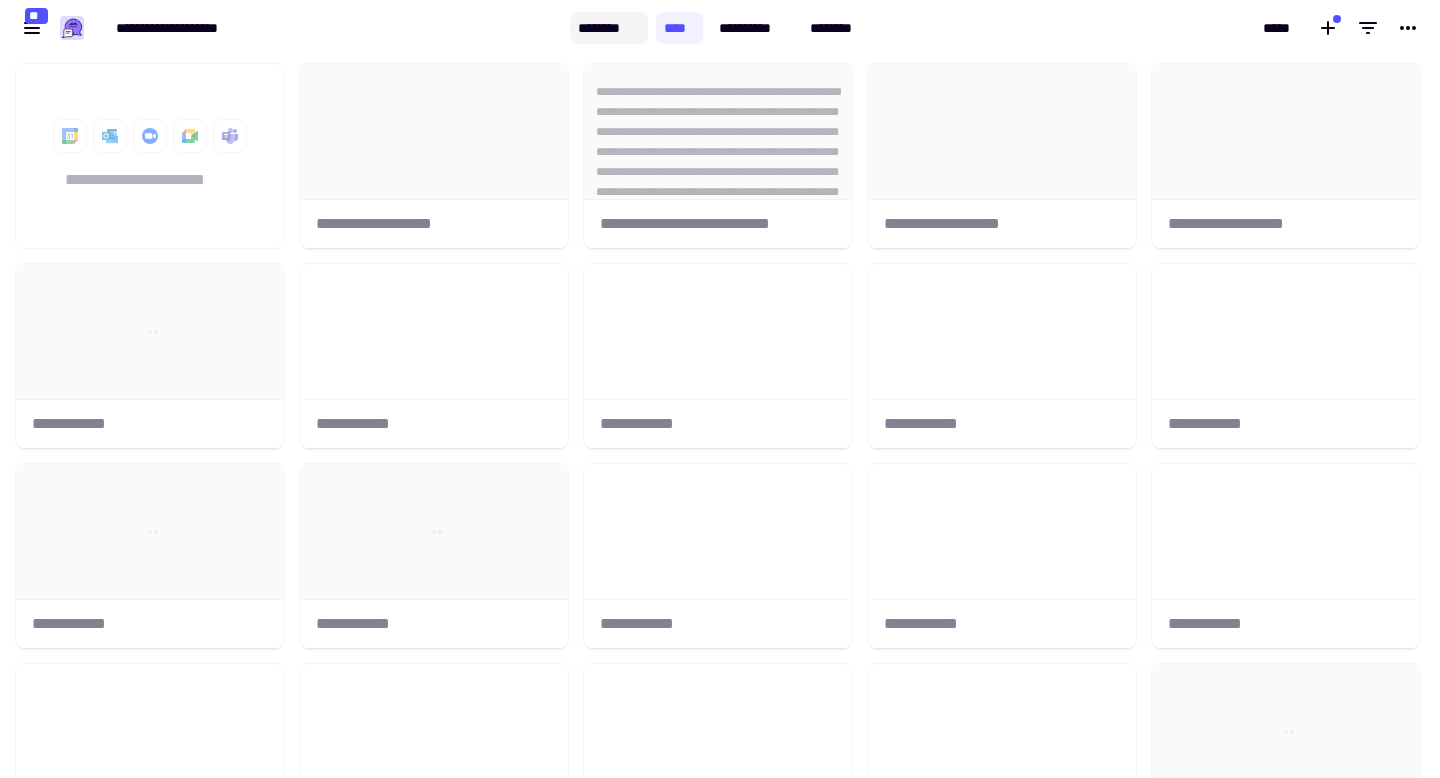 scroll, scrollTop: 1, scrollLeft: 1, axis: both 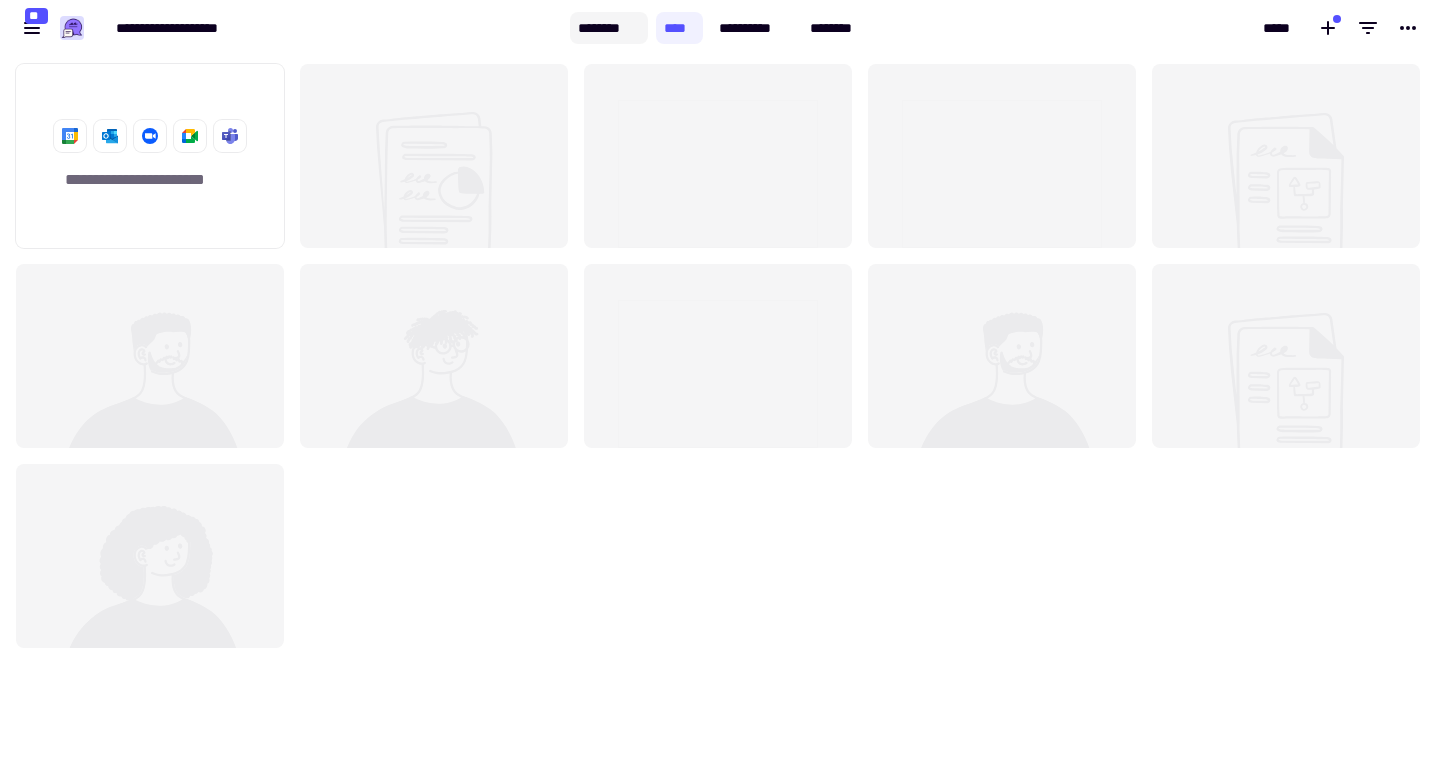 click on "********" 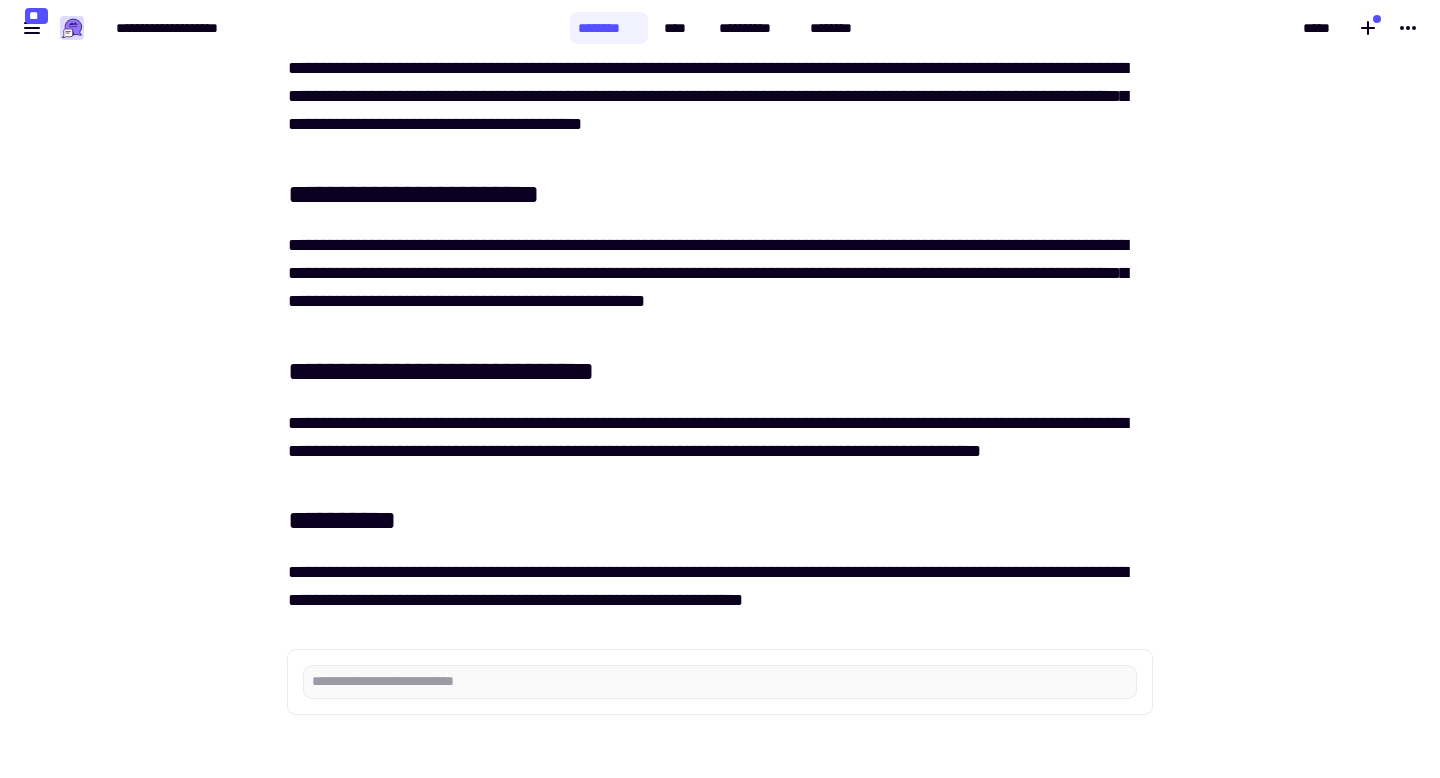 scroll, scrollTop: 0, scrollLeft: 0, axis: both 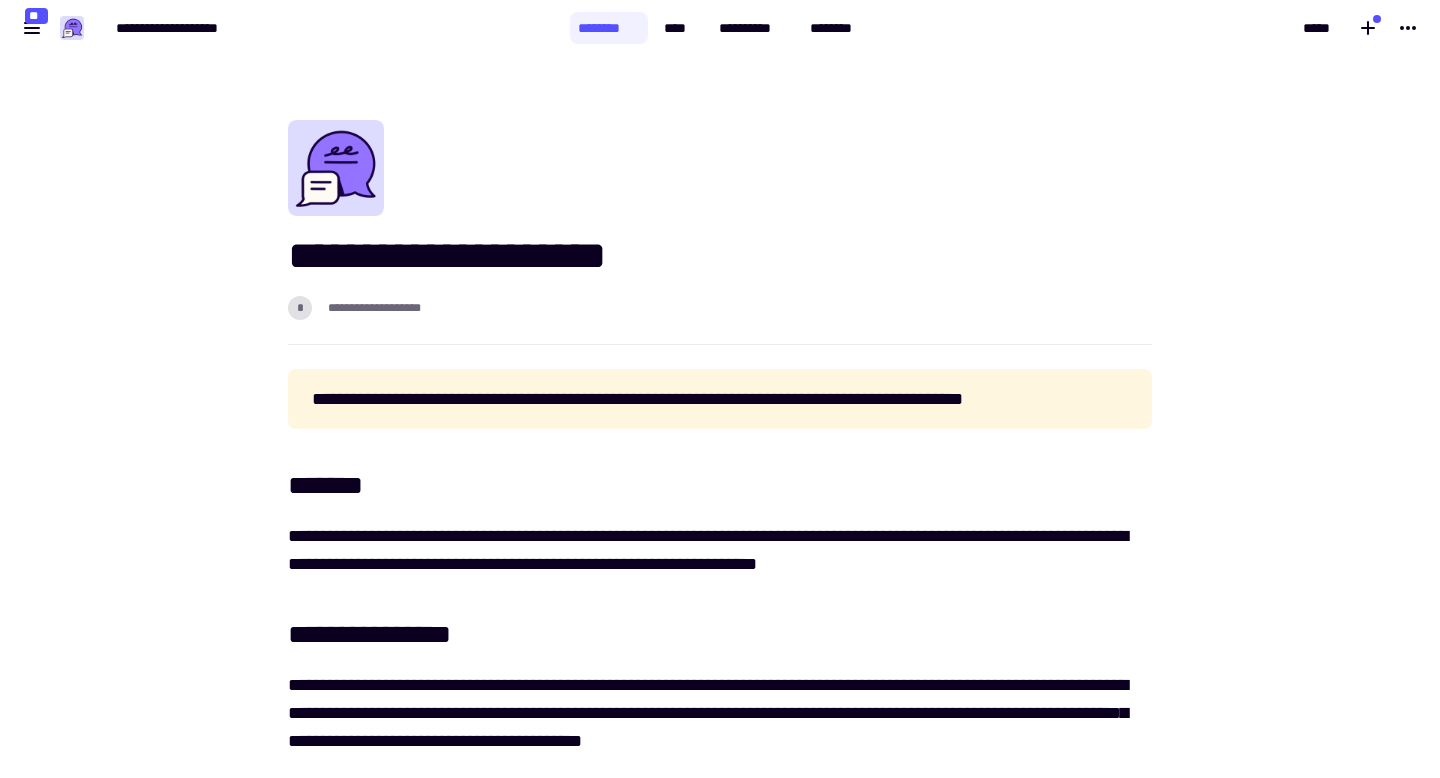 click on "**********" at bounding box center (720, 256) 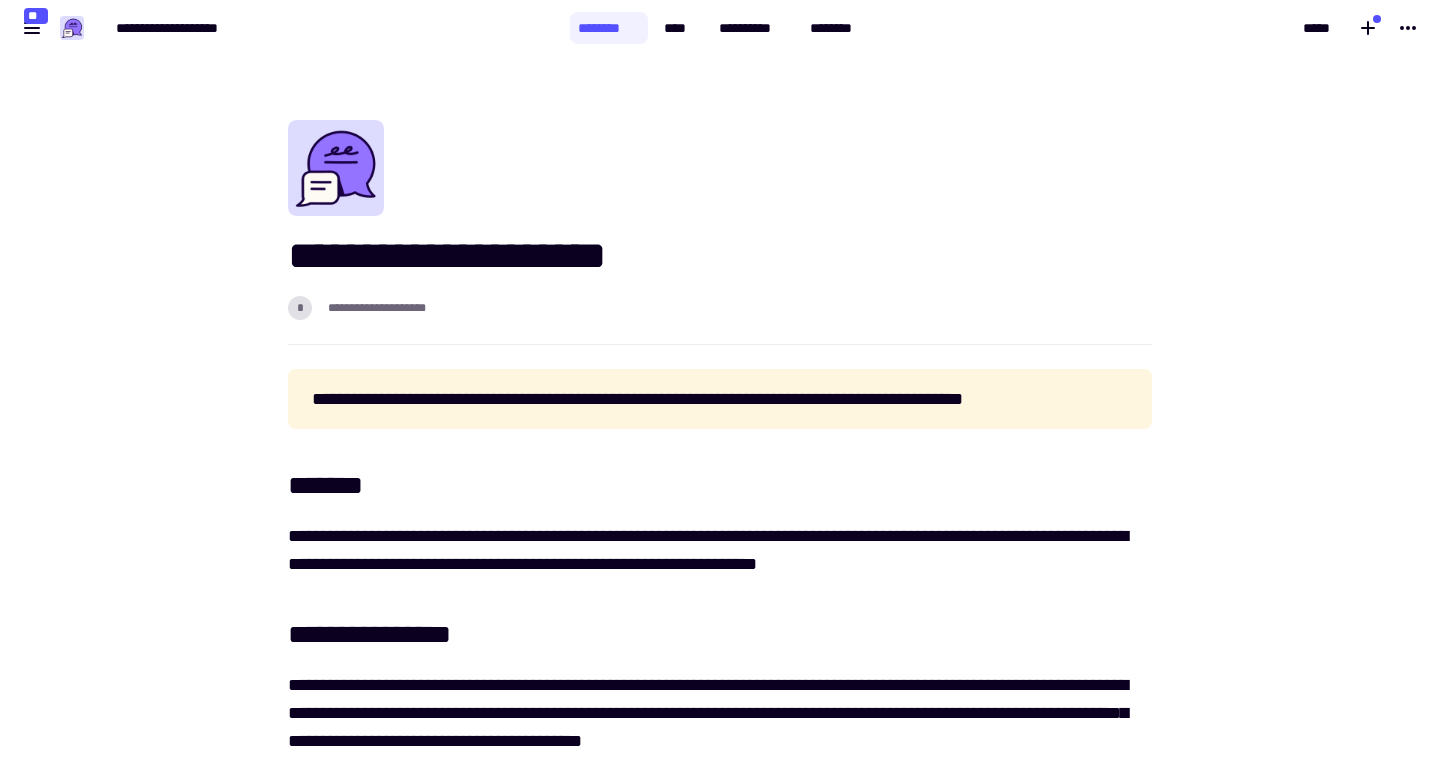 paste 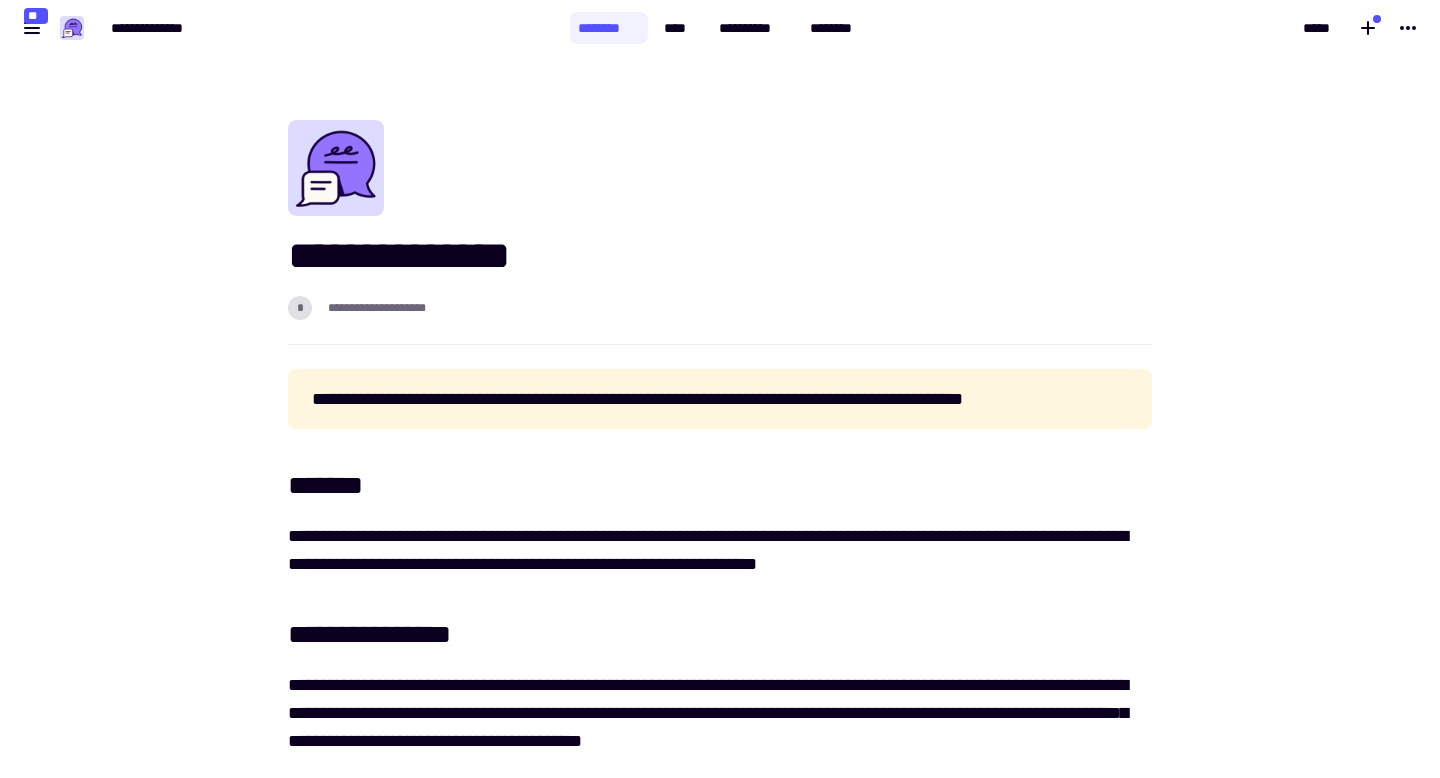type on "**********" 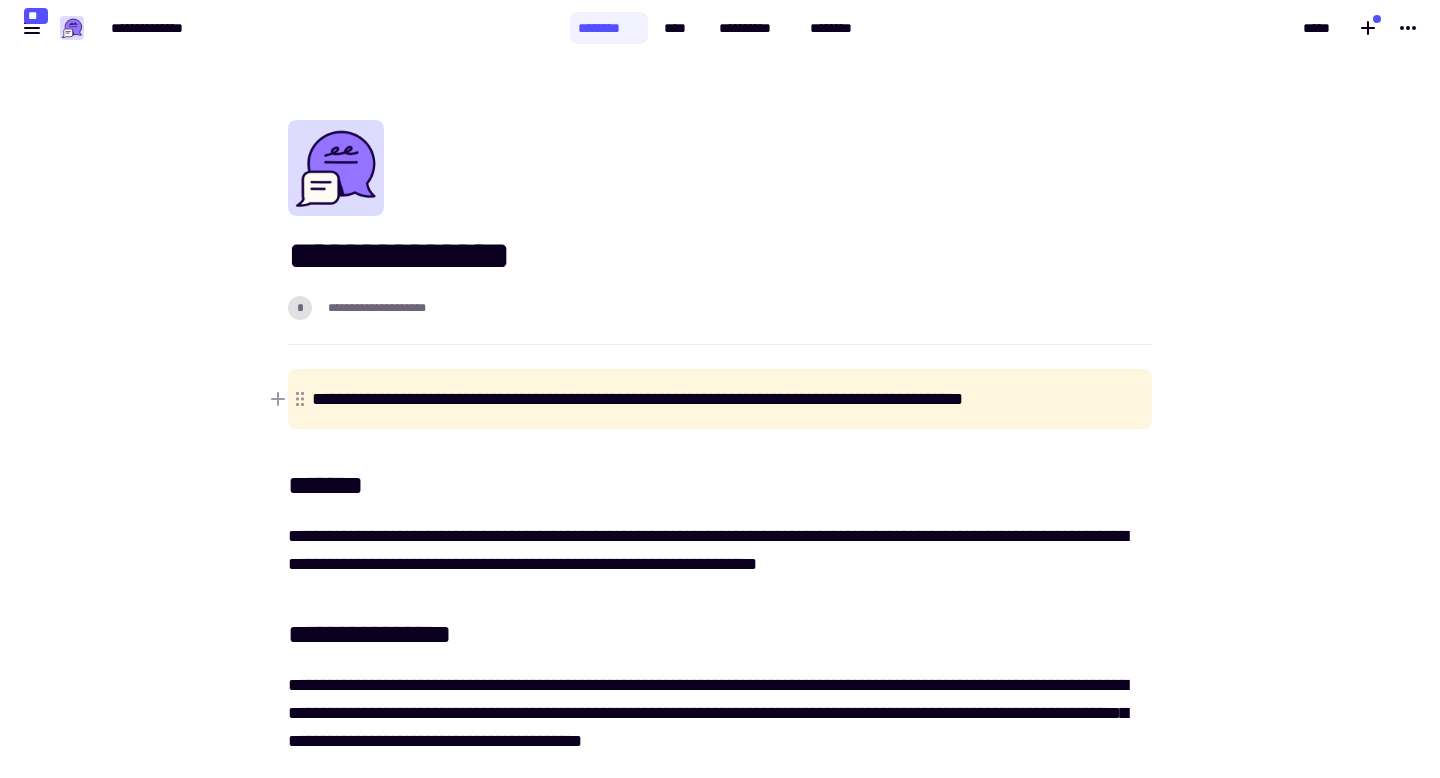 click on "**********" at bounding box center [720, 399] 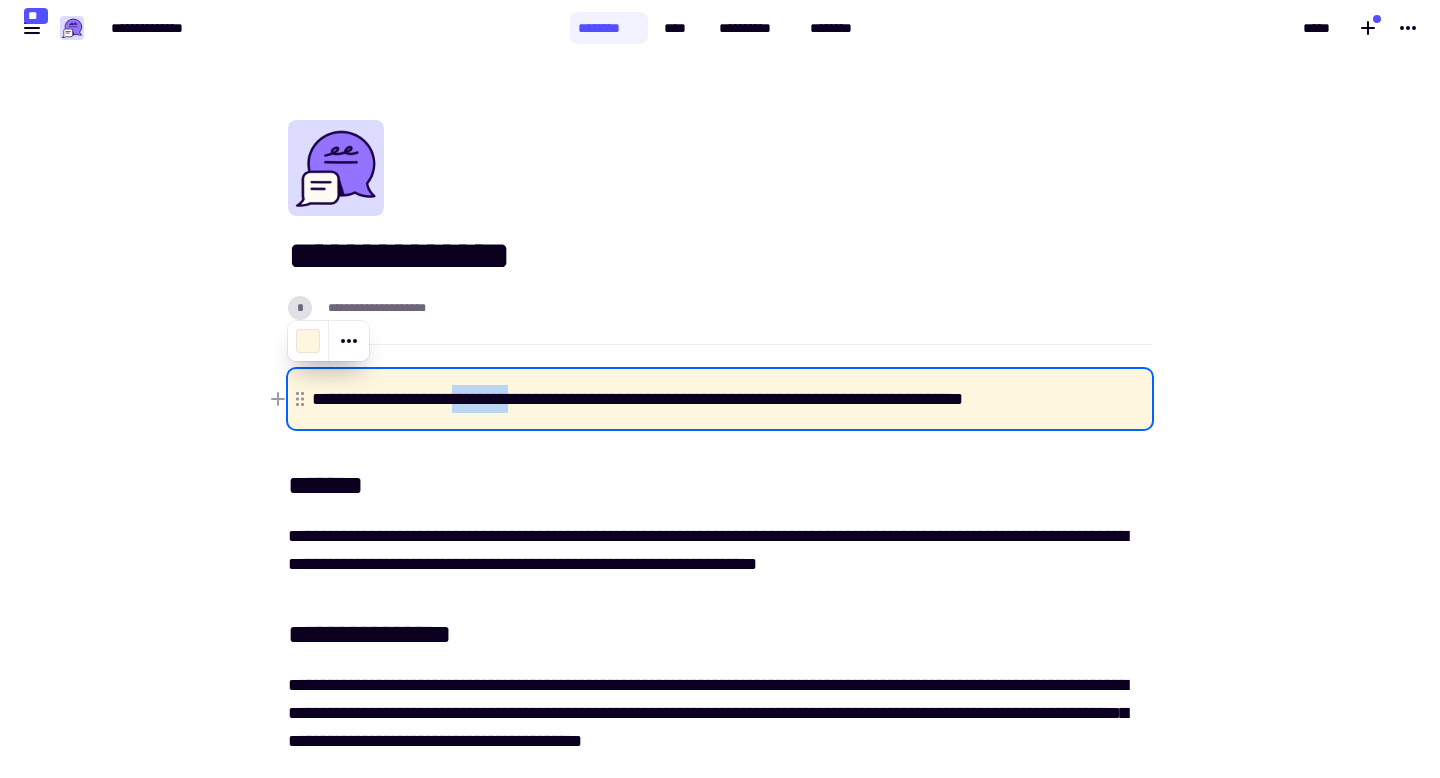 click on "**********" at bounding box center (720, 399) 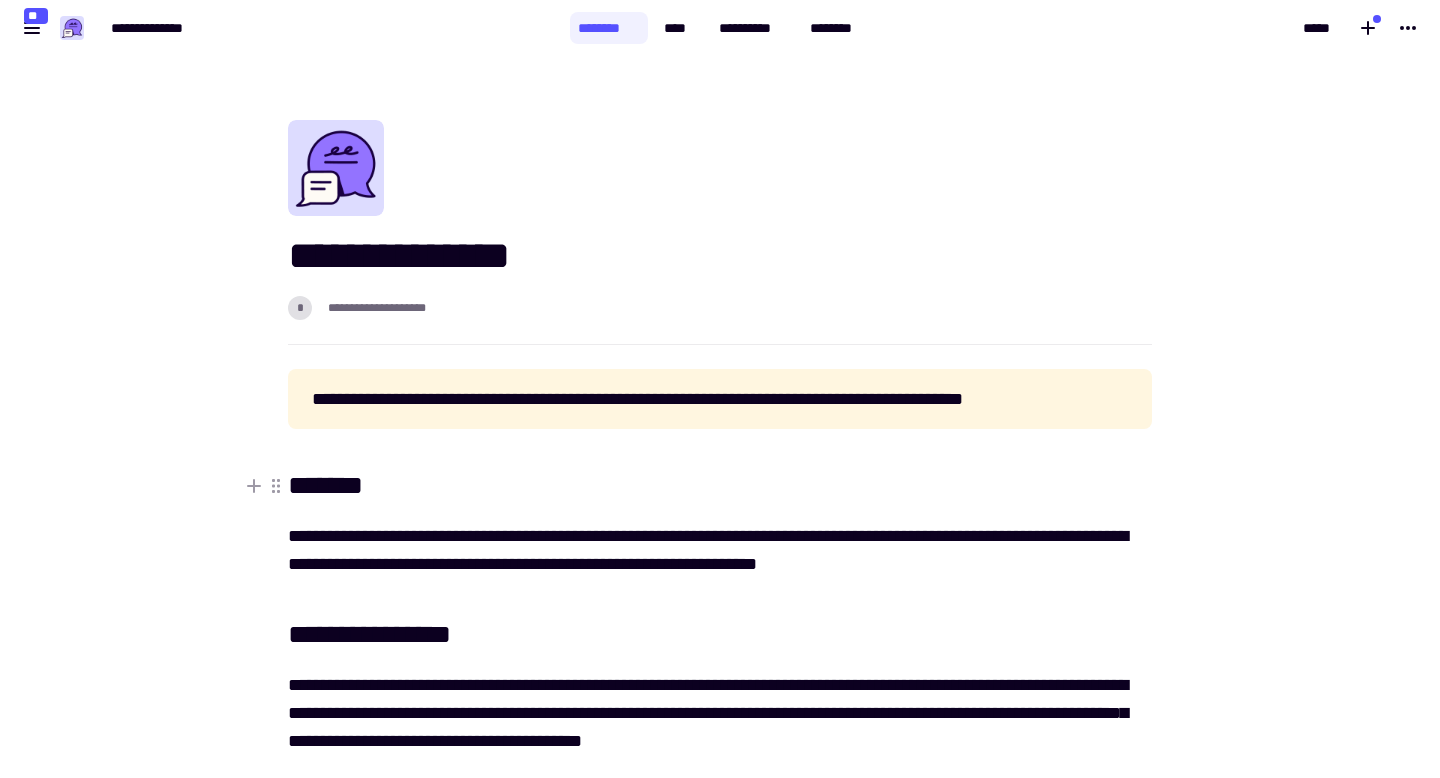 click on "*******" at bounding box center [720, 486] 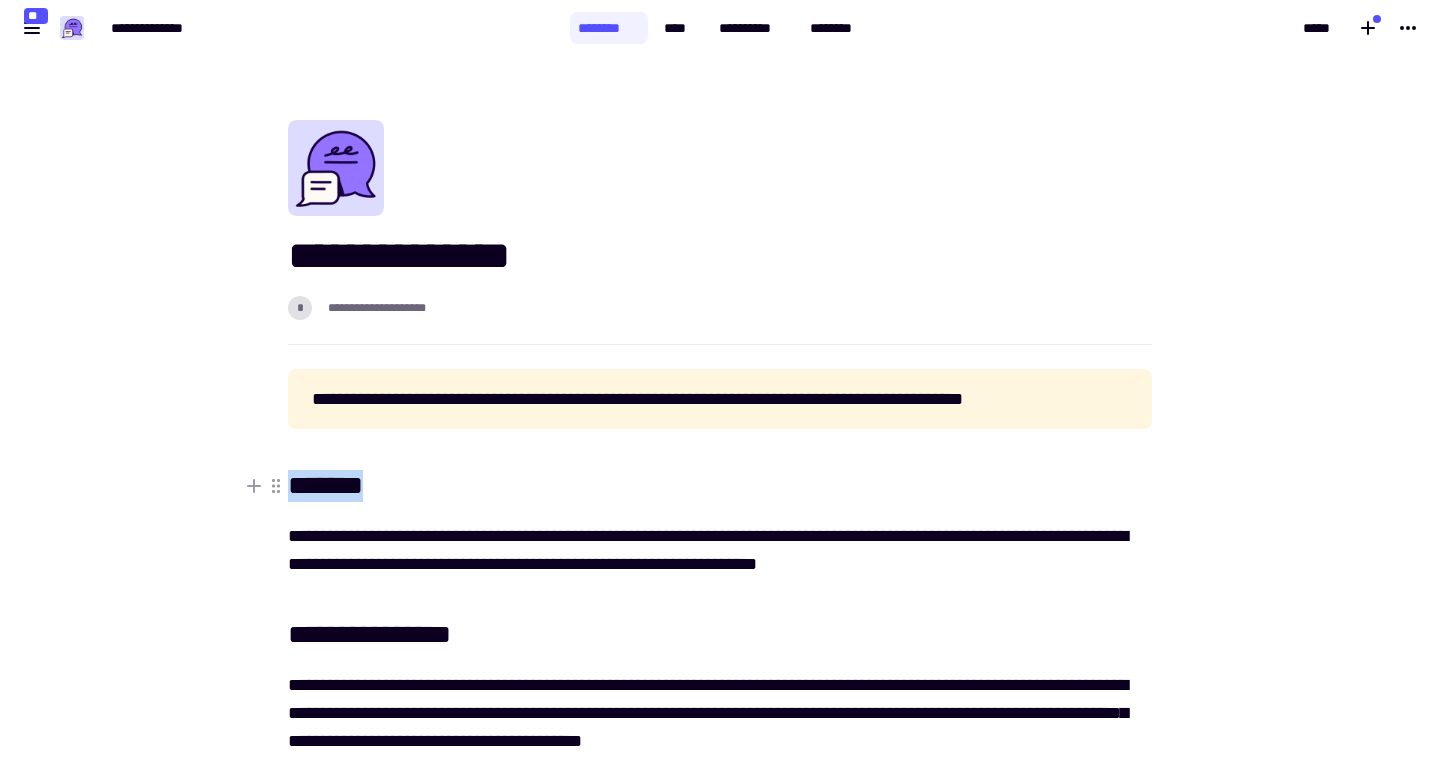 click on "*******" at bounding box center (720, 486) 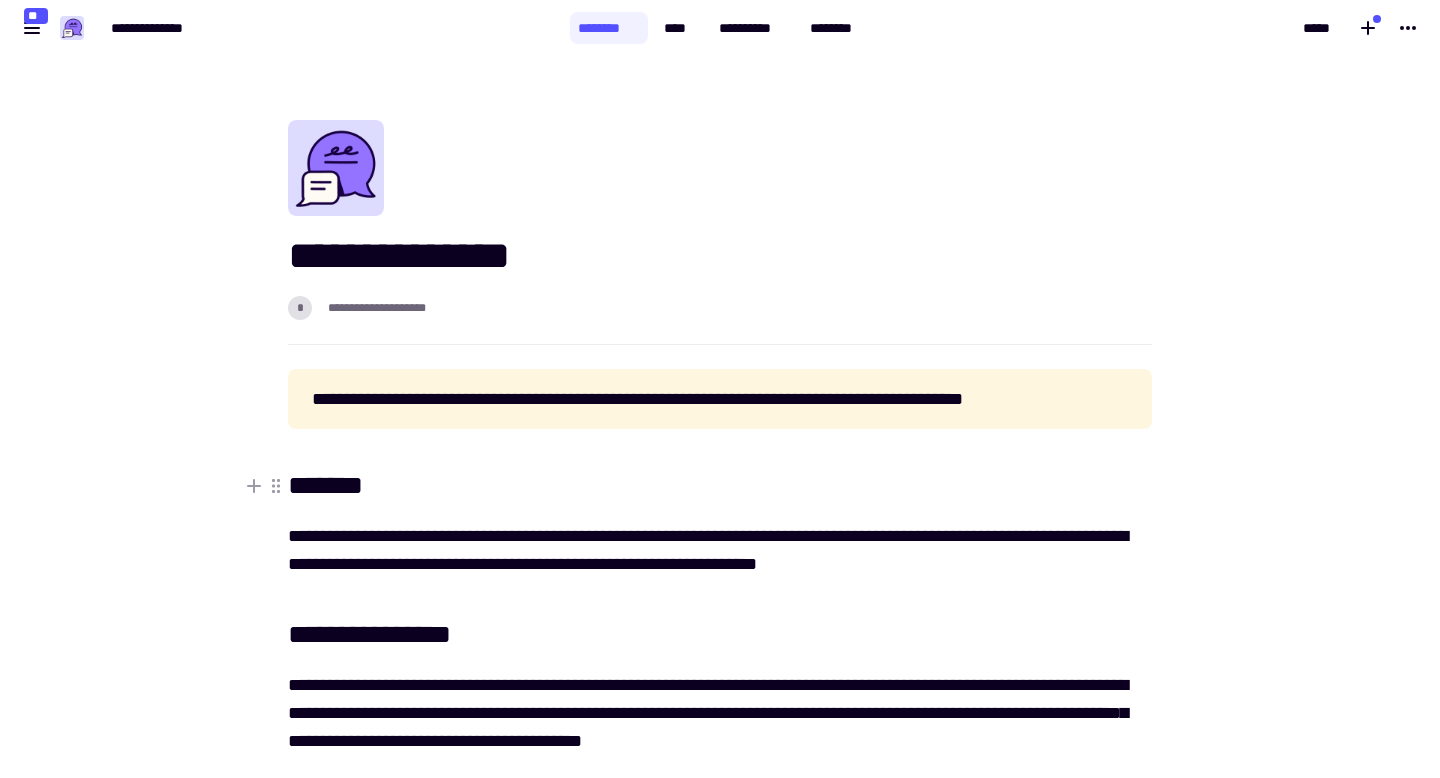 paste 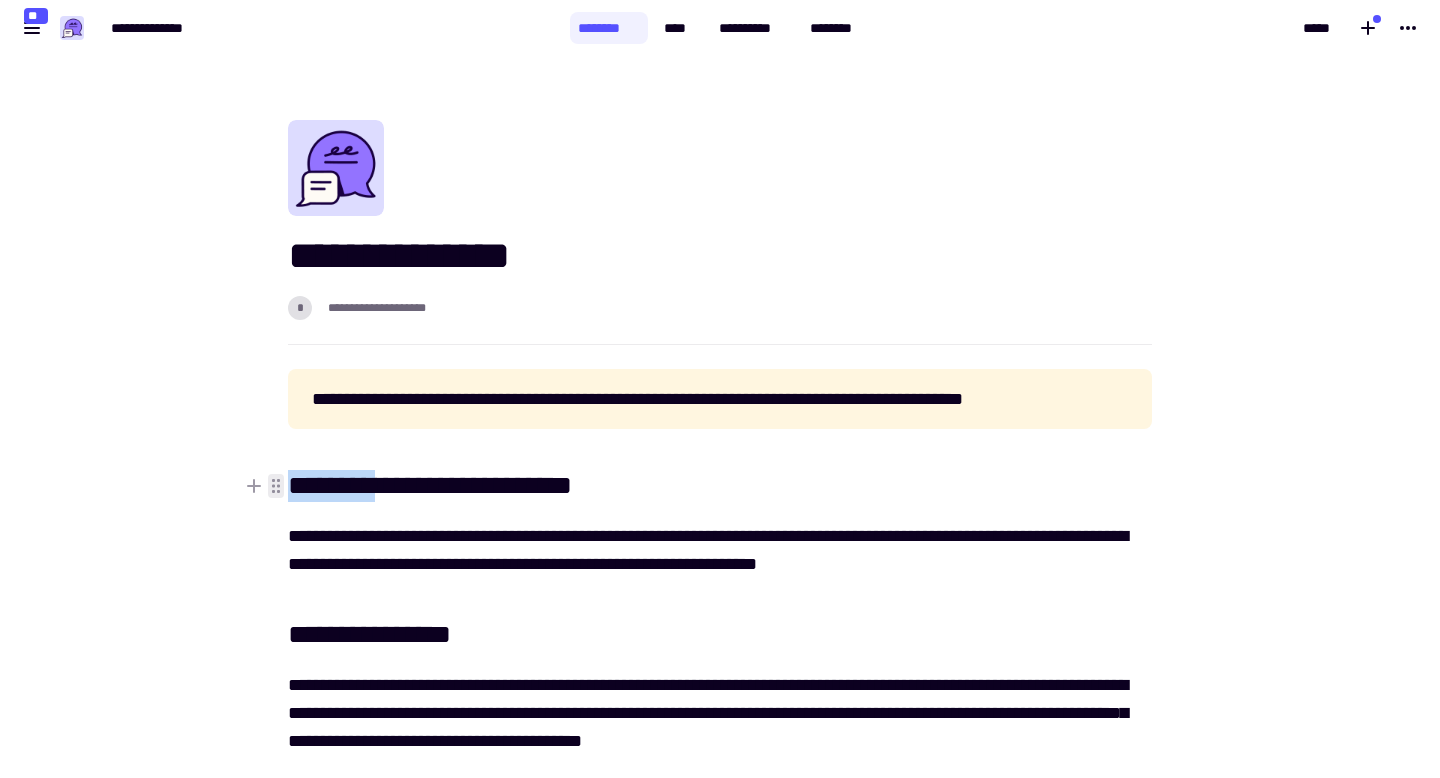 drag, startPoint x: 404, startPoint y: 480, endPoint x: 286, endPoint y: 477, distance: 118.03813 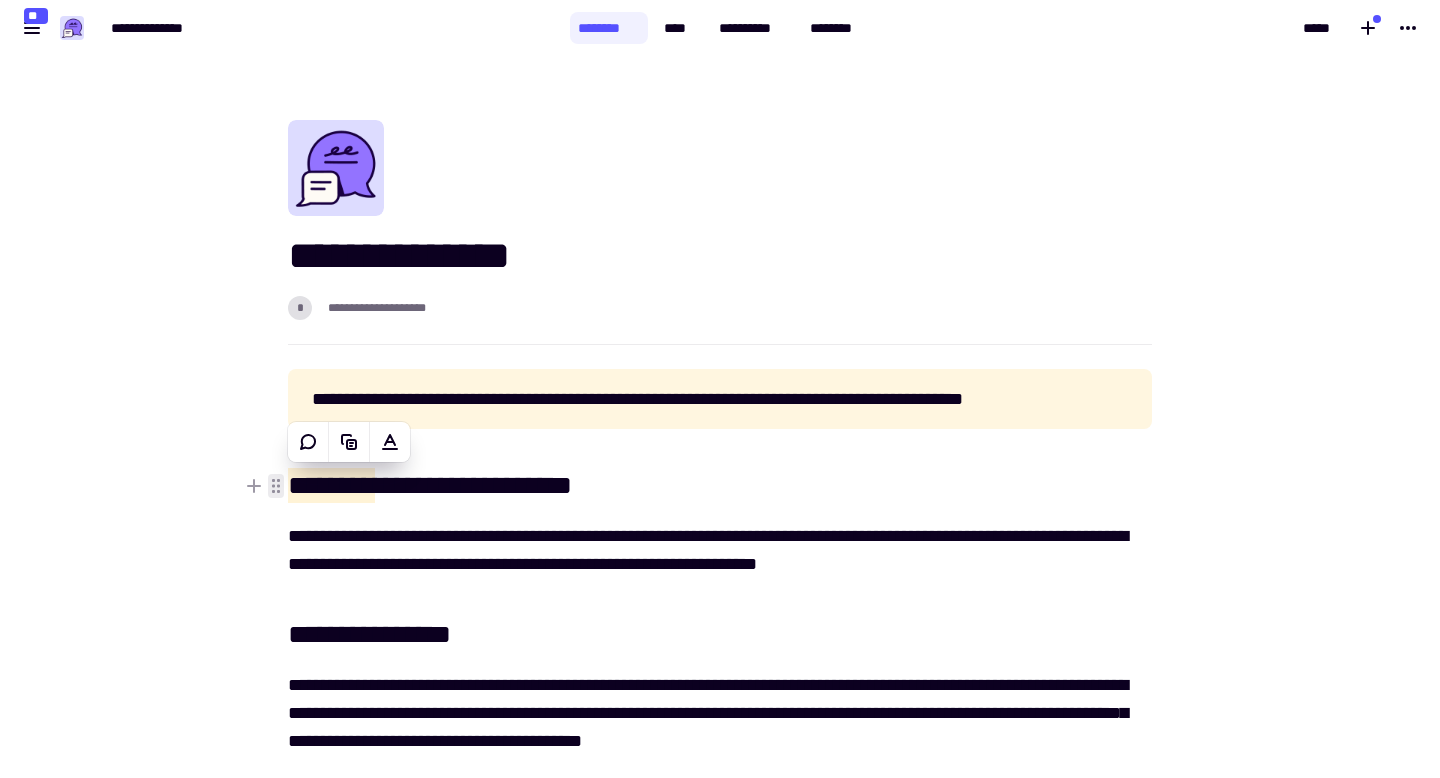 type 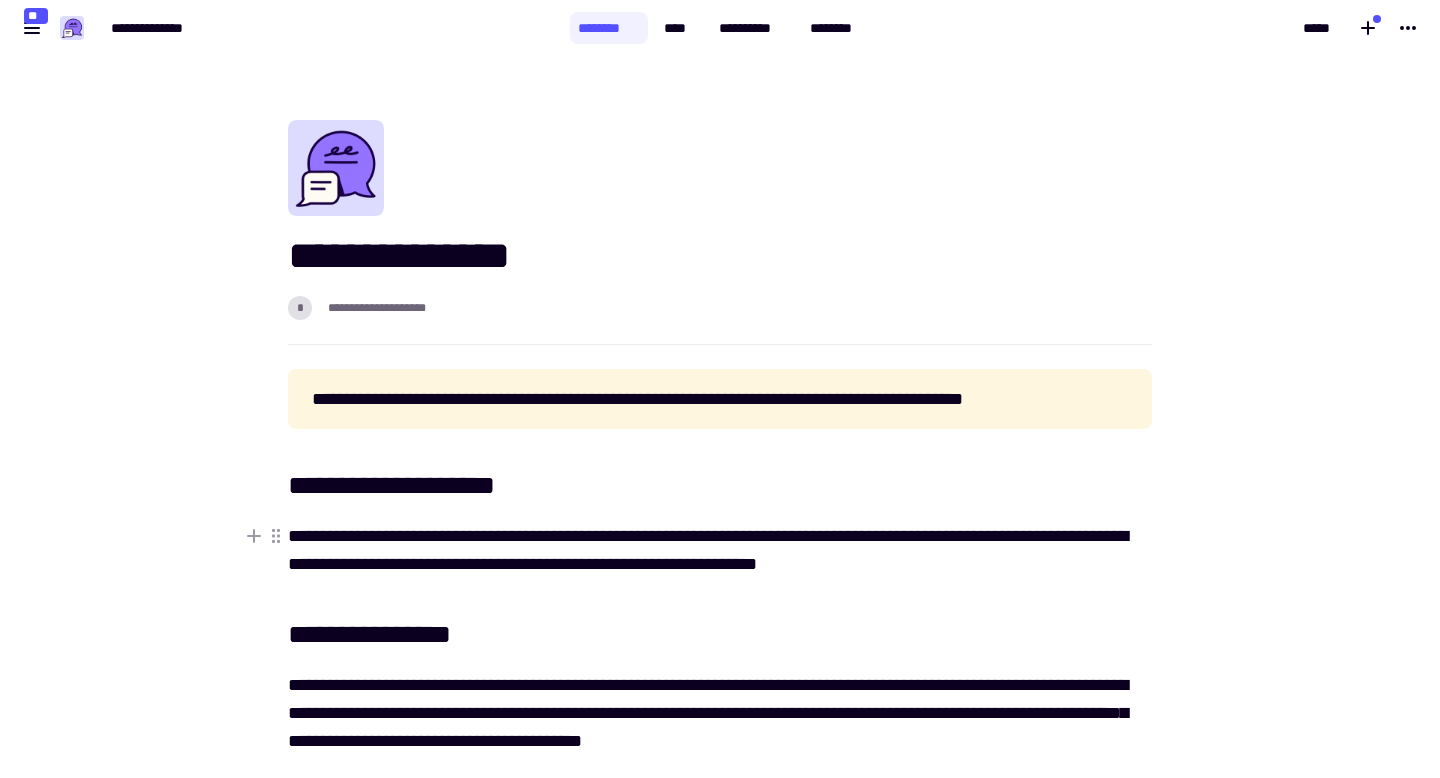 click on "**********" at bounding box center (720, 550) 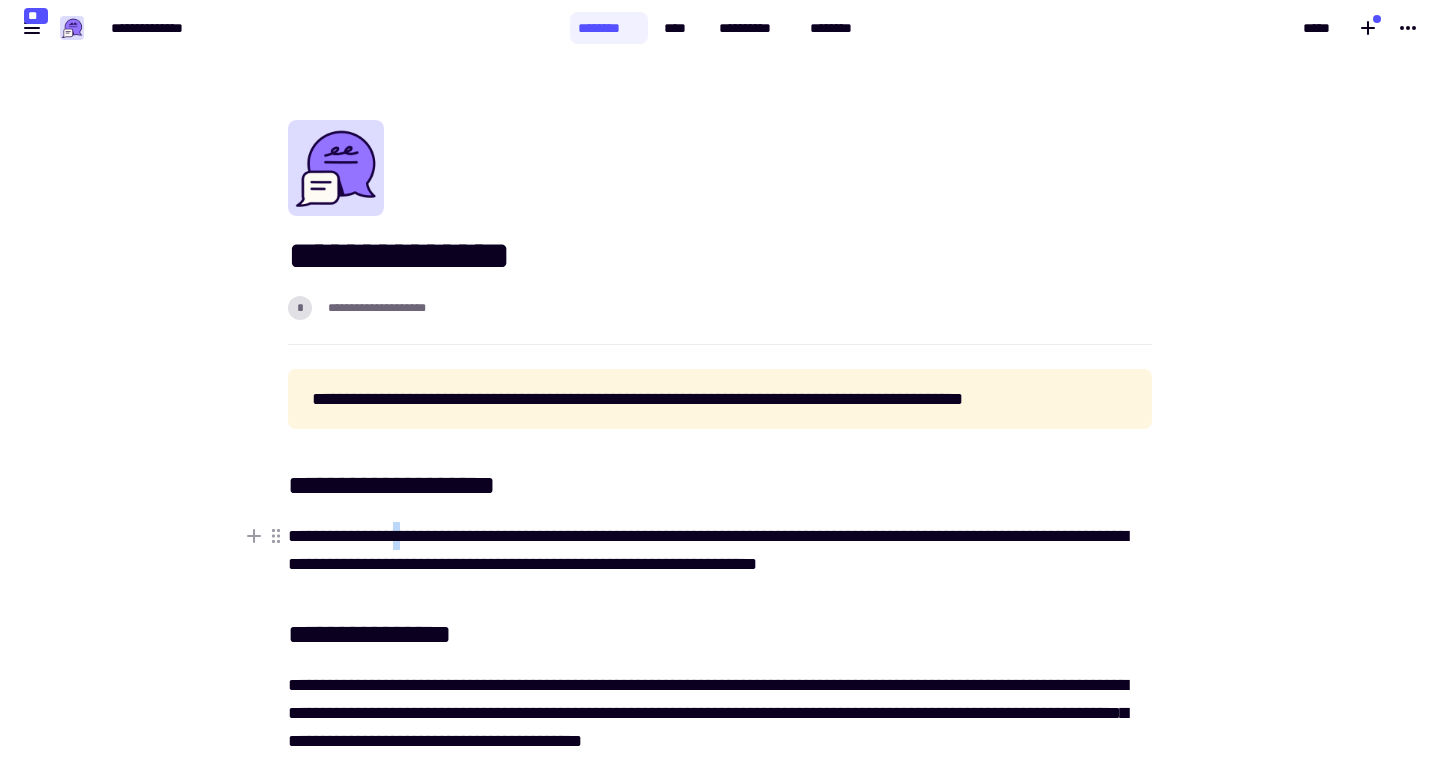 click on "**********" at bounding box center [720, 550] 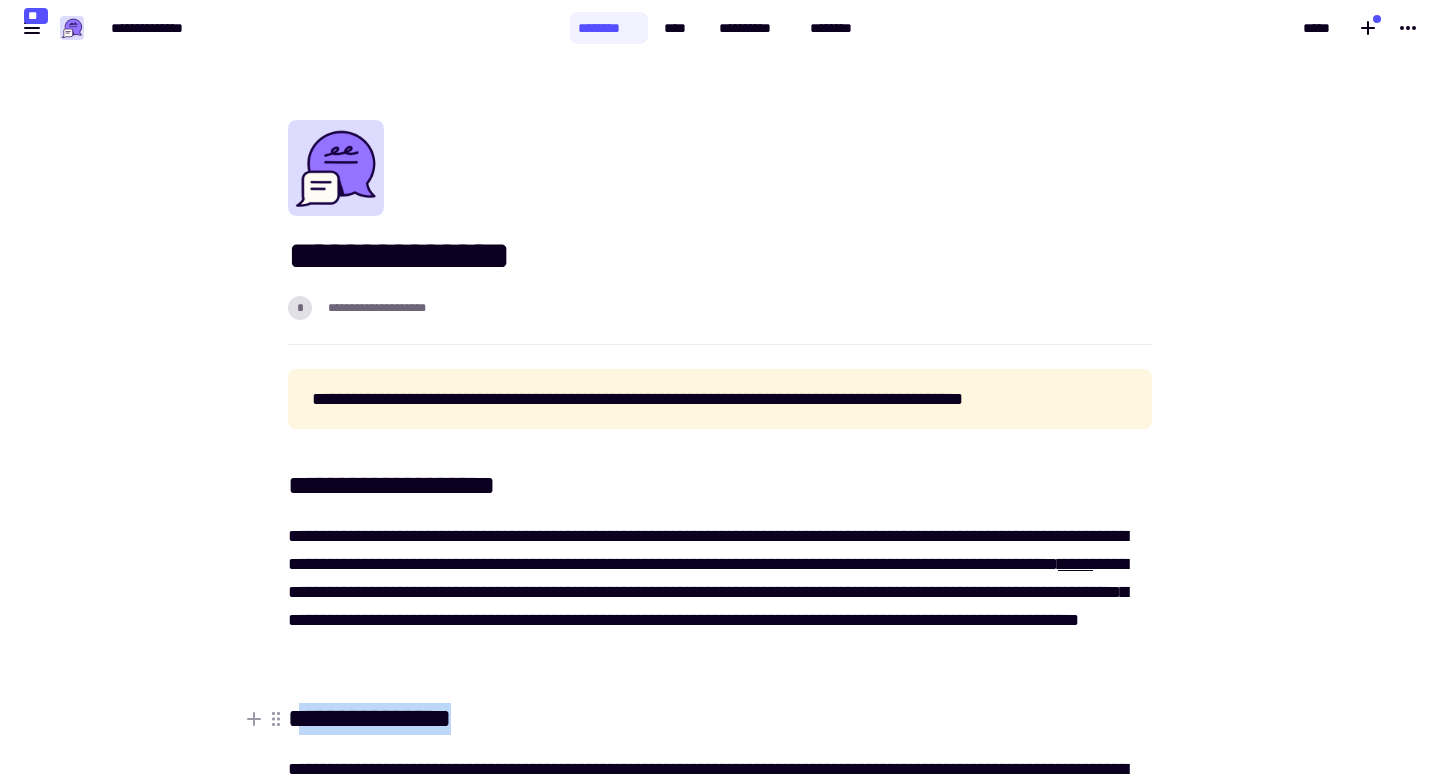 drag, startPoint x: 317, startPoint y: 723, endPoint x: 513, endPoint y: 723, distance: 196 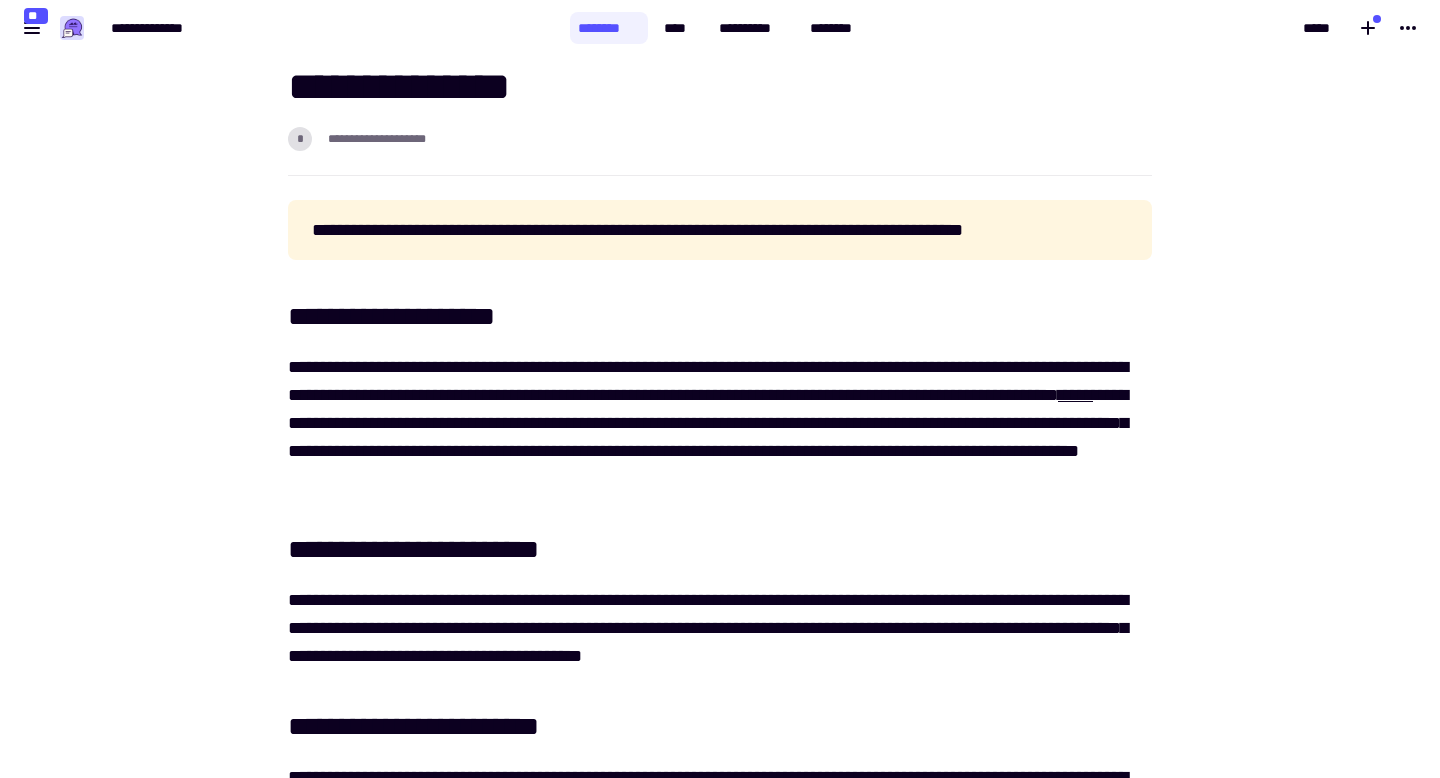 scroll, scrollTop: 241, scrollLeft: 0, axis: vertical 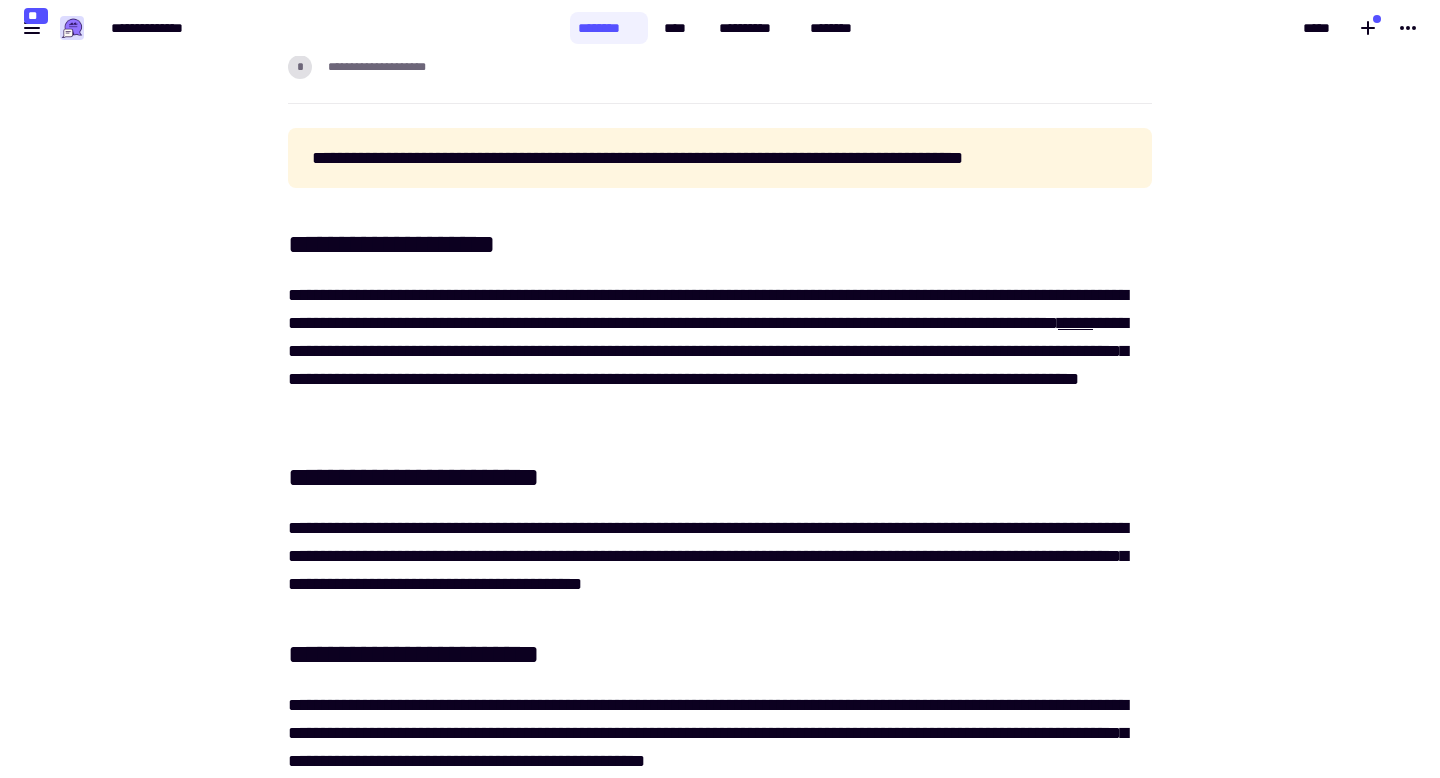 click on "**********" at bounding box center [708, 556] 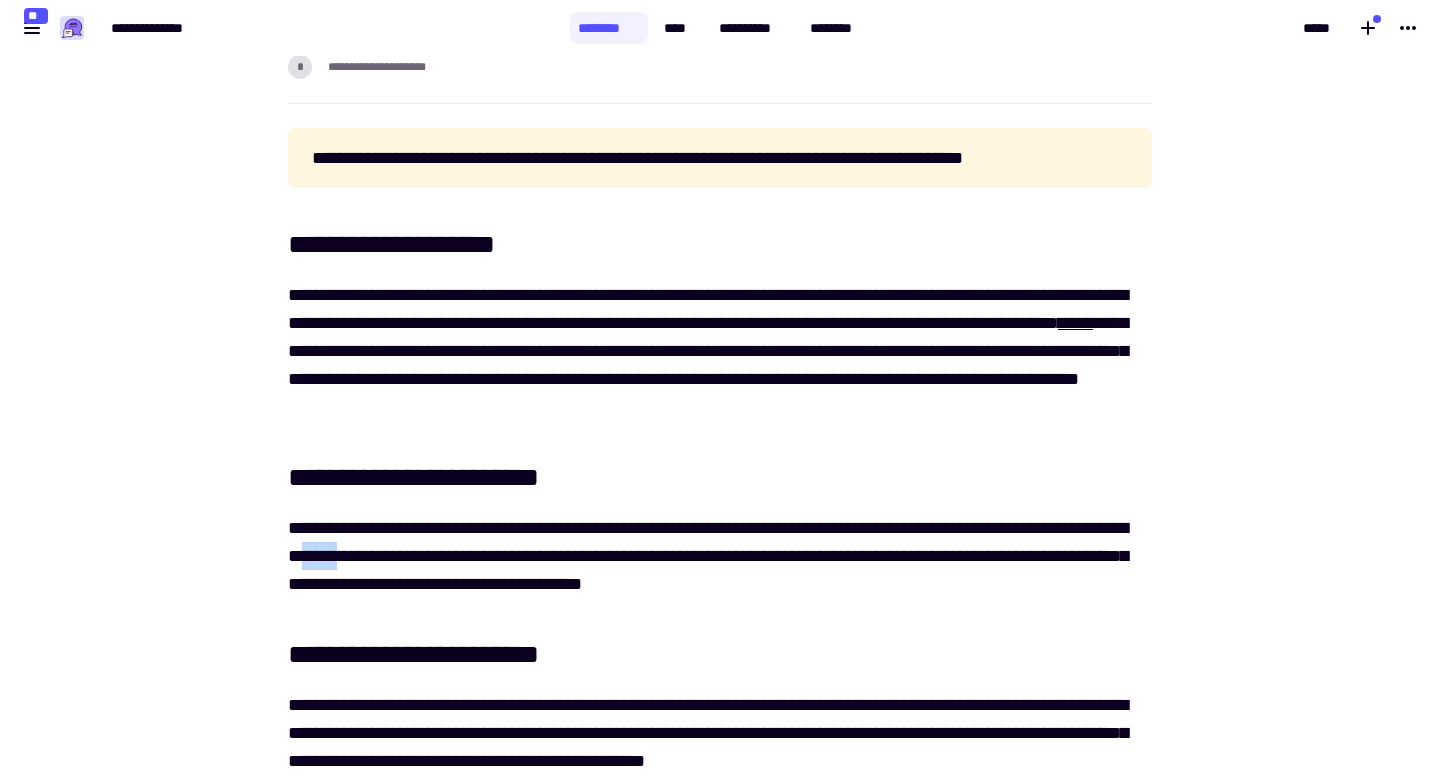 click on "**********" at bounding box center (708, 556) 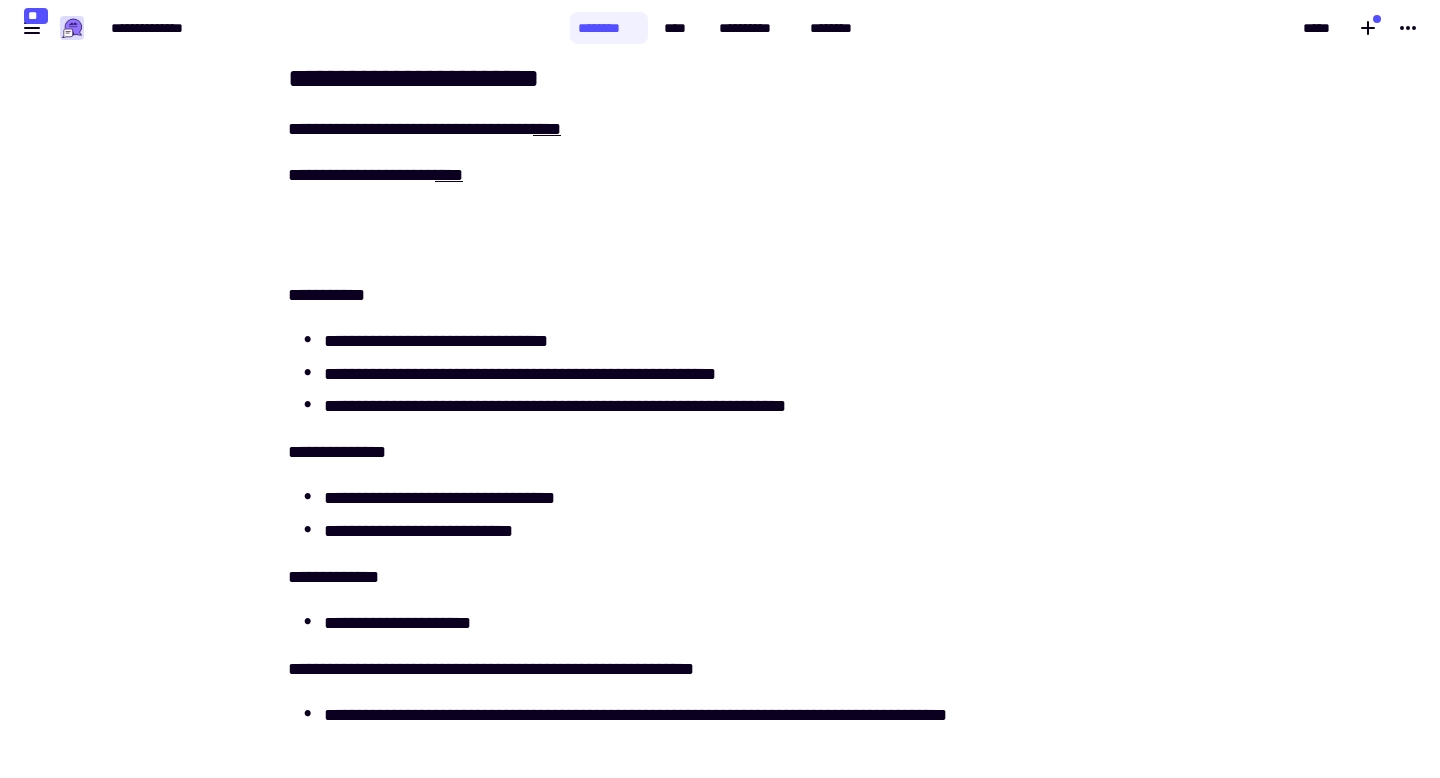scroll, scrollTop: 704, scrollLeft: 0, axis: vertical 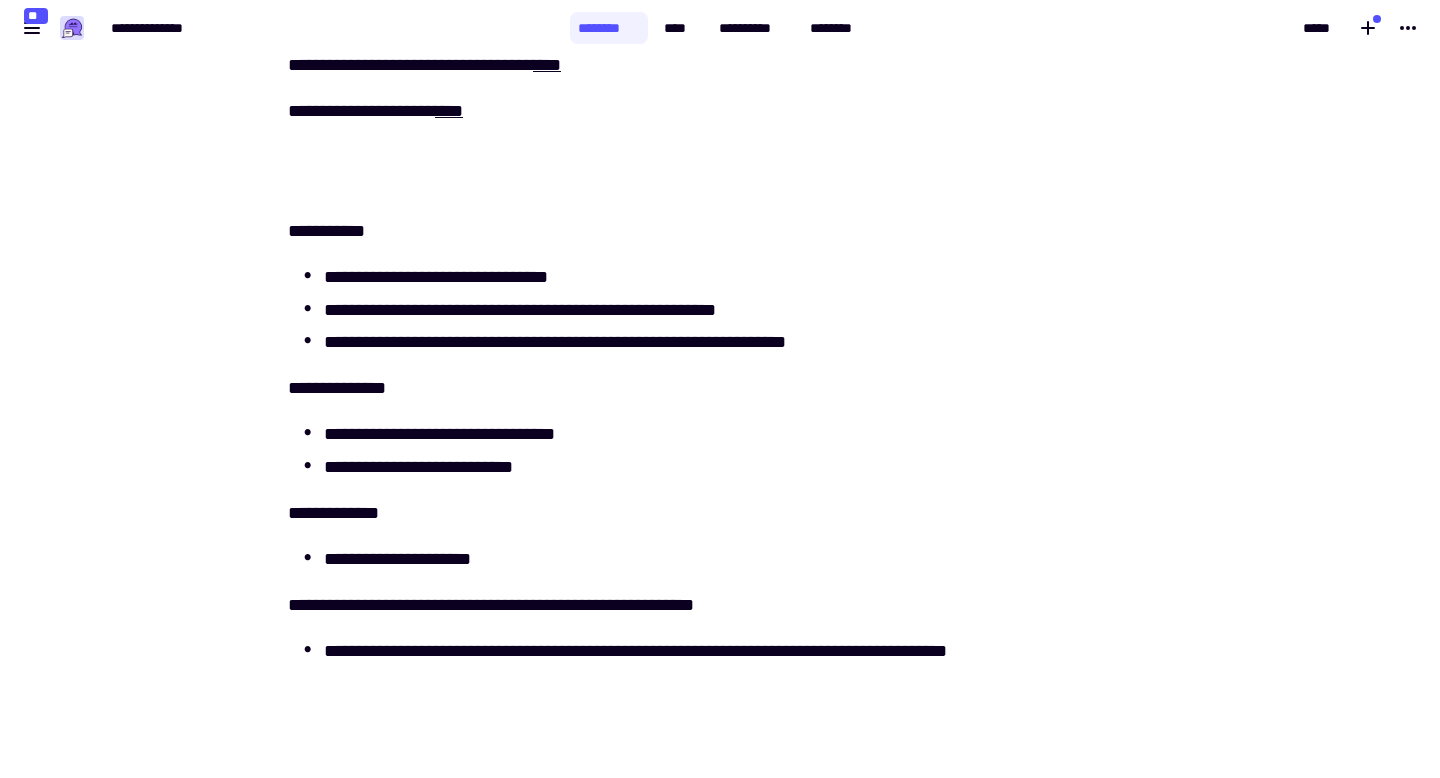 click on "**********" at bounding box center [708, 448] 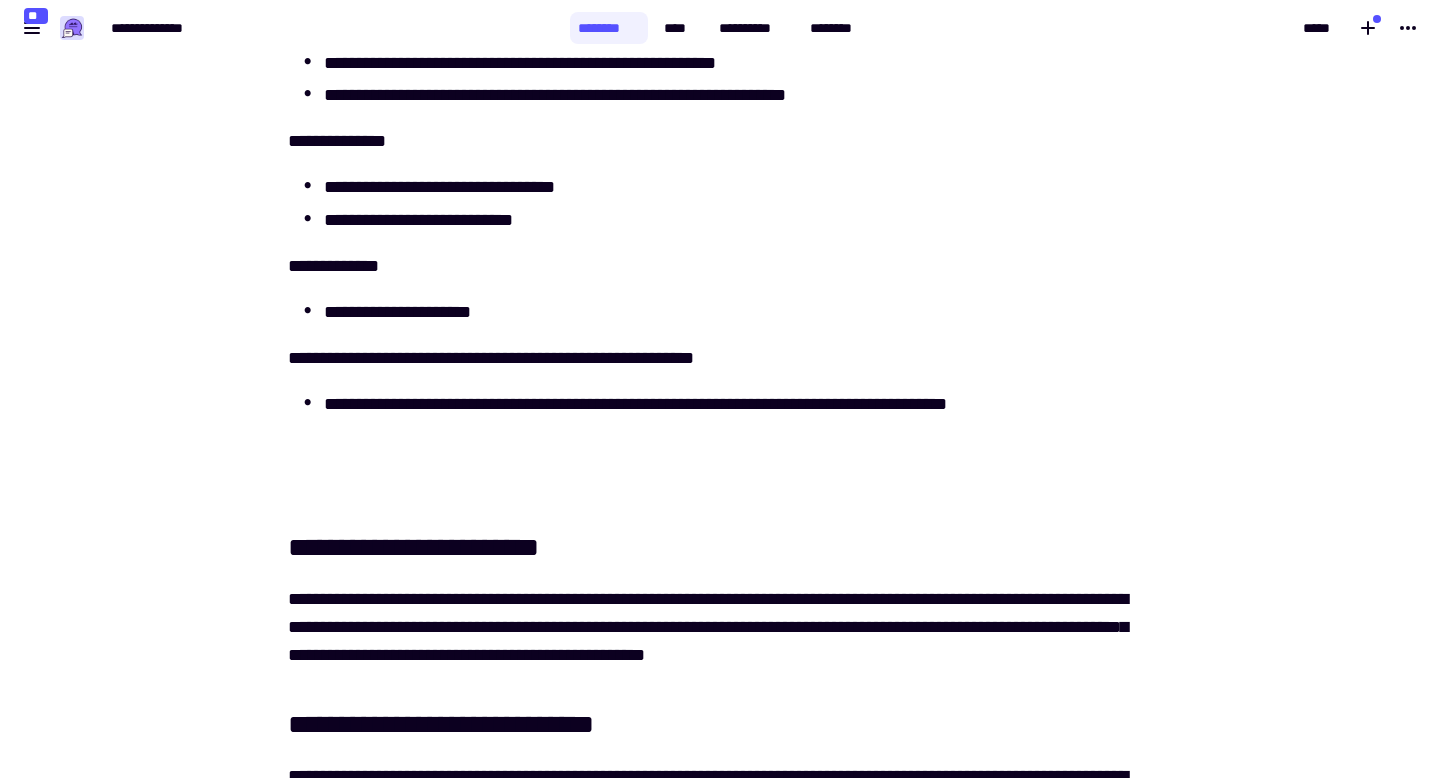 scroll, scrollTop: 1080, scrollLeft: 0, axis: vertical 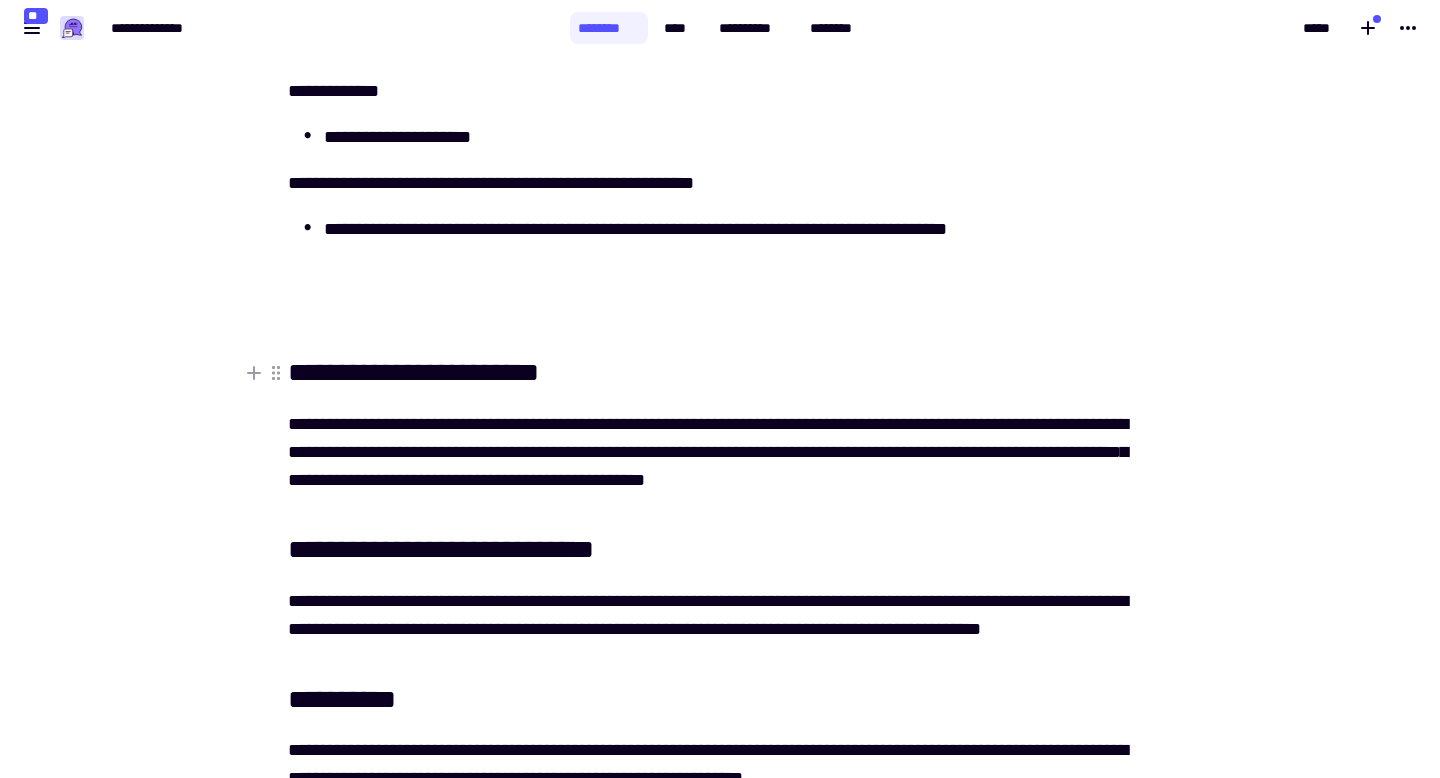 click on "**********" at bounding box center (720, 373) 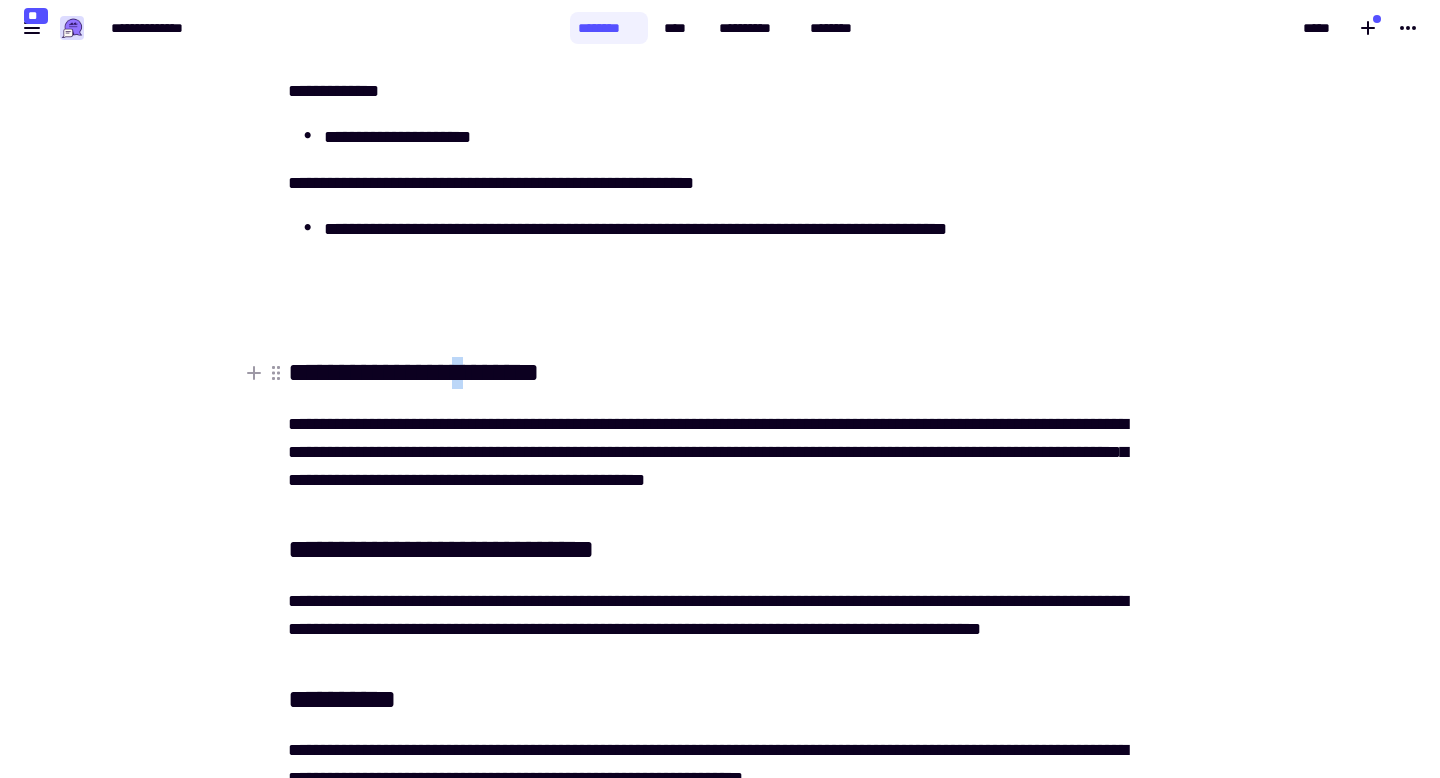 click on "**********" at bounding box center [720, 373] 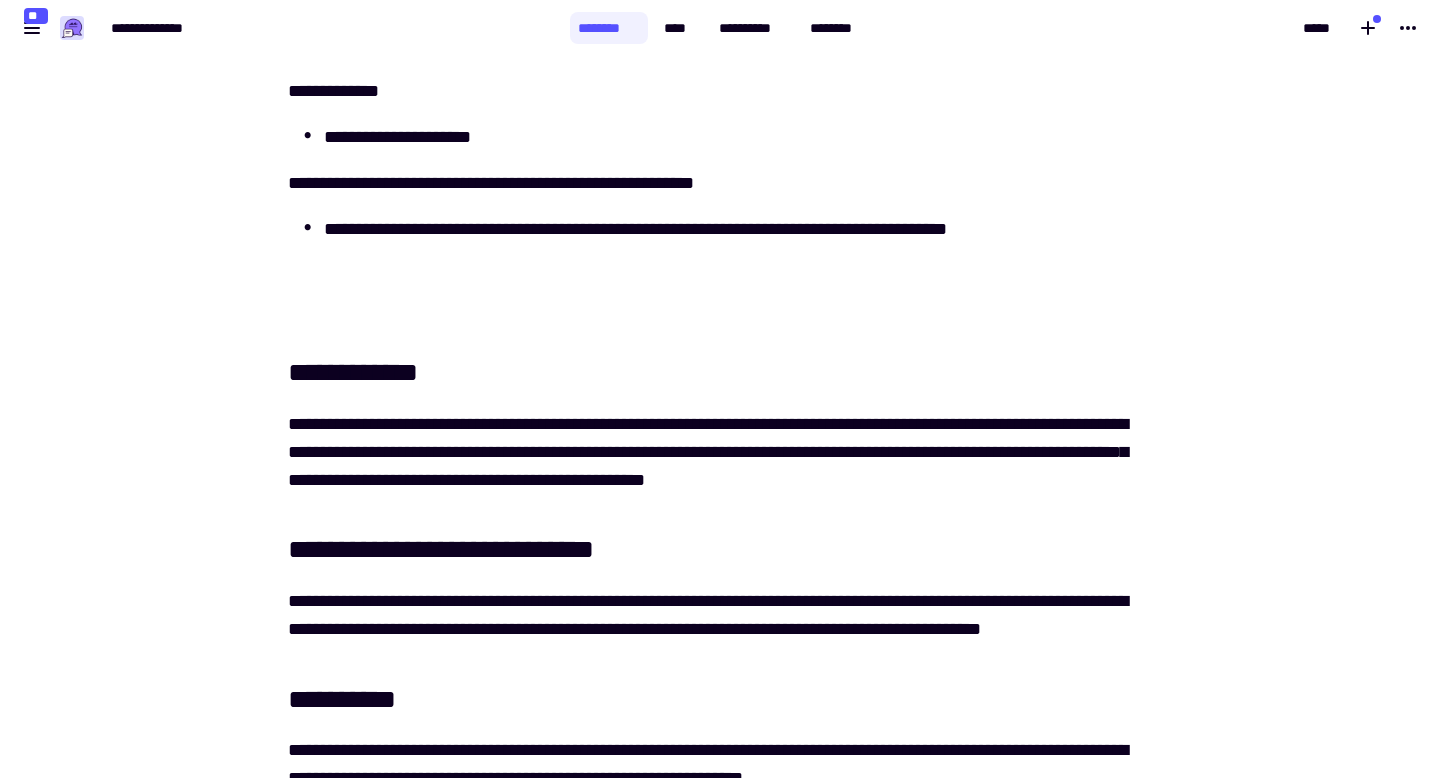 click on "**********" at bounding box center (708, 452) 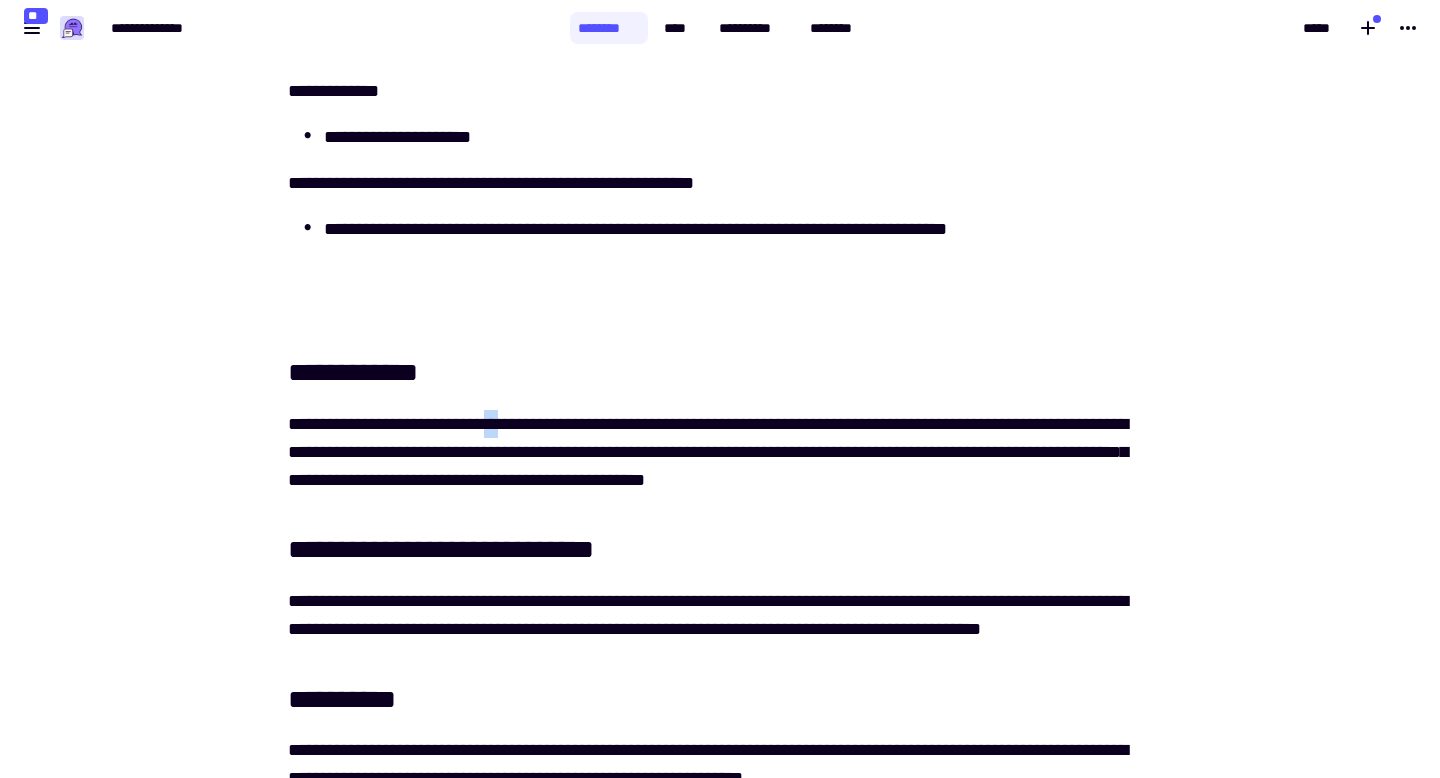 click on "**********" at bounding box center [708, 452] 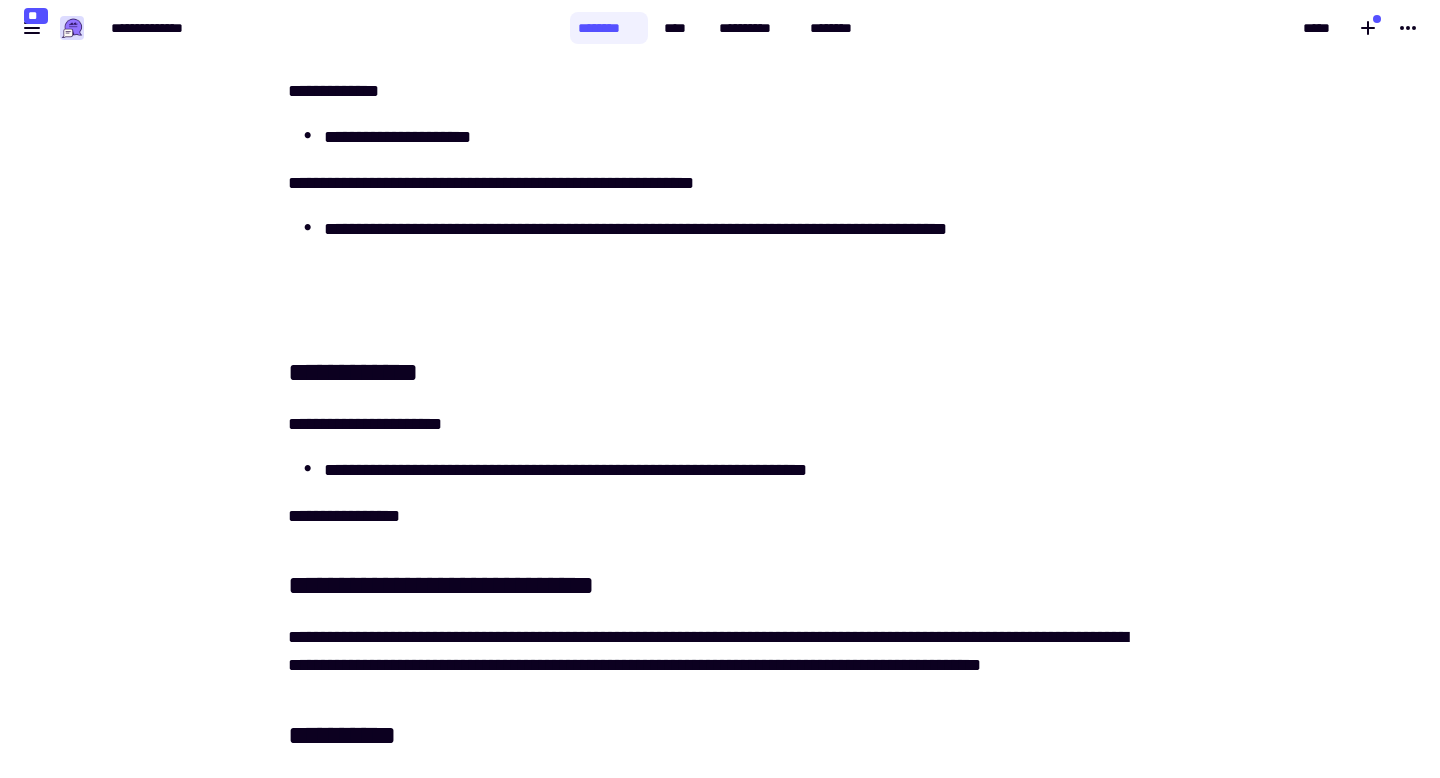 click on "**********" at bounding box center [720, 586] 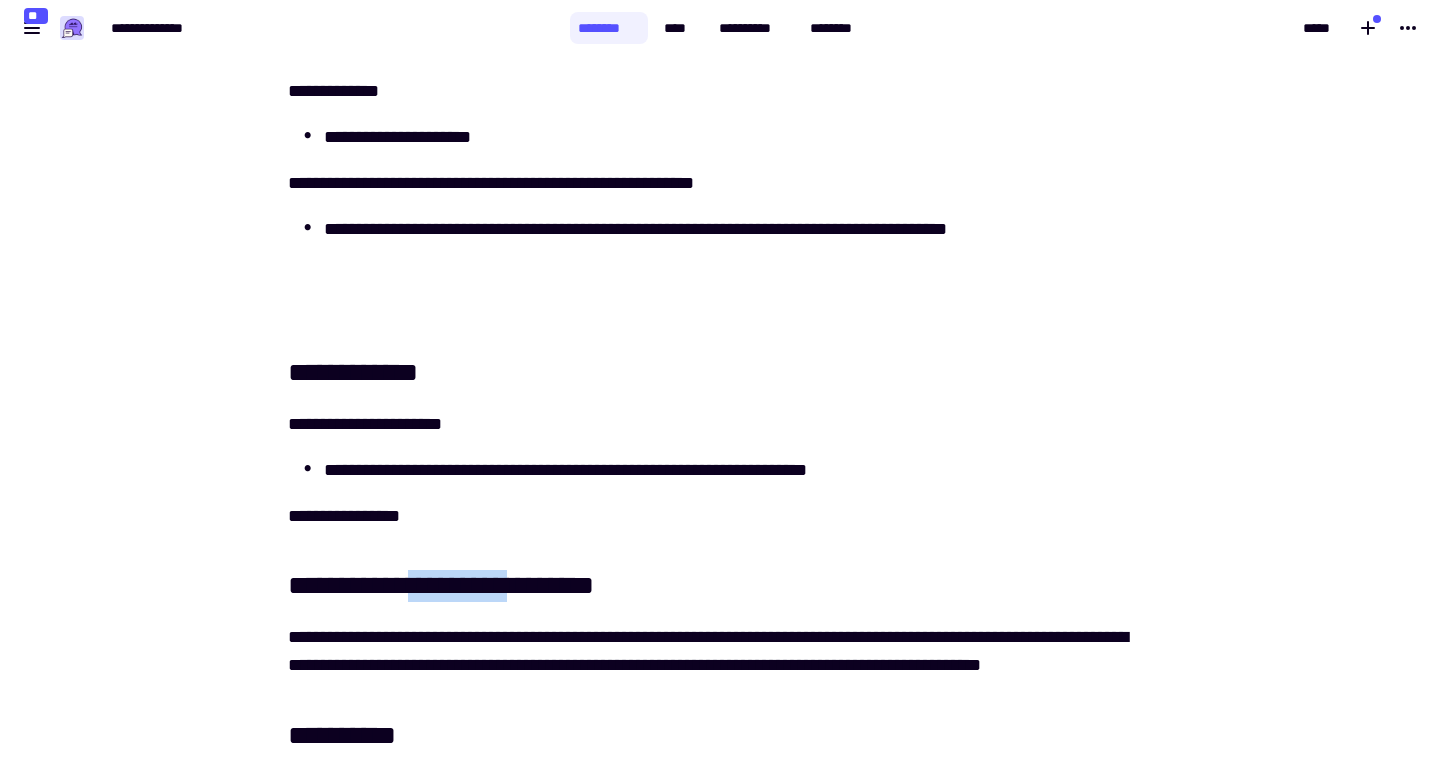 click on "**********" at bounding box center (720, 586) 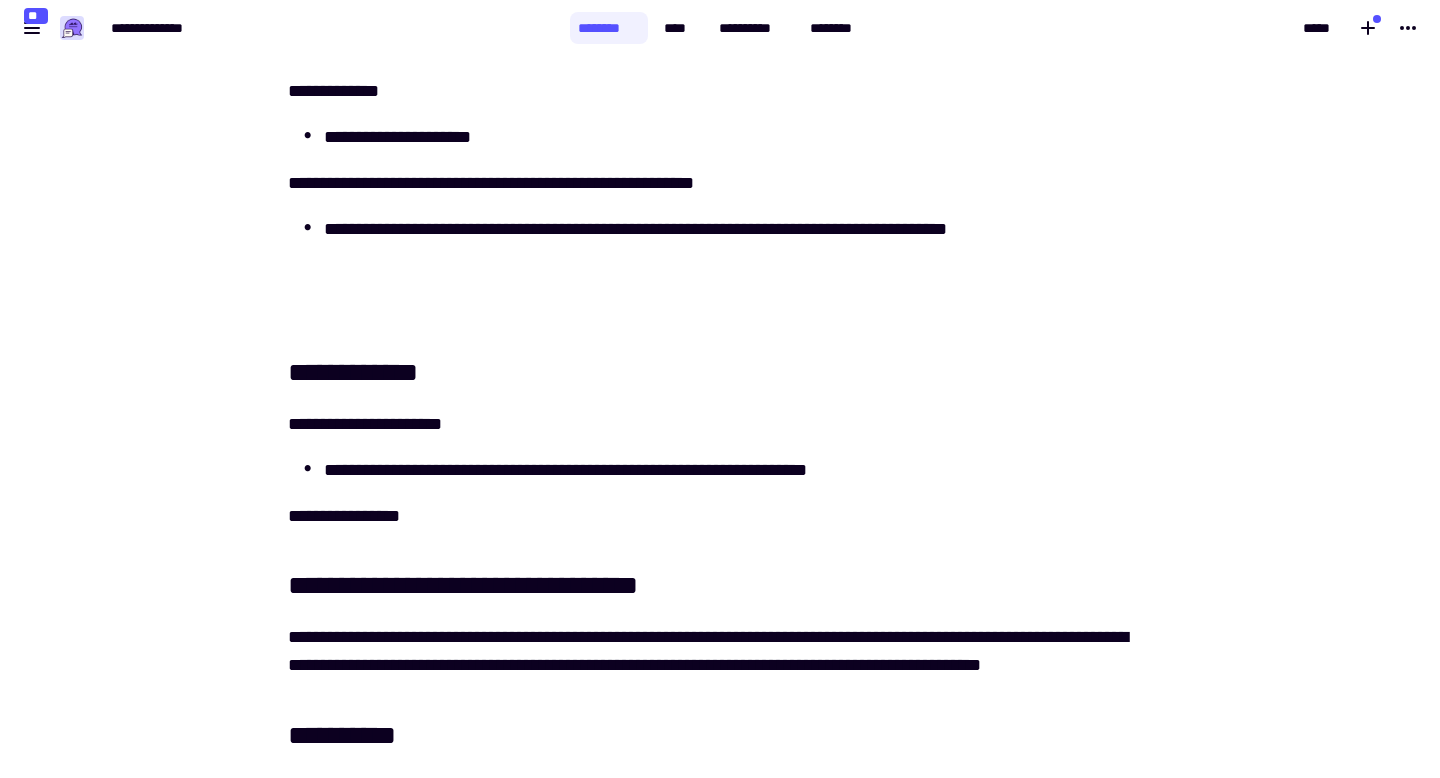 click on "**********" at bounding box center [708, 67] 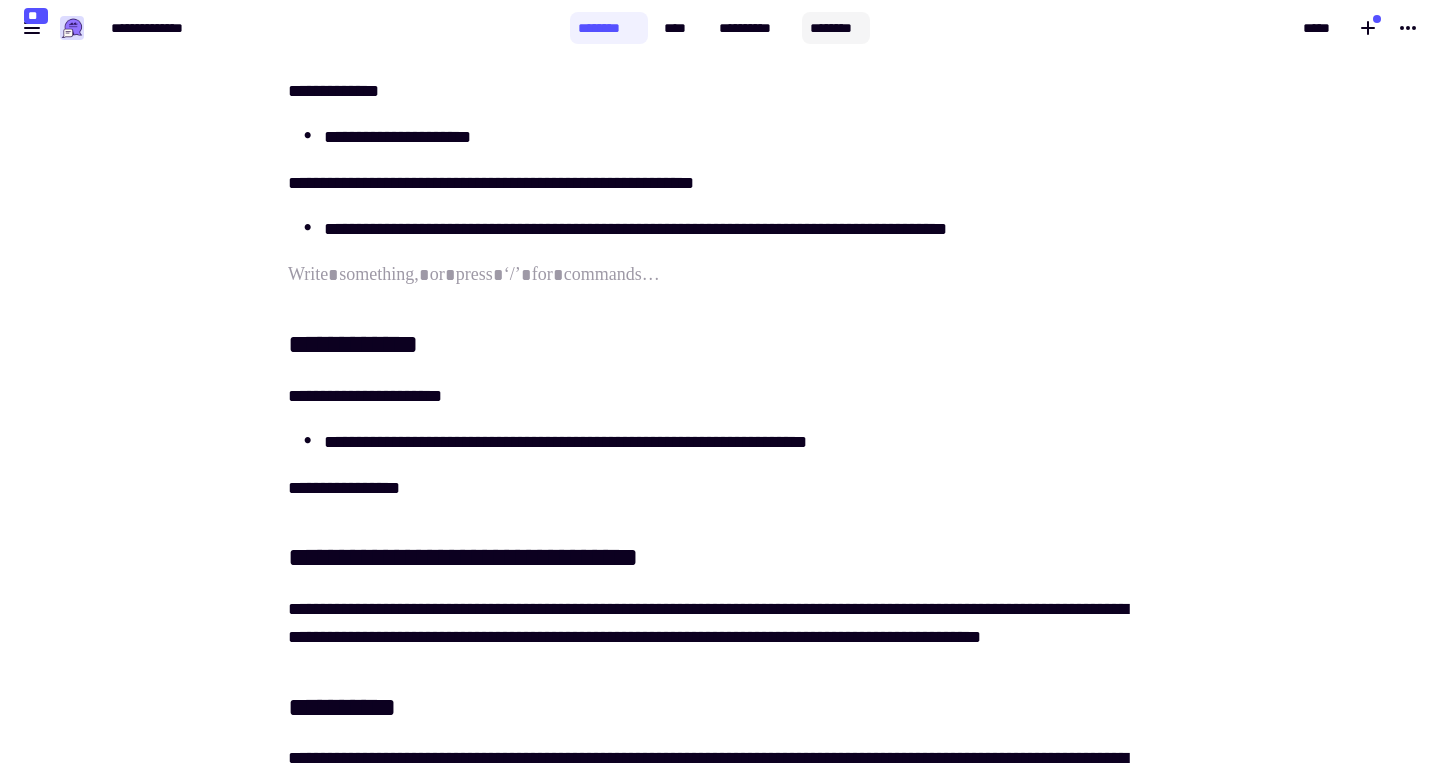 scroll, scrollTop: 1239, scrollLeft: 0, axis: vertical 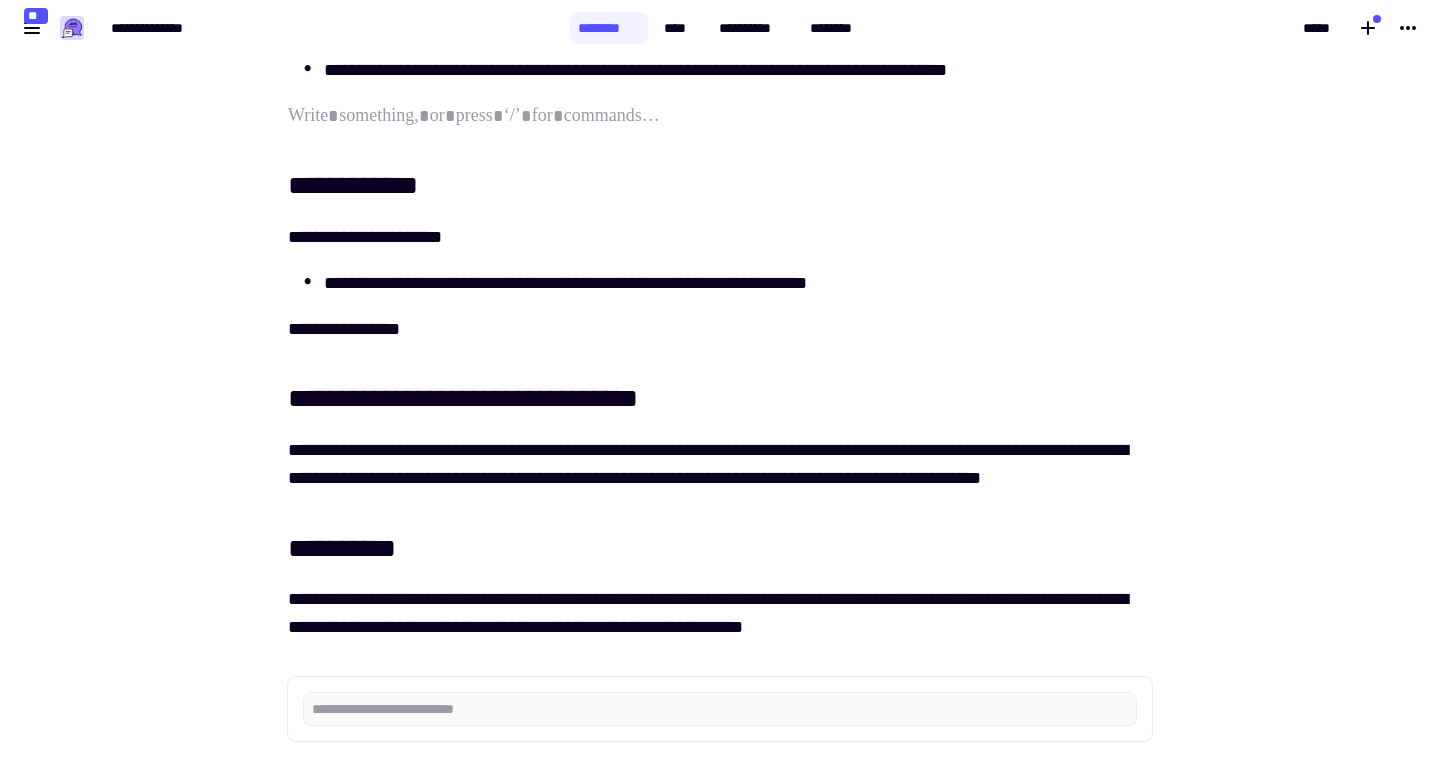 click on "**********" at bounding box center [708, -106] 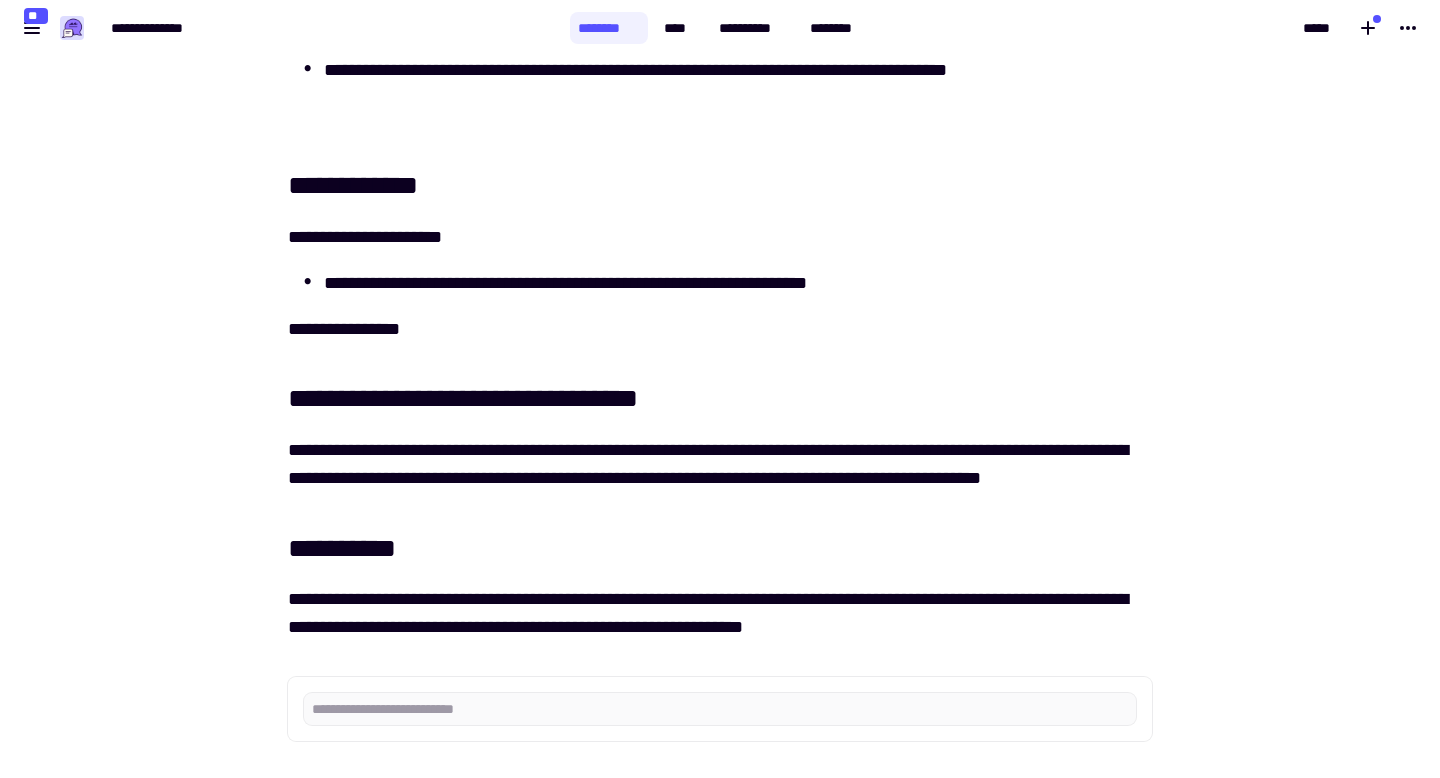 click on "**********" at bounding box center [708, -106] 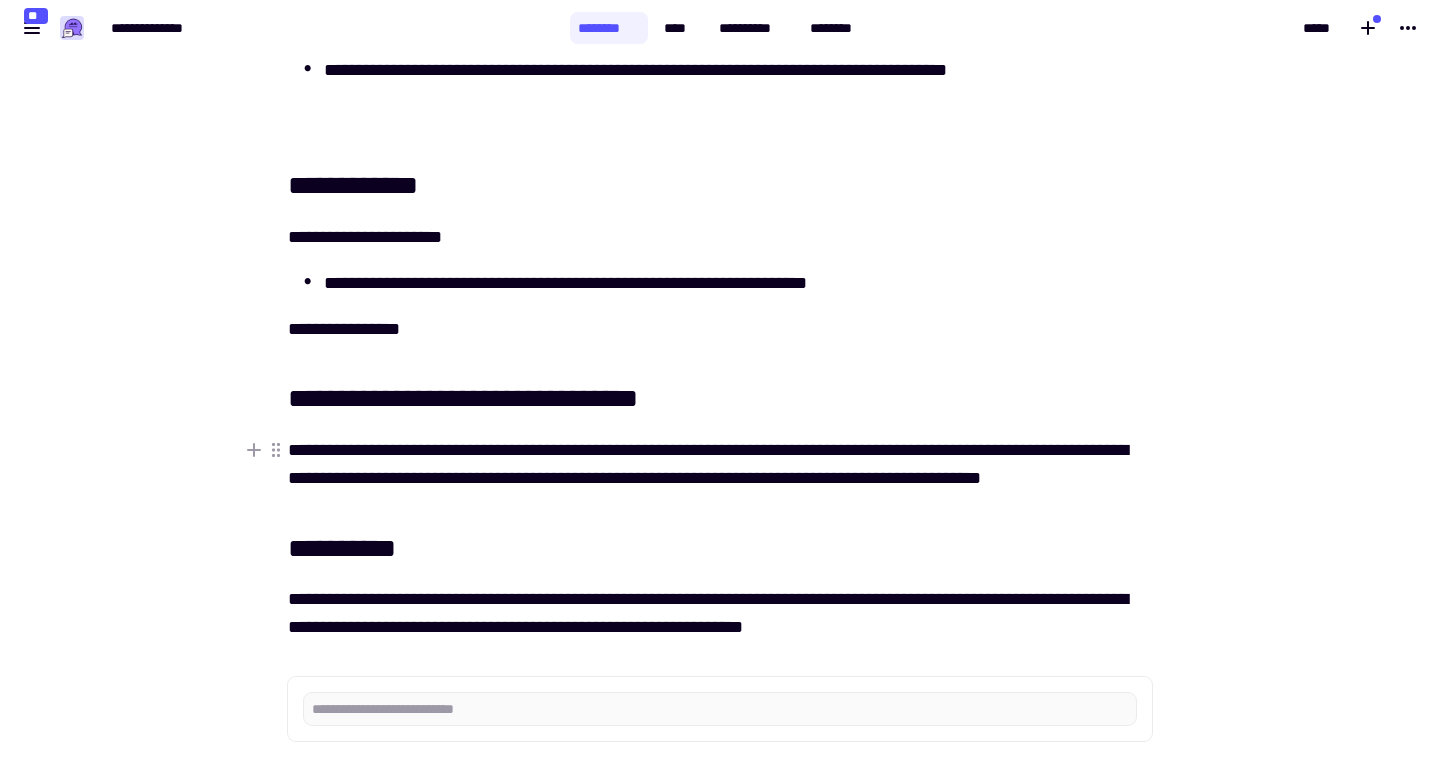 click on "**********" at bounding box center [720, 464] 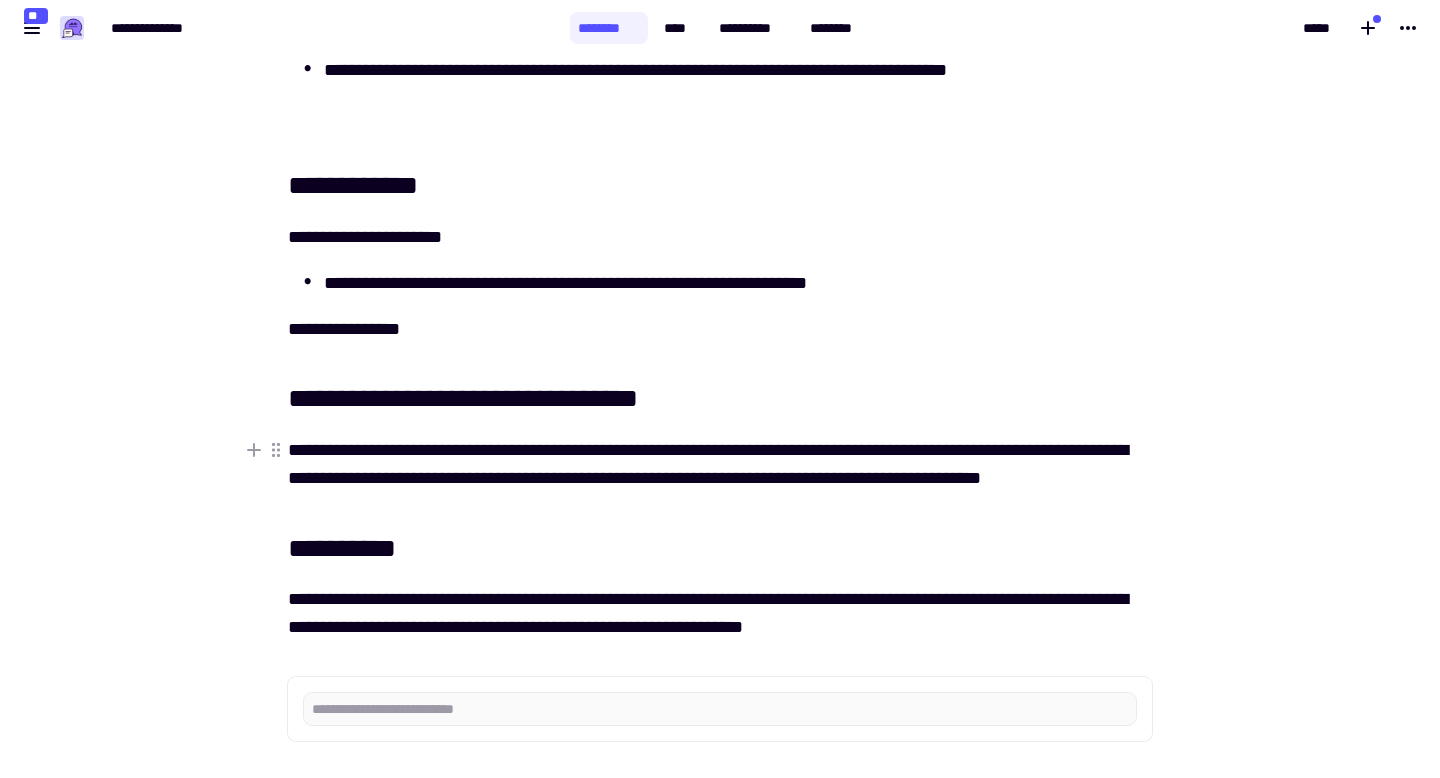 click on "**********" at bounding box center [708, 464] 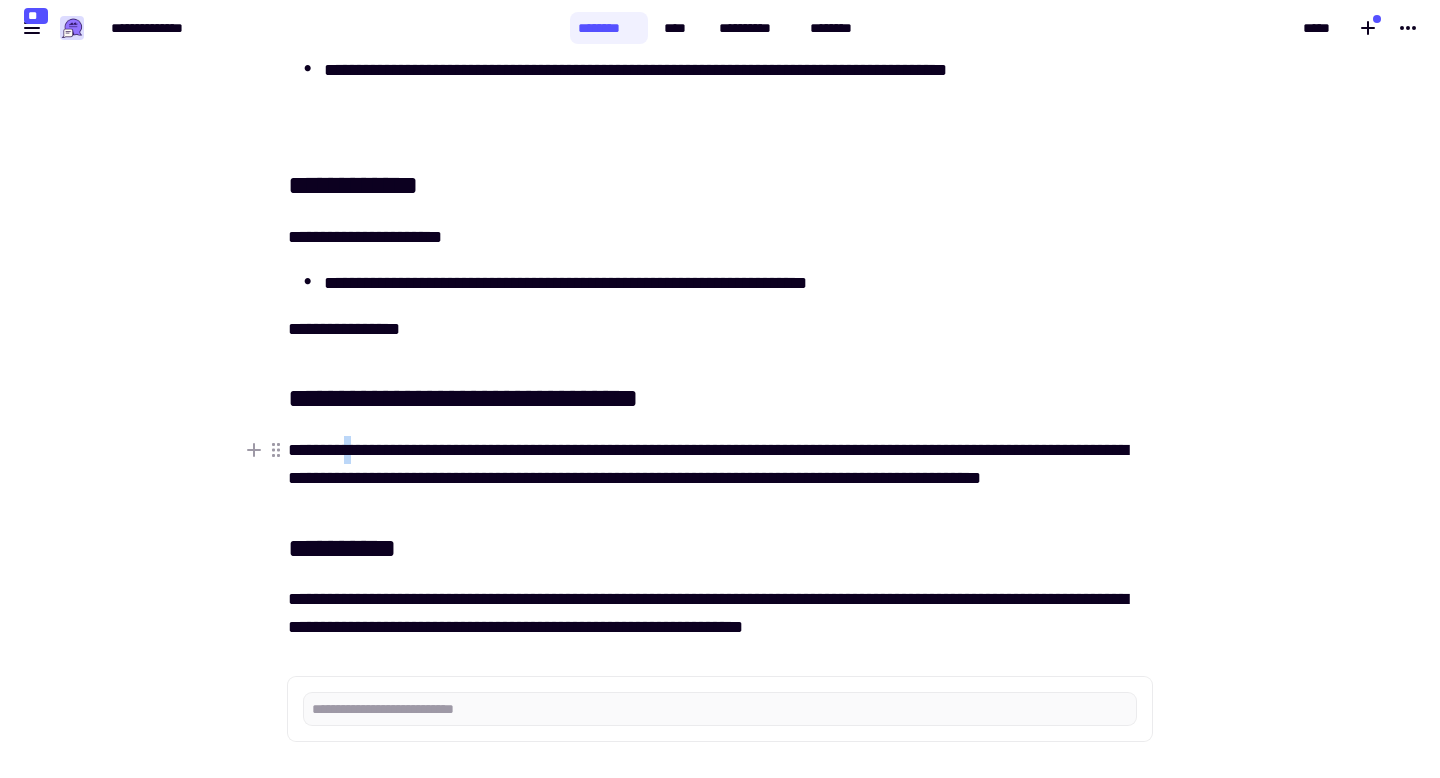 click on "**********" at bounding box center (708, 464) 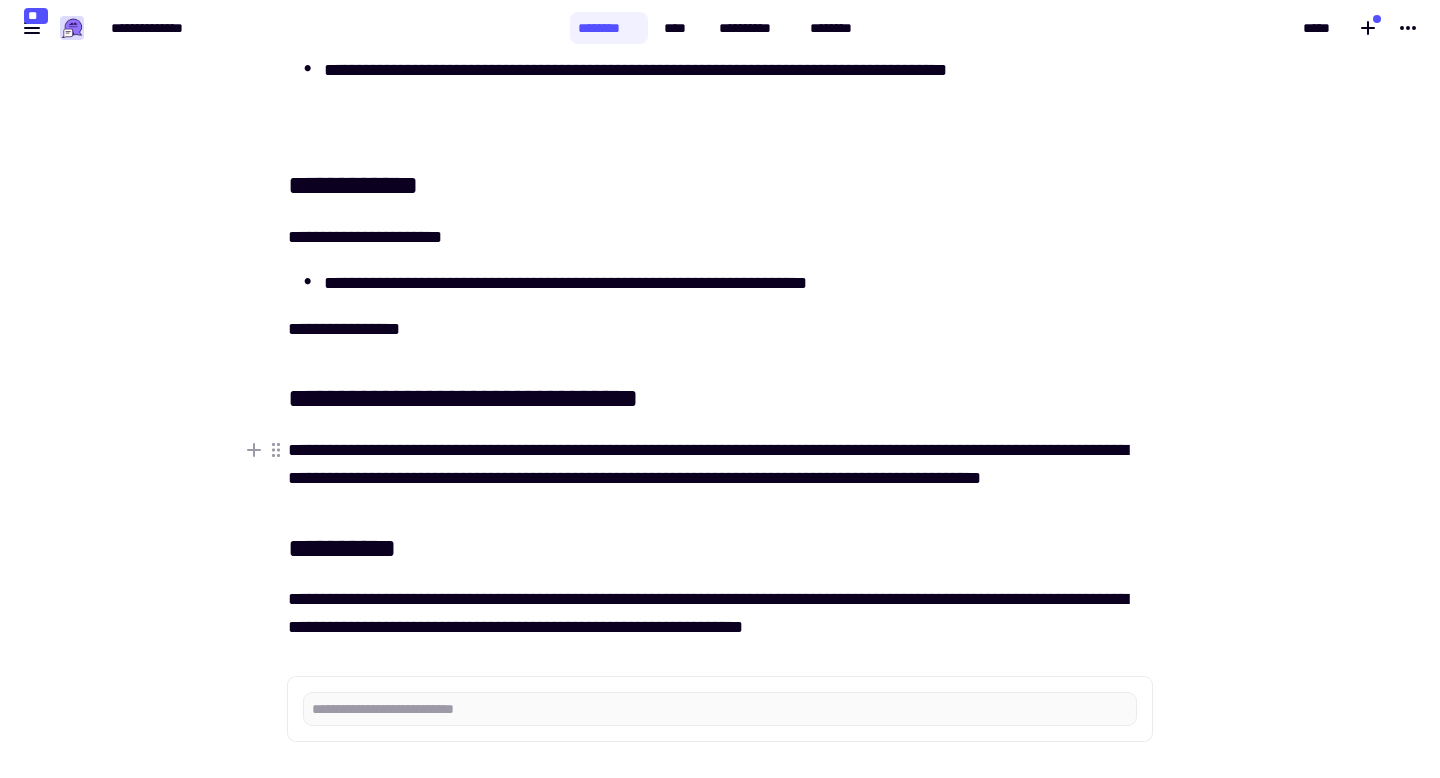 click on "**********" at bounding box center (708, 464) 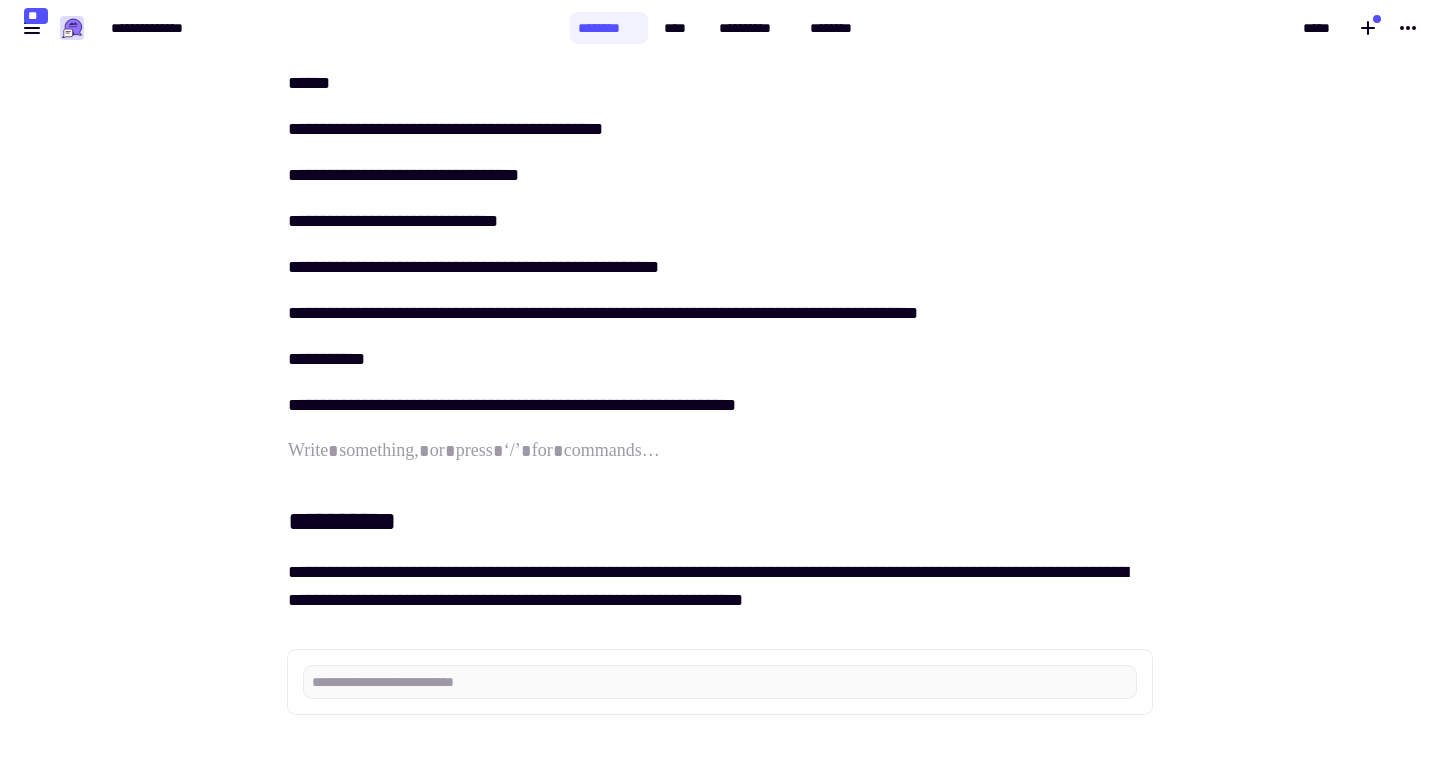 scroll, scrollTop: 2039, scrollLeft: 0, axis: vertical 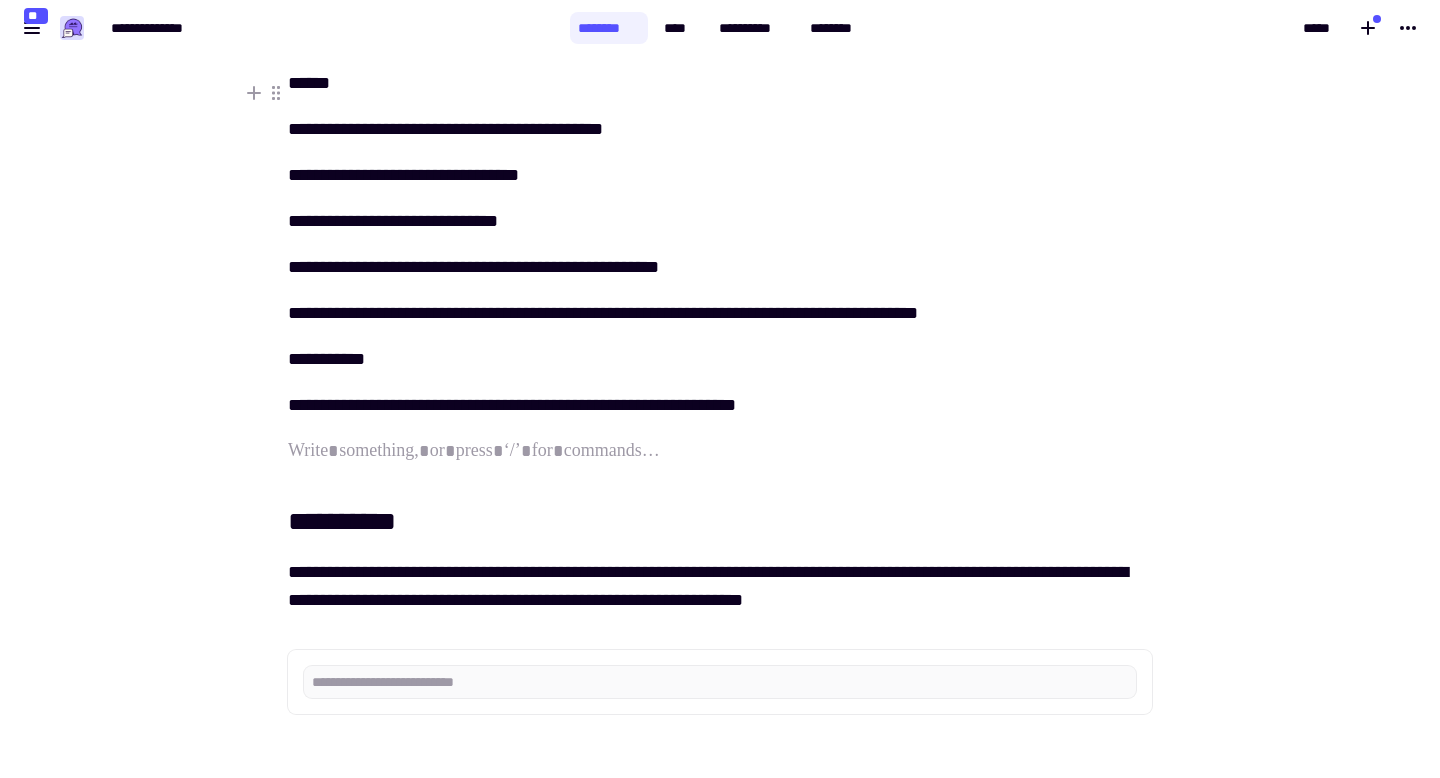 click on "**********" at bounding box center [708, 586] 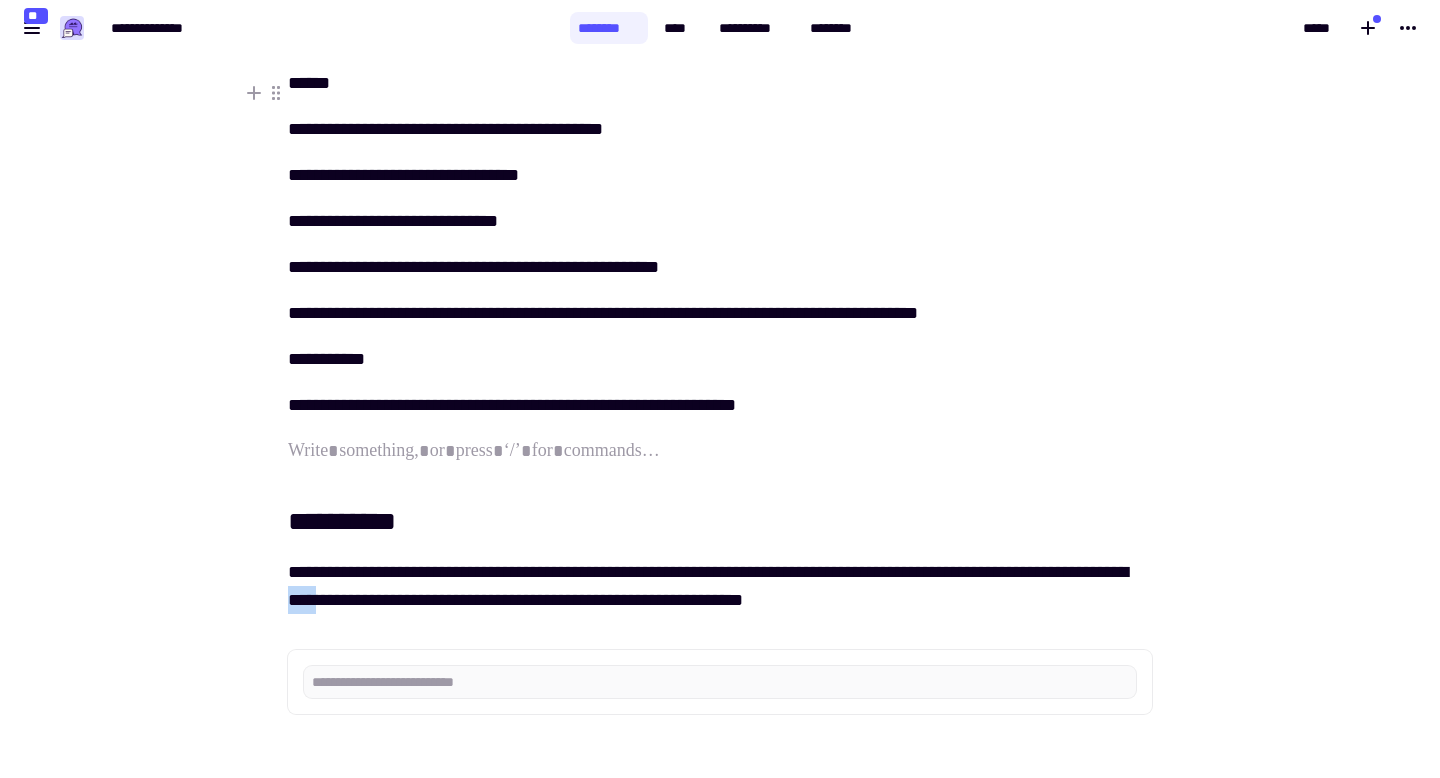 click on "**********" at bounding box center [708, 586] 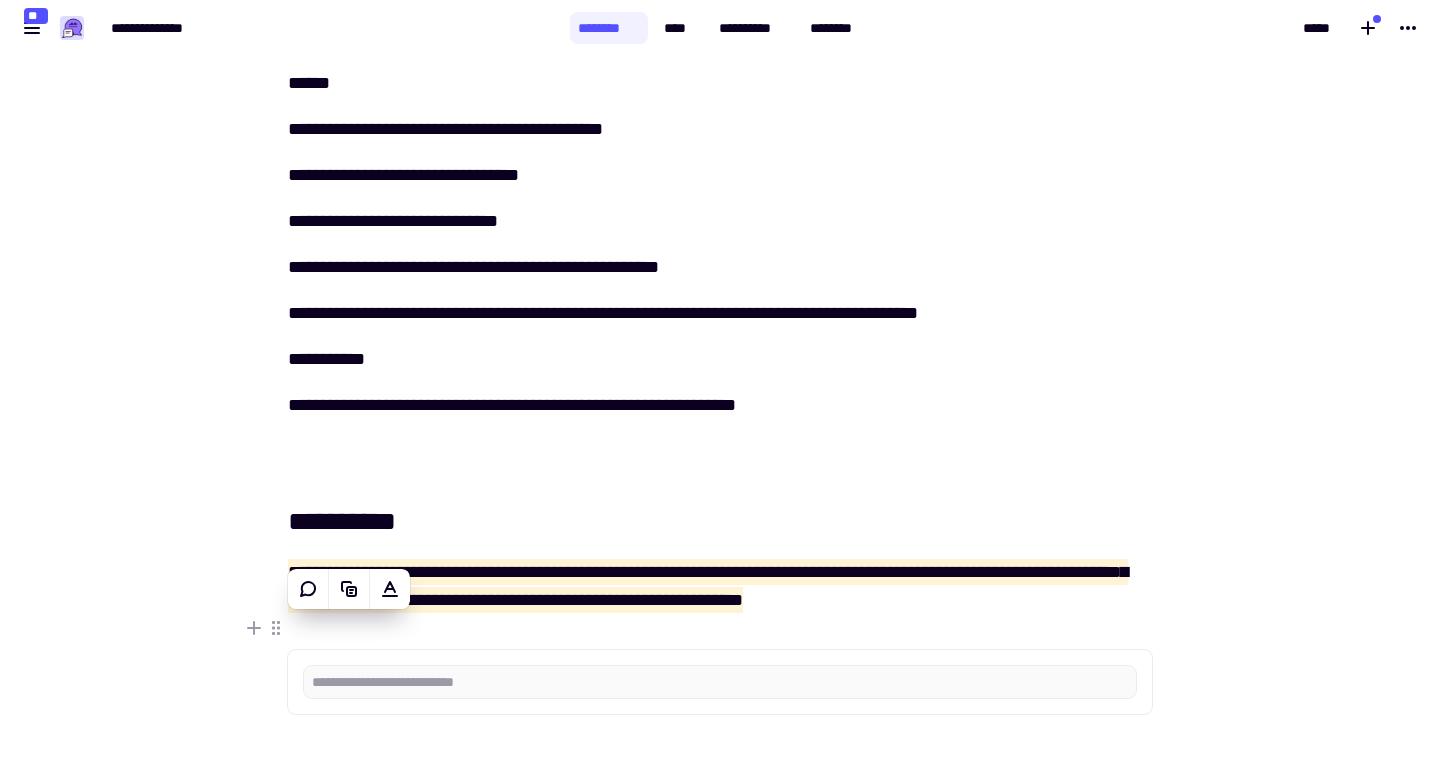 scroll, scrollTop: 2171, scrollLeft: 0, axis: vertical 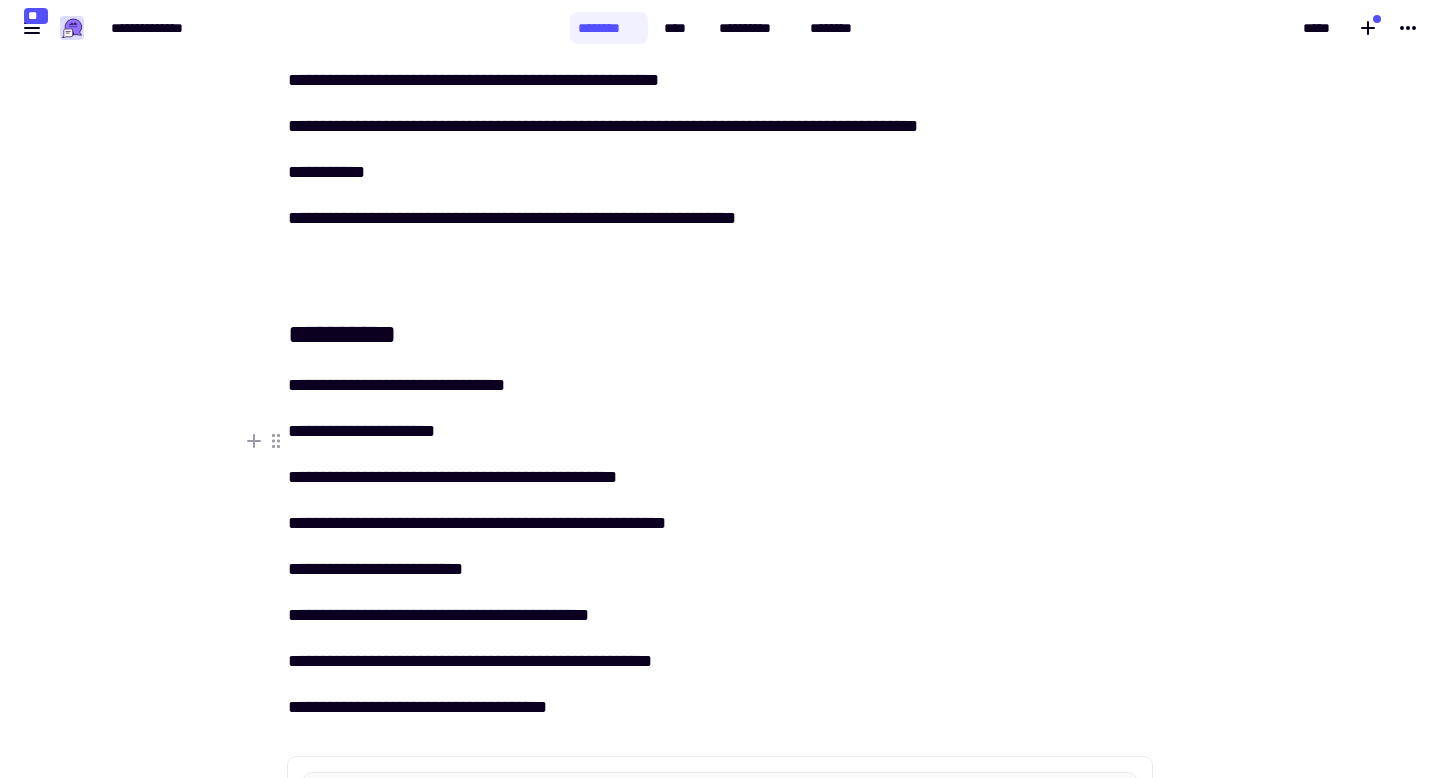 click on "**********" at bounding box center [396, 385] 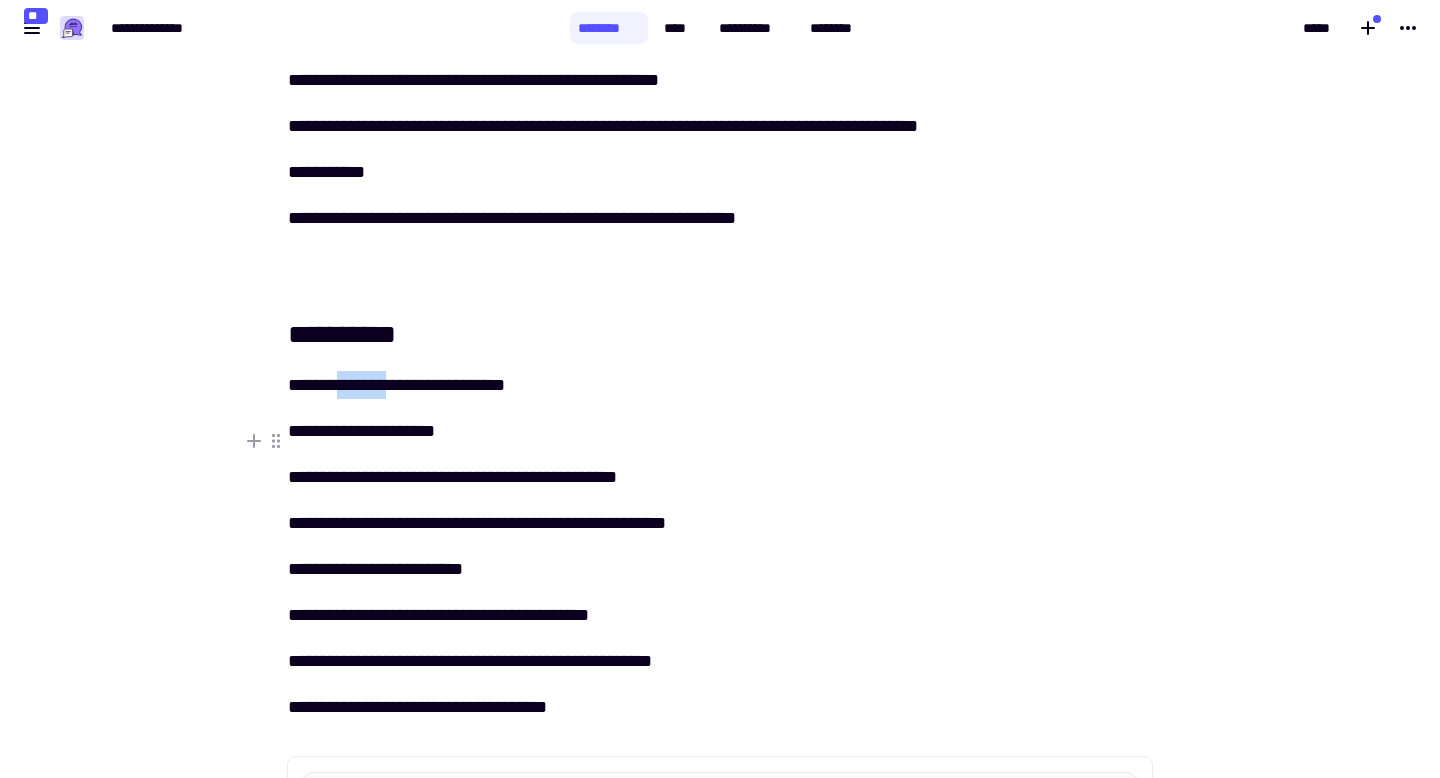 click on "**********" at bounding box center (396, 385) 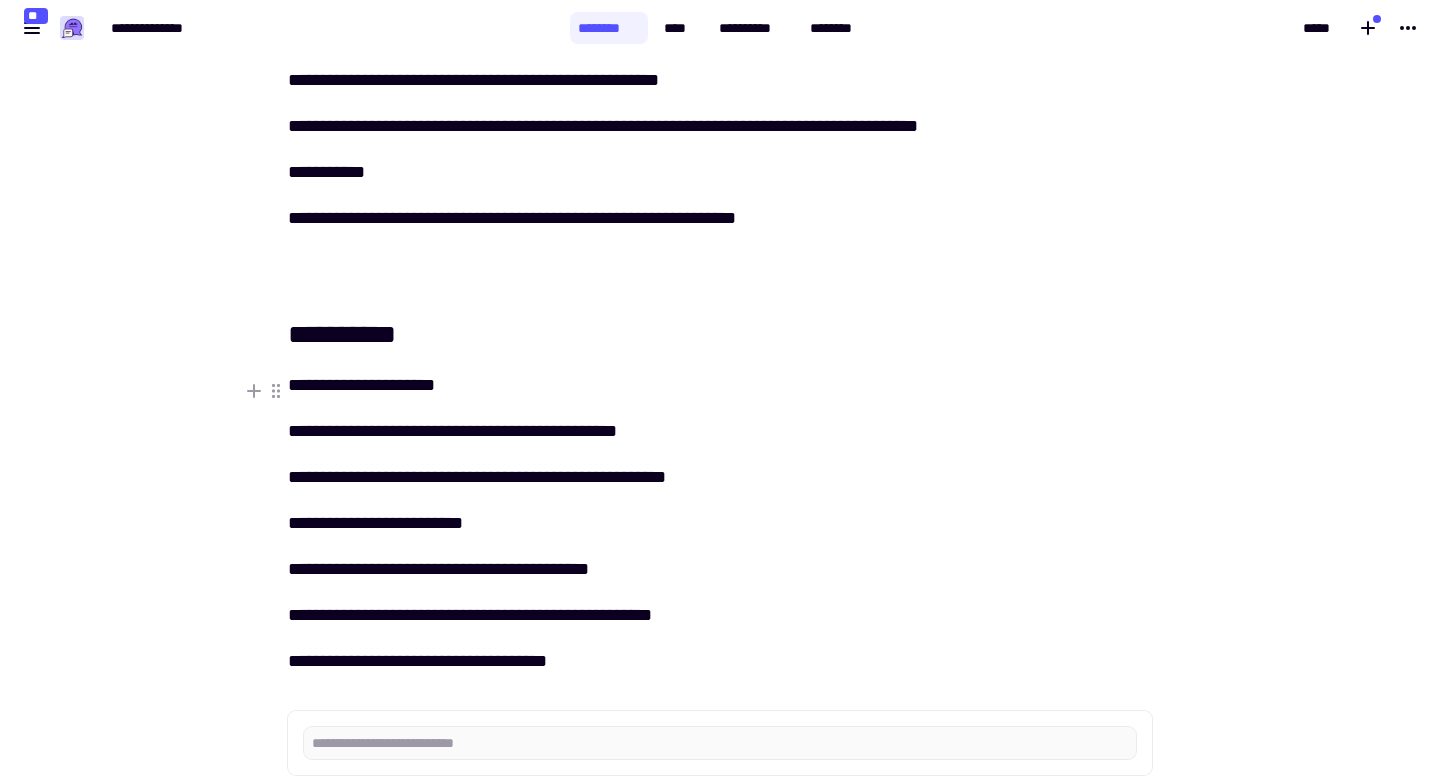 click on "**********" at bounding box center (720, 335) 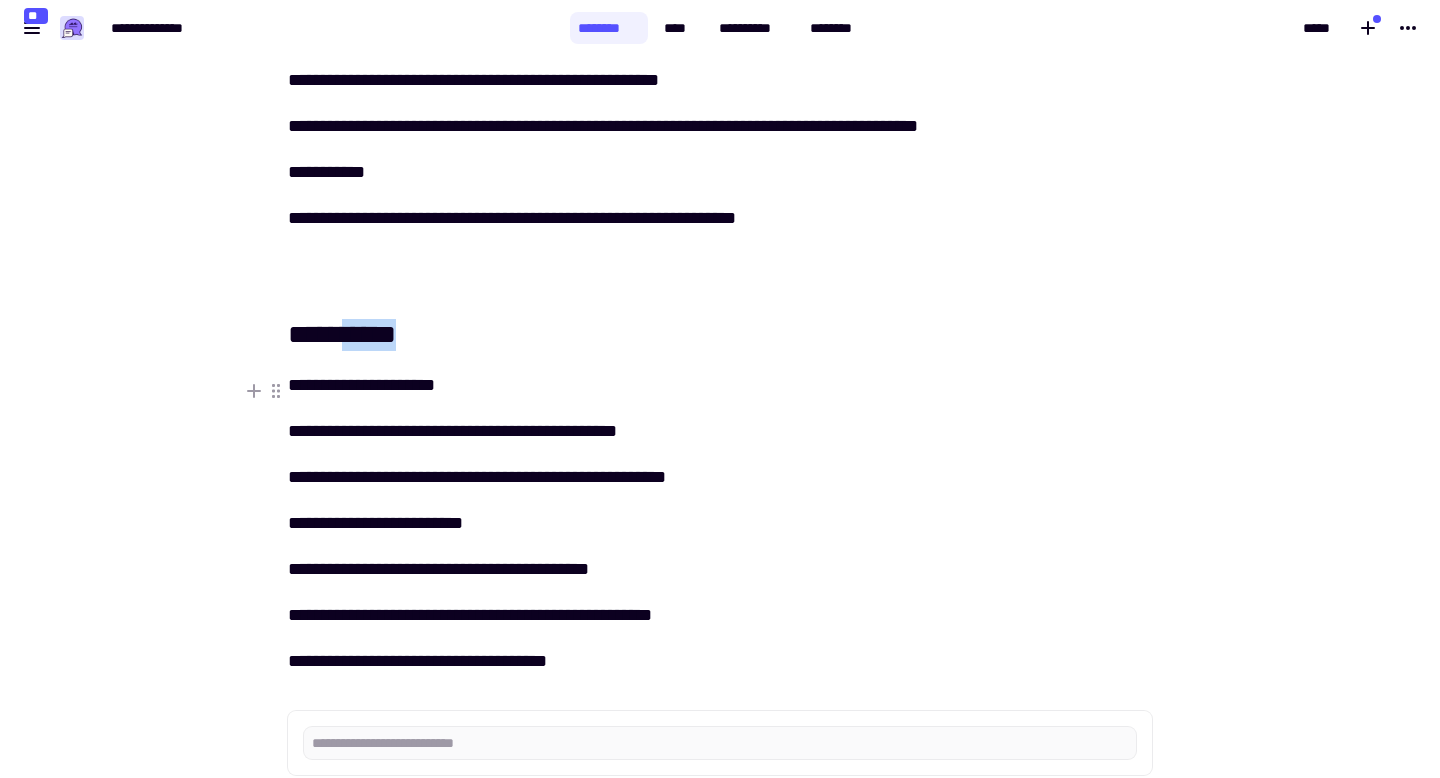 click on "**********" at bounding box center (720, 335) 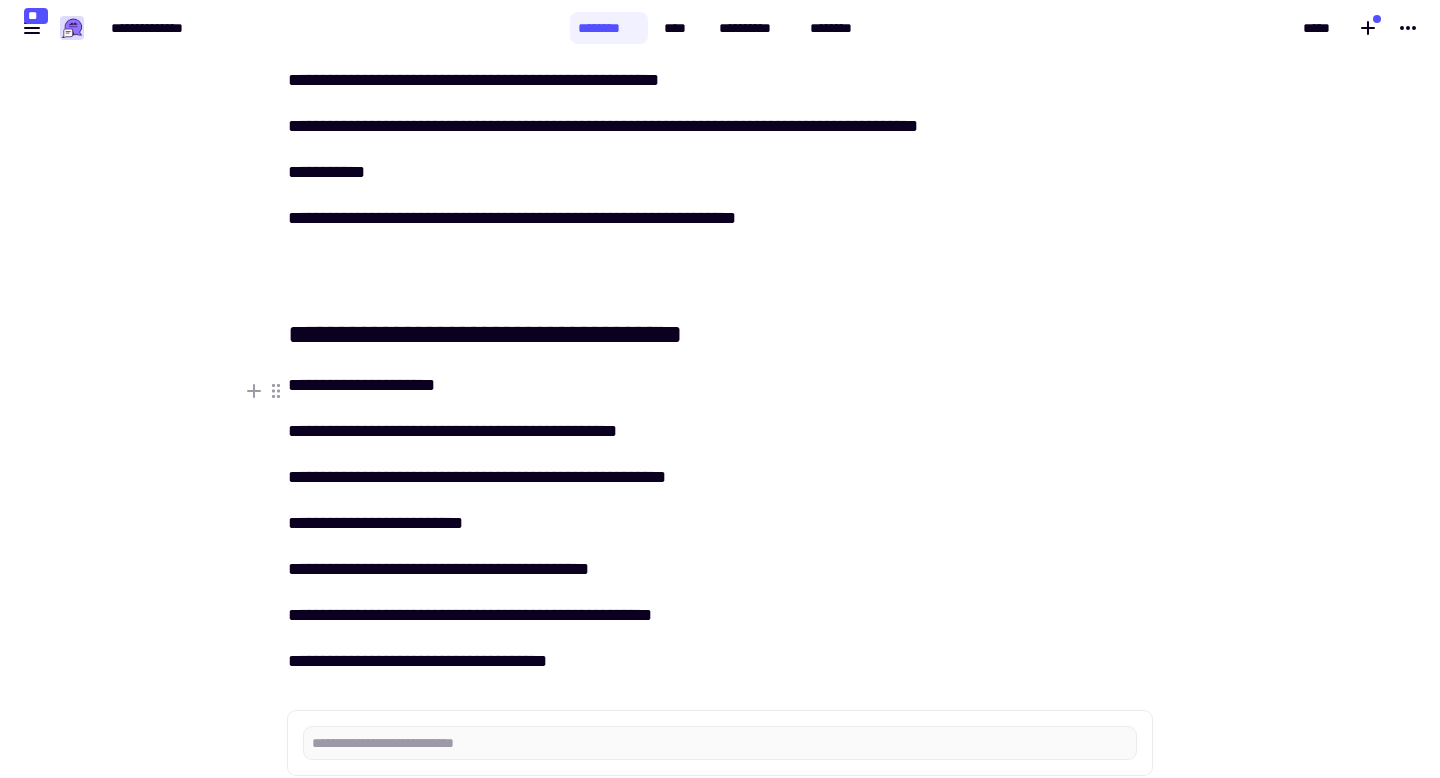 click on "**********" at bounding box center [720, 335] 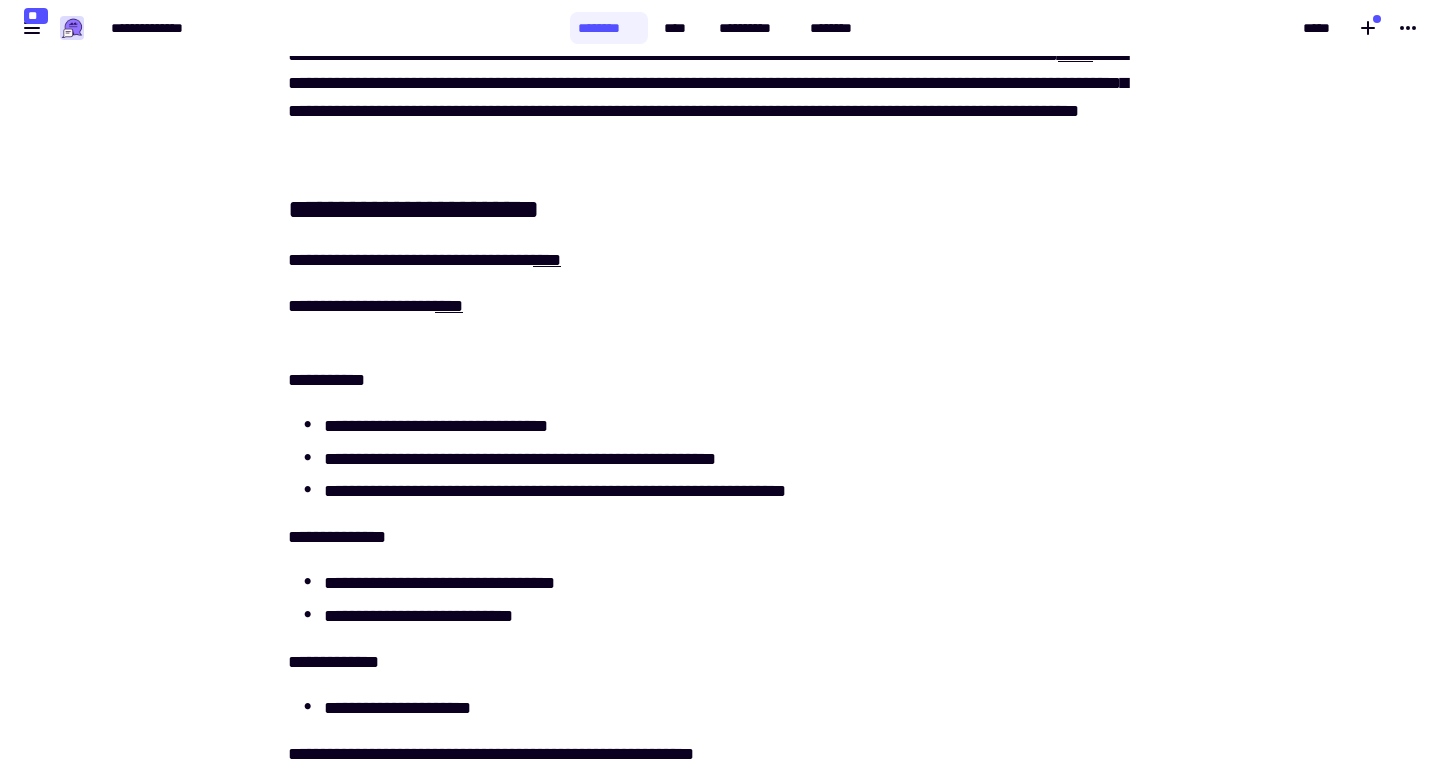 scroll, scrollTop: 0, scrollLeft: 0, axis: both 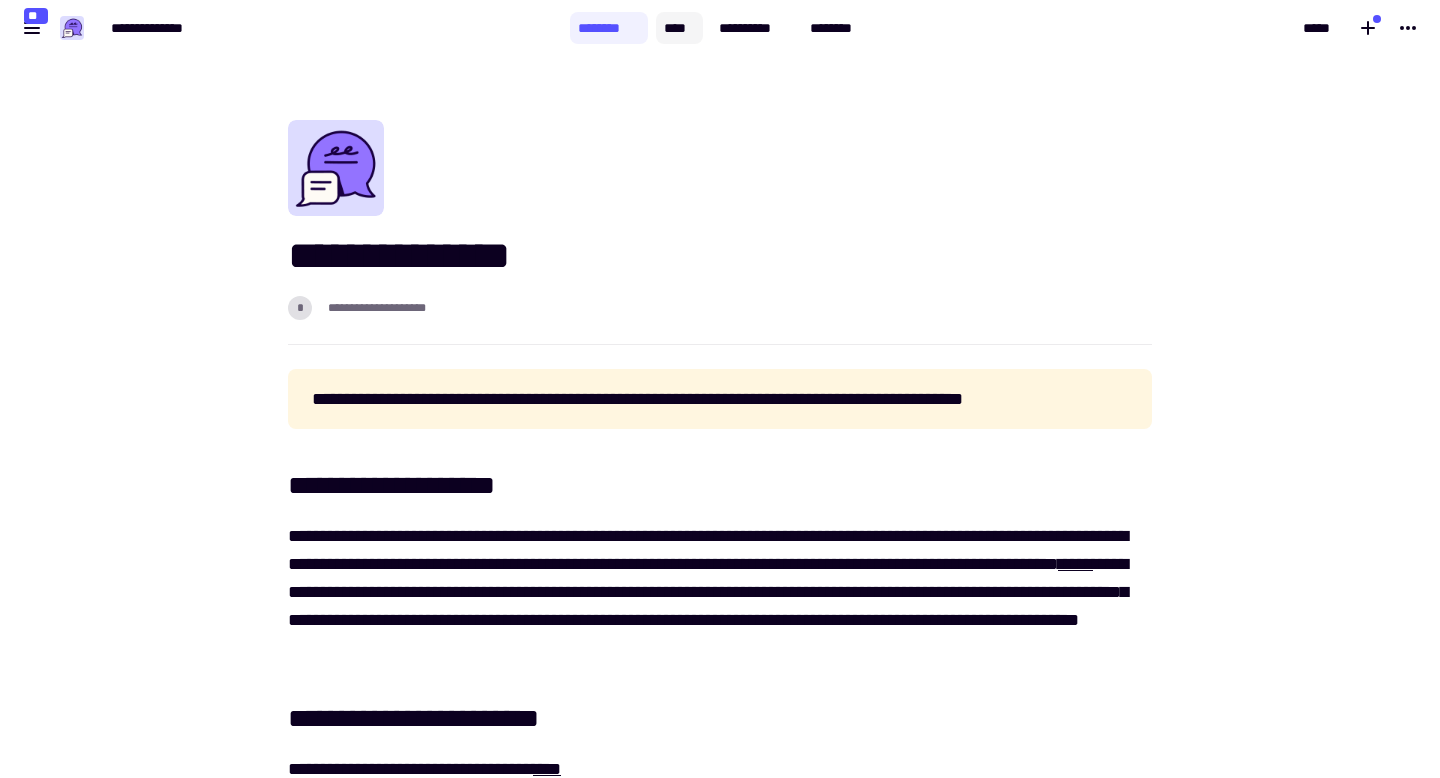 click on "****" 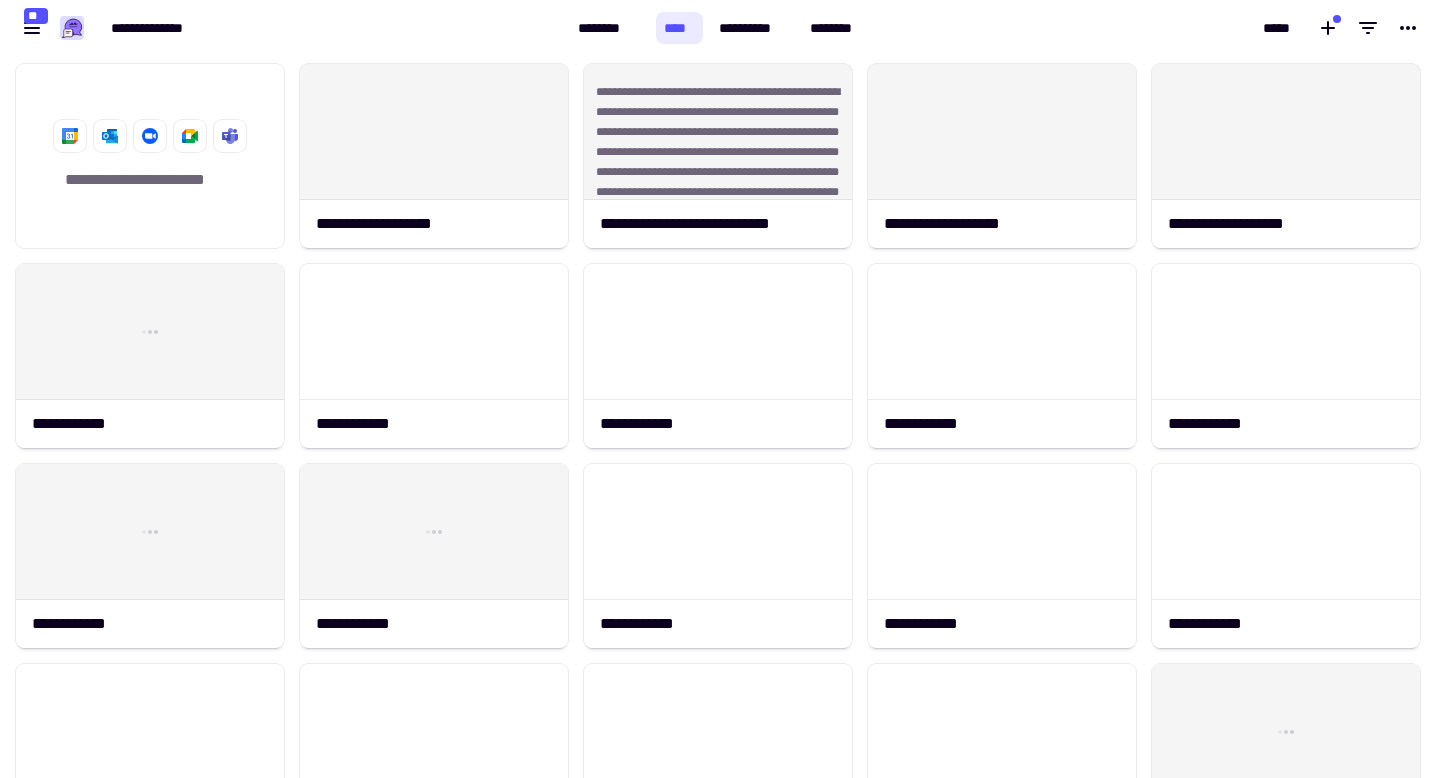 scroll, scrollTop: 1, scrollLeft: 1, axis: both 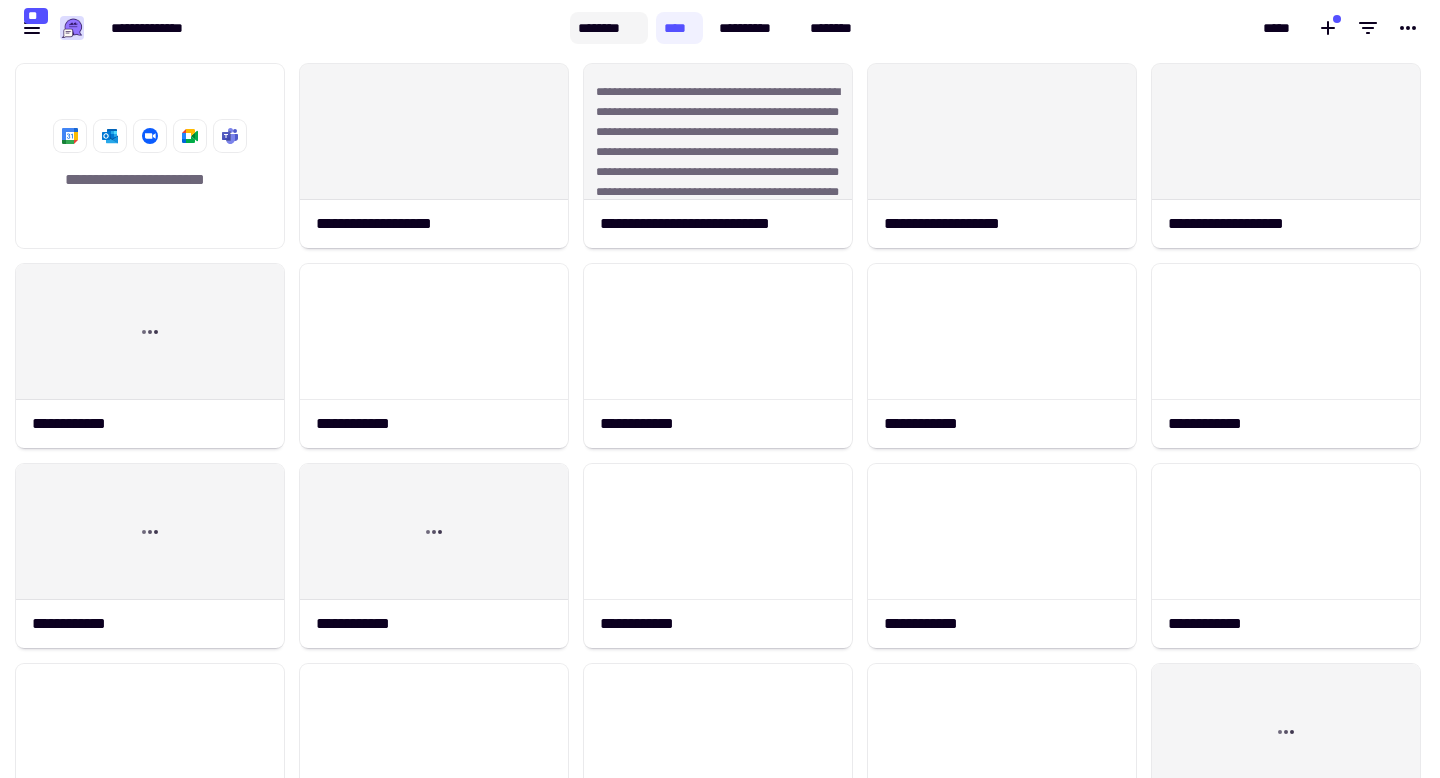 click on "********" 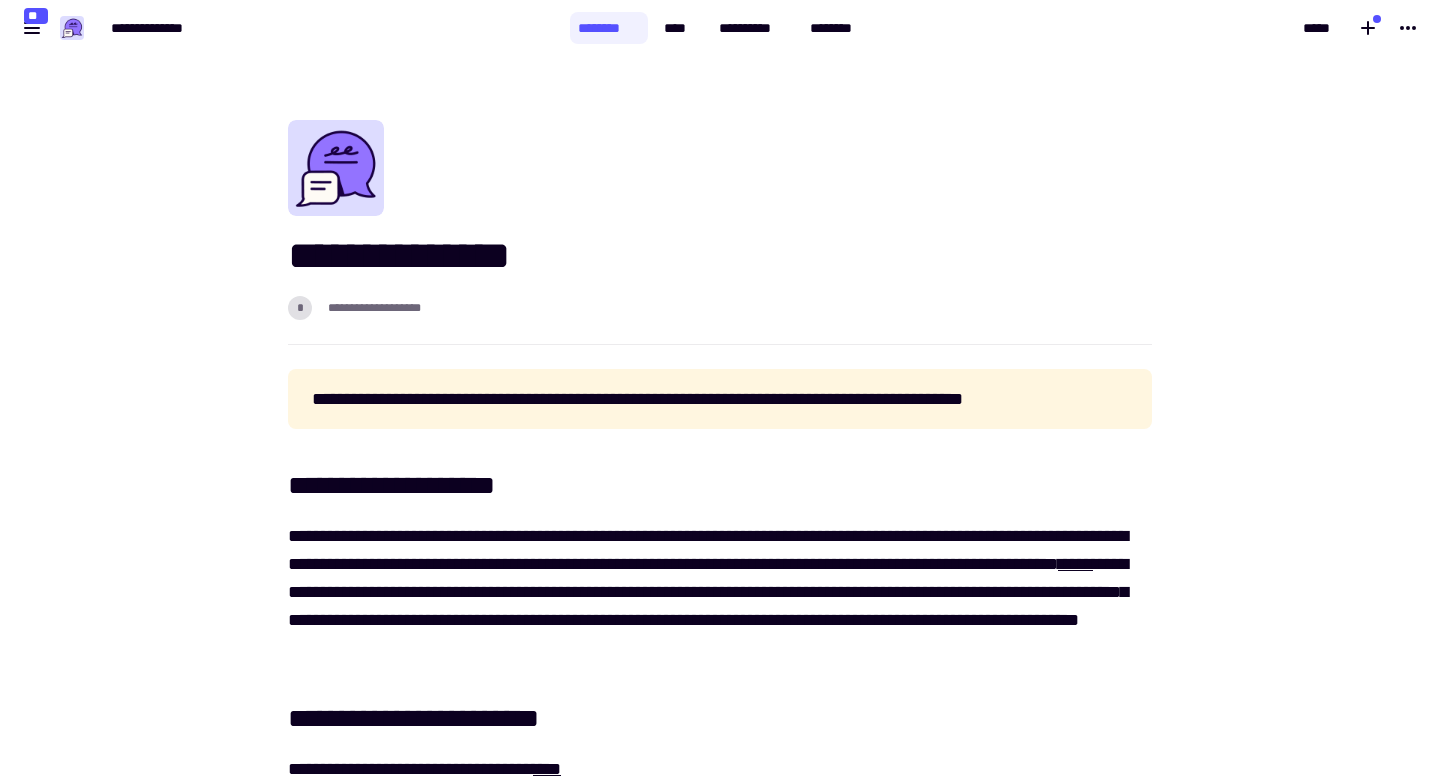 click on "**********" at bounding box center [374, 308] 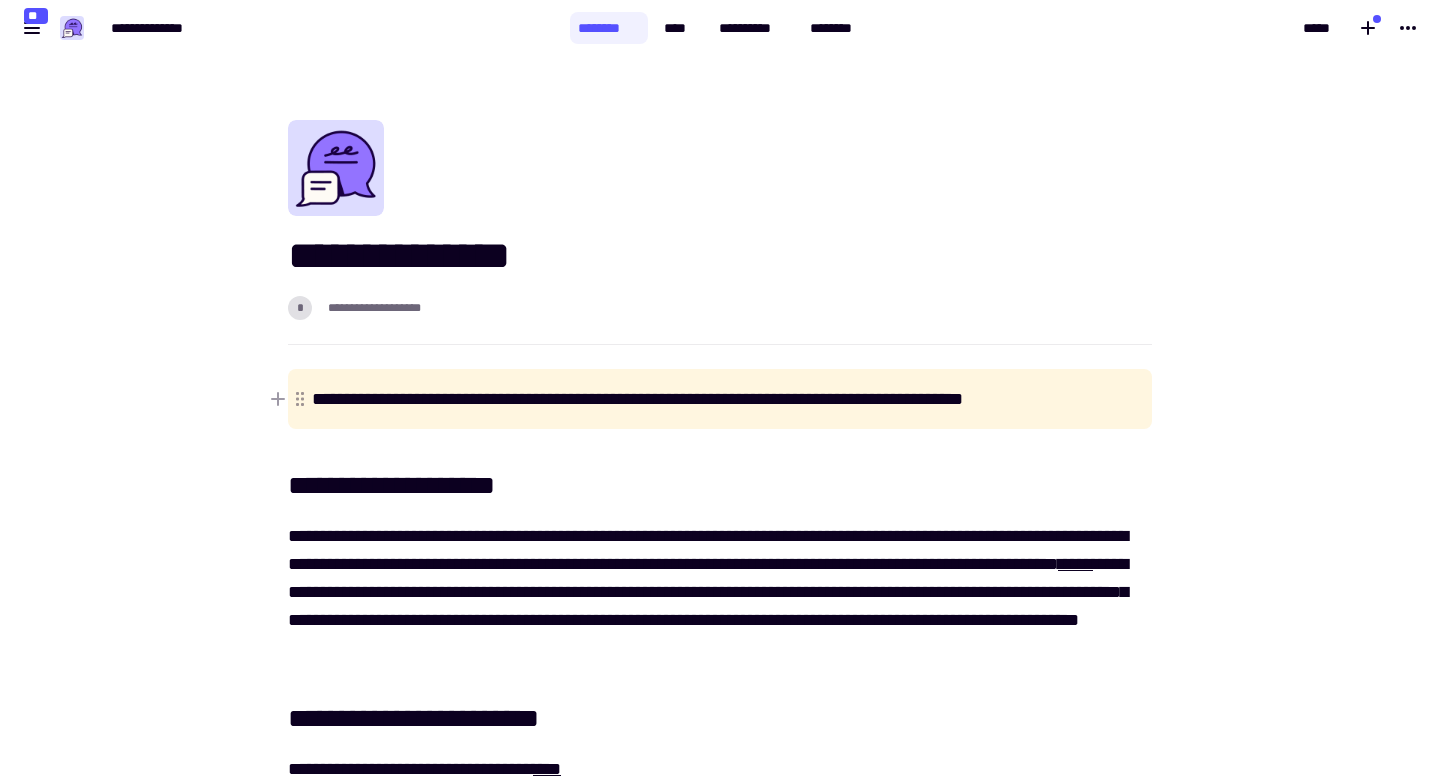 click on "**********" at bounding box center (720, 399) 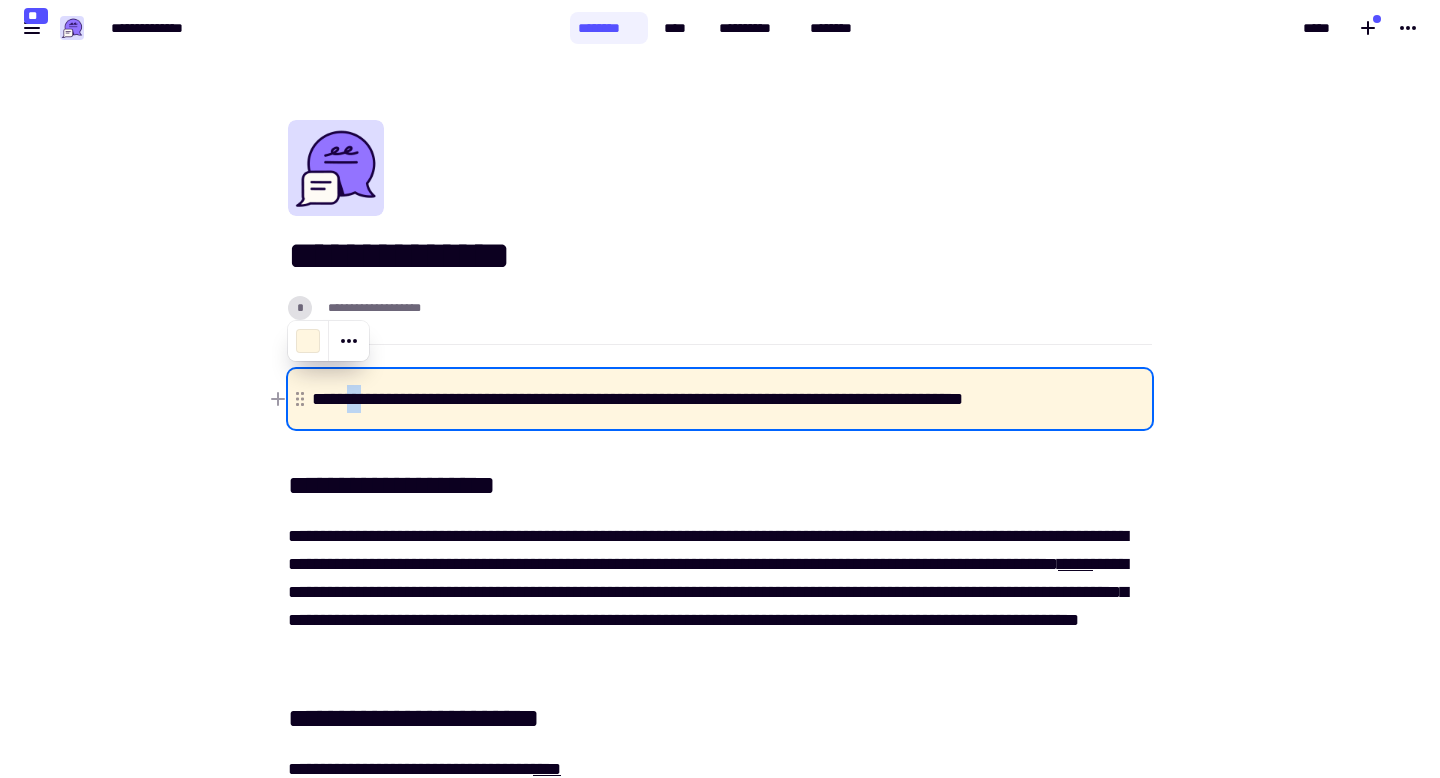 click on "**********" at bounding box center [720, 399] 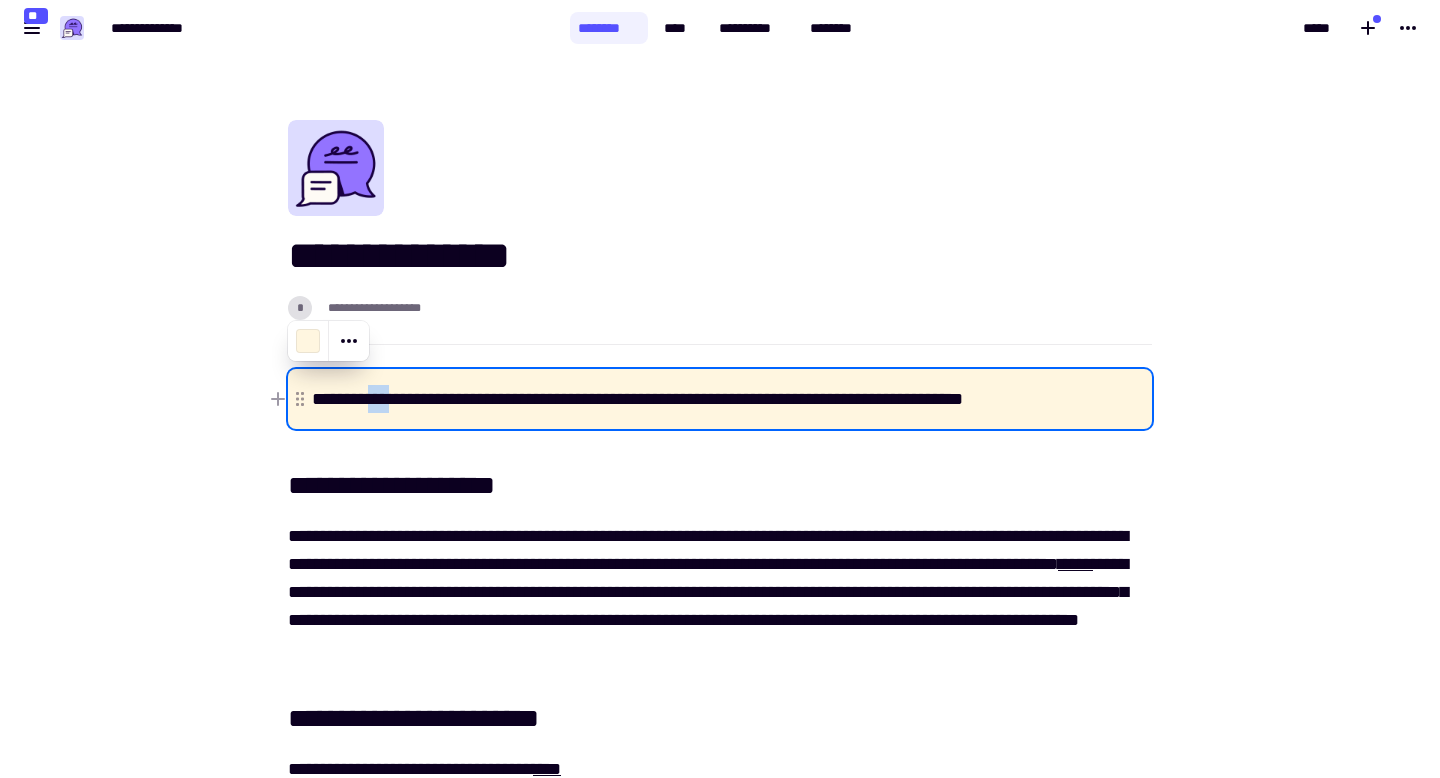 click on "**********" at bounding box center [720, 399] 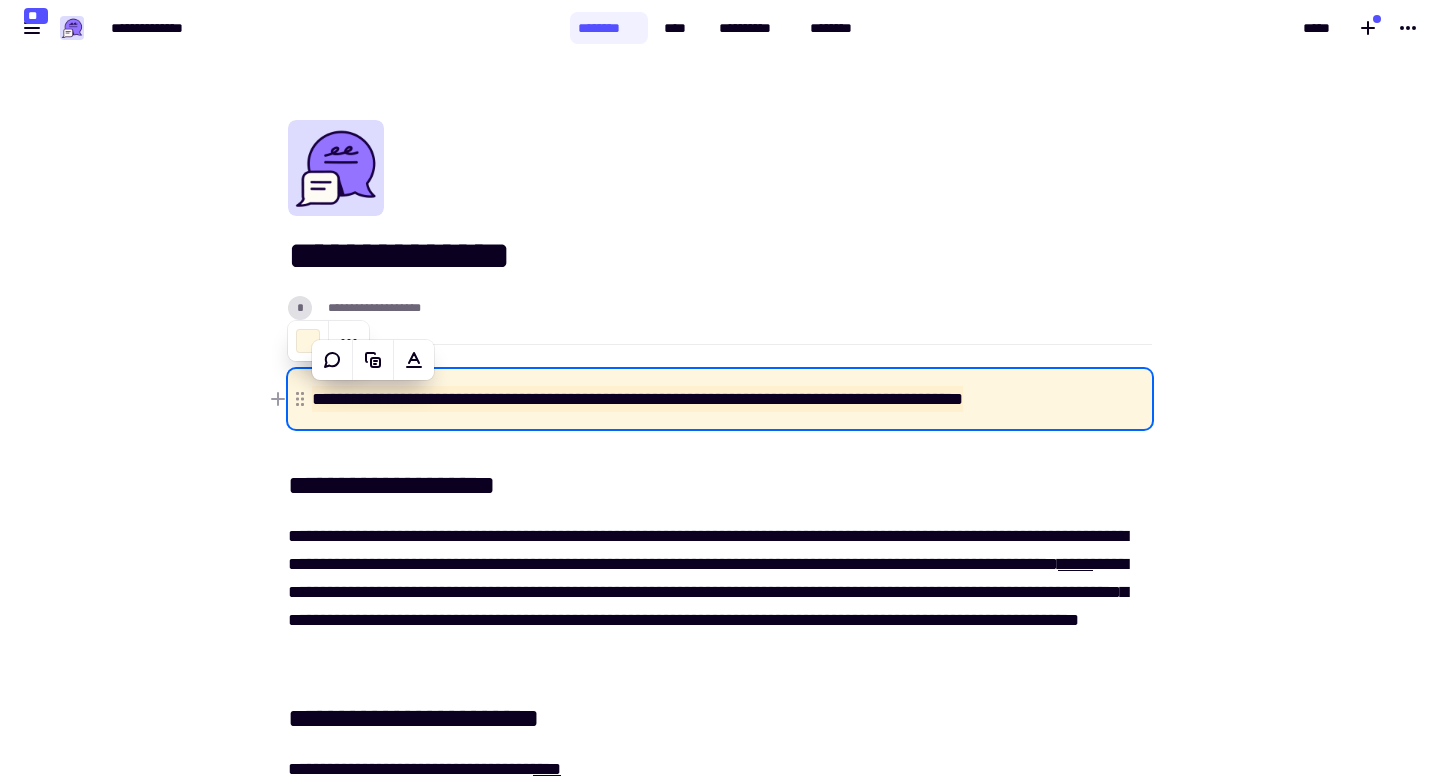 paste 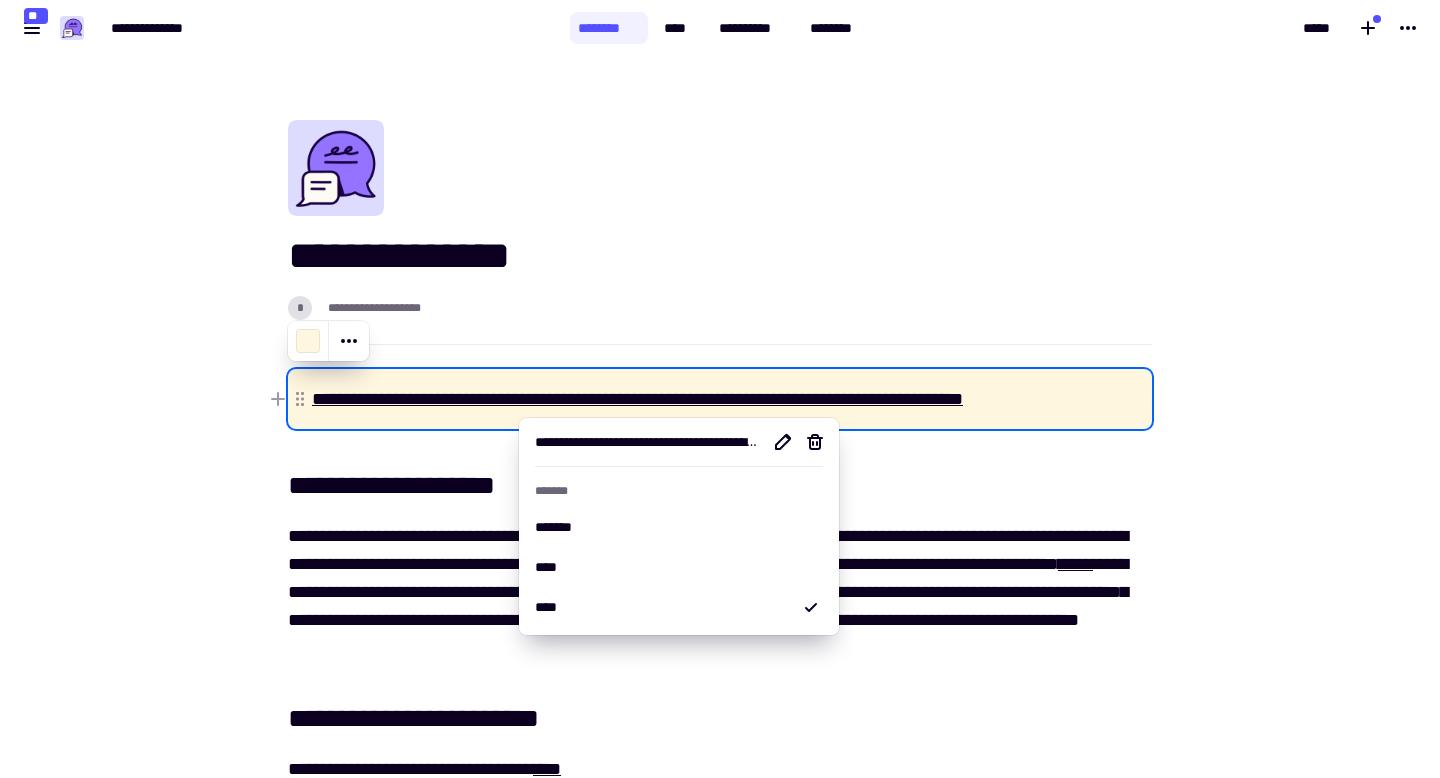 type 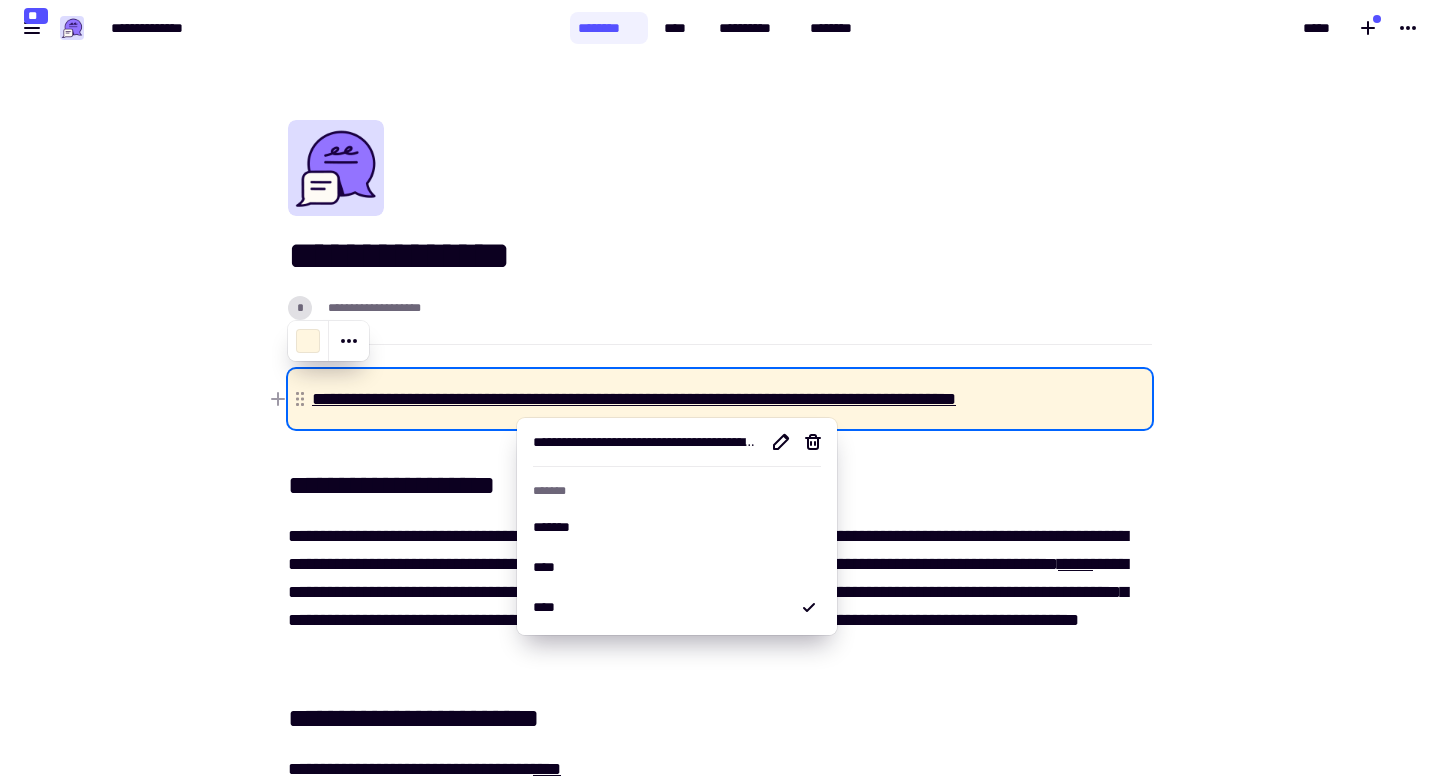 click on "**********" at bounding box center [634, 399] 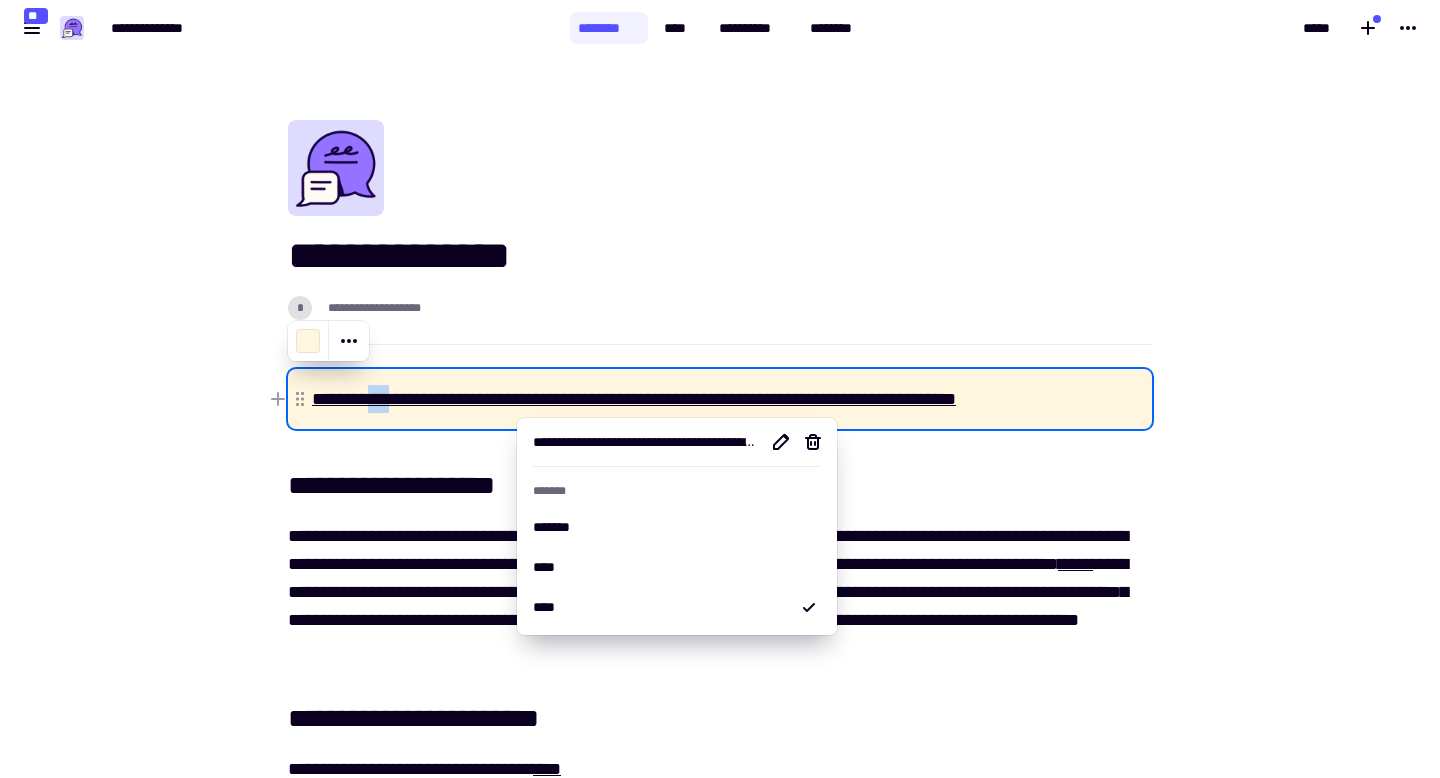 click on "**********" at bounding box center (634, 399) 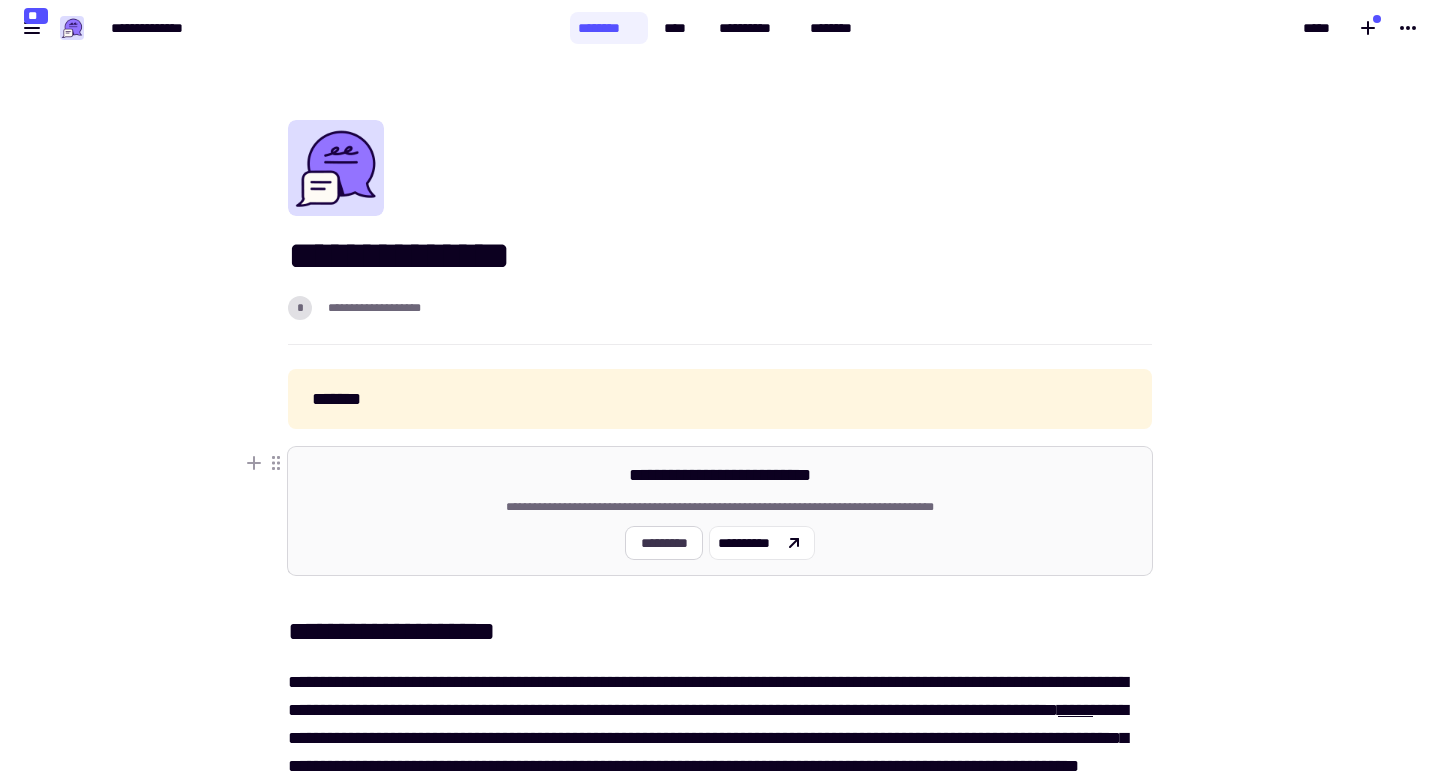click on "*********" 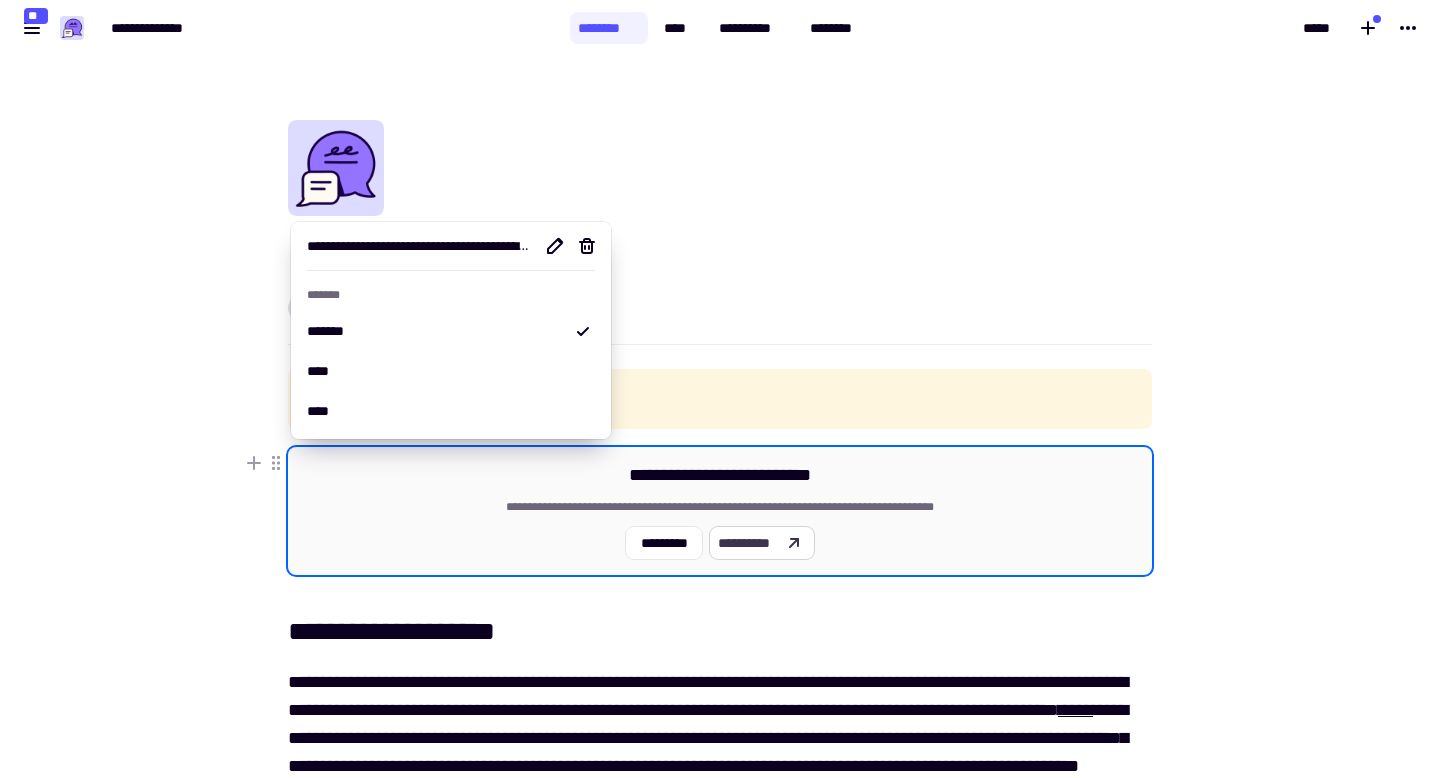 click 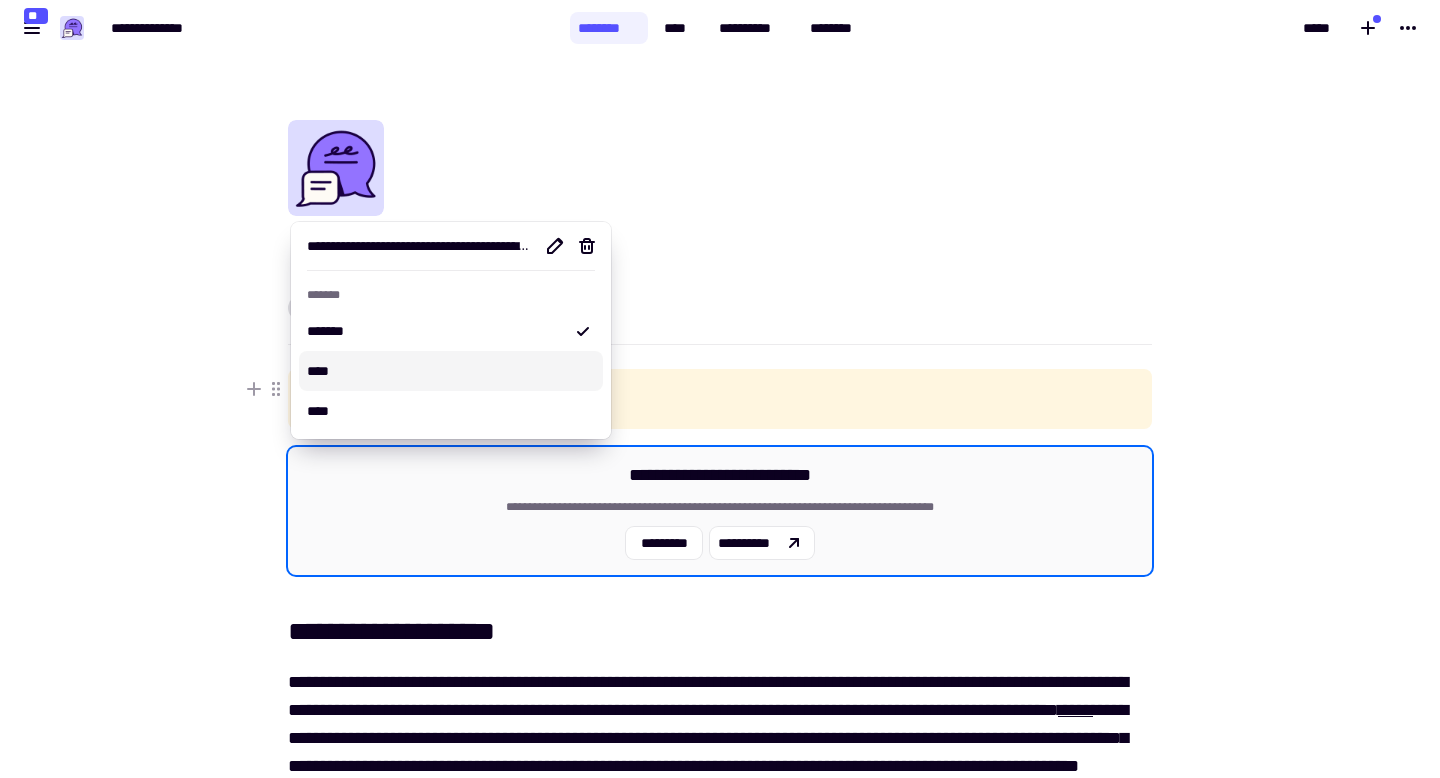 click on "****" at bounding box center [451, 371] 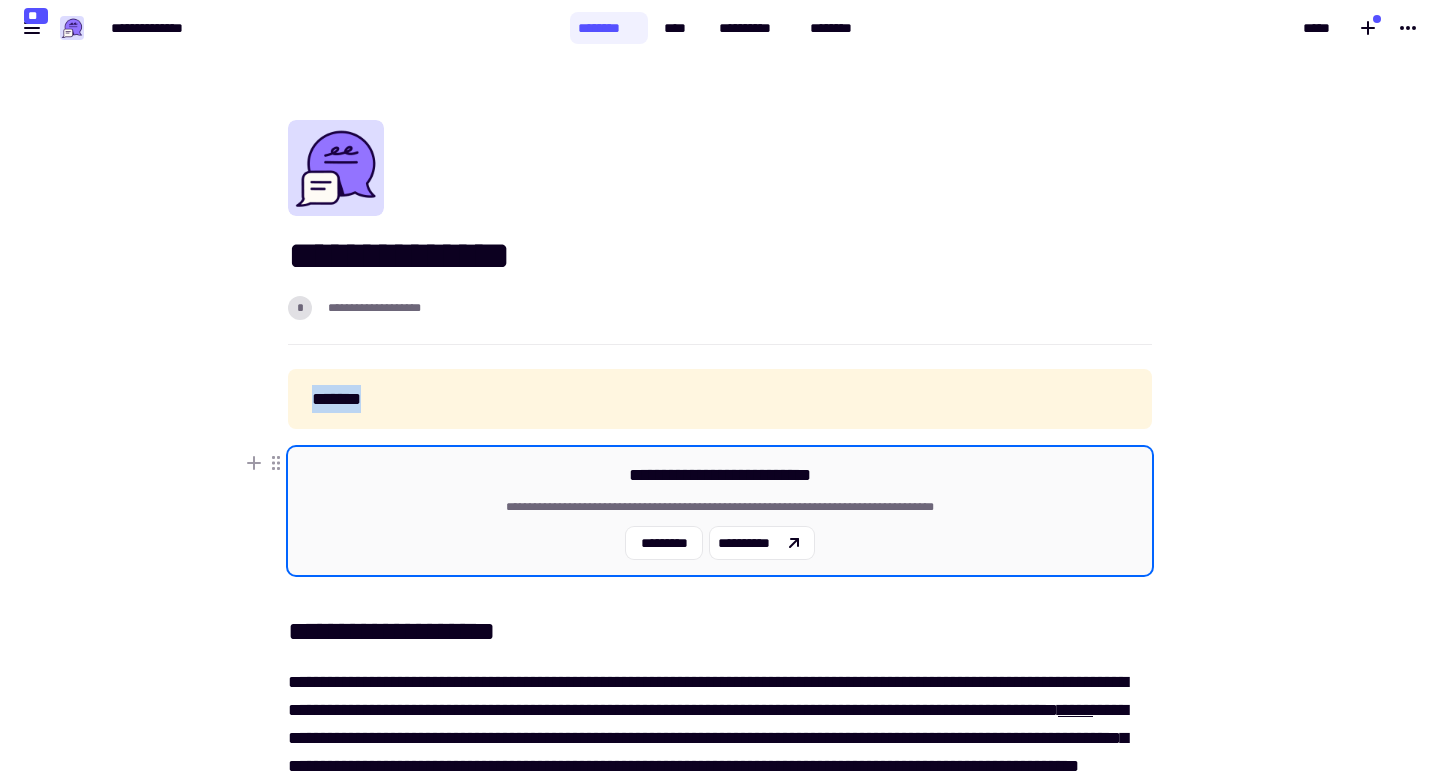 click on "**********" at bounding box center [720, 511] 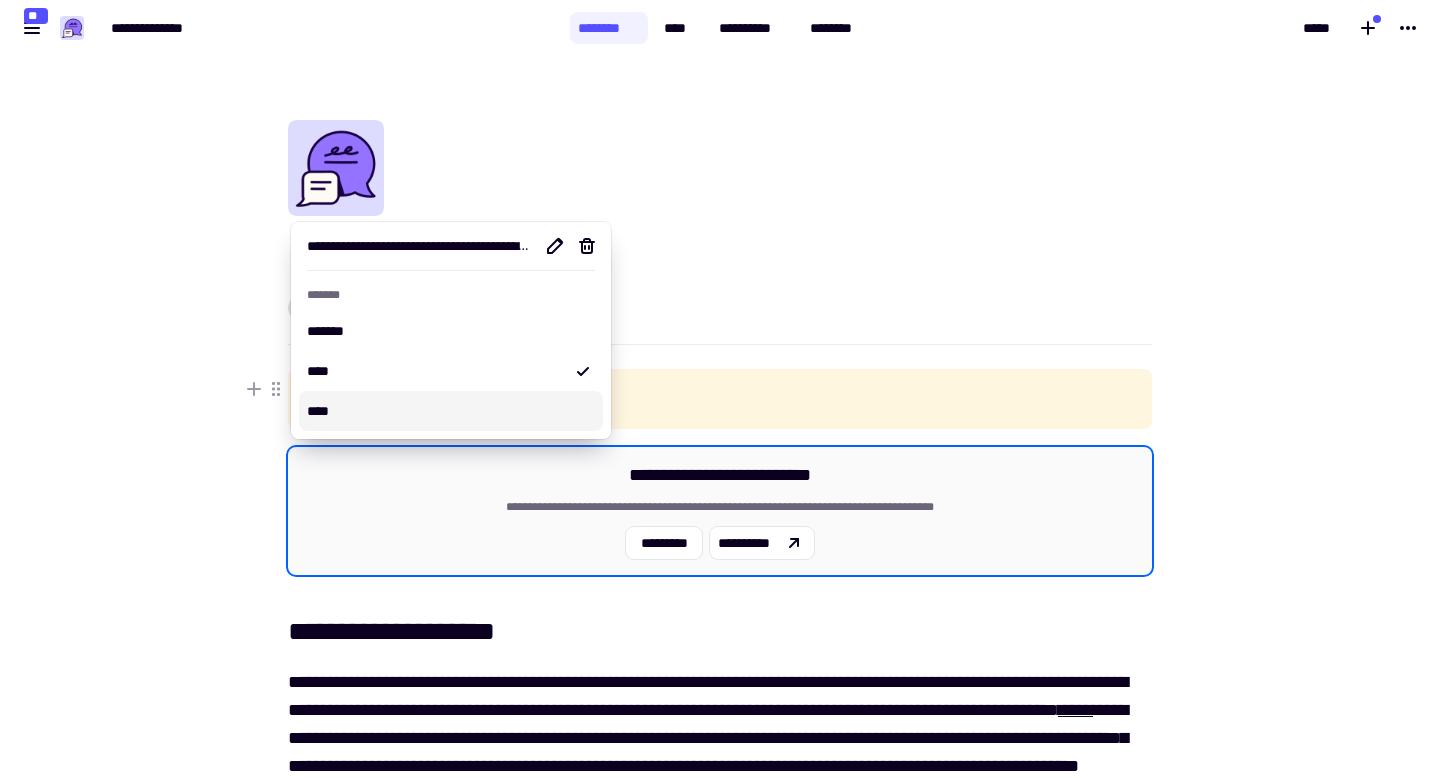 click on "****" at bounding box center [451, 411] 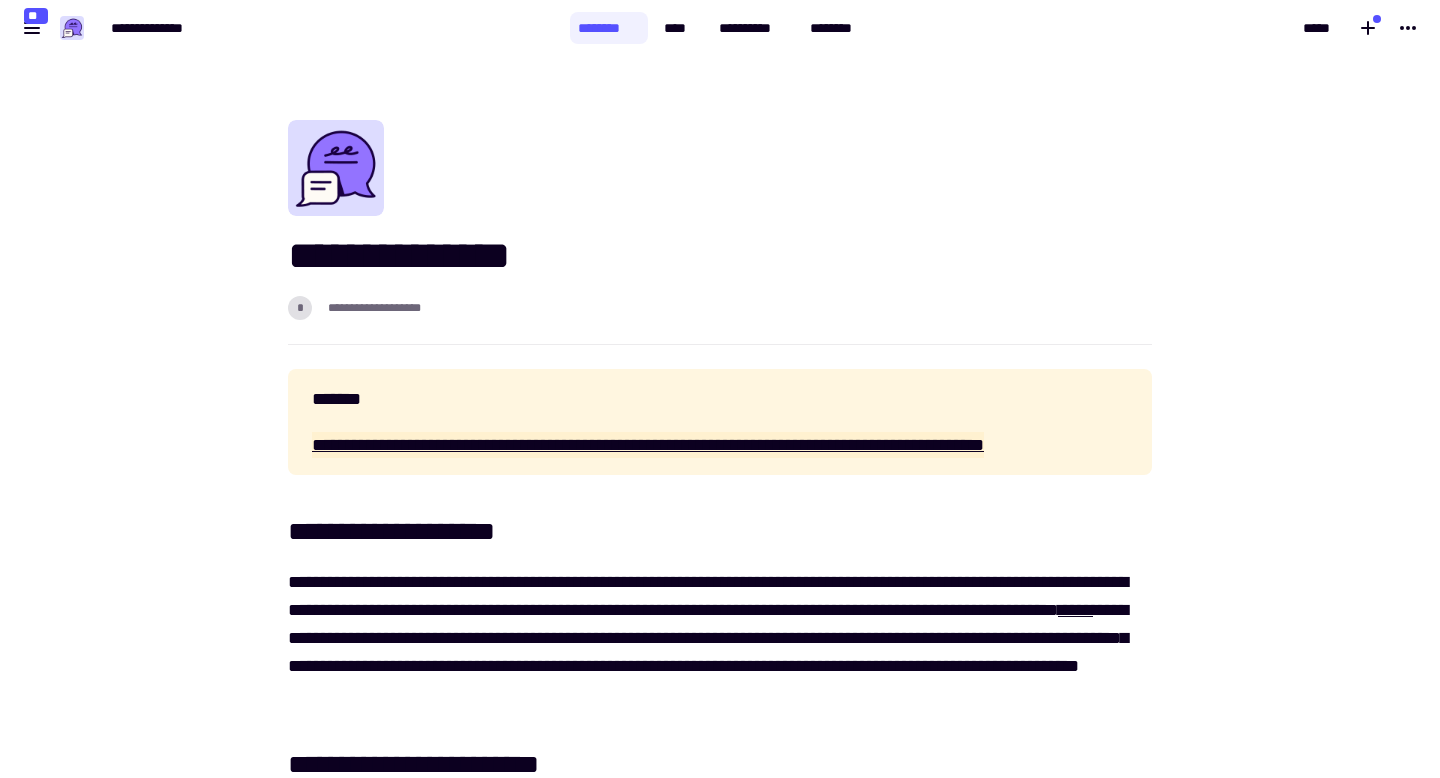 click on "******" at bounding box center [720, 399] 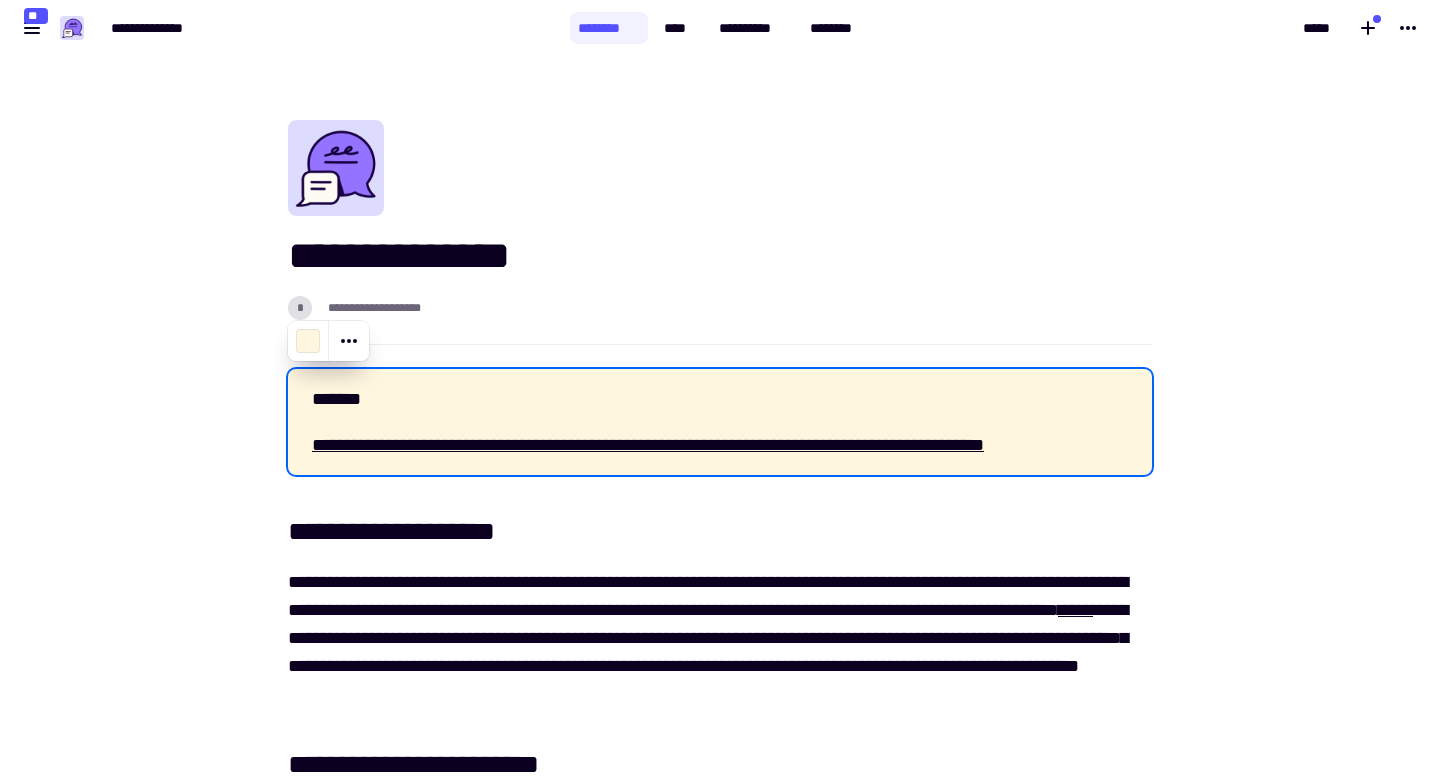 click on "**********" at bounding box center (720, 320) 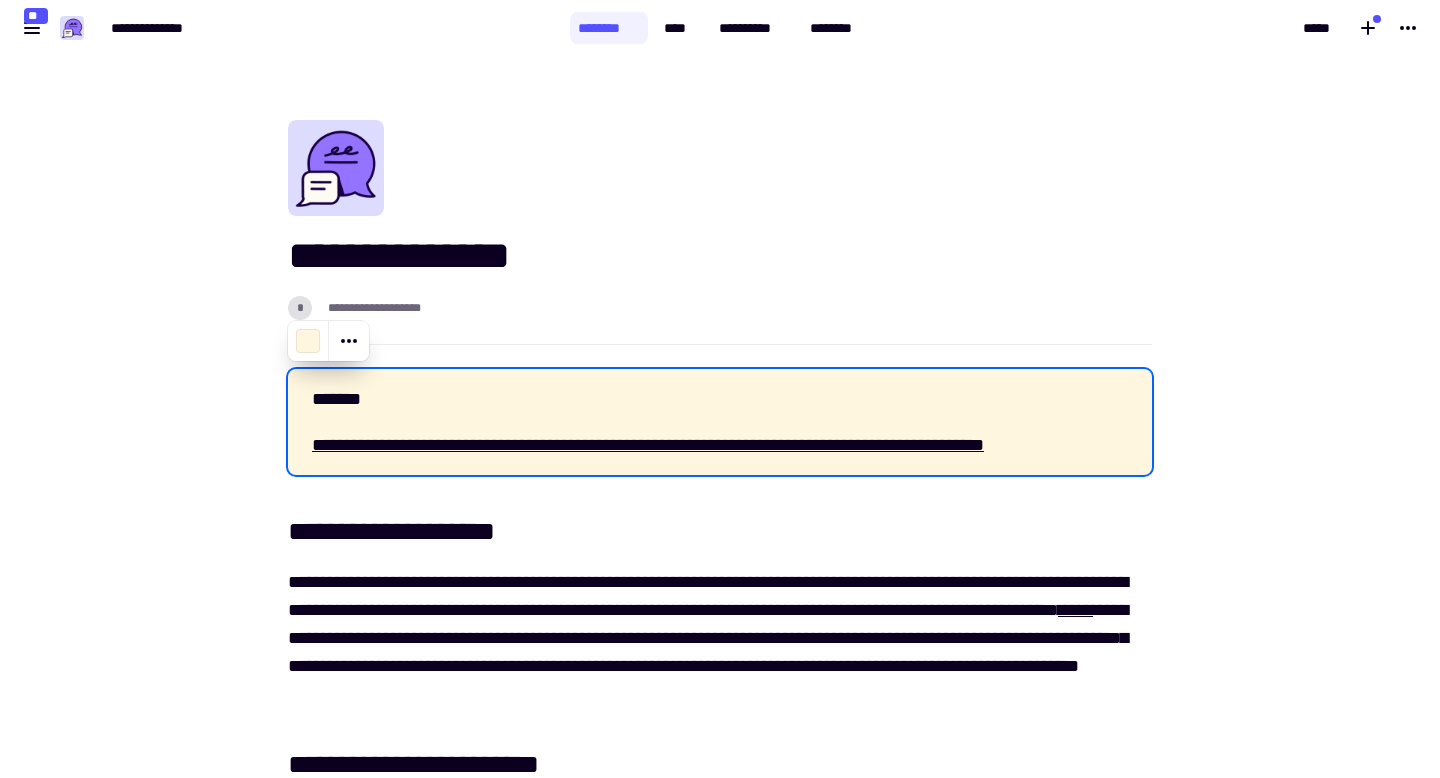 click on "**********" at bounding box center (720, 1556) 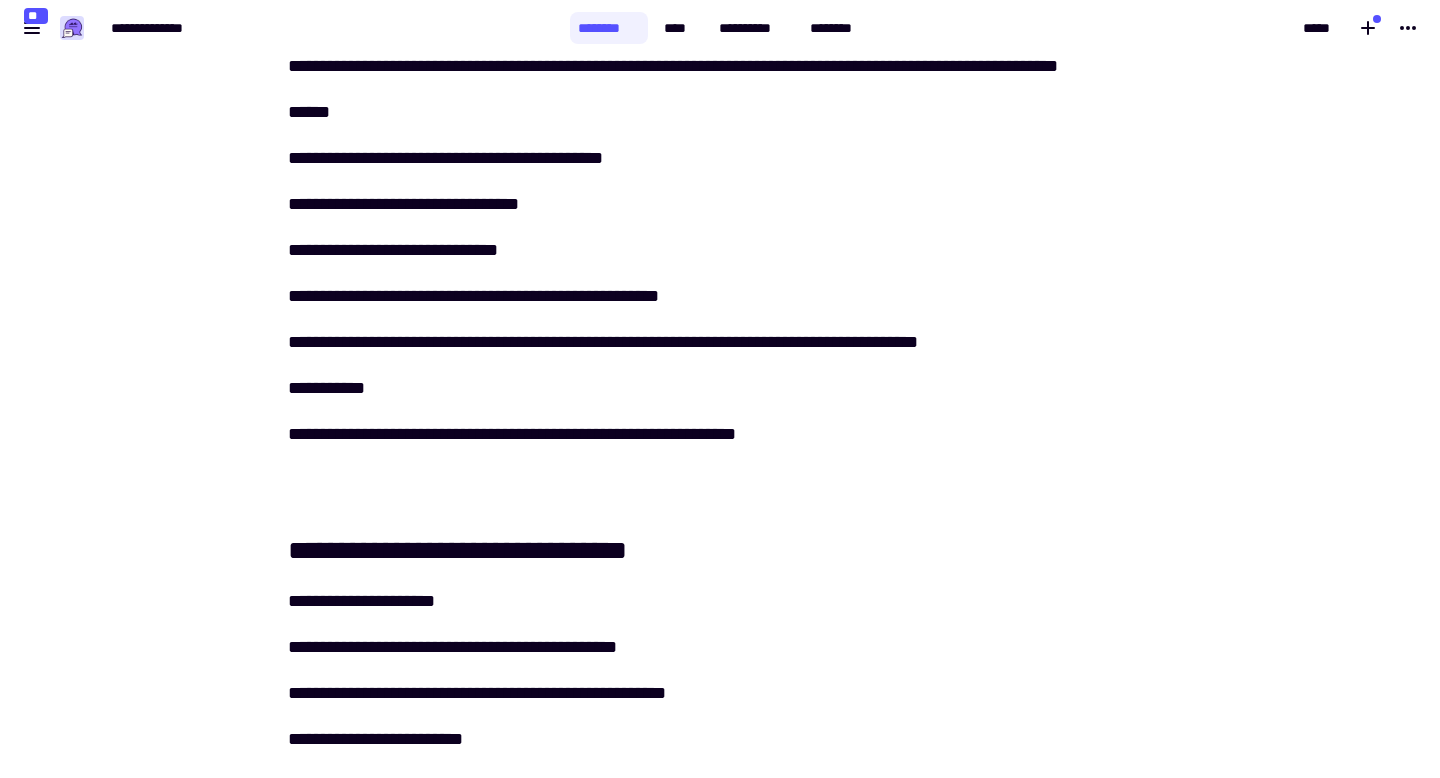 scroll, scrollTop: 2362, scrollLeft: 0, axis: vertical 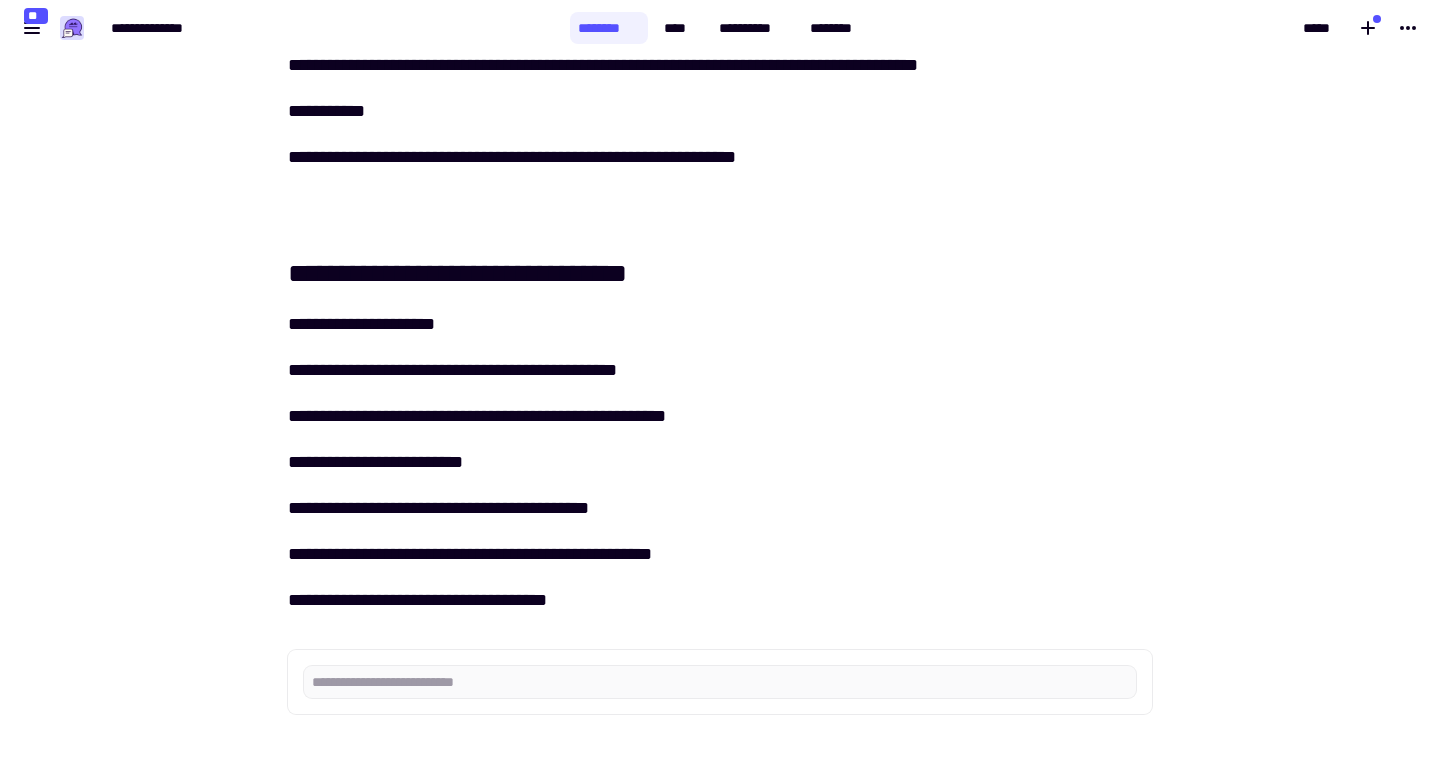 click on "**********" at bounding box center [720, 28] 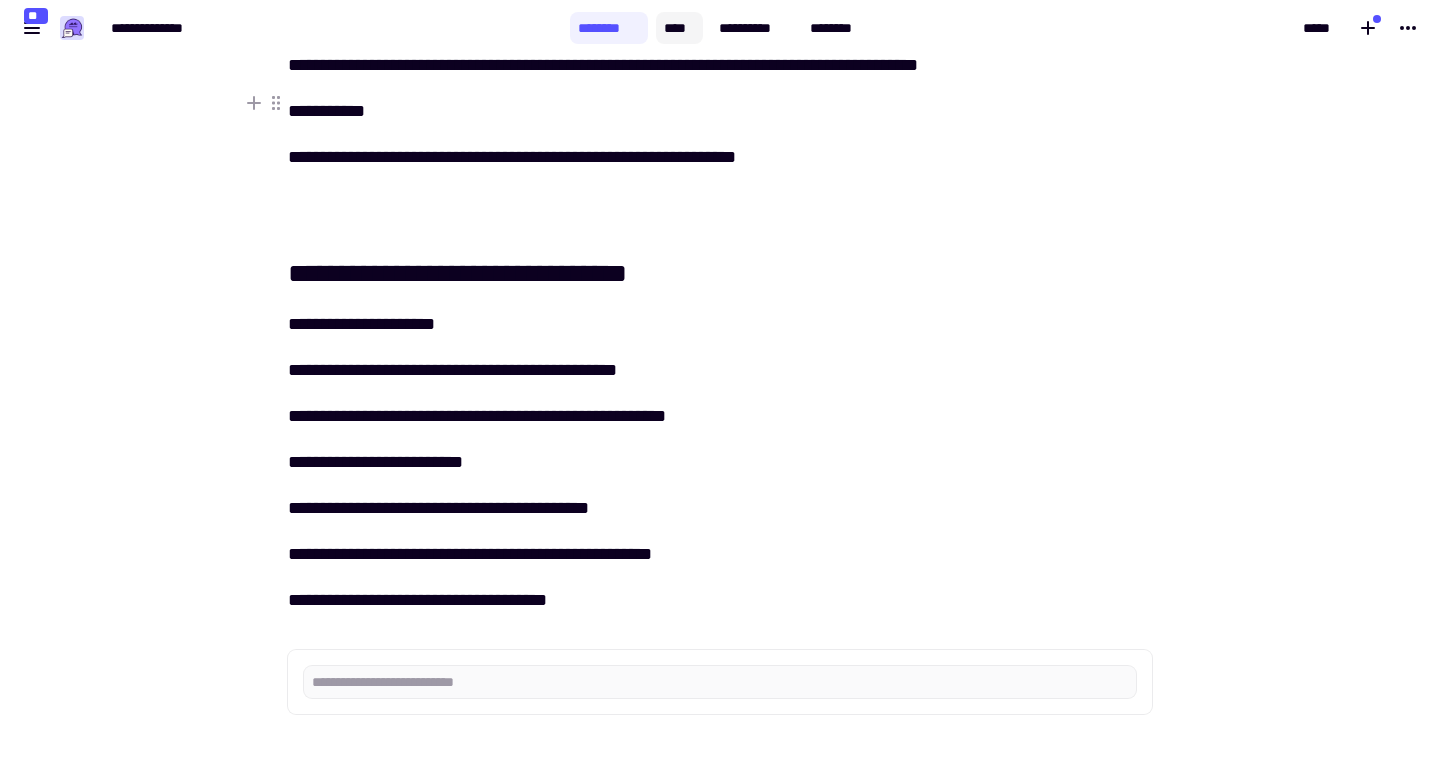 click on "****" 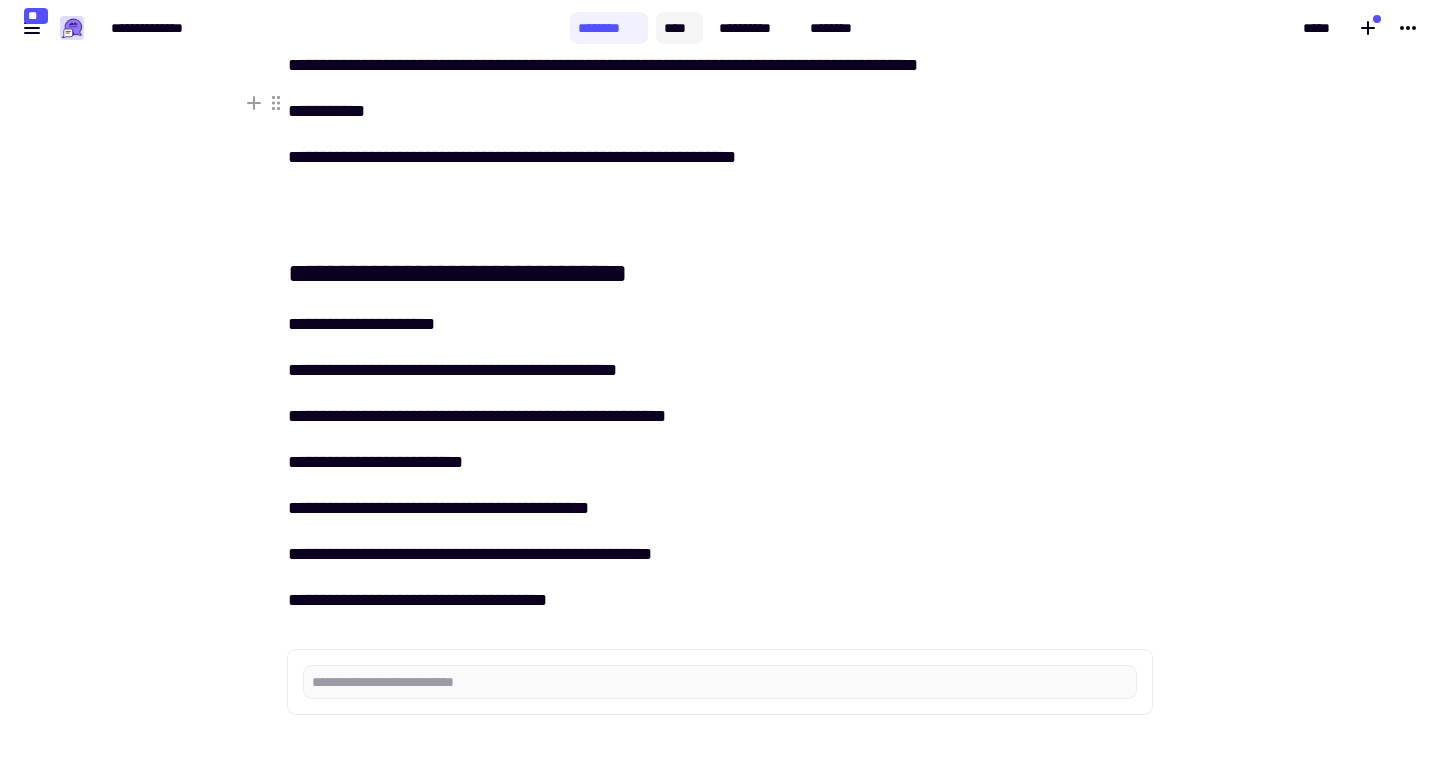 scroll, scrollTop: 0, scrollLeft: 0, axis: both 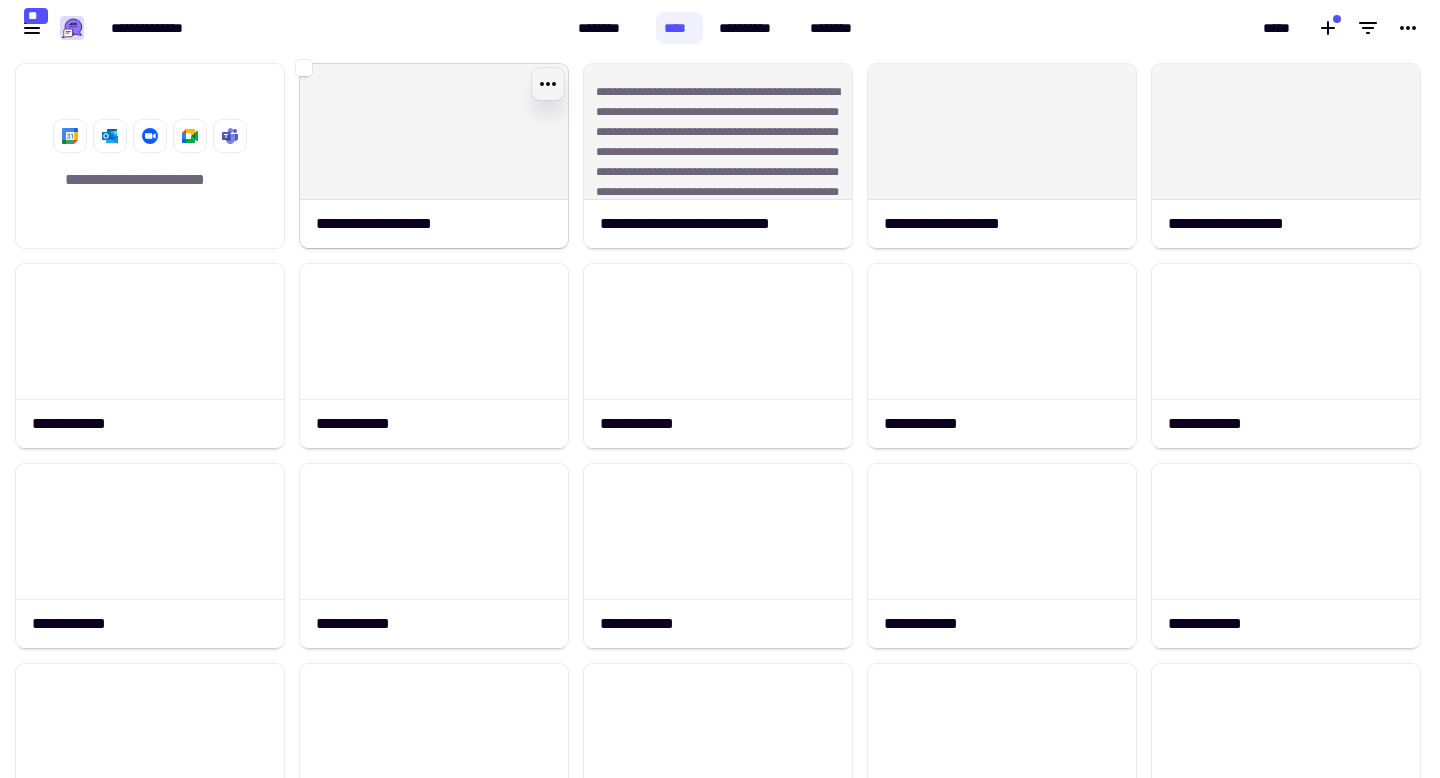 click 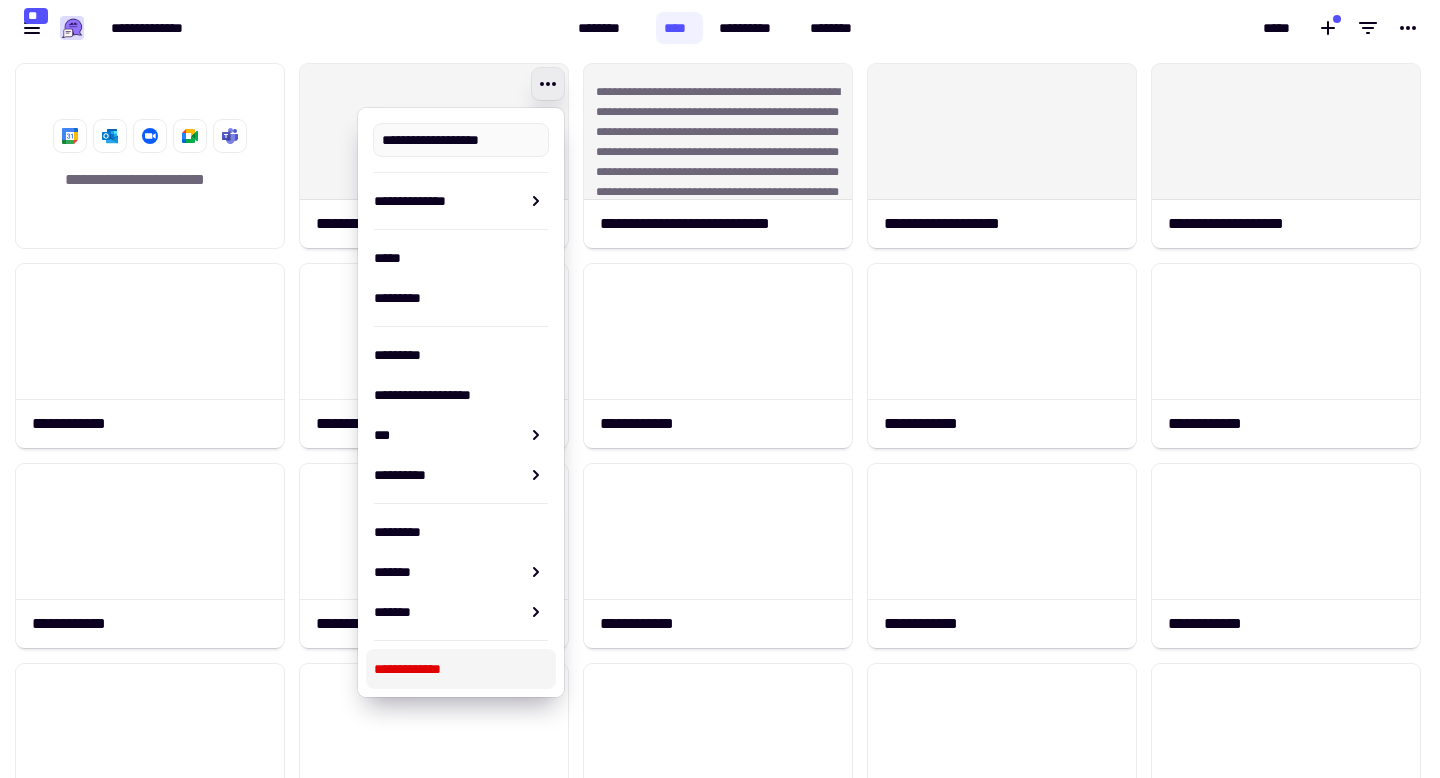 click on "**********" at bounding box center (461, 669) 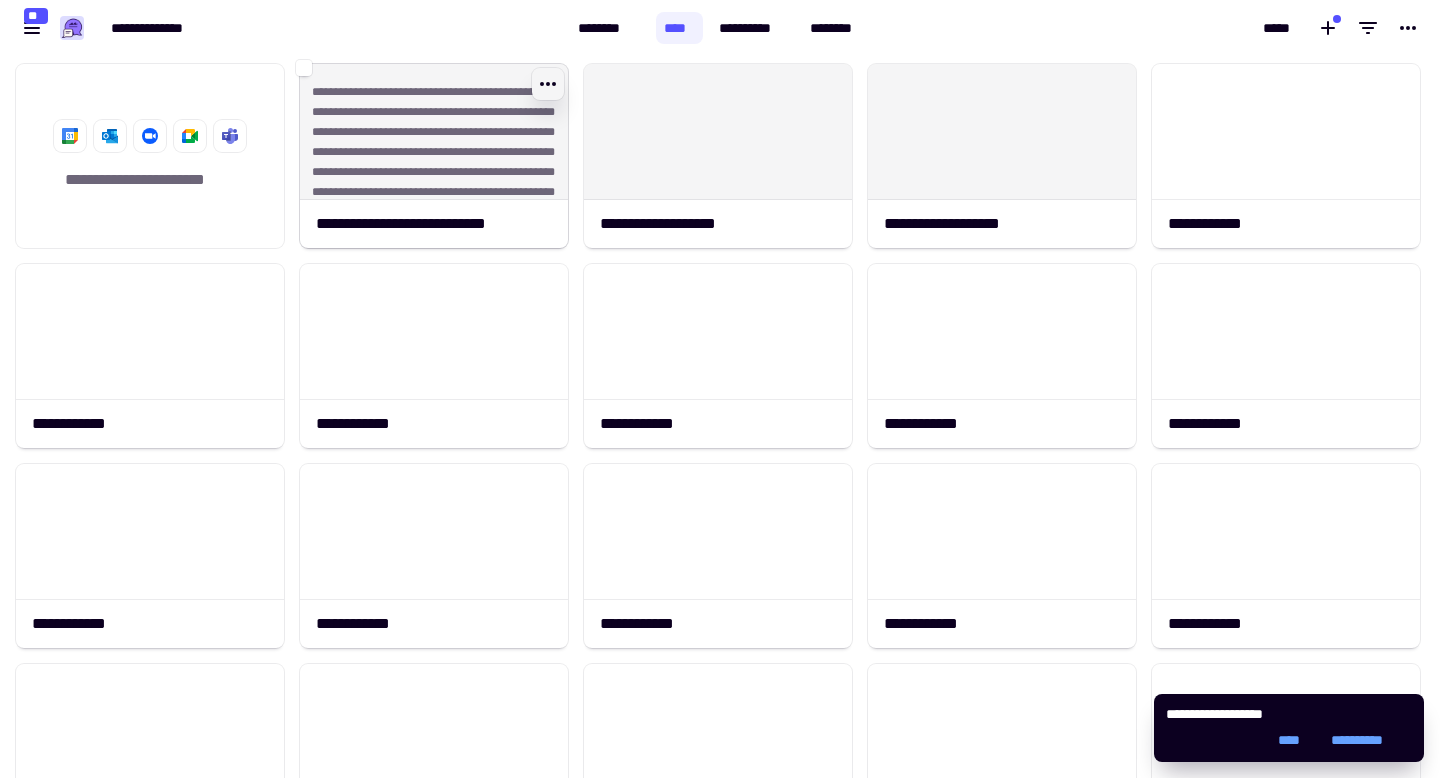 click 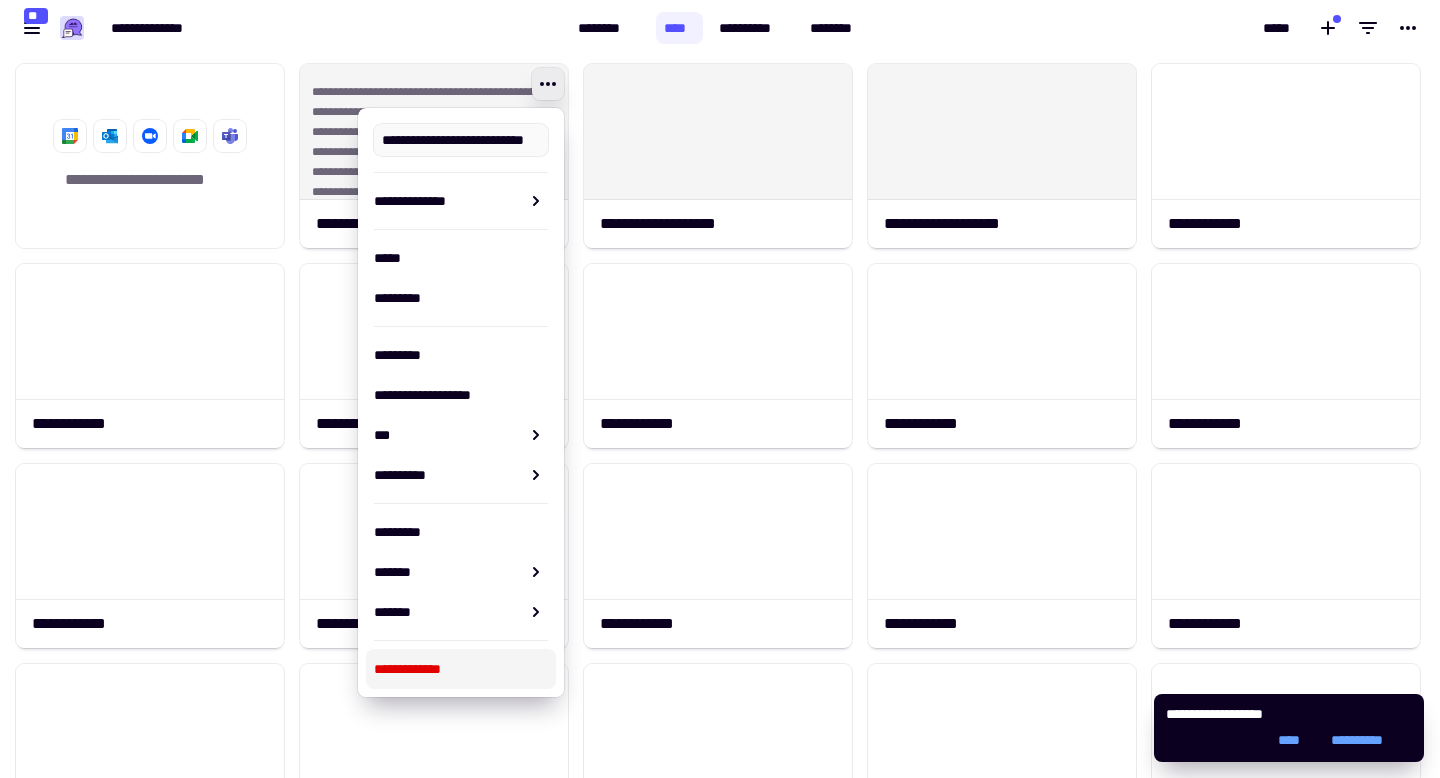 click on "**********" at bounding box center (461, 669) 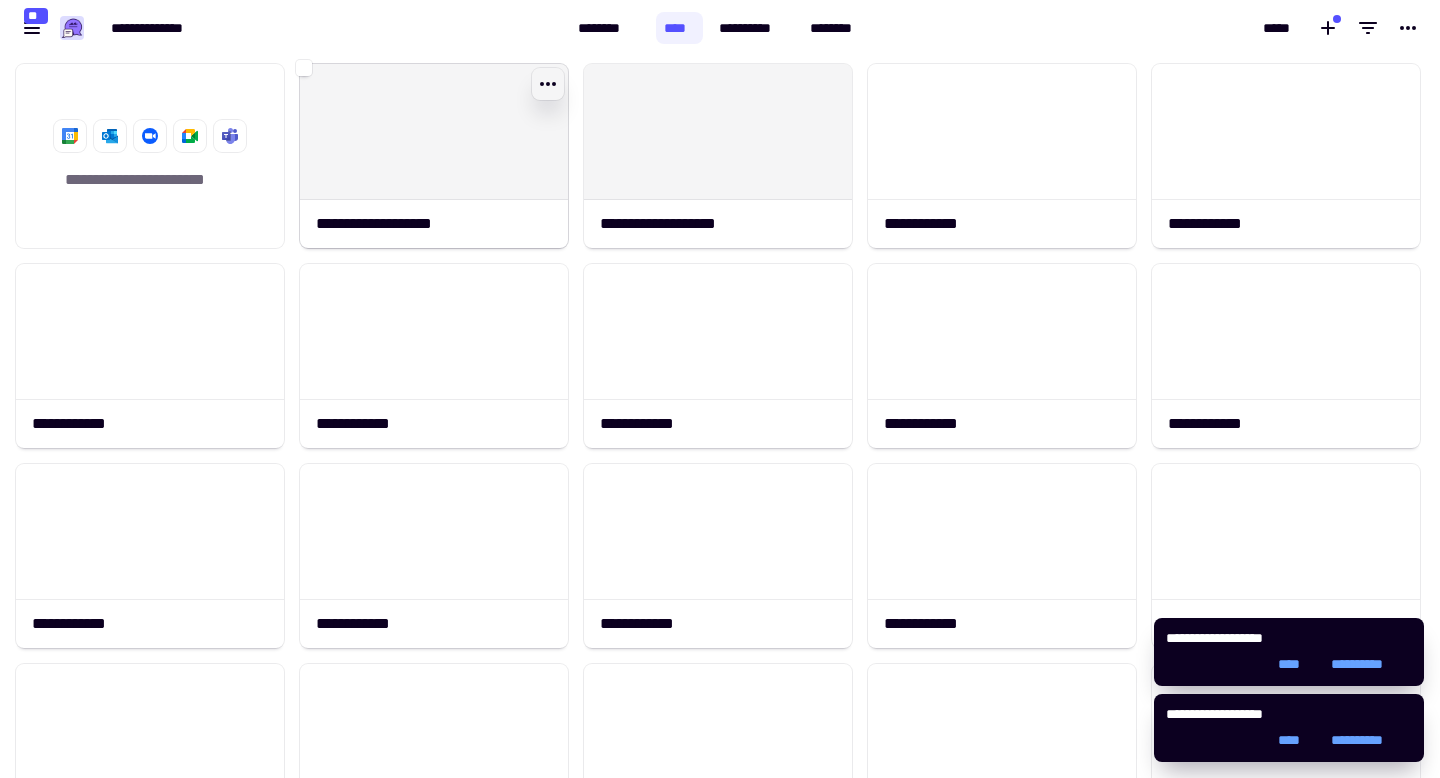 click 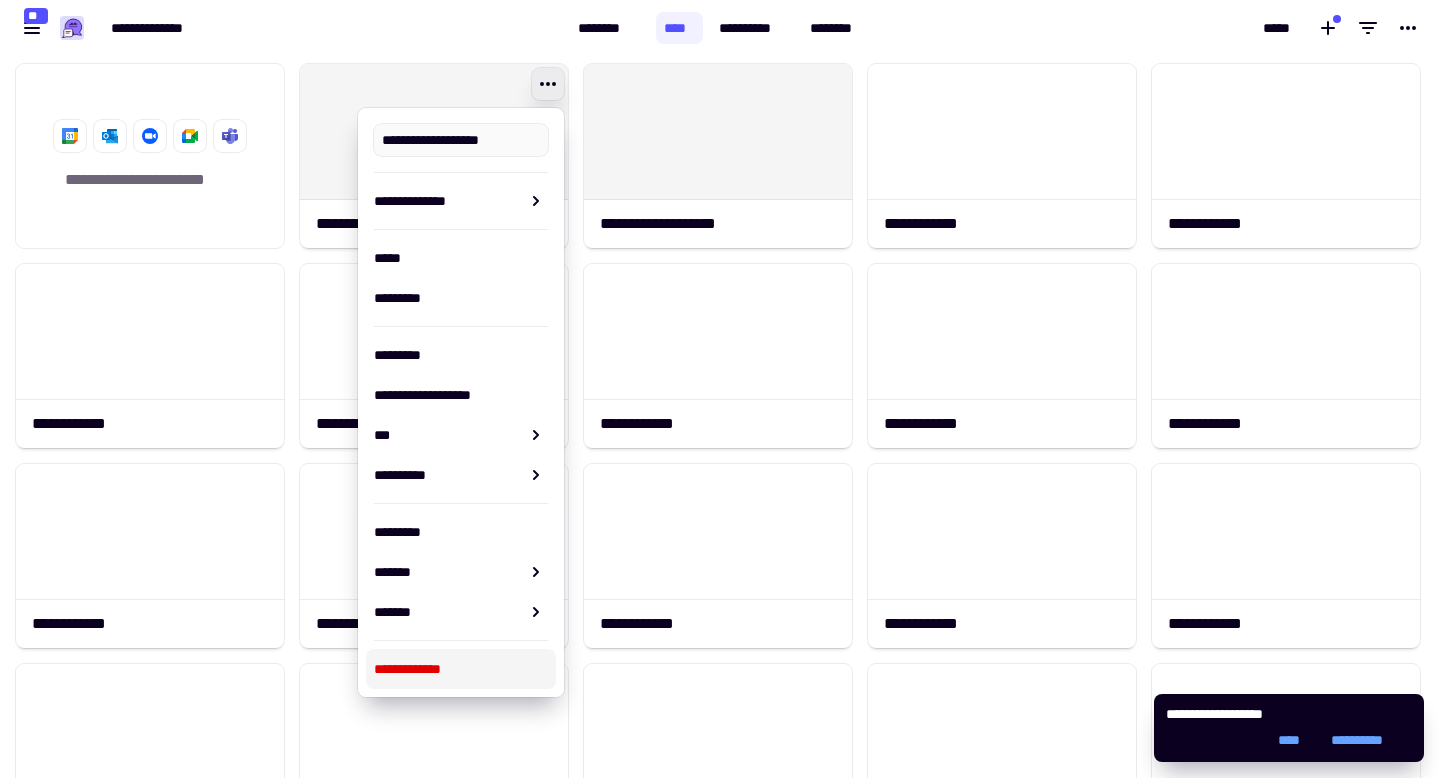 click on "**********" at bounding box center (461, 669) 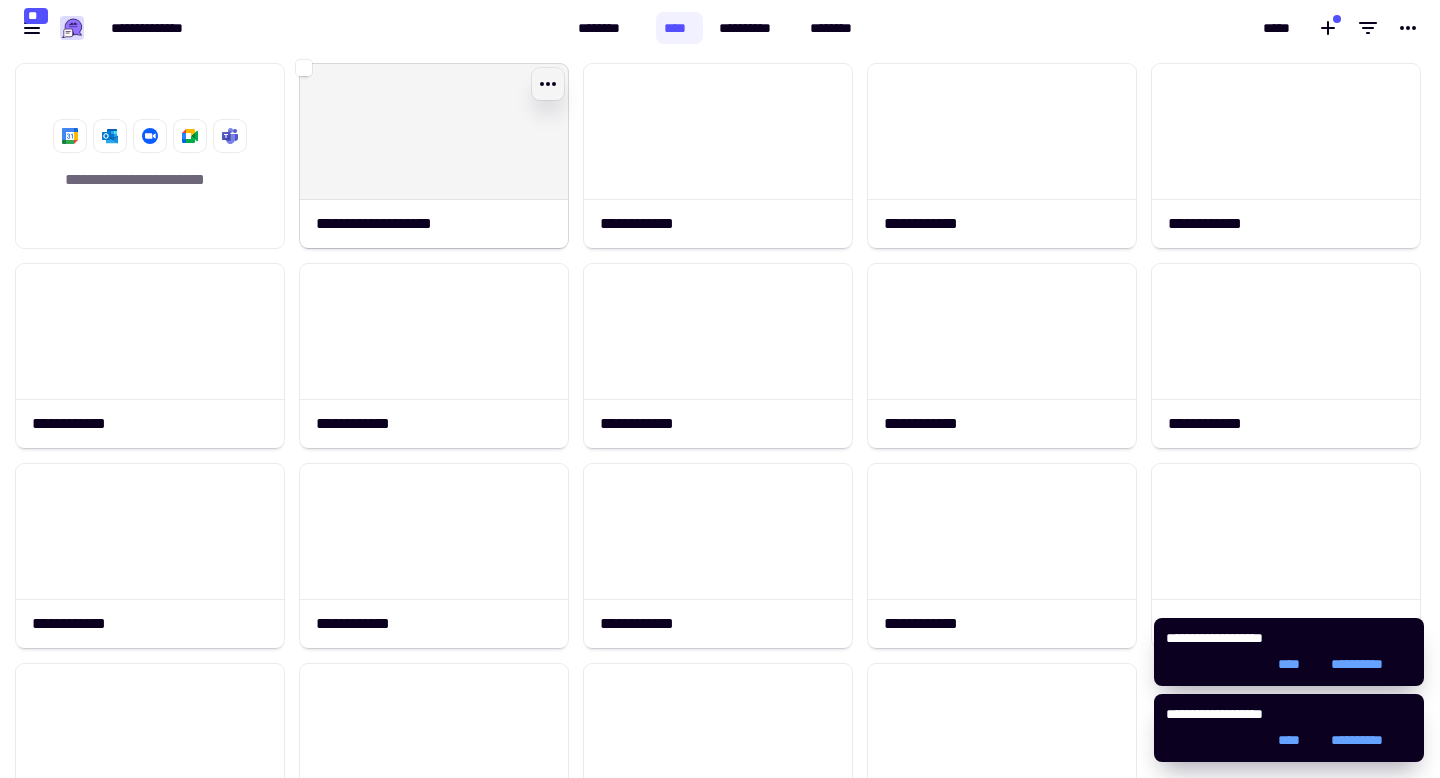 click 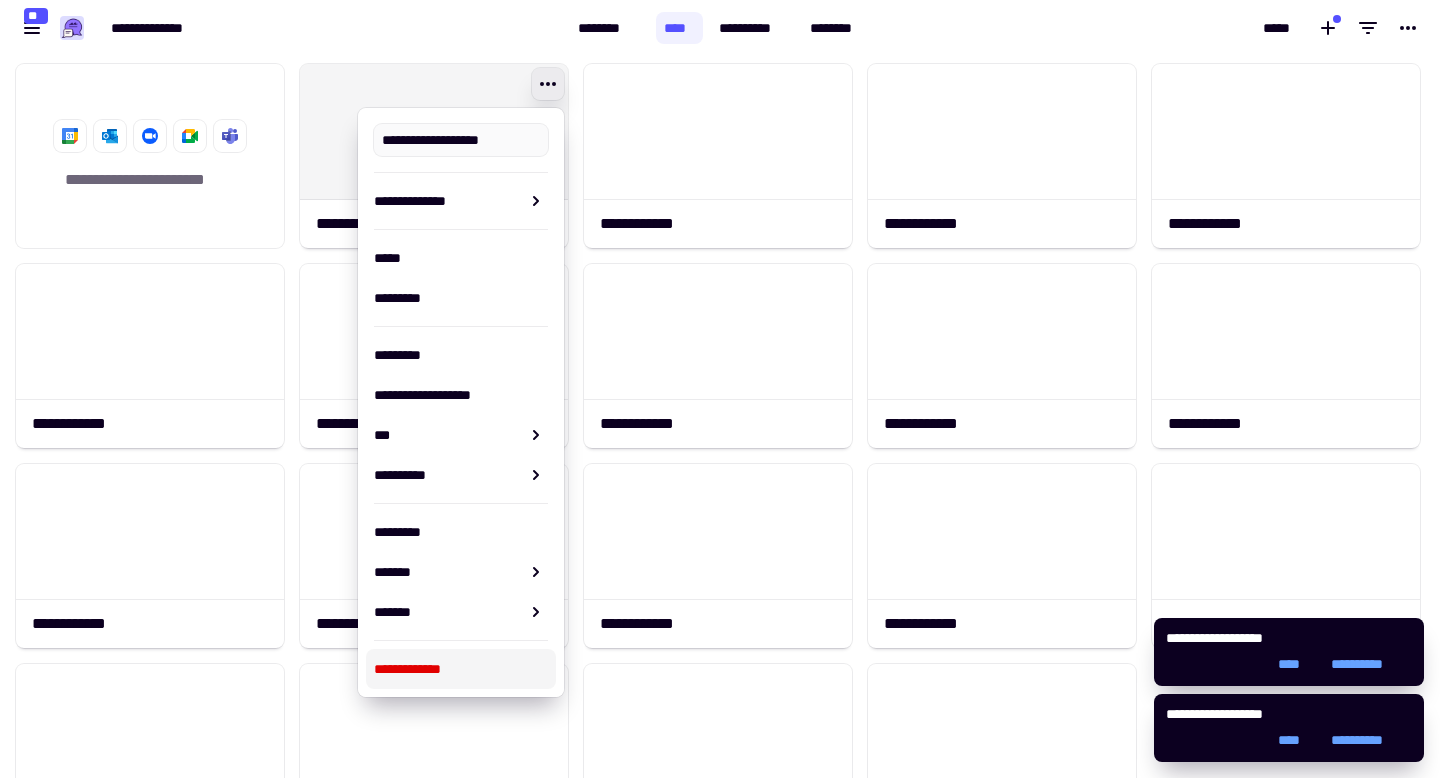 click on "**********" at bounding box center [461, 669] 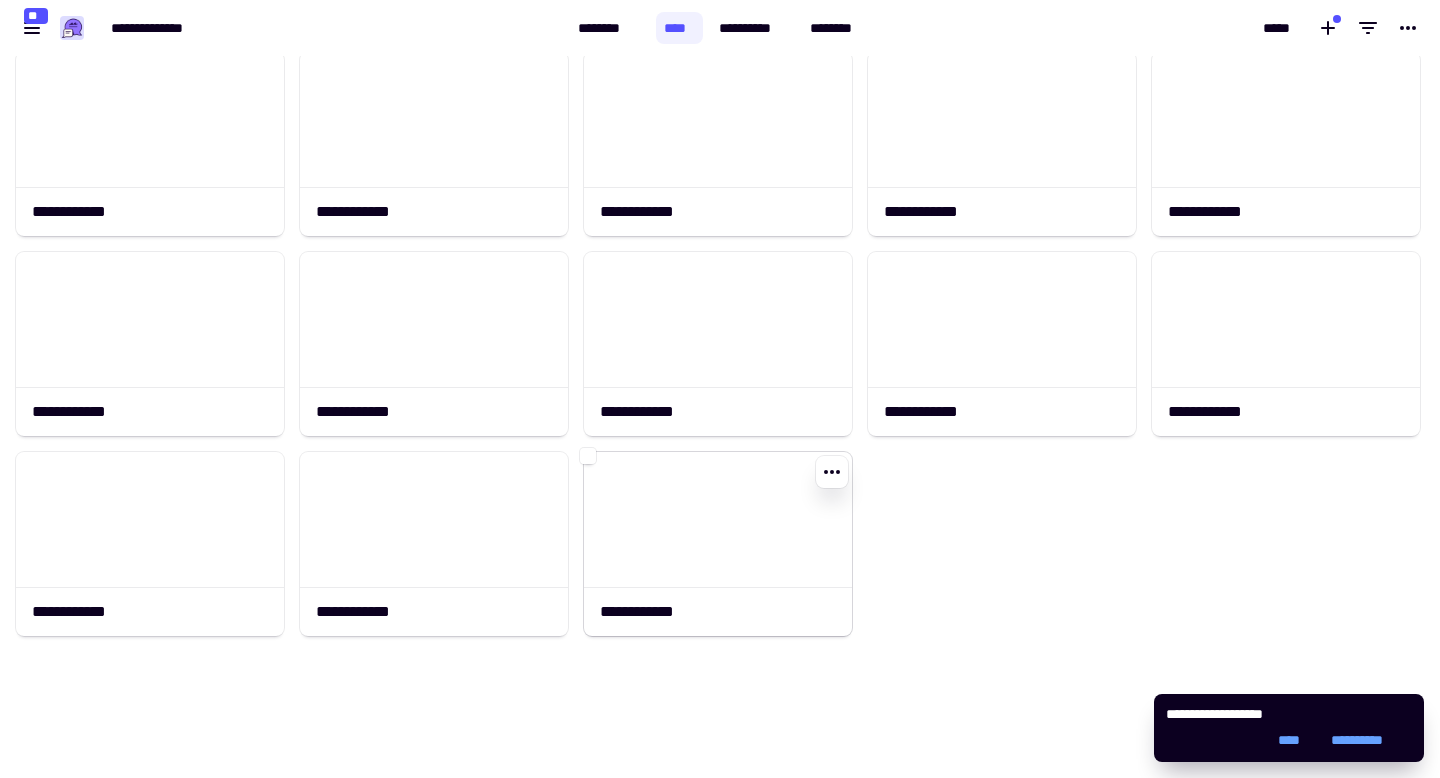 scroll, scrollTop: 0, scrollLeft: 0, axis: both 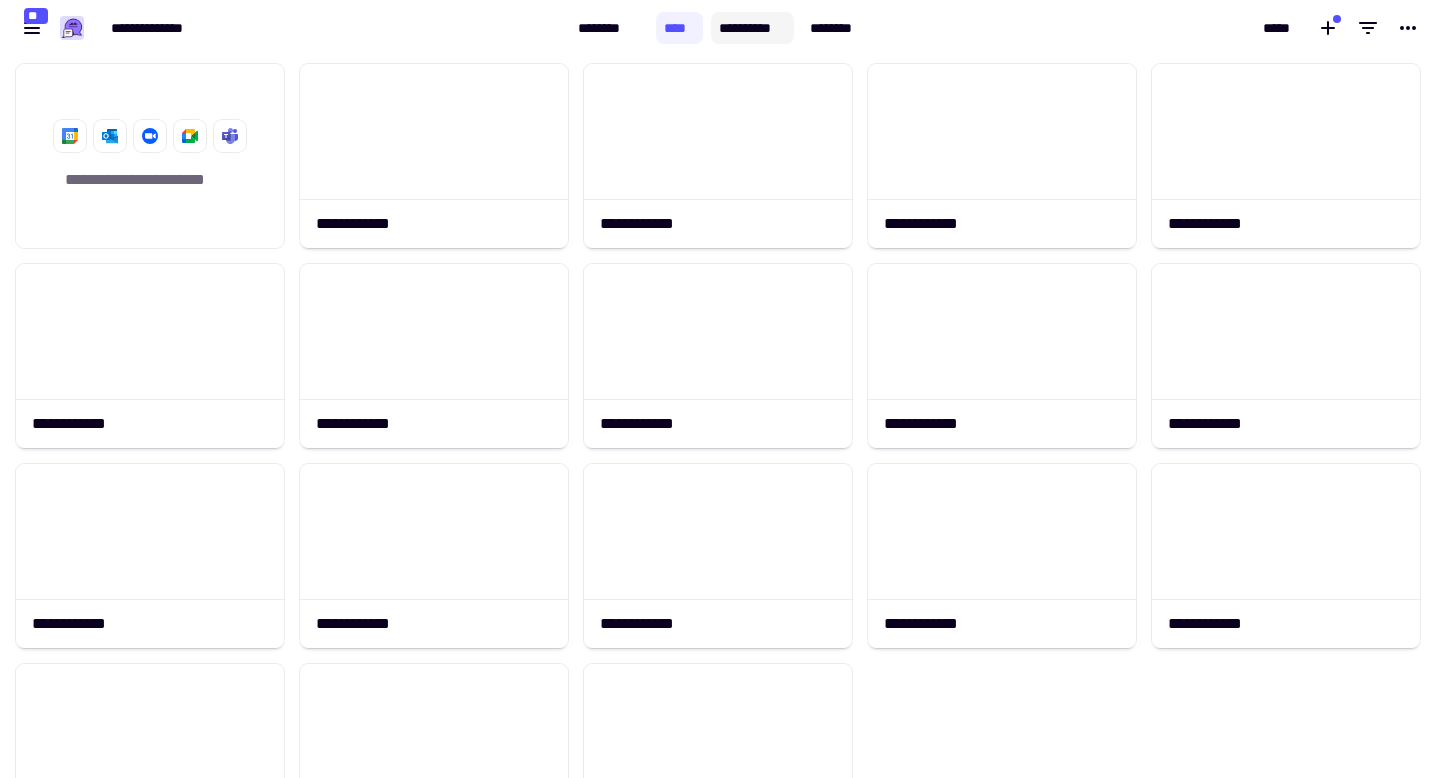 click on "**********" 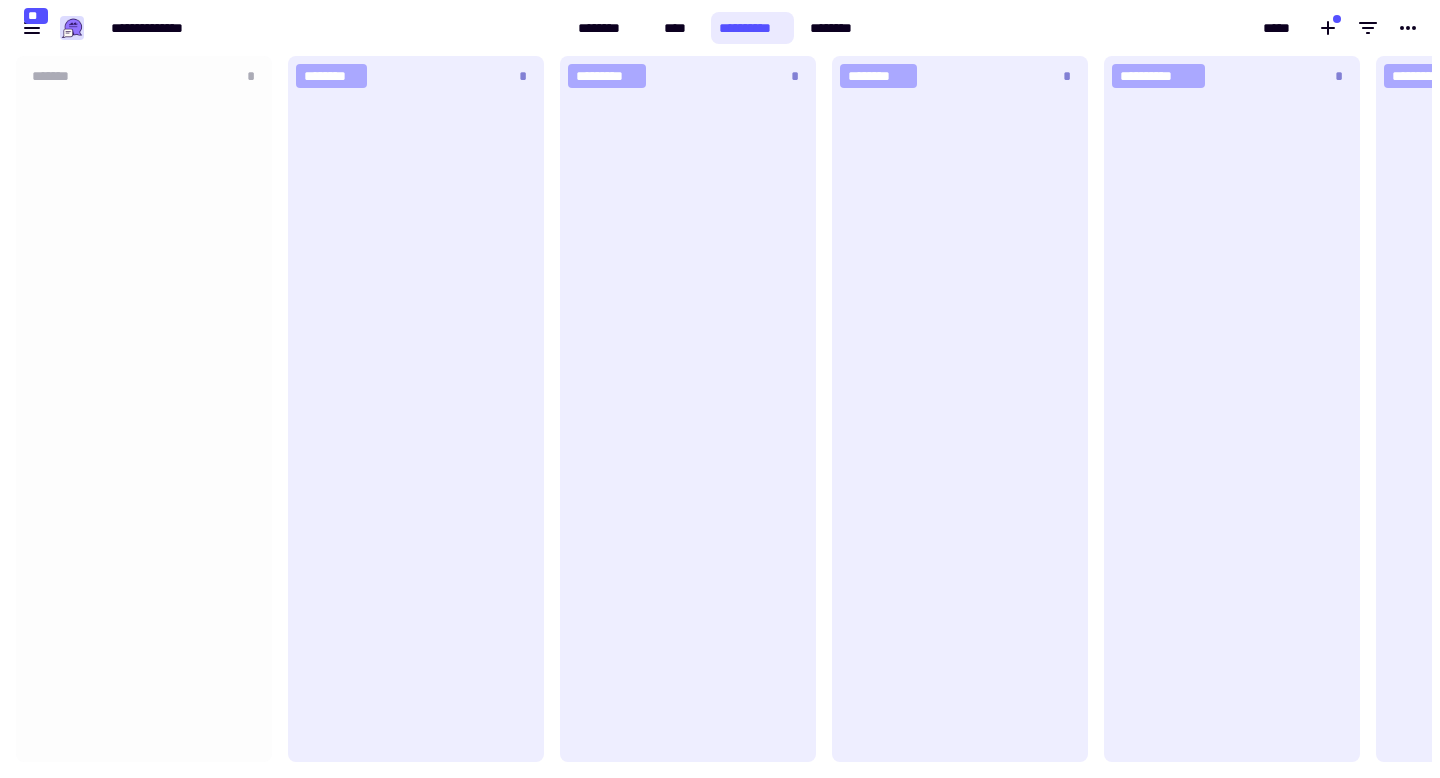 scroll, scrollTop: 1, scrollLeft: 1, axis: both 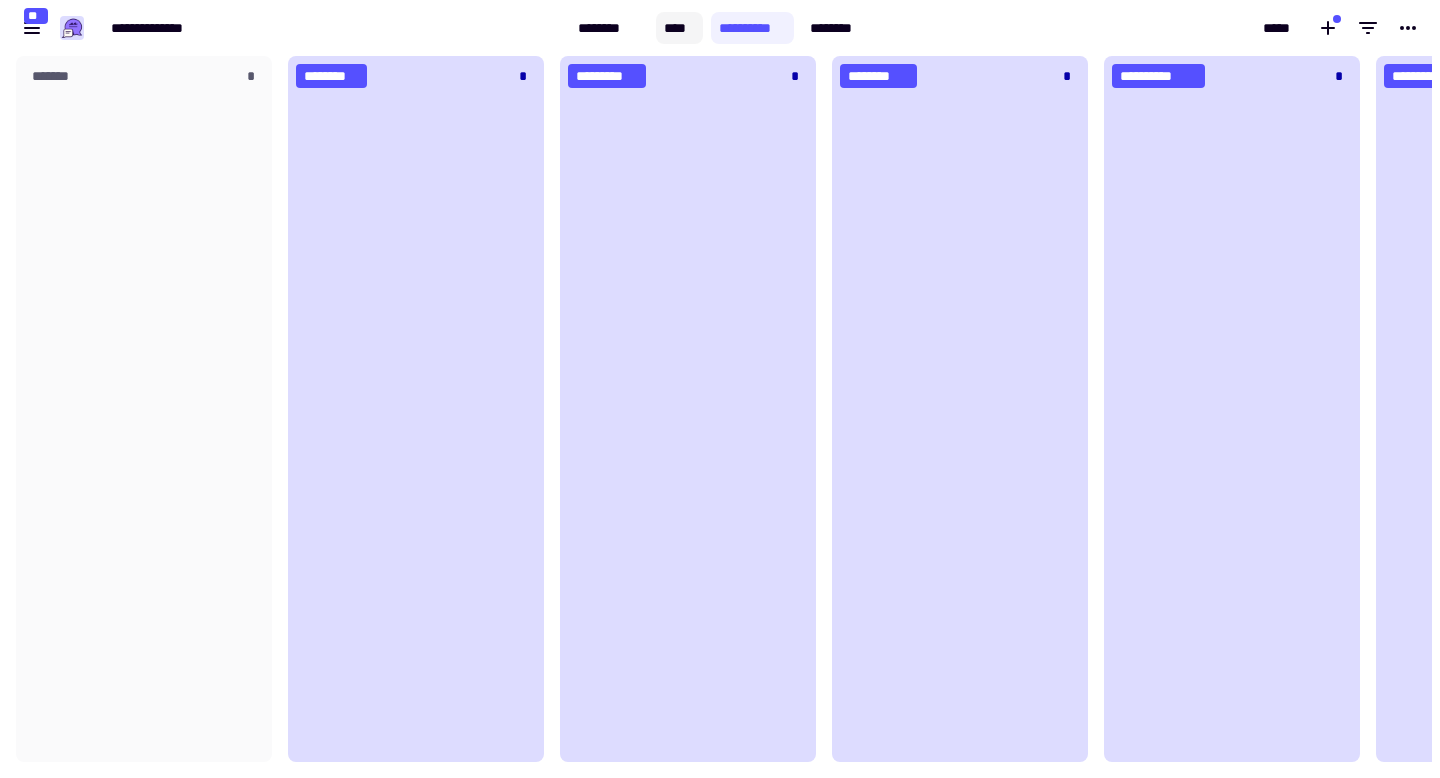 click on "****" 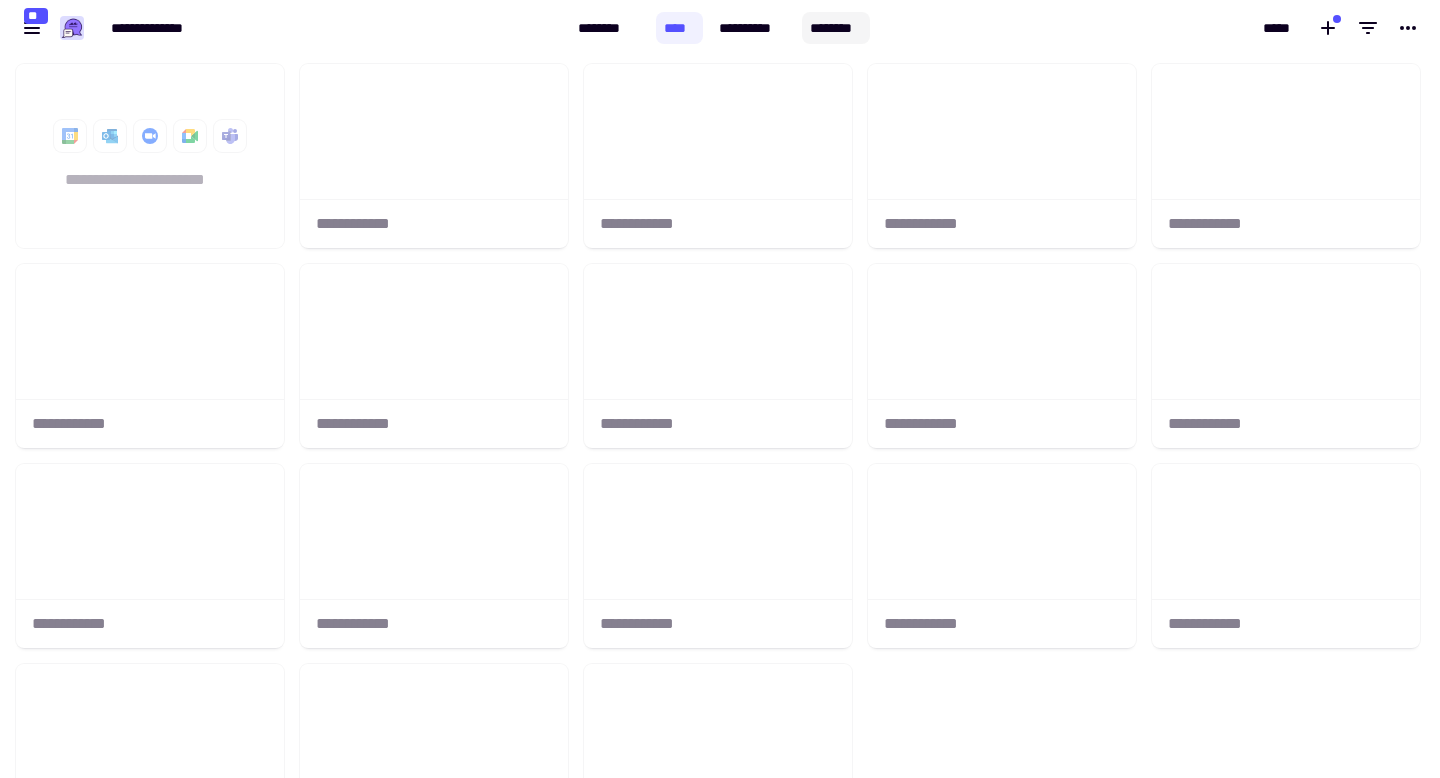 click on "********" 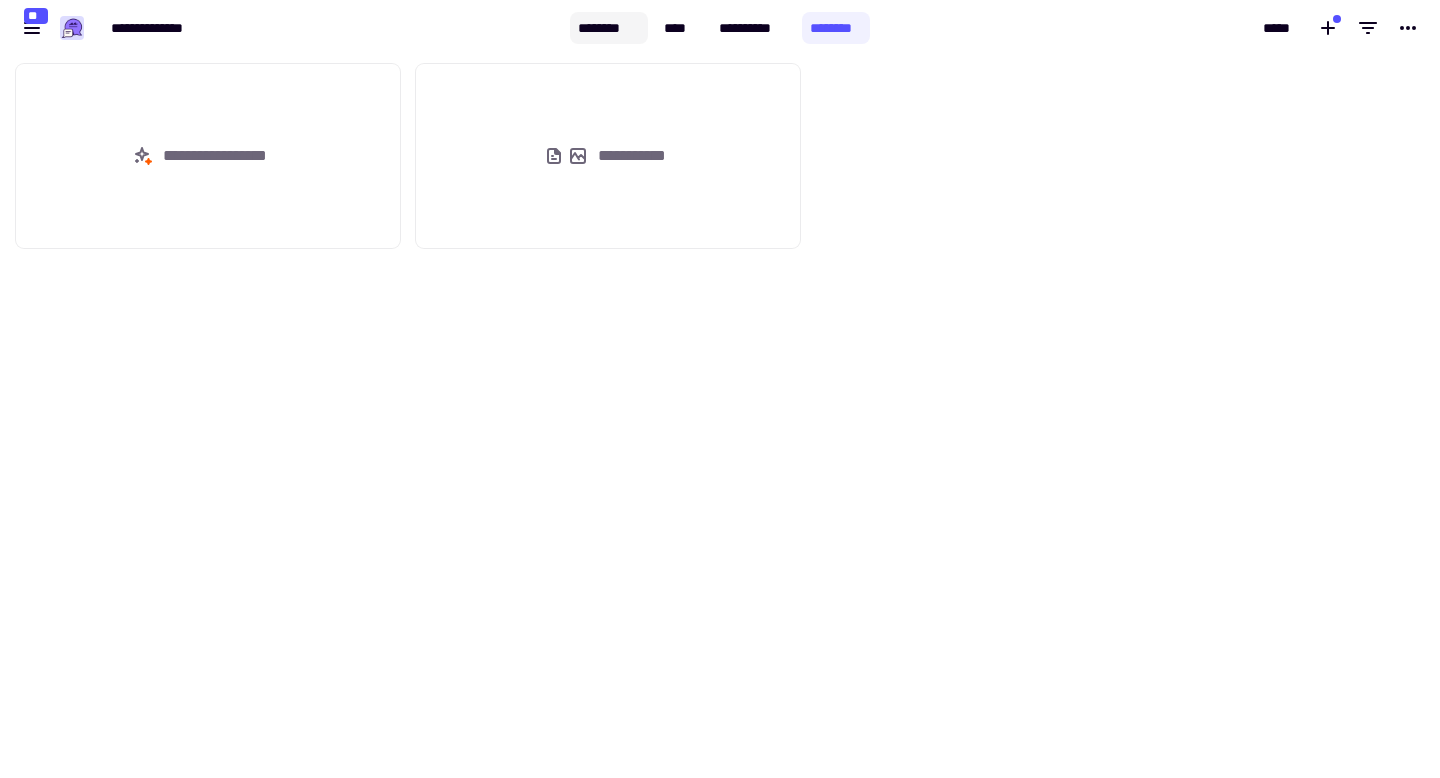 click on "********" 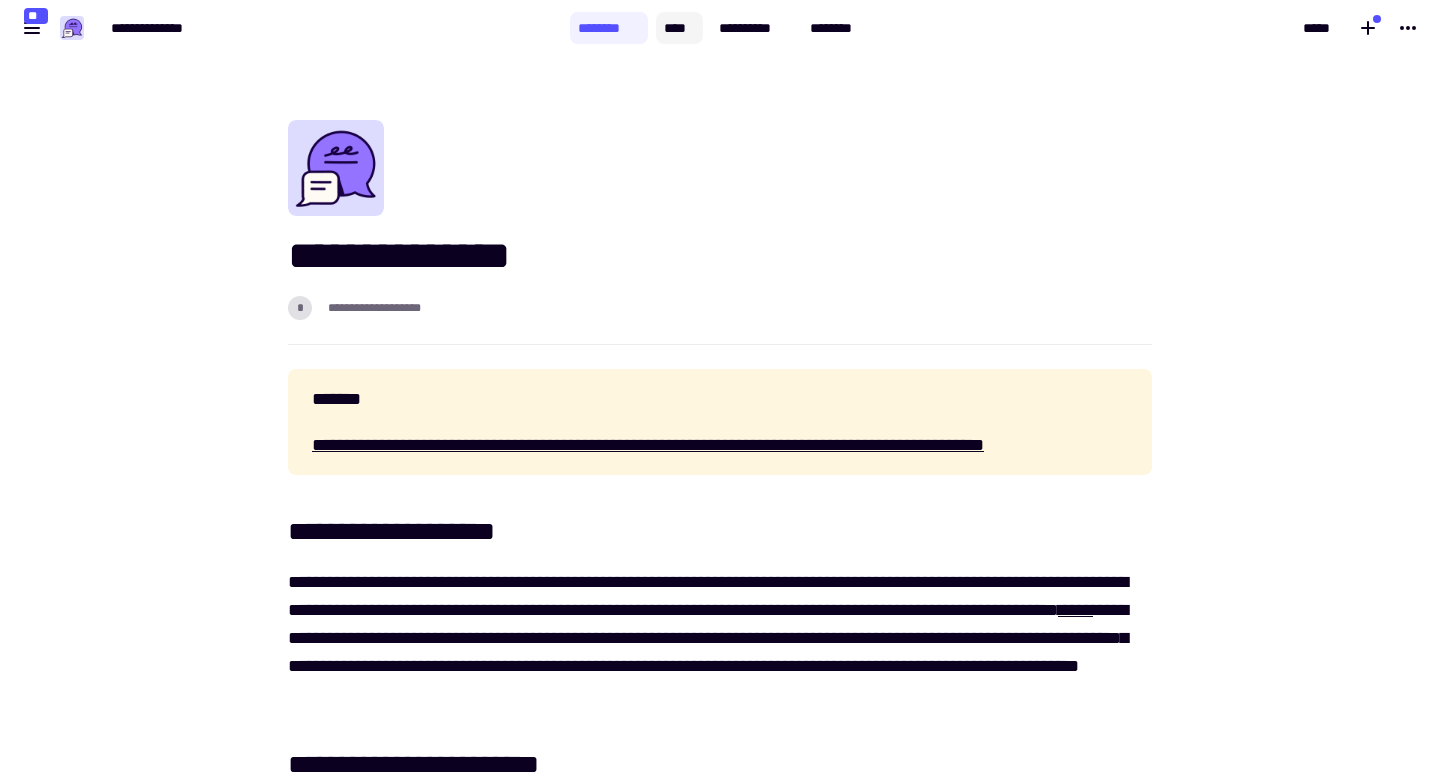 click on "****" 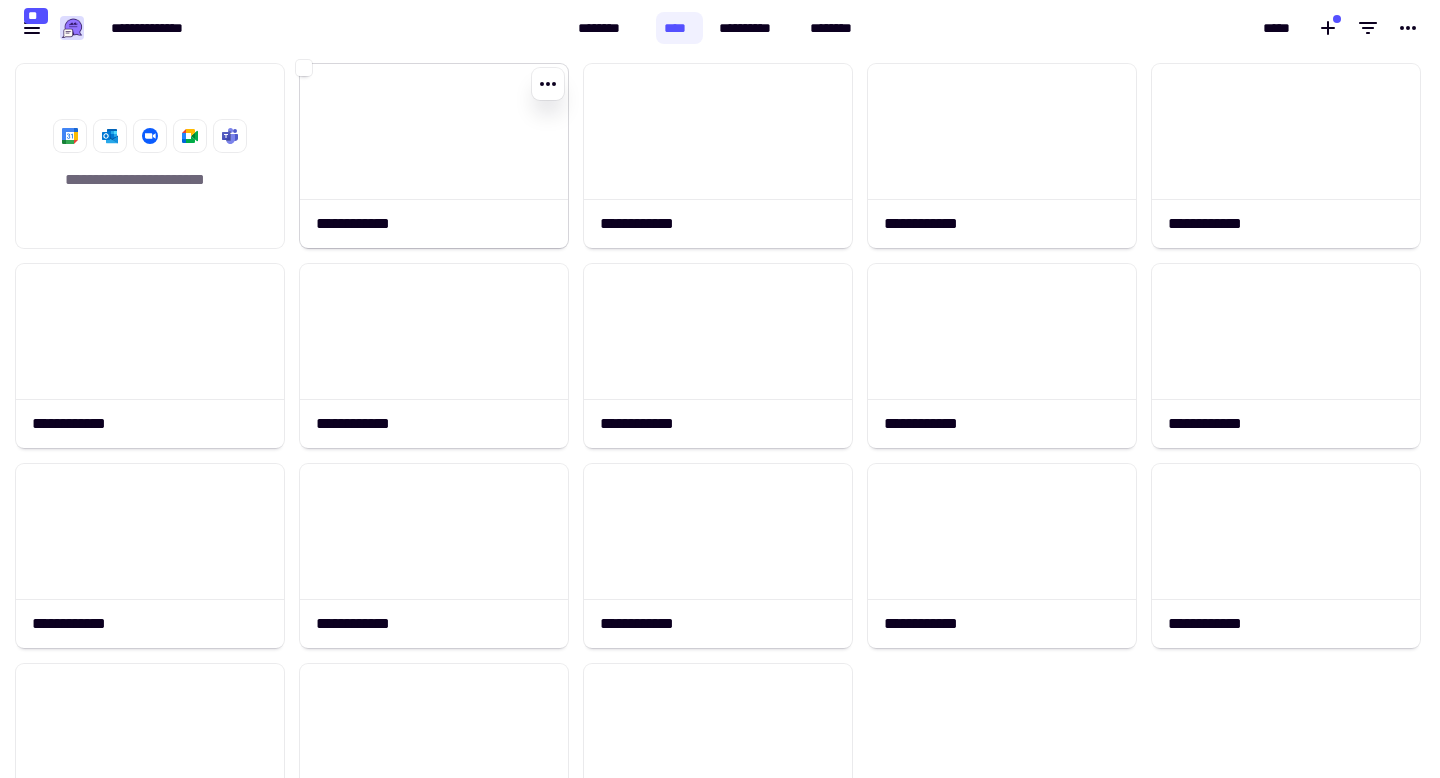 click 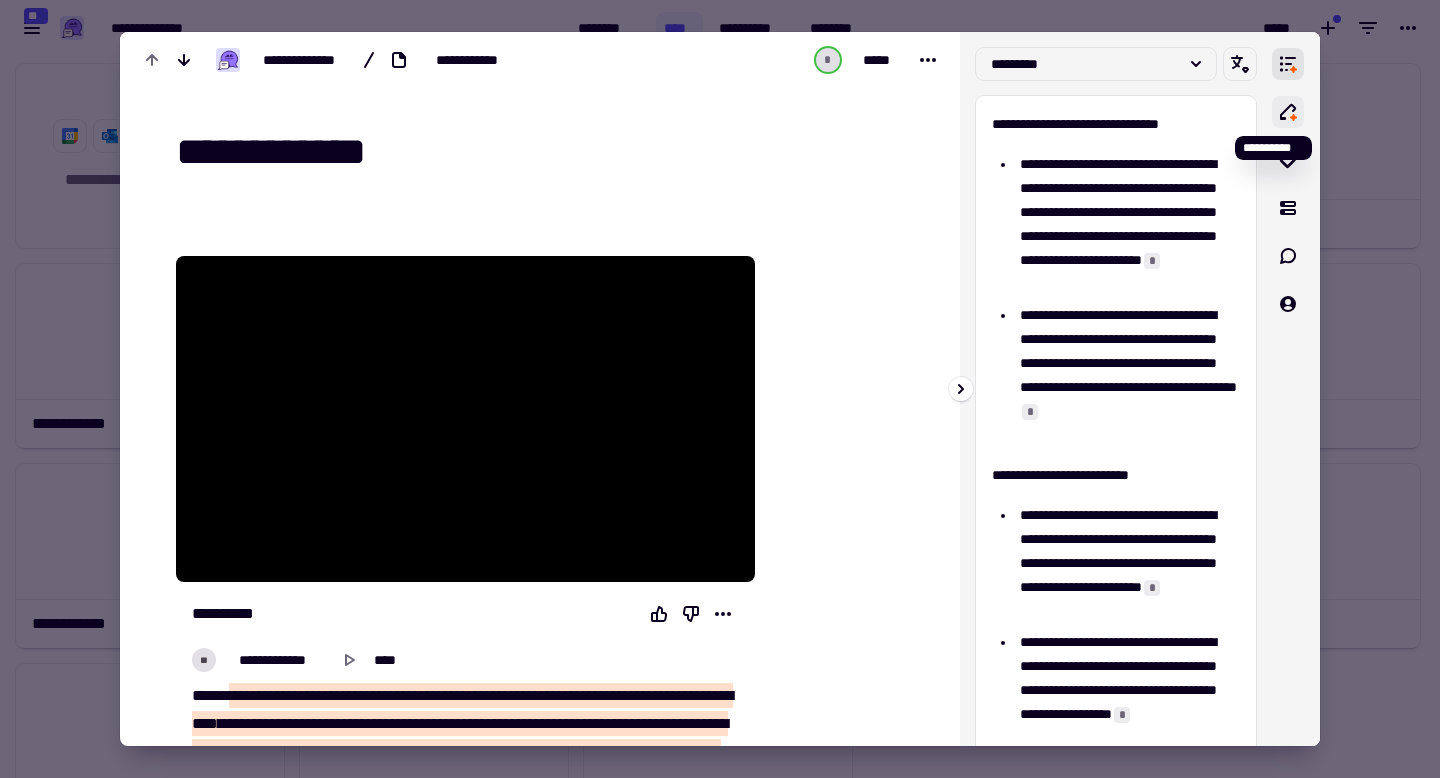 click 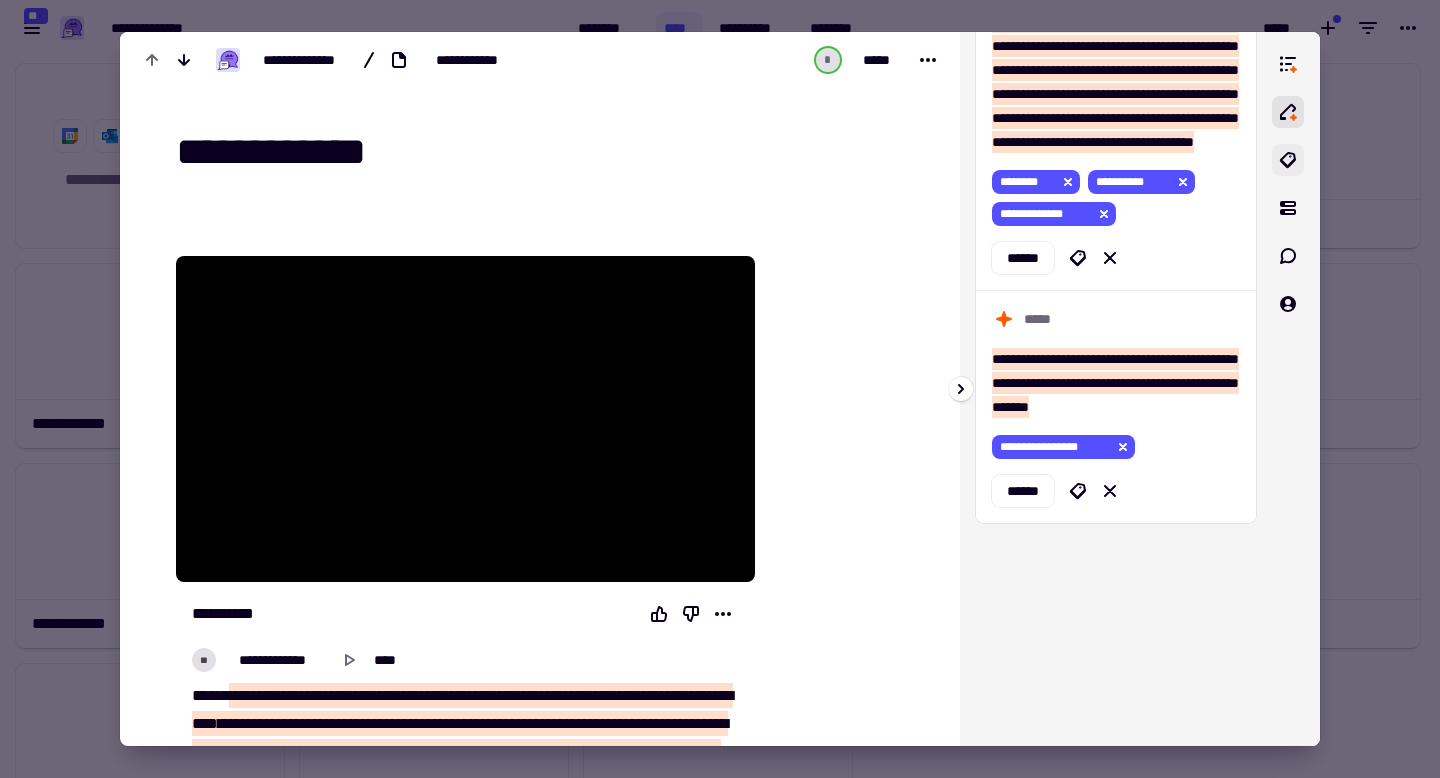 click 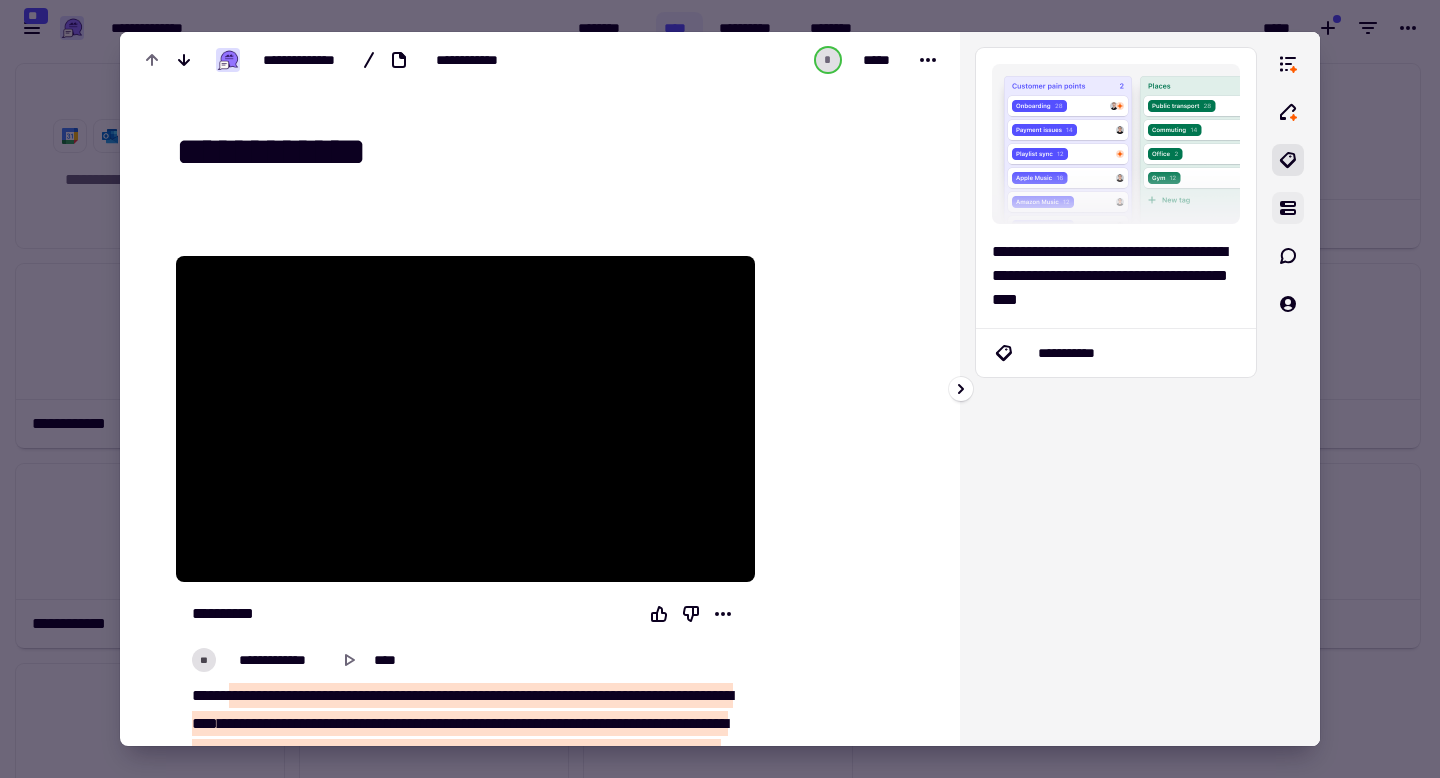 click 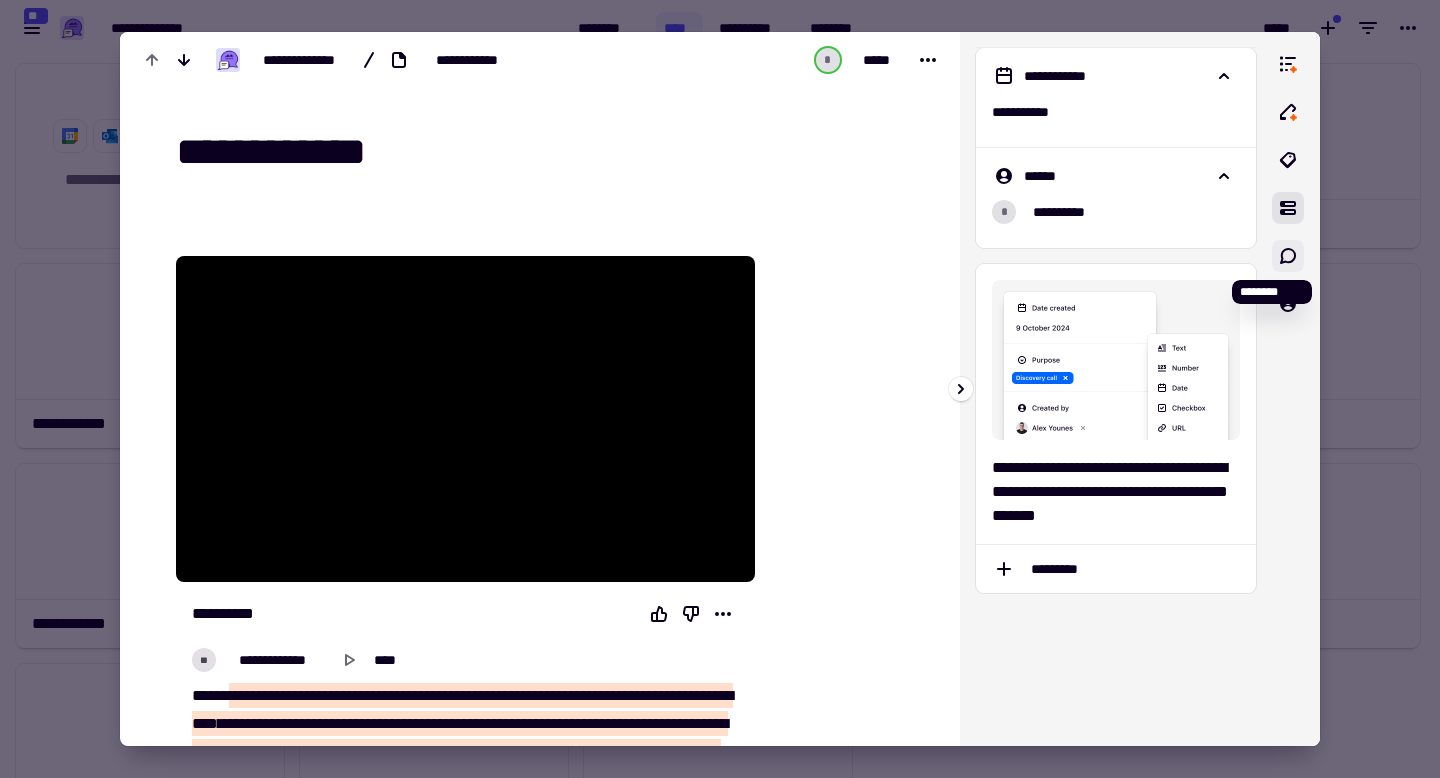click 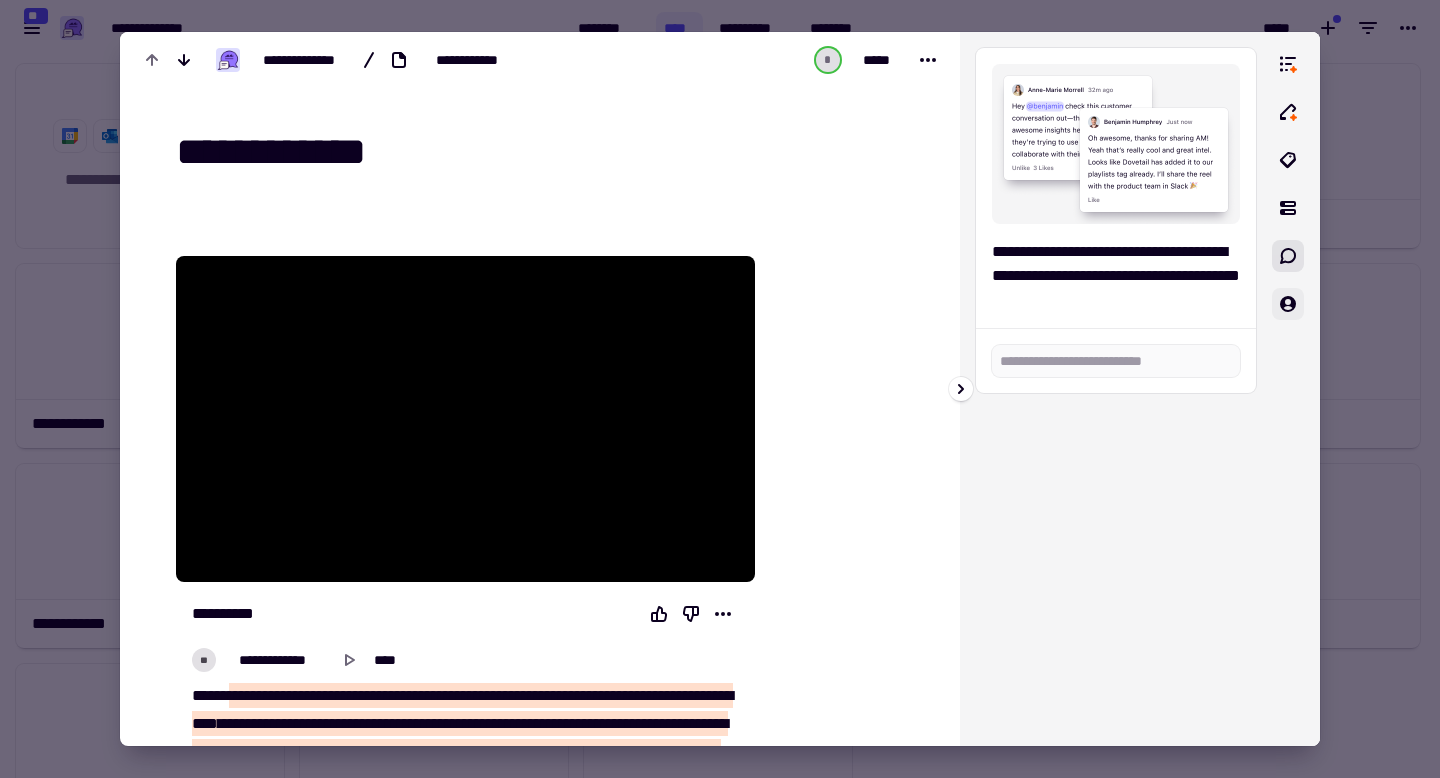 click 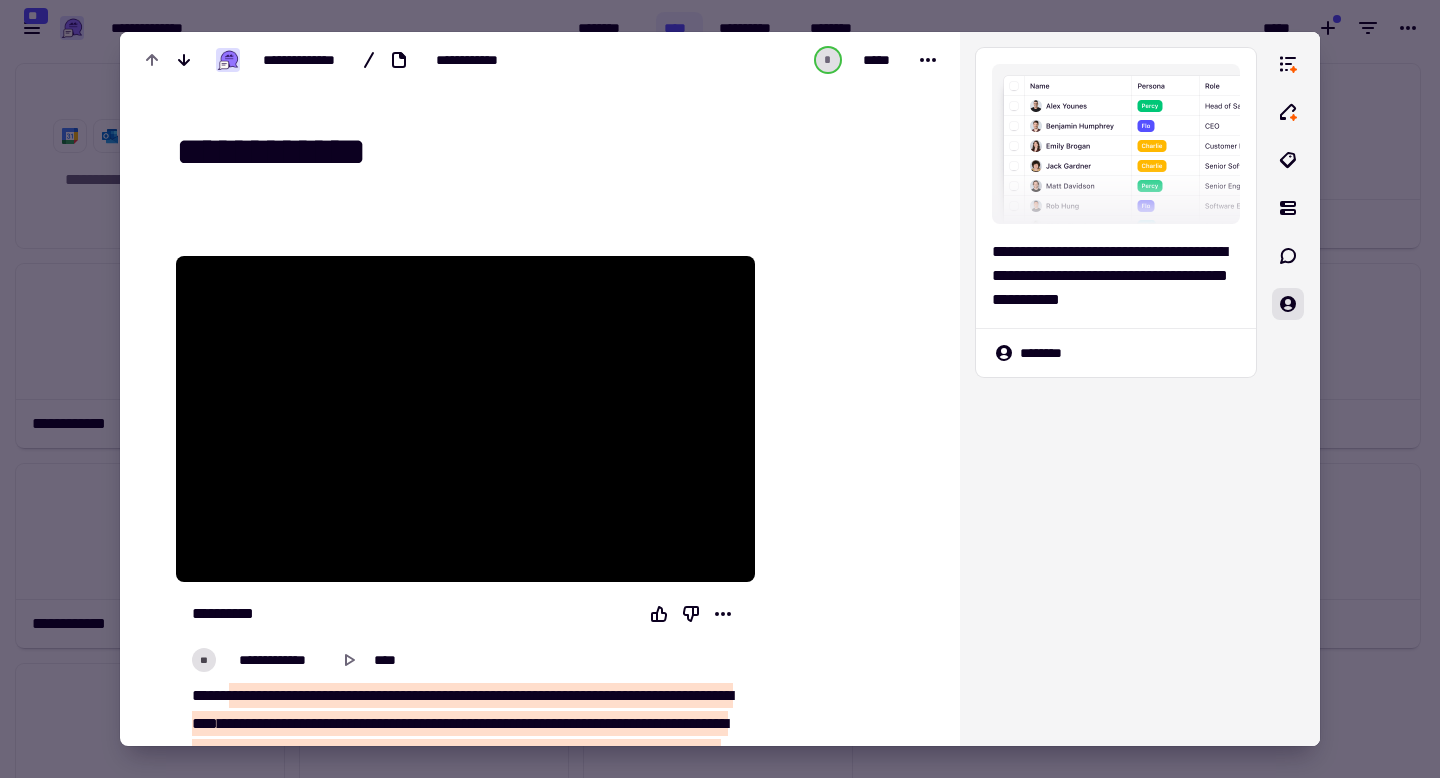 click at bounding box center [720, 389] 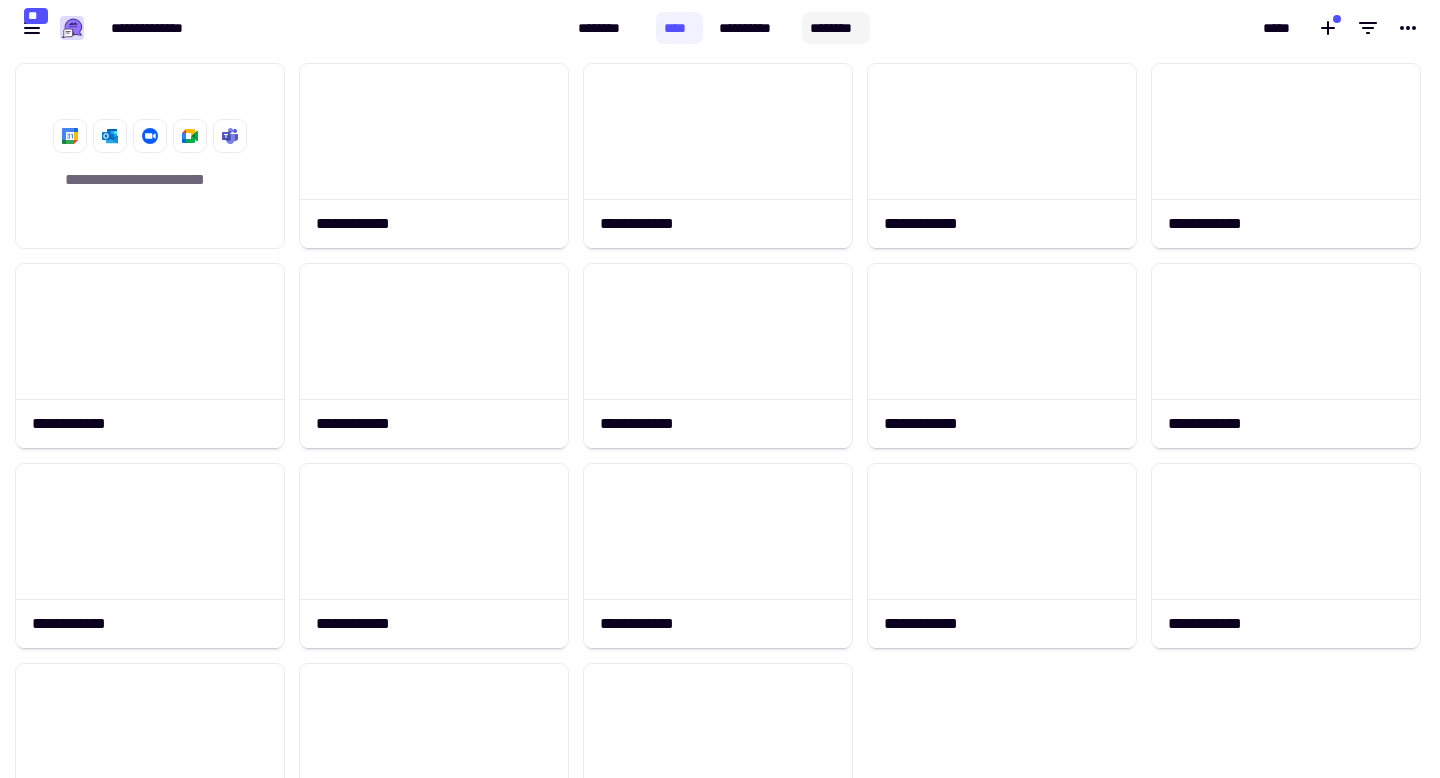 click on "********" 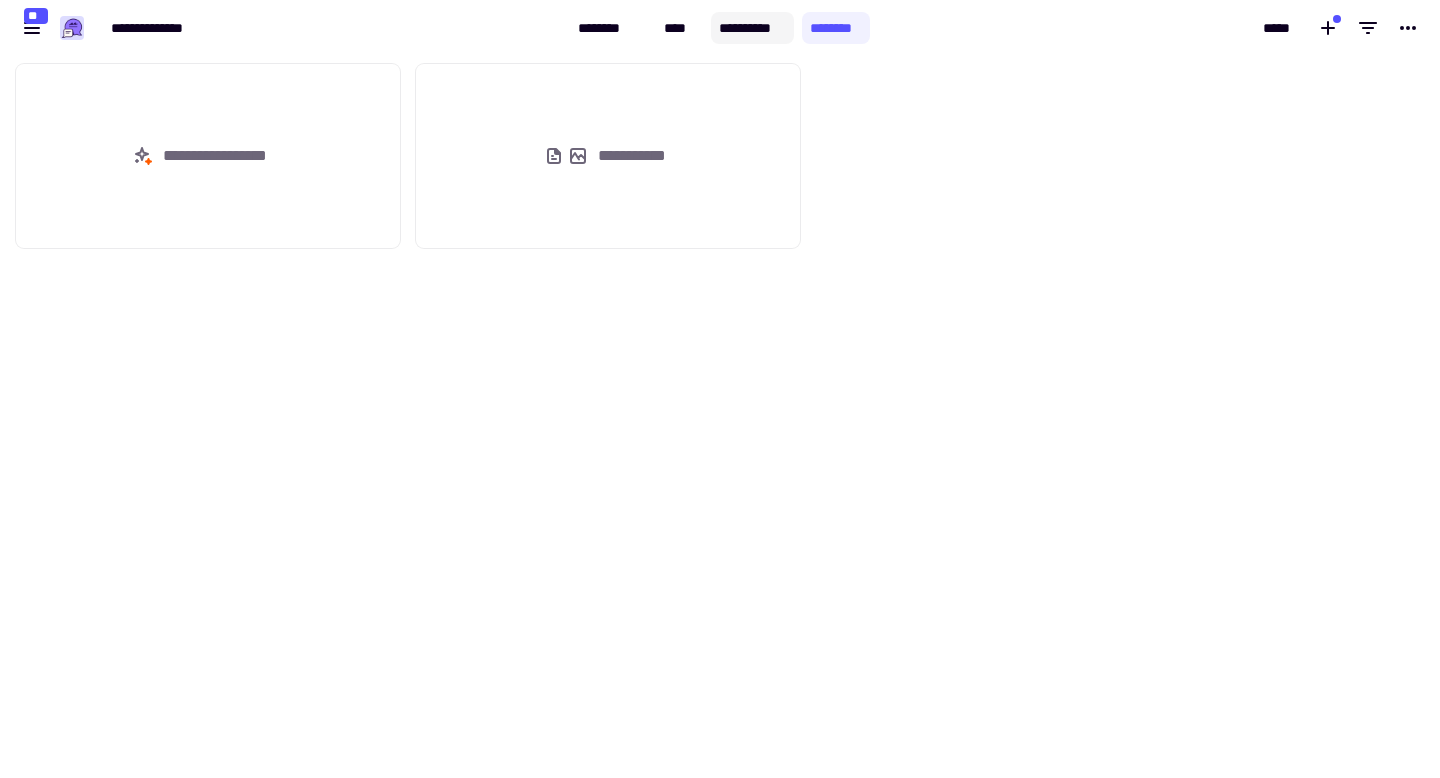 click on "**********" 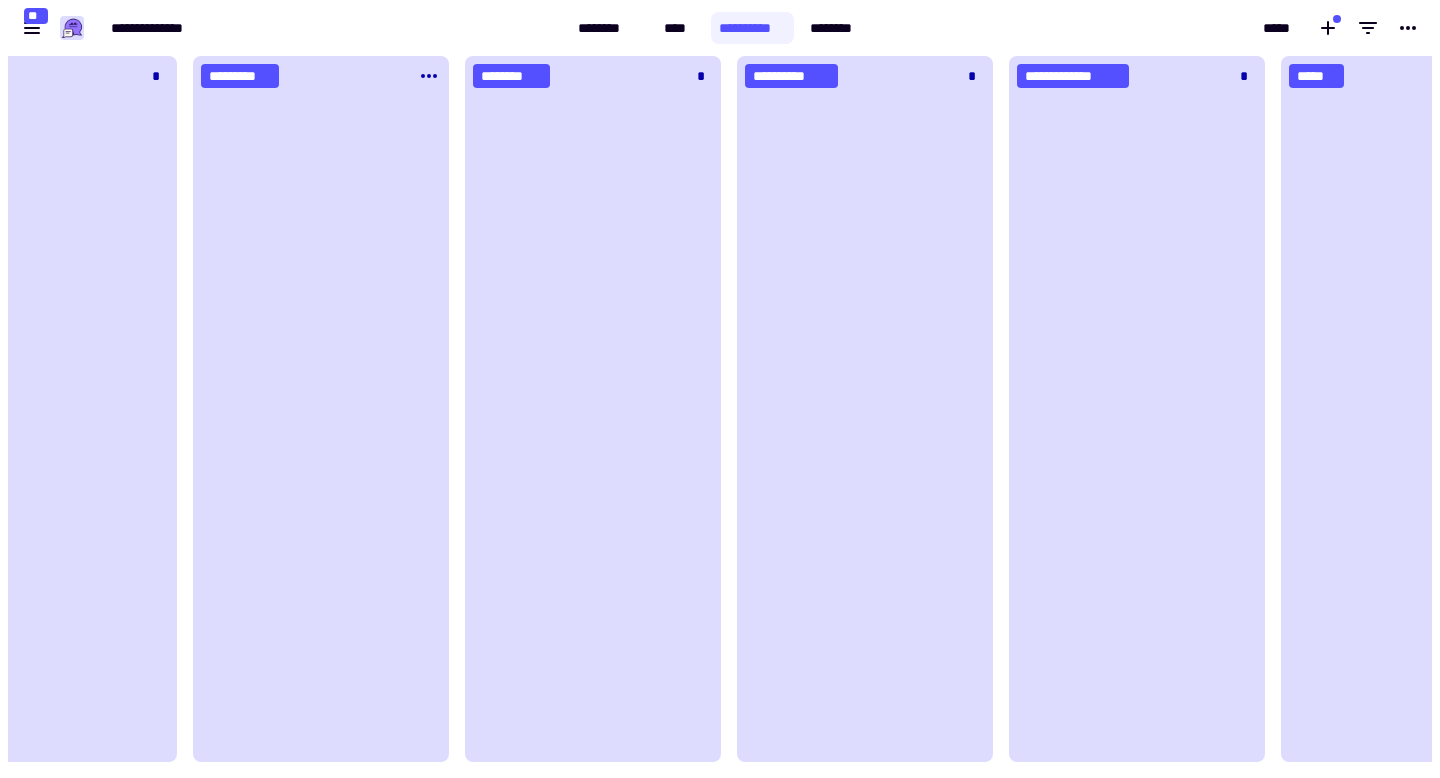 click on "*********" 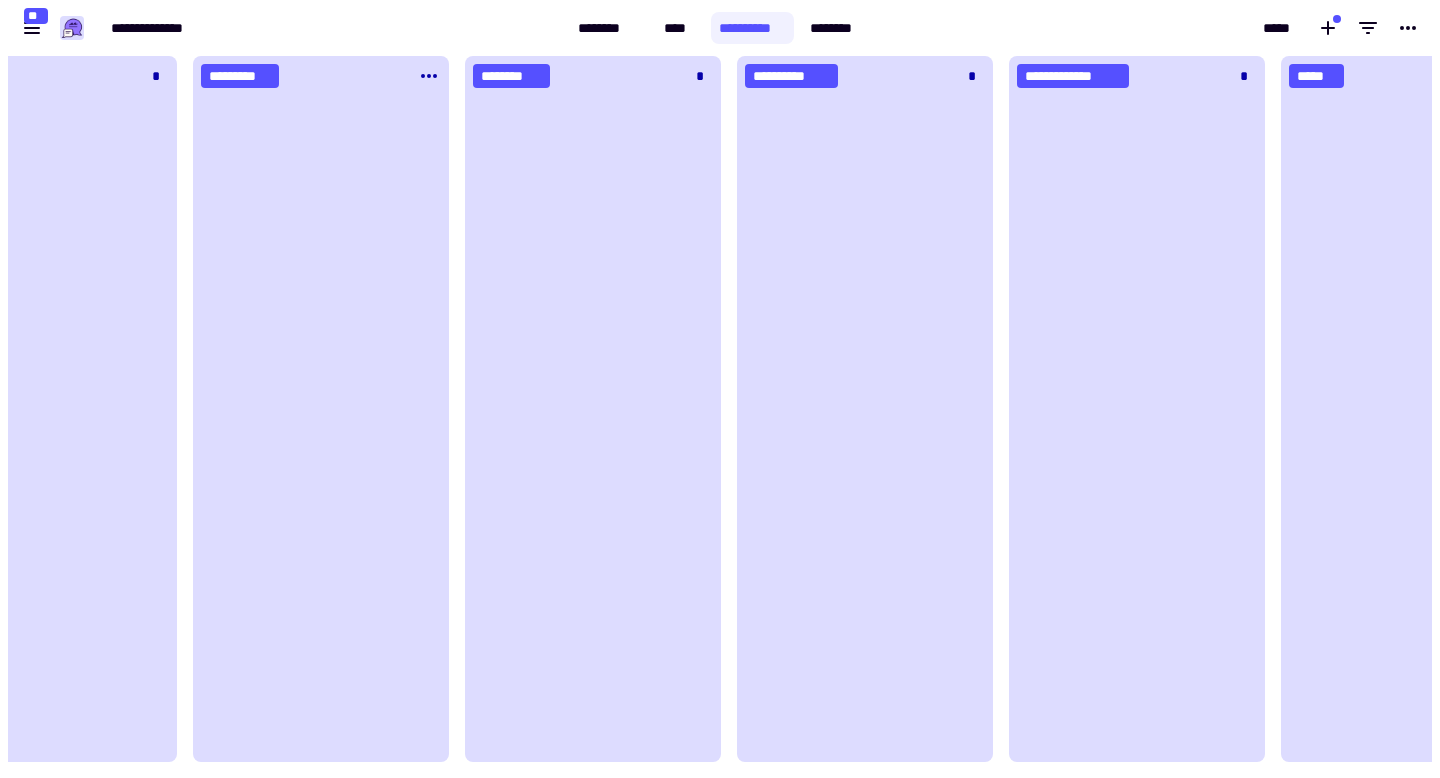 click 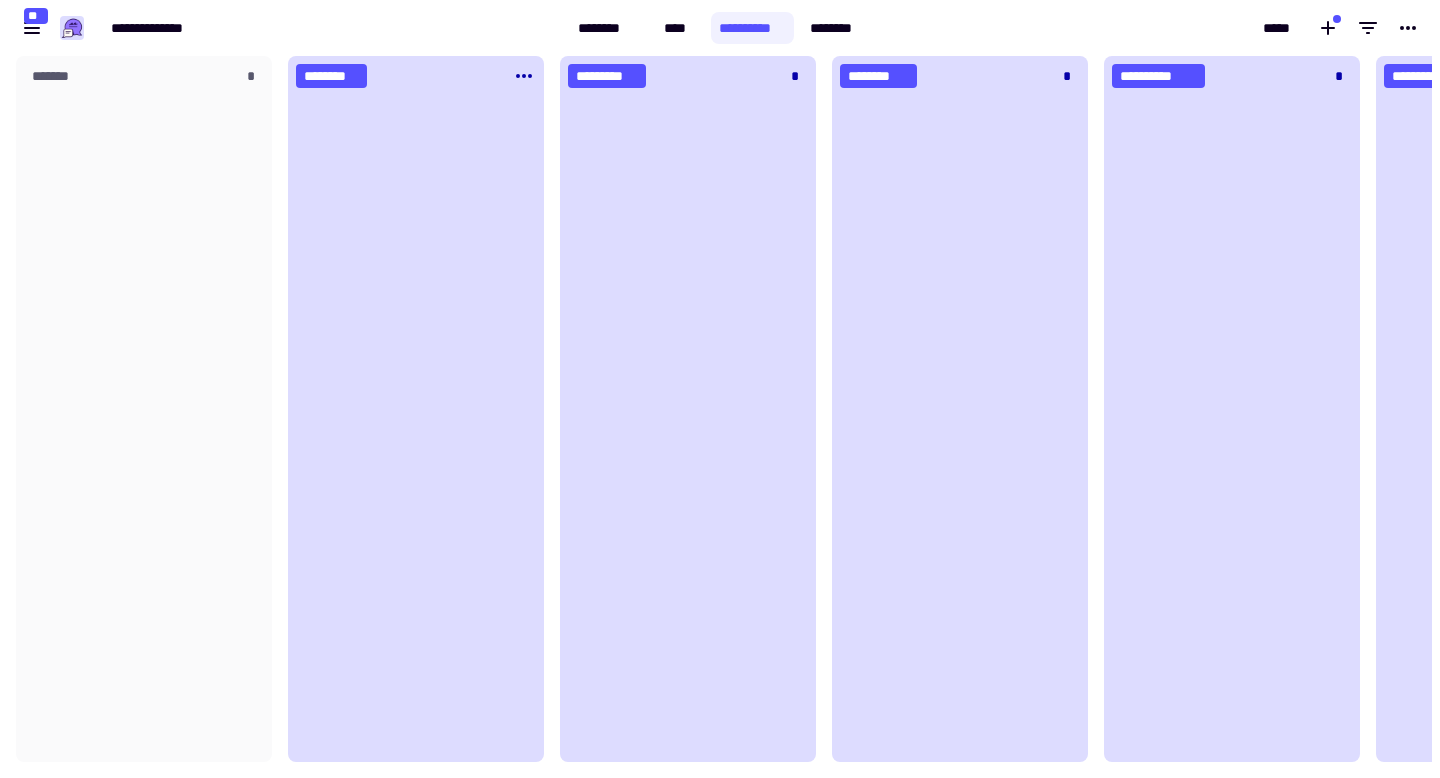click on "********" 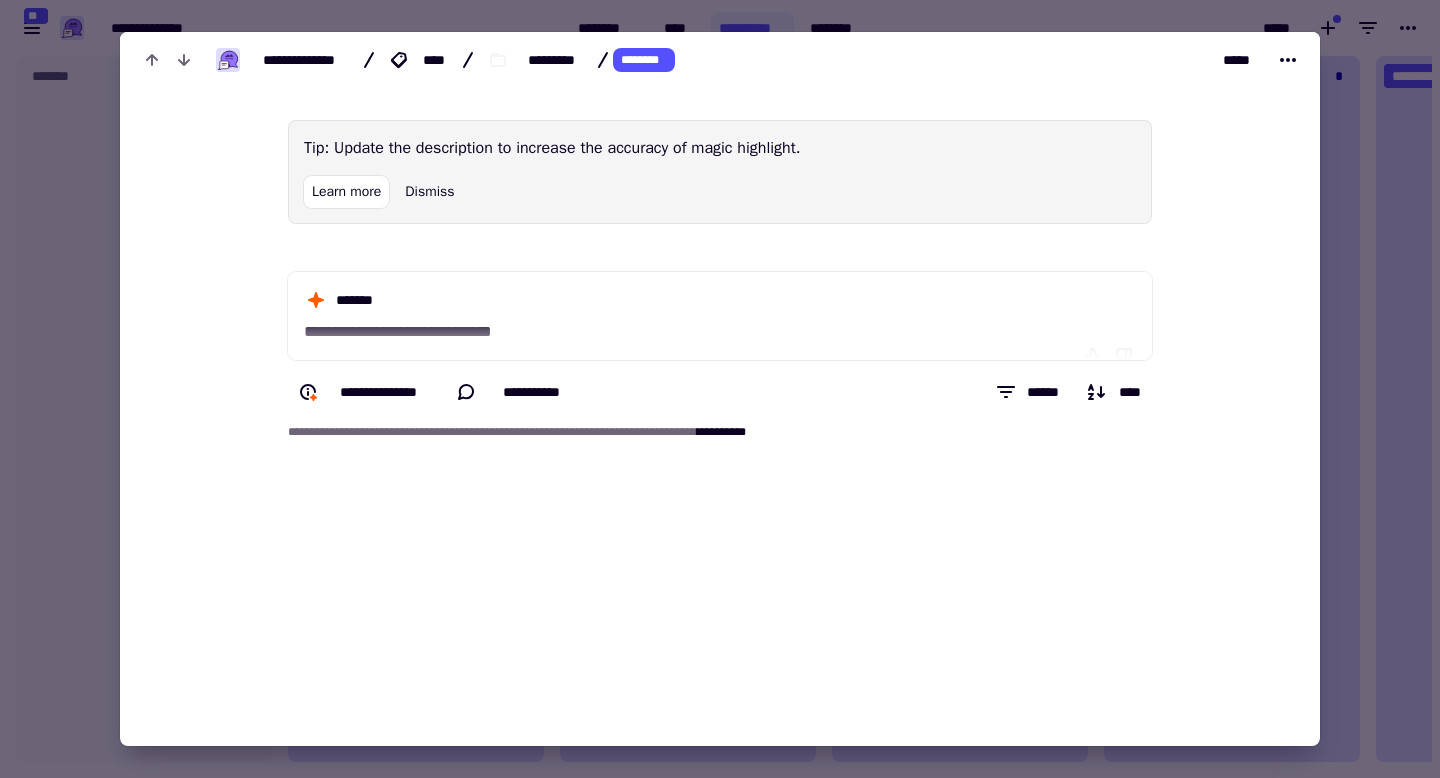 click at bounding box center (720, 389) 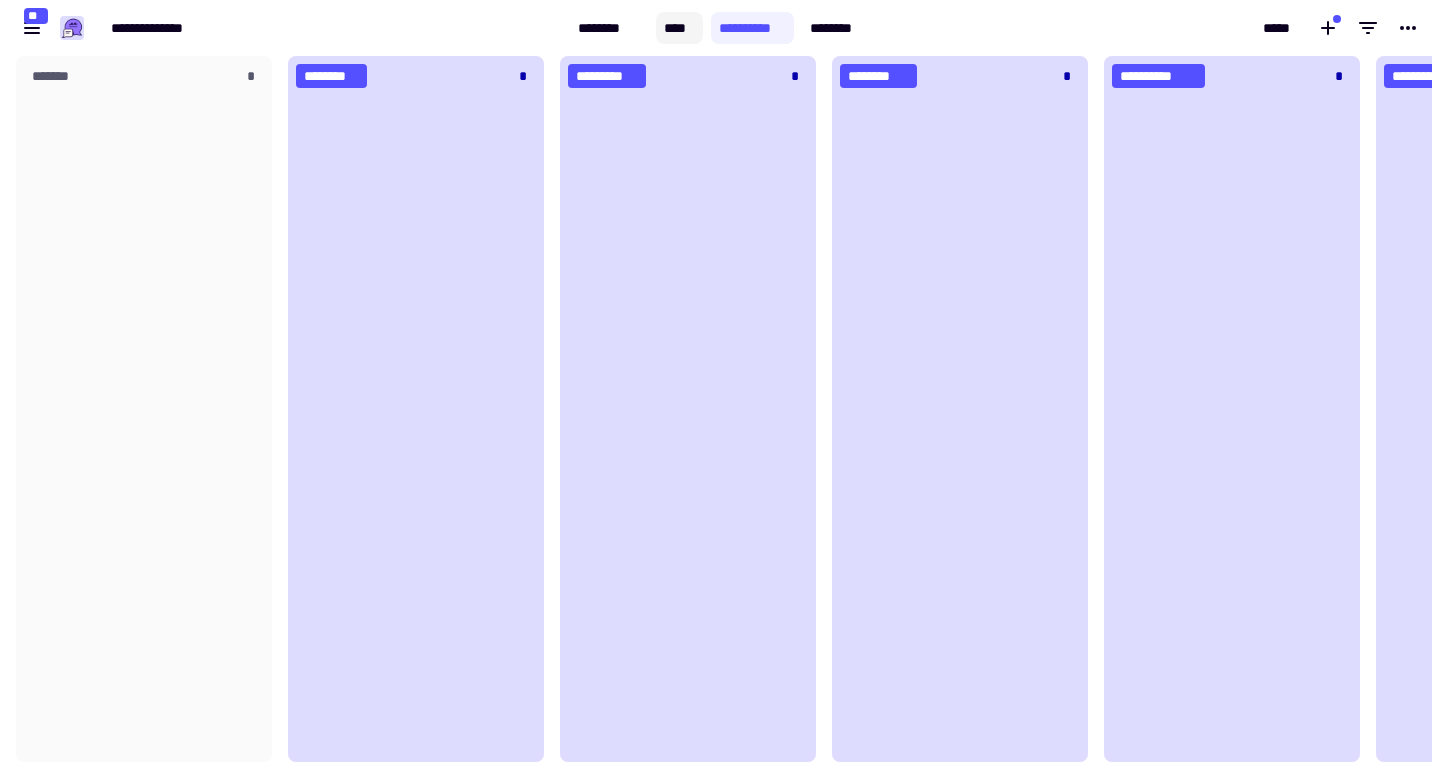 click on "****" 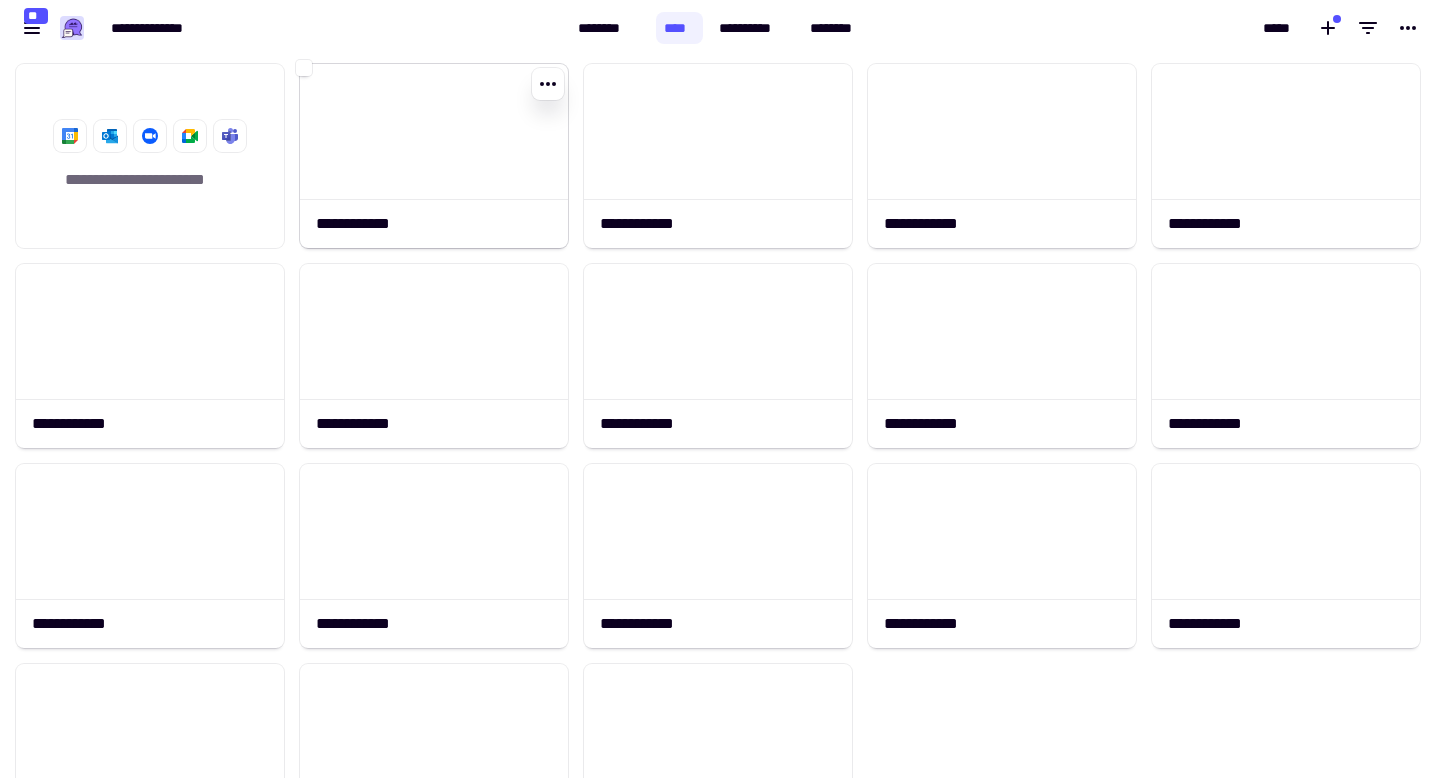 click 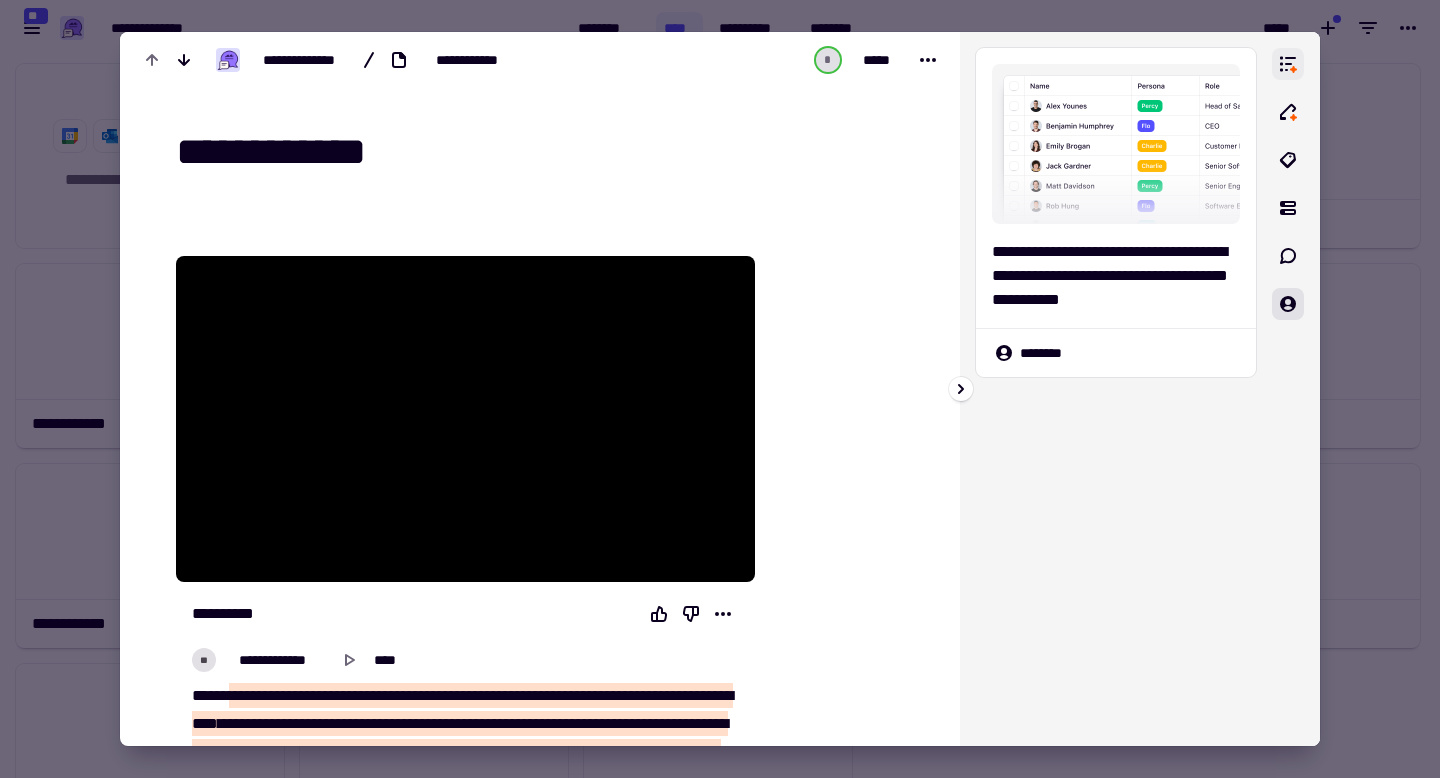 click 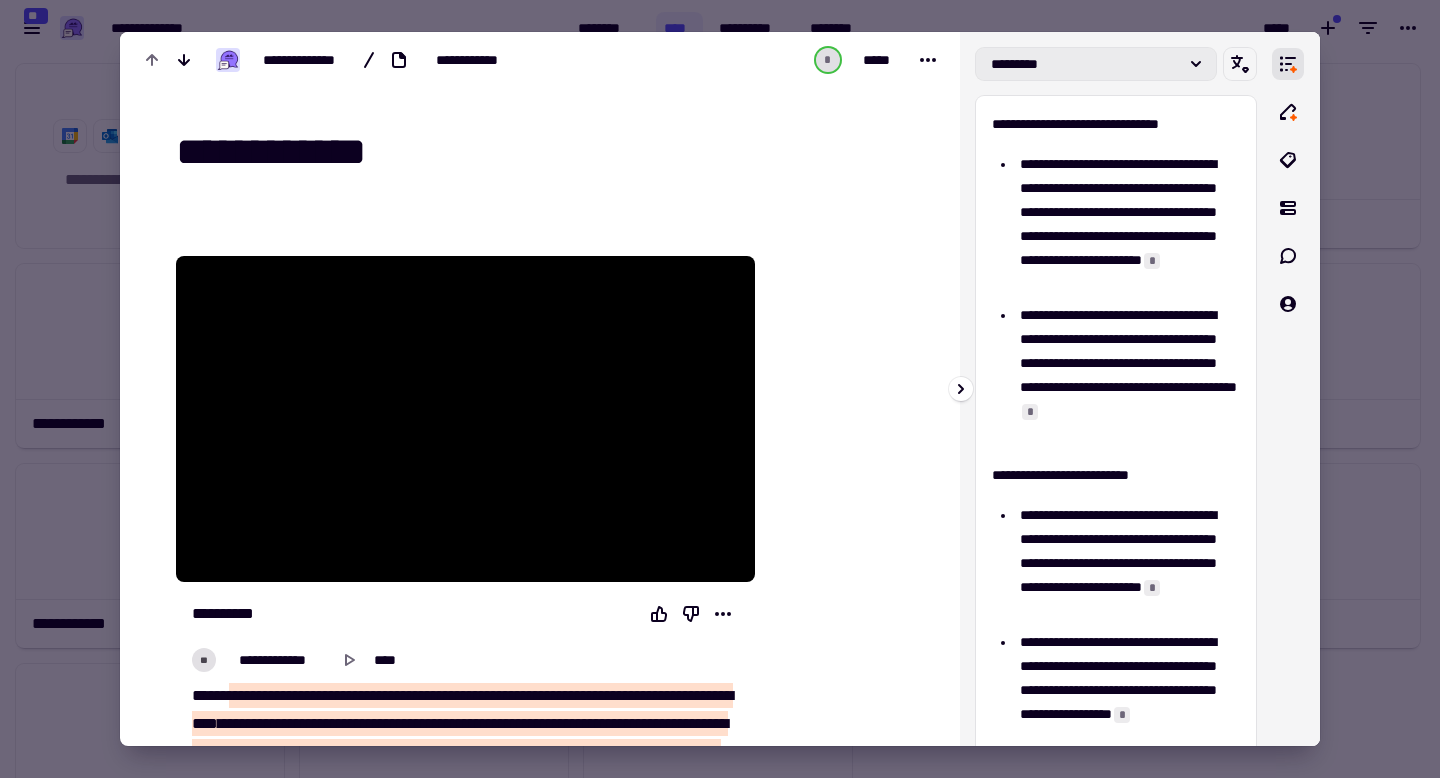 click on "*********" 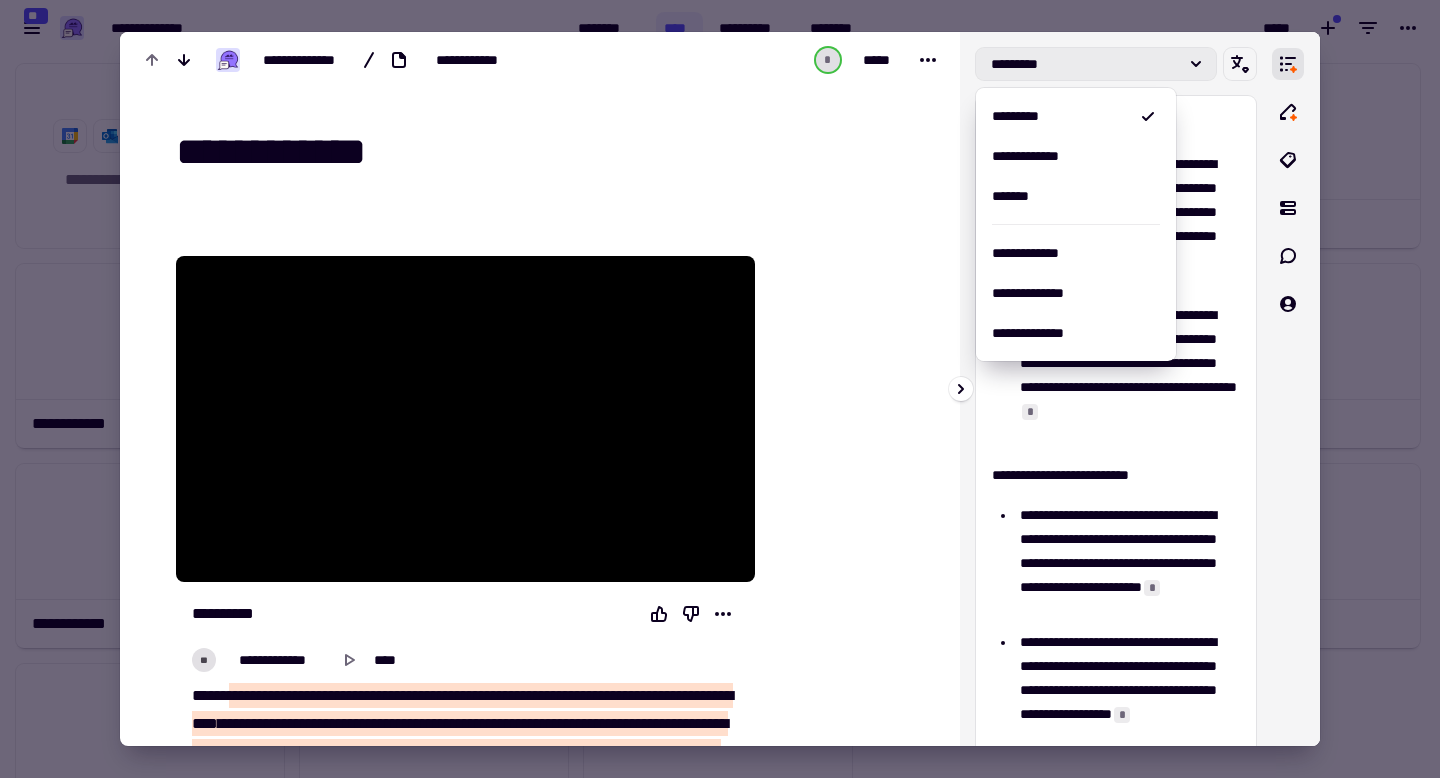 click on "*********" 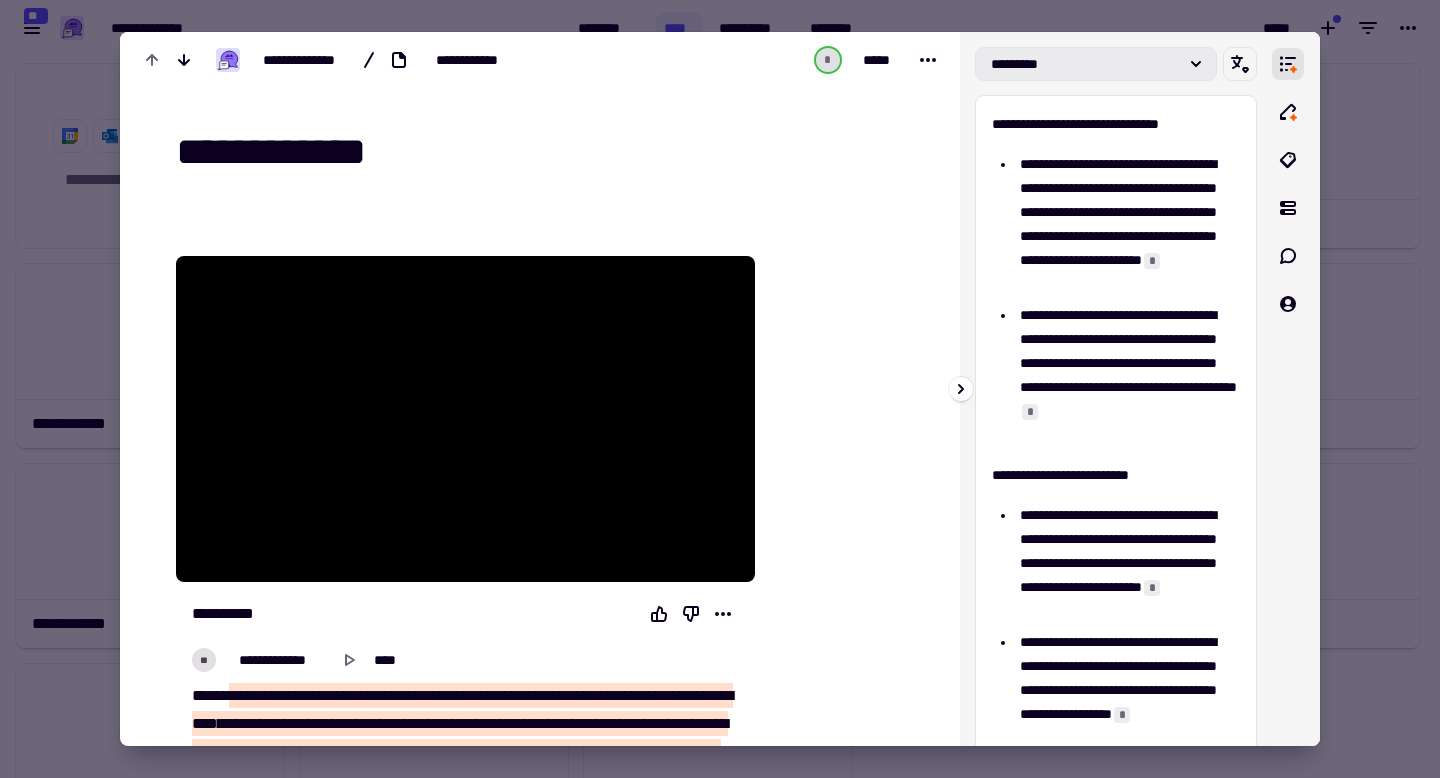 click on "*********" 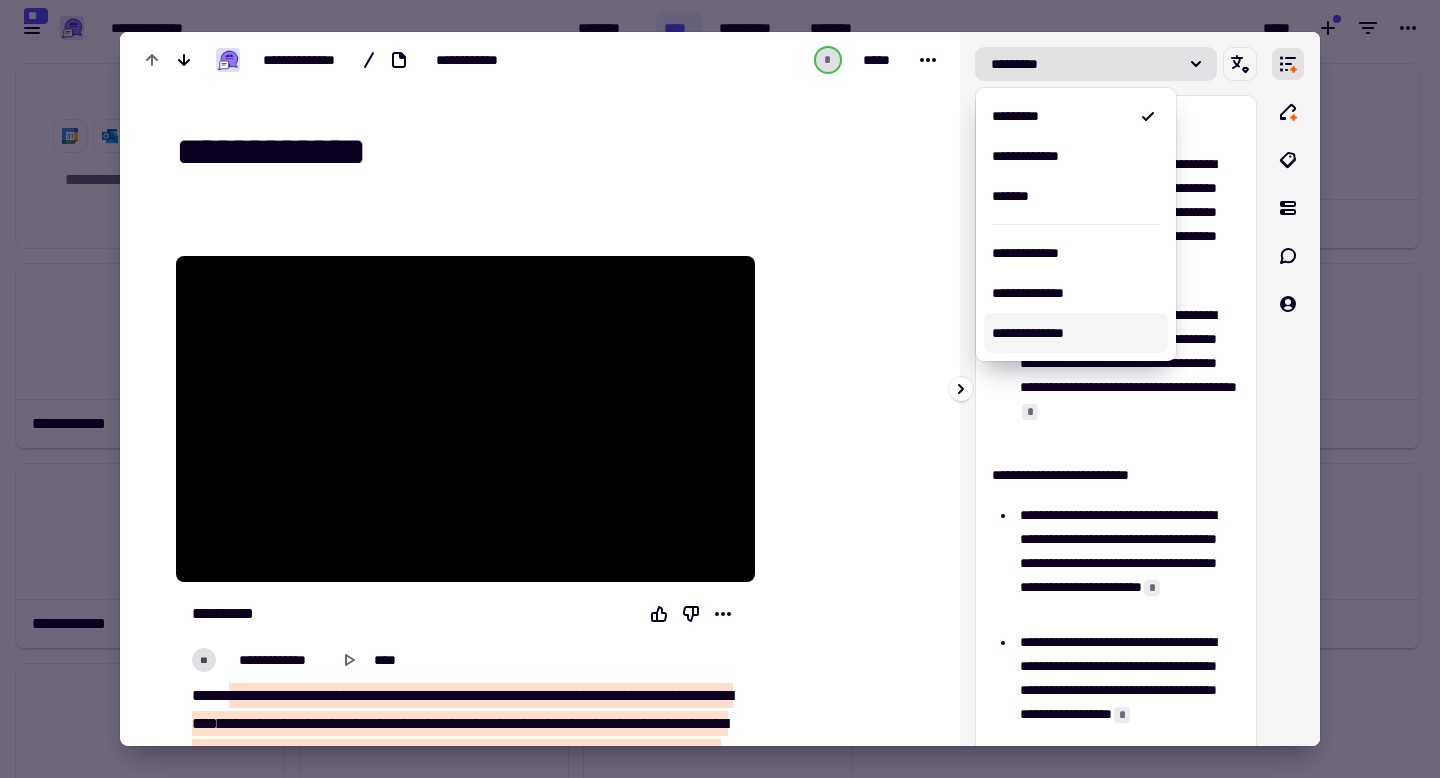 click on "**********" at bounding box center [1076, 333] 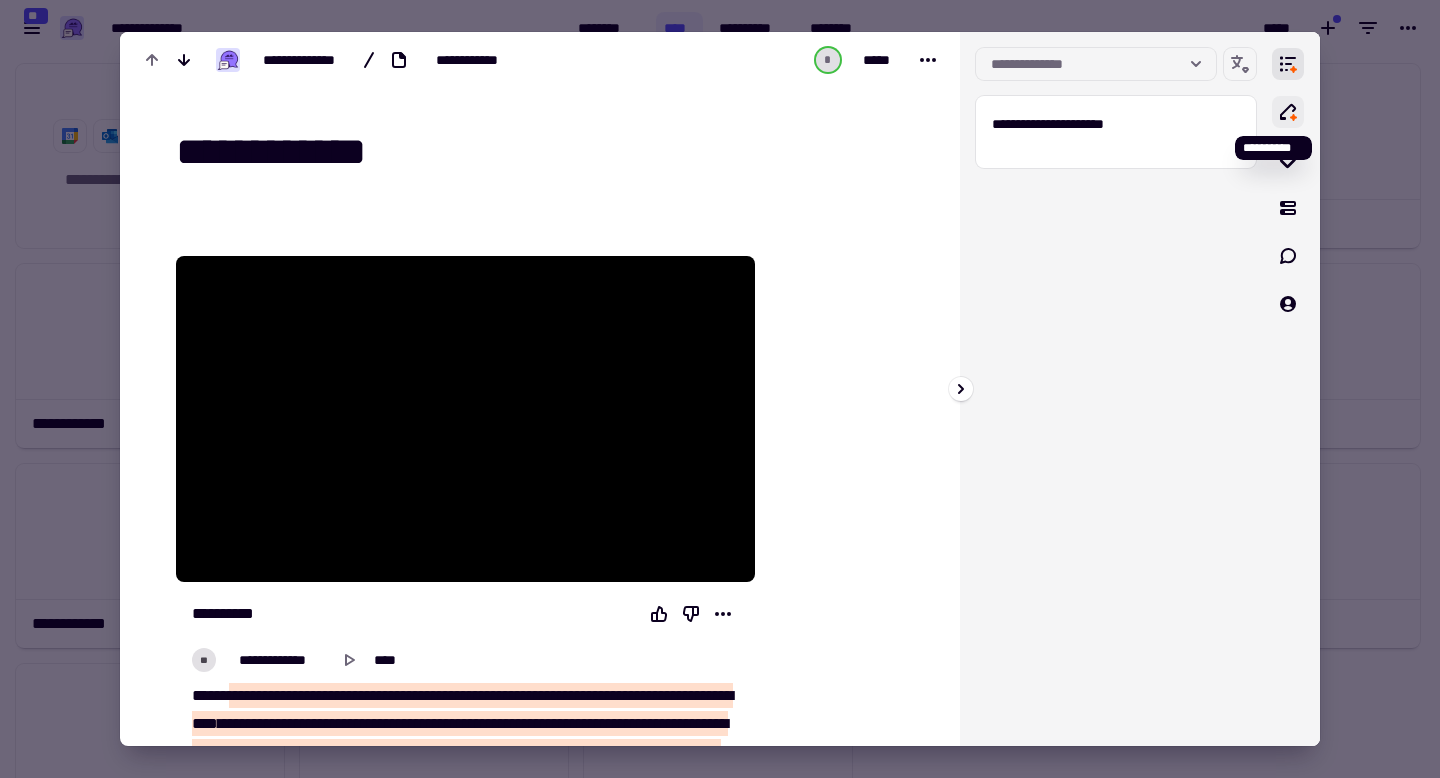 click 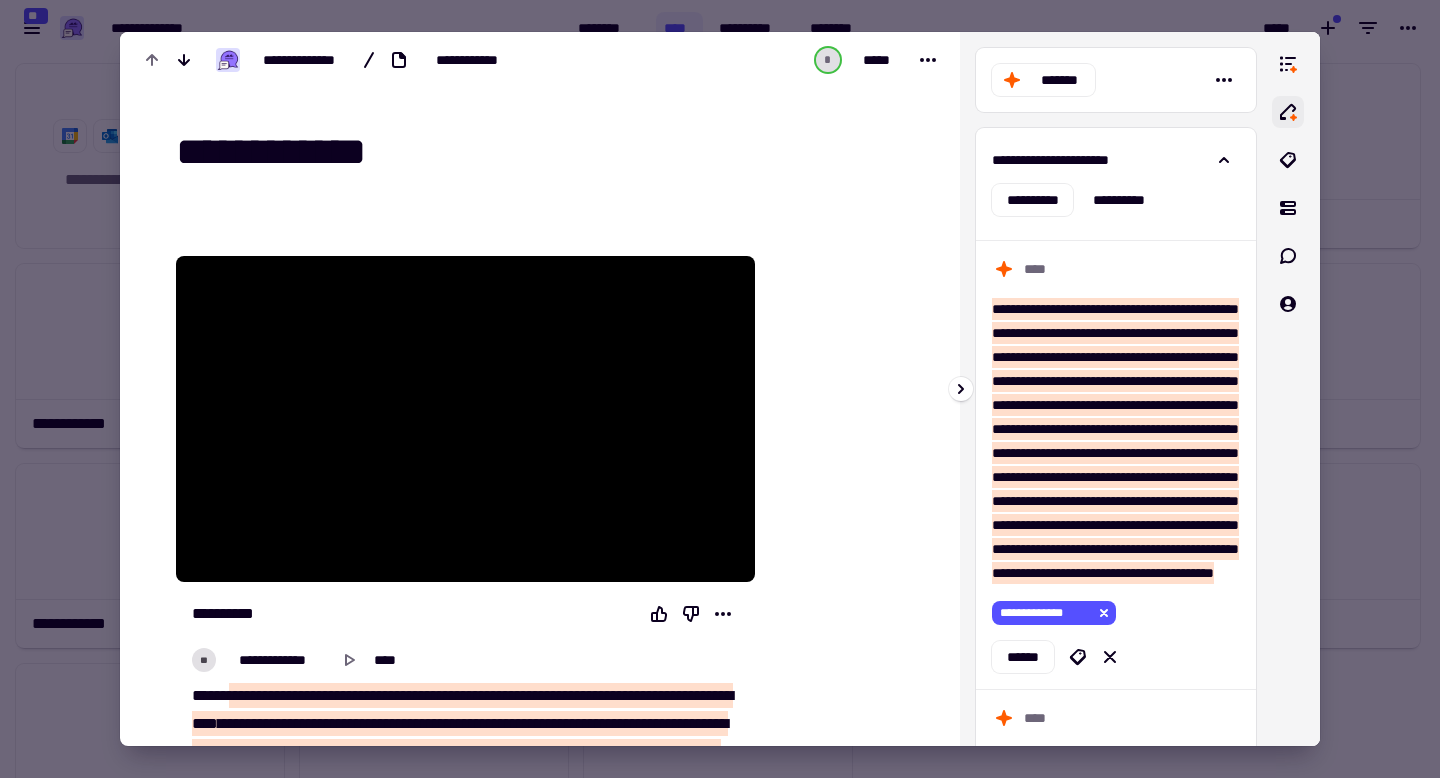 click 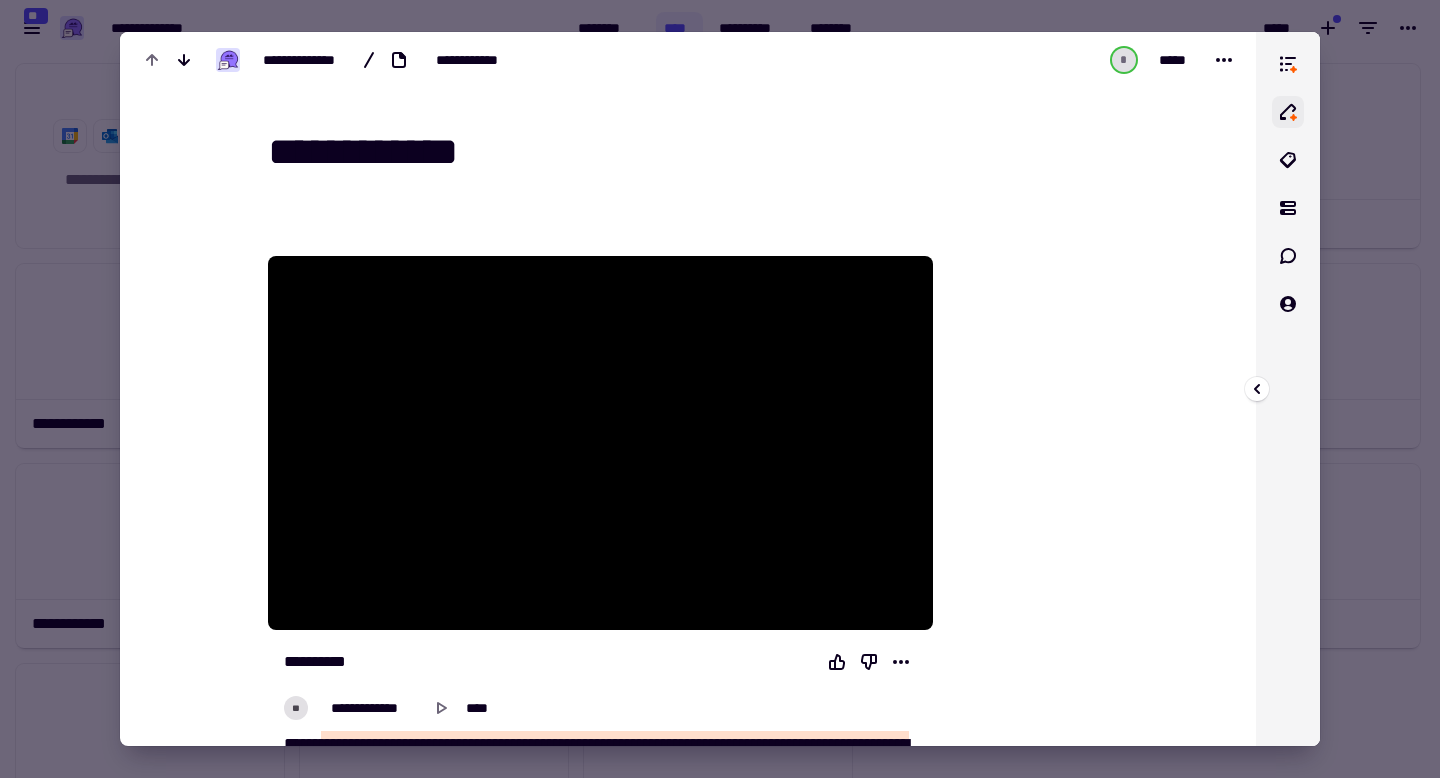 click 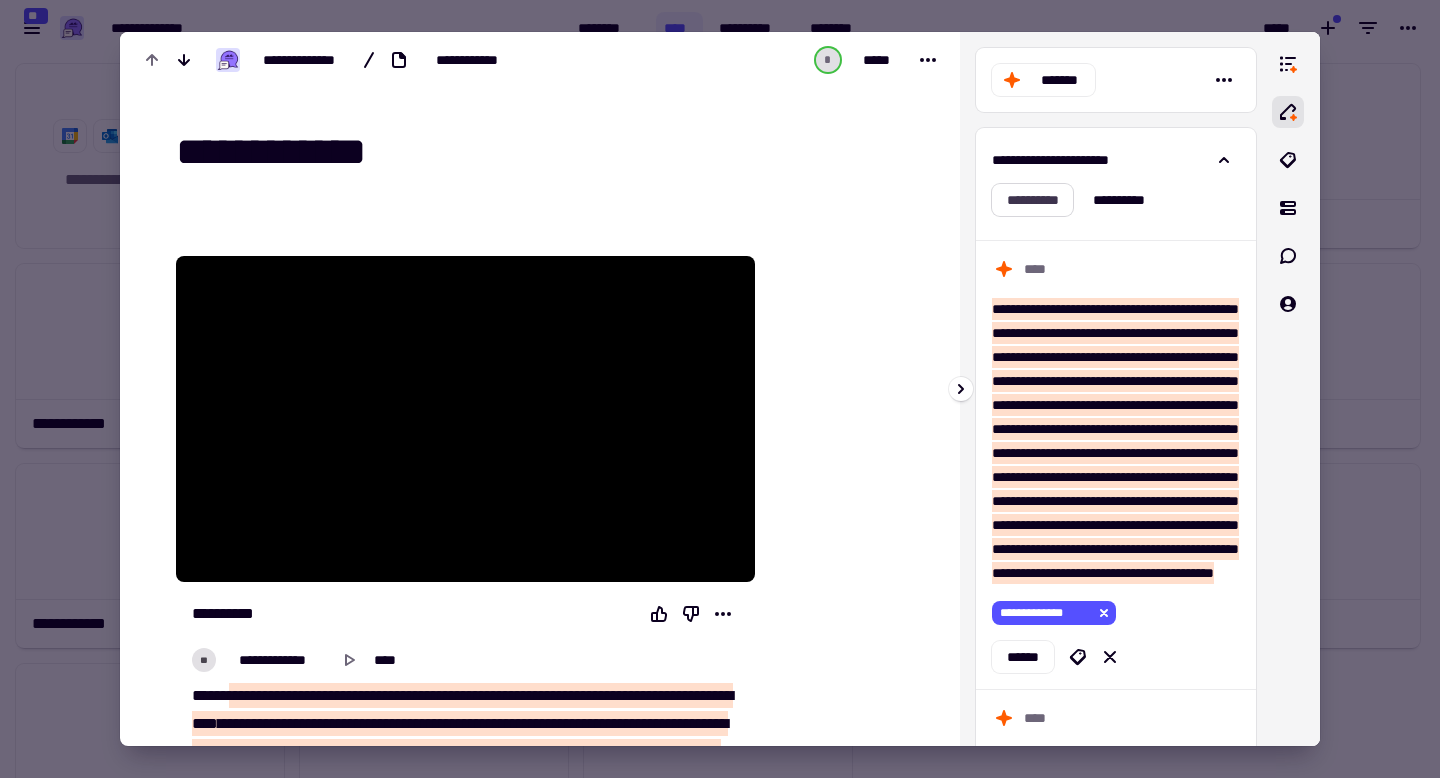 click on "**********" 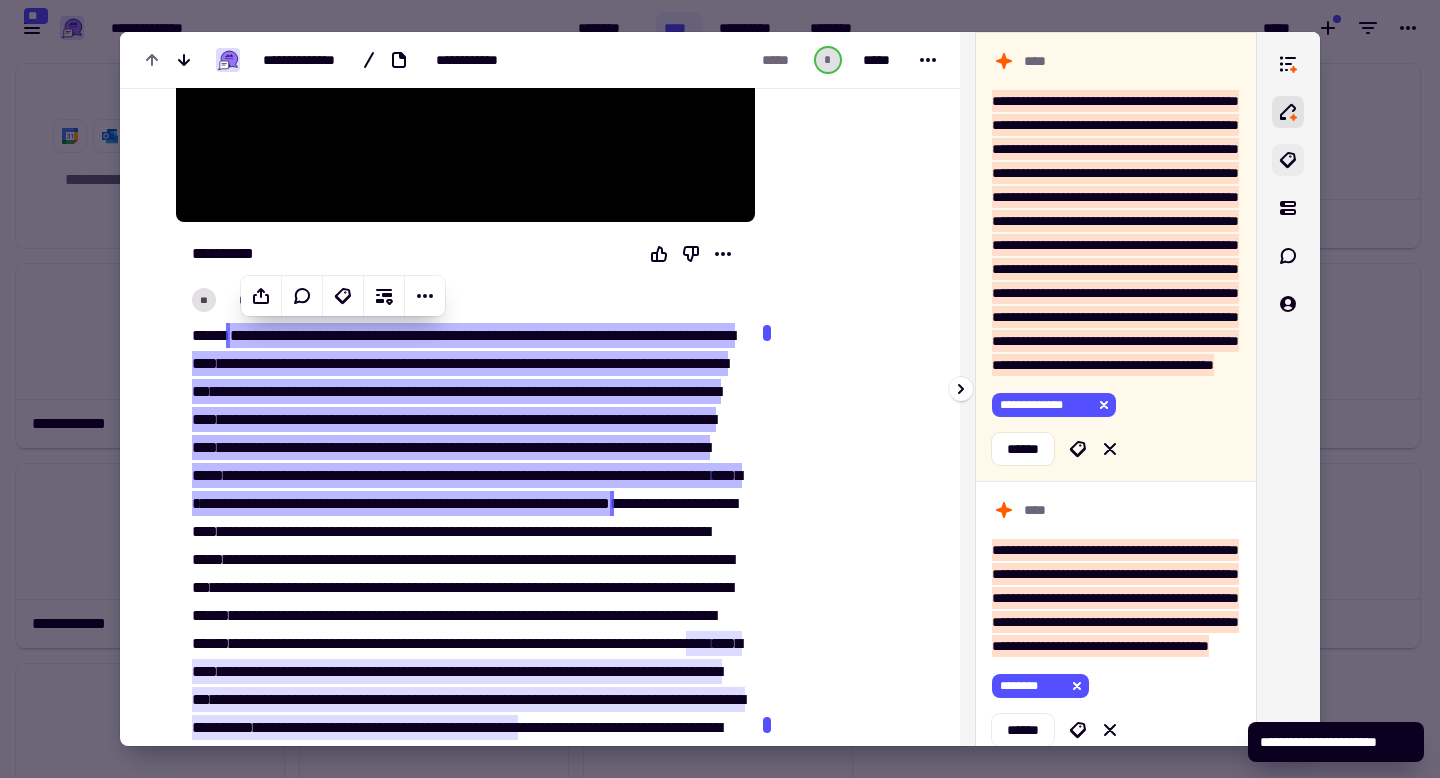 click 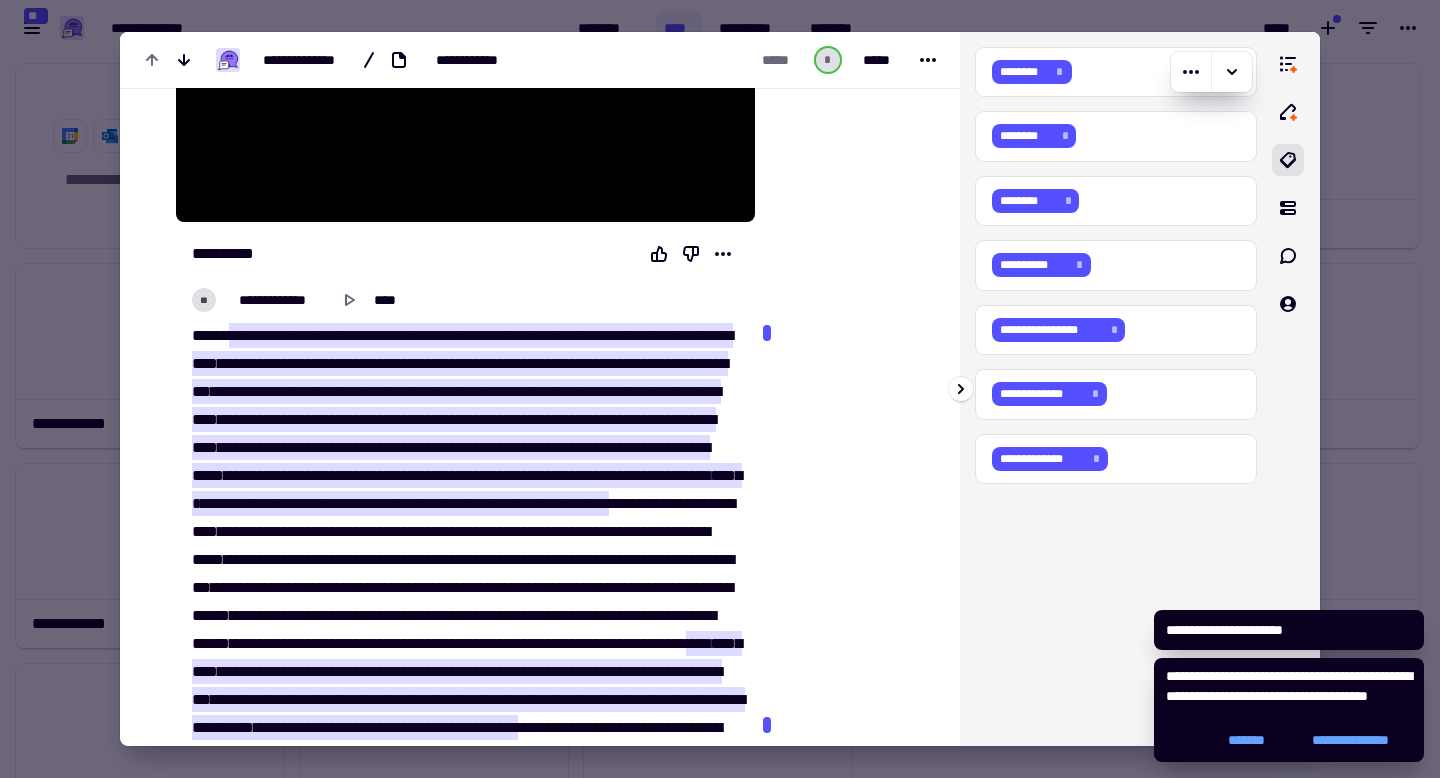 click on "******** *" at bounding box center [1116, 72] 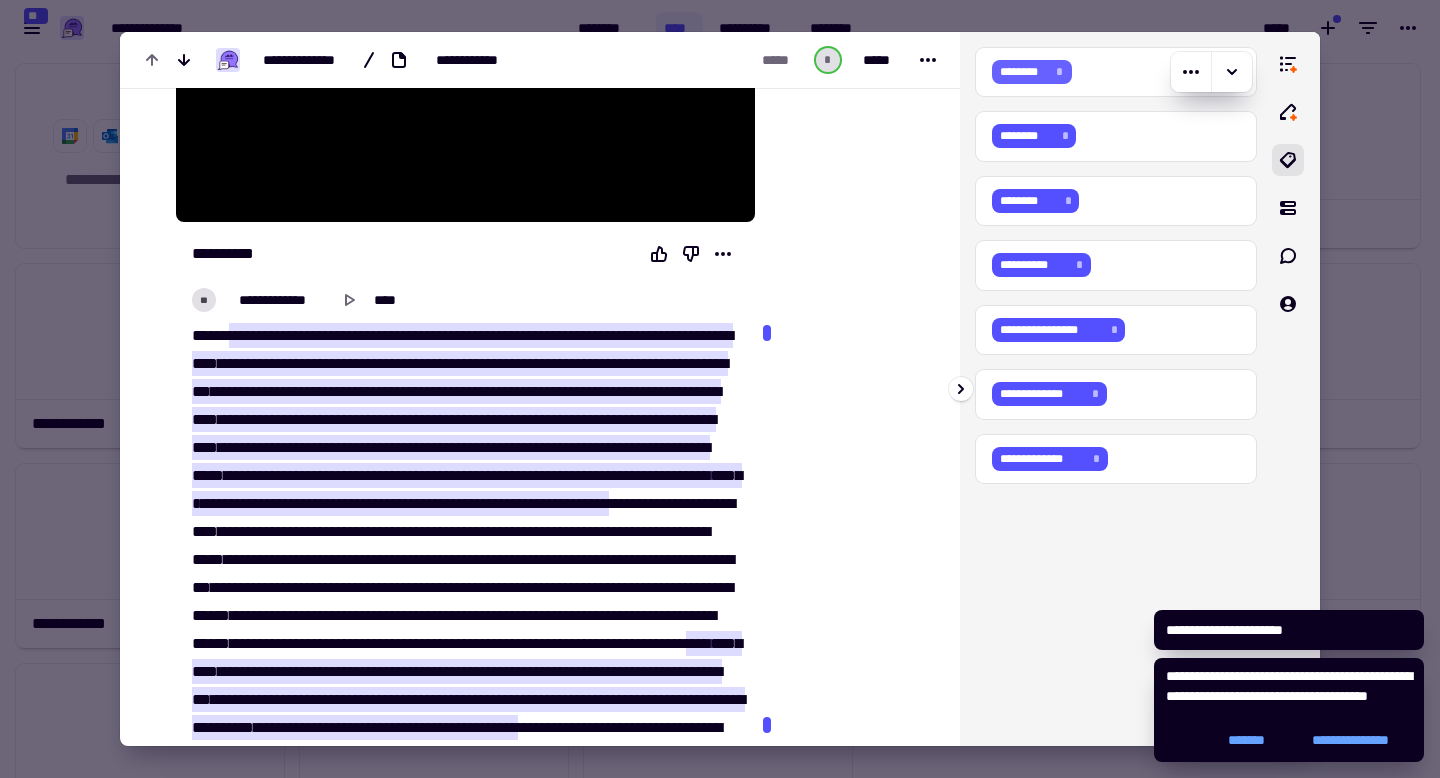 click on "********" at bounding box center [1024, 72] 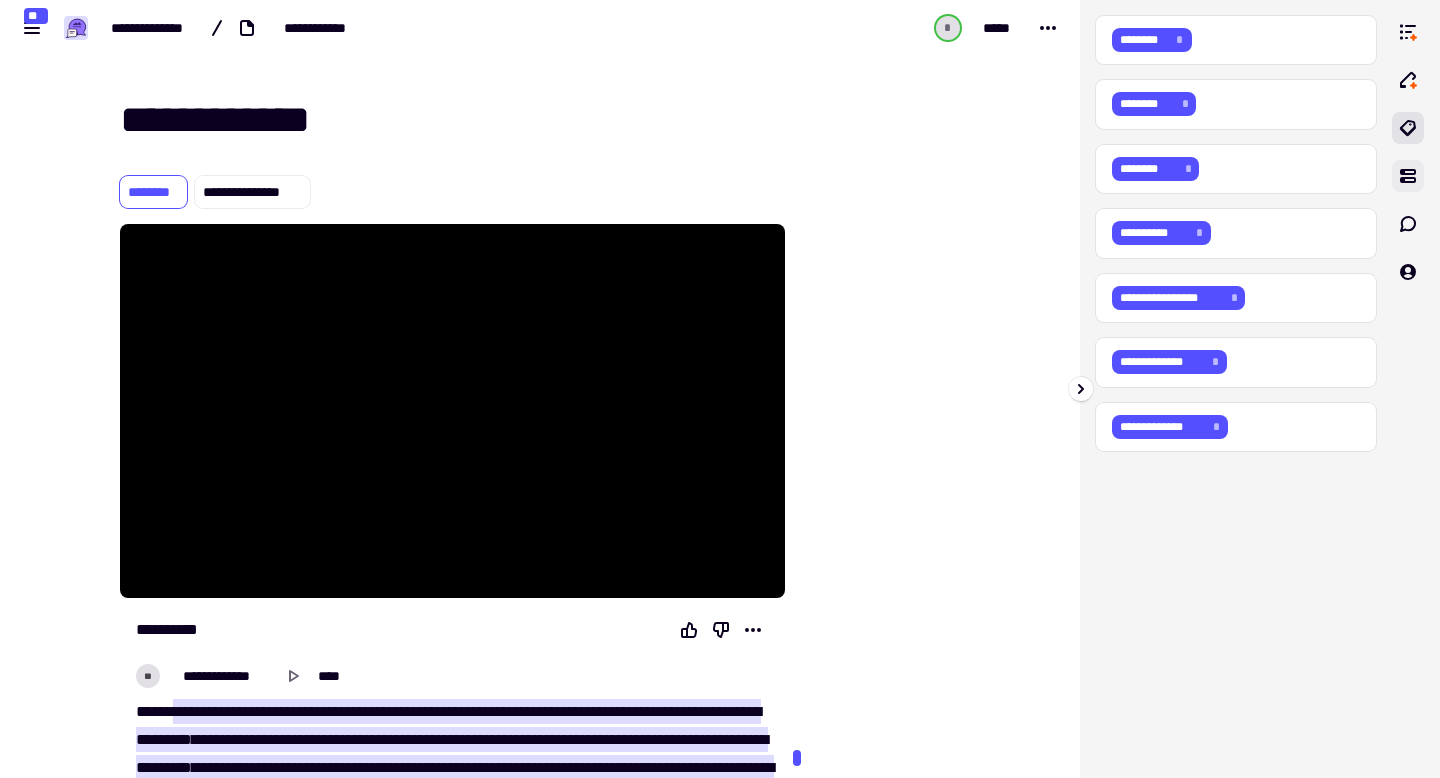 click 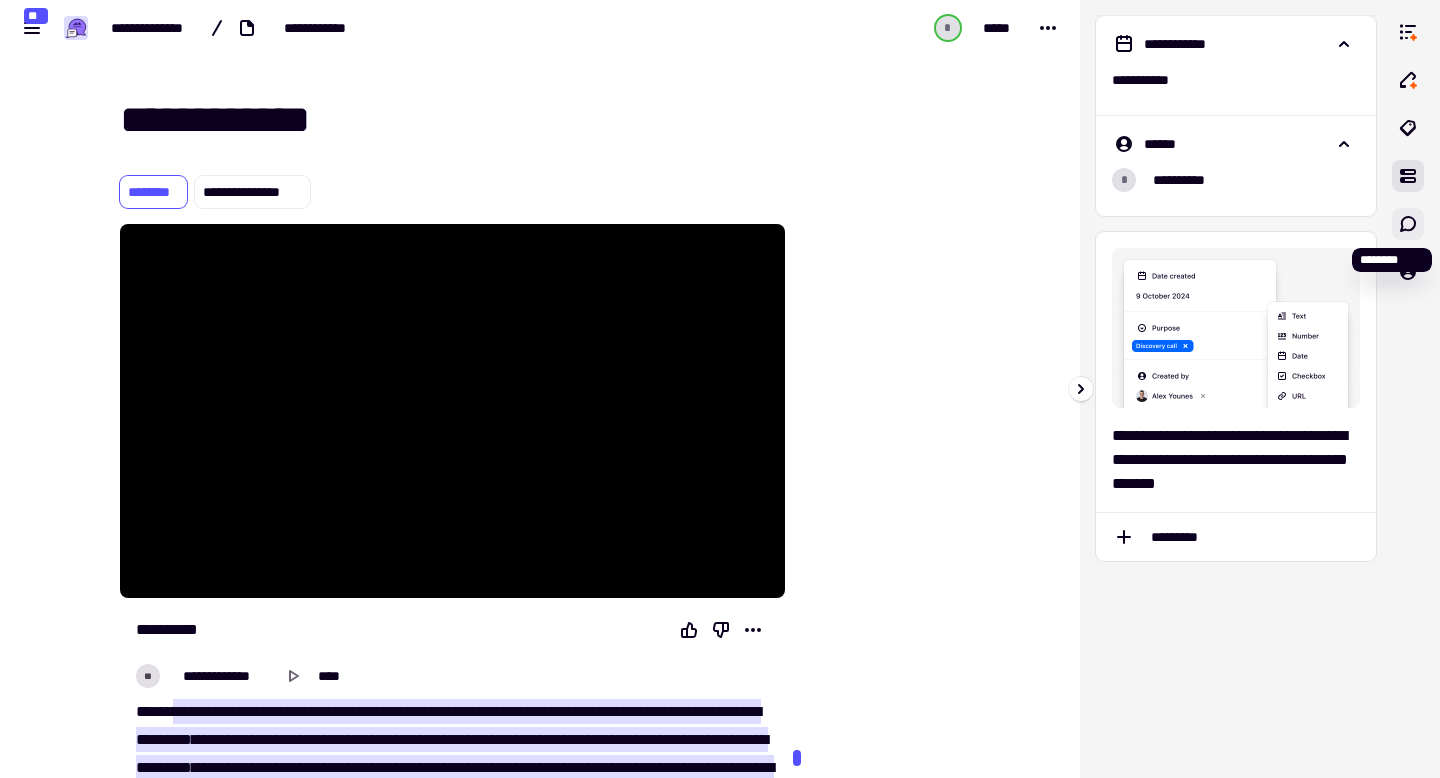 click 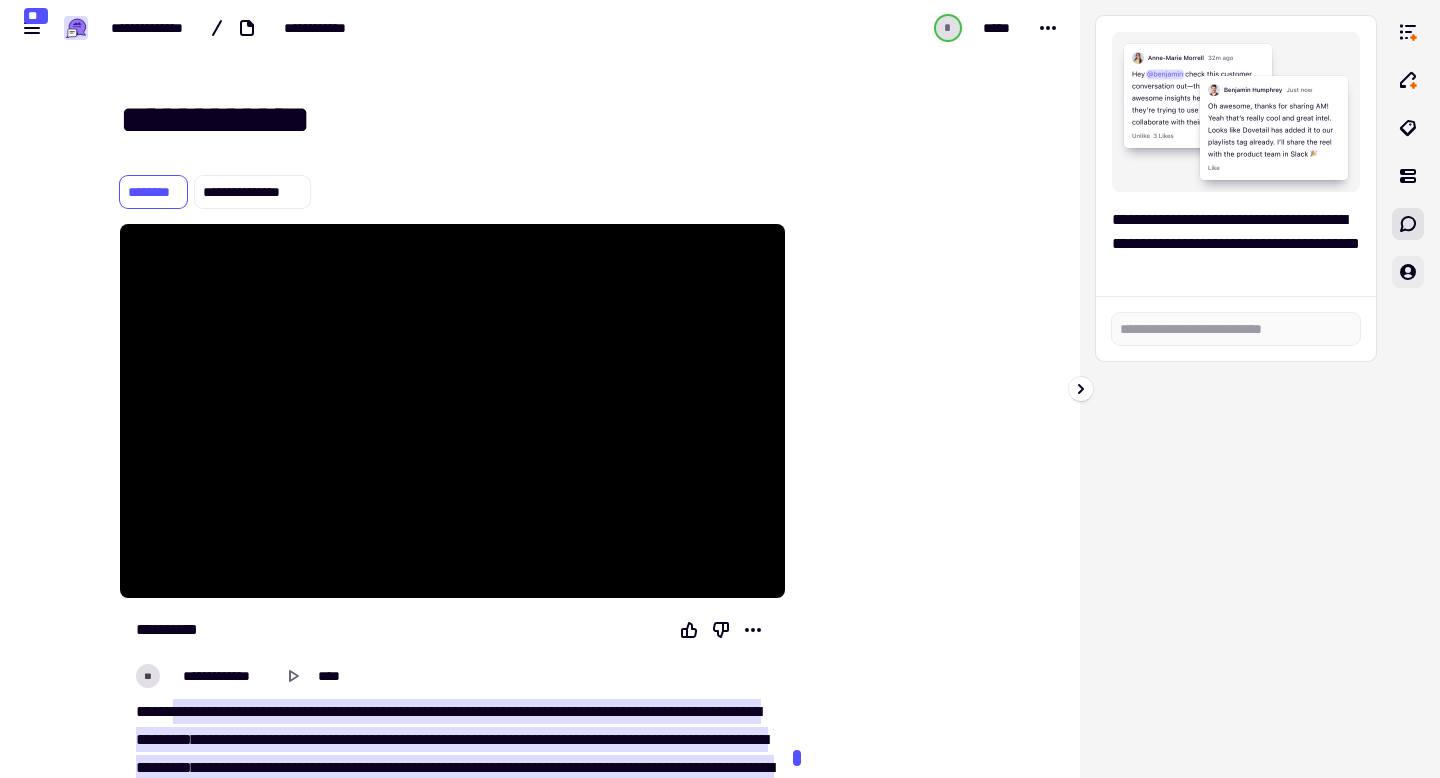 click 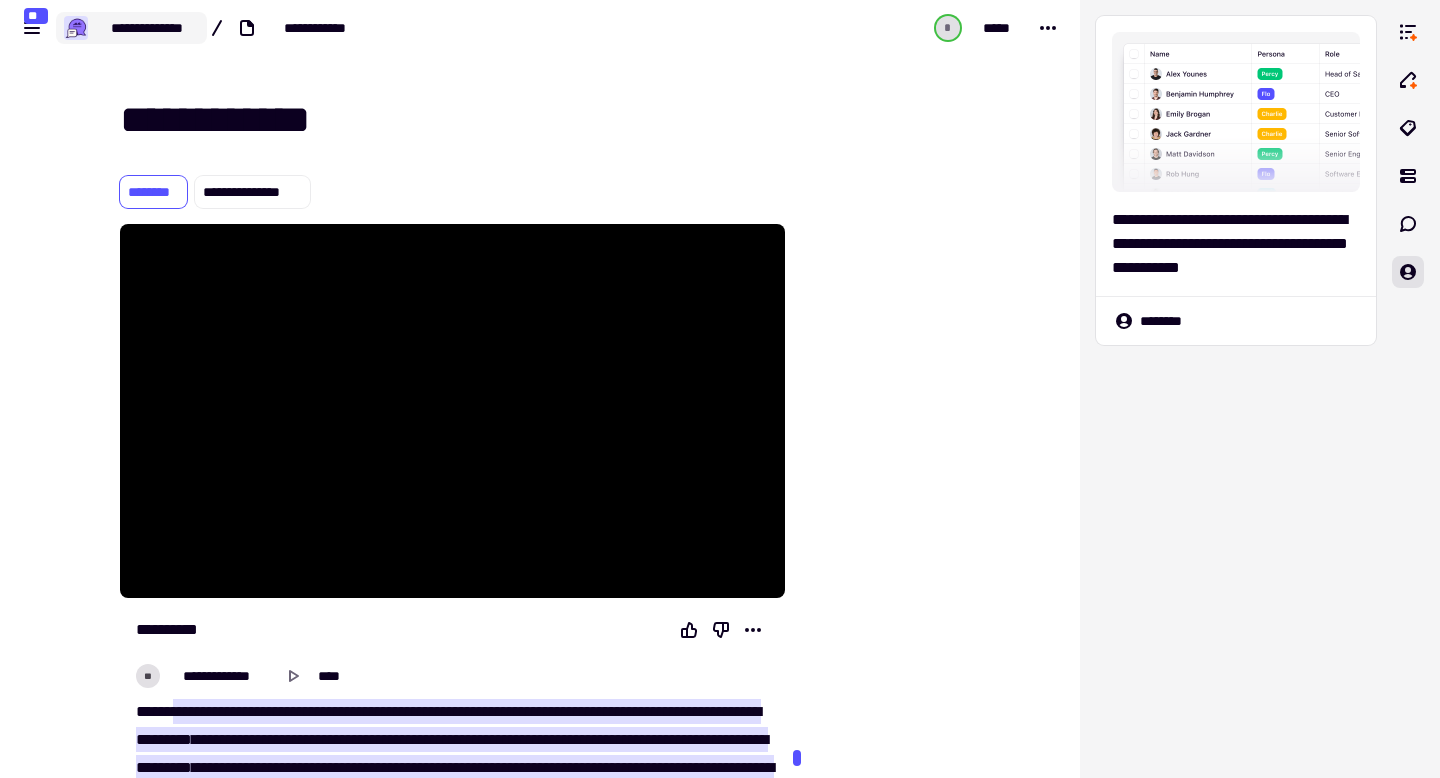 click on "**********" 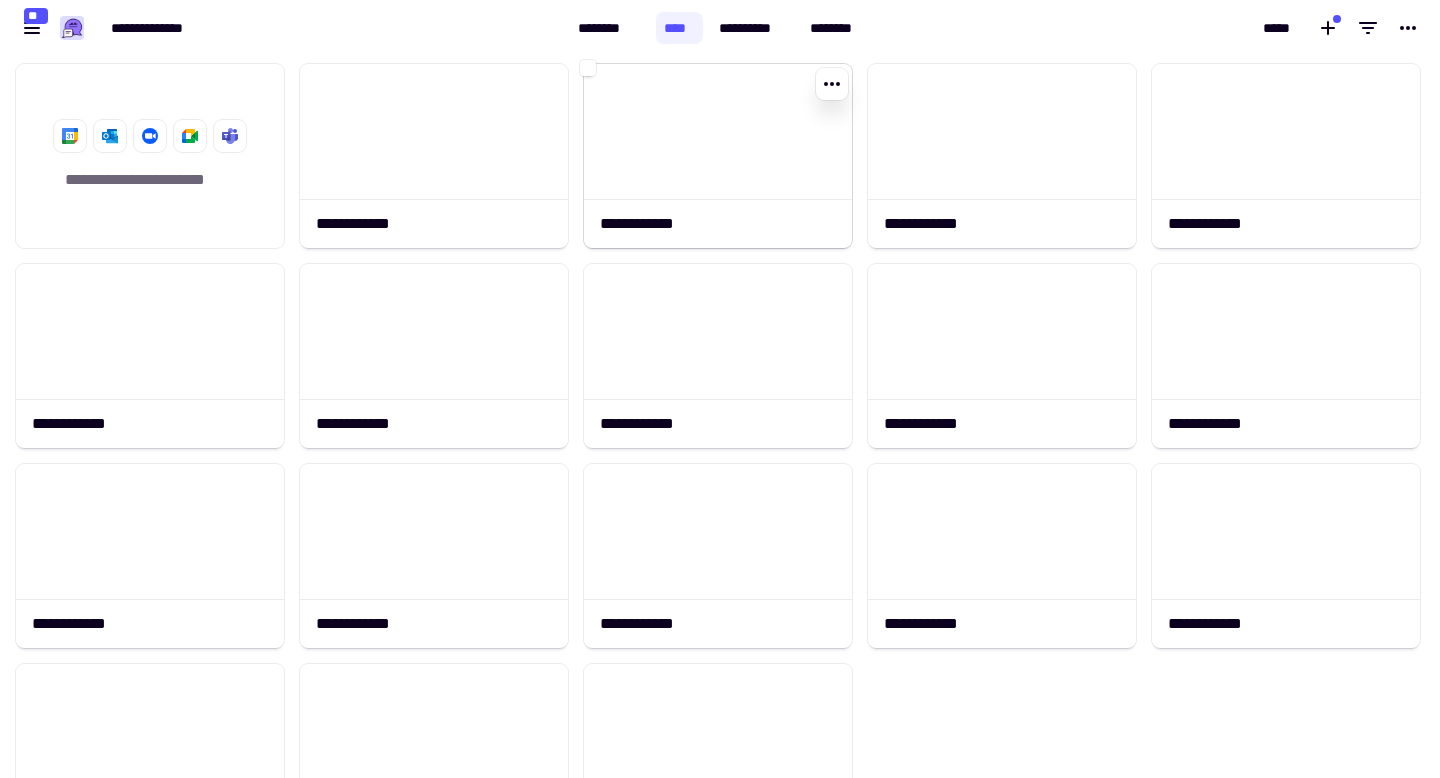 click 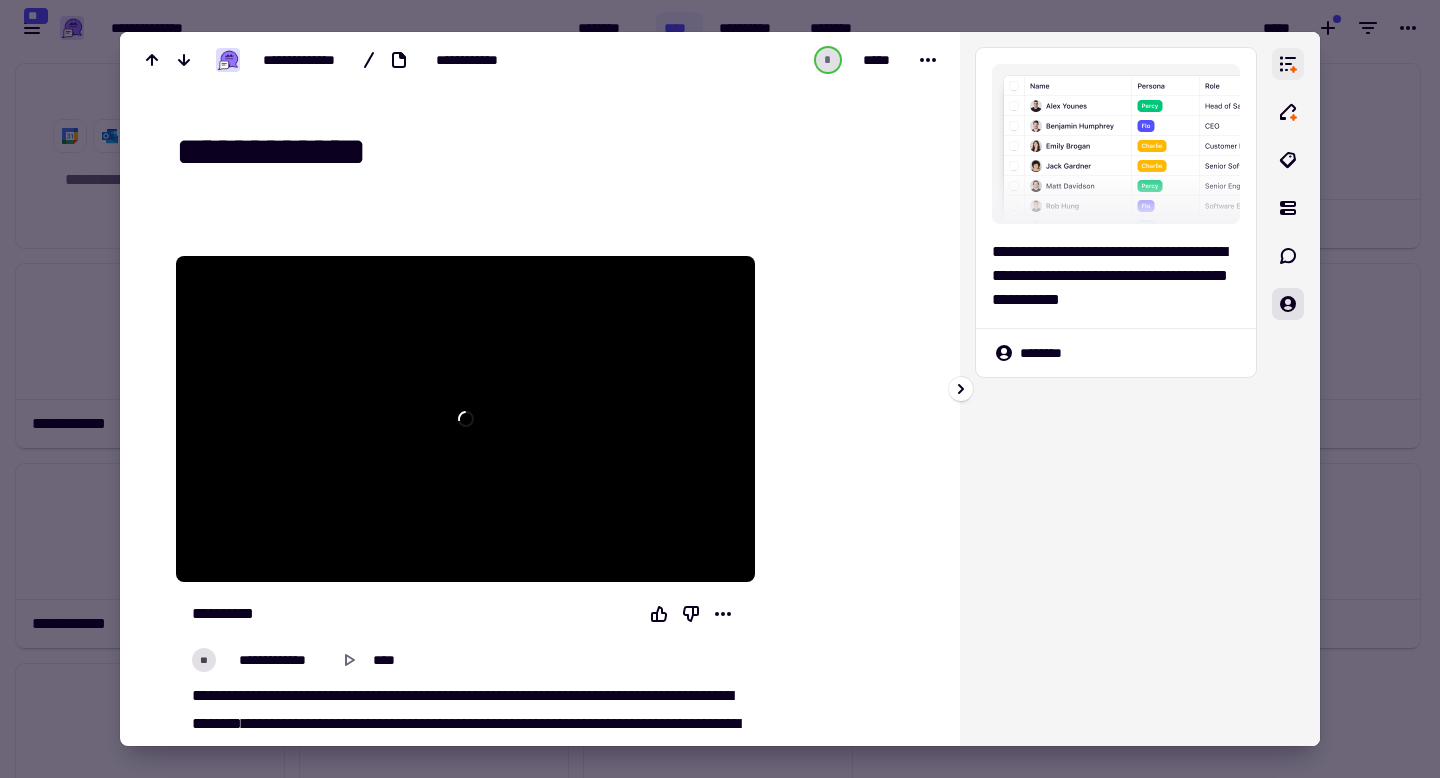 click 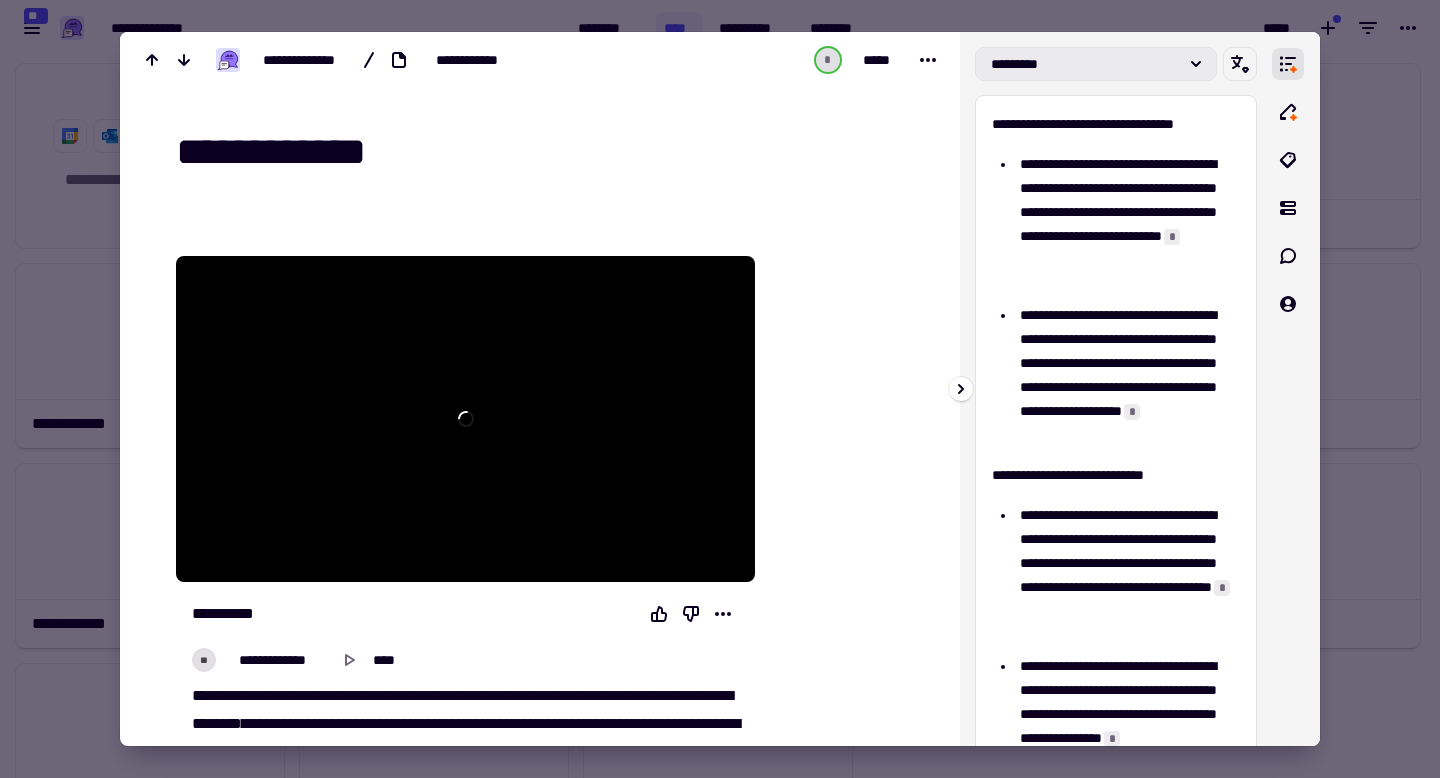 click on "*********" 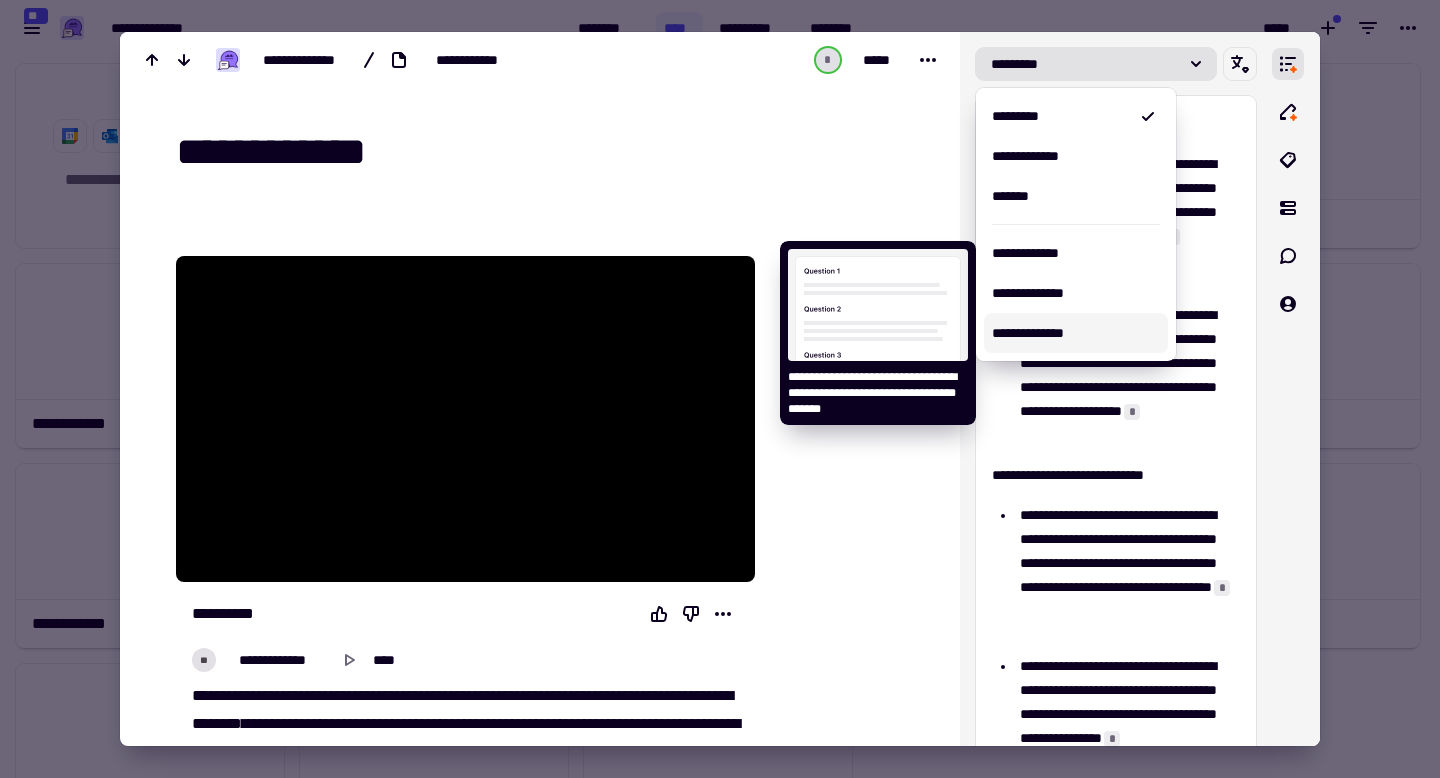 click on "**********" at bounding box center (1076, 333) 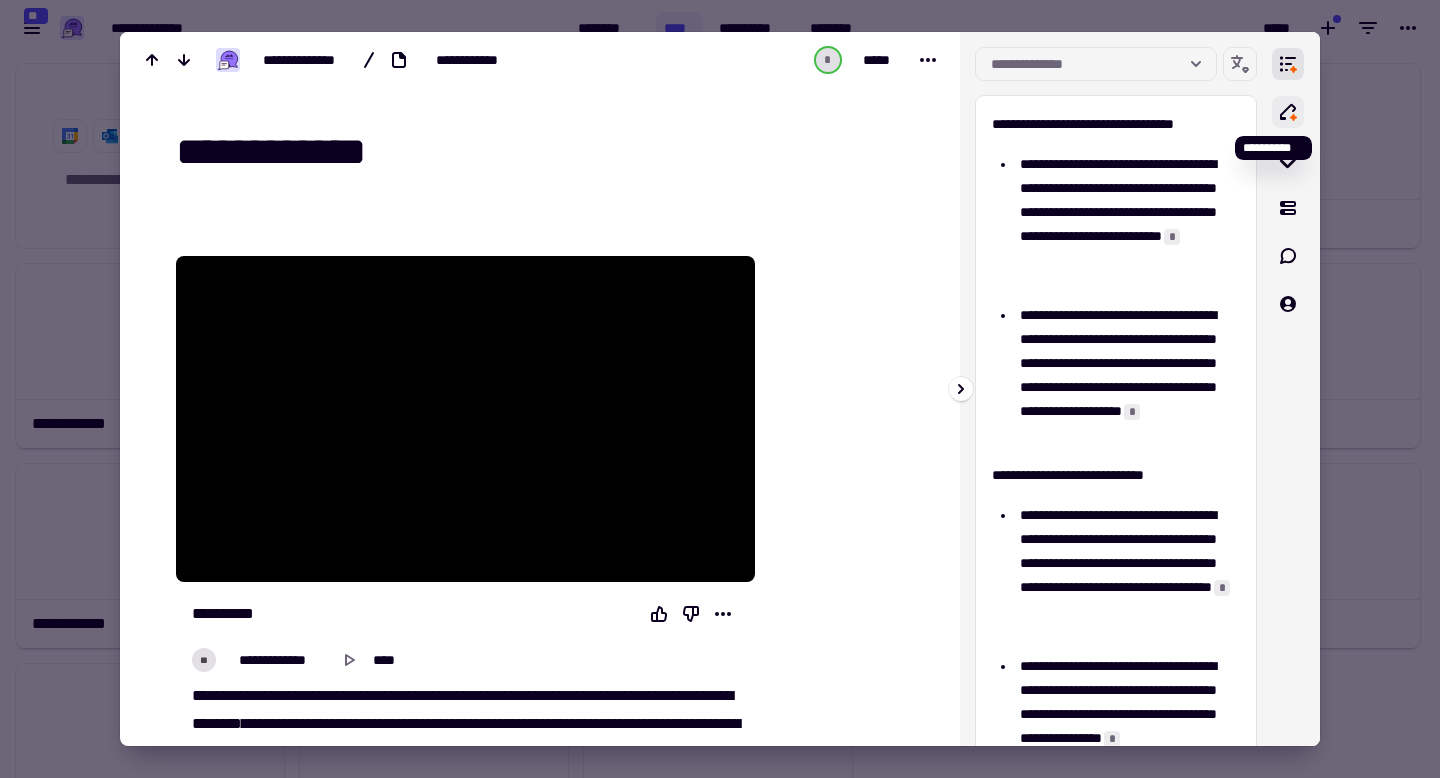 click 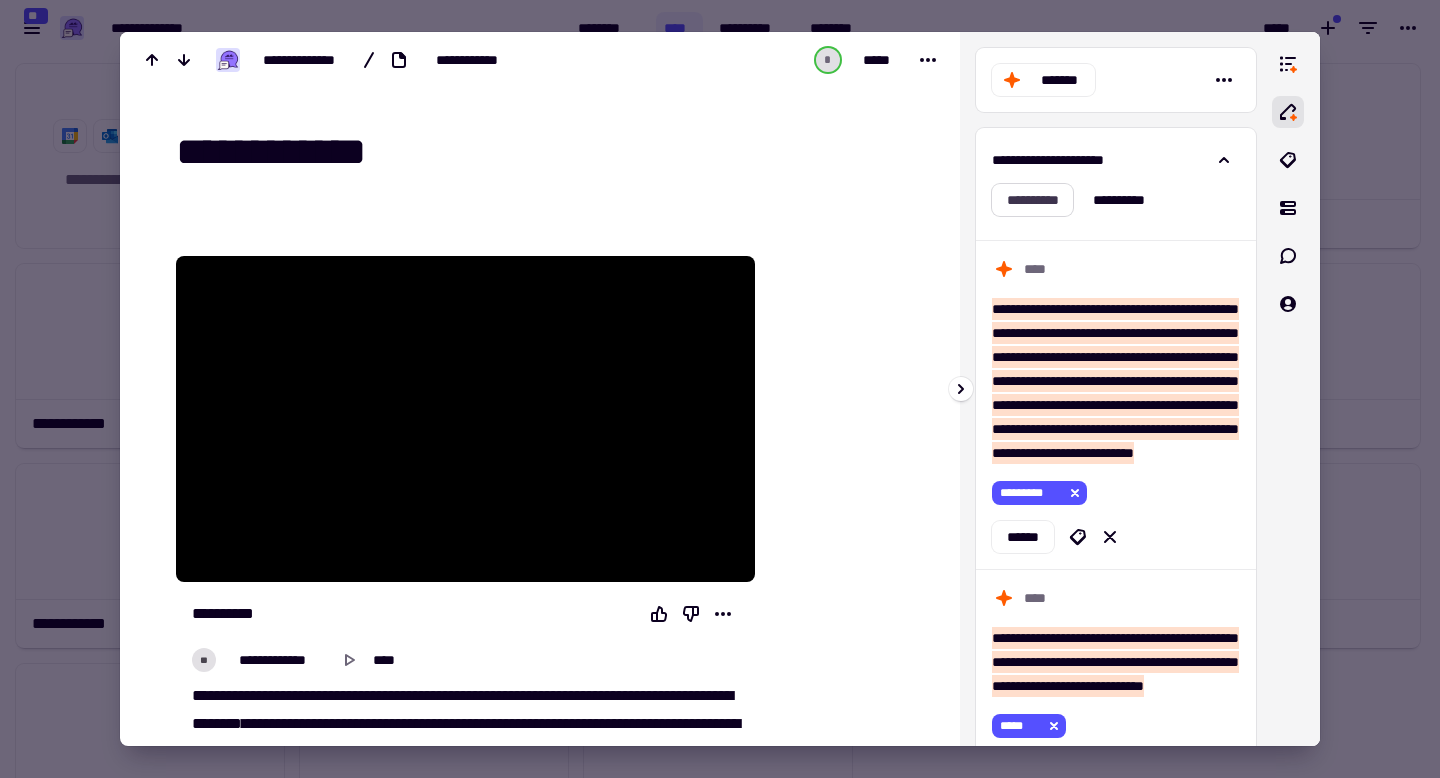 click on "**********" 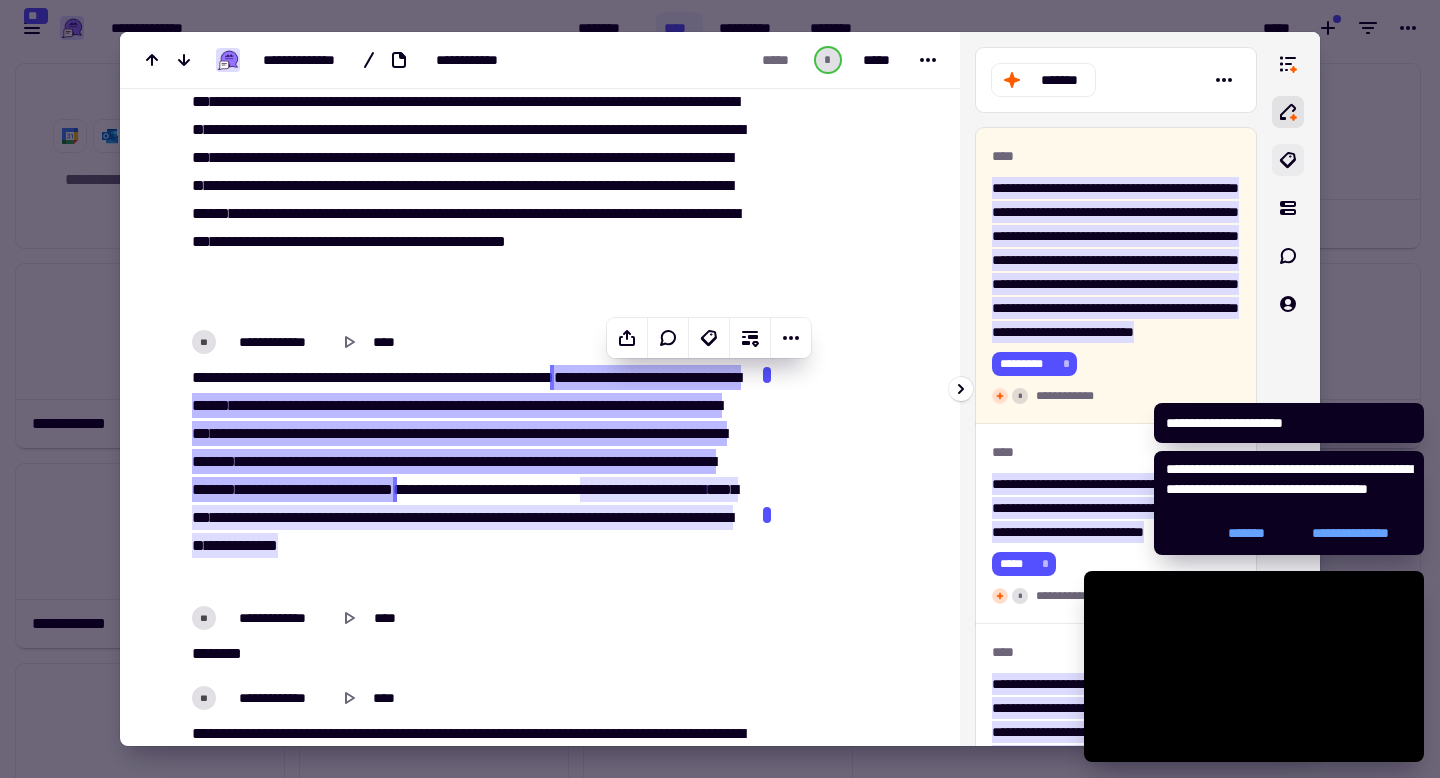 click 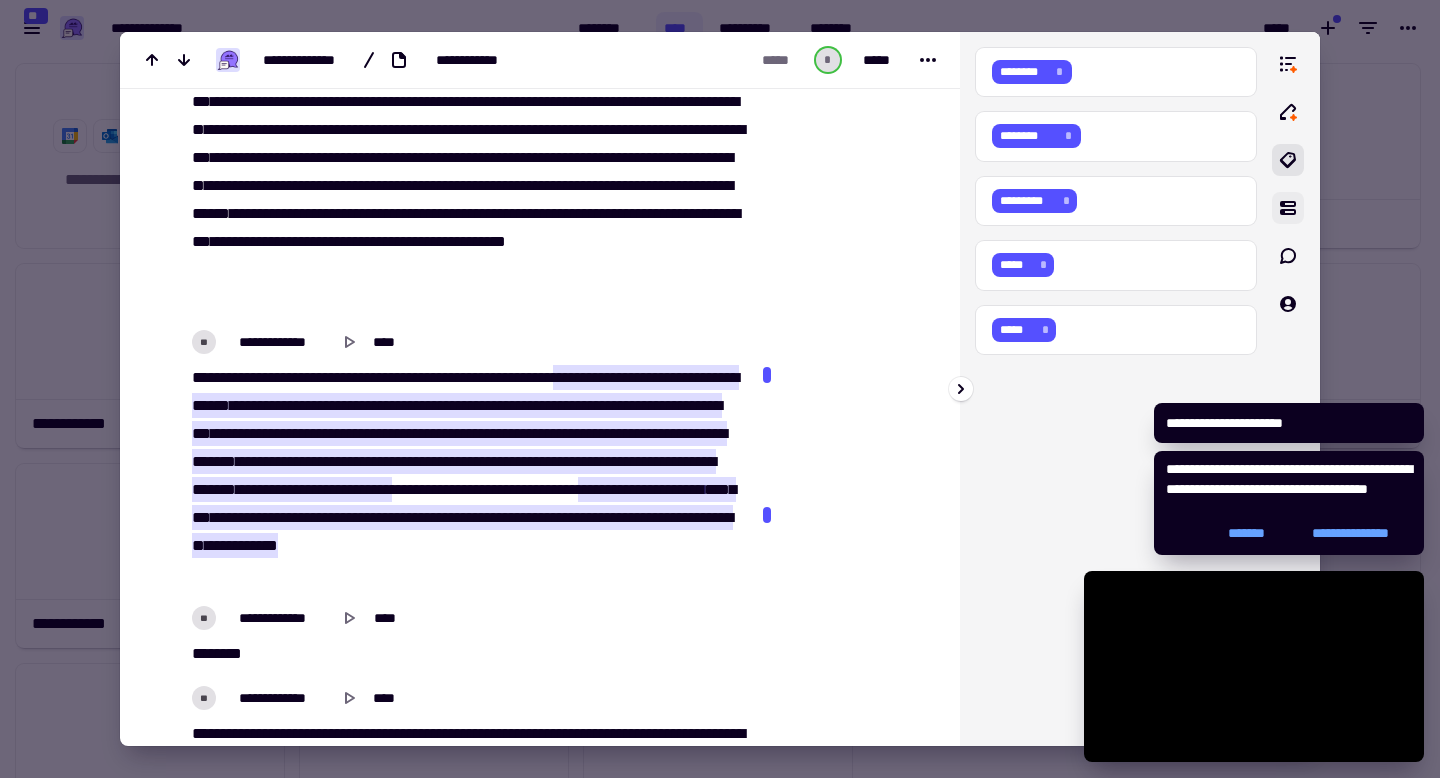 click 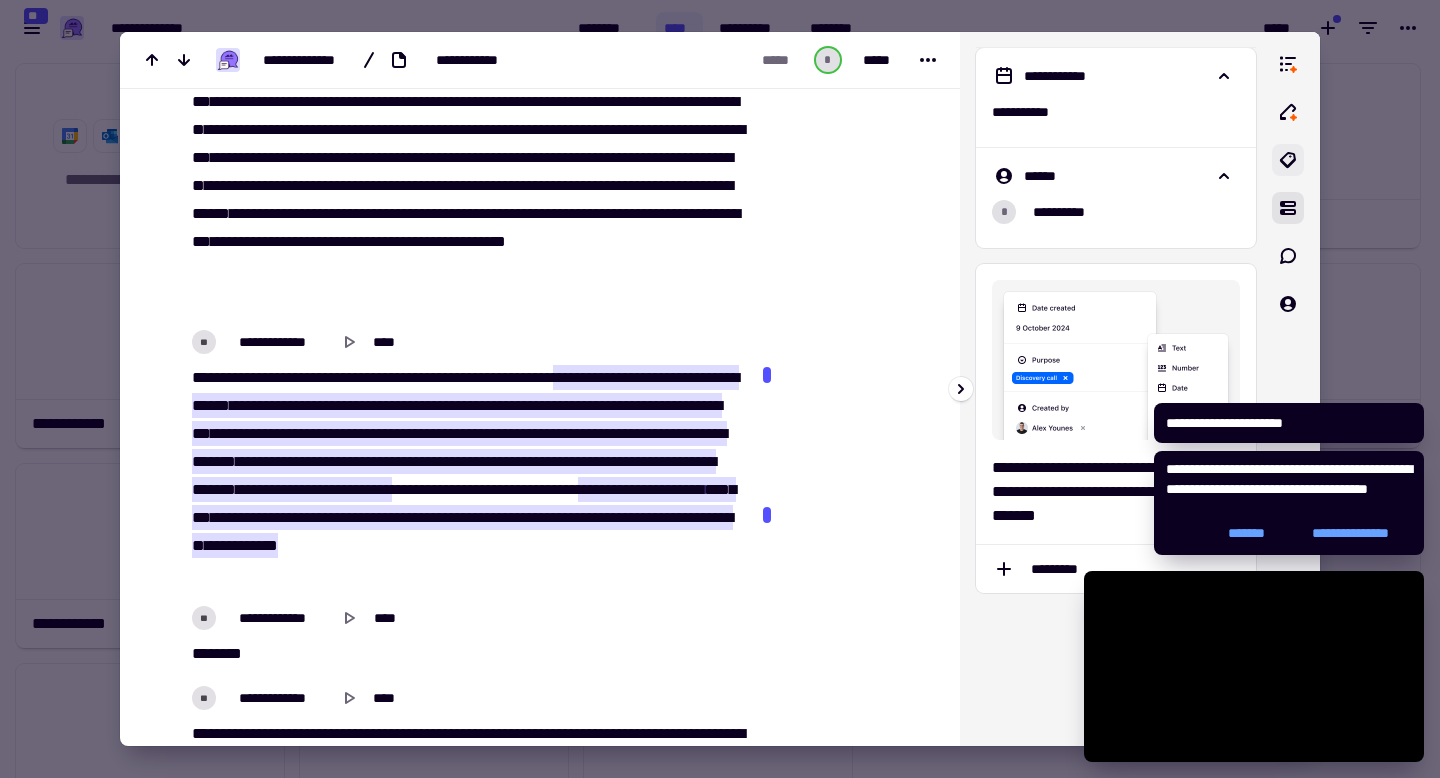 click 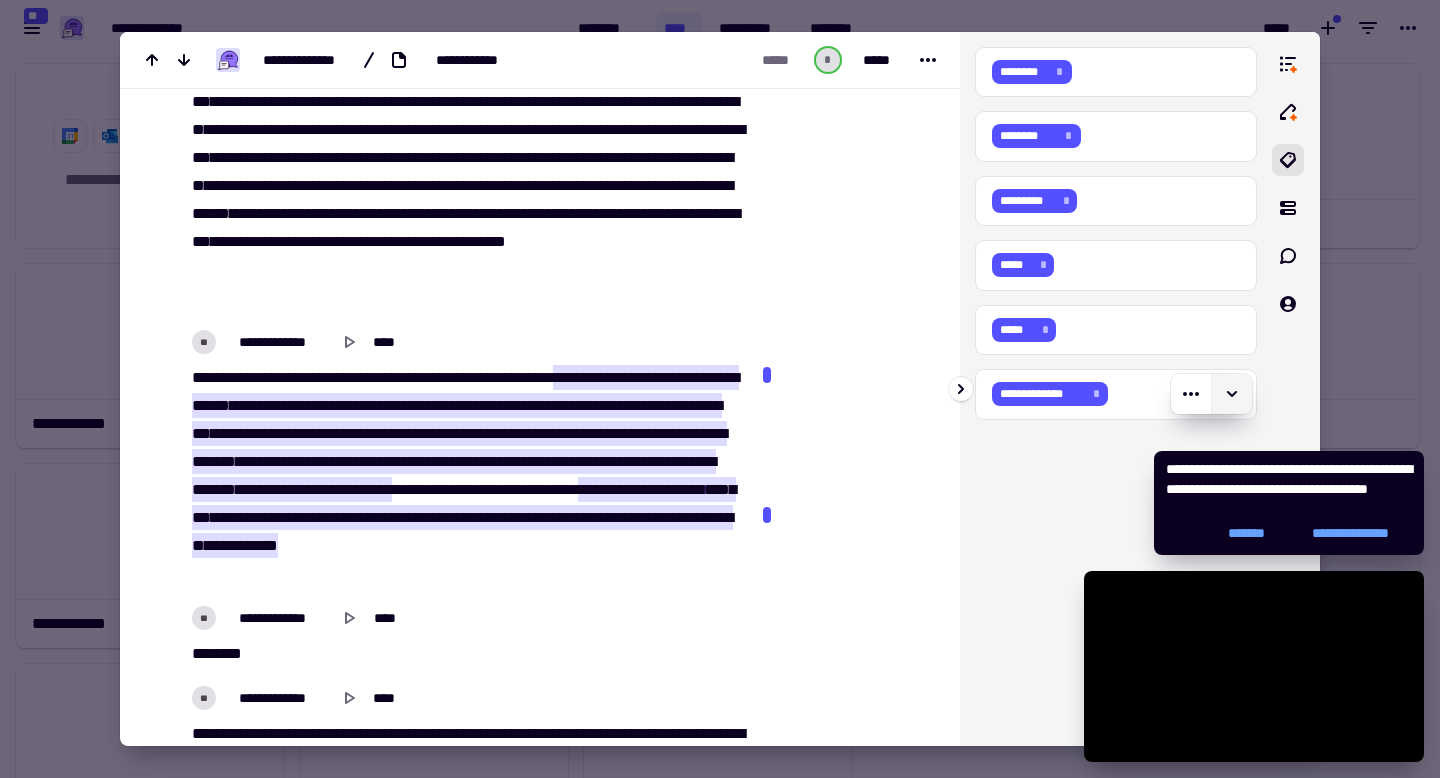 click 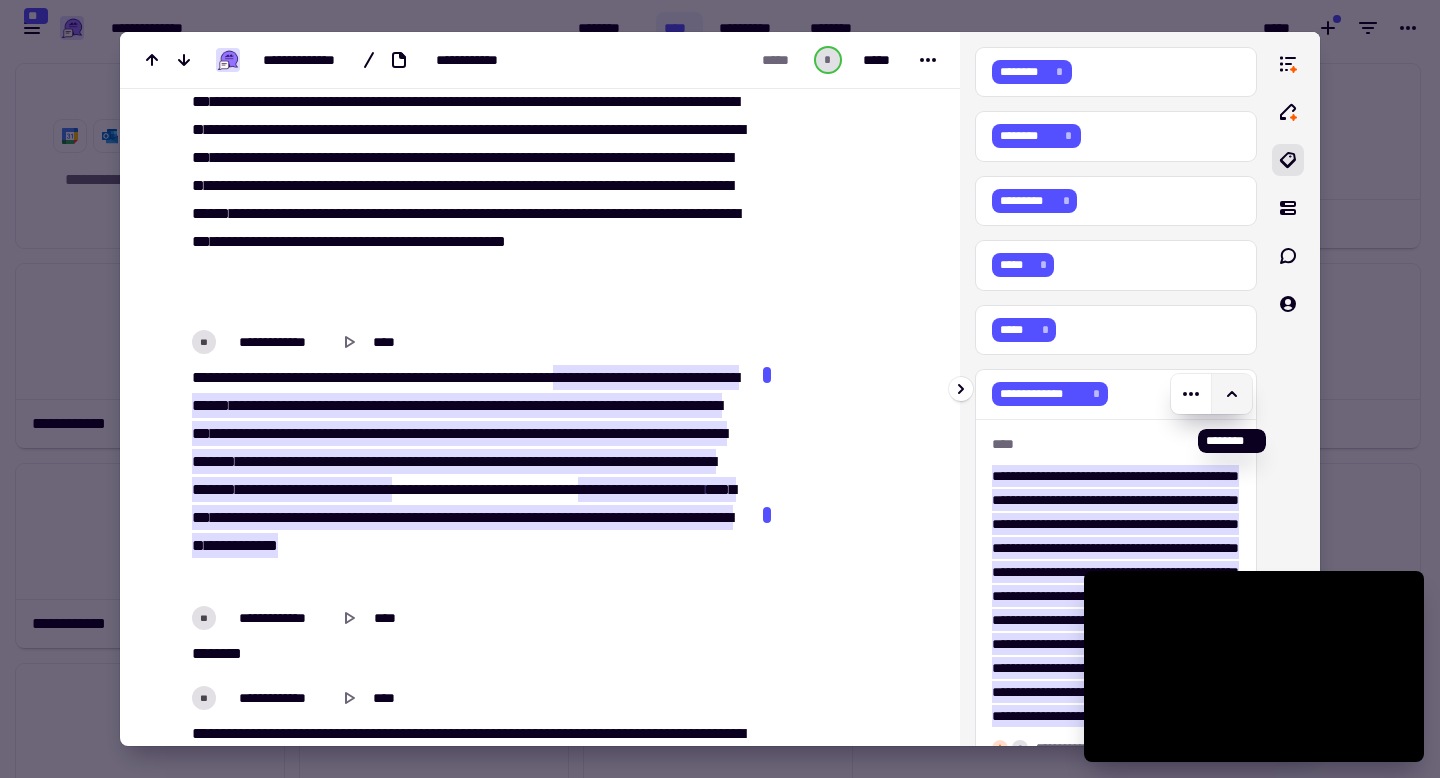 click 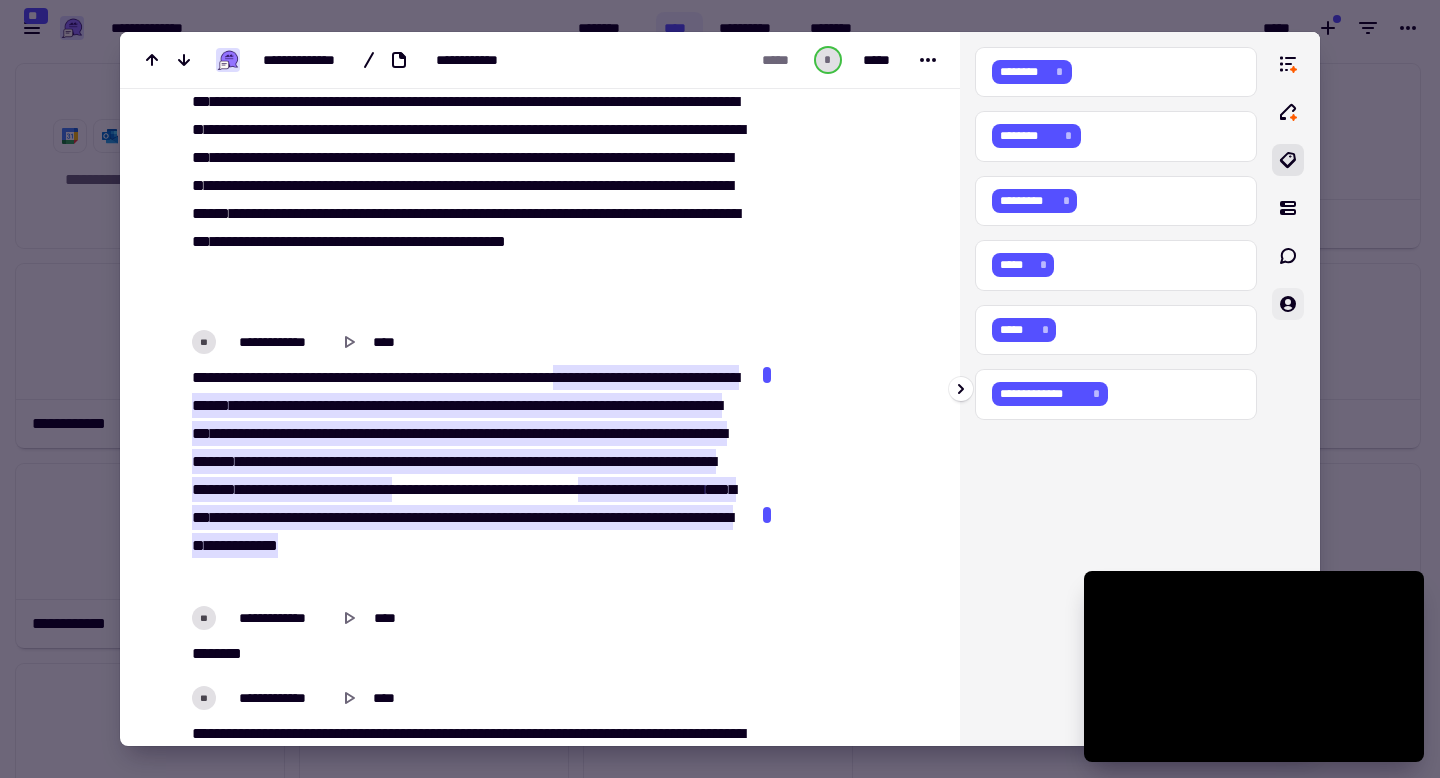 click 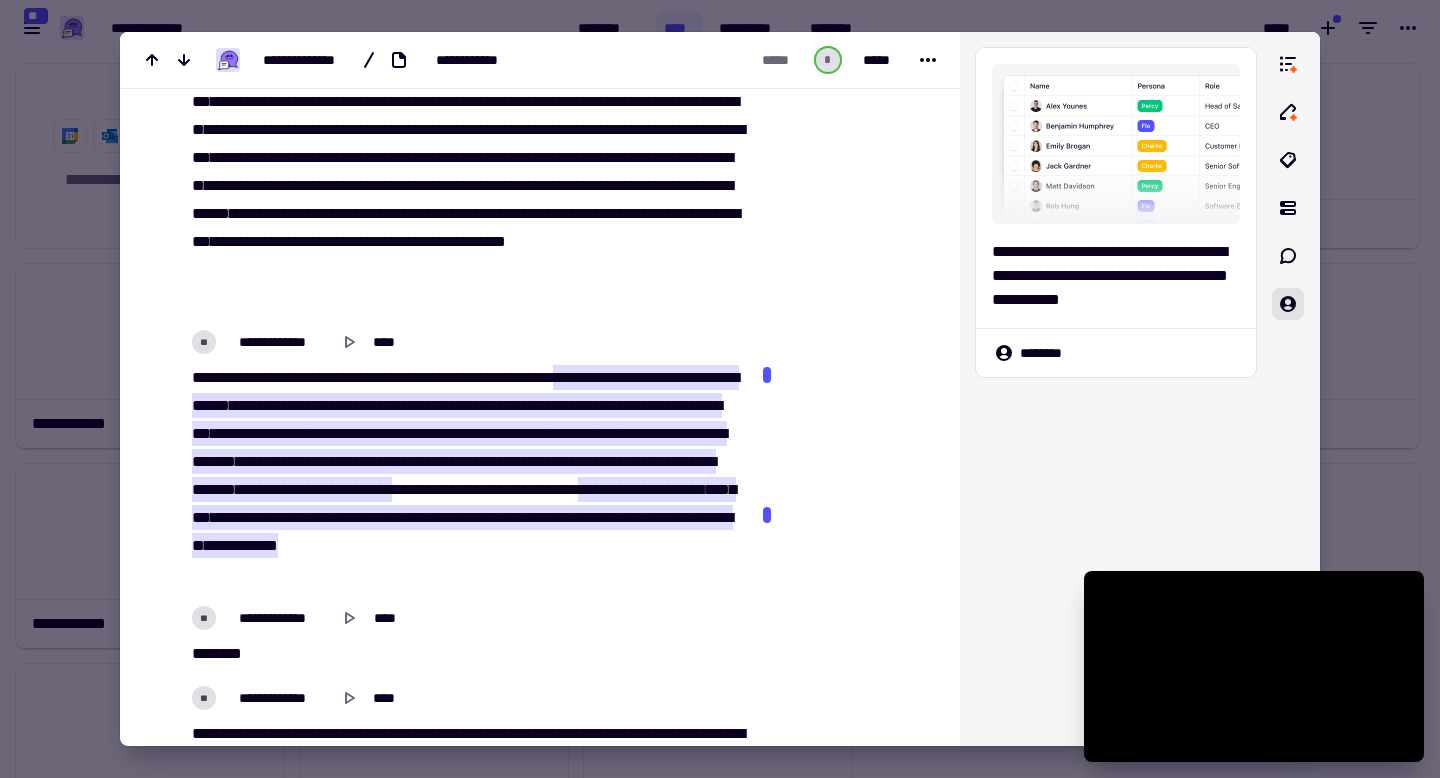 click at bounding box center [720, 389] 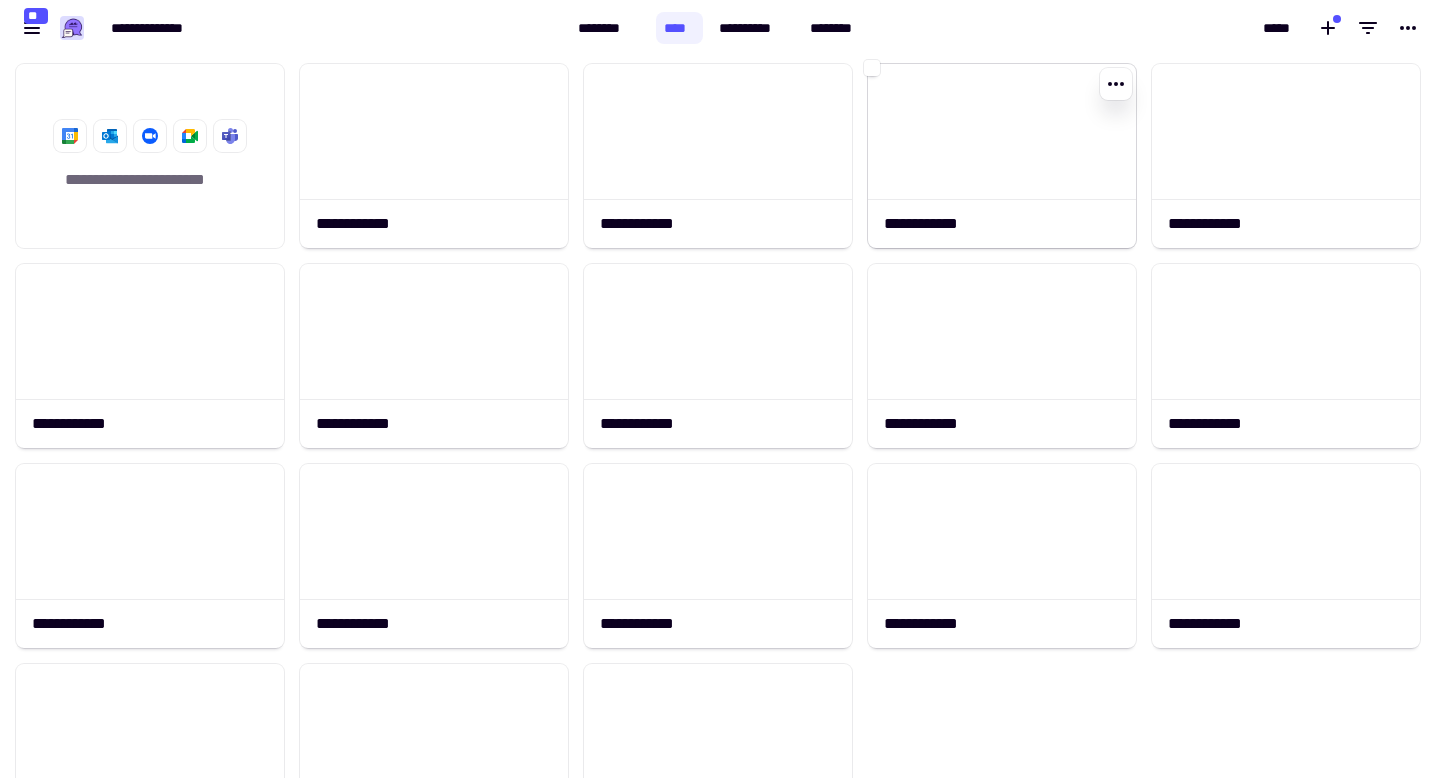 click 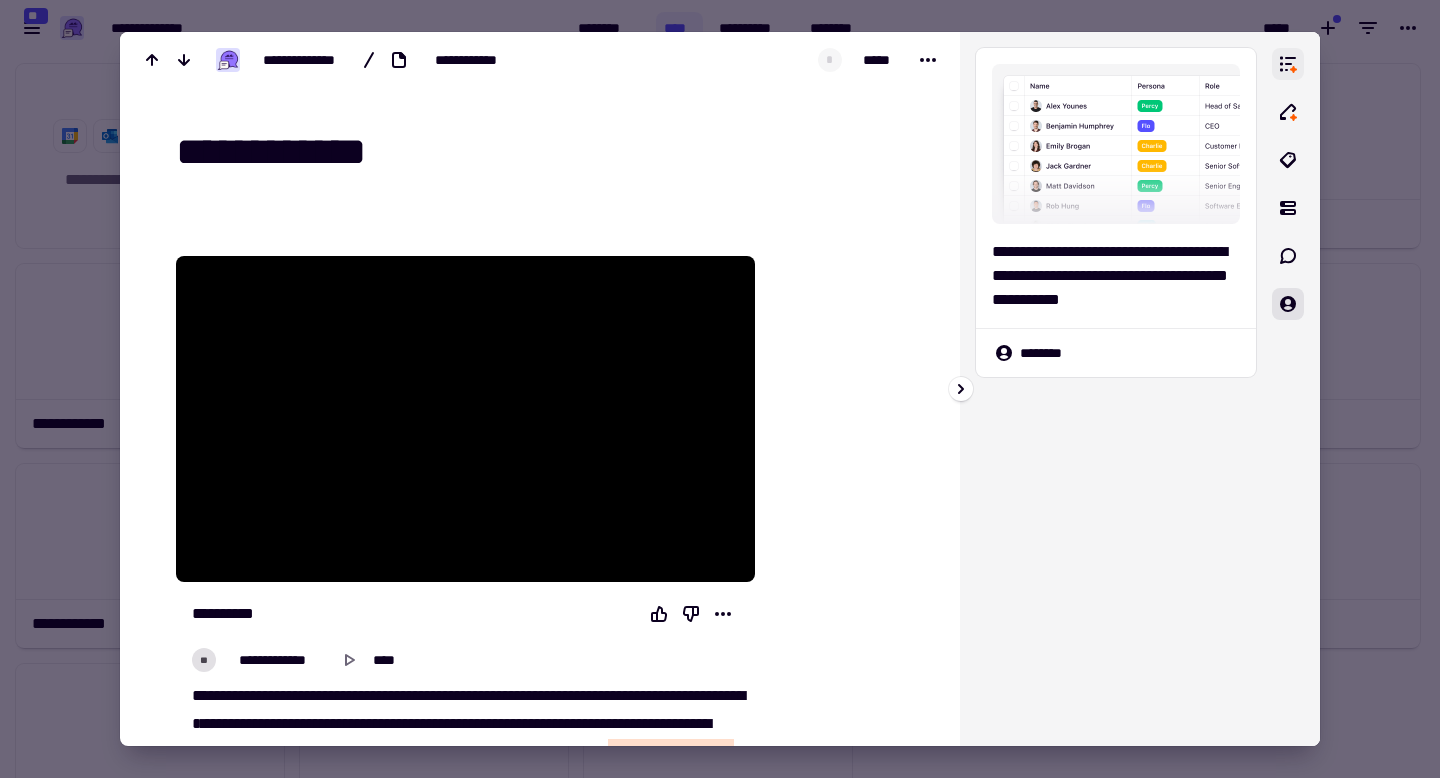 click 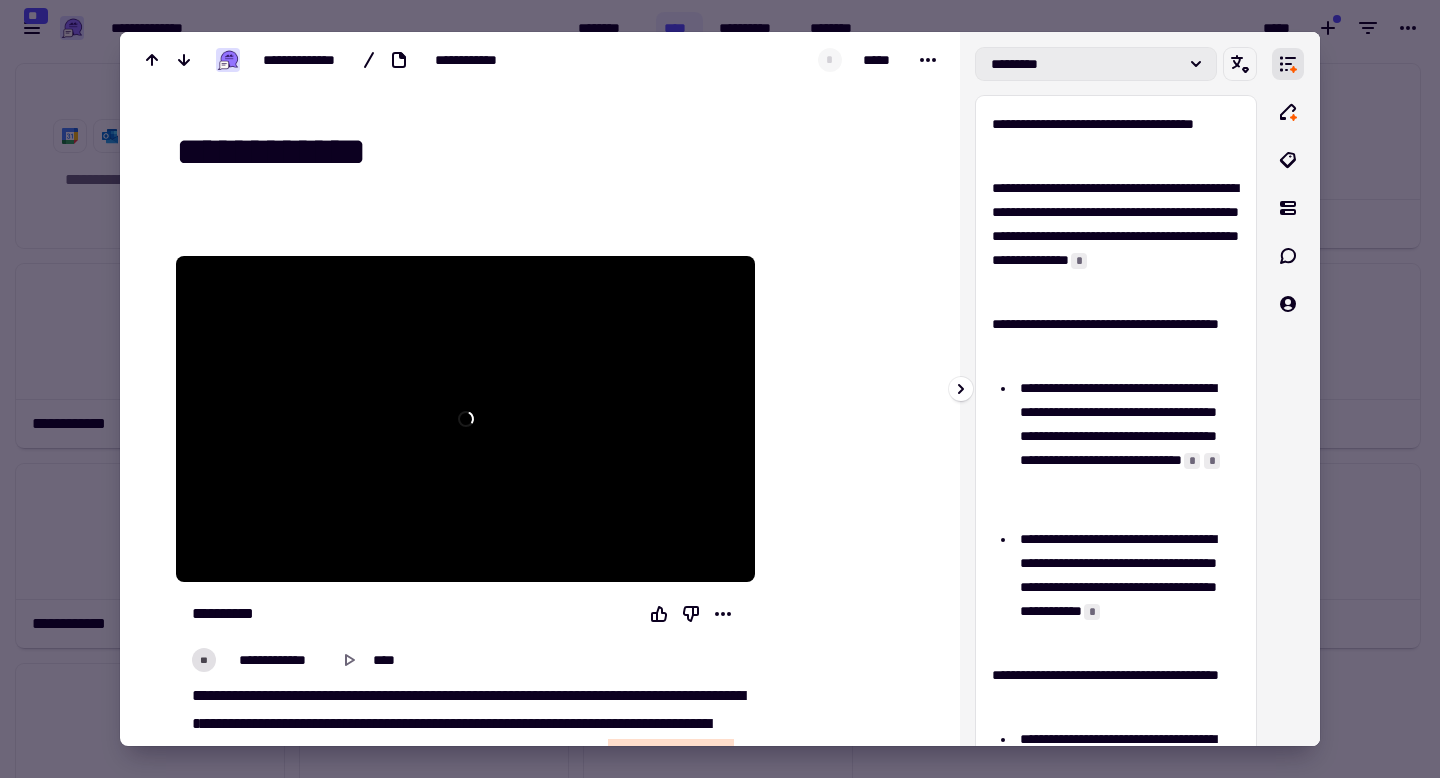 click on "*********" 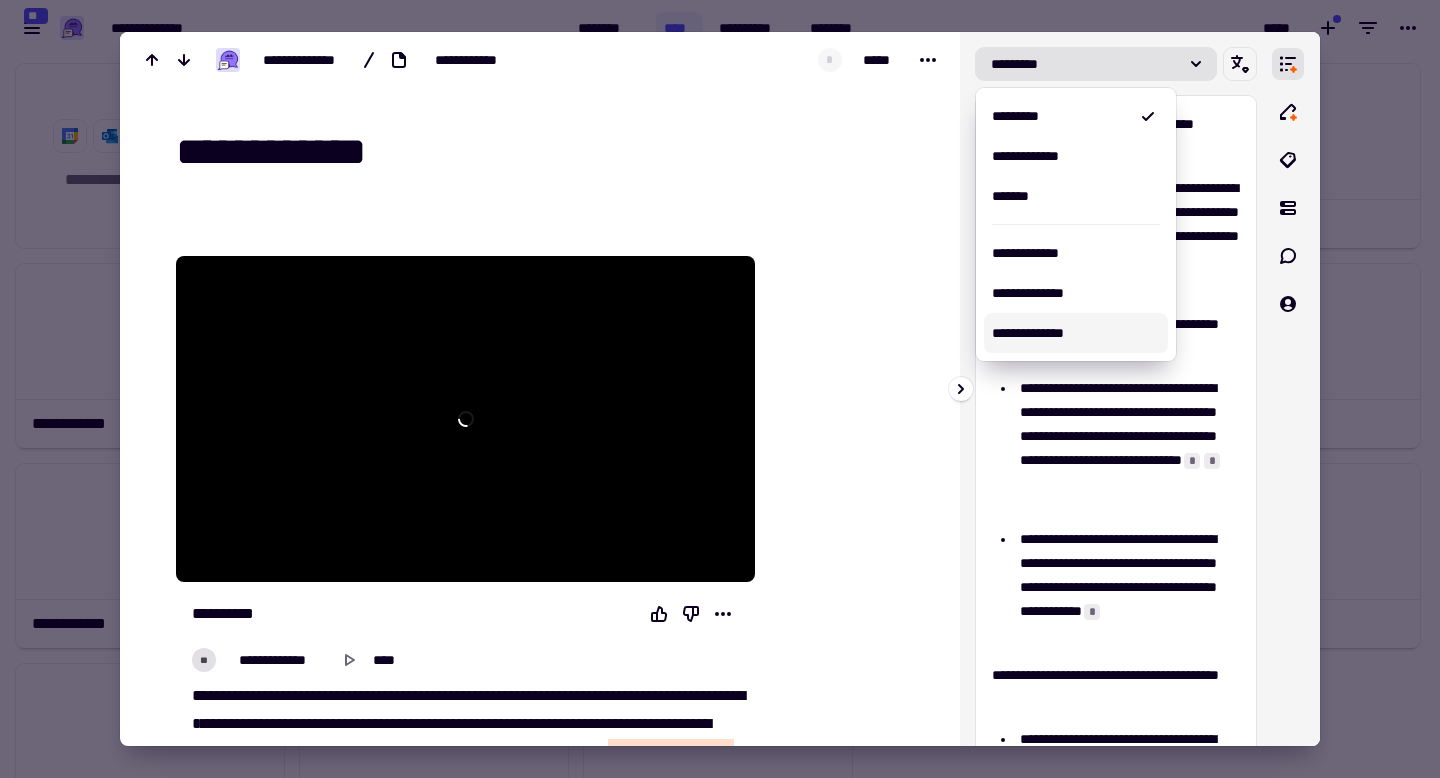 click on "**********" at bounding box center [1076, 333] 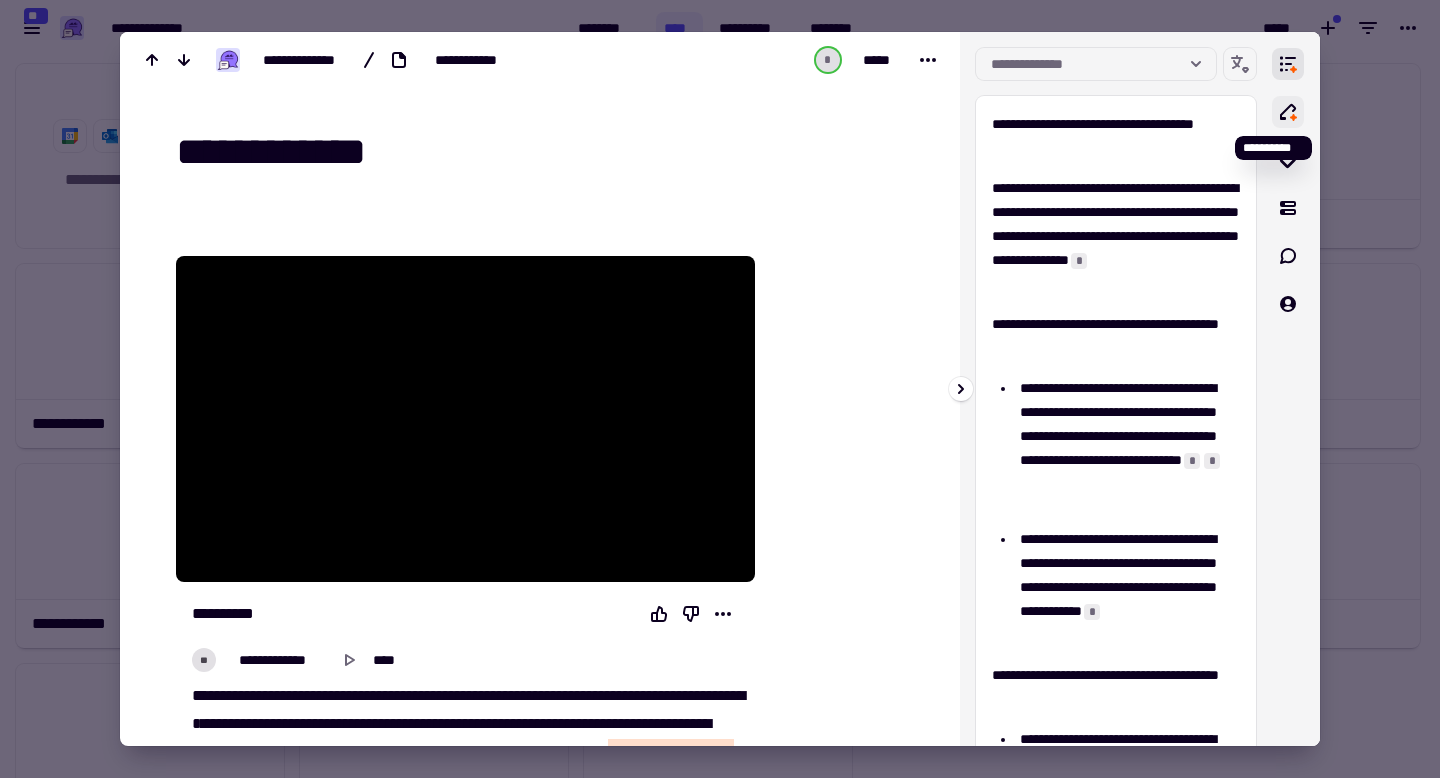 click 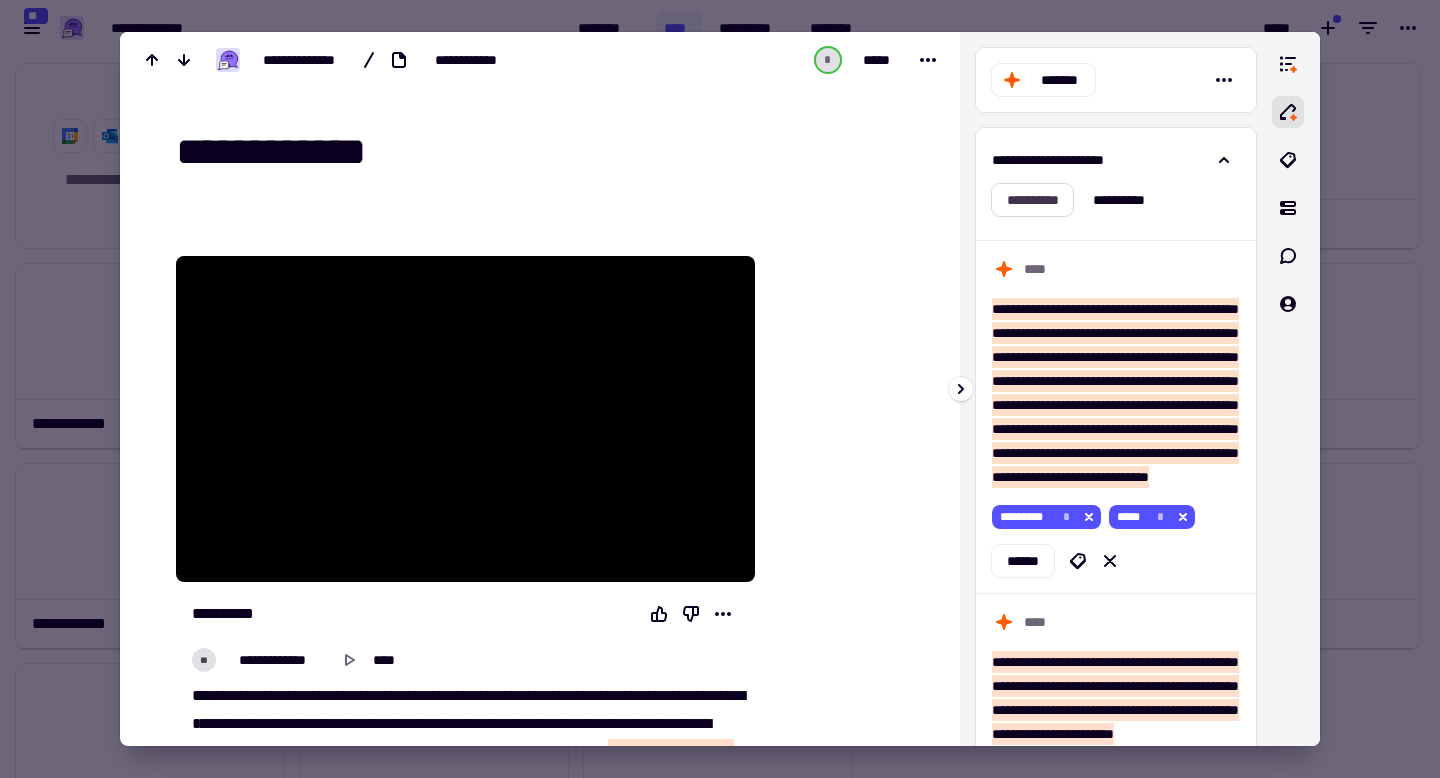 click on "**********" 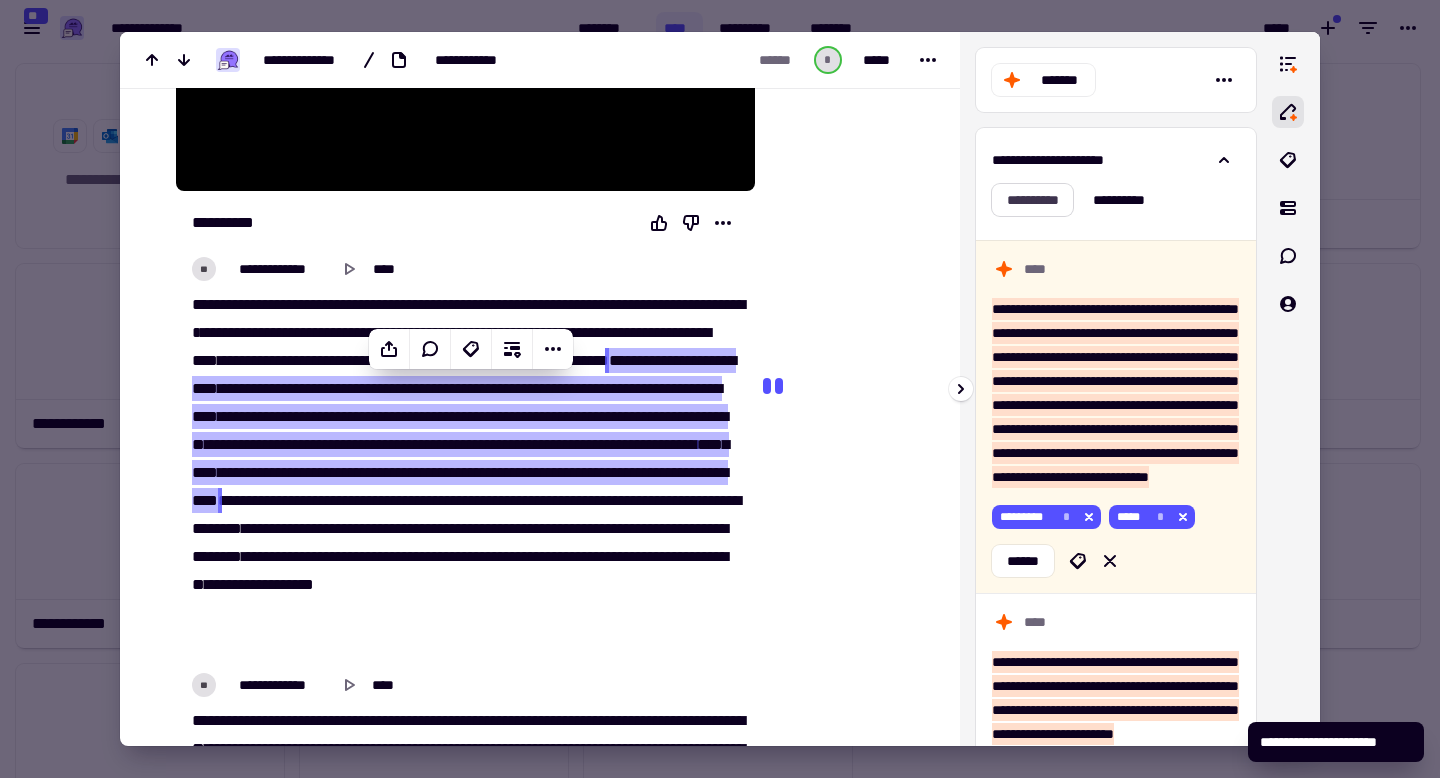scroll, scrollTop: 402, scrollLeft: 0, axis: vertical 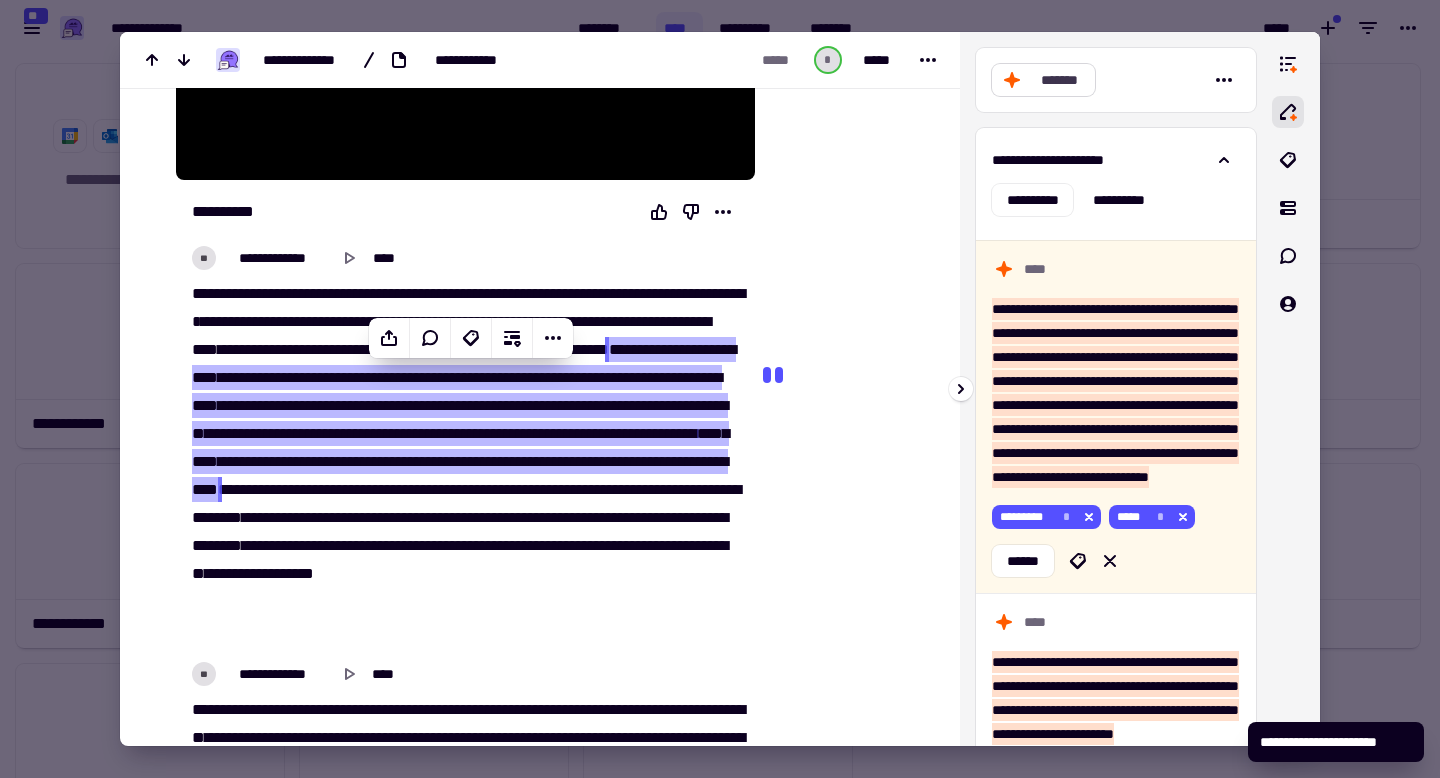 click on "*******" 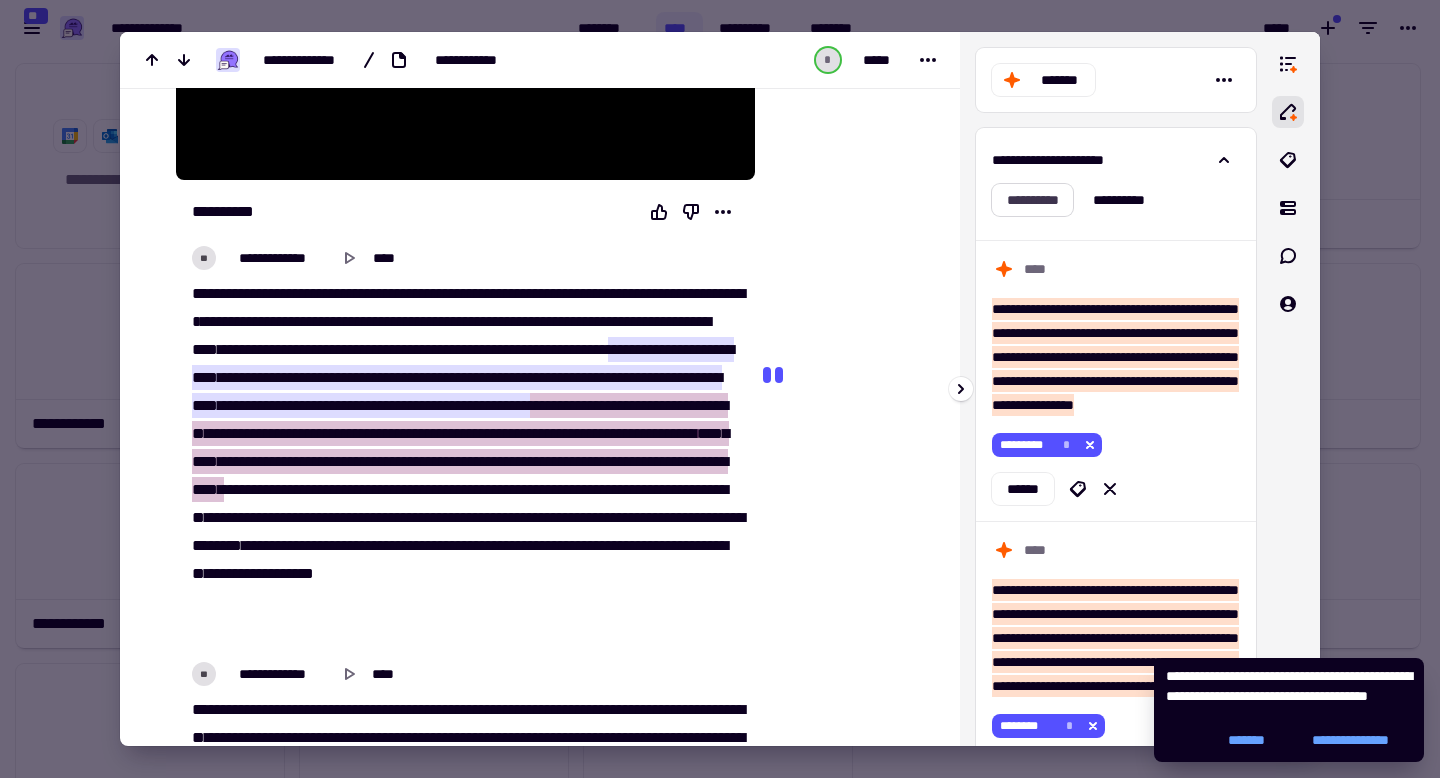 click on "**********" 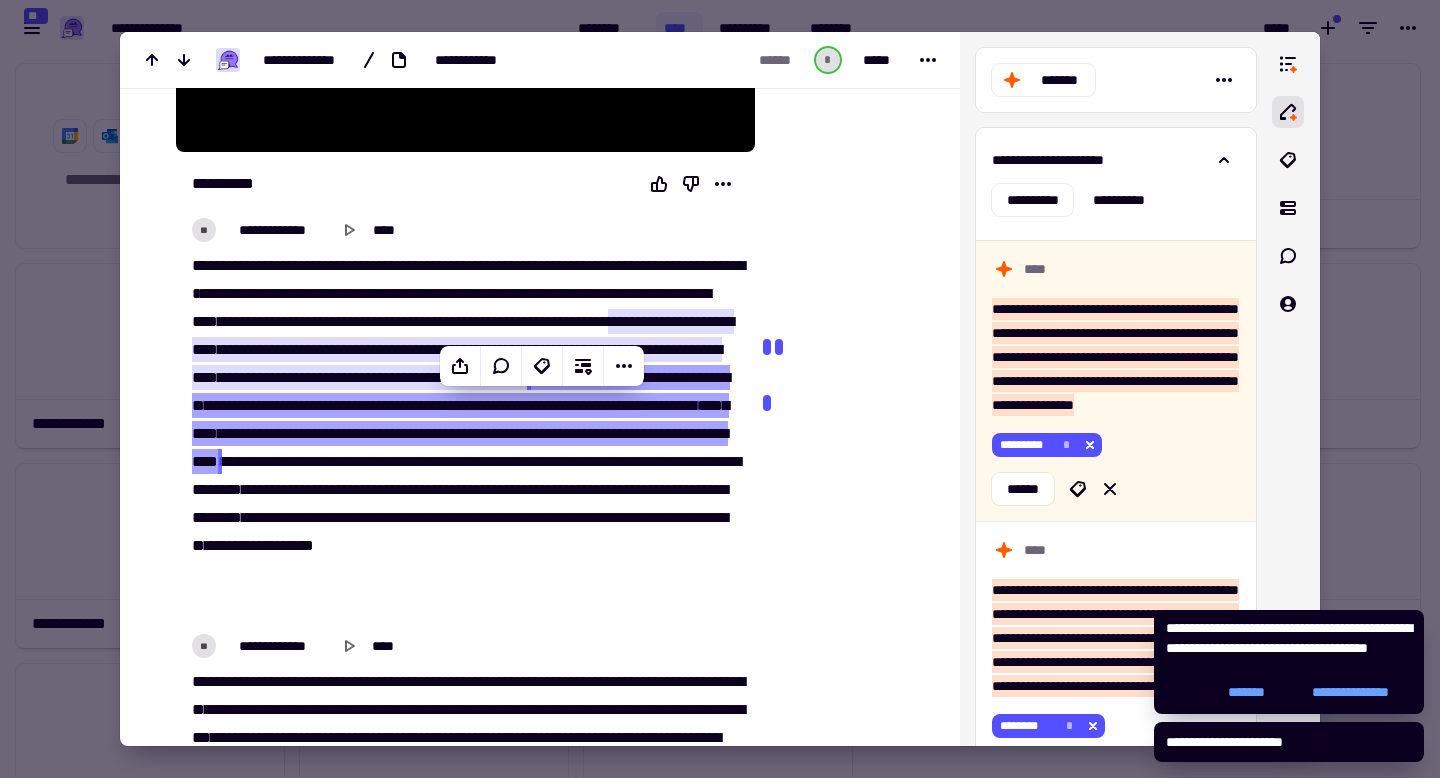 click at bounding box center [720, 389] 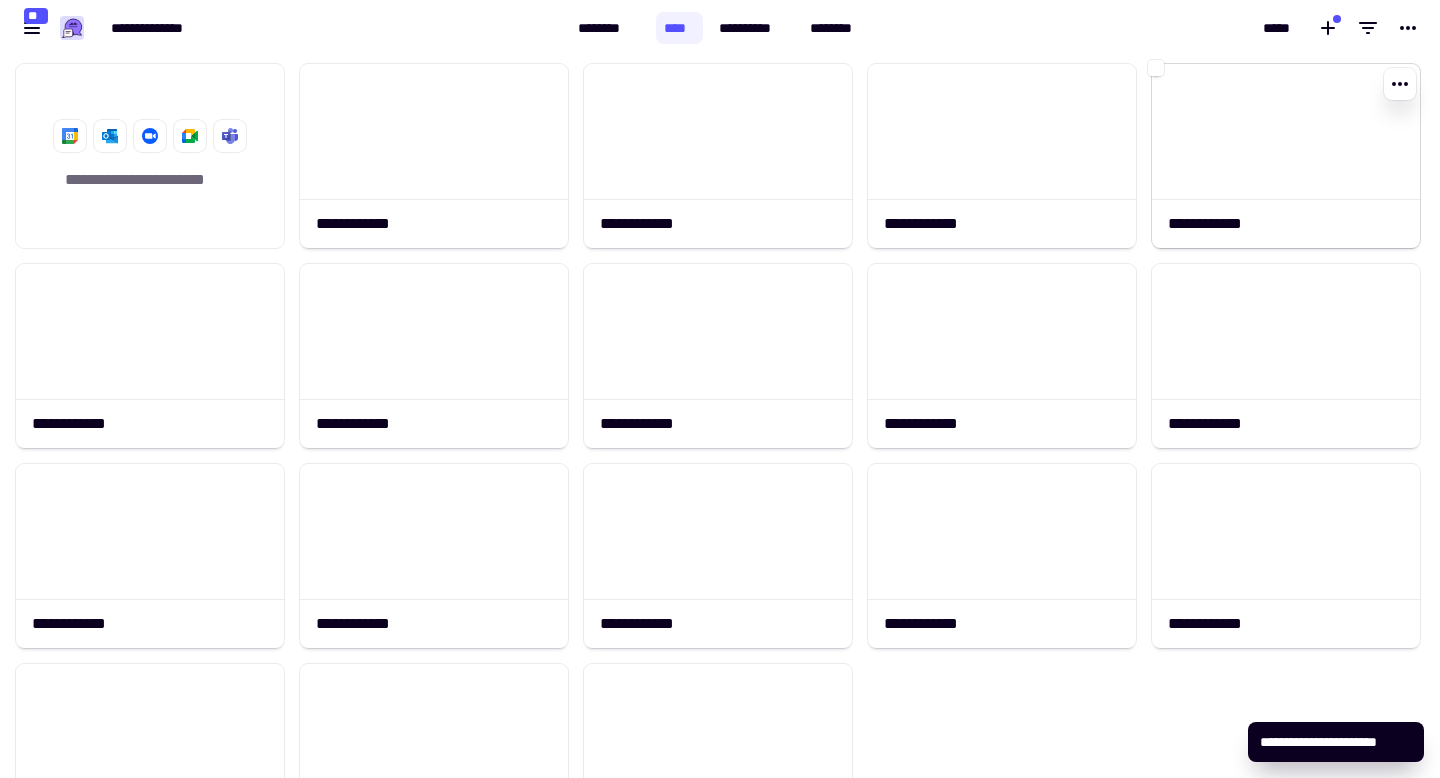 click 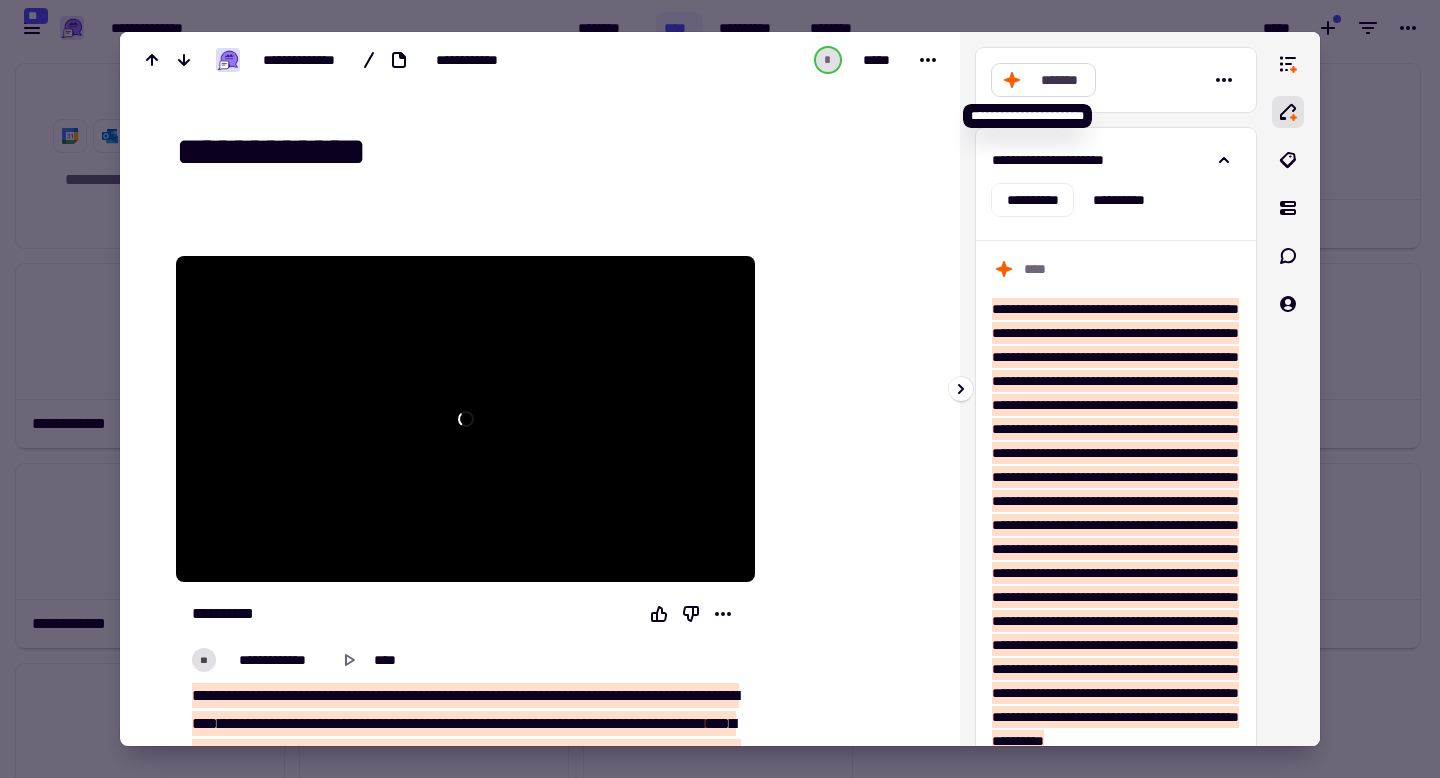 click on "*******" 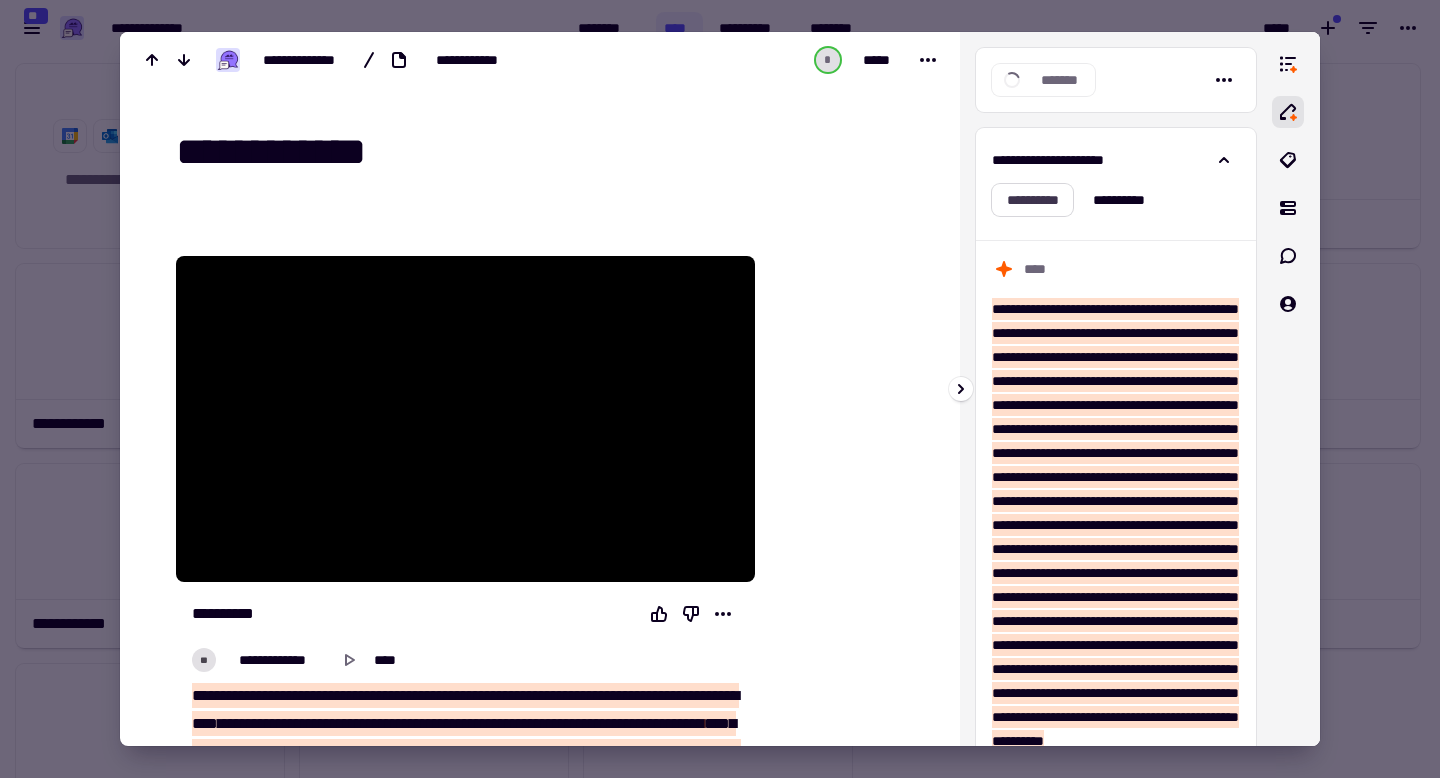 click on "**********" 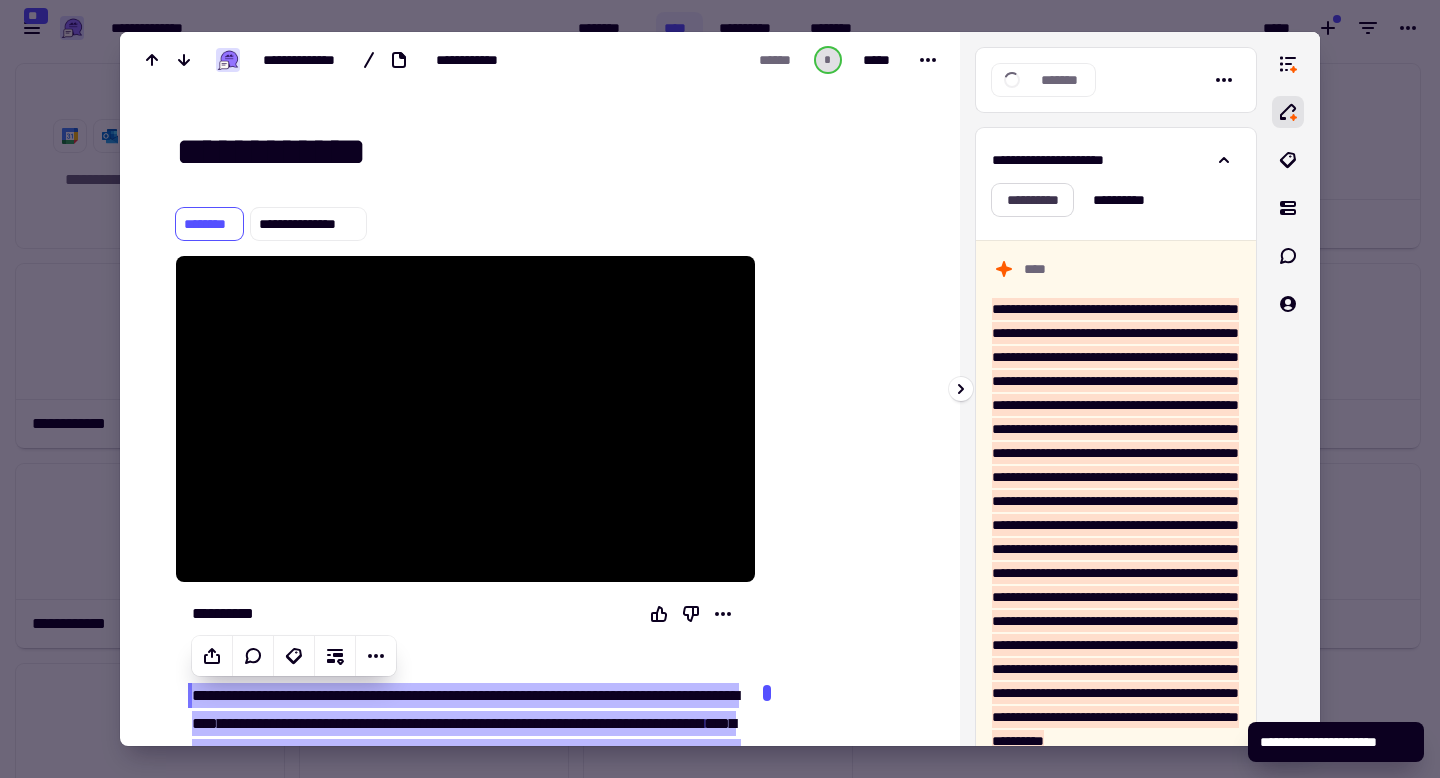 scroll, scrollTop: 197, scrollLeft: 0, axis: vertical 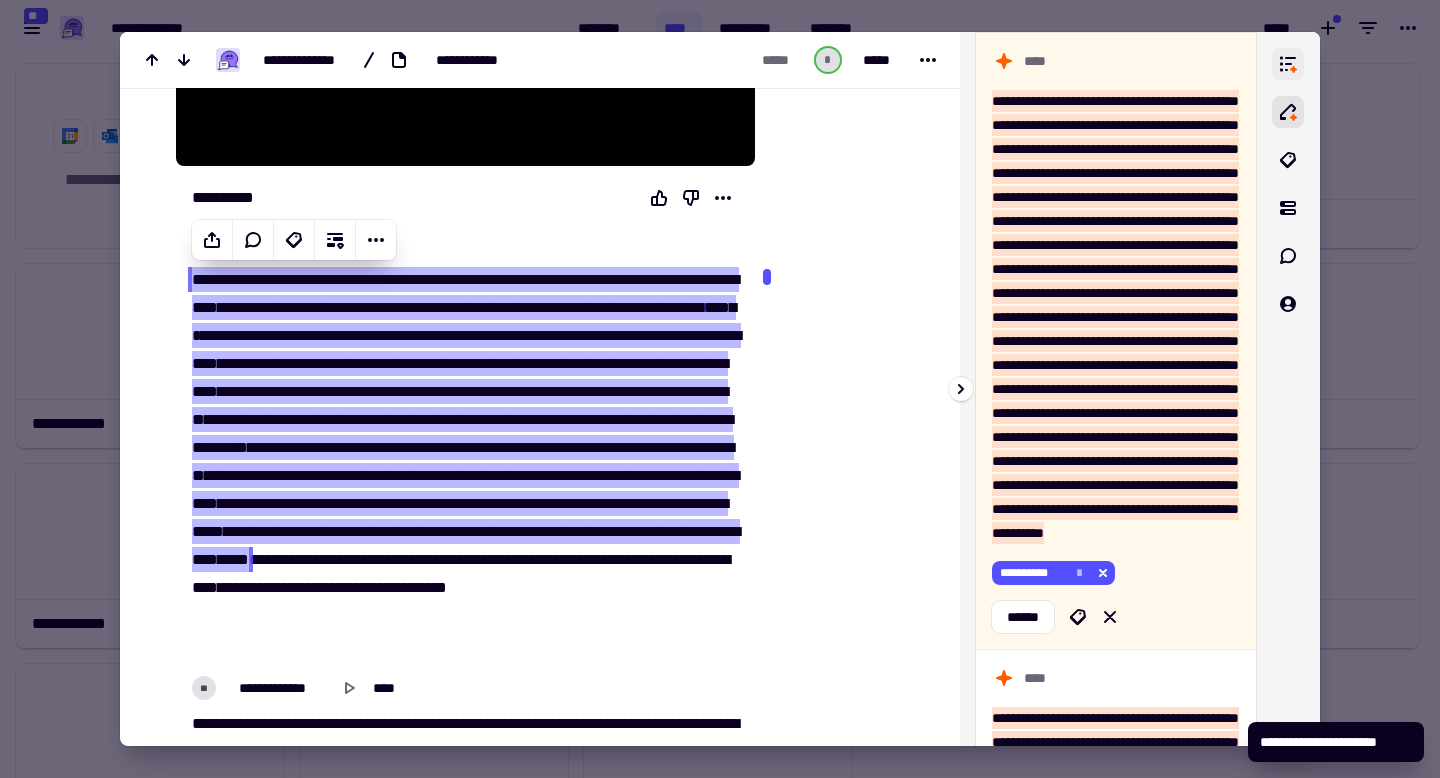 click 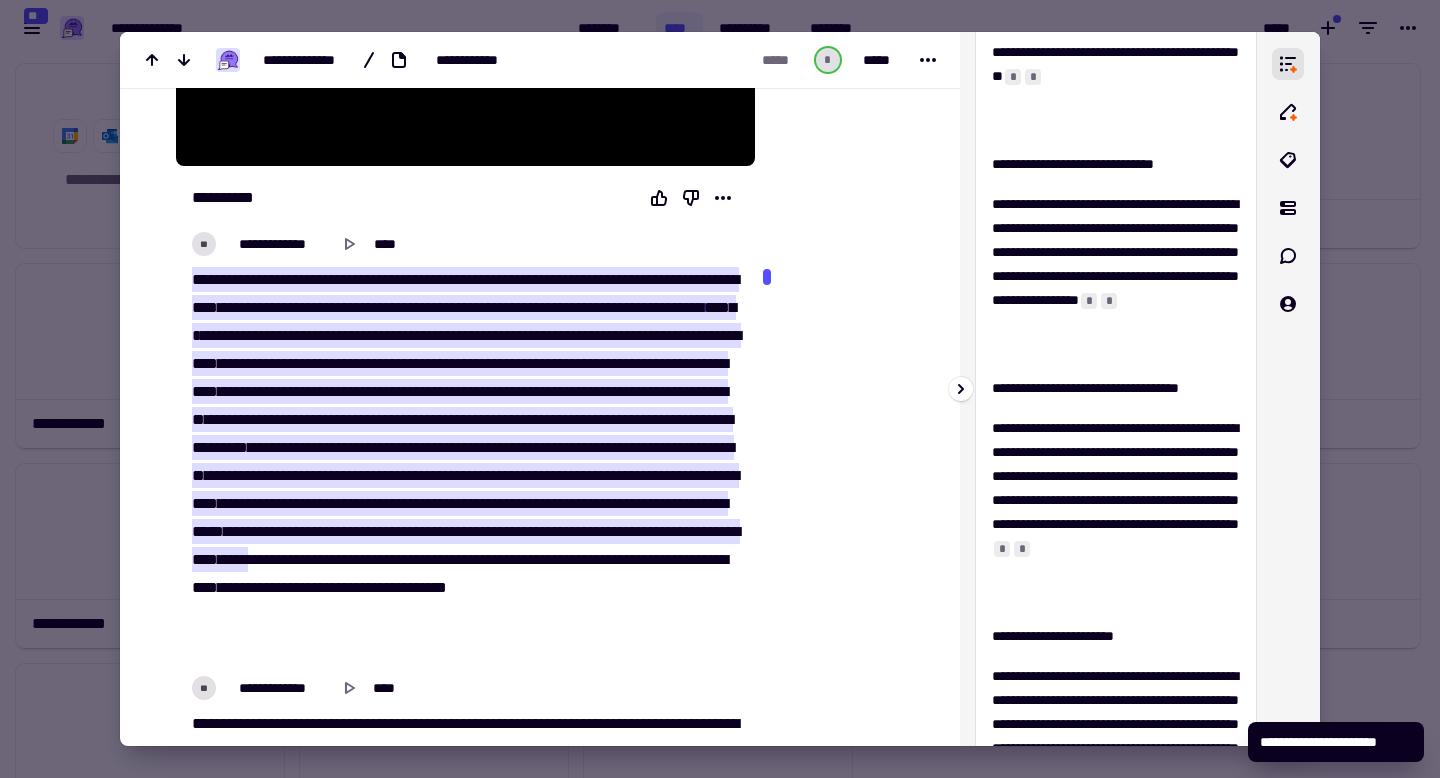 scroll, scrollTop: 0, scrollLeft: 0, axis: both 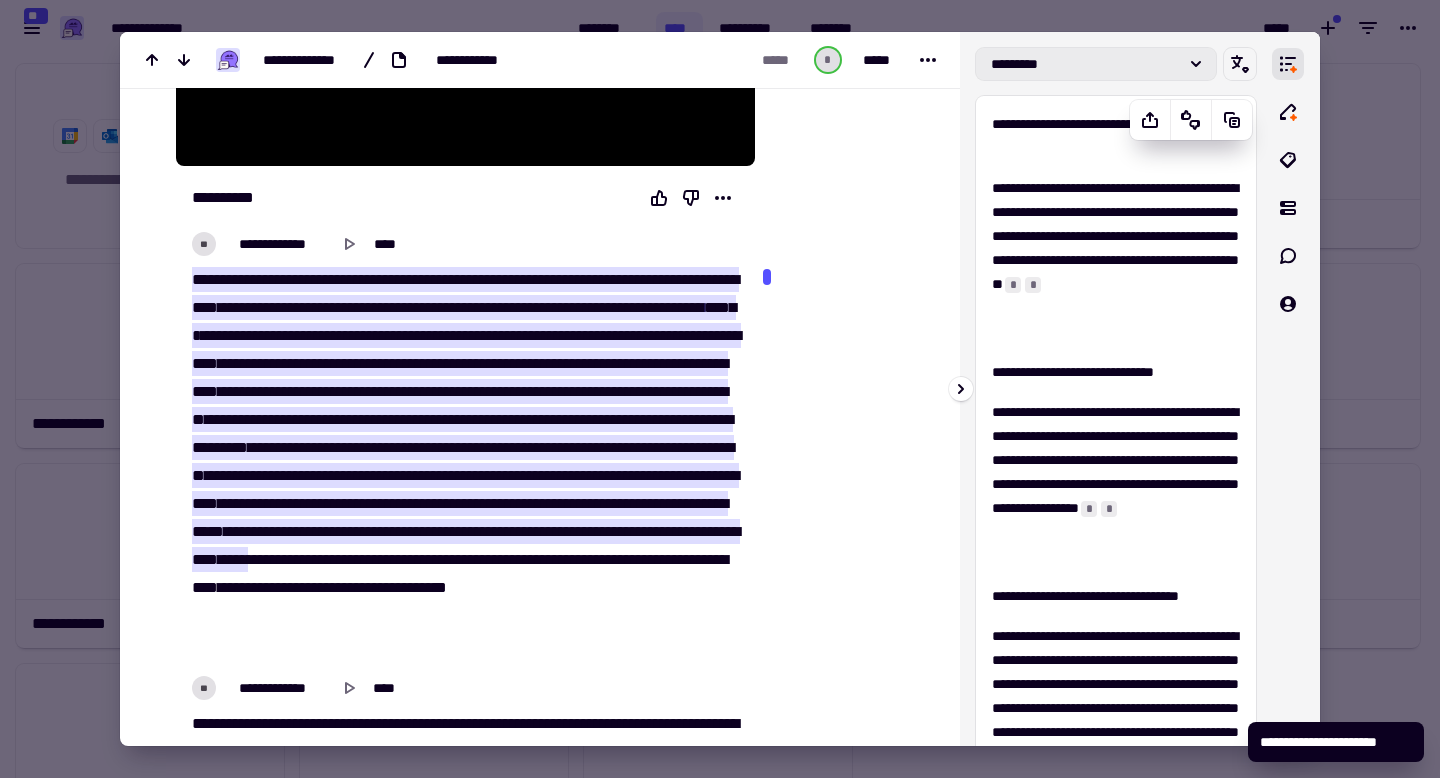 click on "*********" 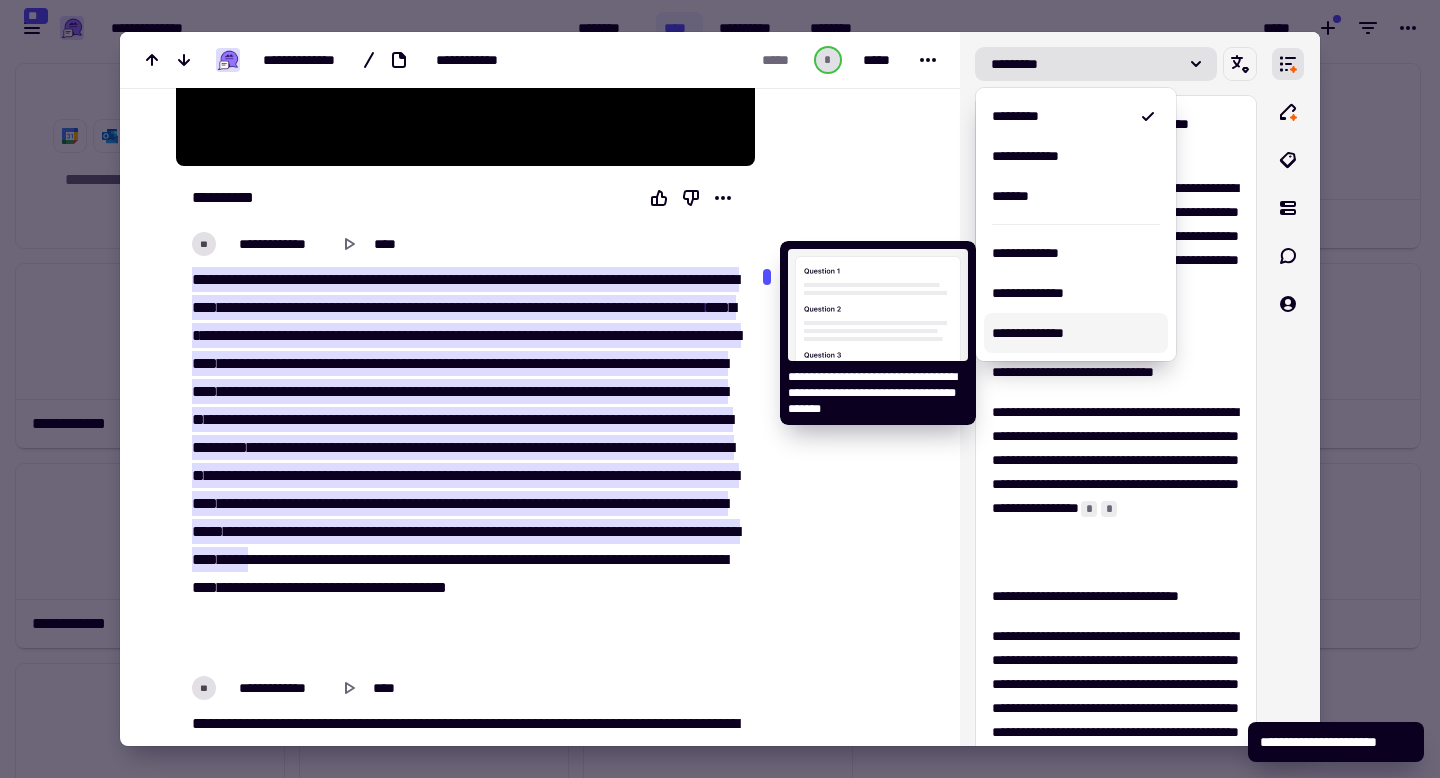 click on "**********" at bounding box center (1076, 333) 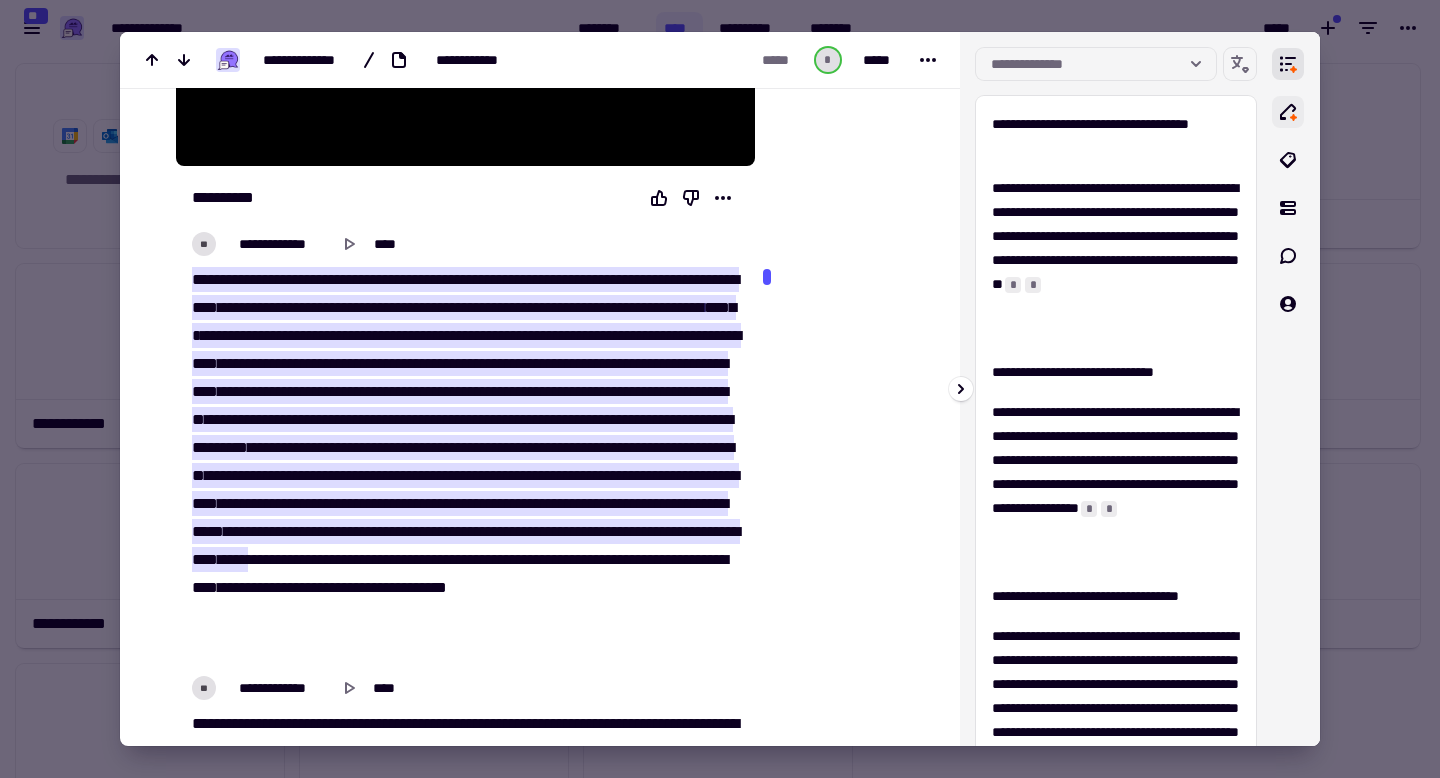 click 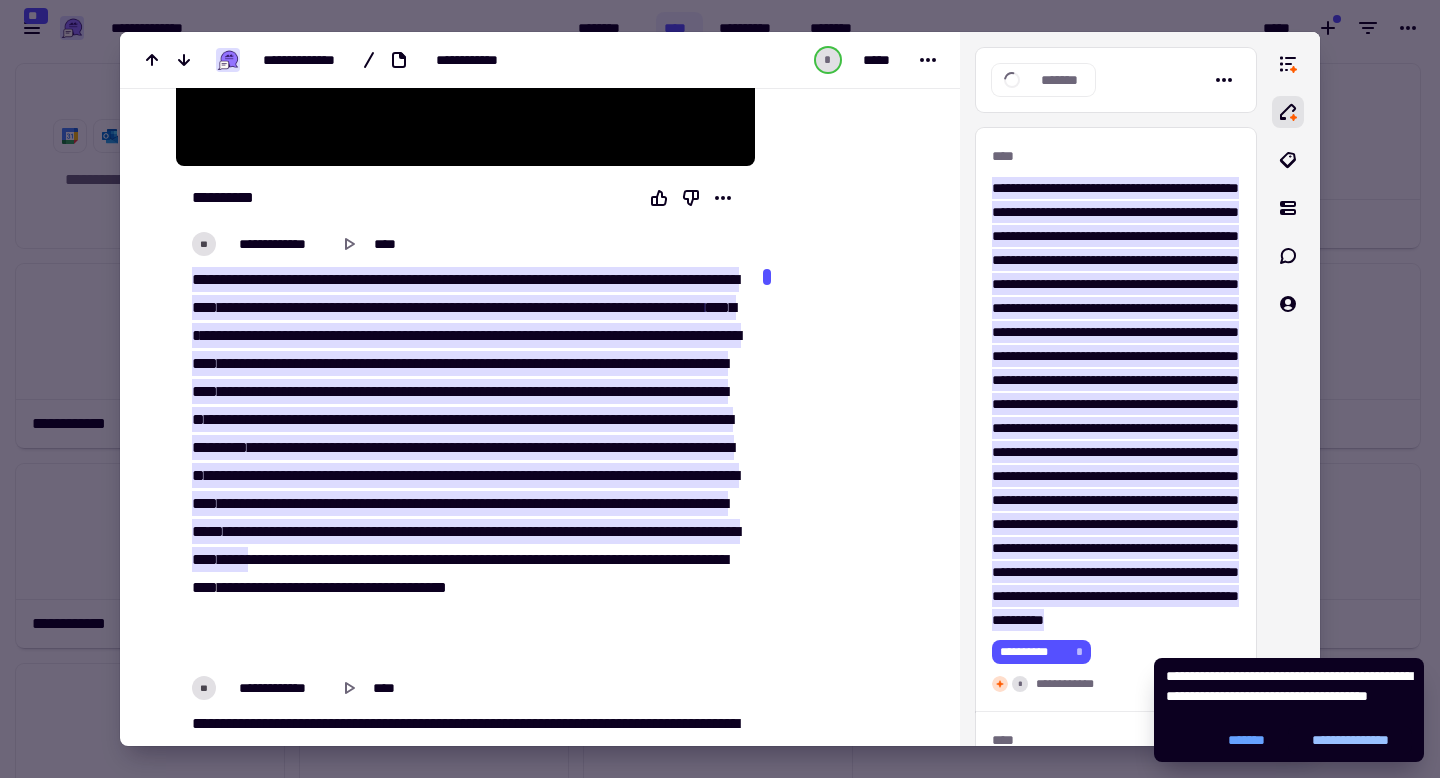click on "**********" 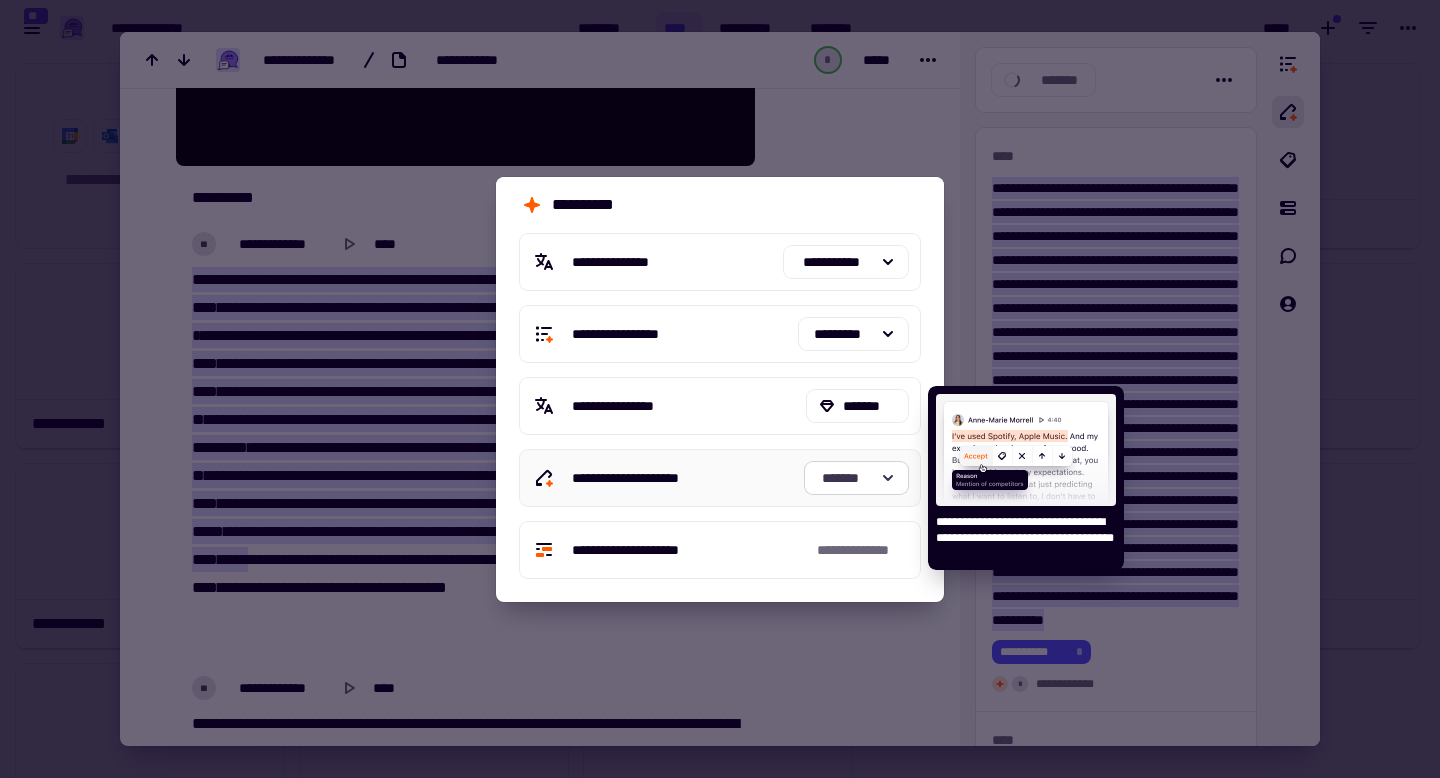 click 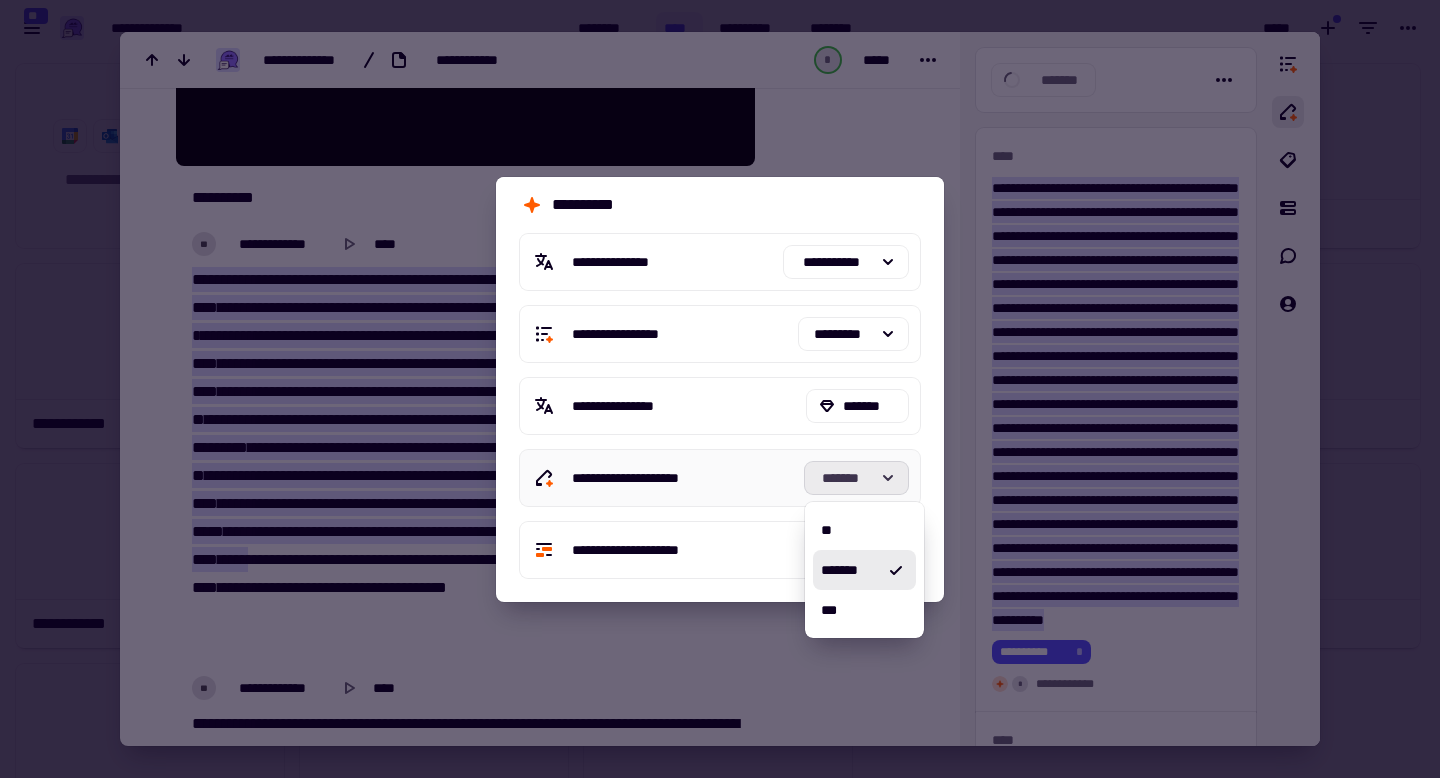 click 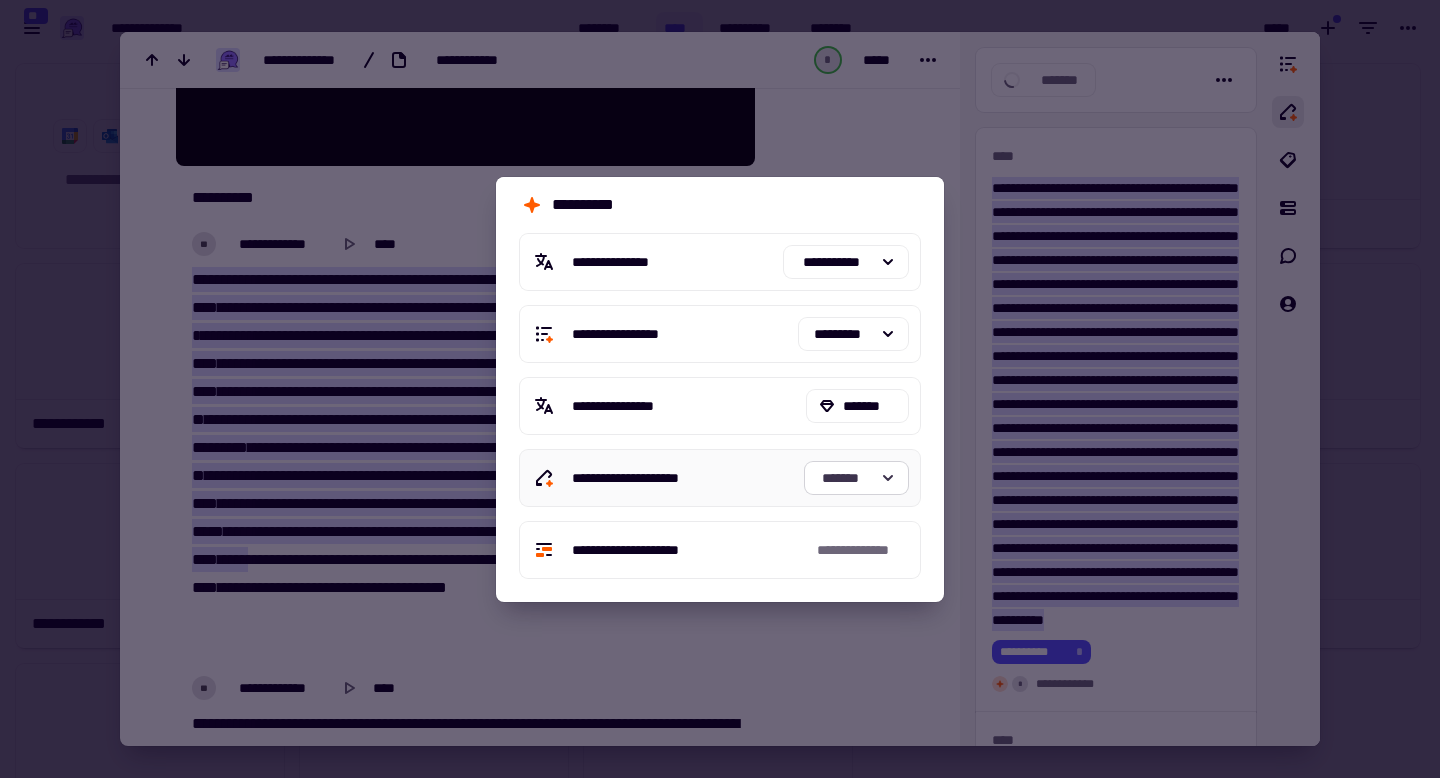 click 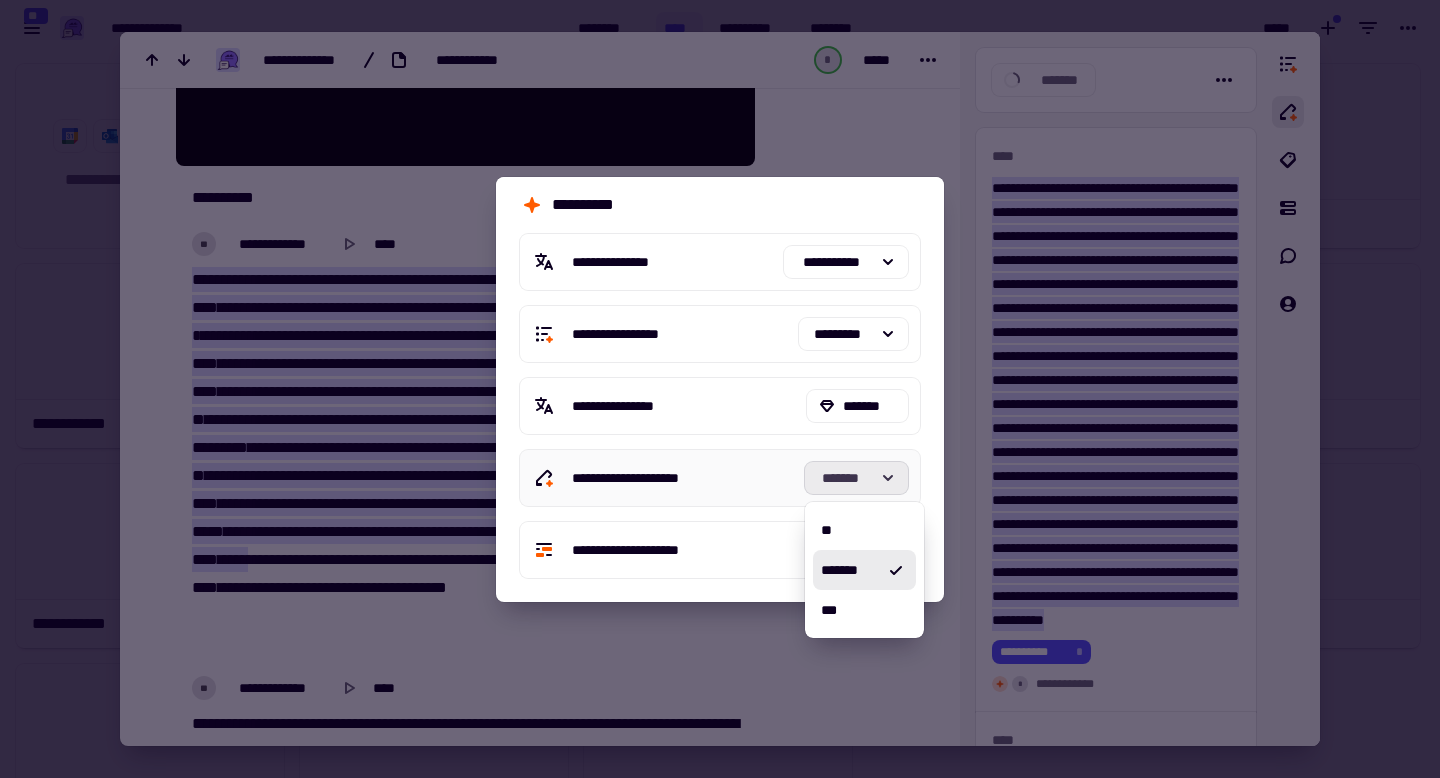 click 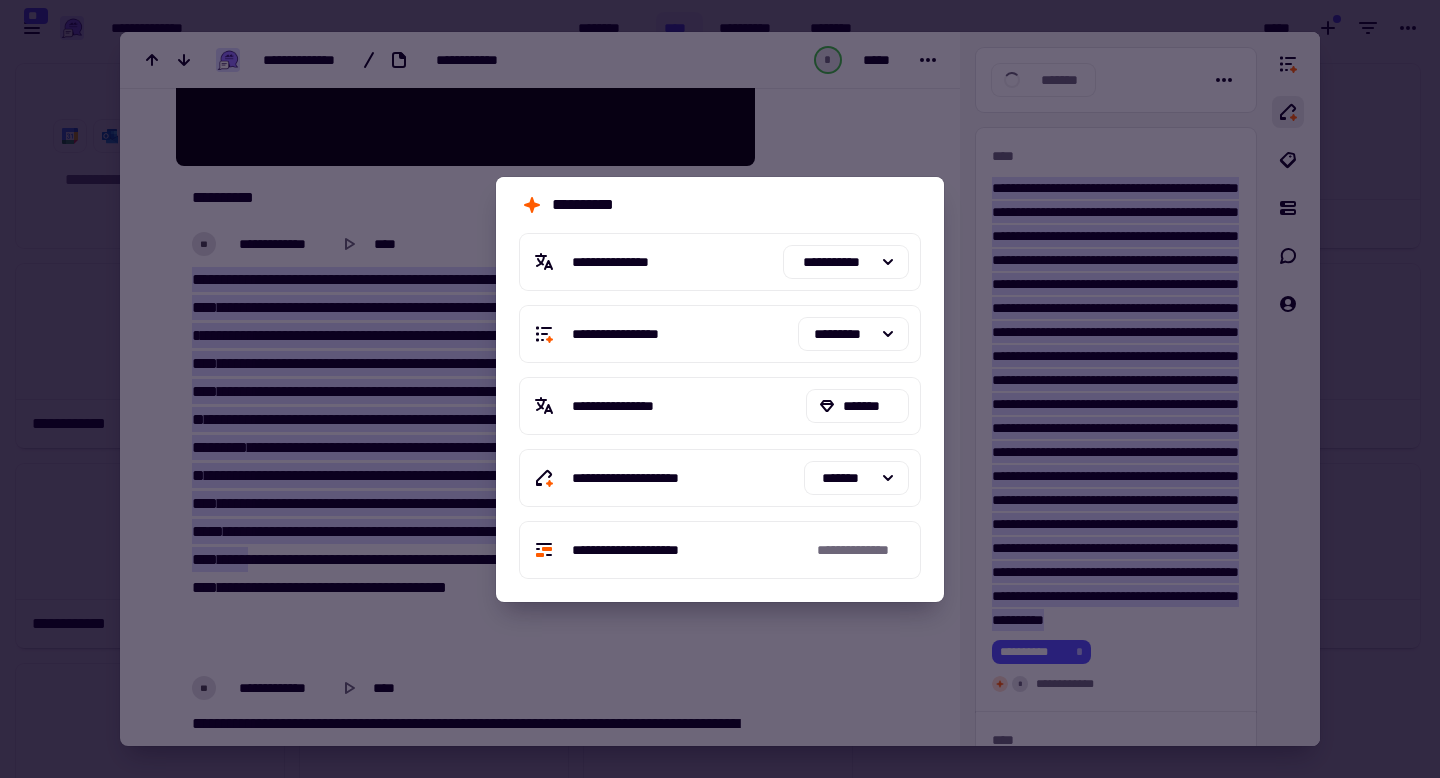 click at bounding box center [720, 389] 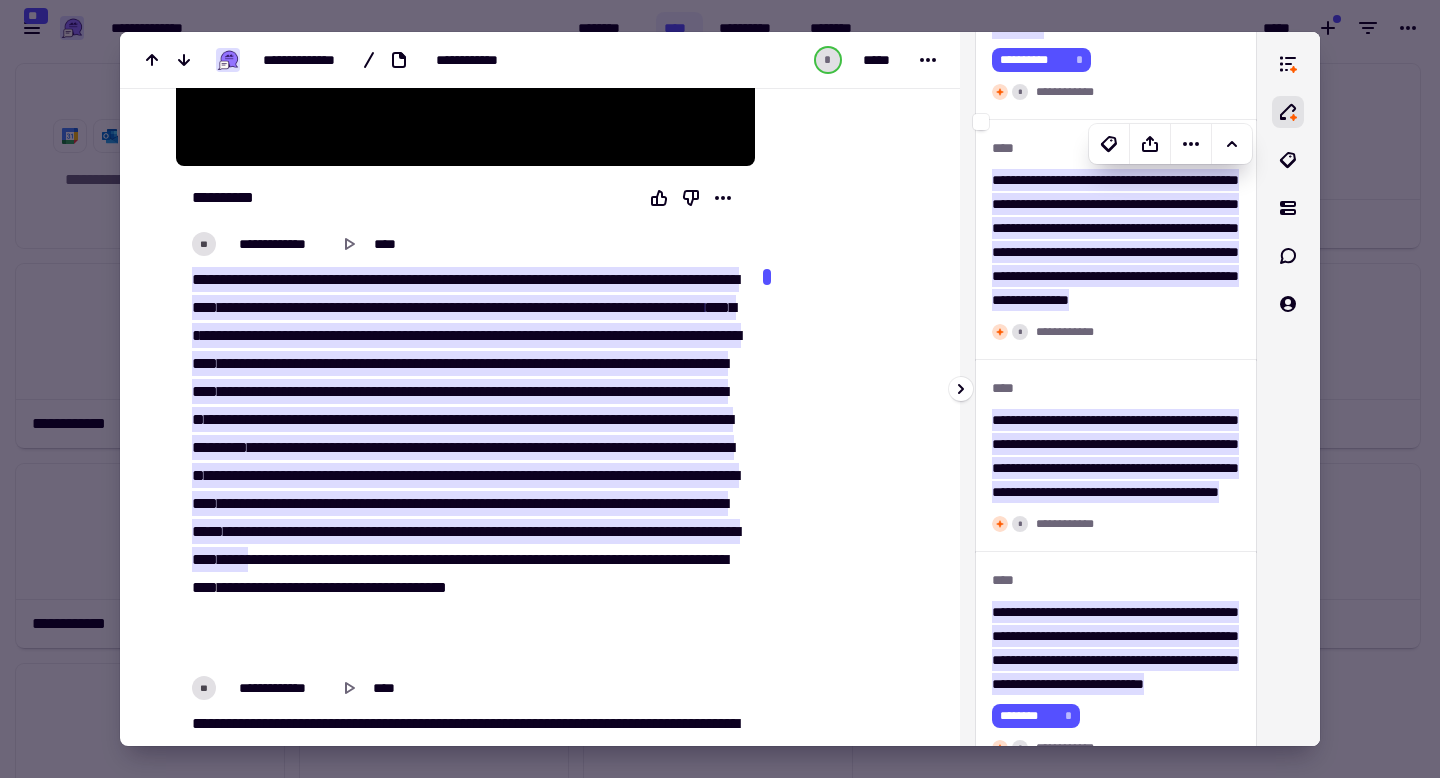 scroll, scrollTop: 0, scrollLeft: 0, axis: both 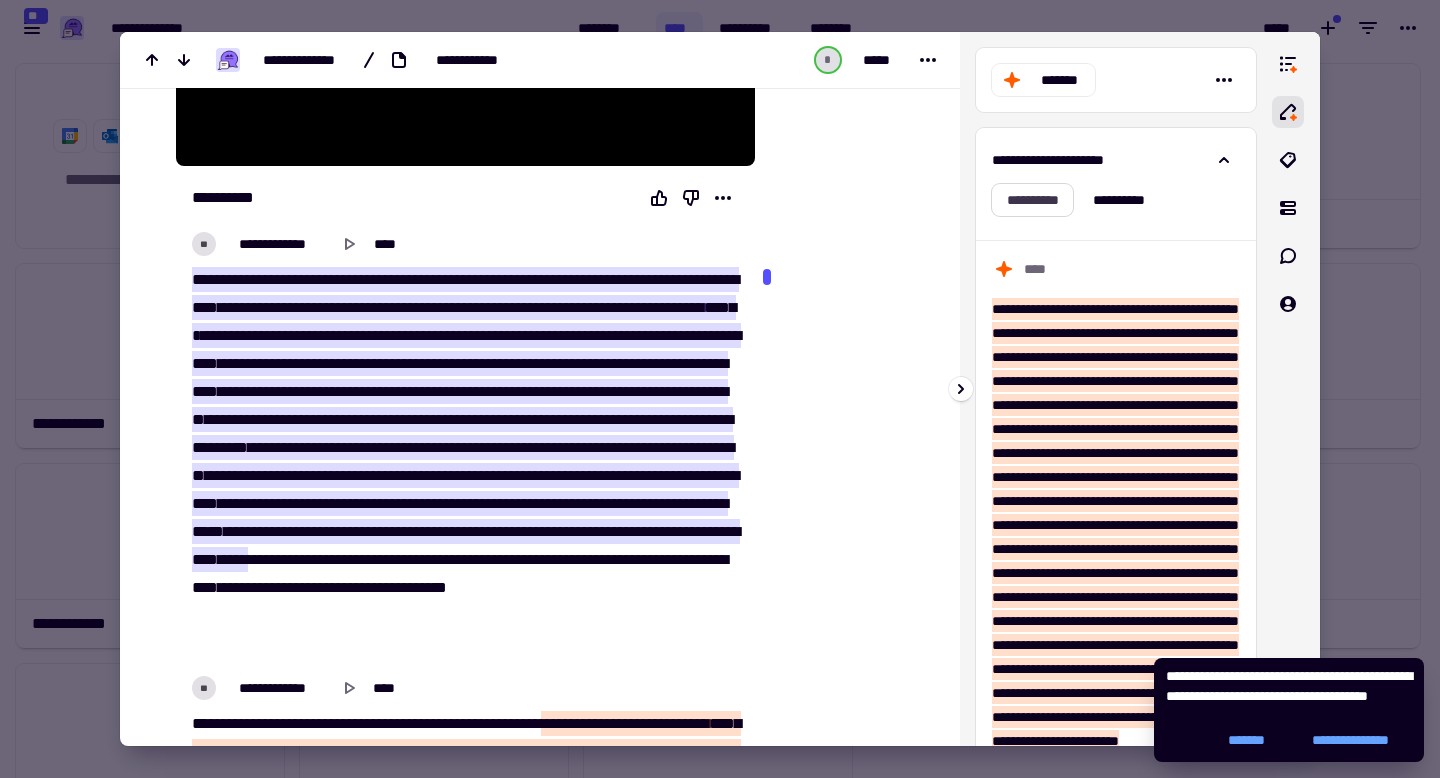 click on "**********" 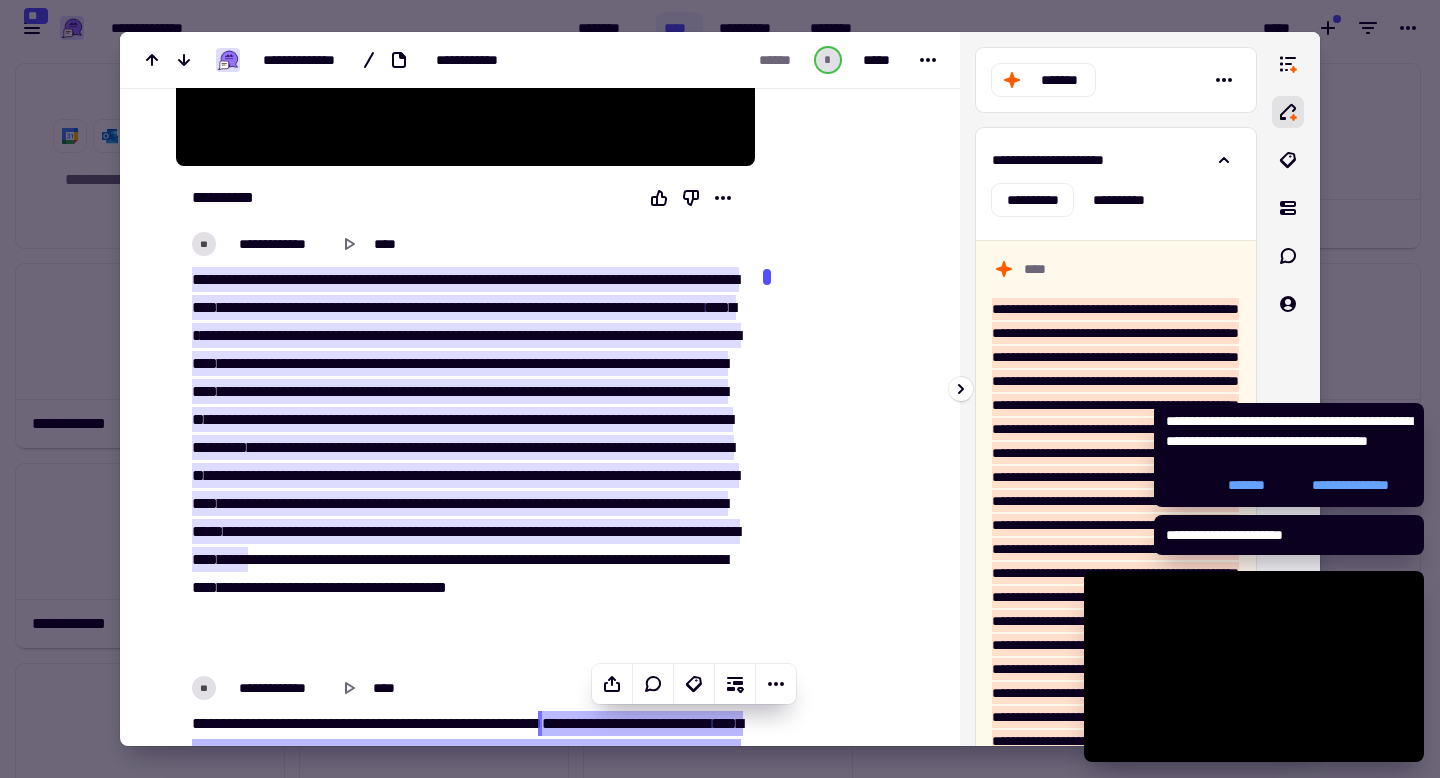 scroll, scrollTop: 542, scrollLeft: 0, axis: vertical 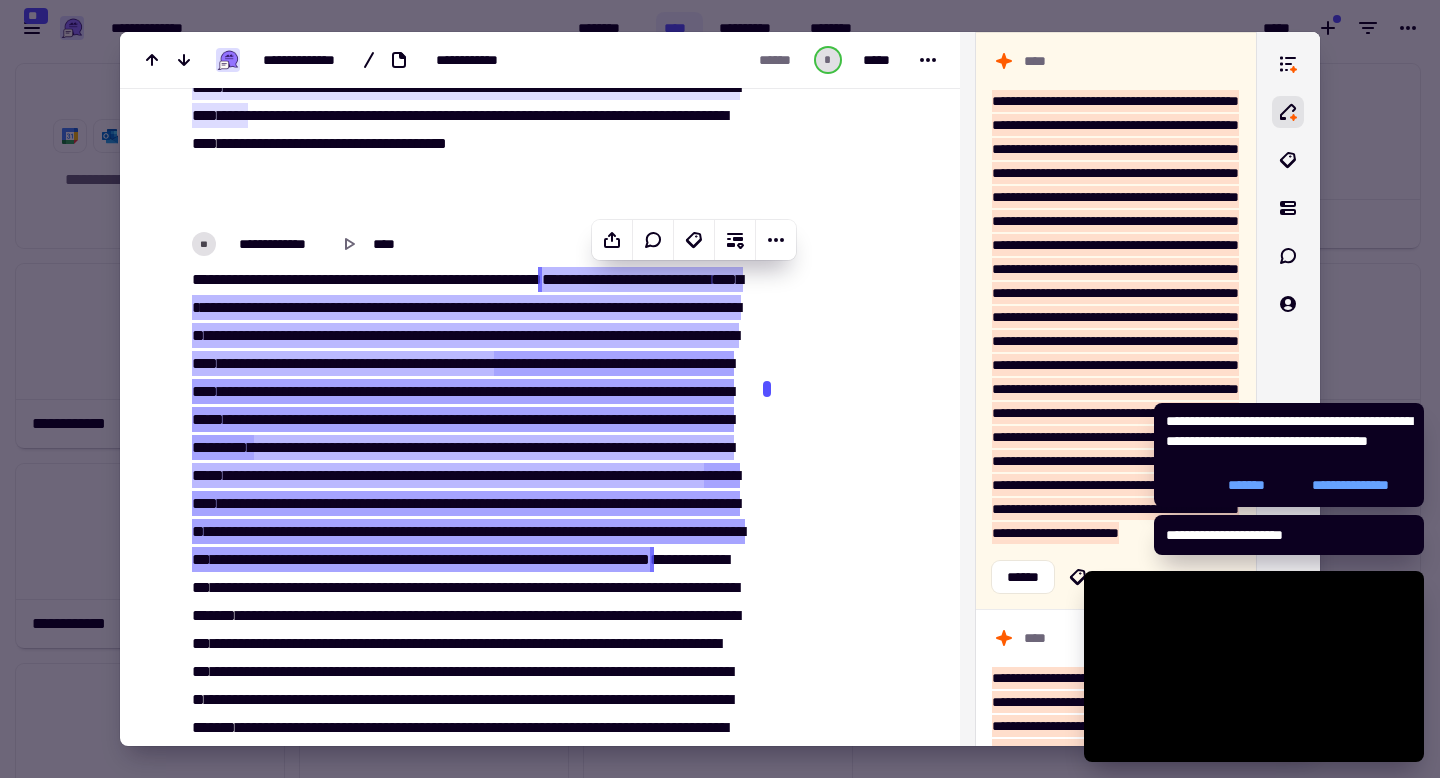 click at bounding box center [720, 389] 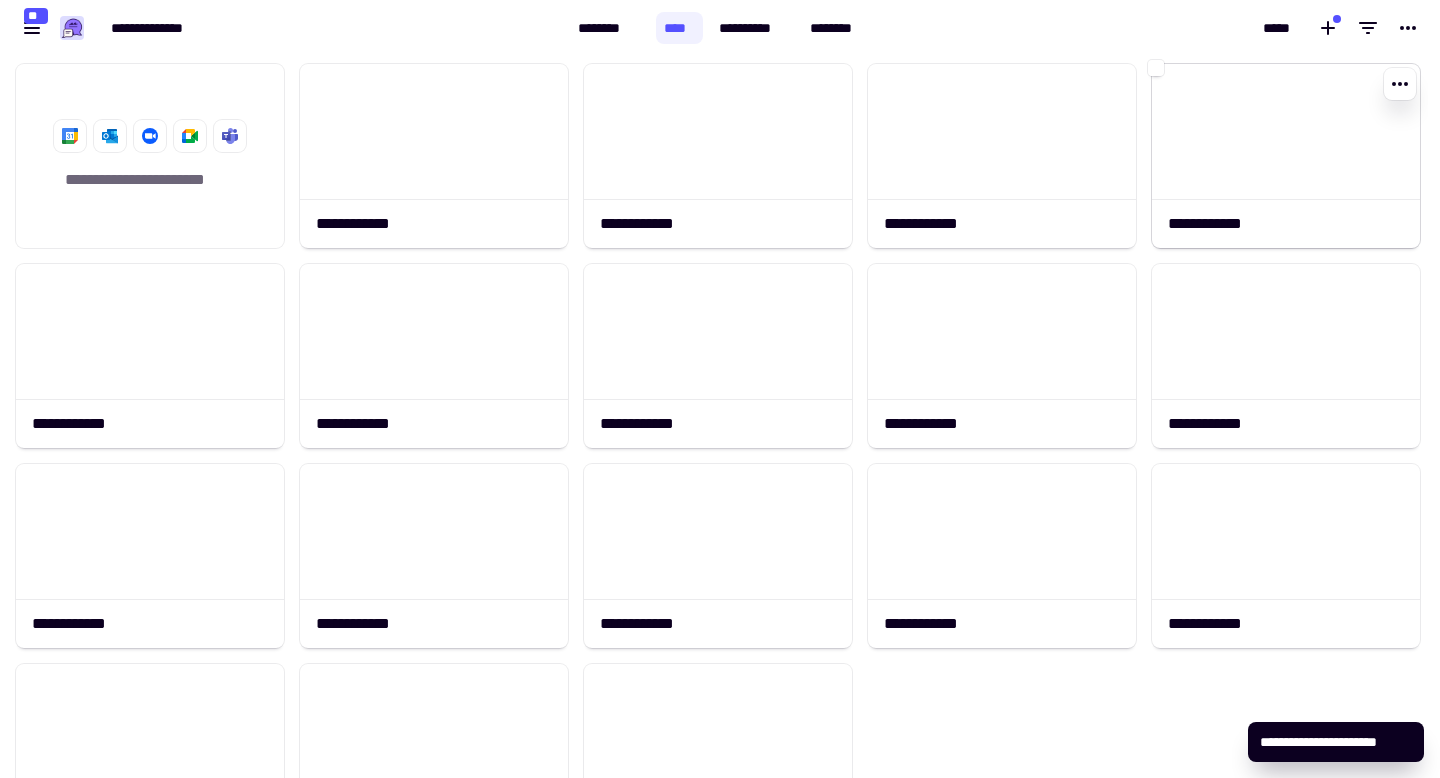 click 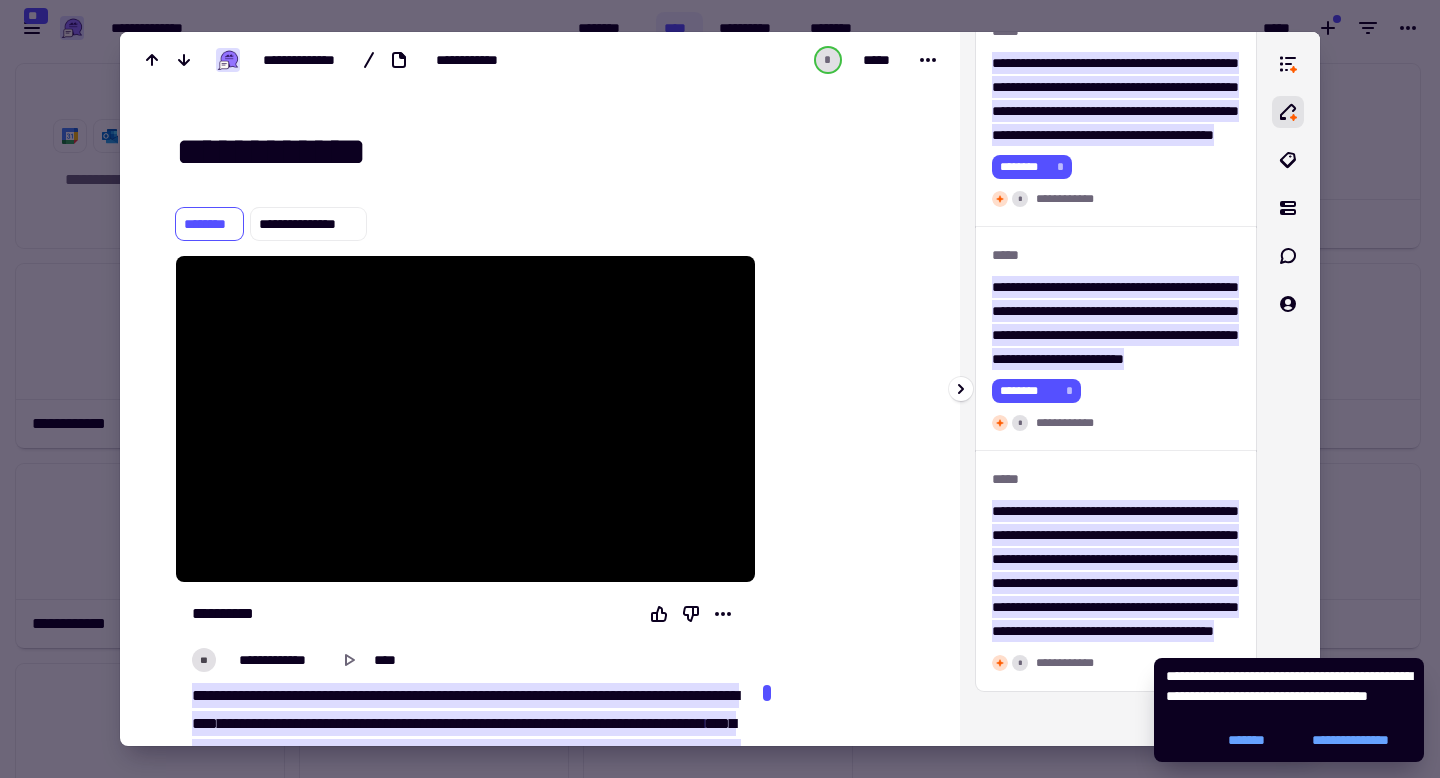 scroll, scrollTop: 4085, scrollLeft: 0, axis: vertical 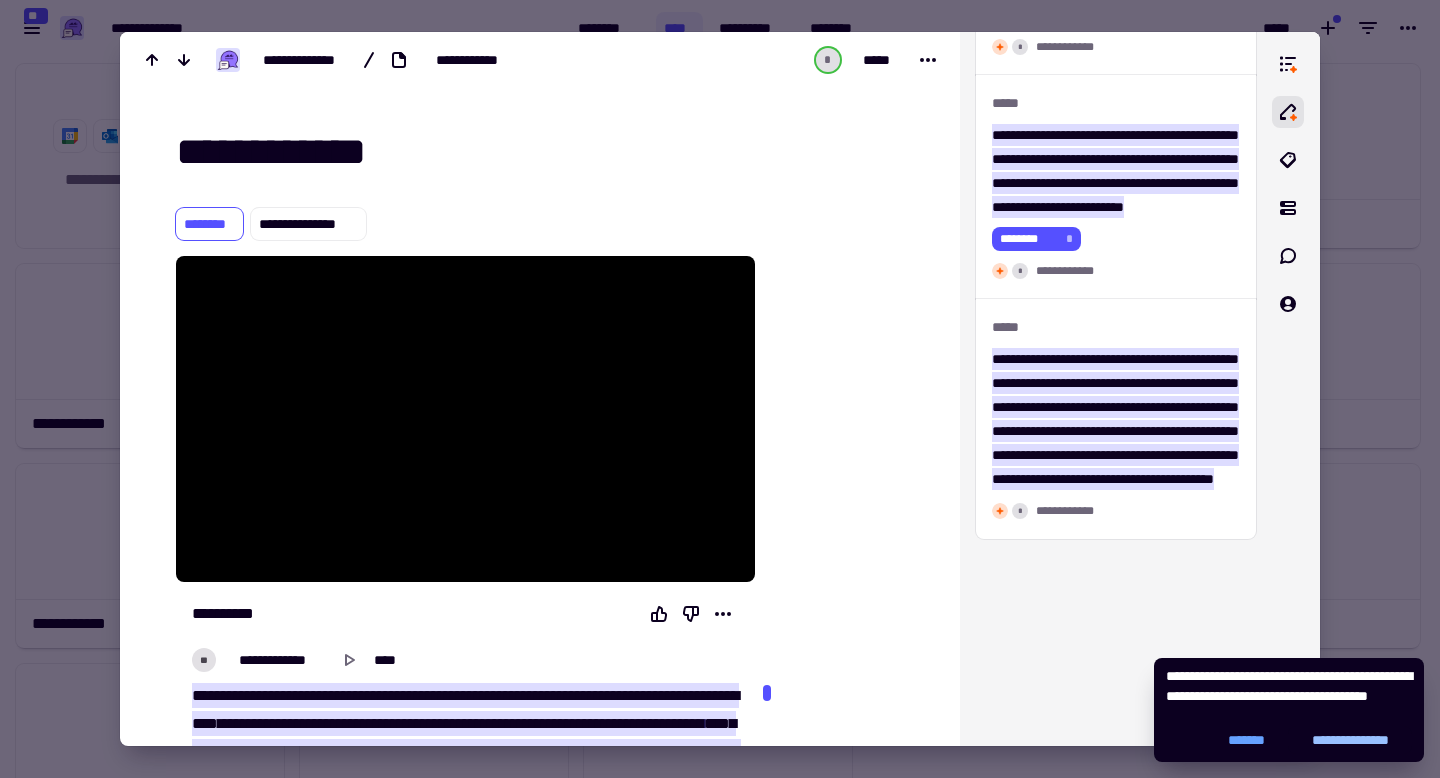 click on "**********" 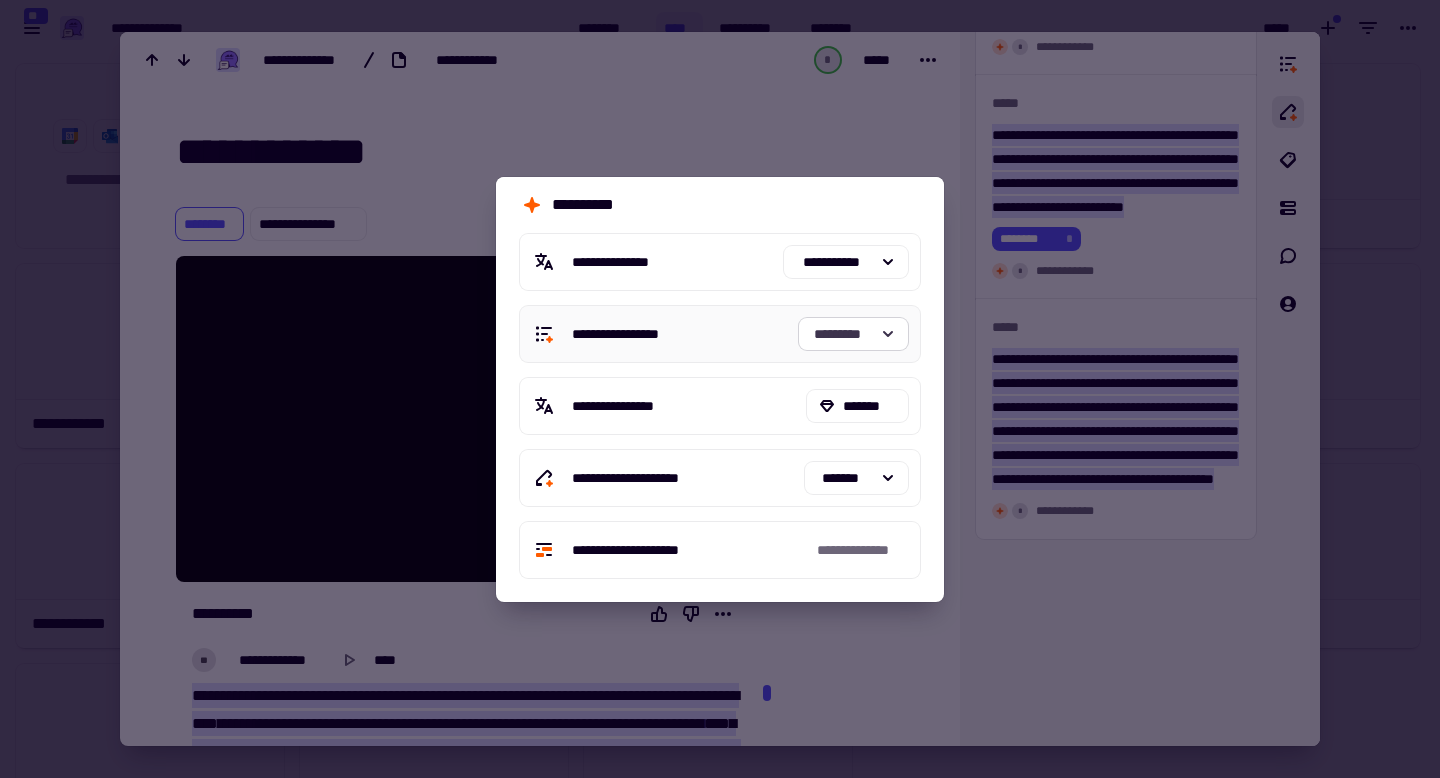 click 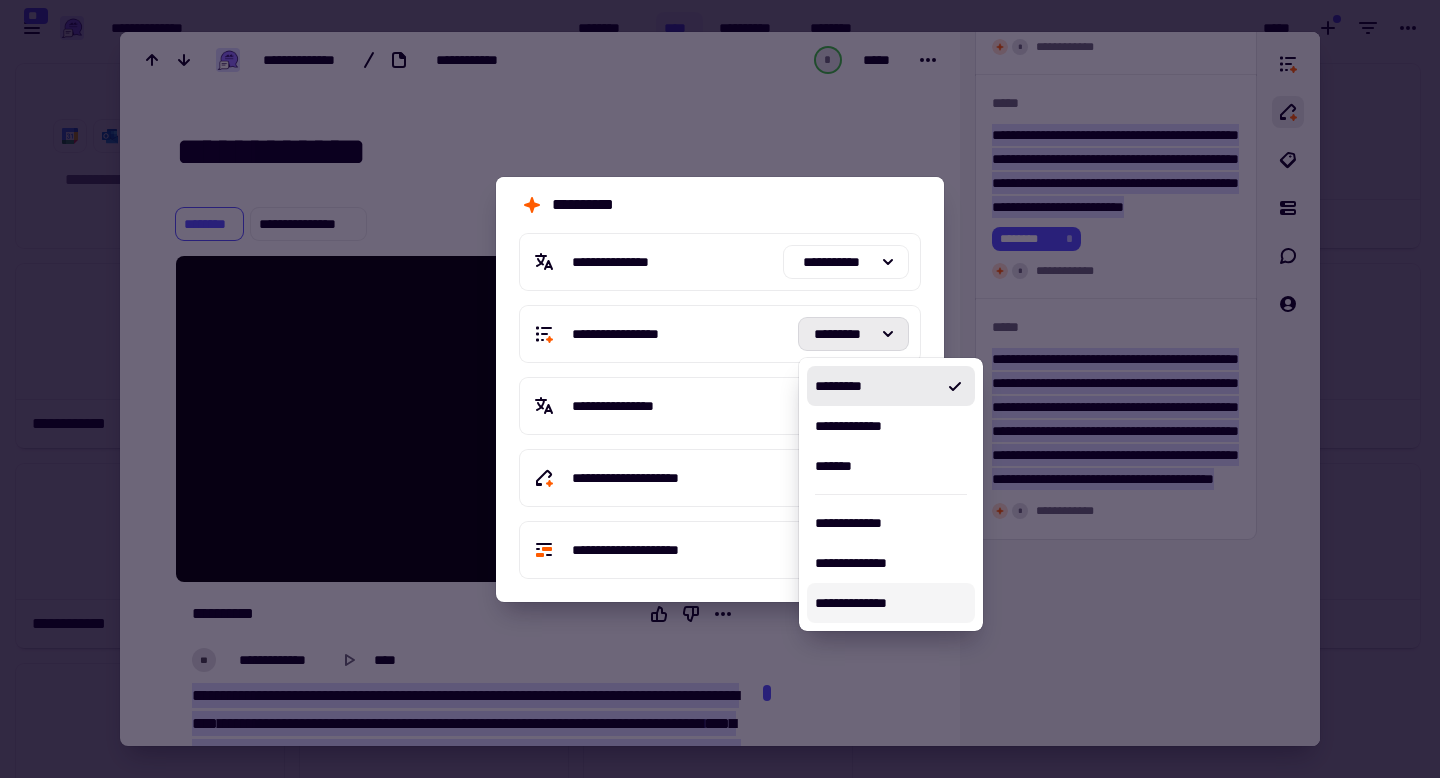 click on "**********" at bounding box center [891, 603] 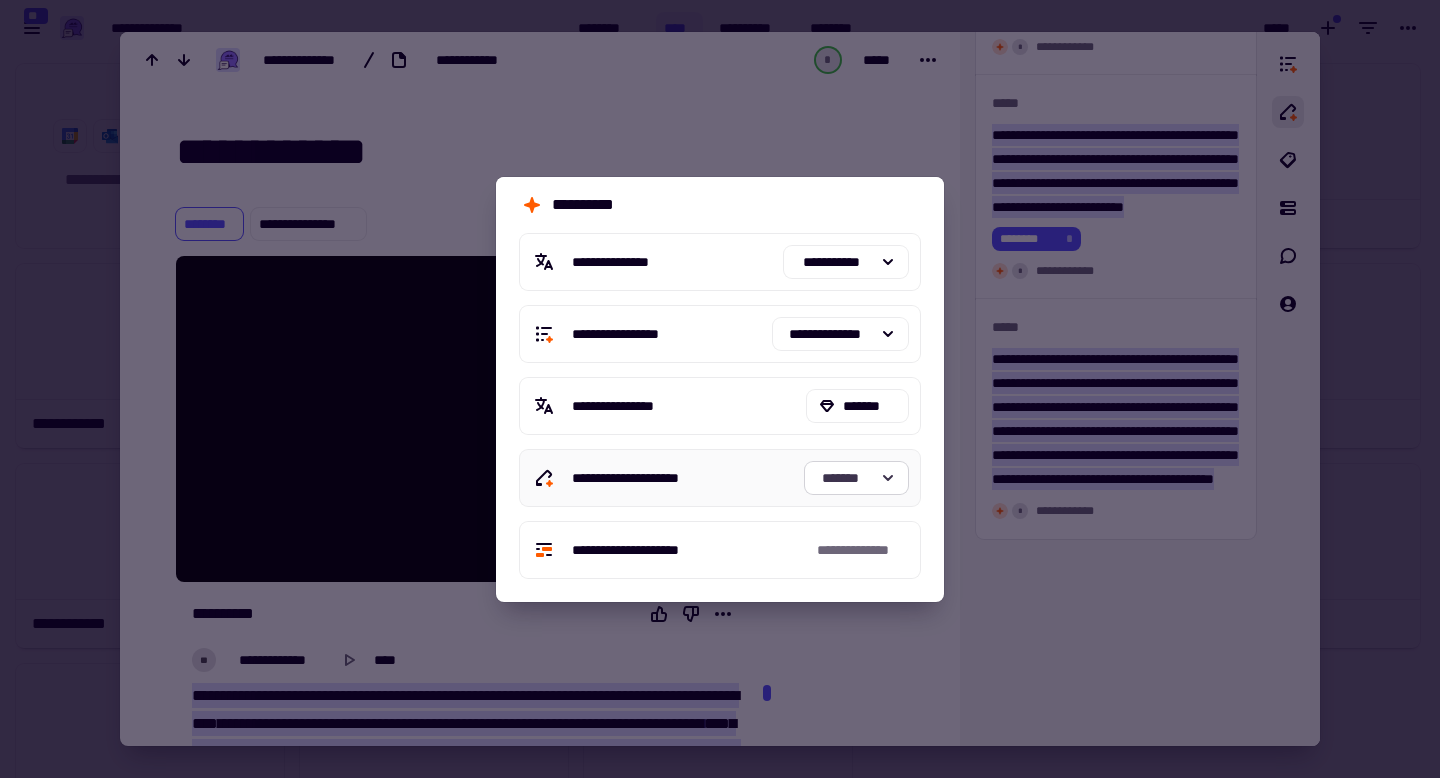 click 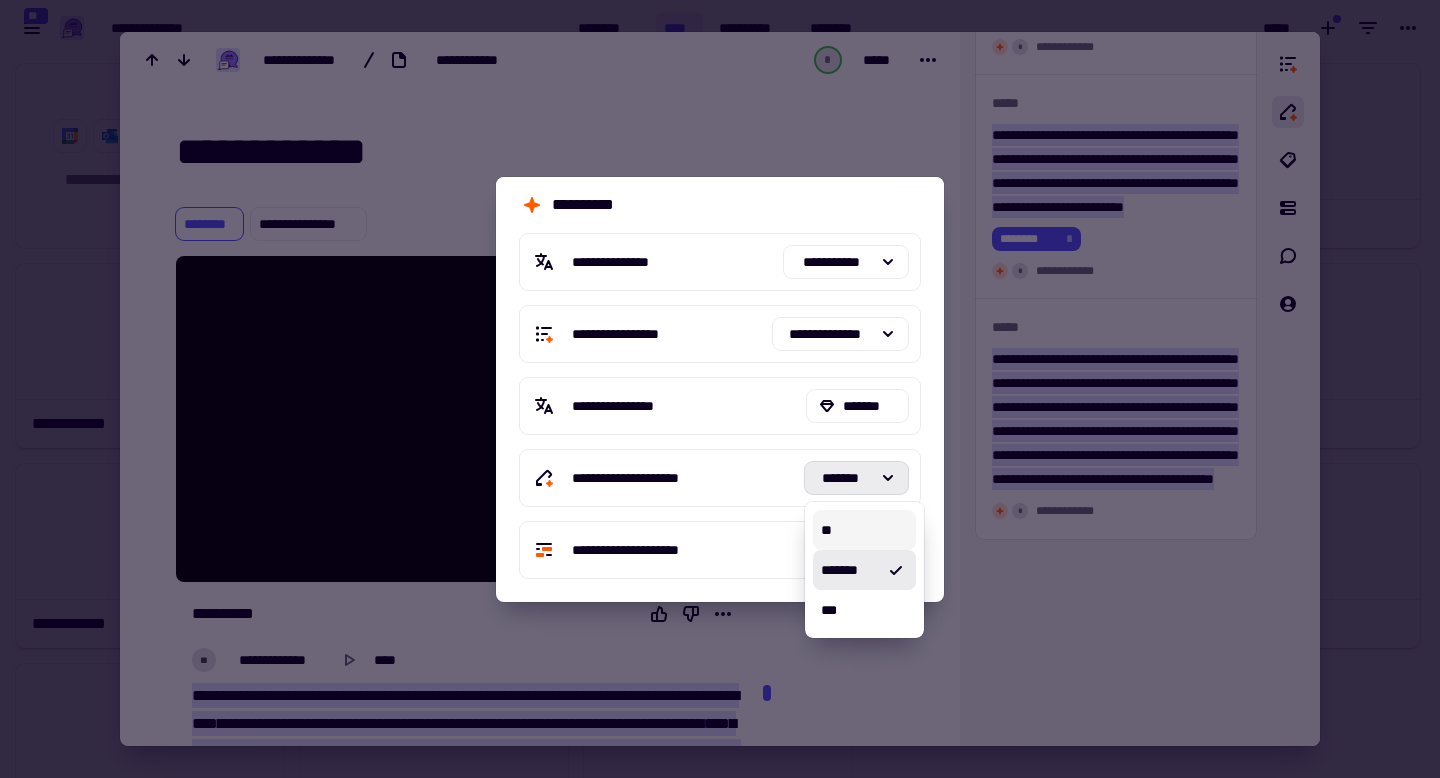 click on "**" at bounding box center [864, 530] 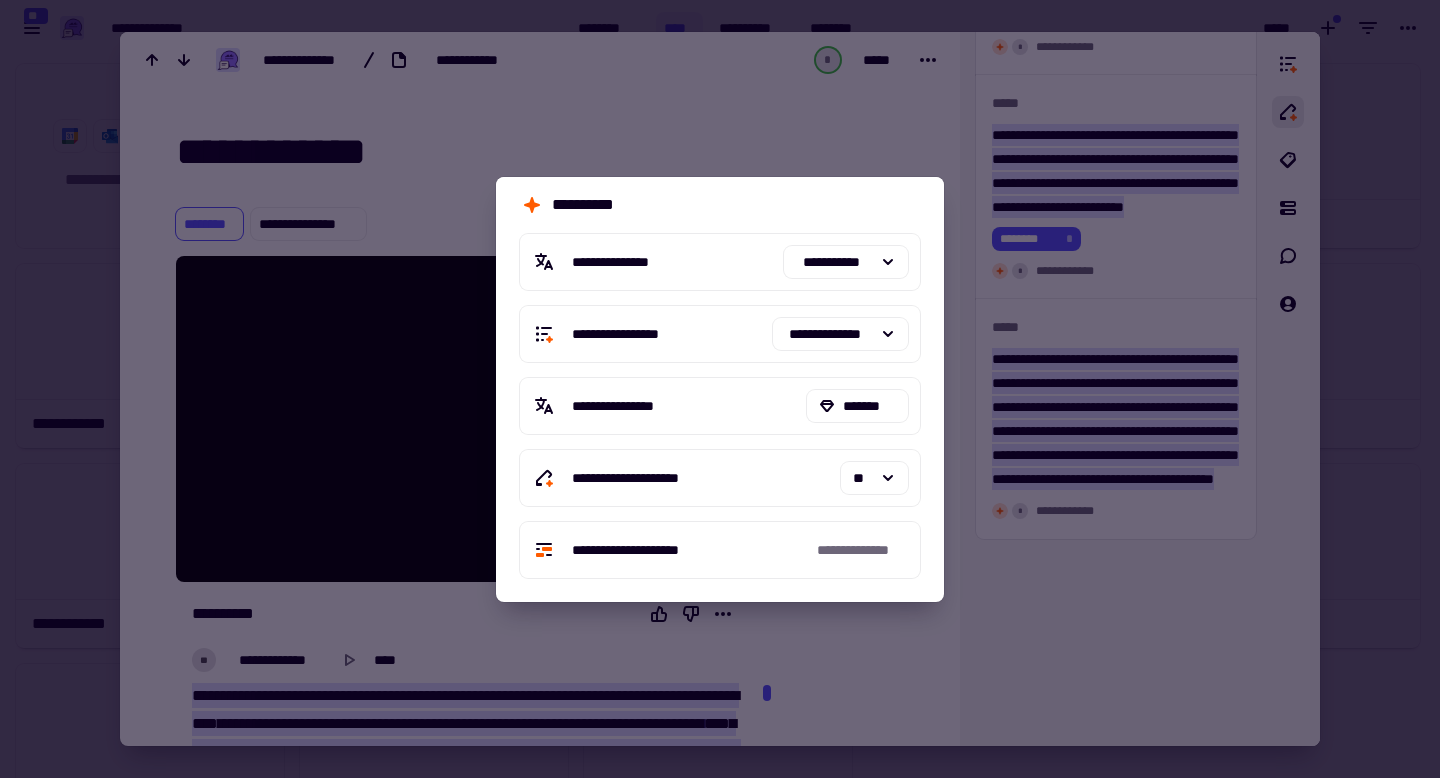 click at bounding box center (720, 389) 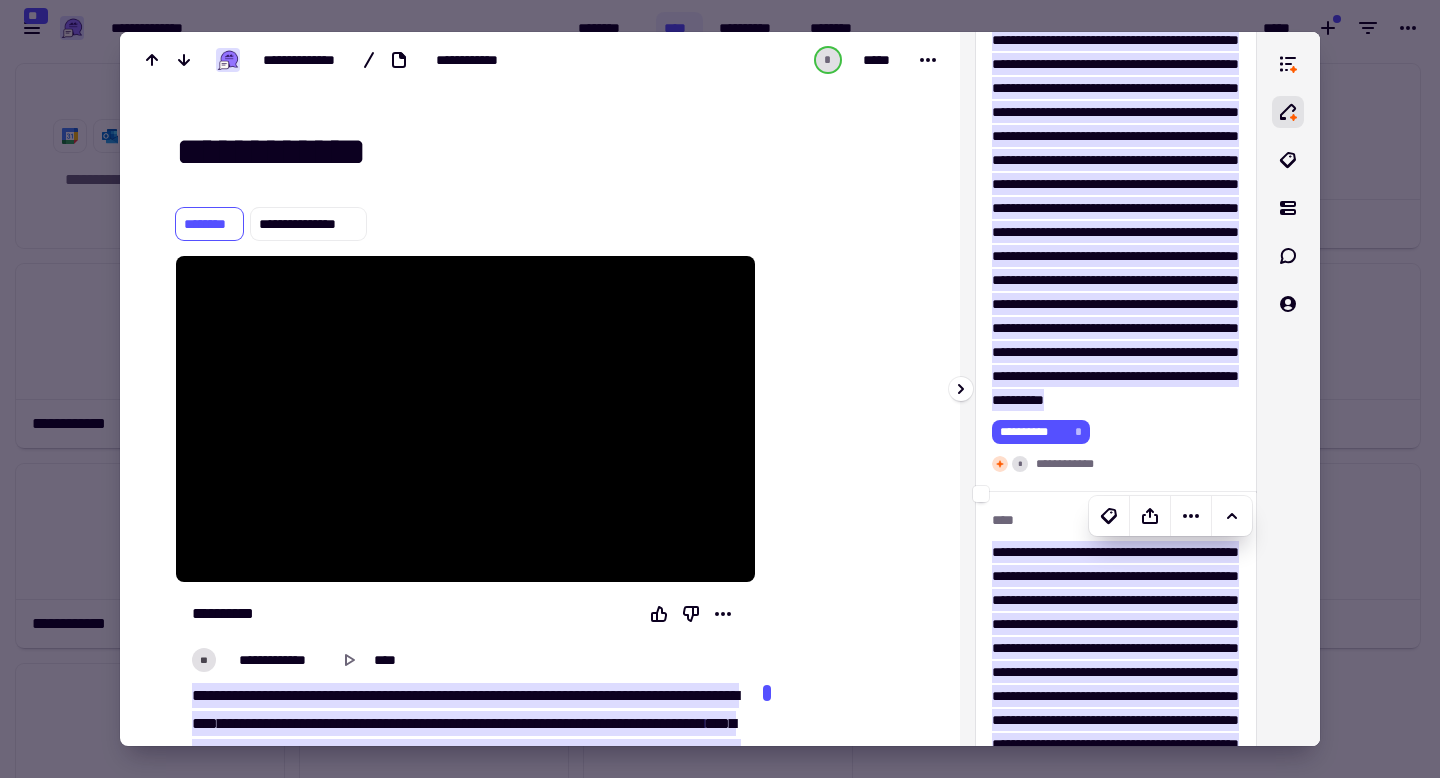 scroll, scrollTop: 0, scrollLeft: 0, axis: both 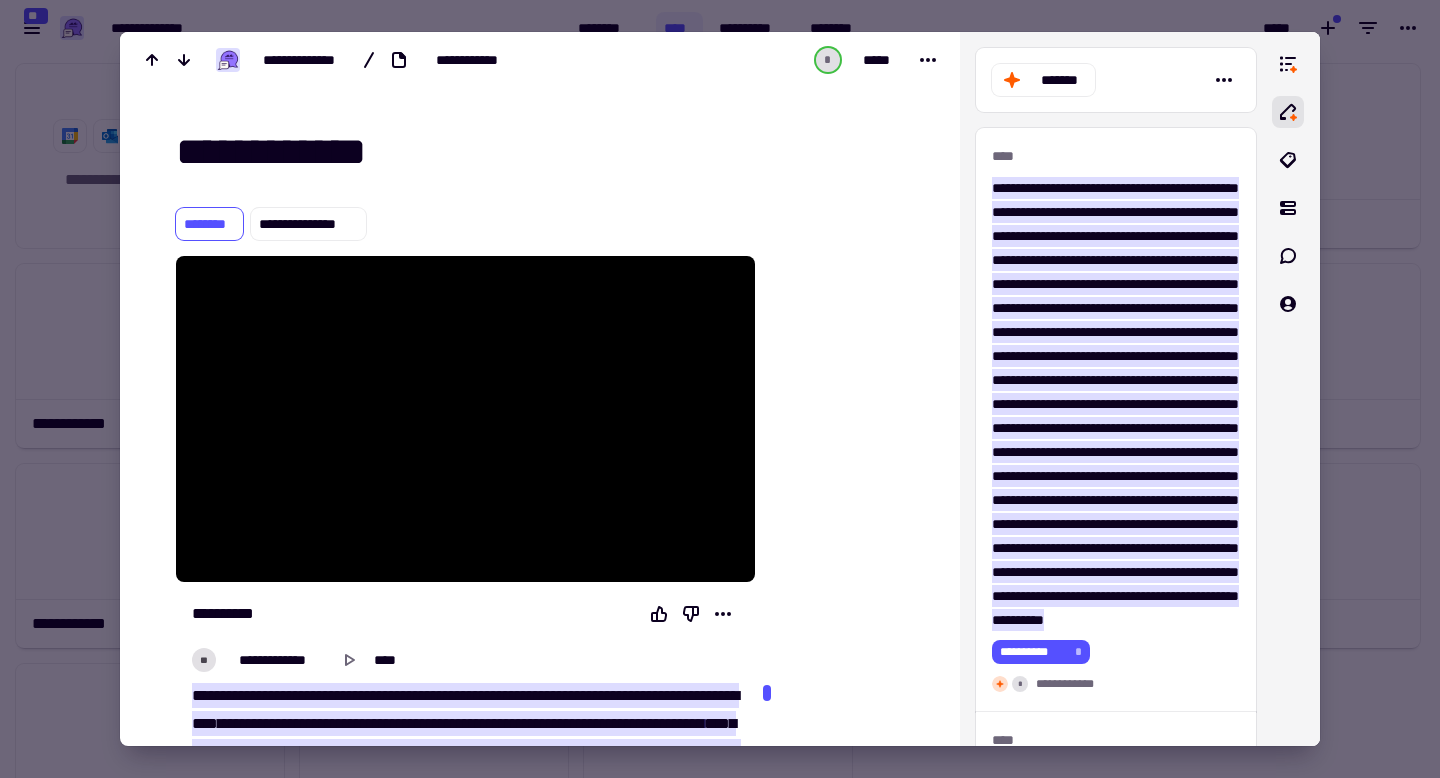 click at bounding box center [720, 389] 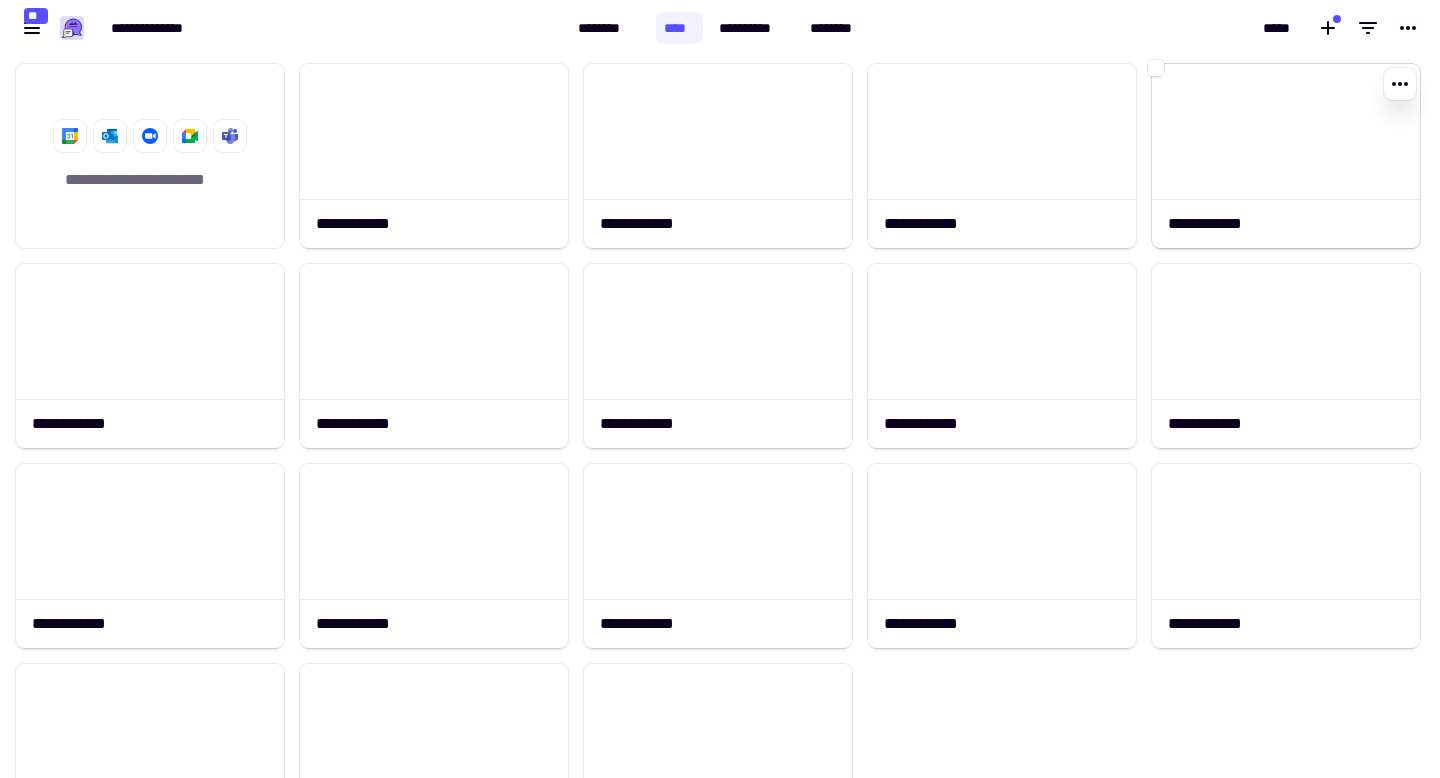 click 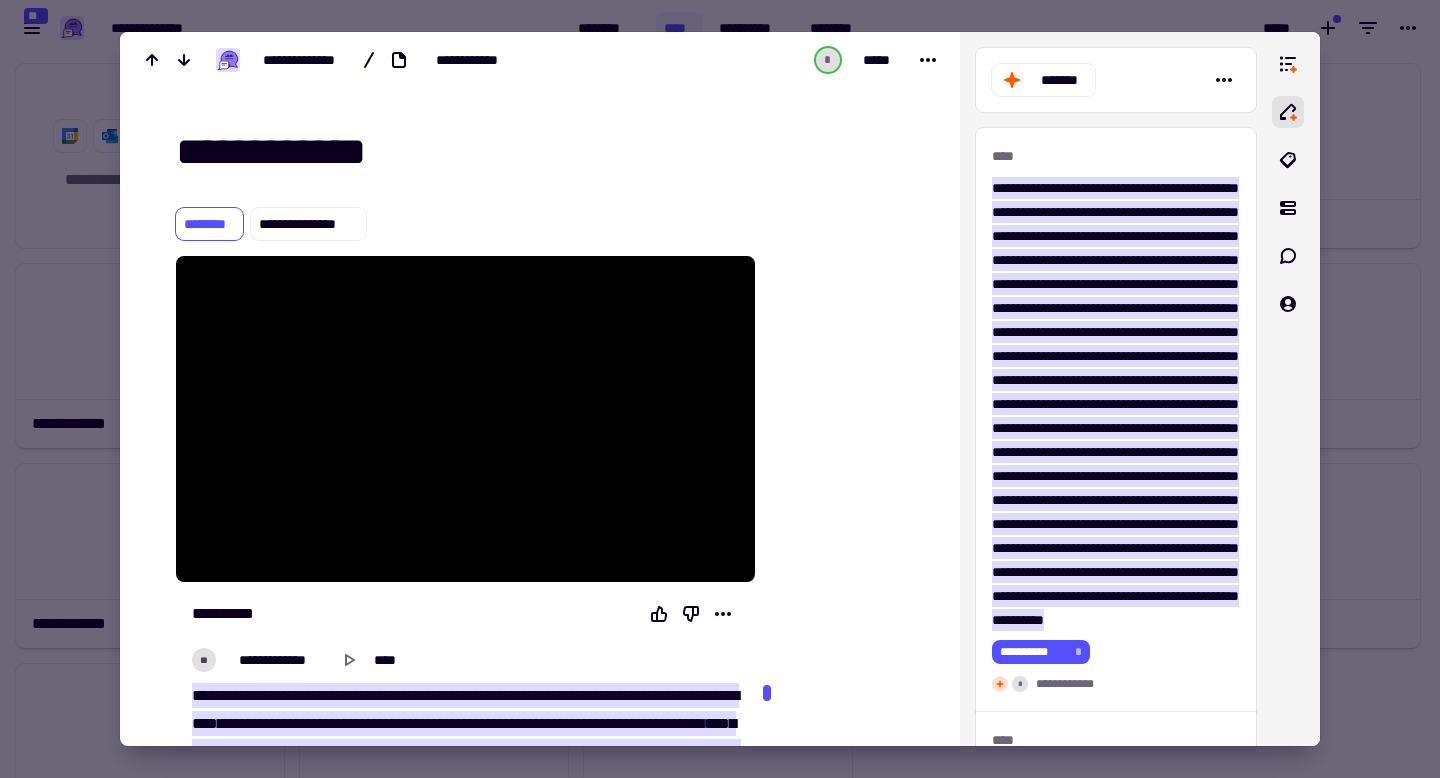 click at bounding box center [720, 389] 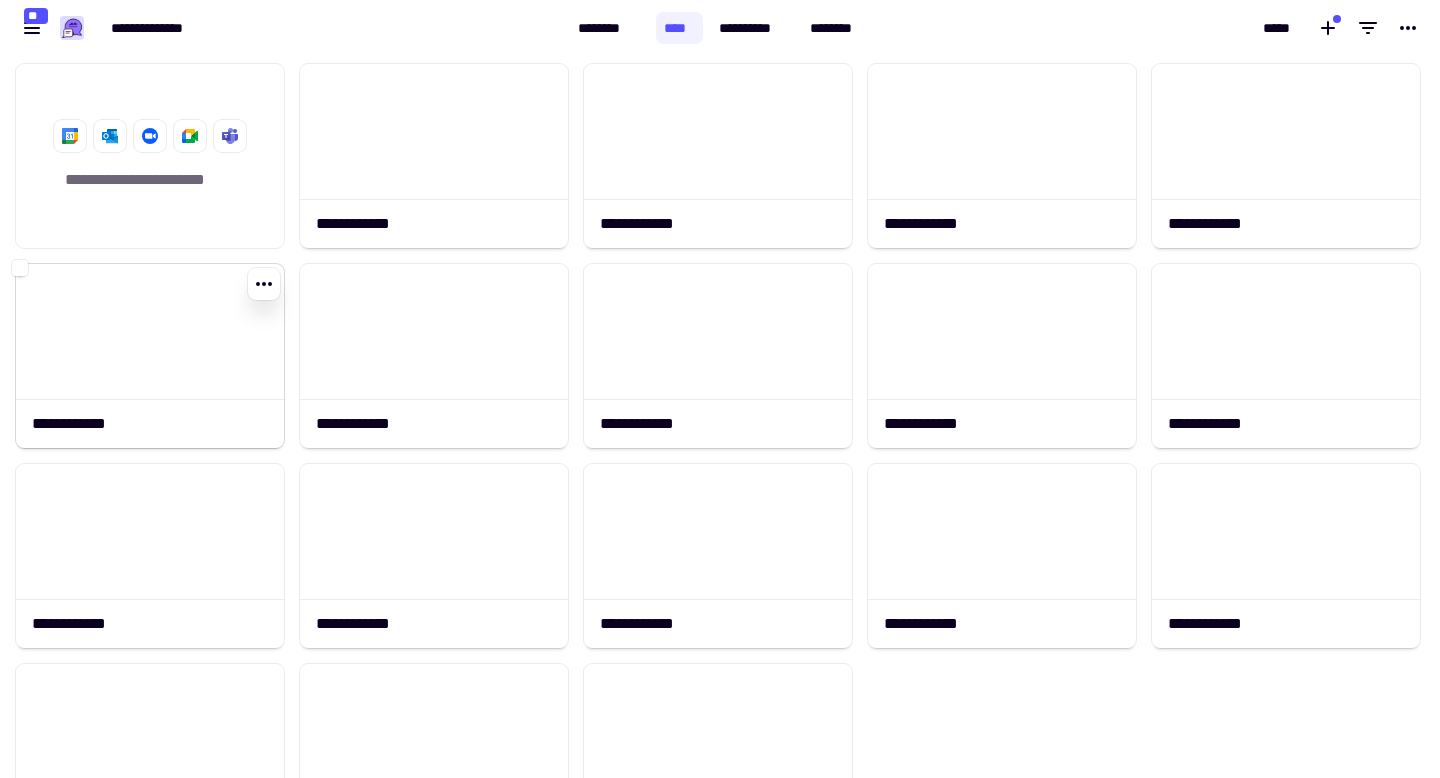 click 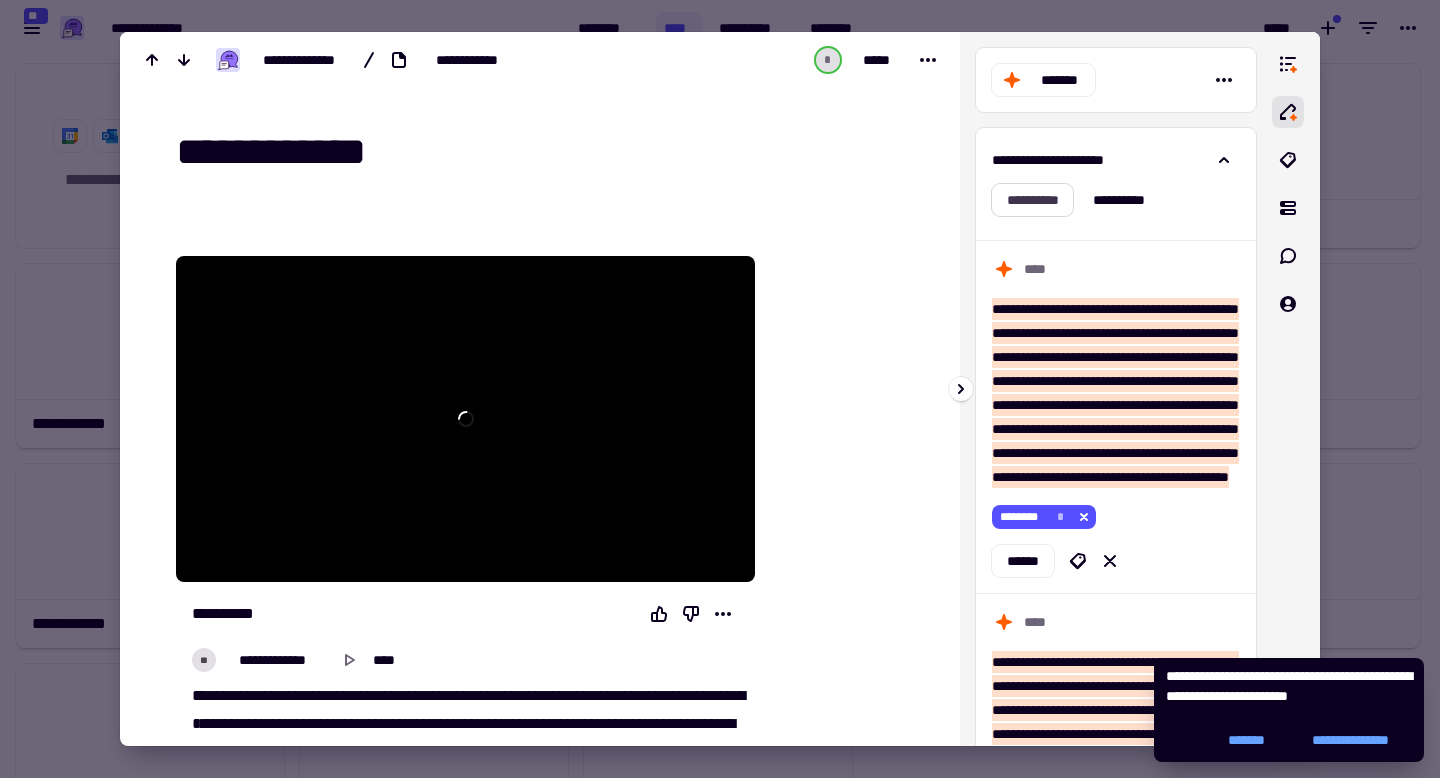 click on "**********" 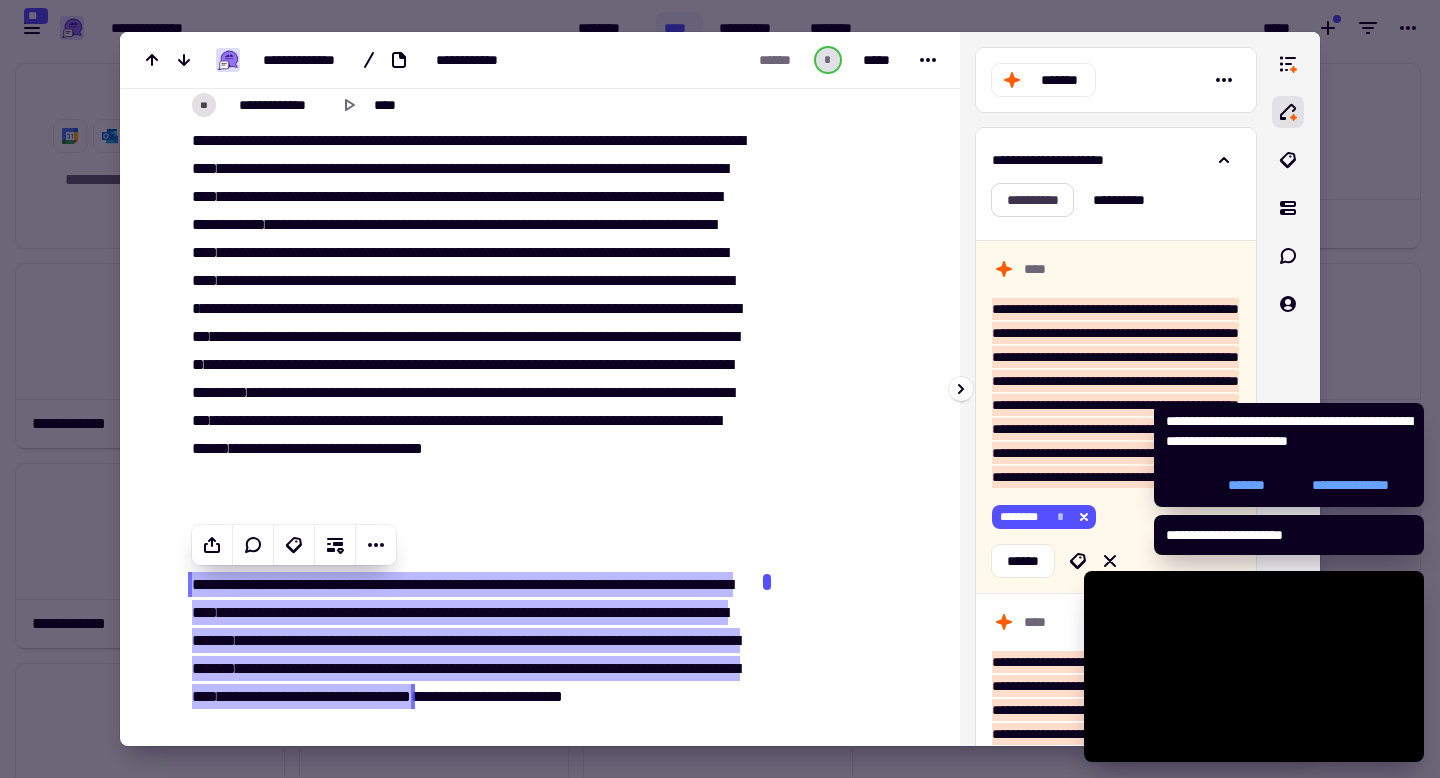 scroll, scrollTop: 1234, scrollLeft: 0, axis: vertical 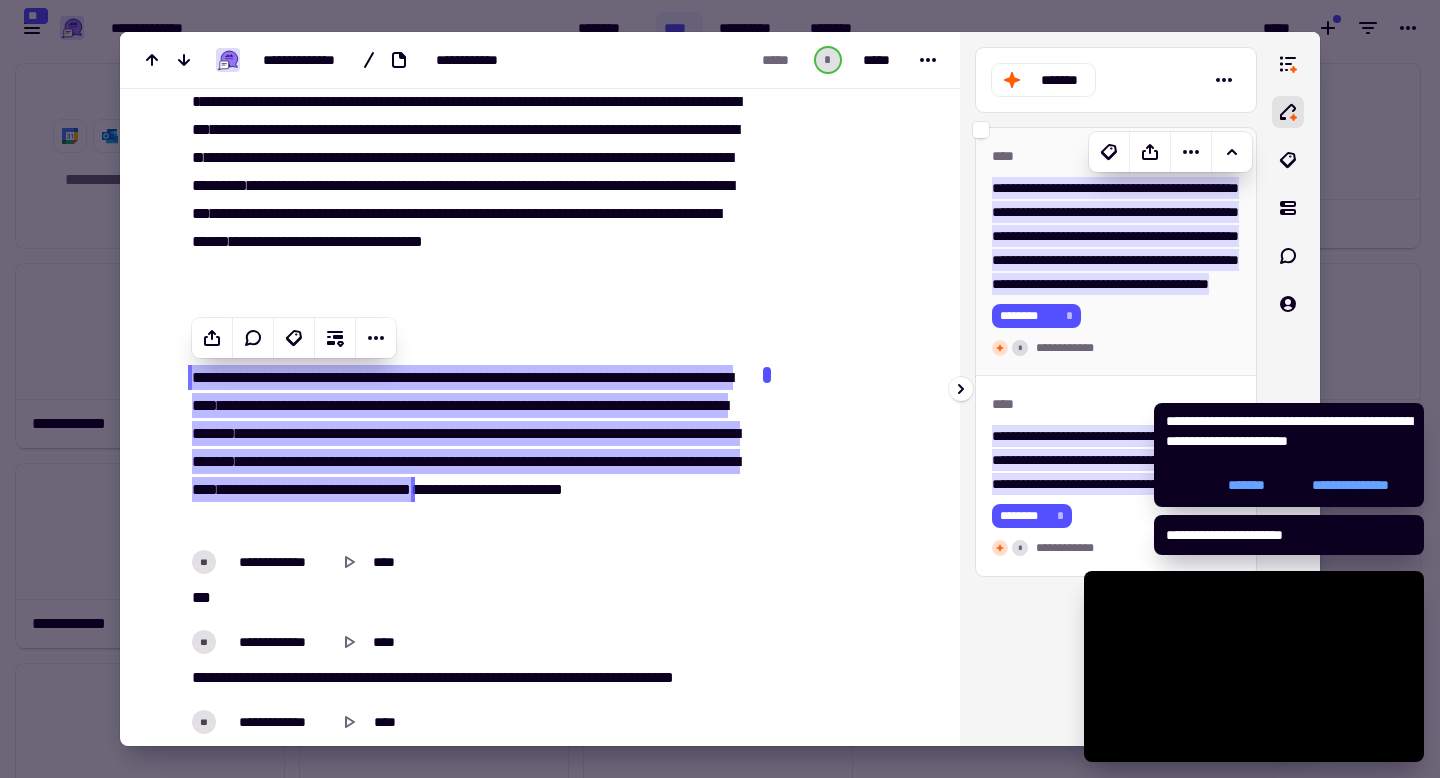 click on "**********" at bounding box center [1116, 352] 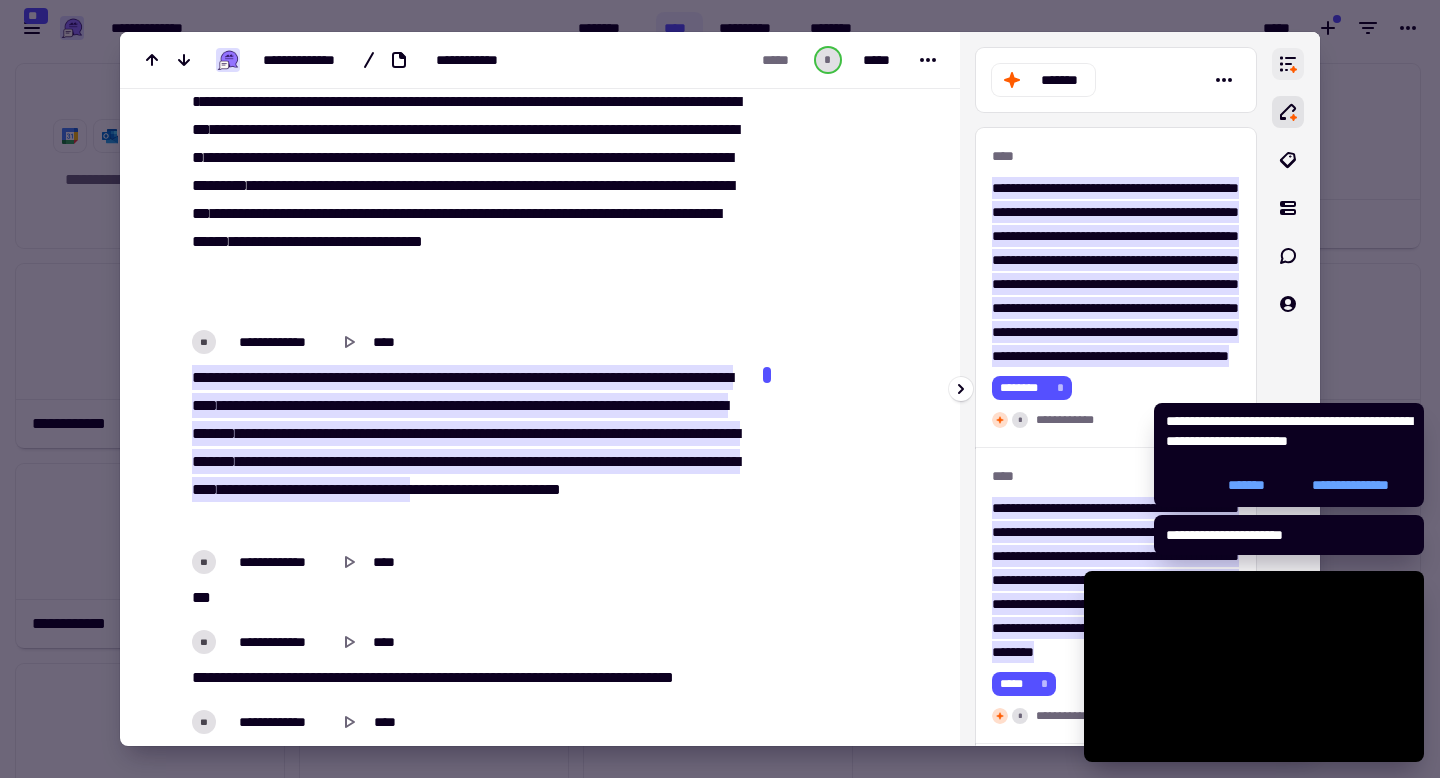 click 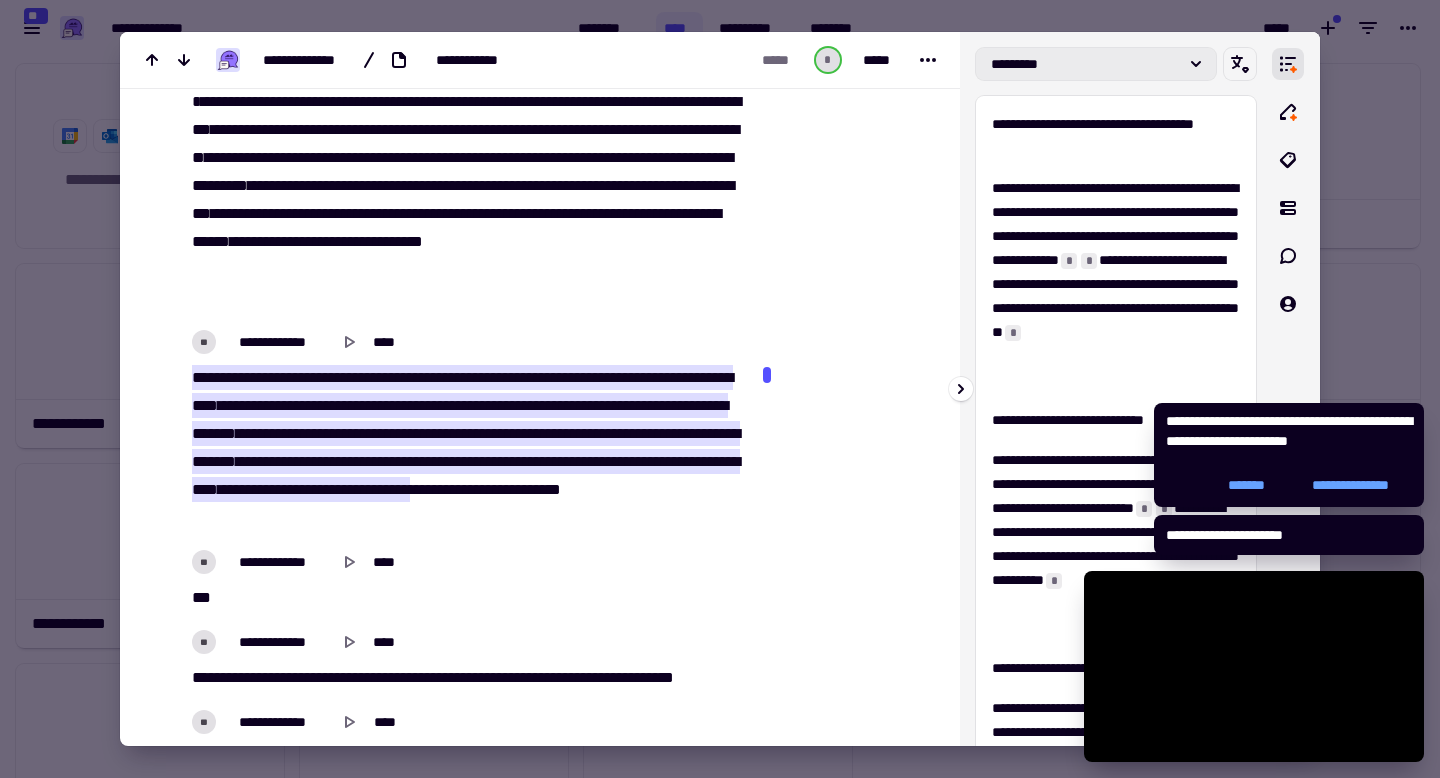 click on "*********" 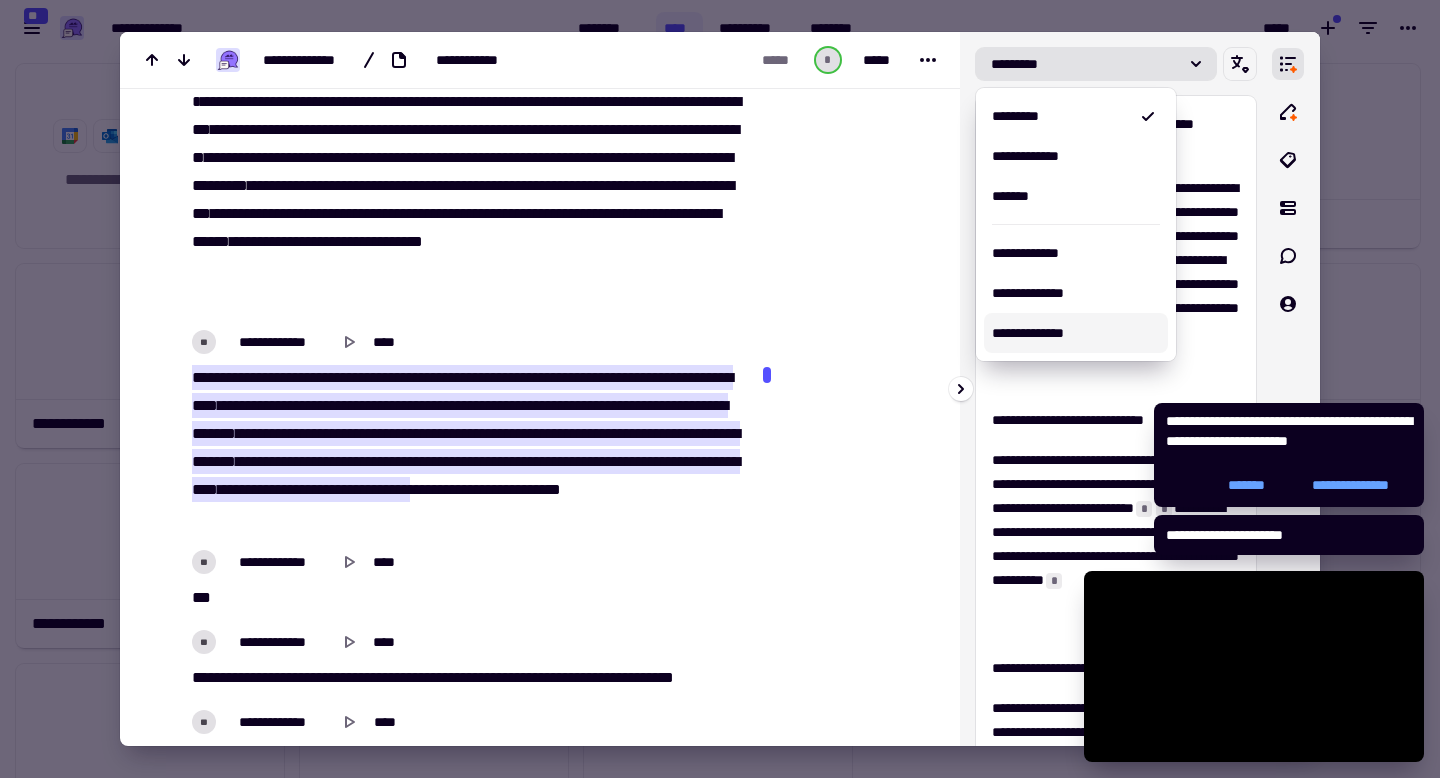 click on "**********" at bounding box center [1076, 333] 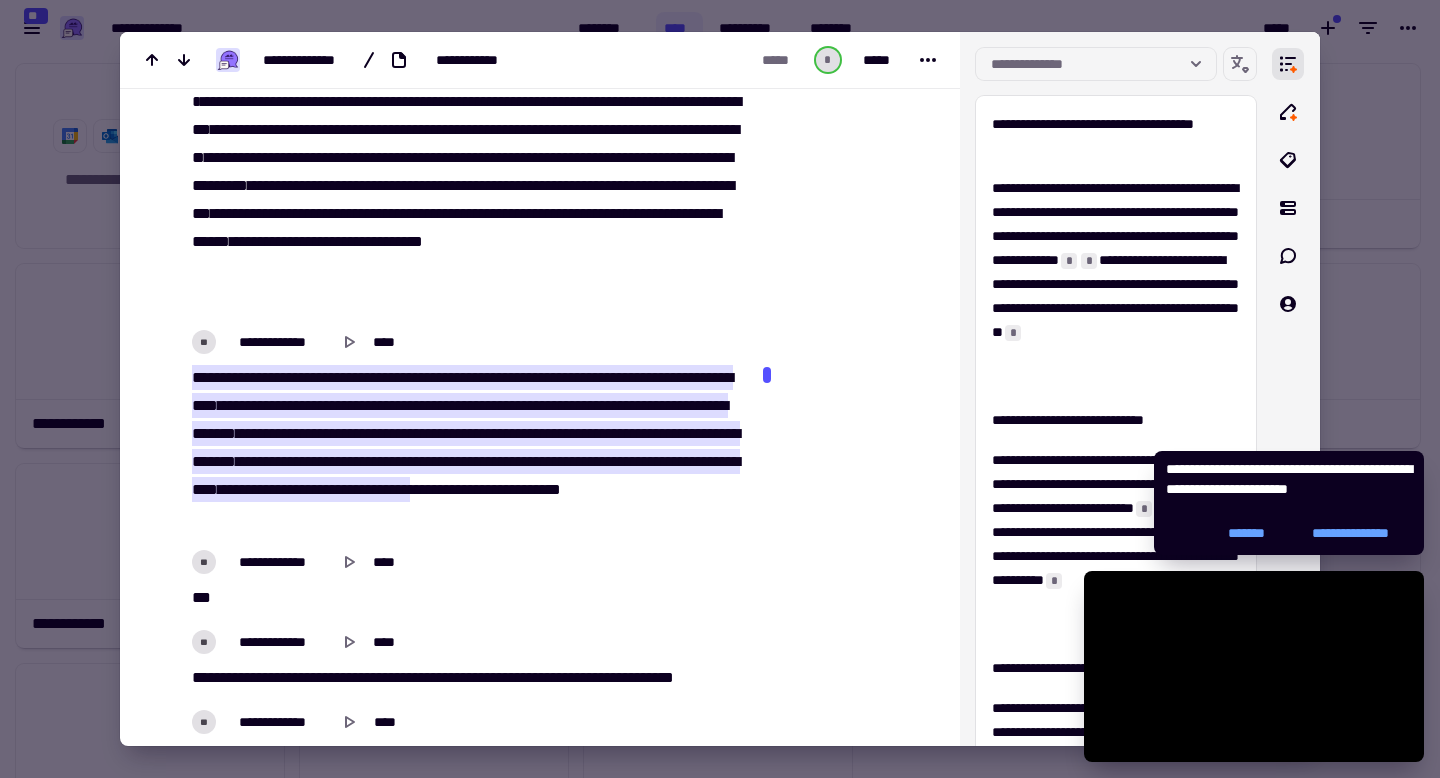 click at bounding box center [720, 389] 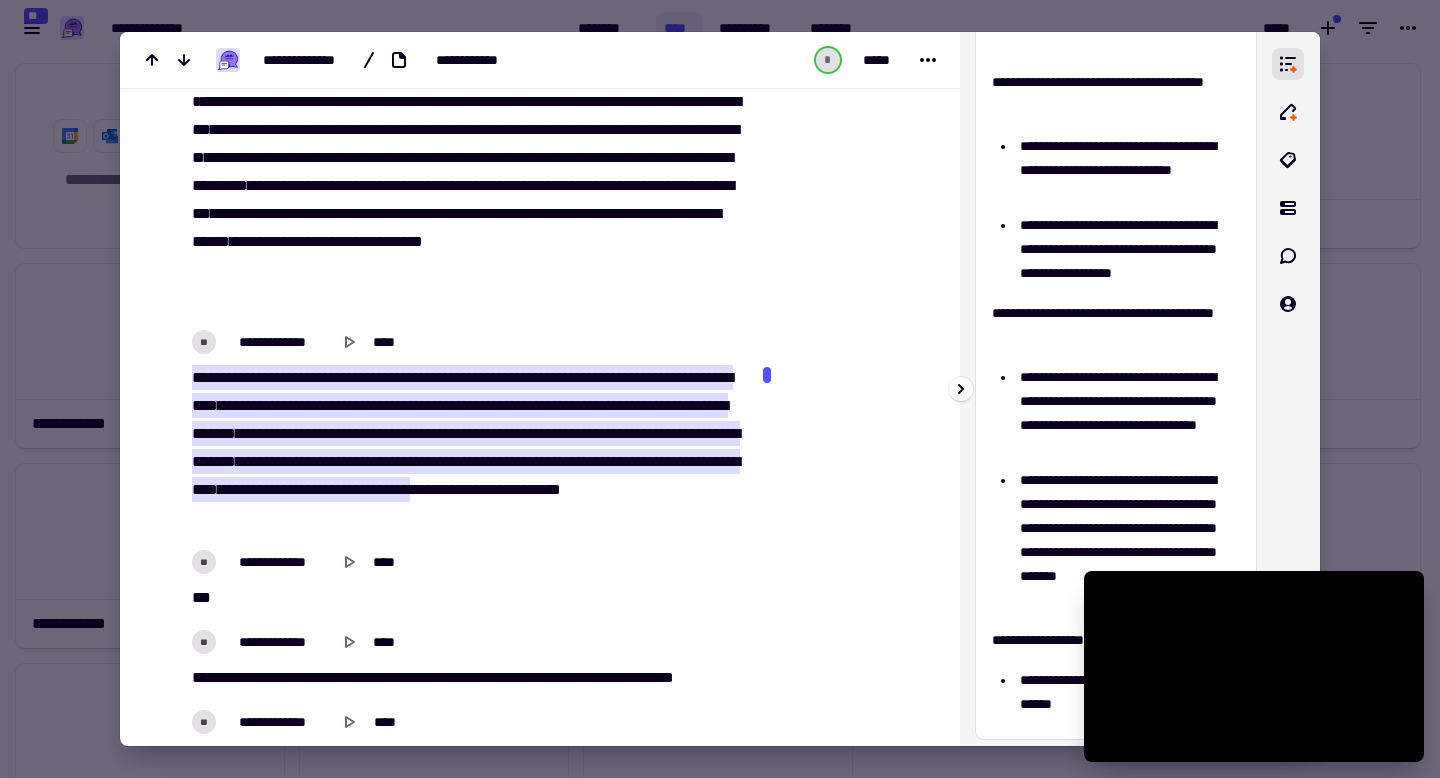 scroll, scrollTop: 593, scrollLeft: 0, axis: vertical 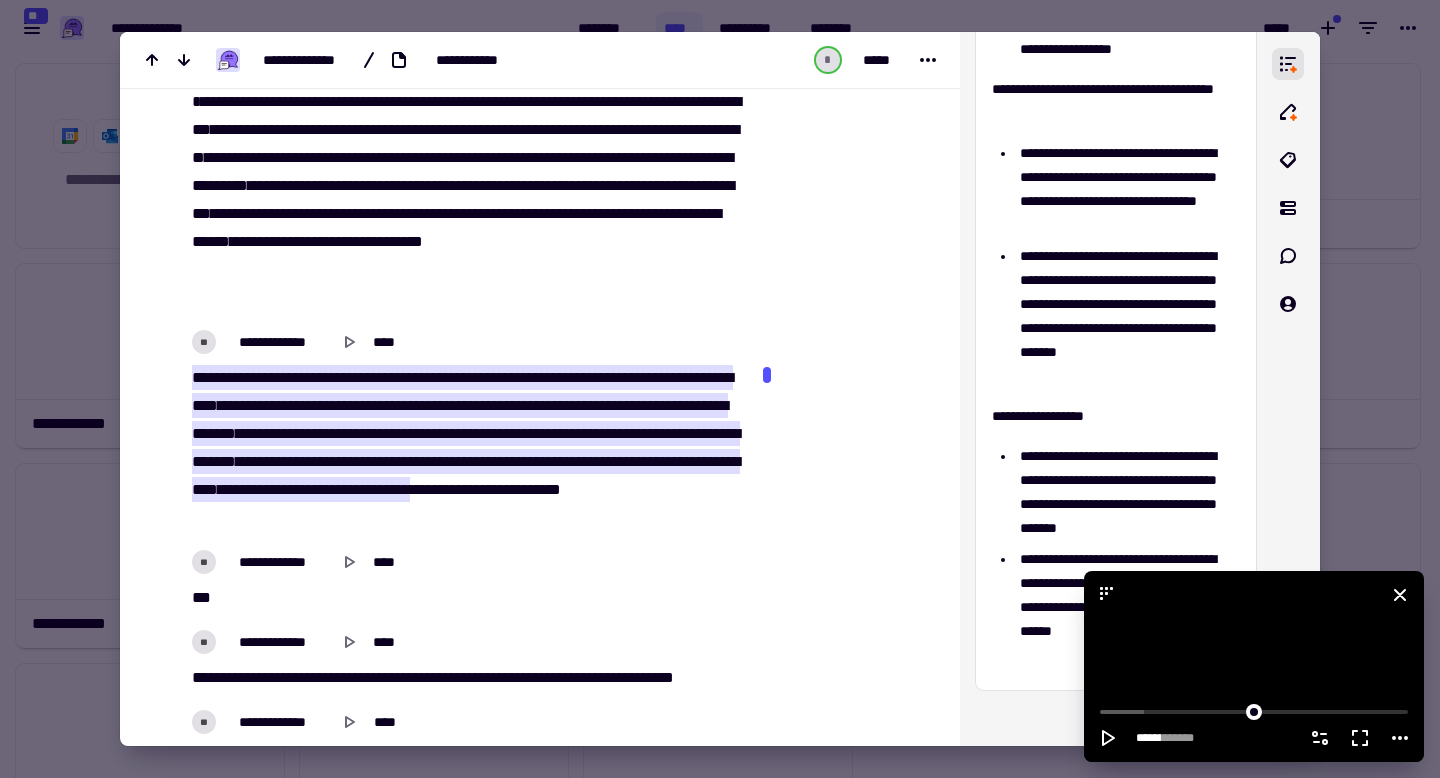 click 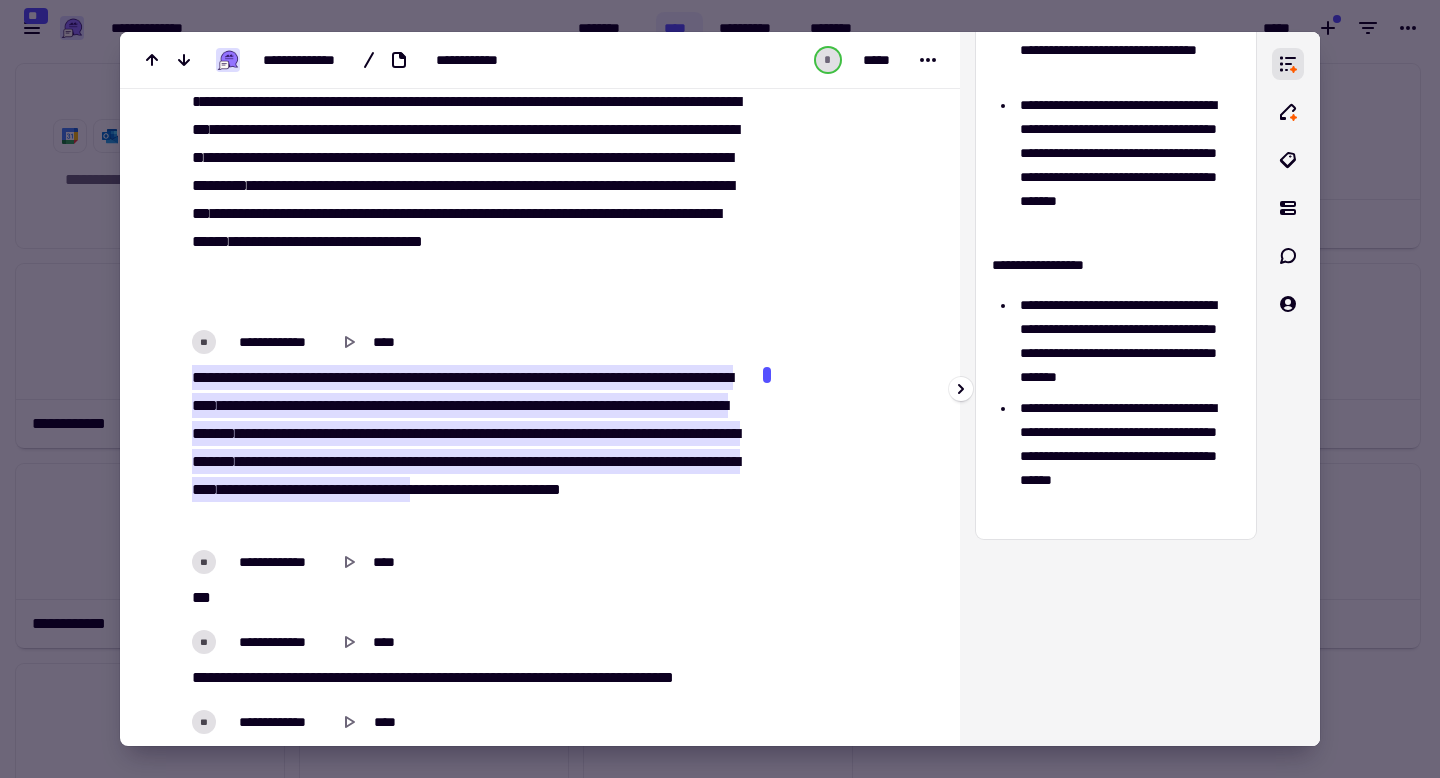 scroll, scrollTop: 0, scrollLeft: 0, axis: both 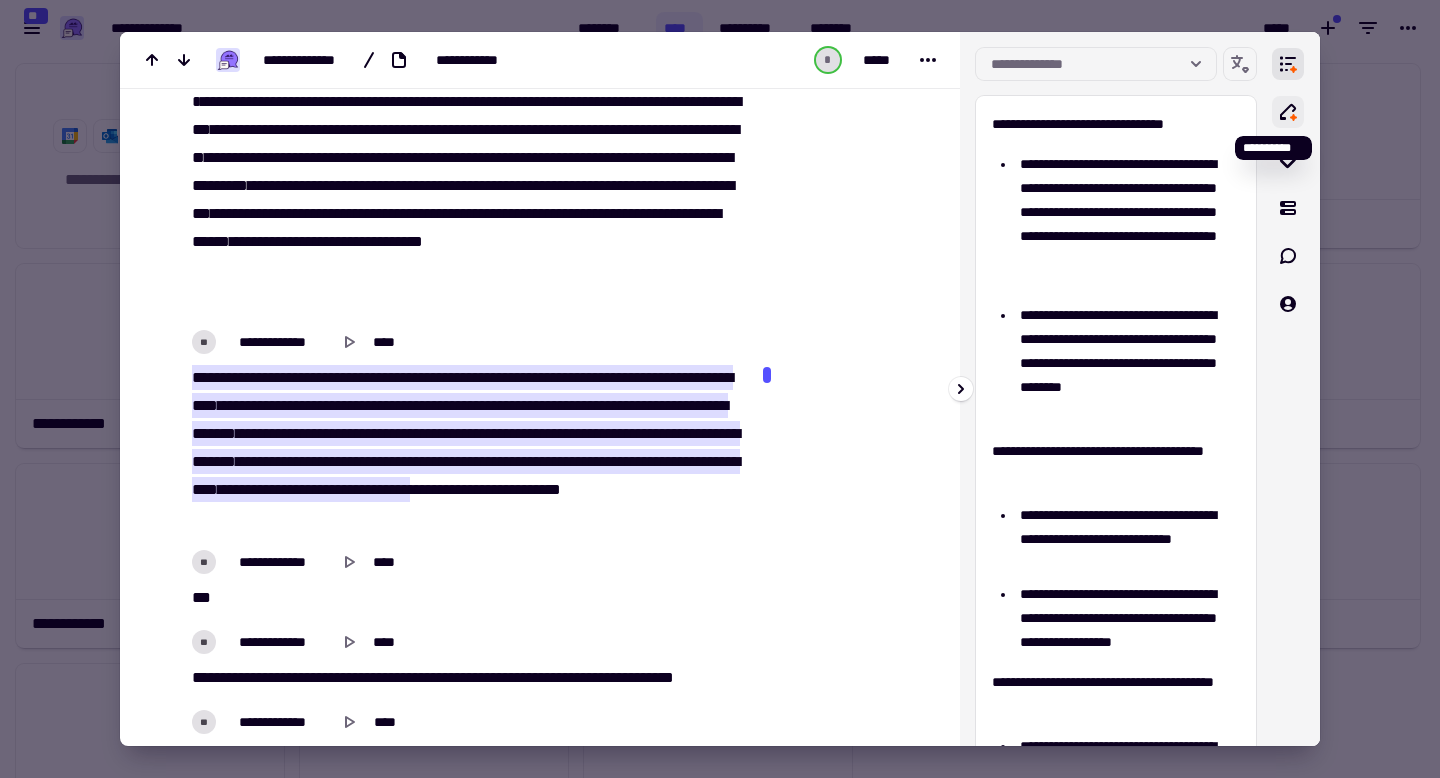 click 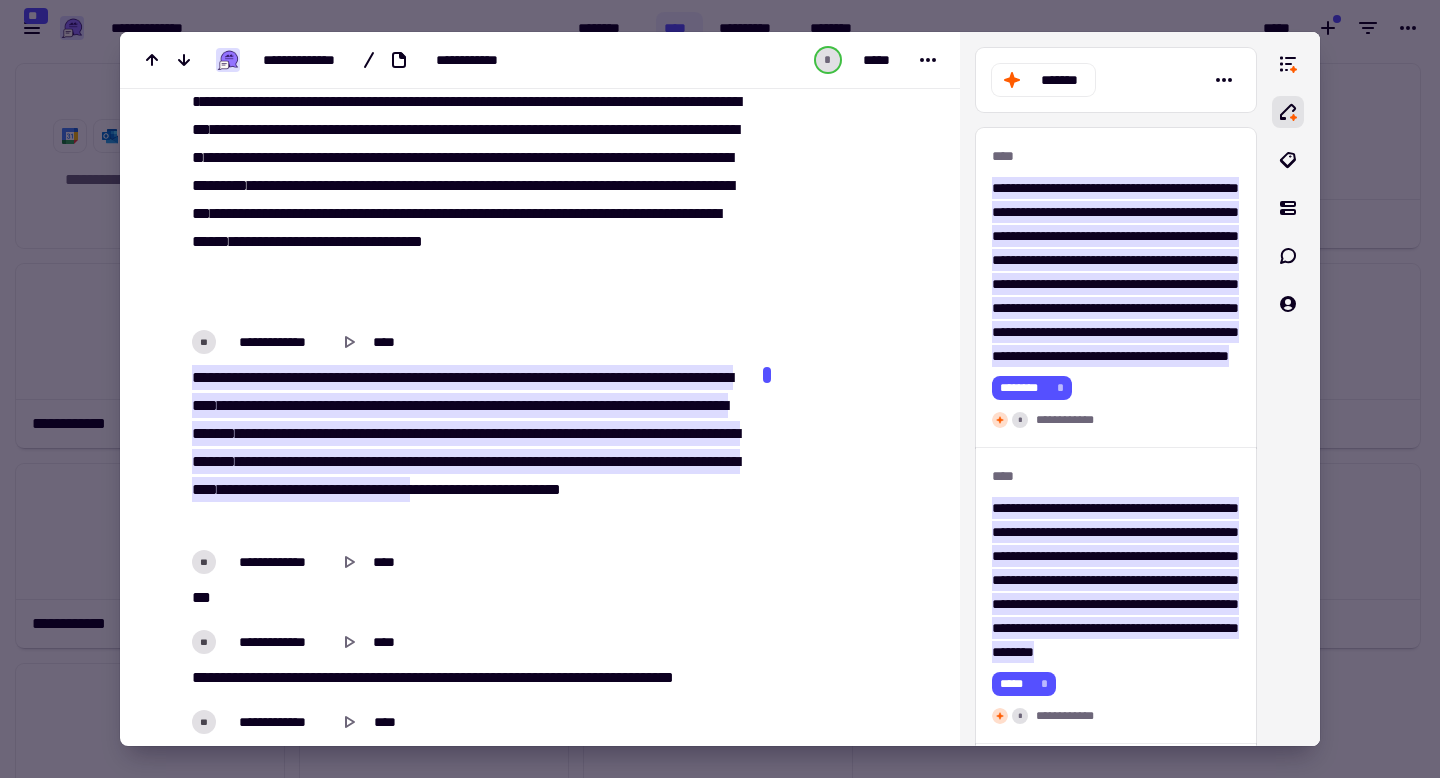 click at bounding box center (720, 389) 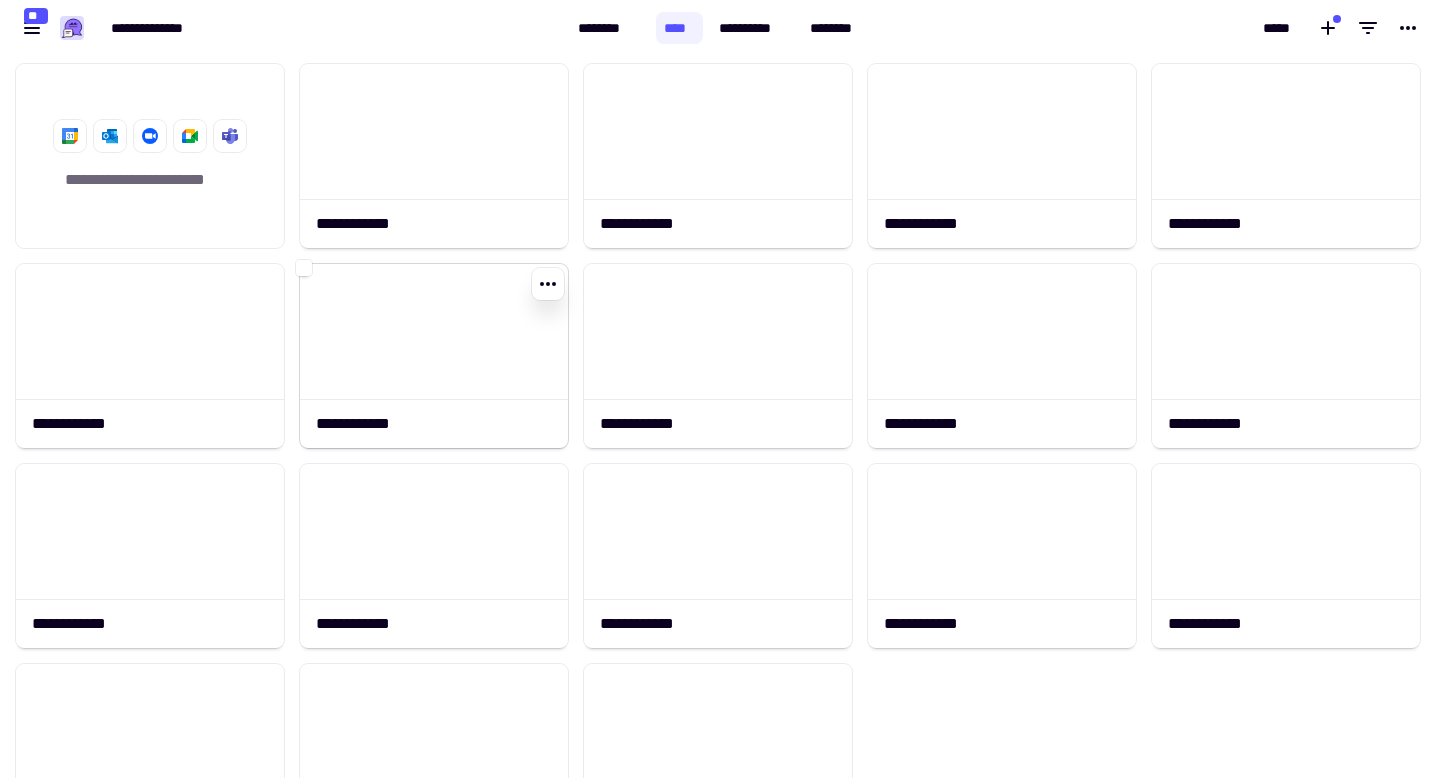 click 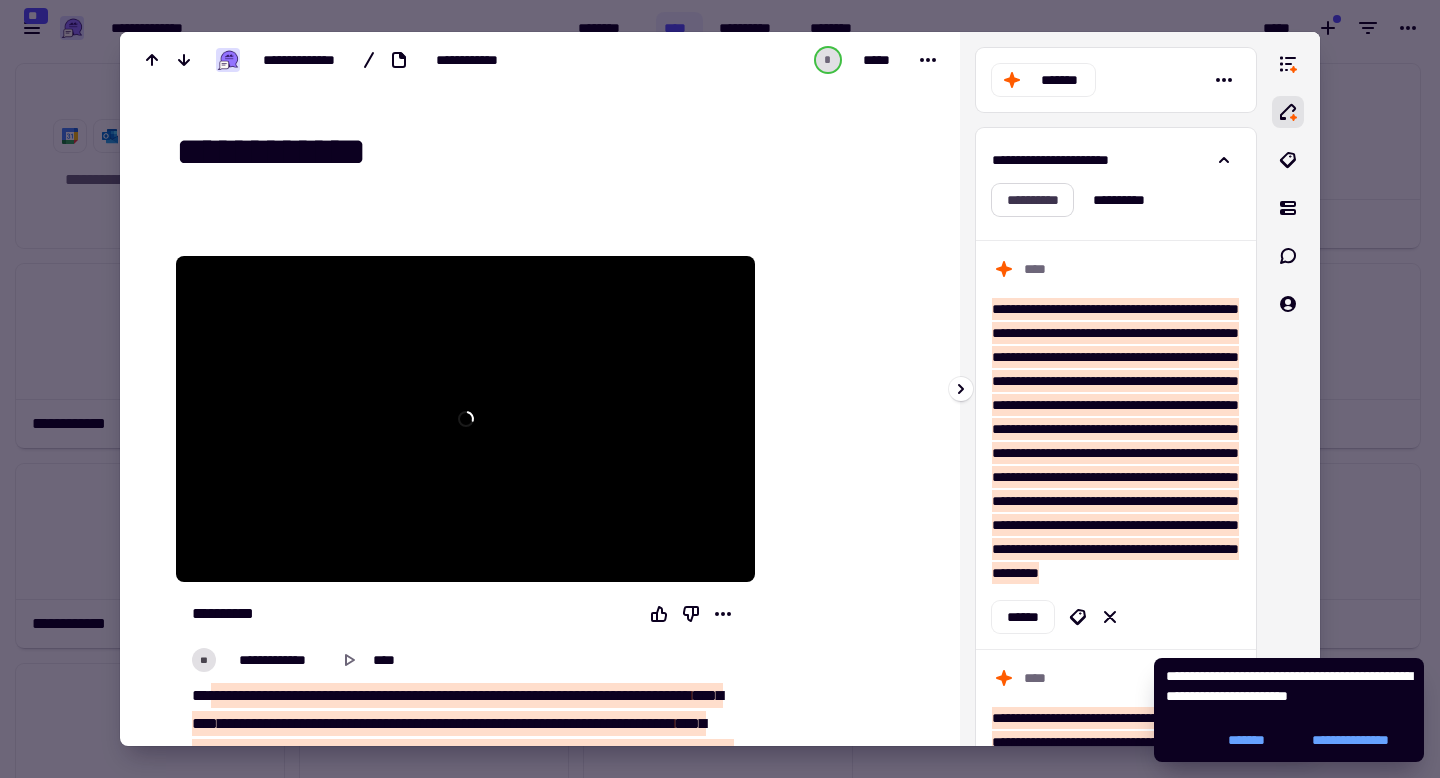 click on "**********" 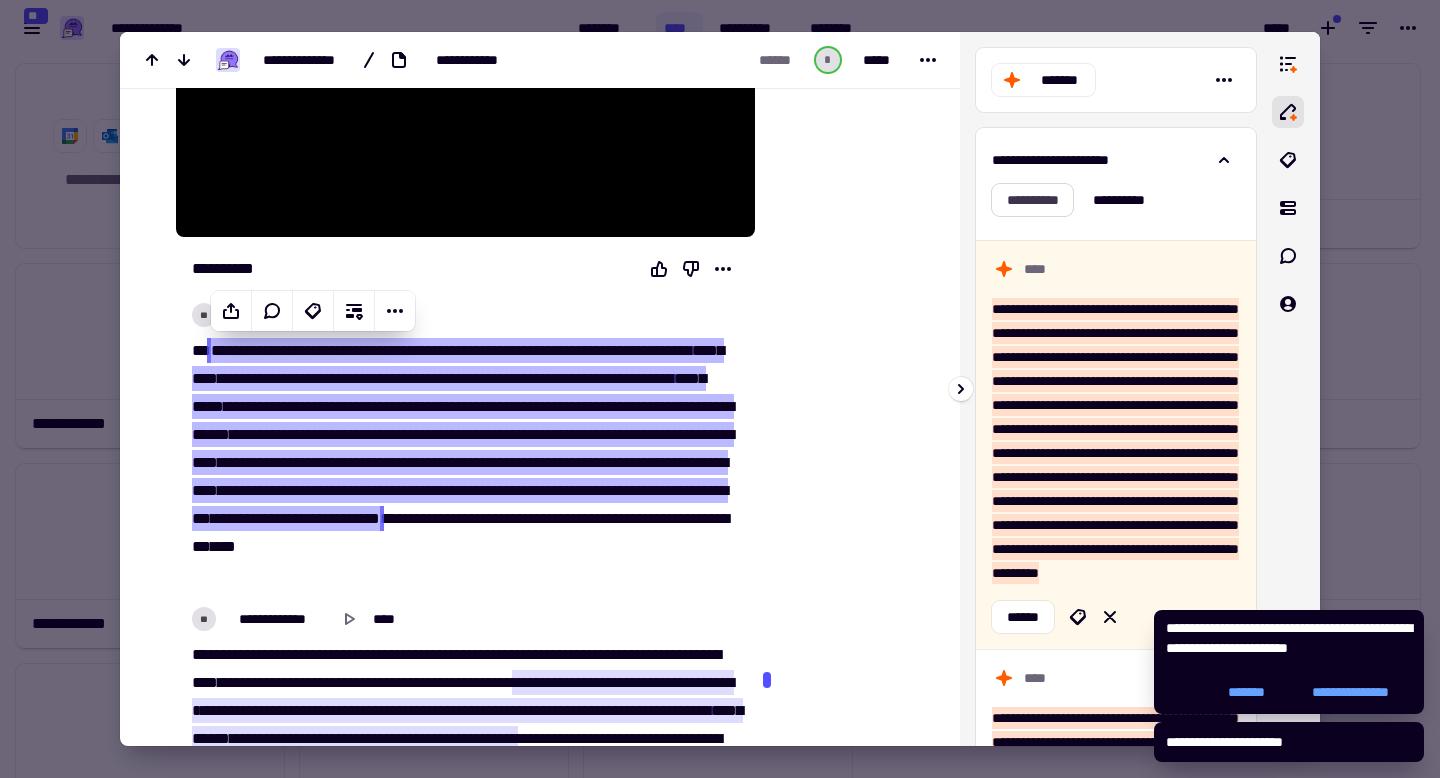 scroll, scrollTop: 346, scrollLeft: 0, axis: vertical 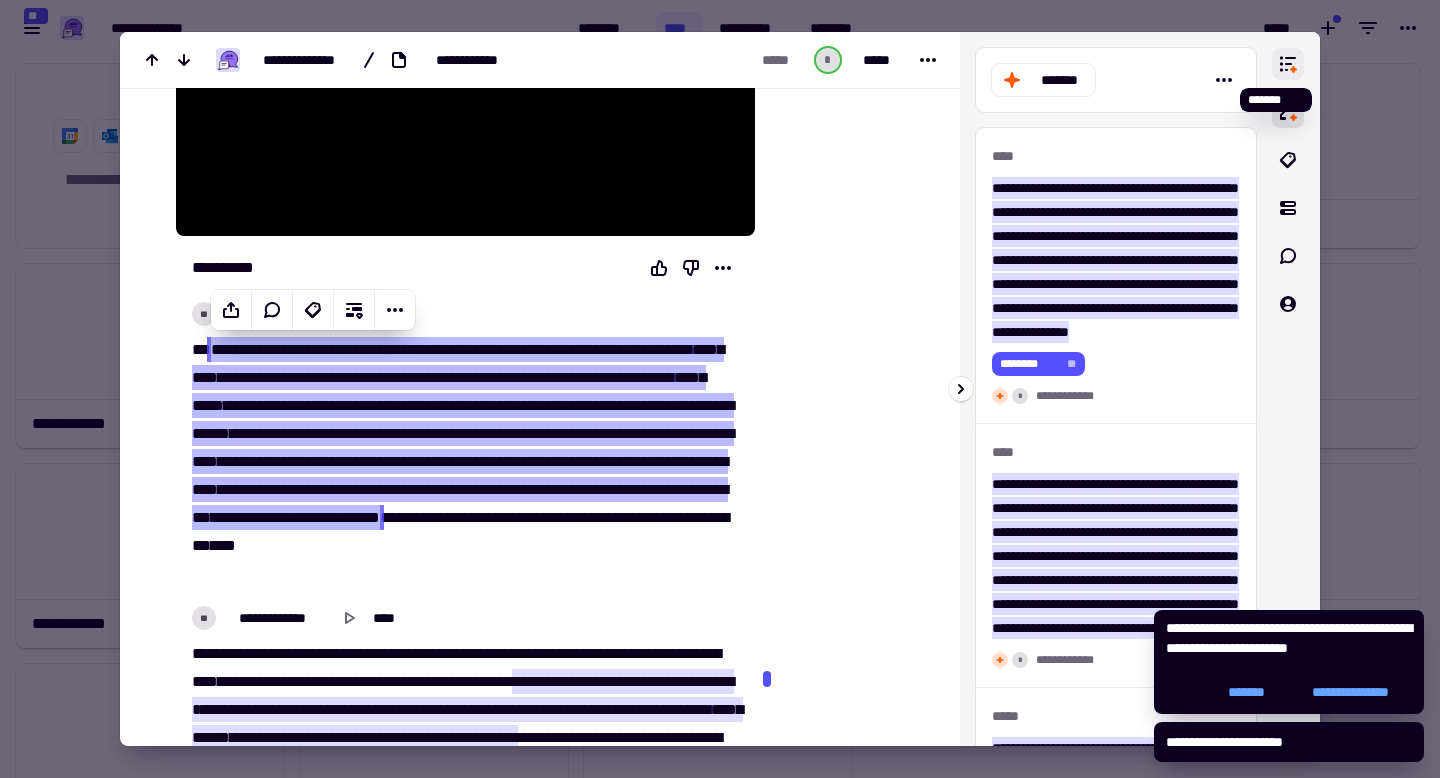 click 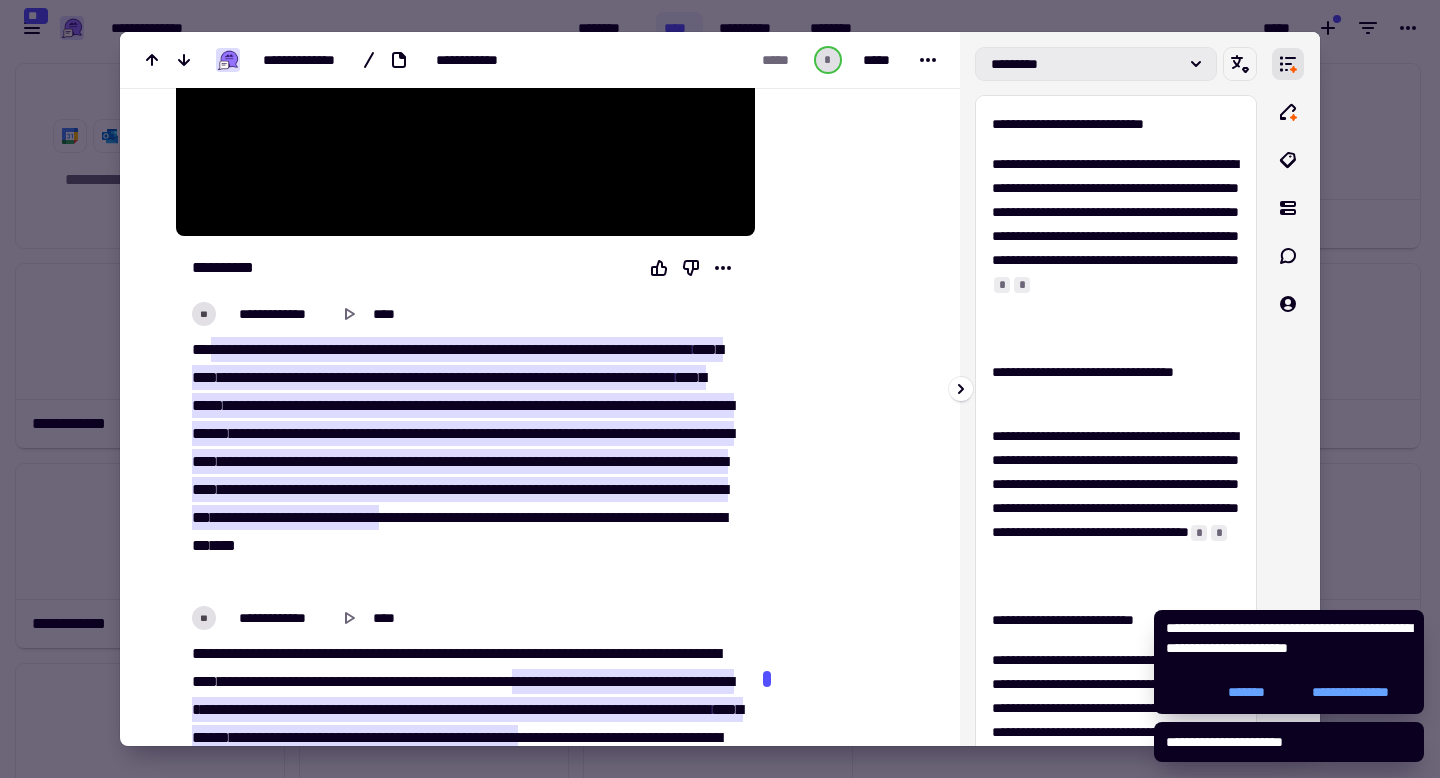 click on "*********" 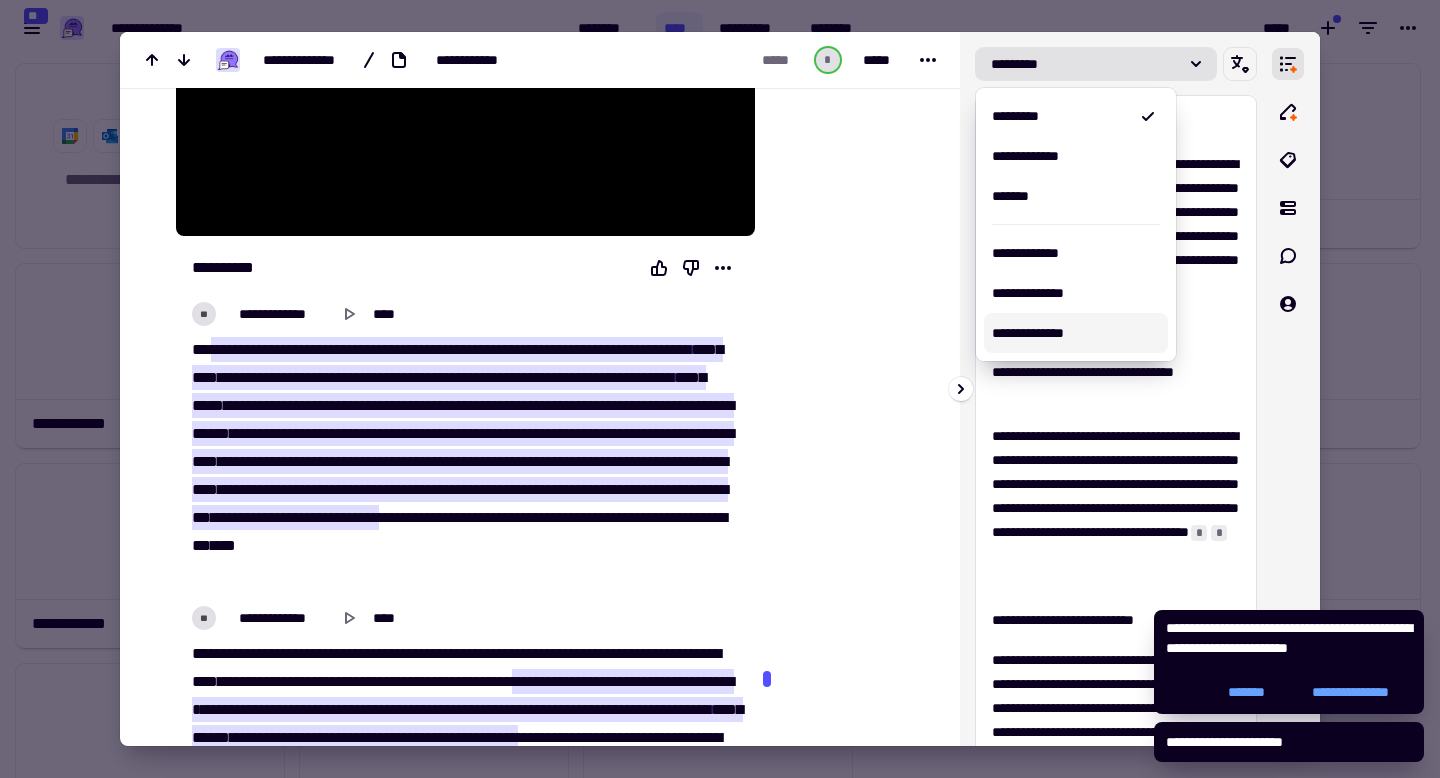 click on "**********" at bounding box center [1076, 333] 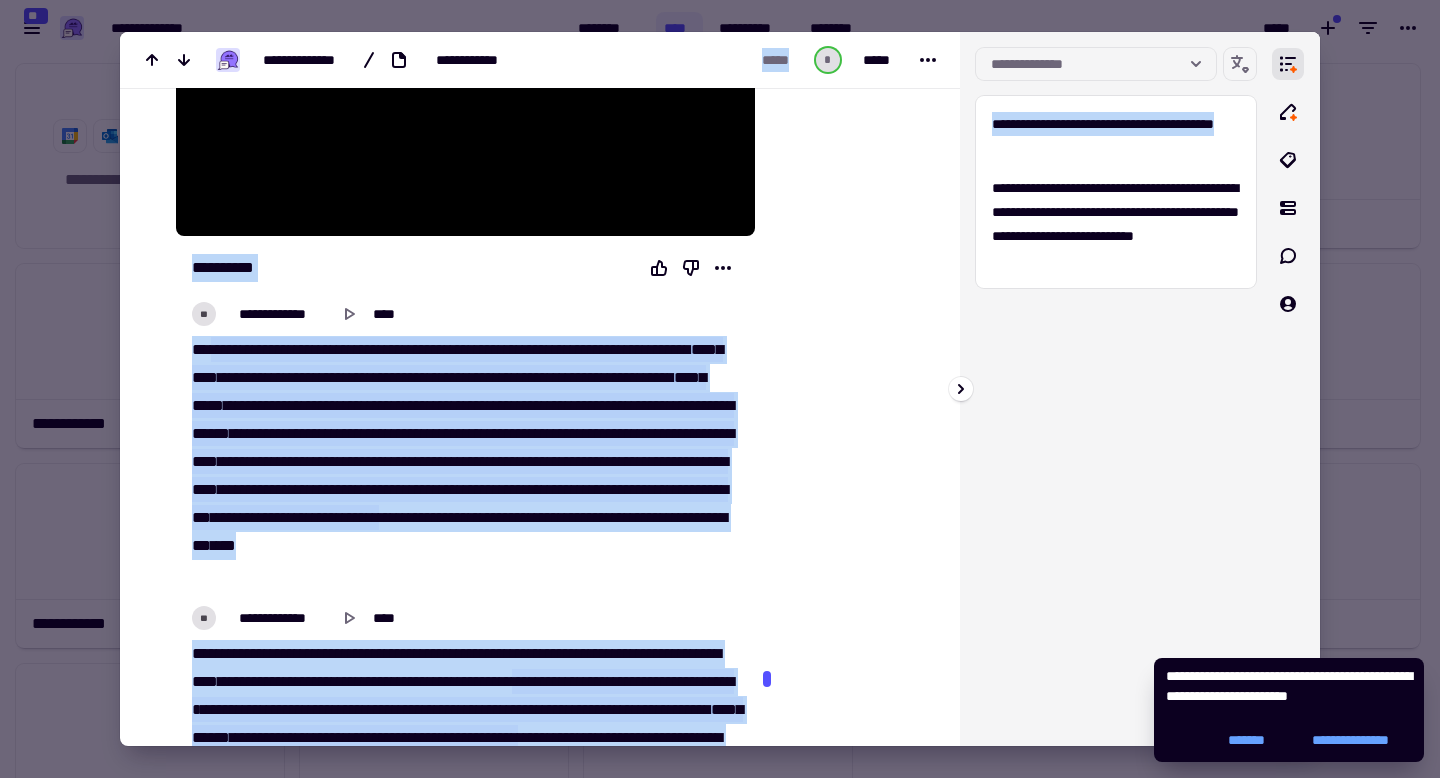 drag, startPoint x: 1367, startPoint y: 380, endPoint x: 1235, endPoint y: 336, distance: 139.14021 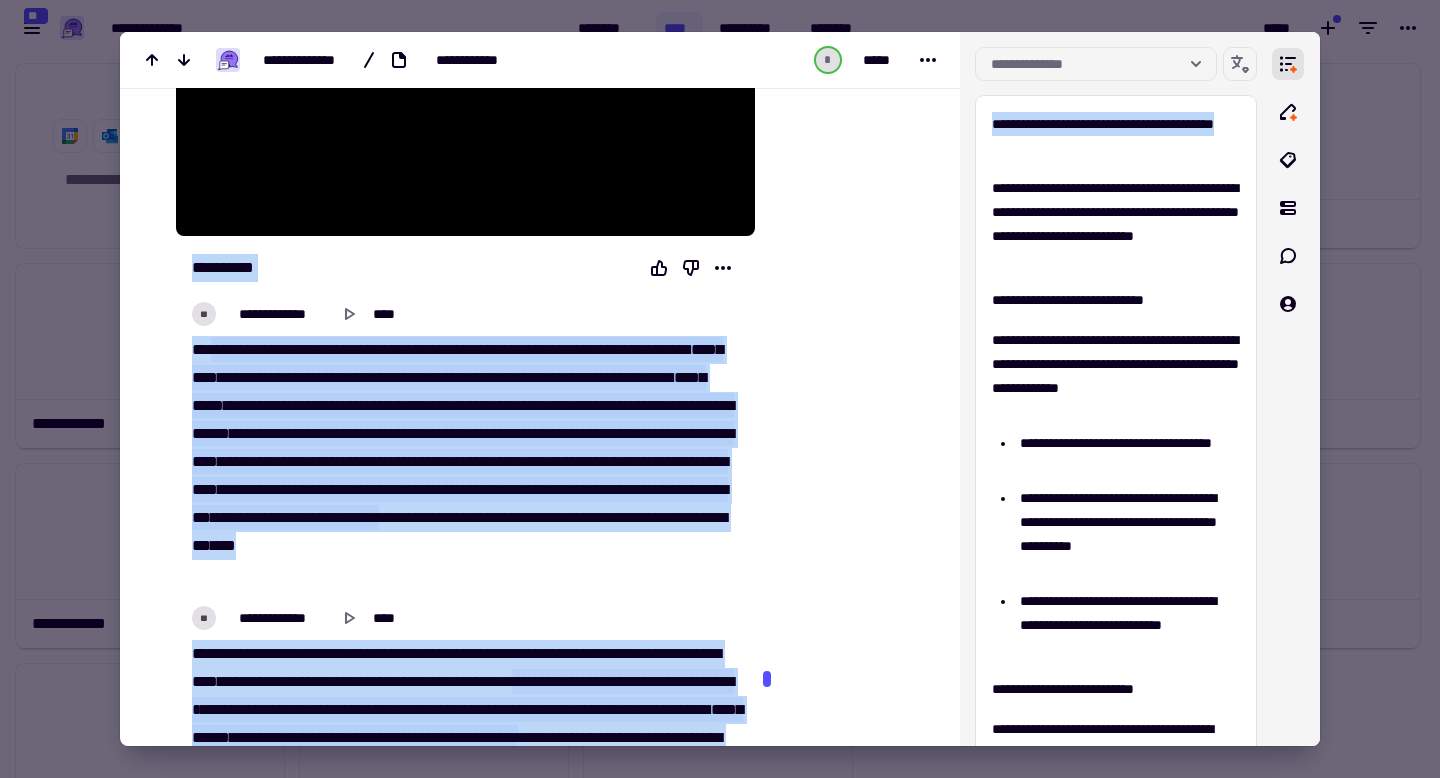 click at bounding box center (720, 389) 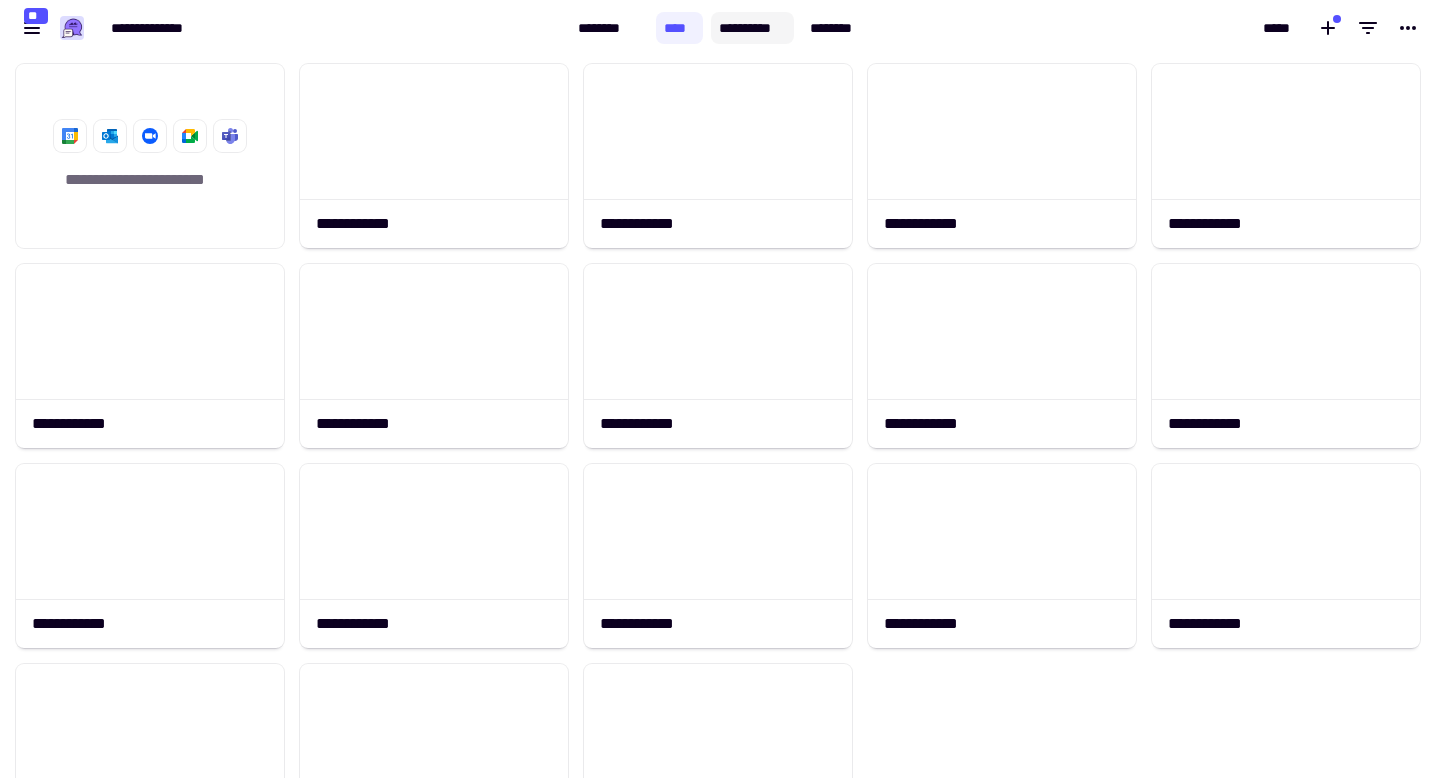 click on "**********" 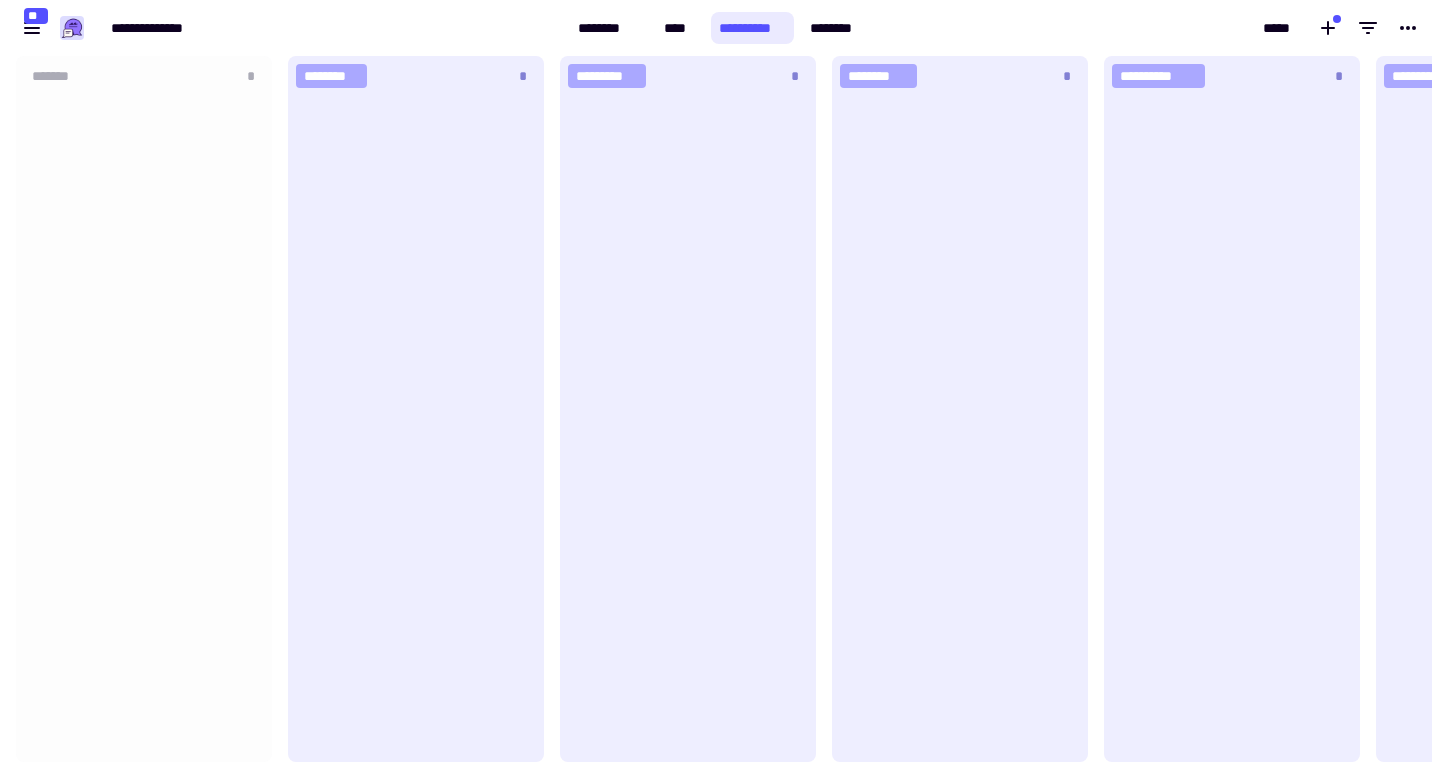 scroll, scrollTop: 1, scrollLeft: 1, axis: both 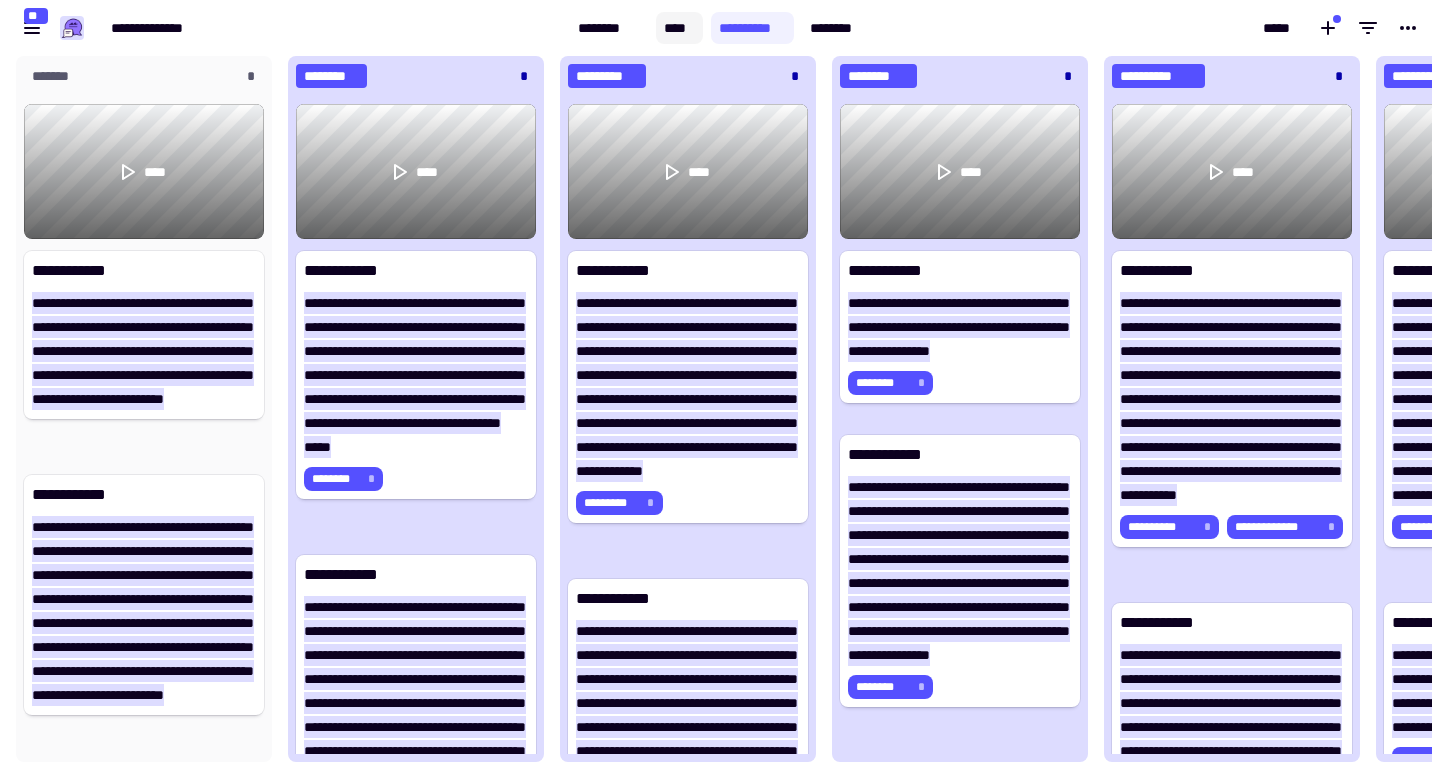 click on "****" 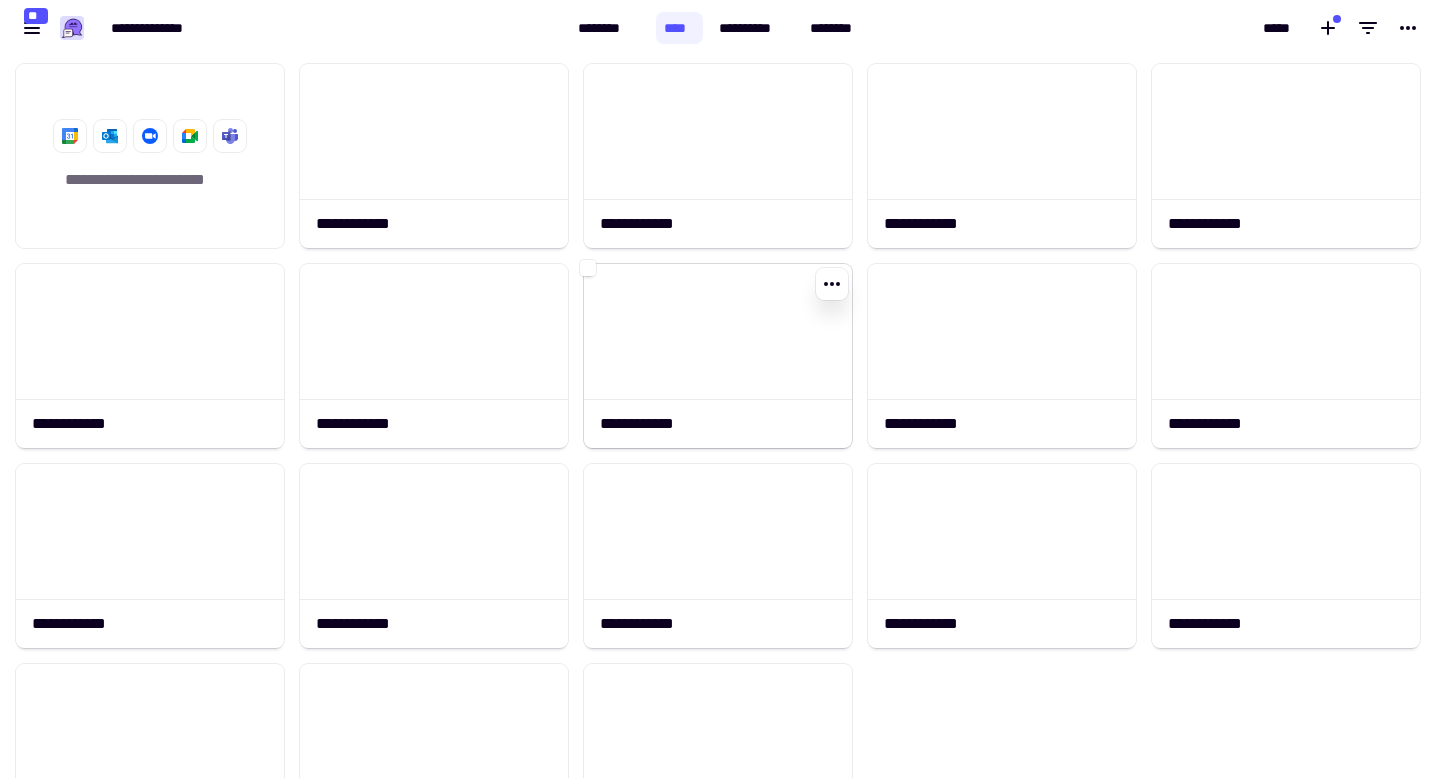 click 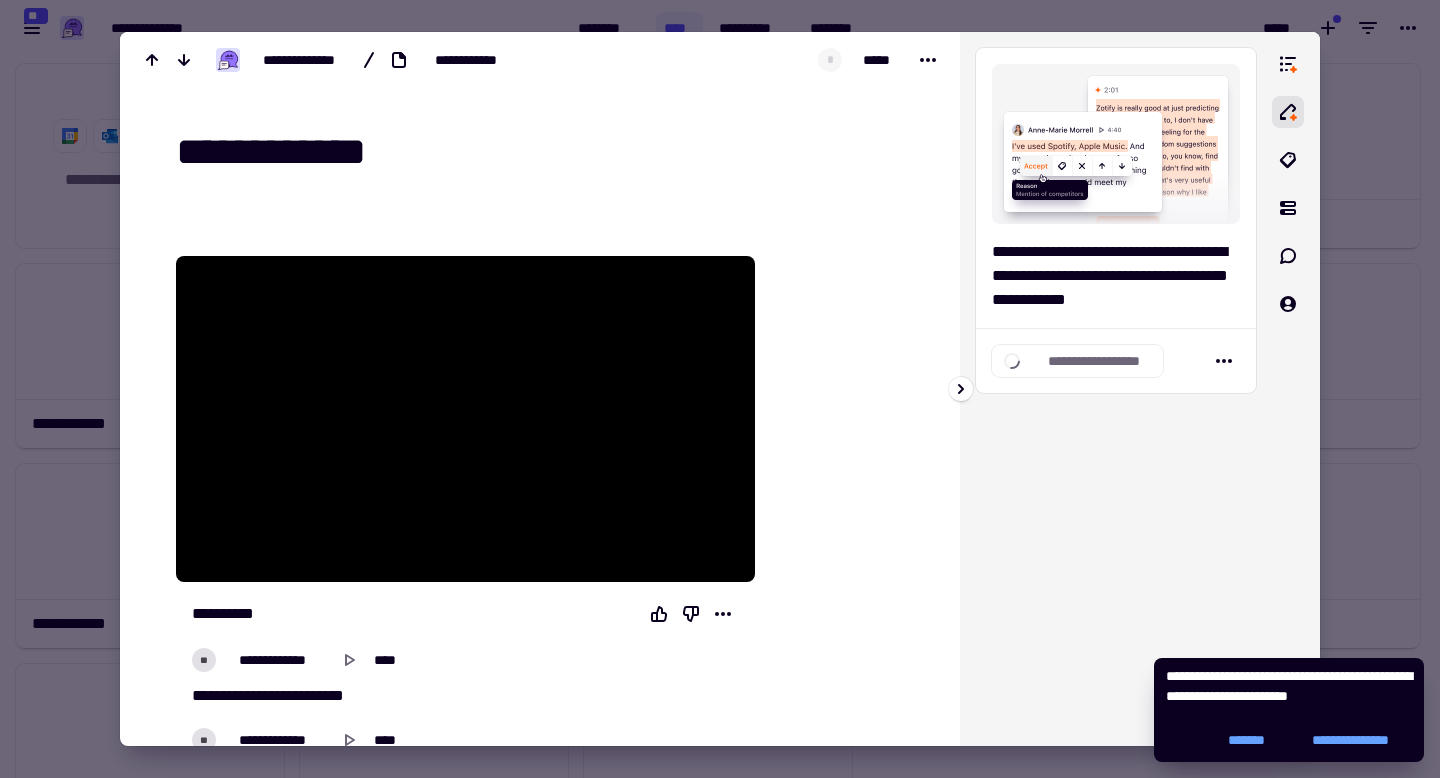 scroll, scrollTop: 0, scrollLeft: 0, axis: both 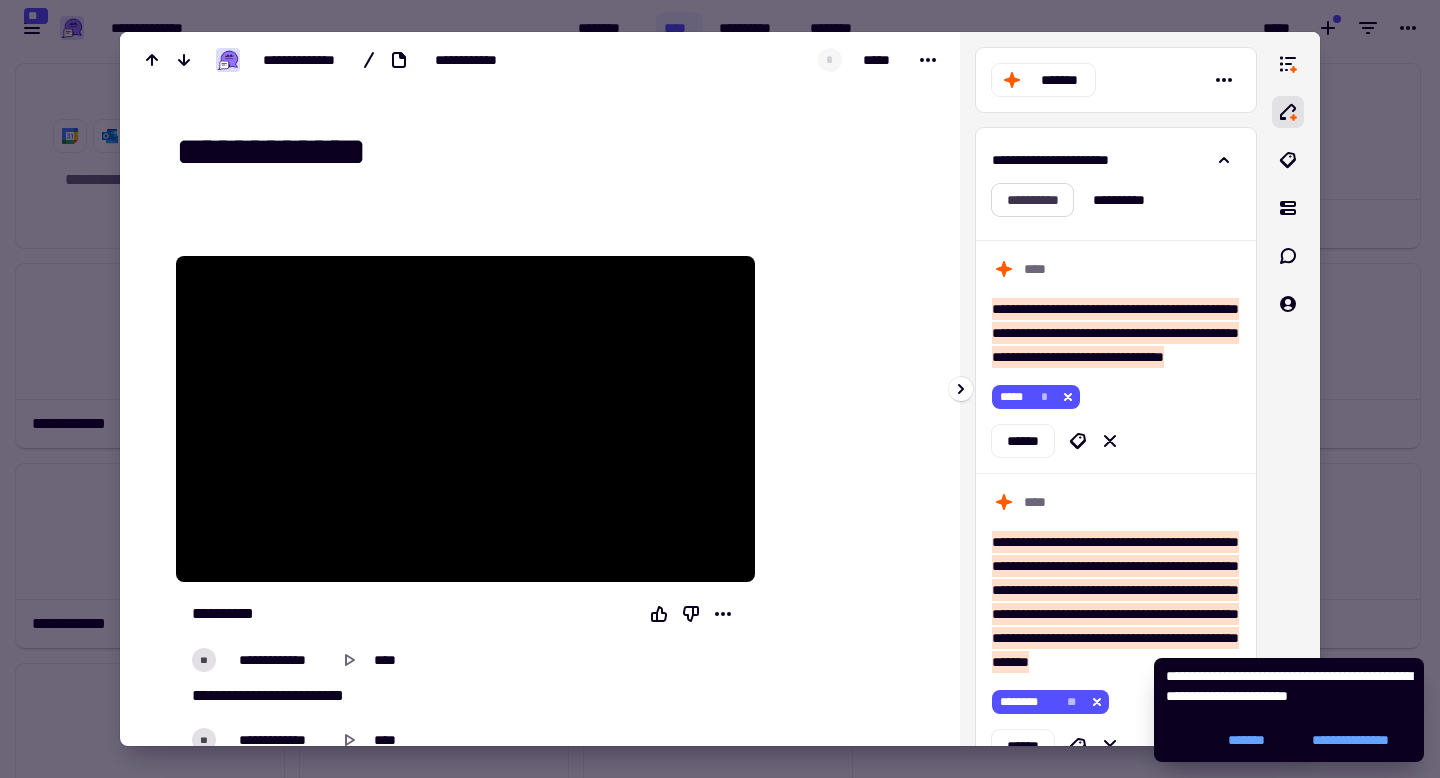 click on "**********" 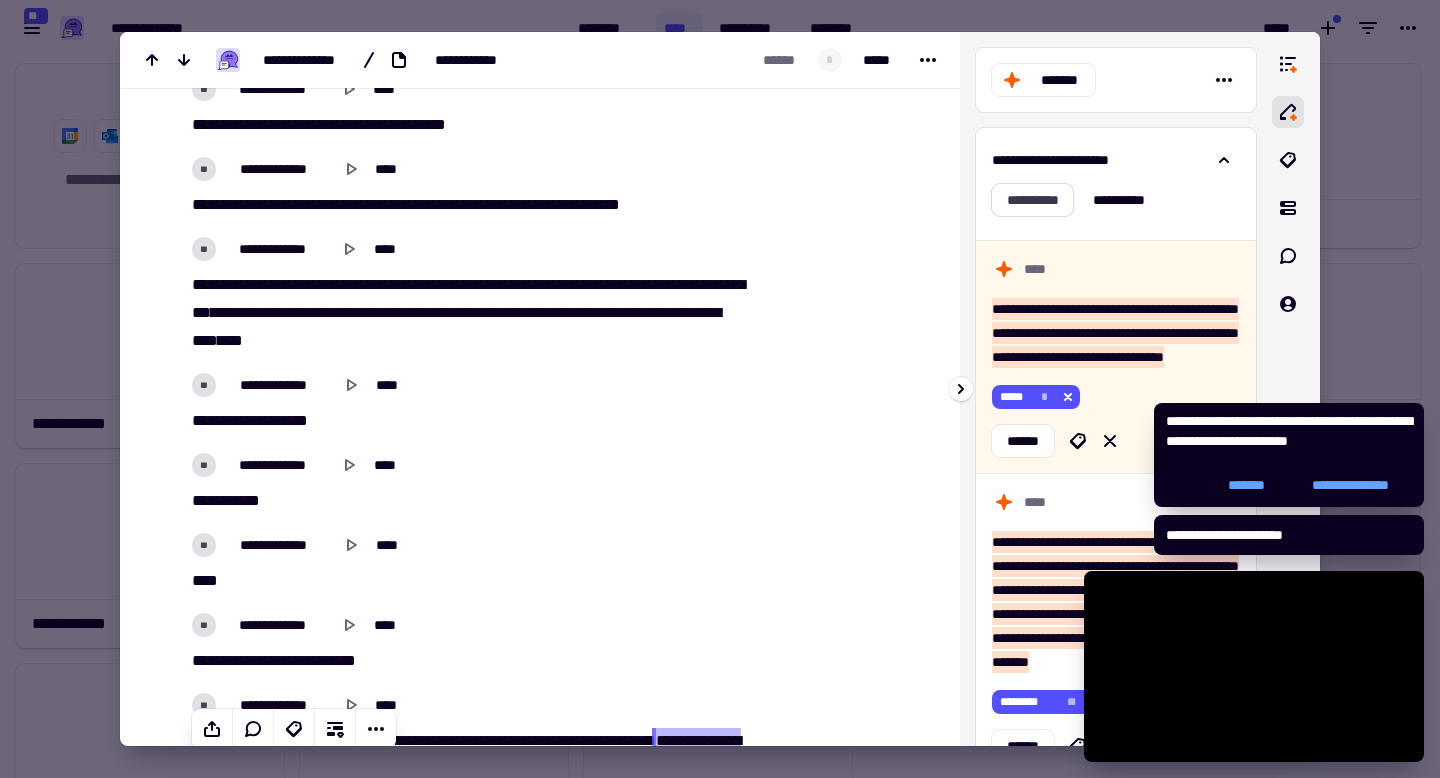 scroll, scrollTop: 2866, scrollLeft: 0, axis: vertical 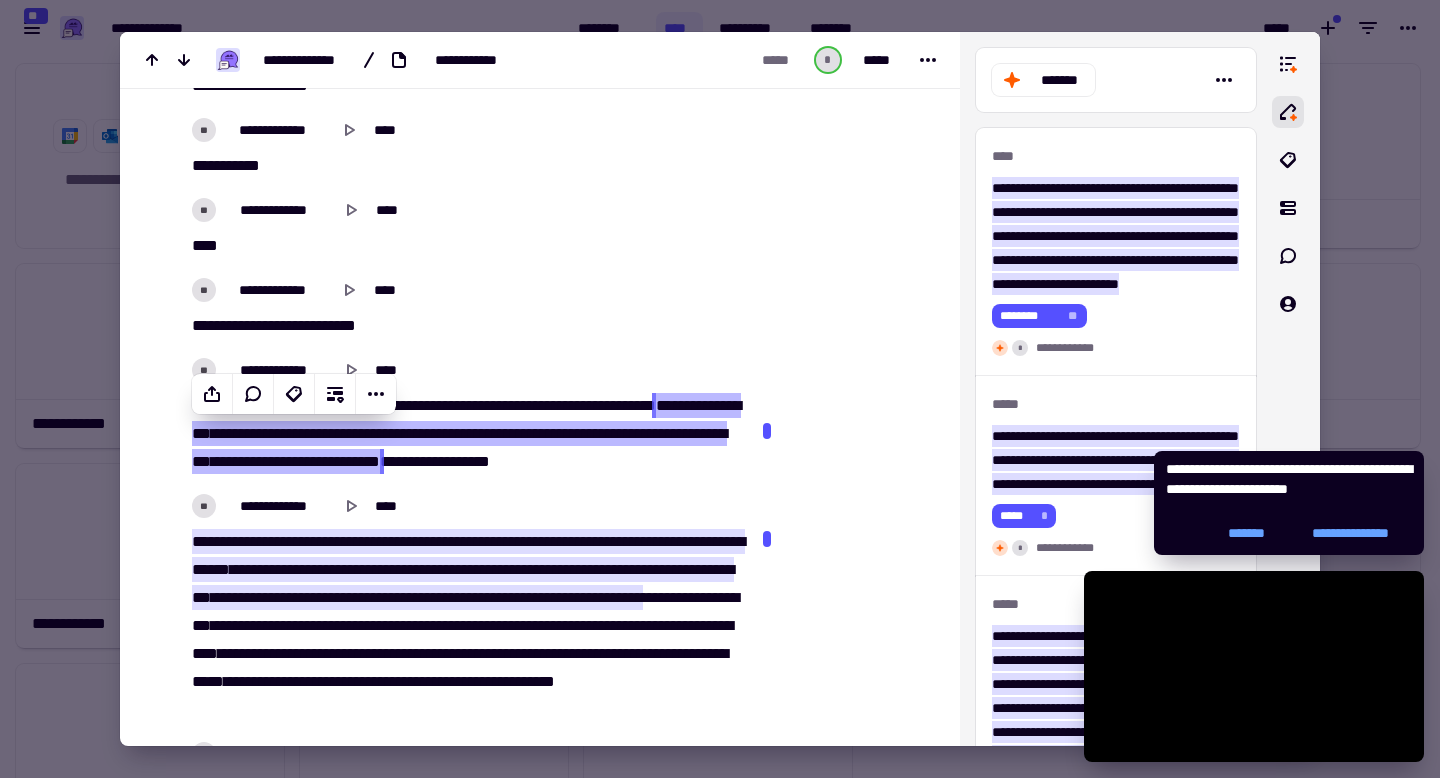 click at bounding box center (720, 389) 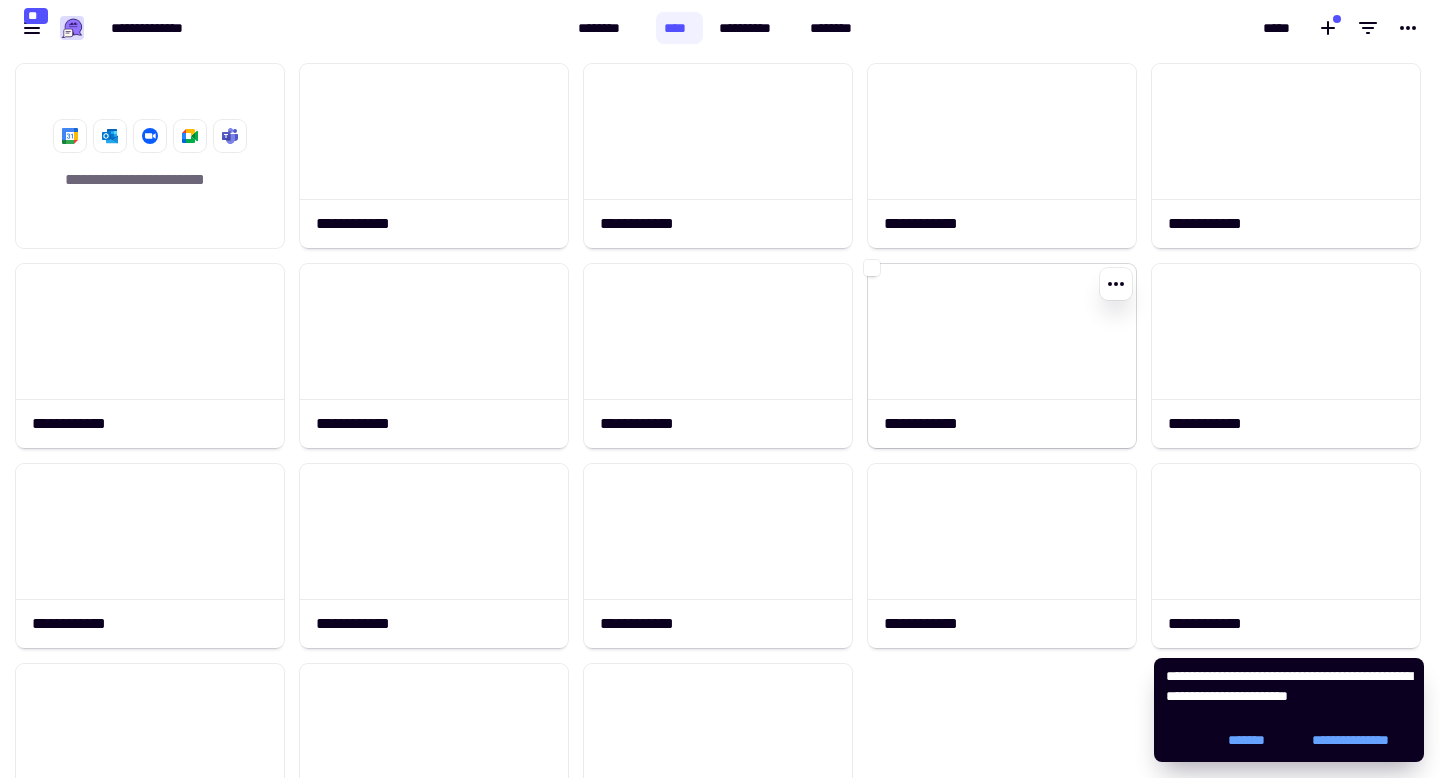 click 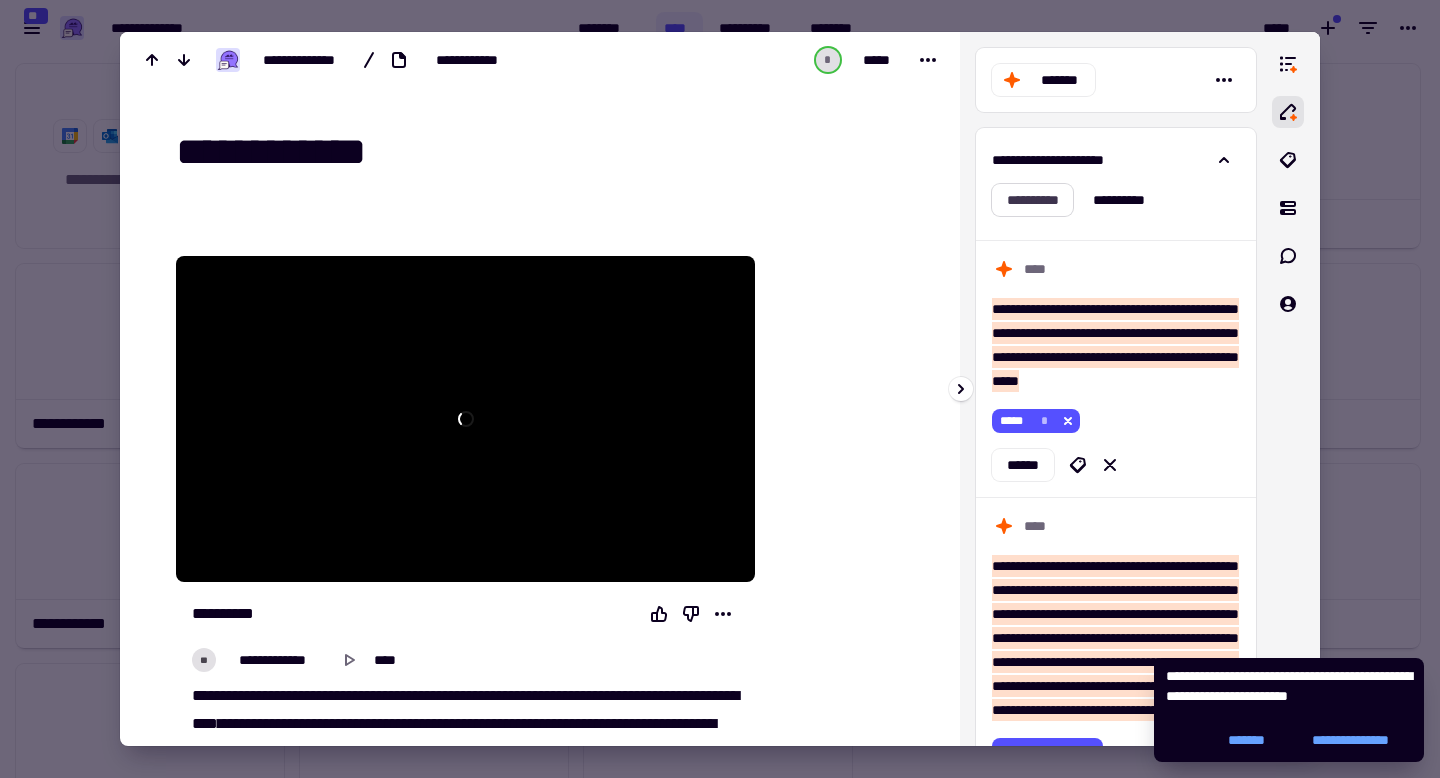 click on "**********" 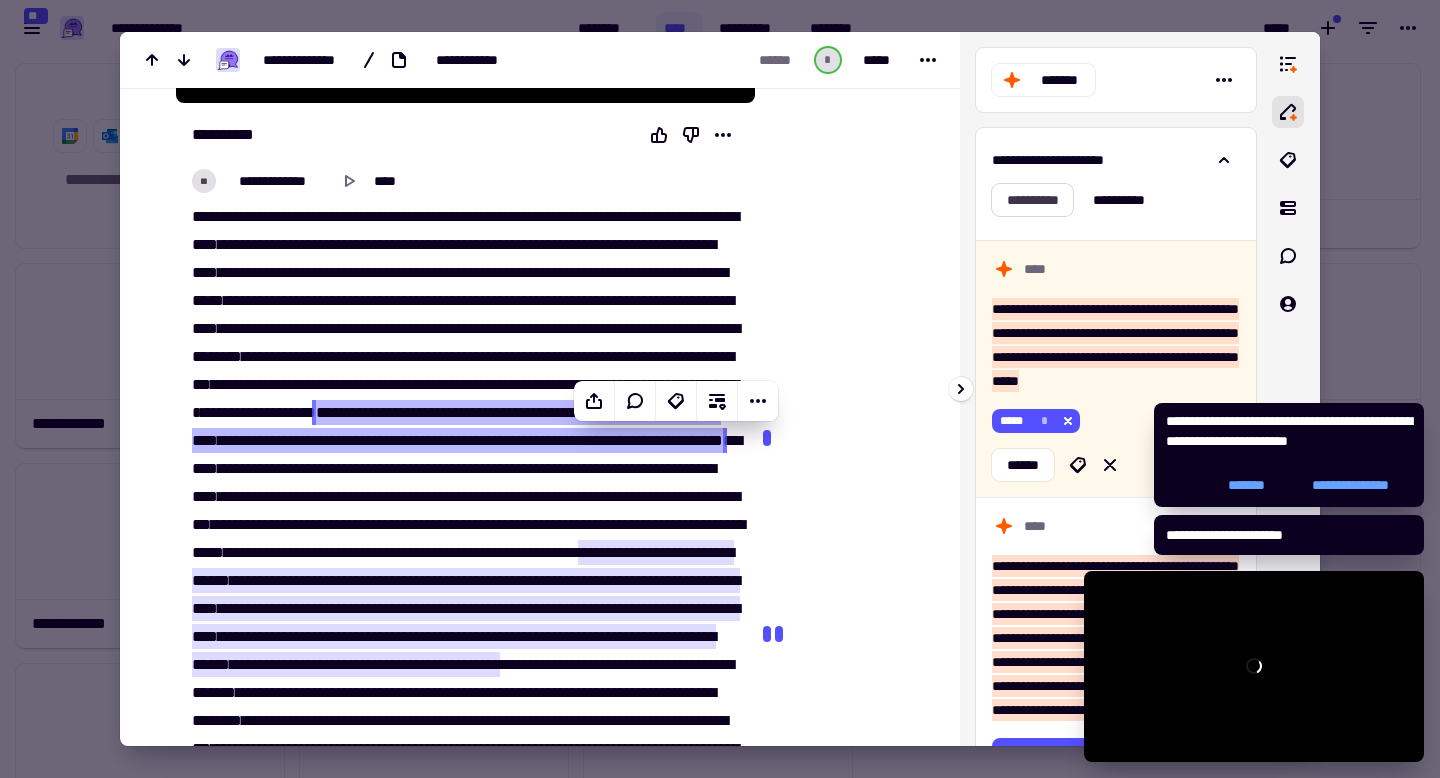 scroll, scrollTop: 500, scrollLeft: 0, axis: vertical 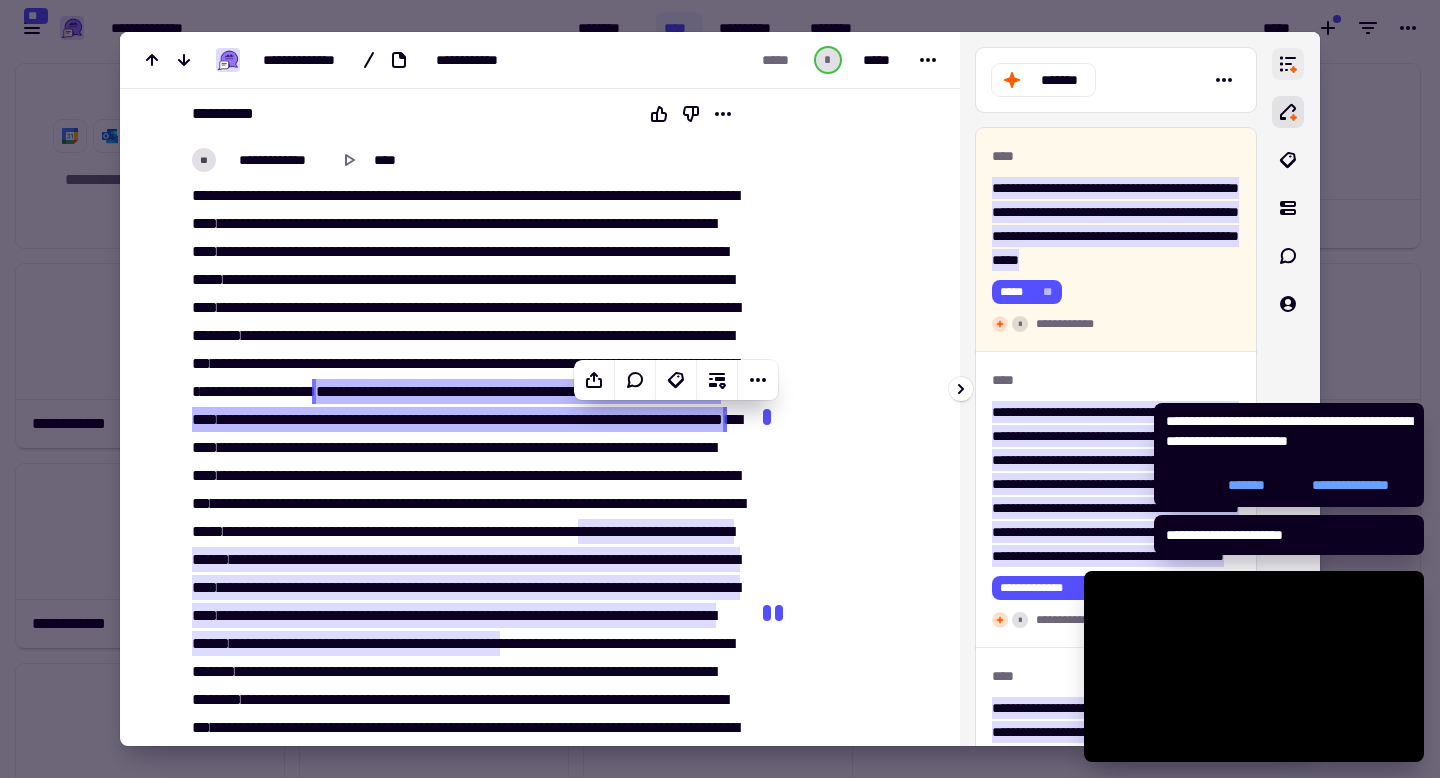 click 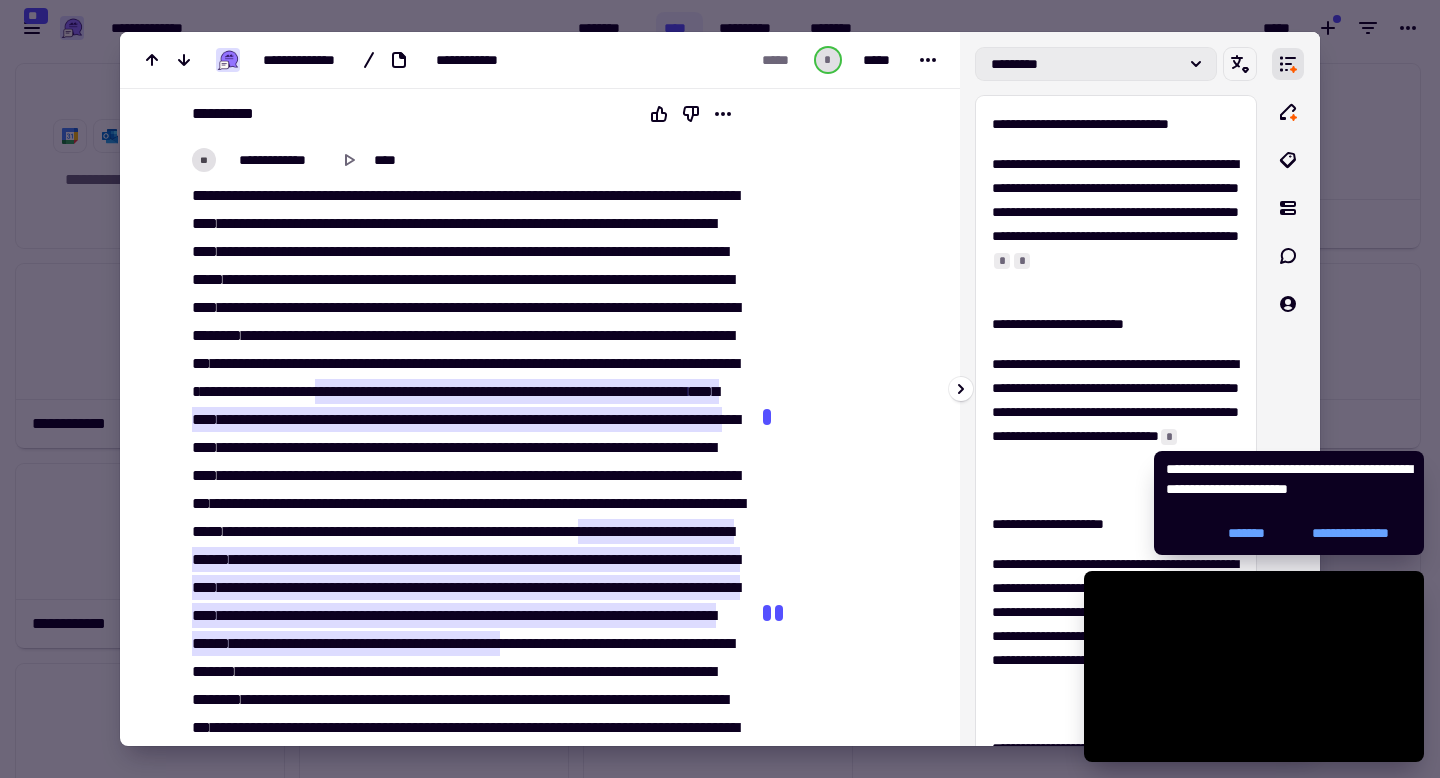 click on "*********" 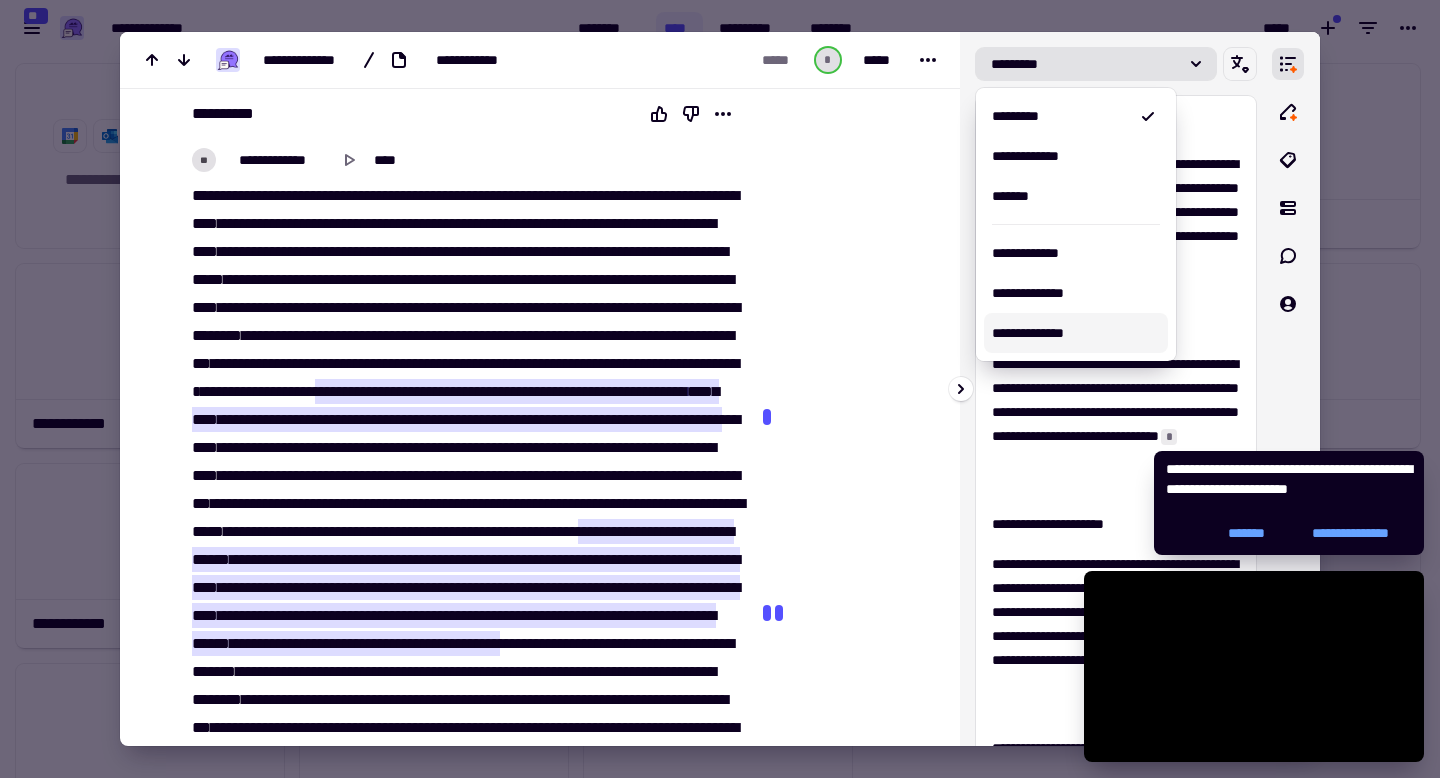 click on "**********" at bounding box center [1076, 333] 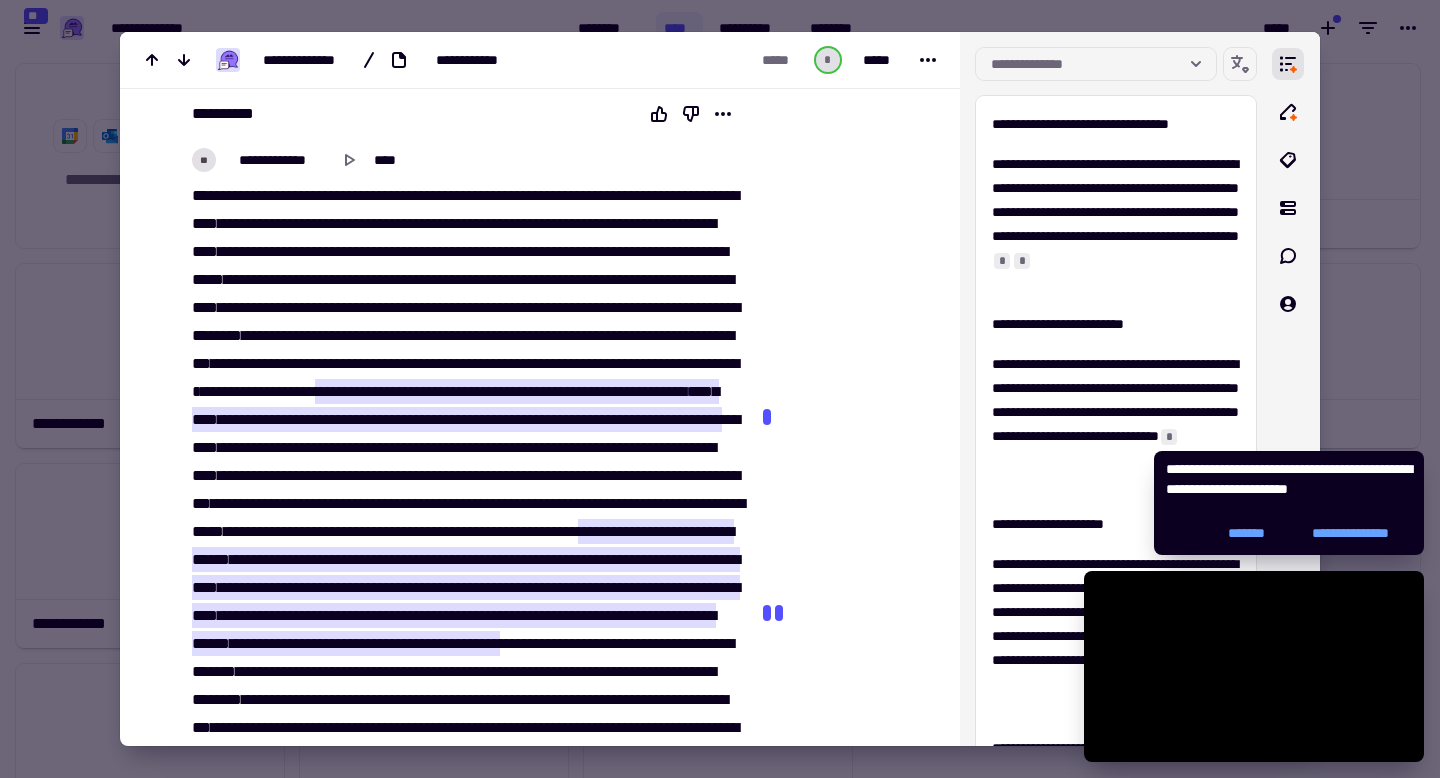 click at bounding box center [720, 389] 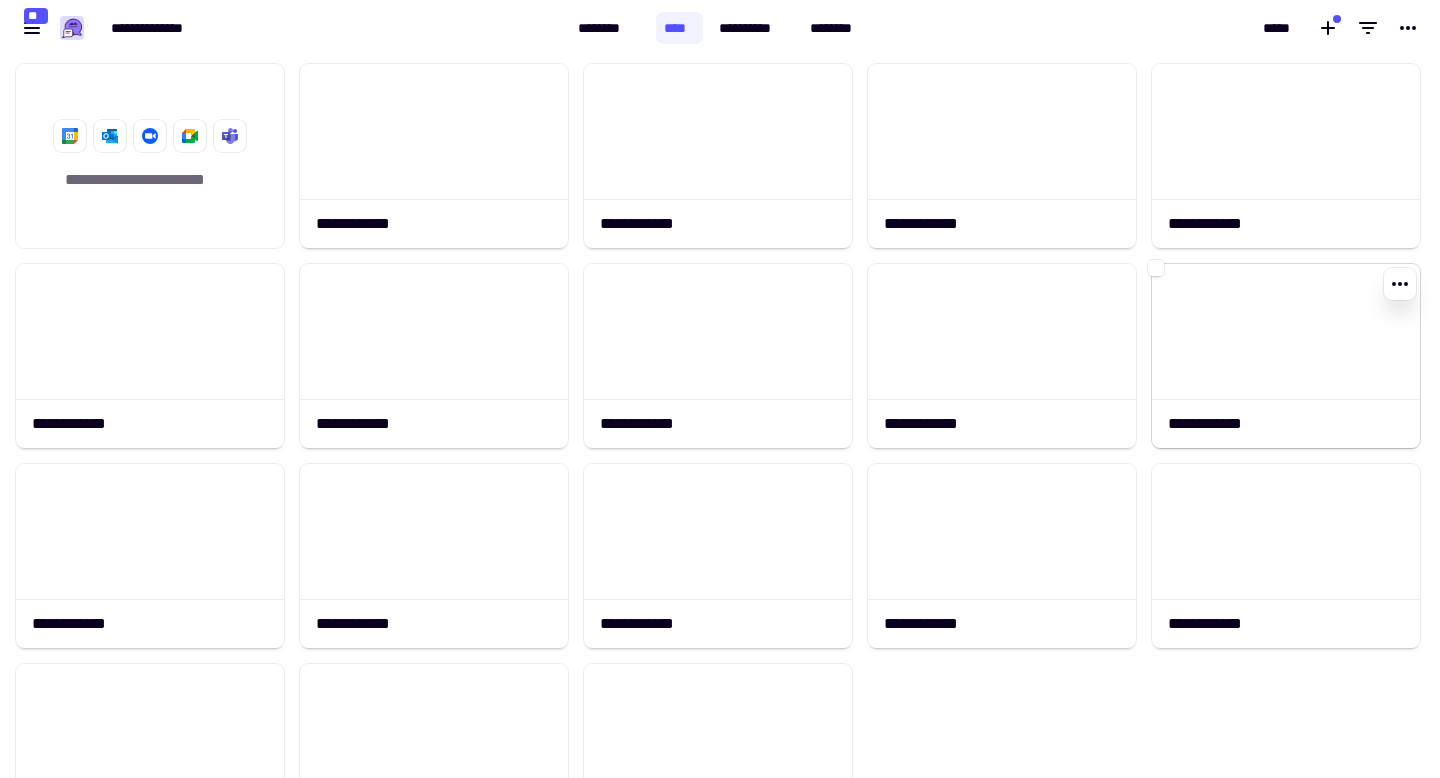 click 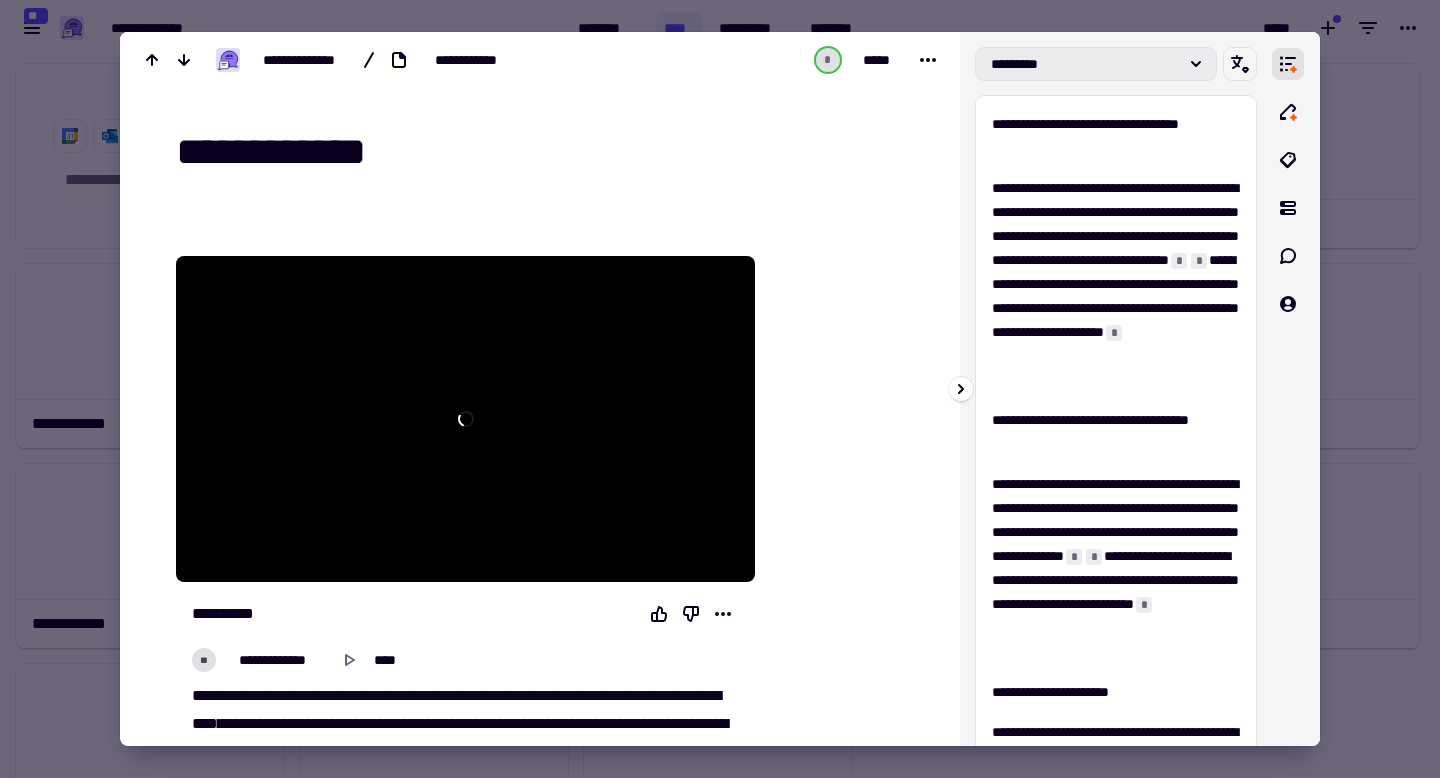 click 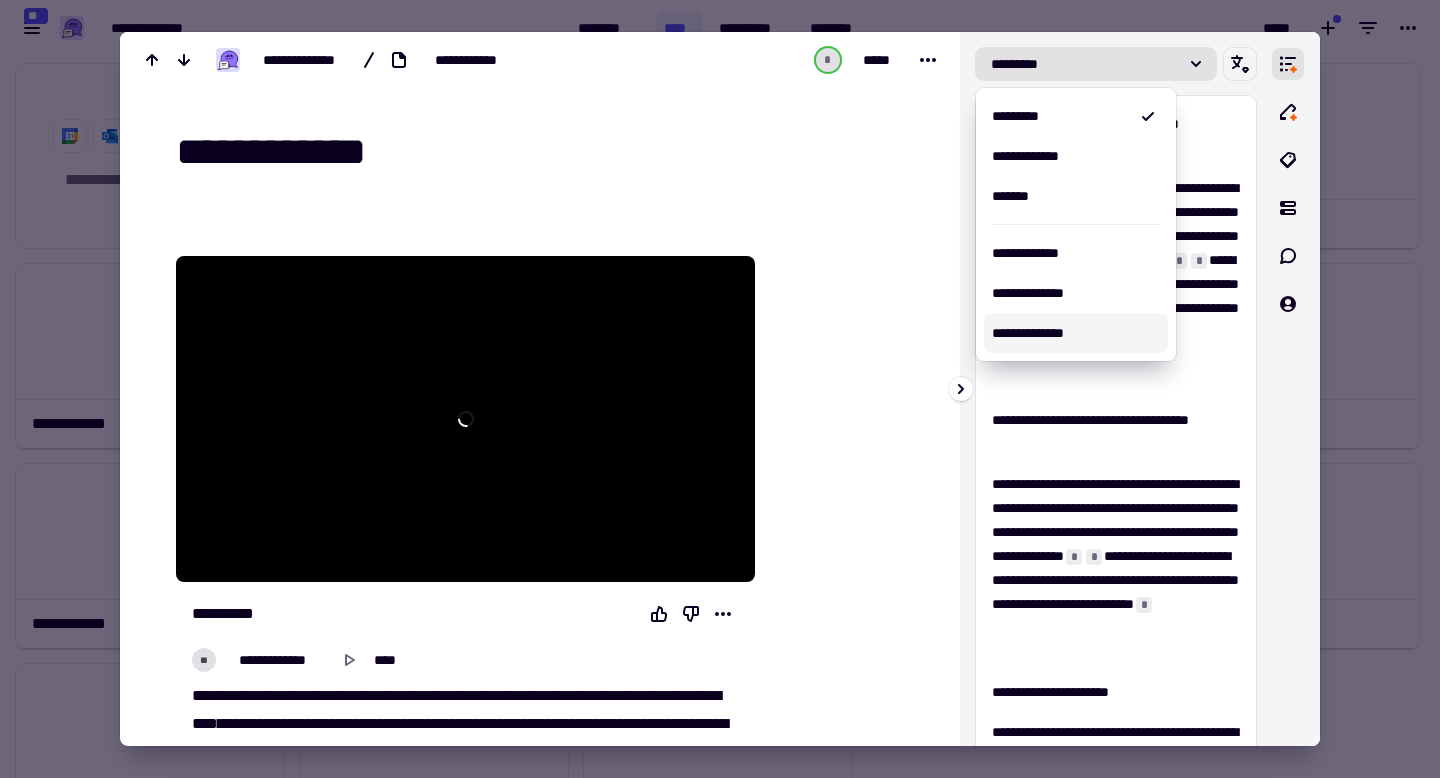 click on "**********" at bounding box center [1076, 333] 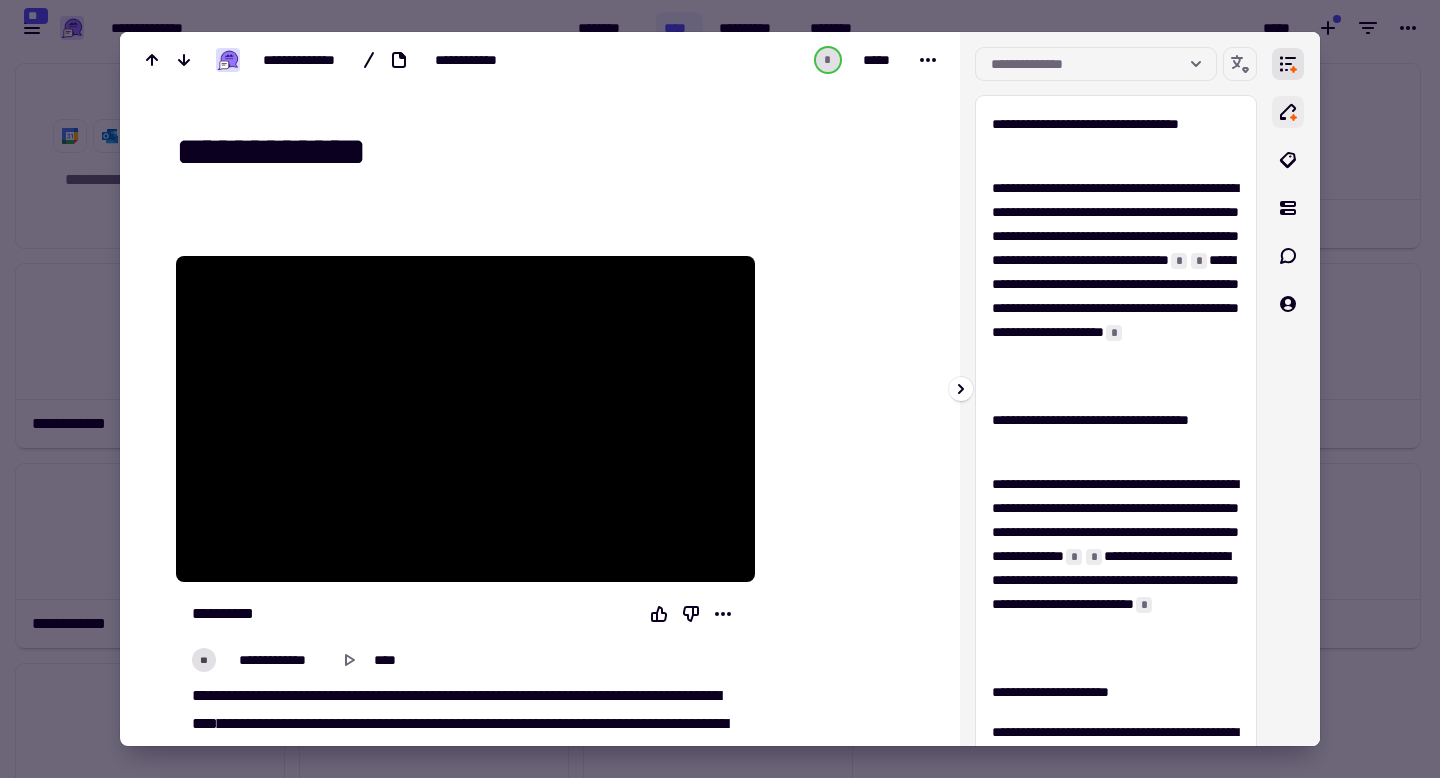 click 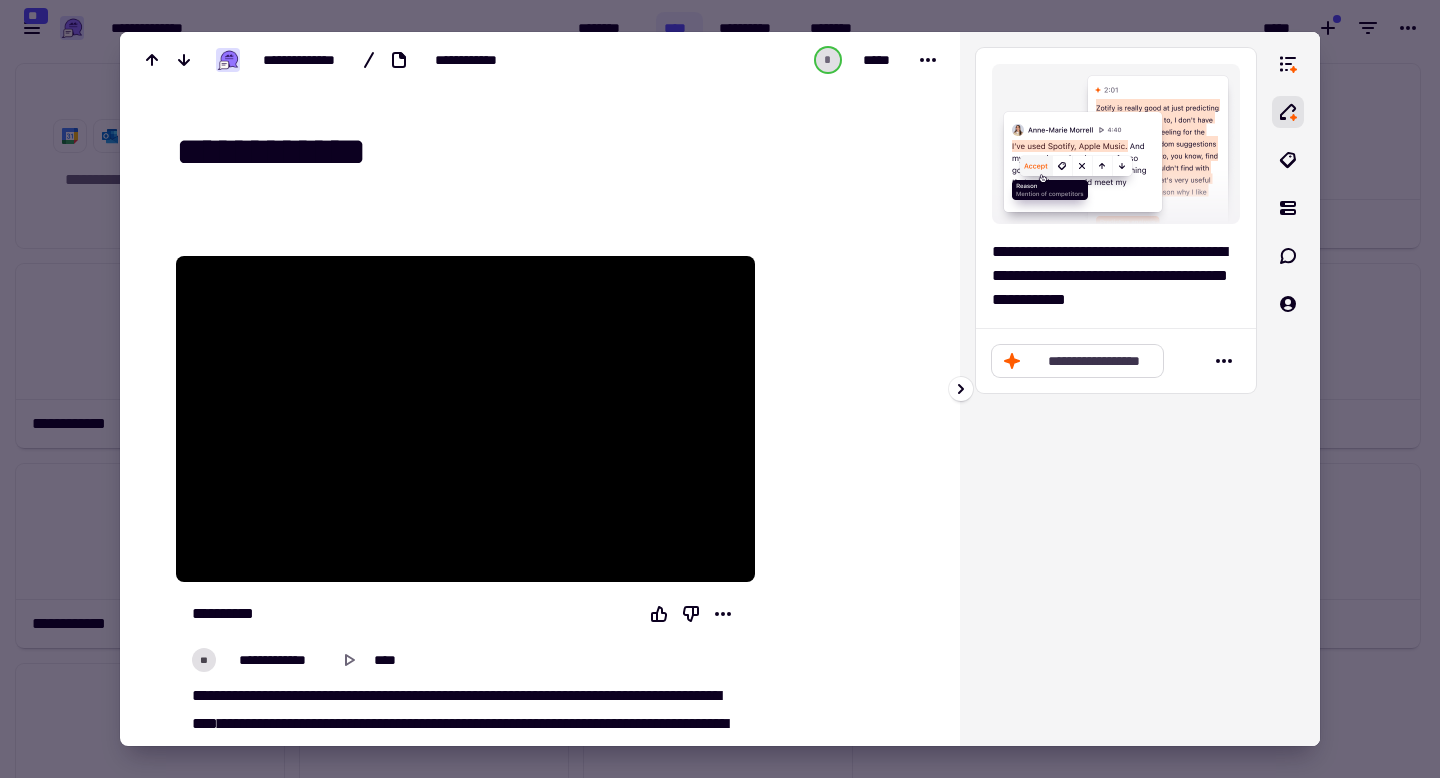 click on "**********" 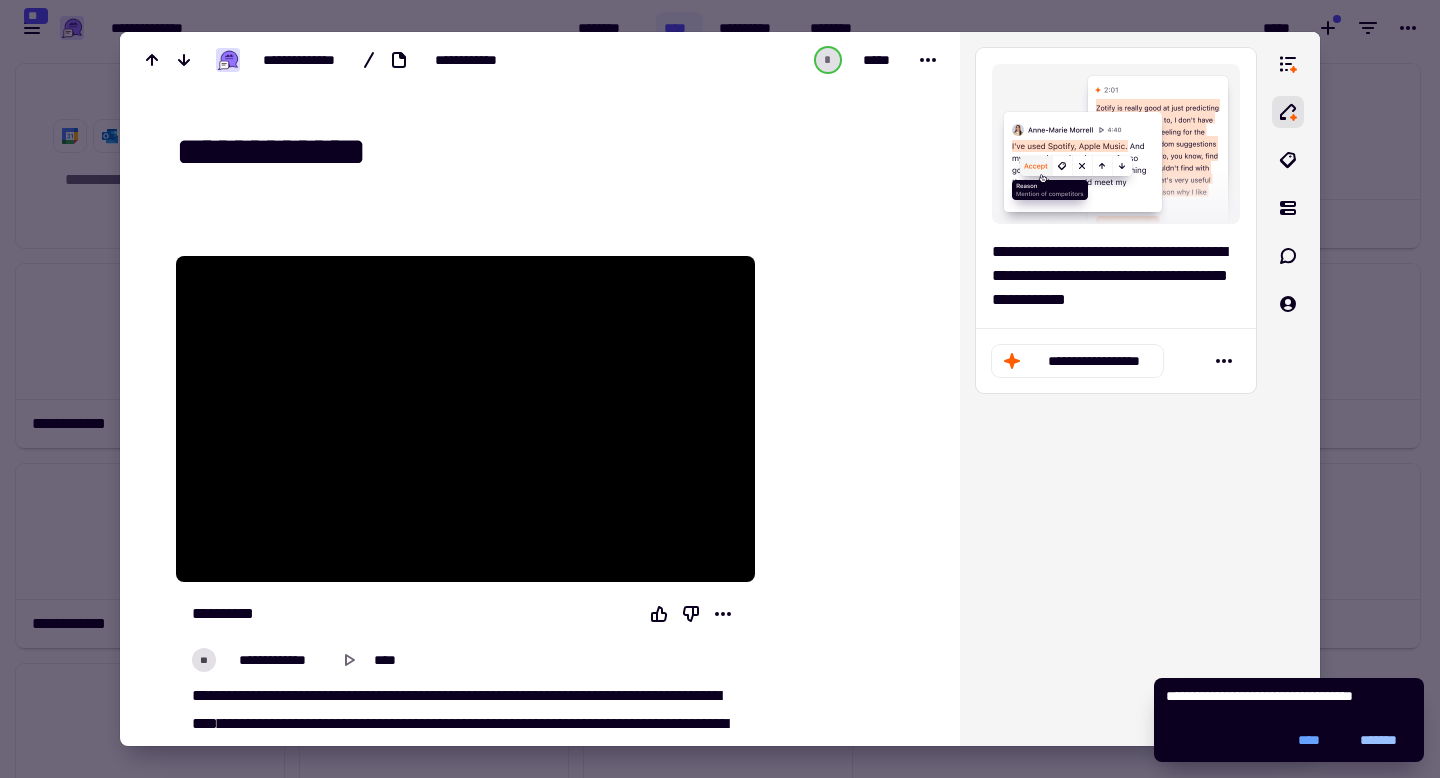 click on "*******" 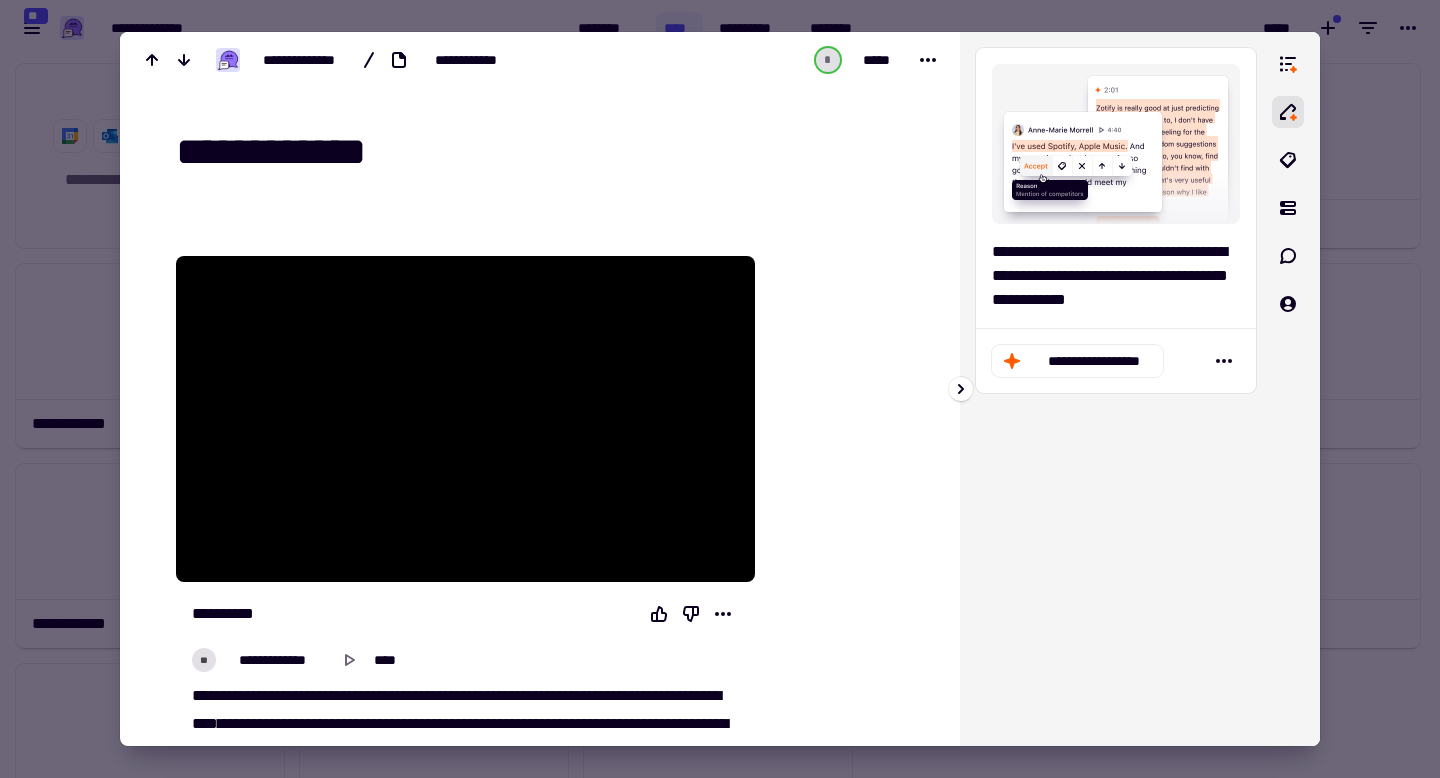 click at bounding box center (1288, 389) 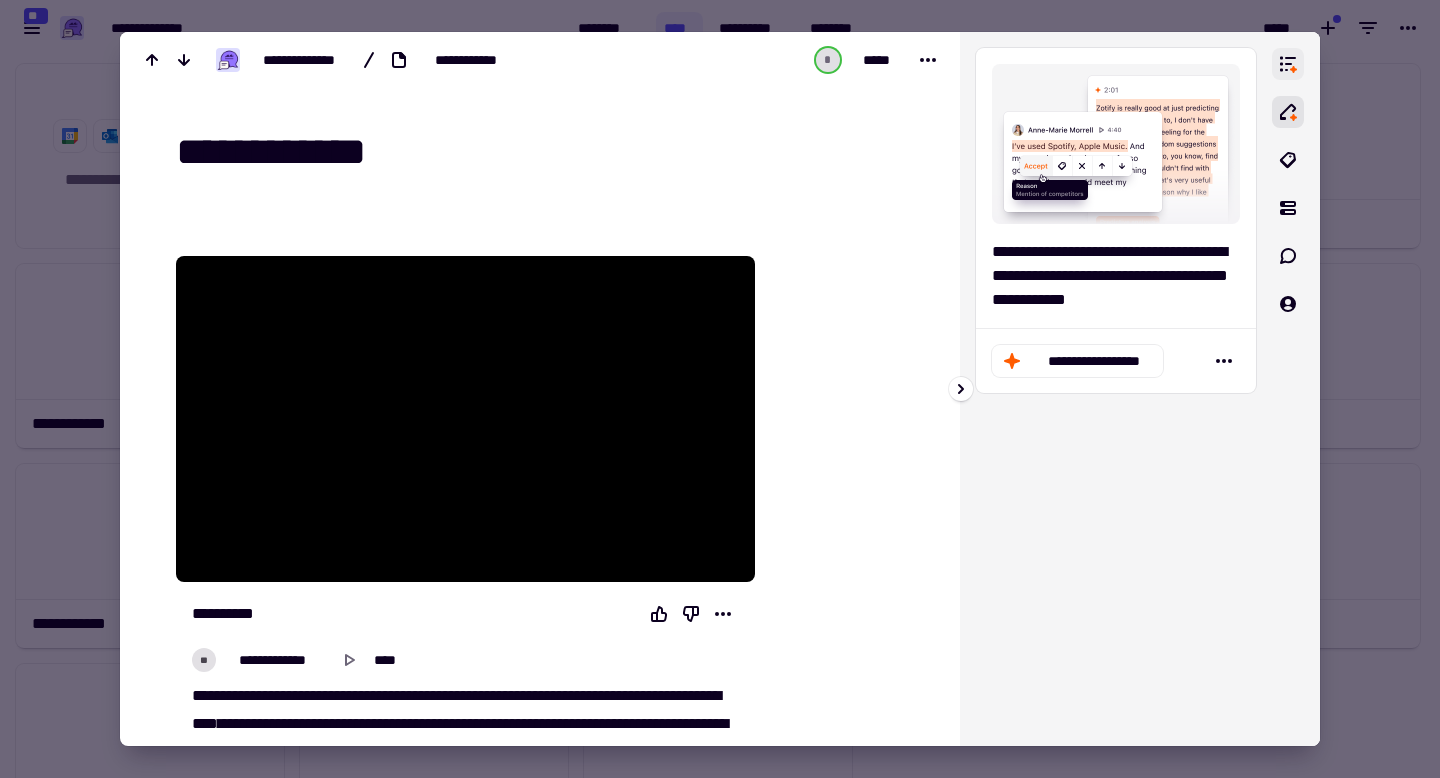 click 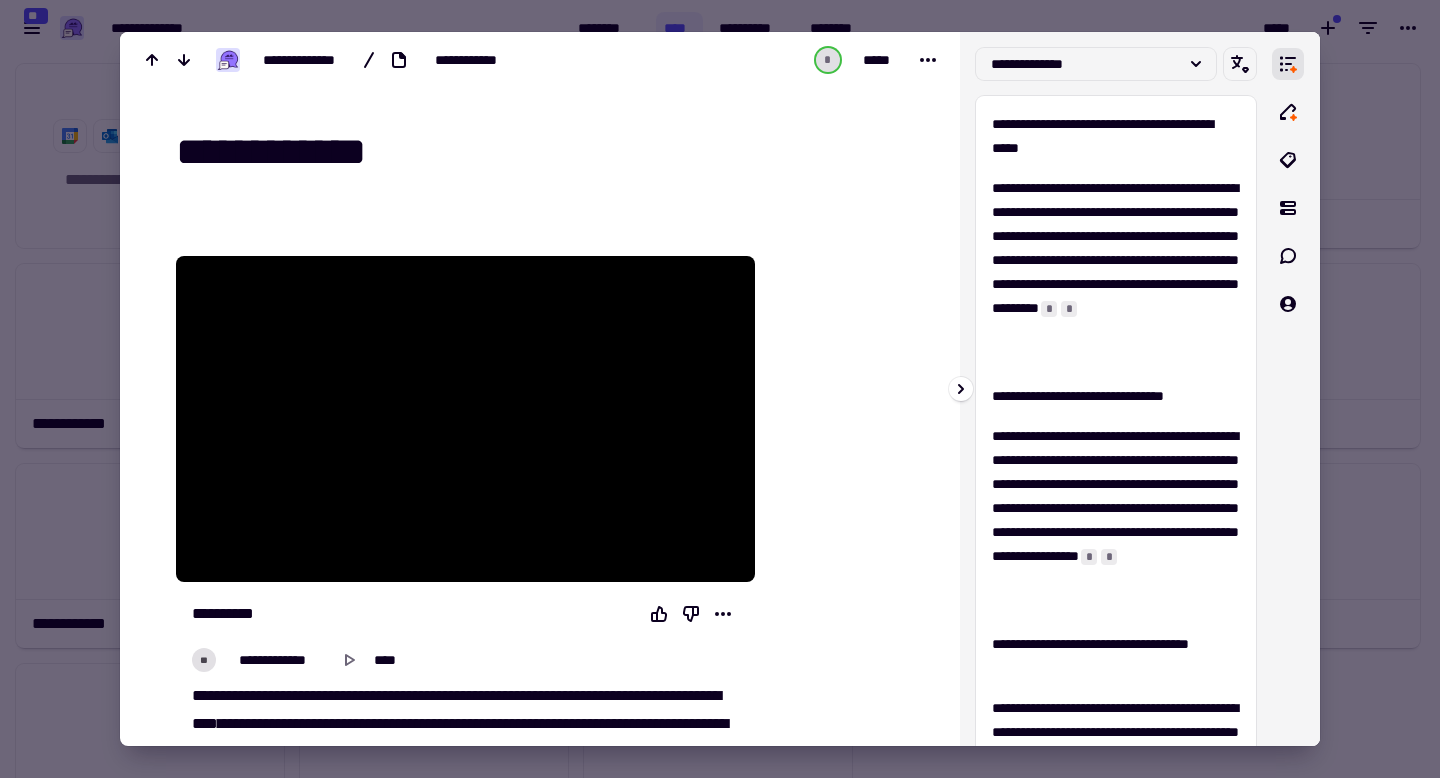 click on "**********" at bounding box center [1116, 389] 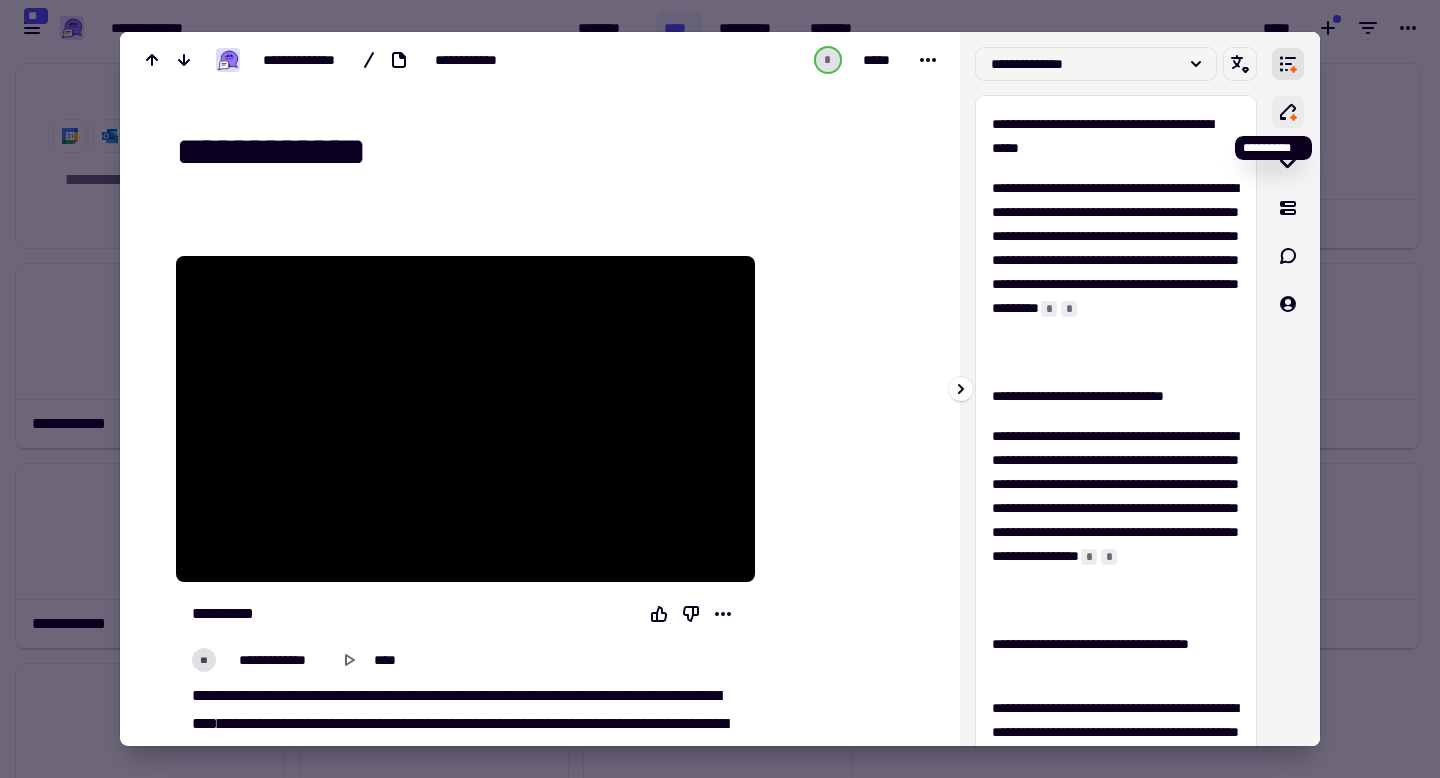 click 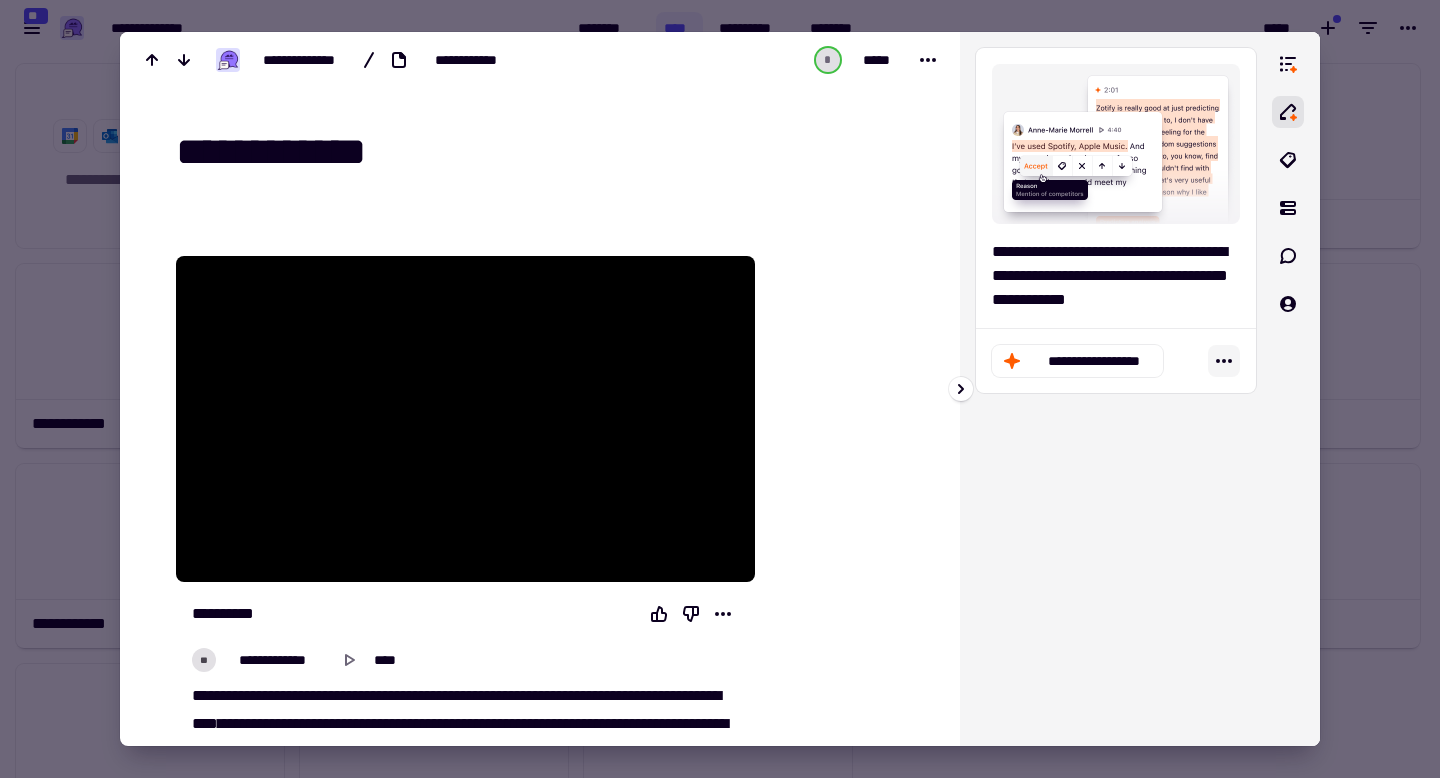 click 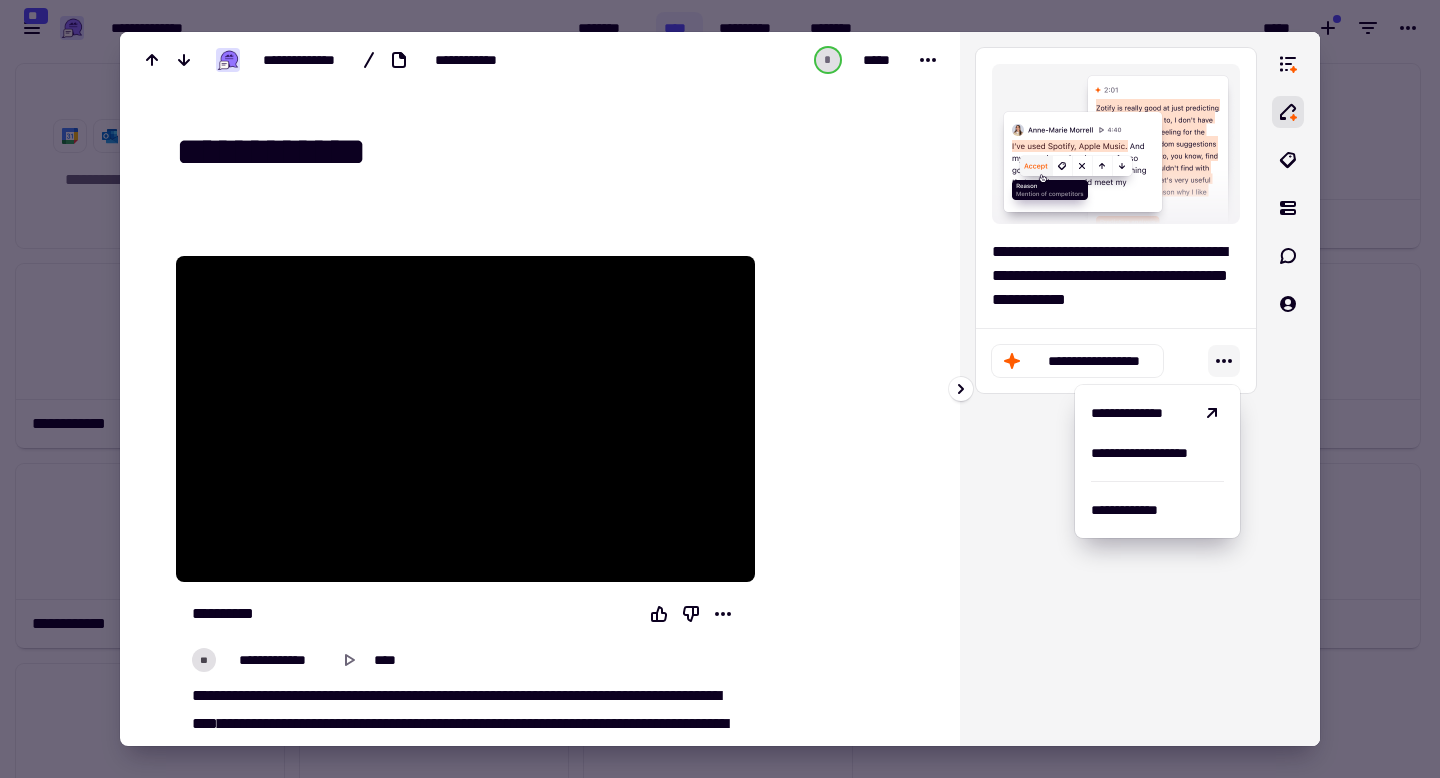 click 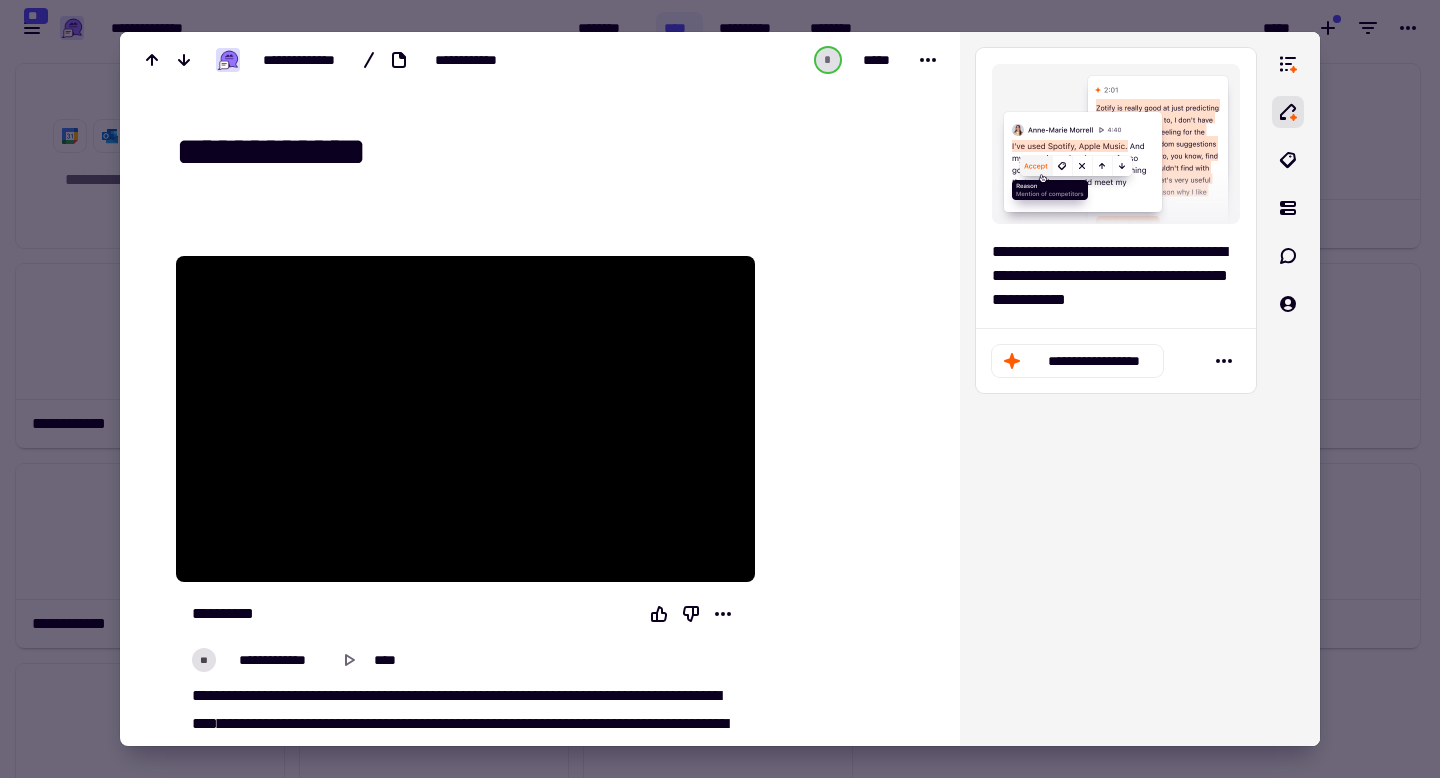 click at bounding box center (720, 389) 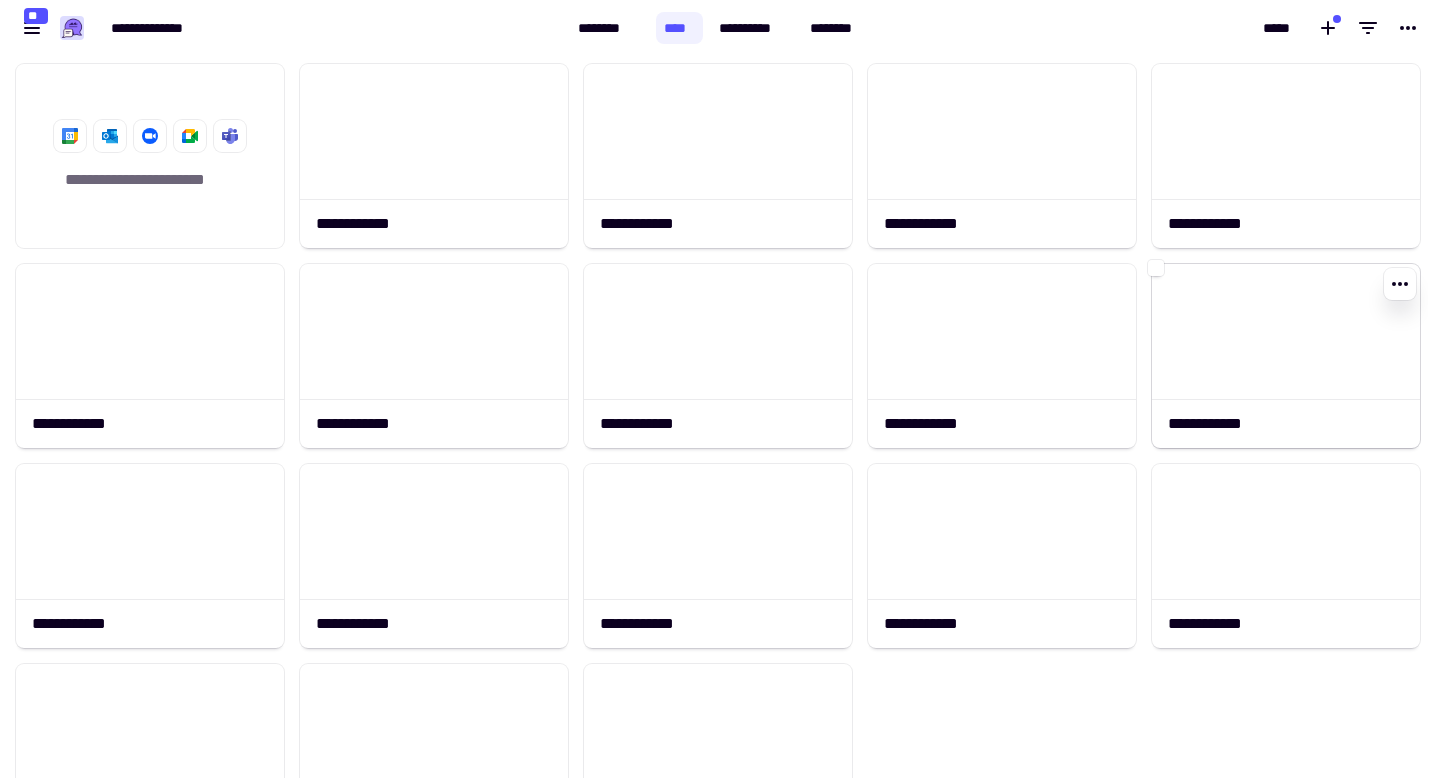 click 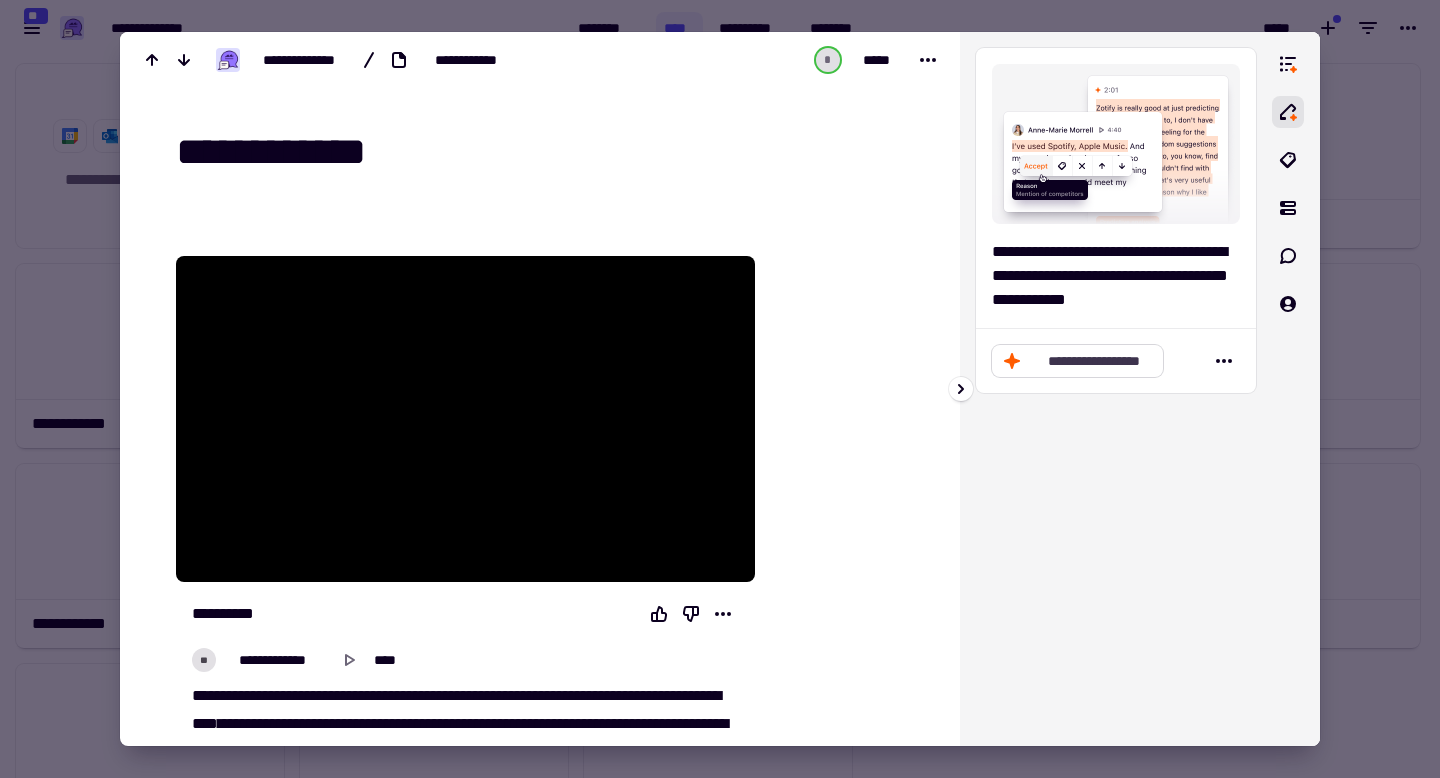 click on "**********" 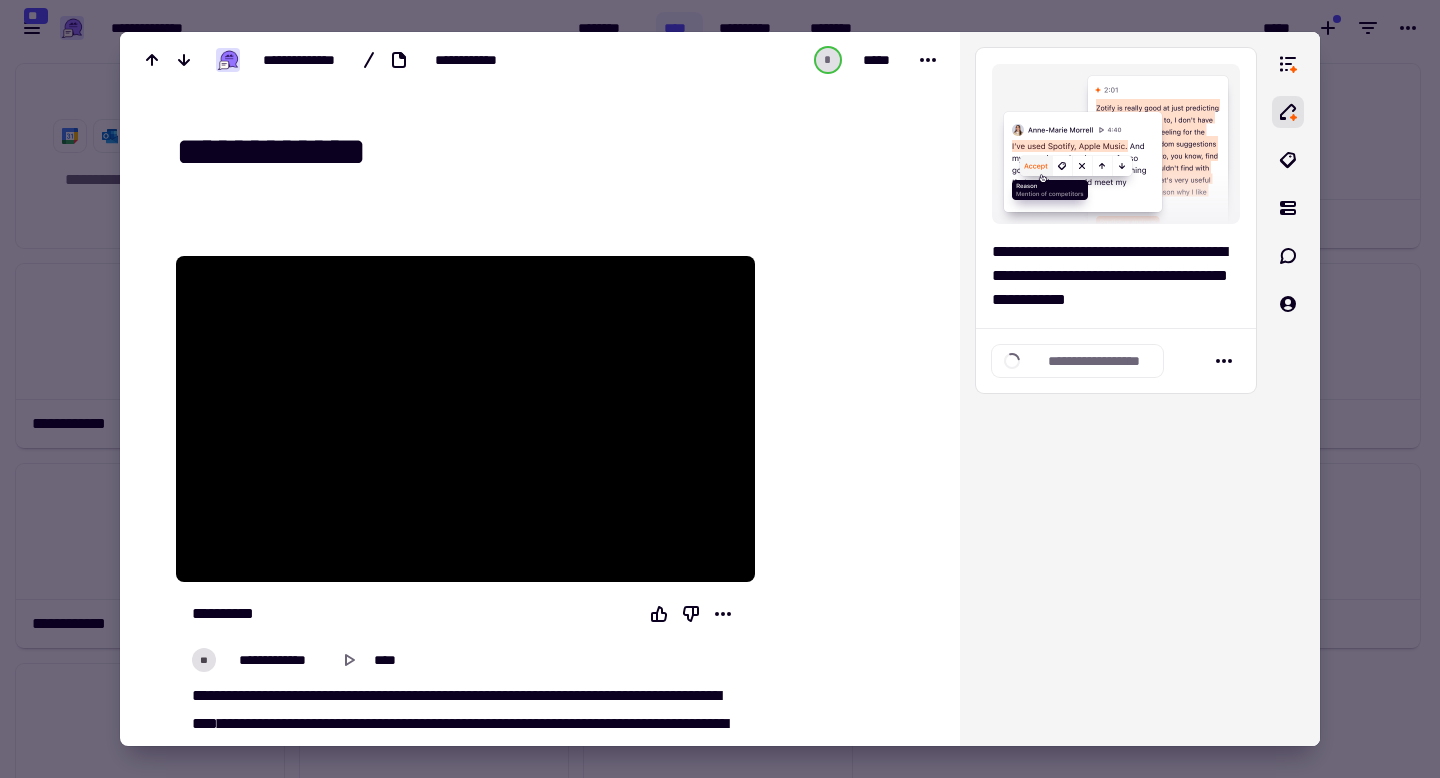 click at bounding box center [720, 389] 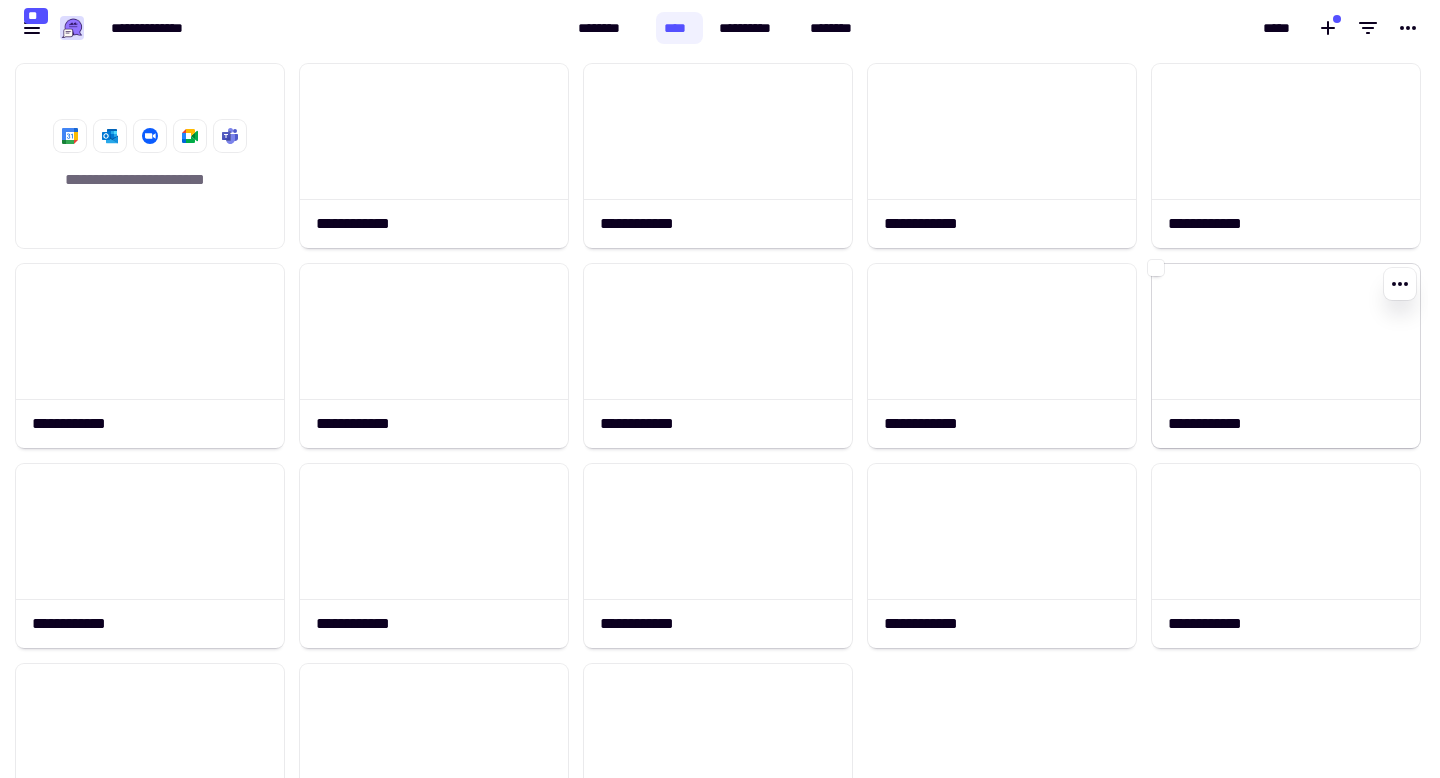 click 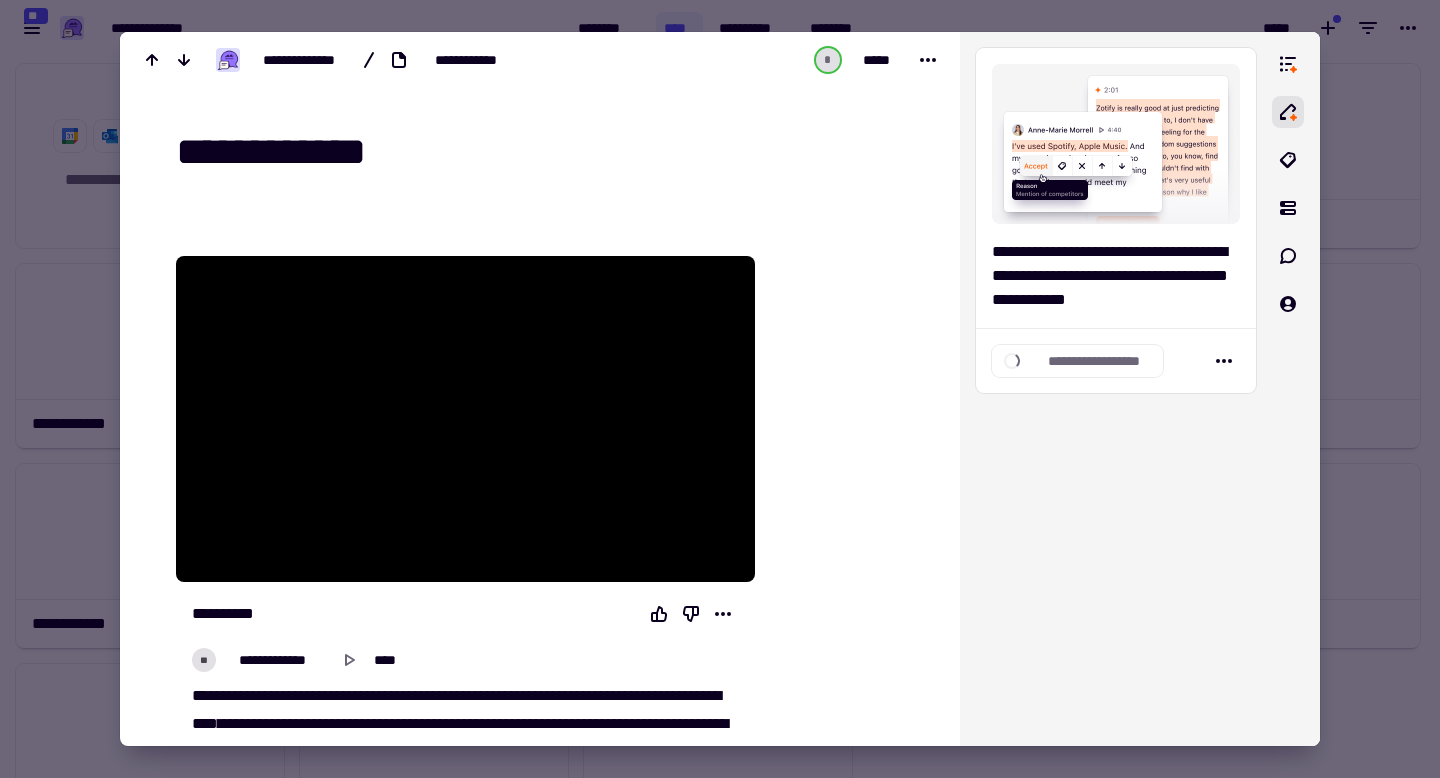 click at bounding box center (720, 389) 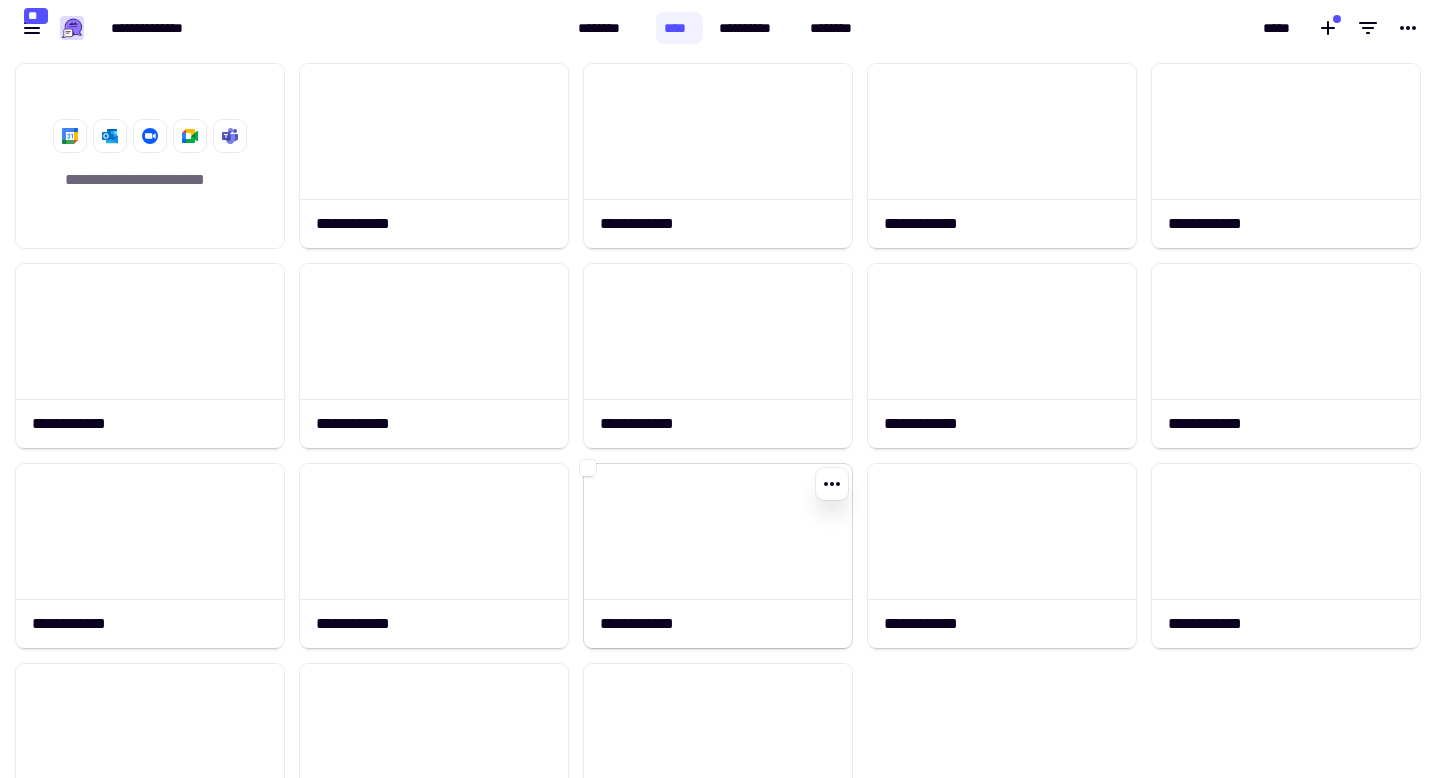 scroll, scrollTop: 142, scrollLeft: 0, axis: vertical 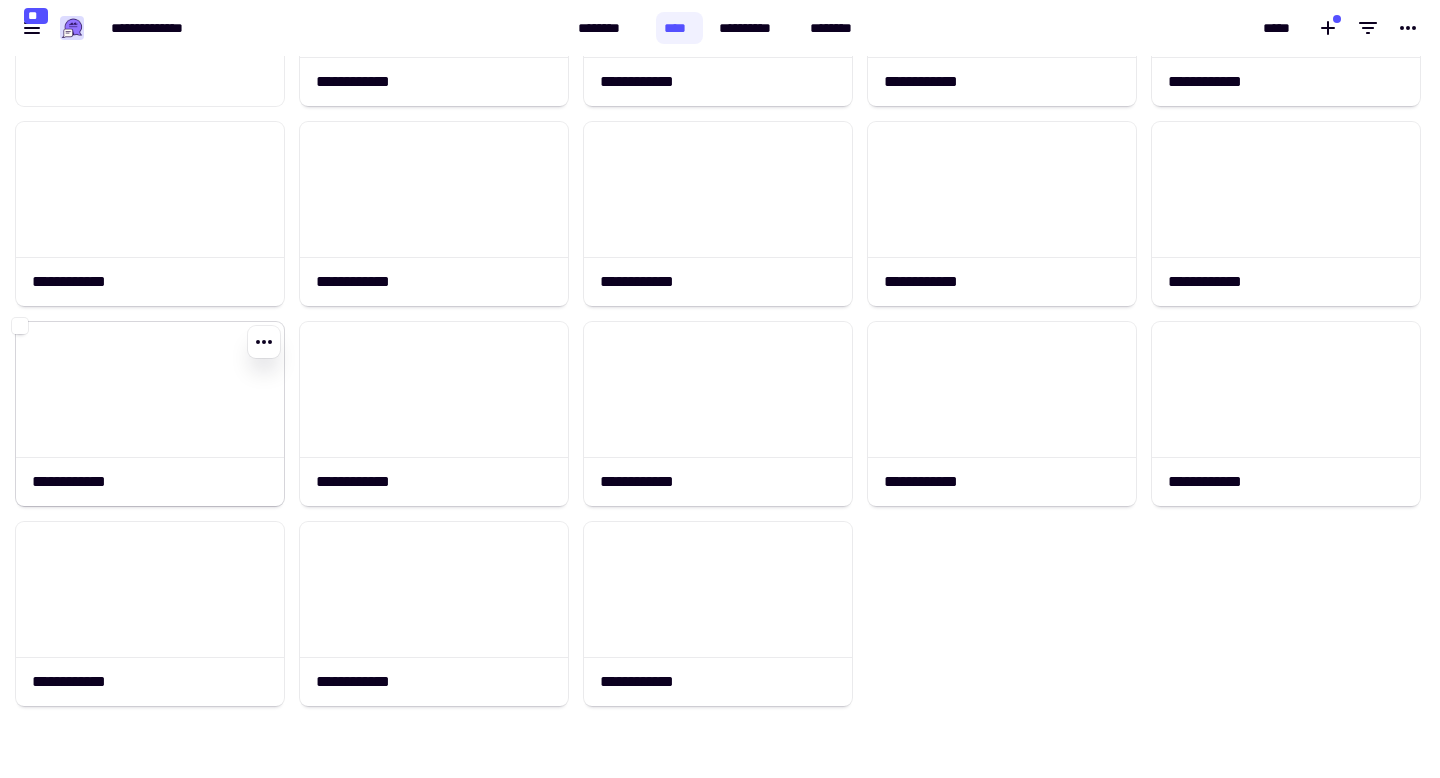 click 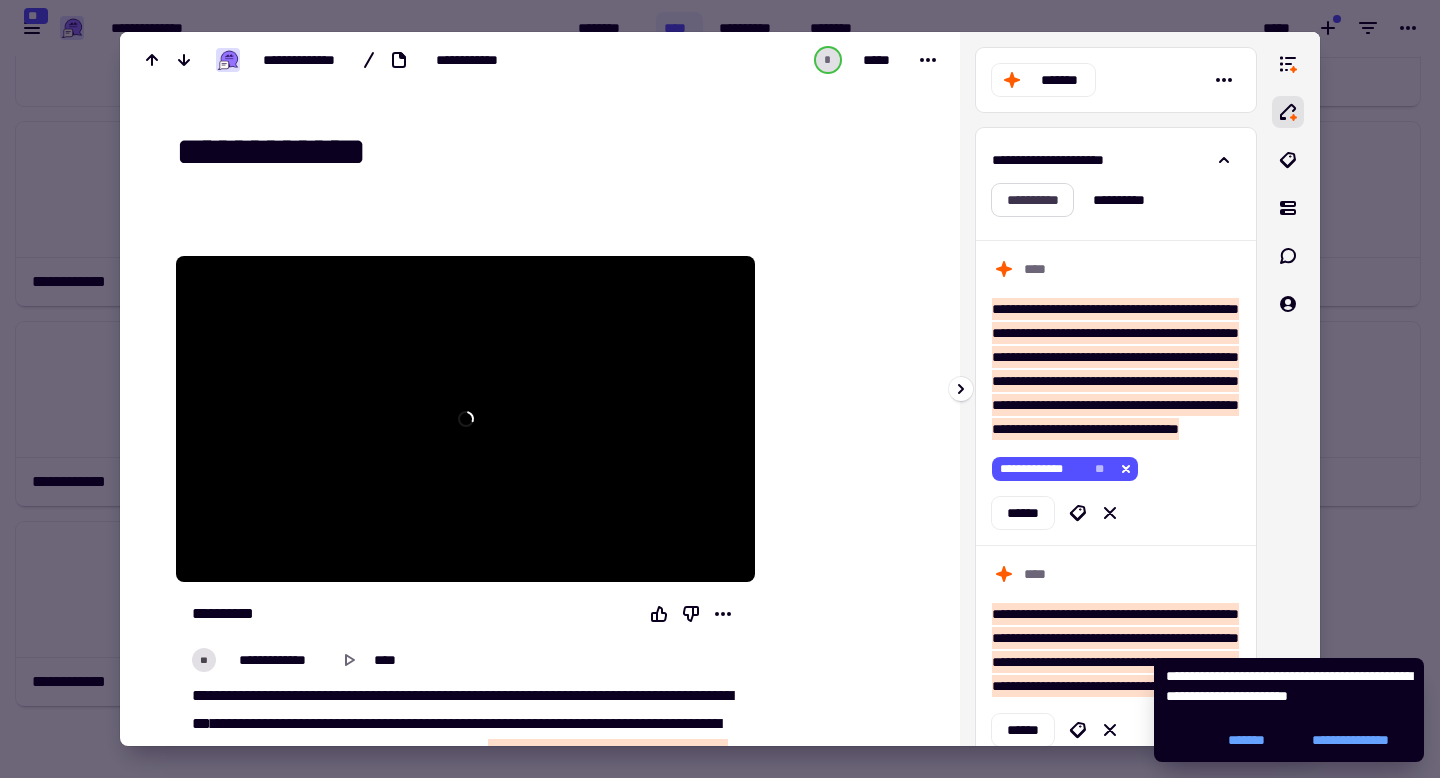 click on "**********" 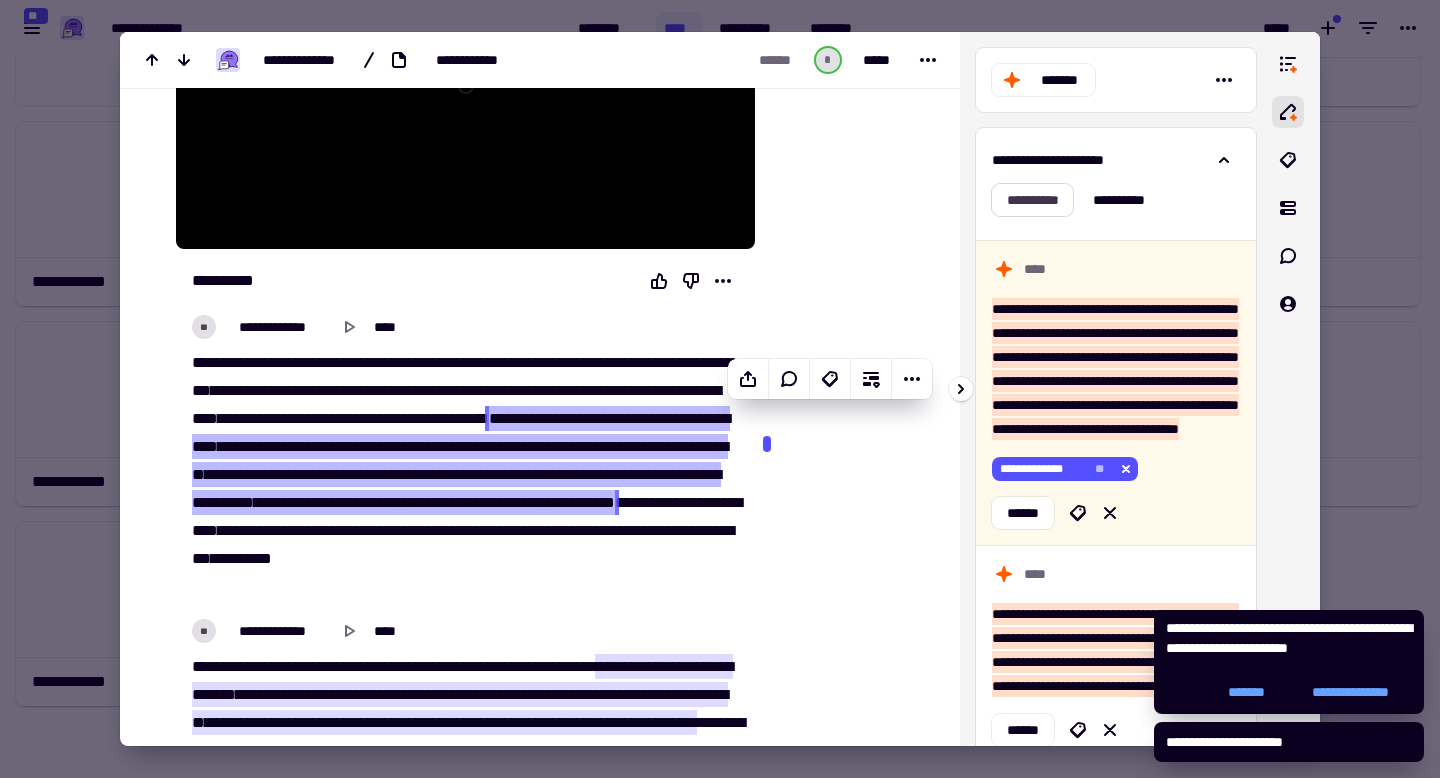 scroll, scrollTop: 374, scrollLeft: 0, axis: vertical 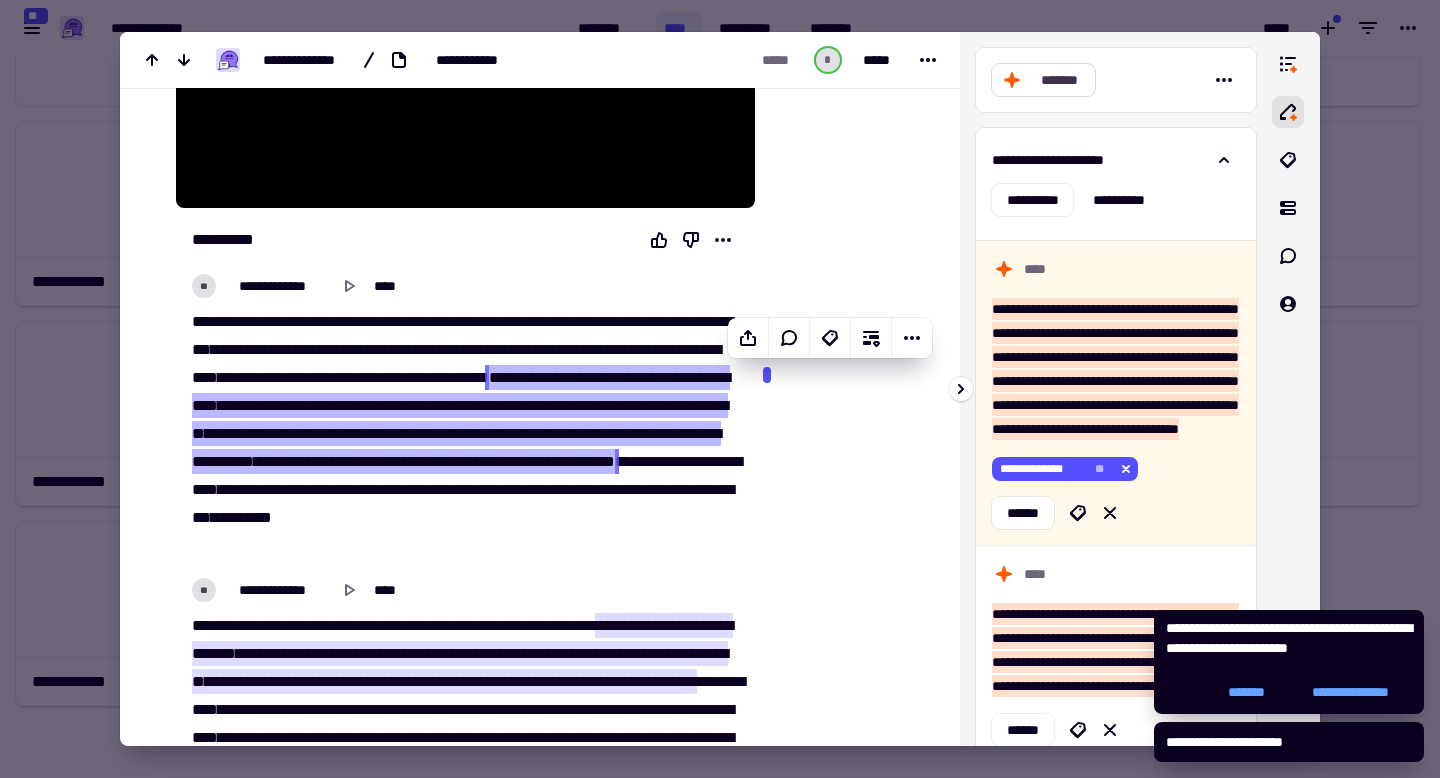 click on "*******" 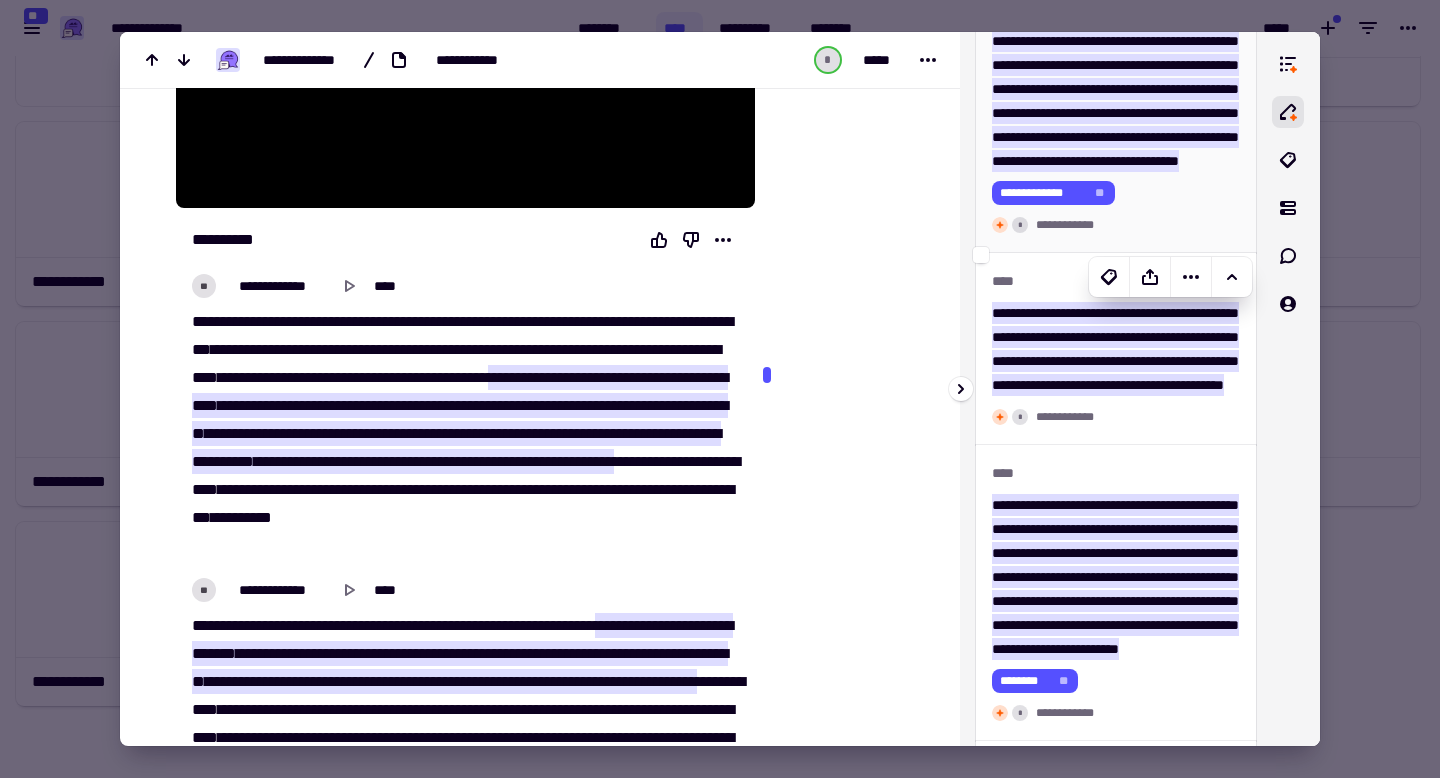 scroll, scrollTop: 0, scrollLeft: 0, axis: both 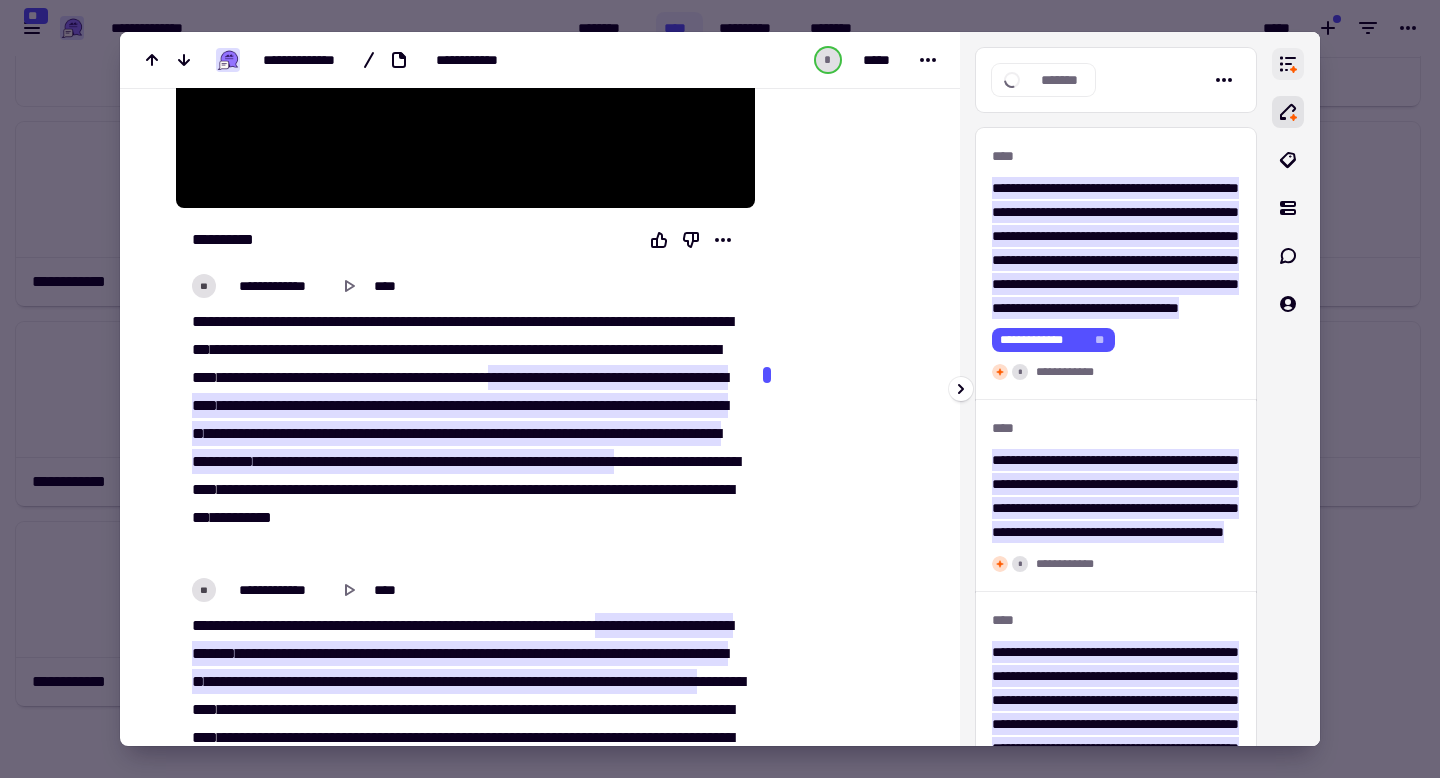 click 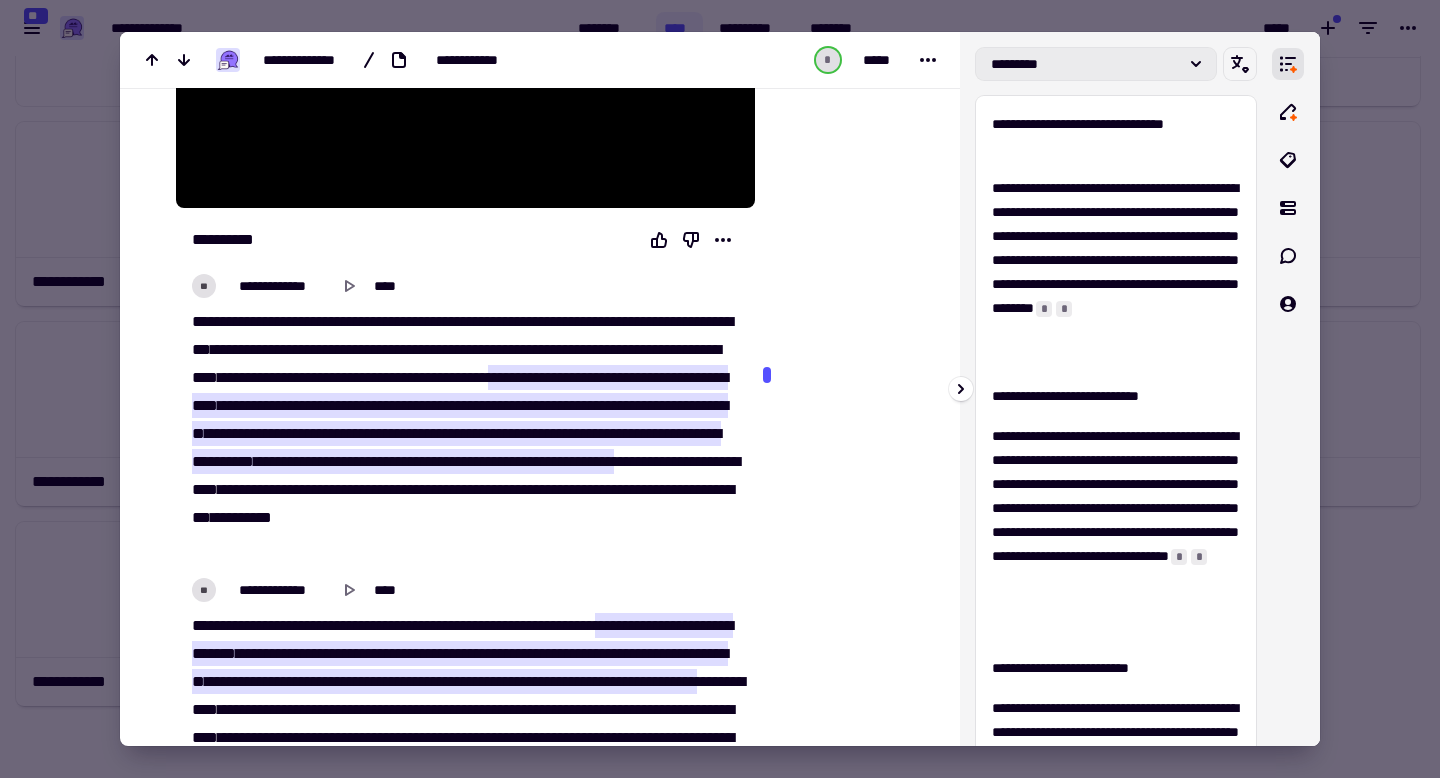 click on "*********" 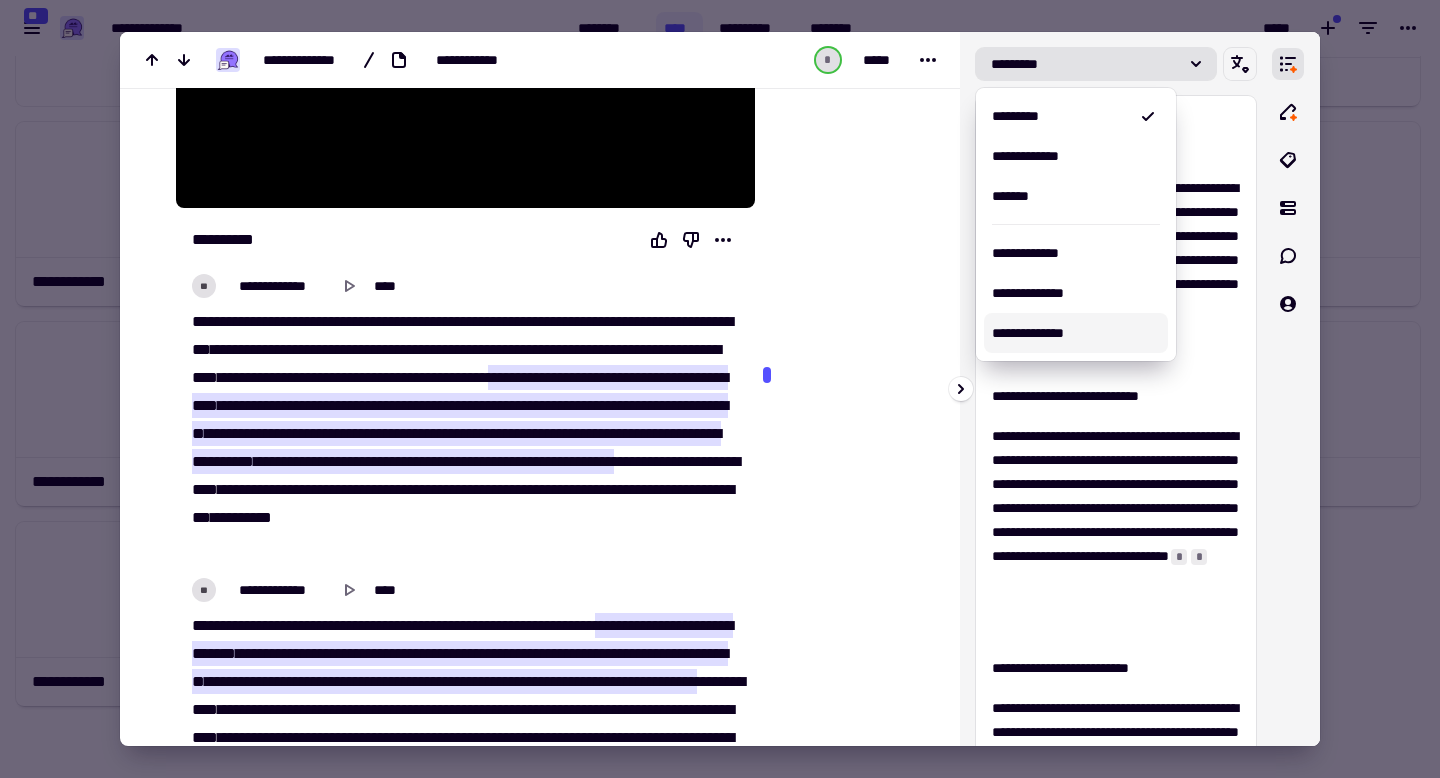click on "**********" at bounding box center [1076, 333] 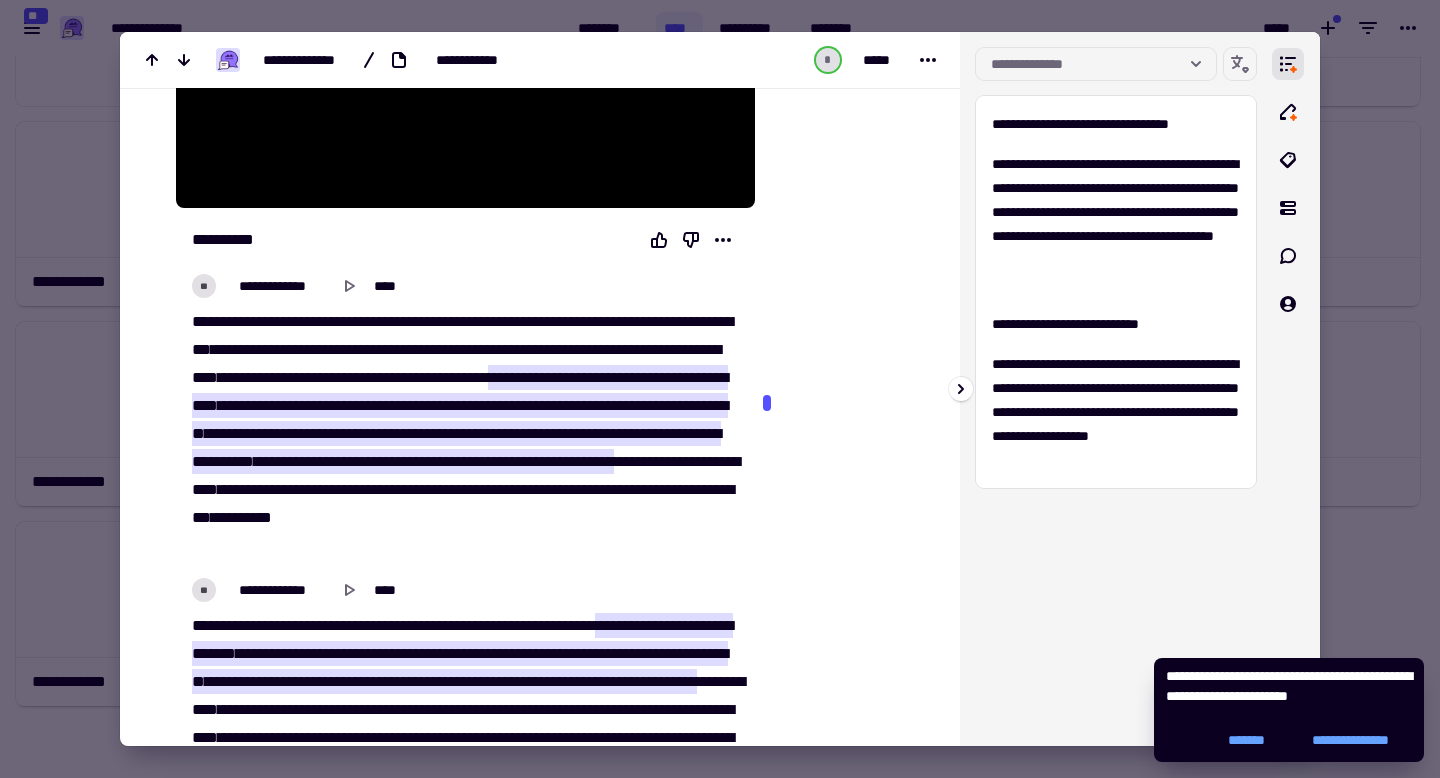 click at bounding box center (1296, 389) 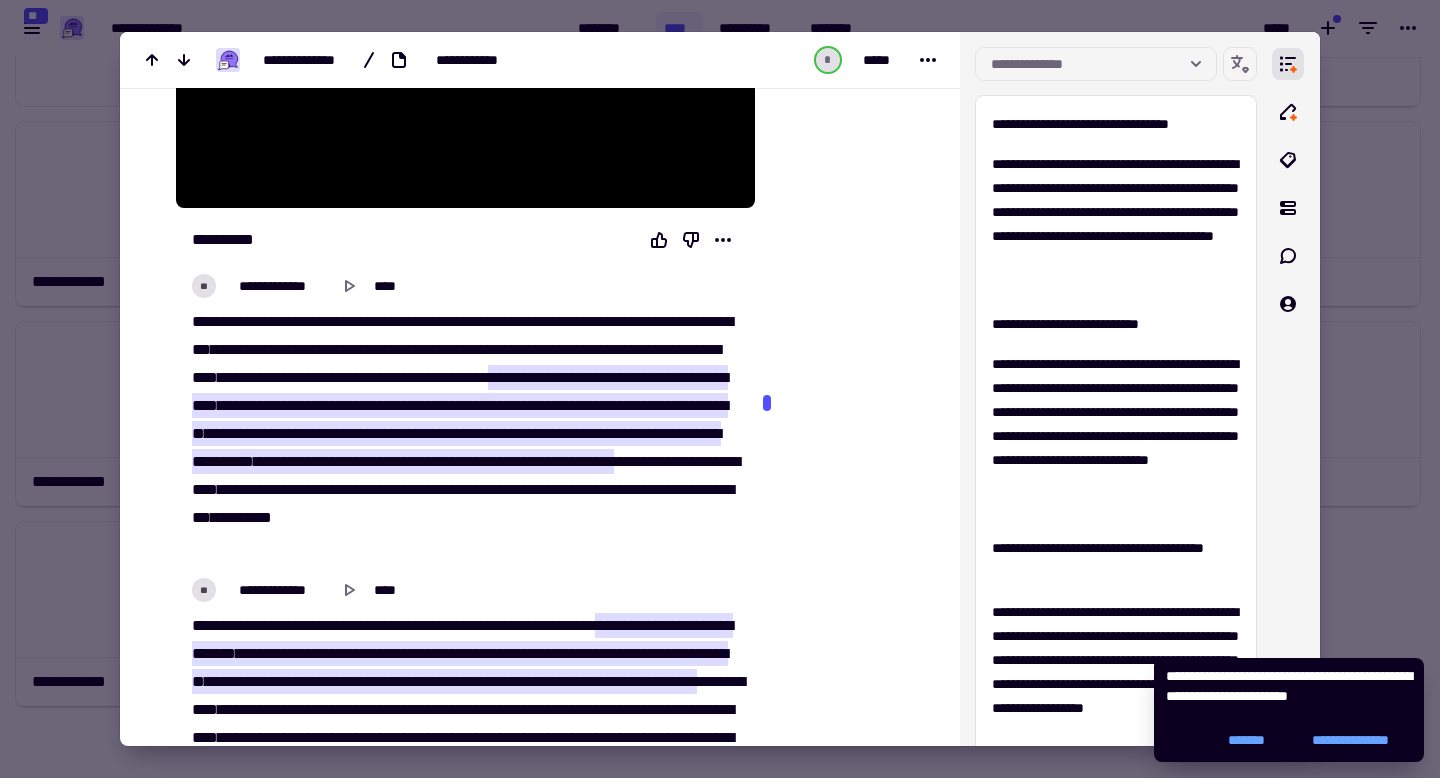 click at bounding box center (720, 389) 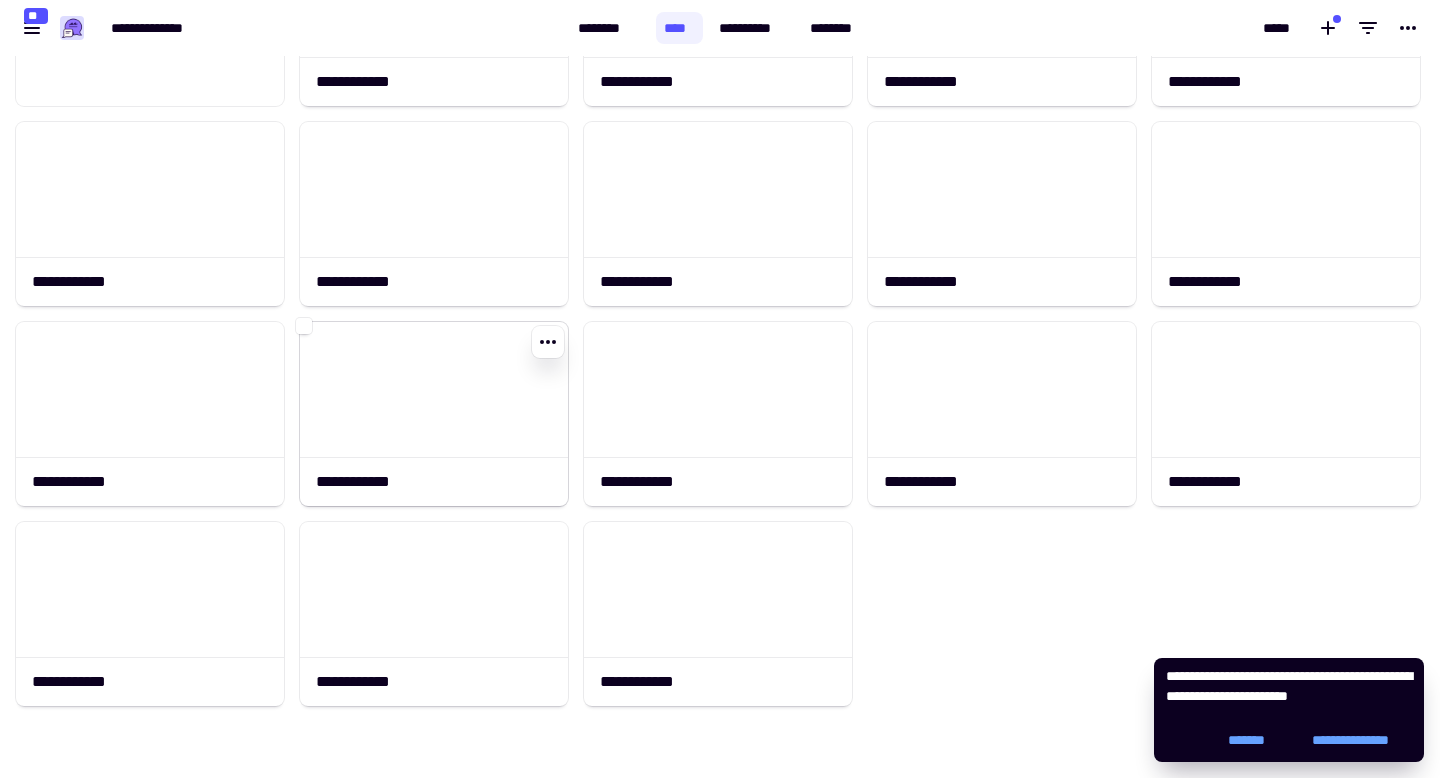 click 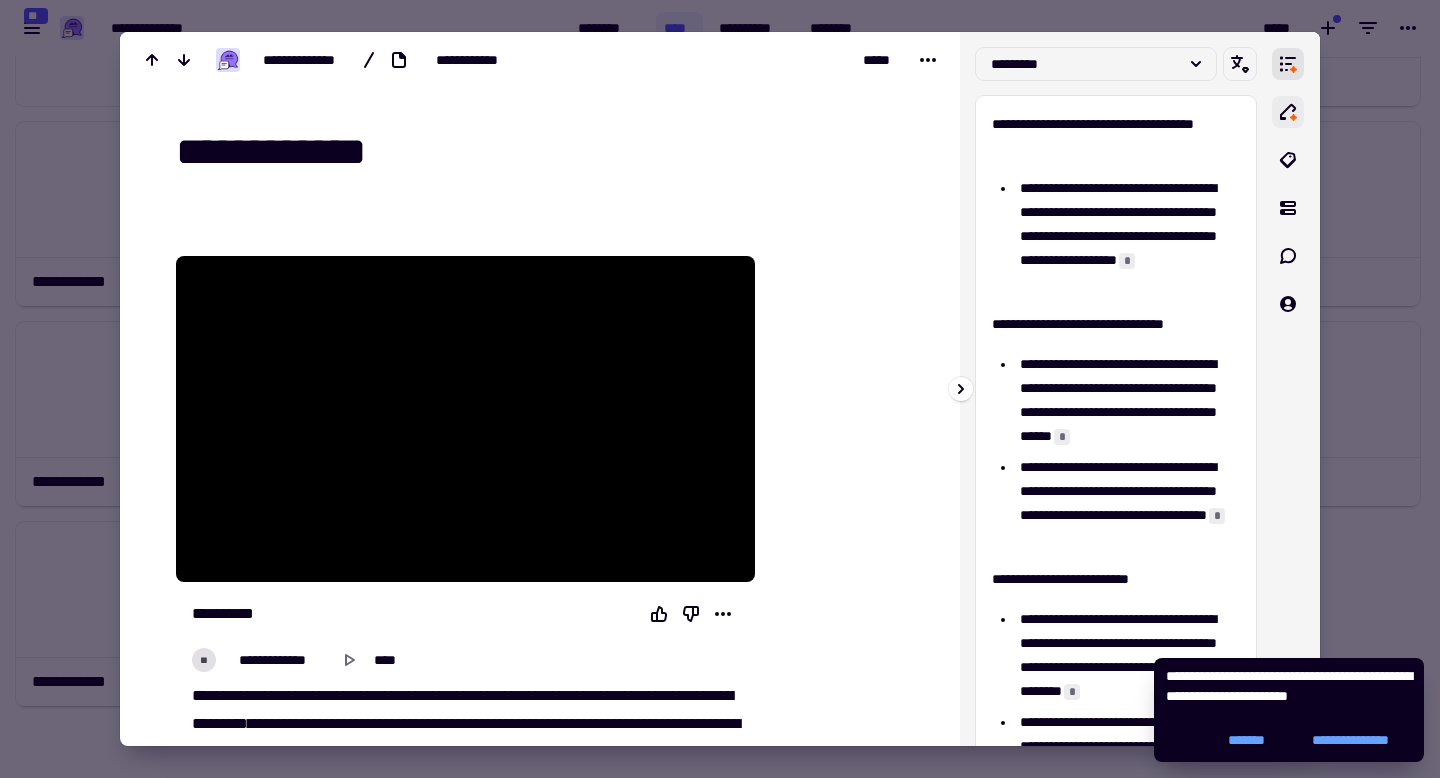 click 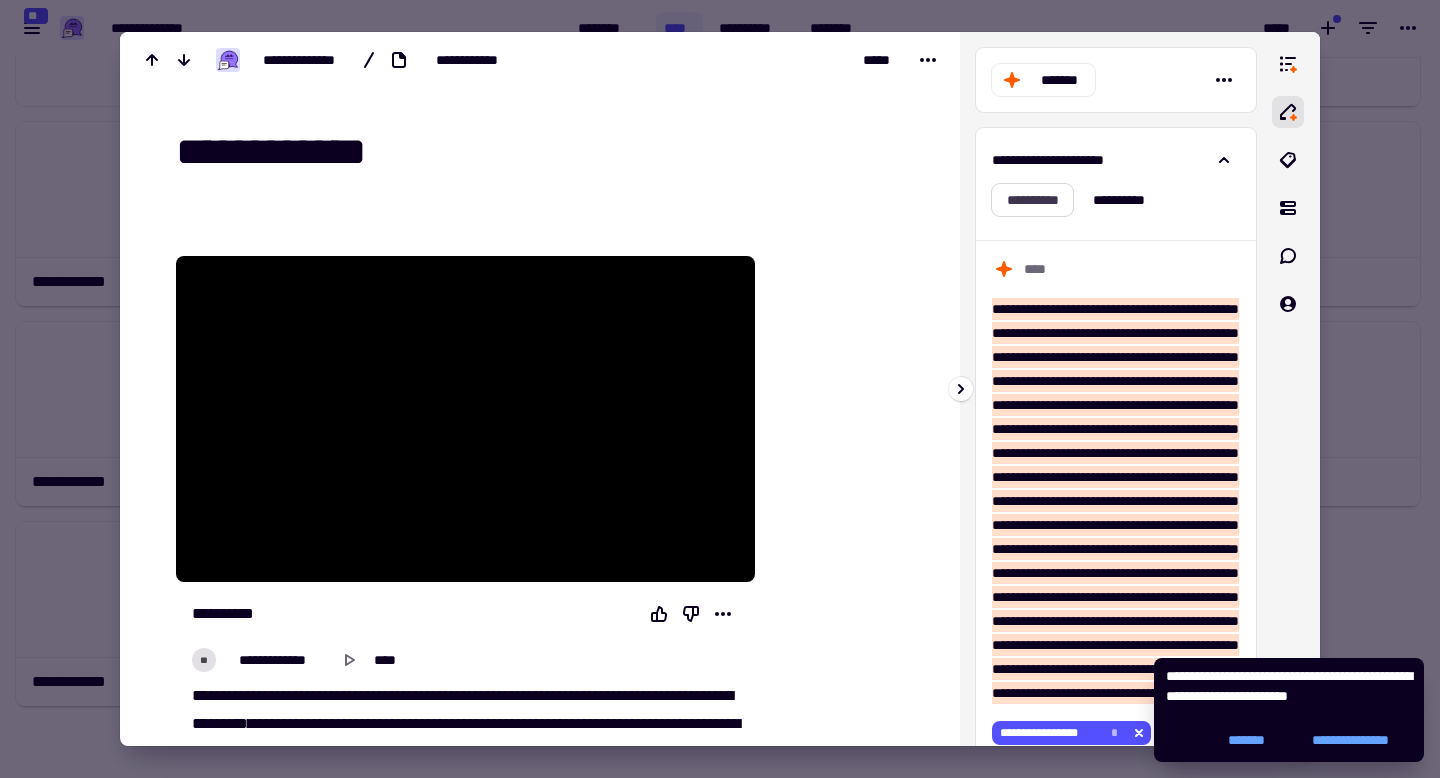 click on "**********" 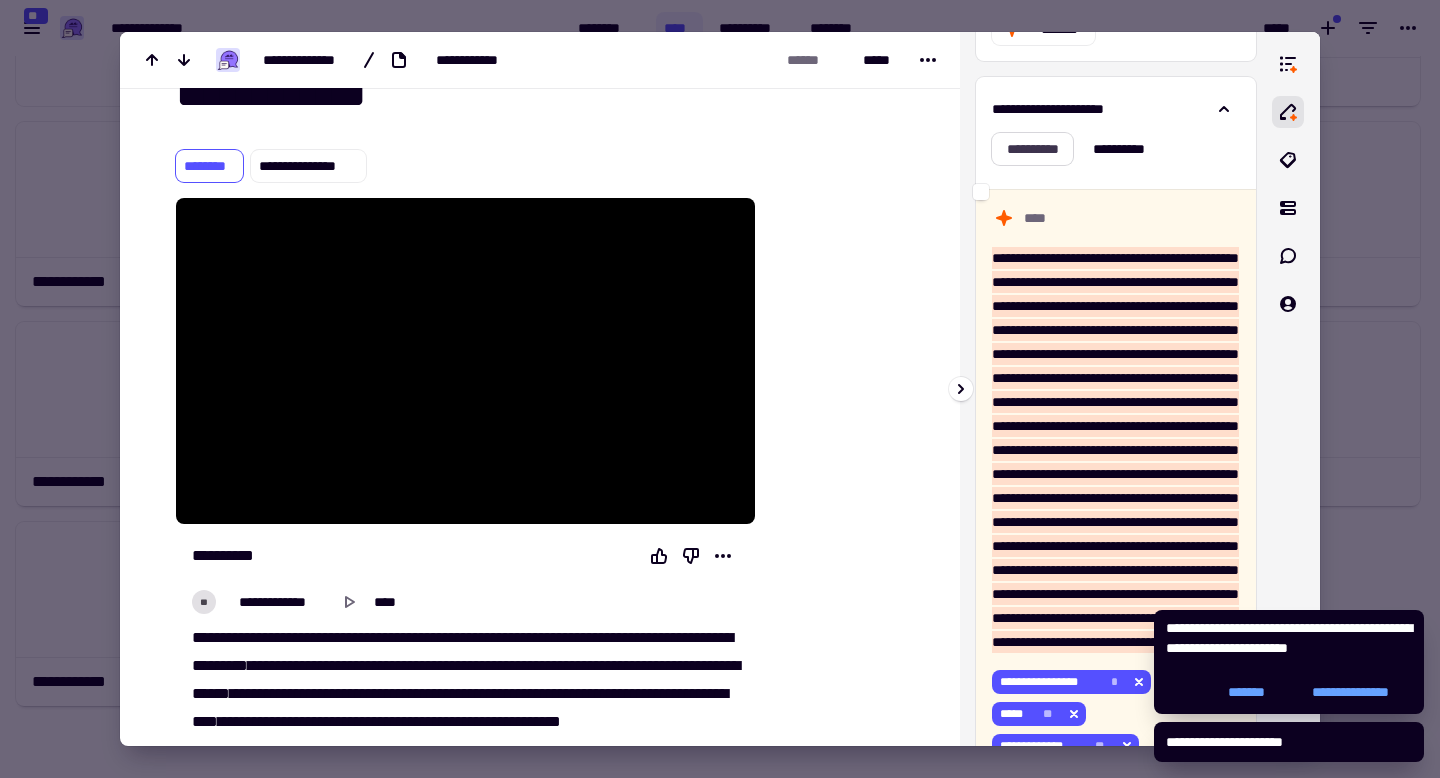 scroll, scrollTop: 239, scrollLeft: 0, axis: vertical 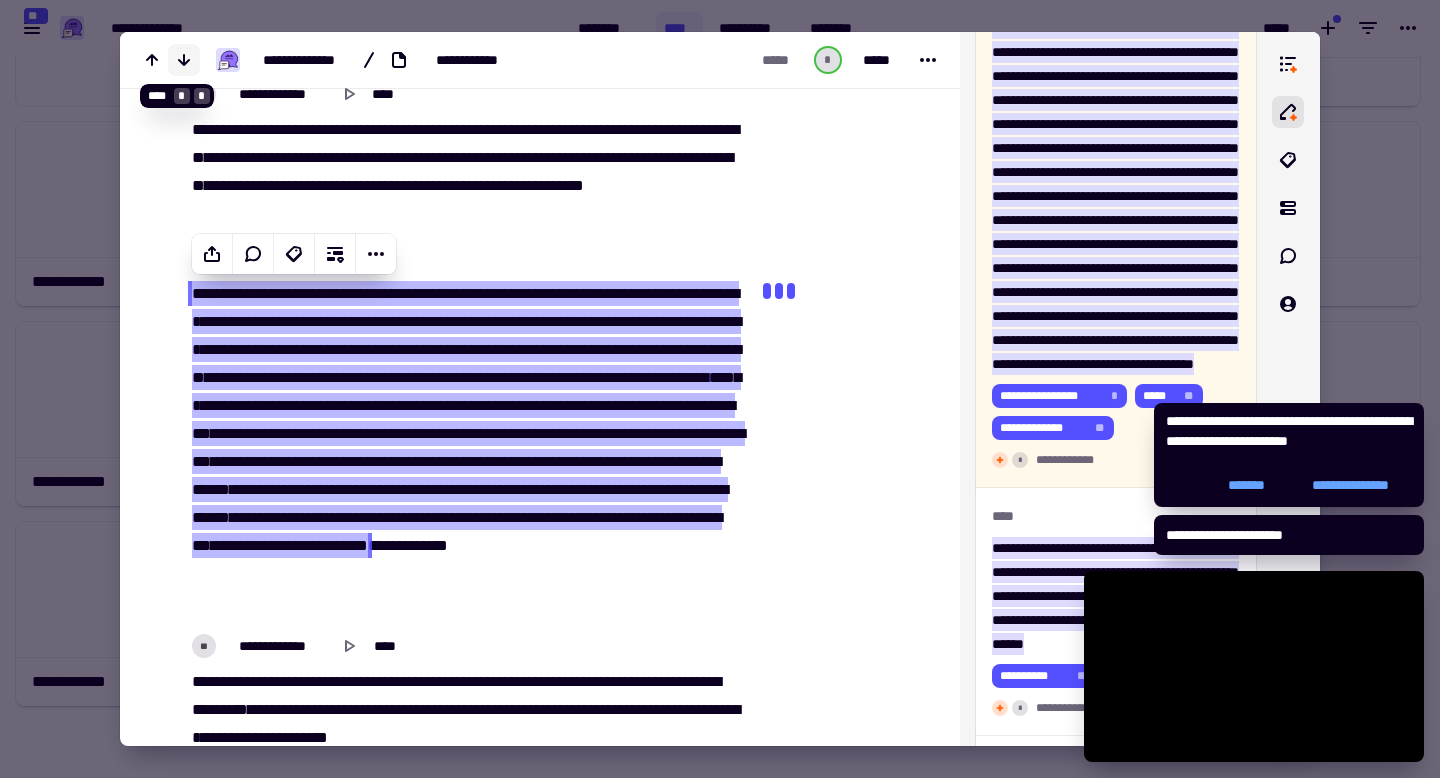 click 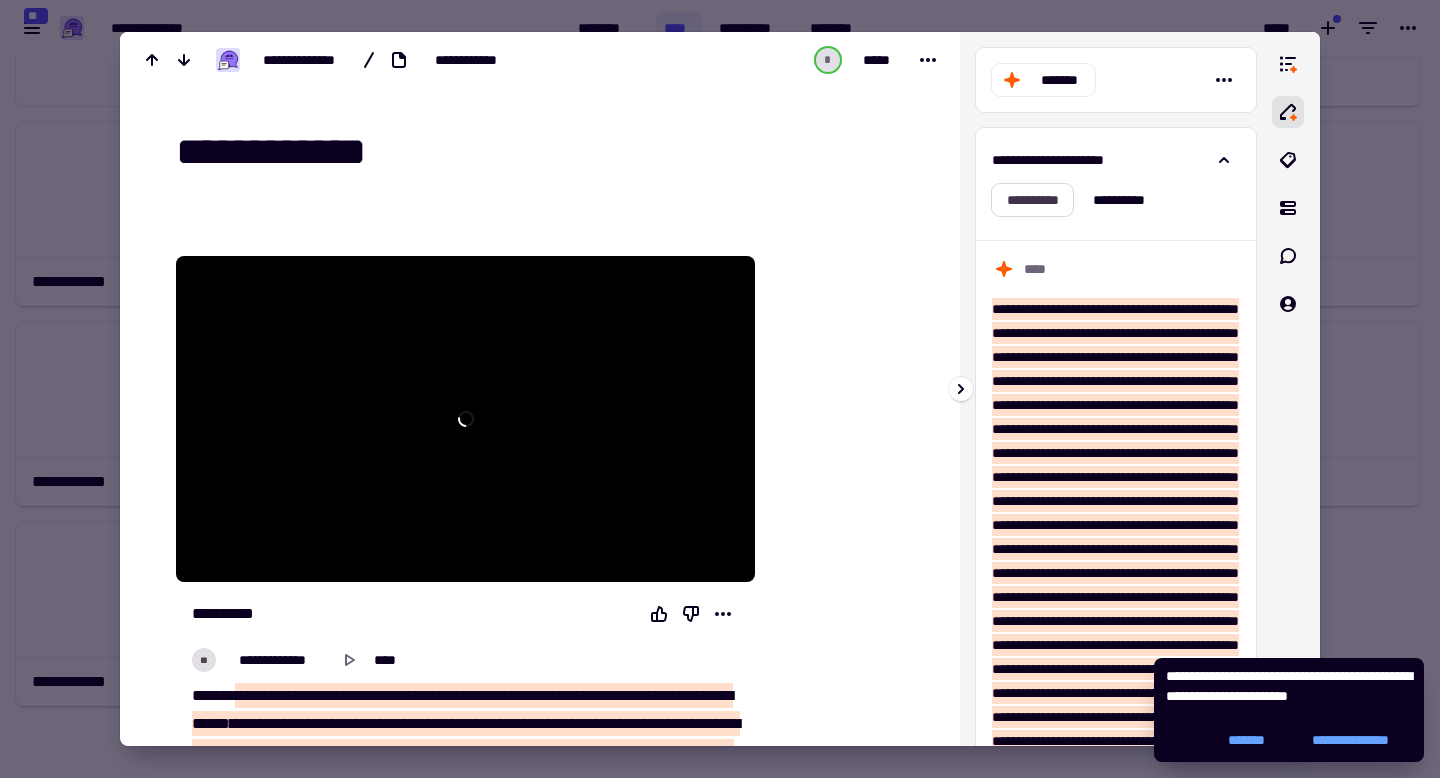 click on "**********" 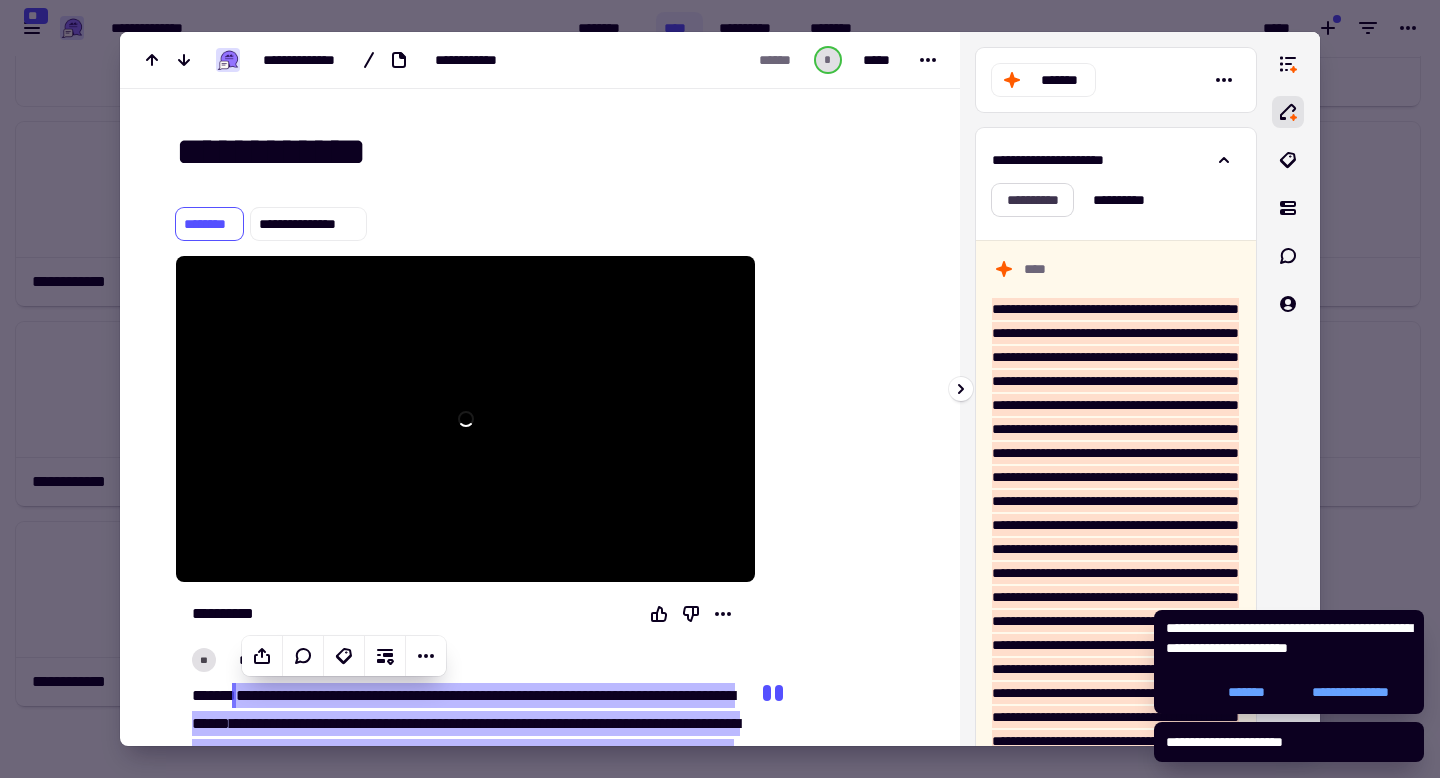 scroll, scrollTop: 329, scrollLeft: 0, axis: vertical 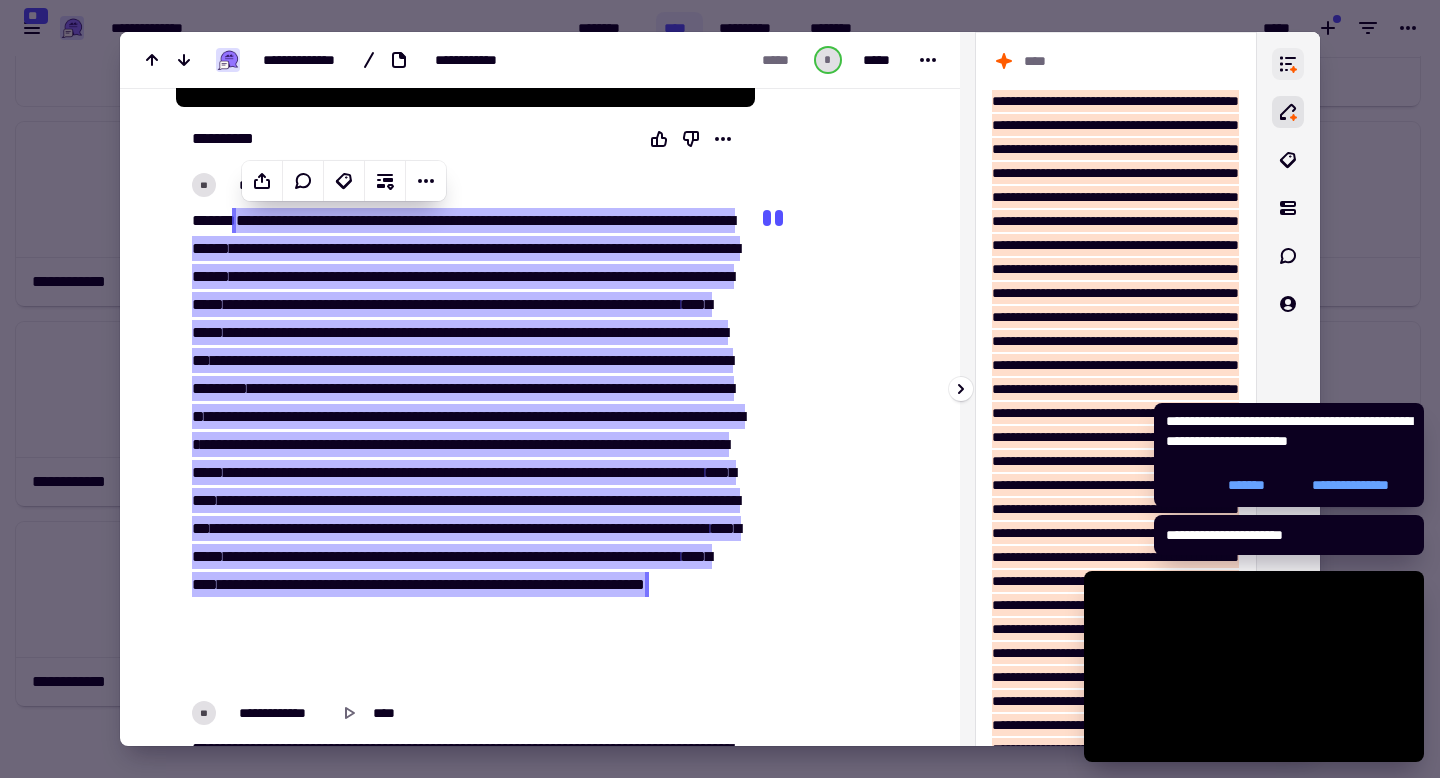 click 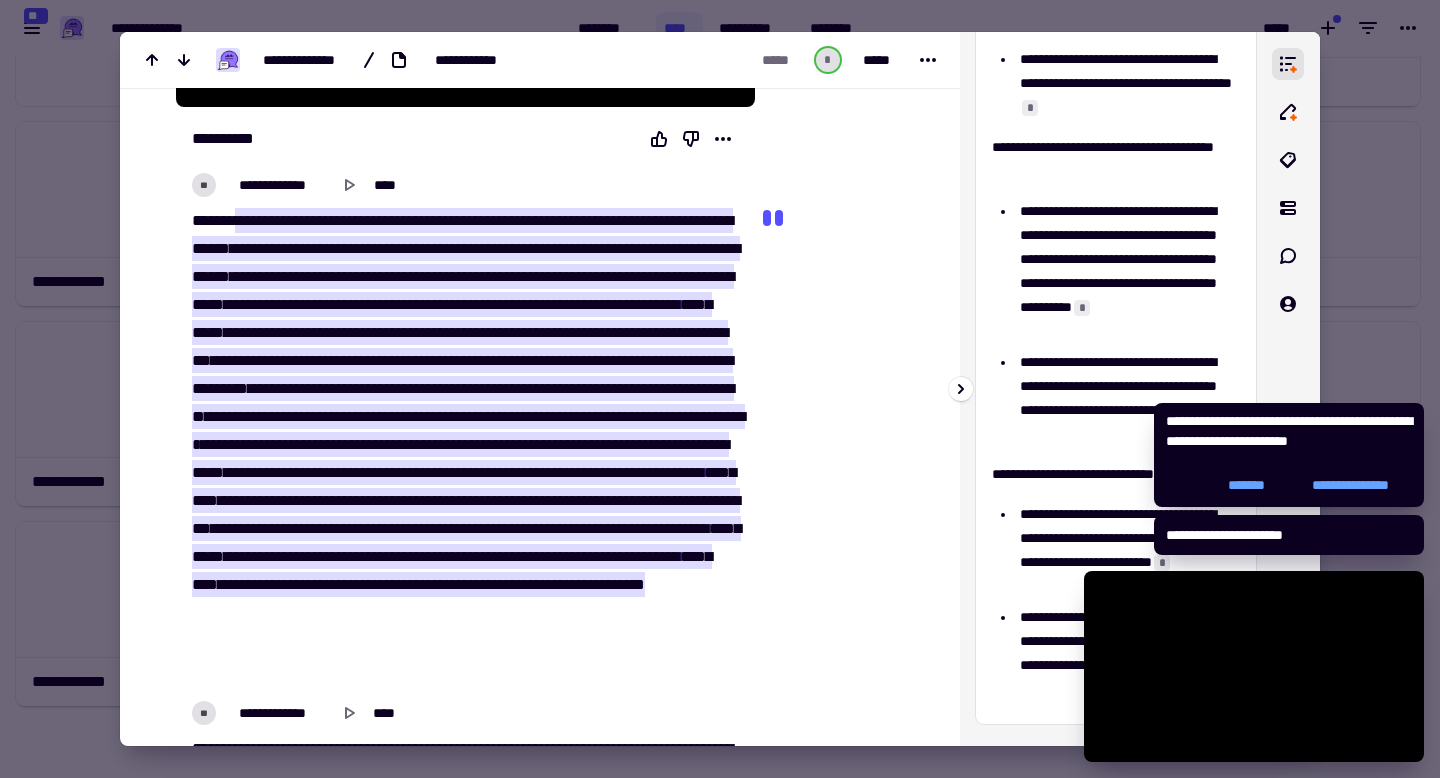 scroll, scrollTop: 0, scrollLeft: 0, axis: both 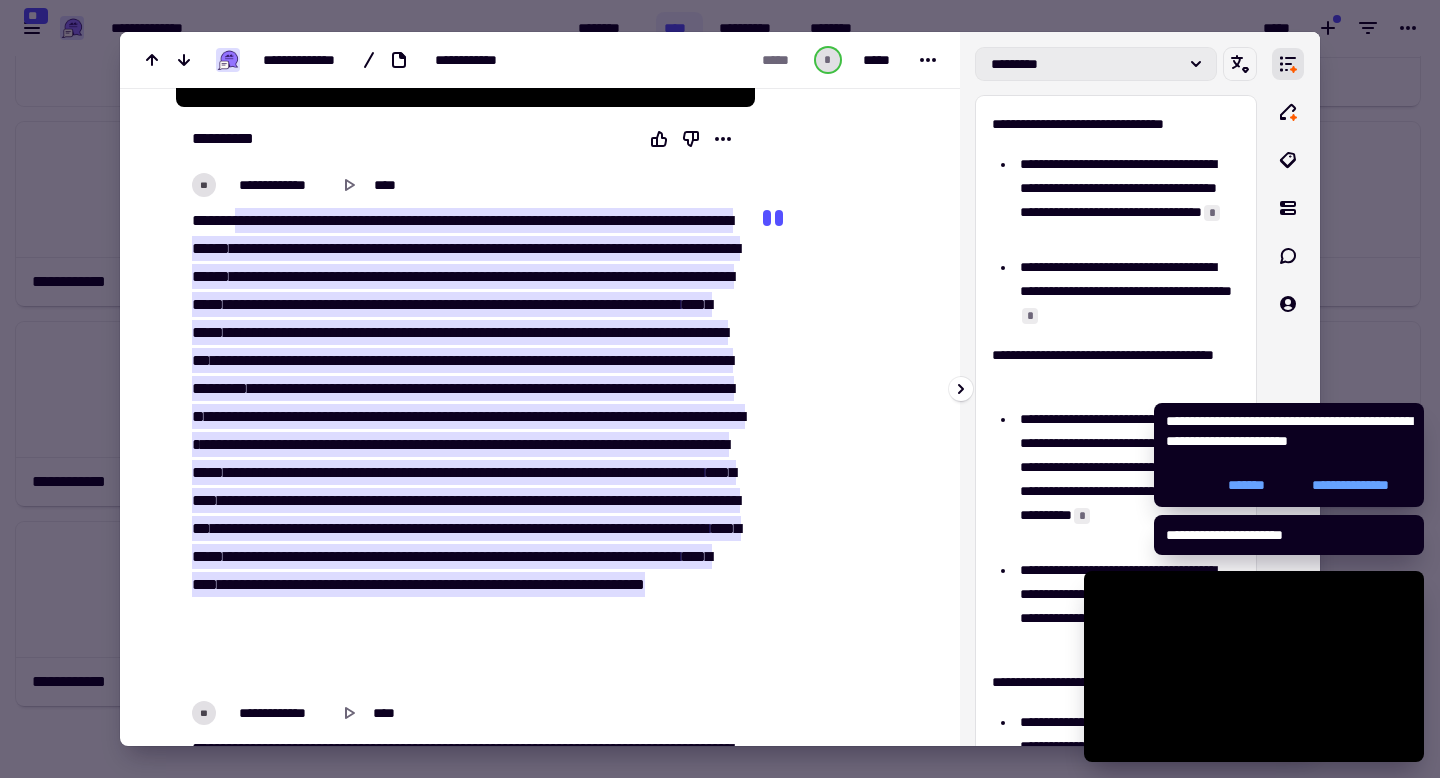 click on "*********" 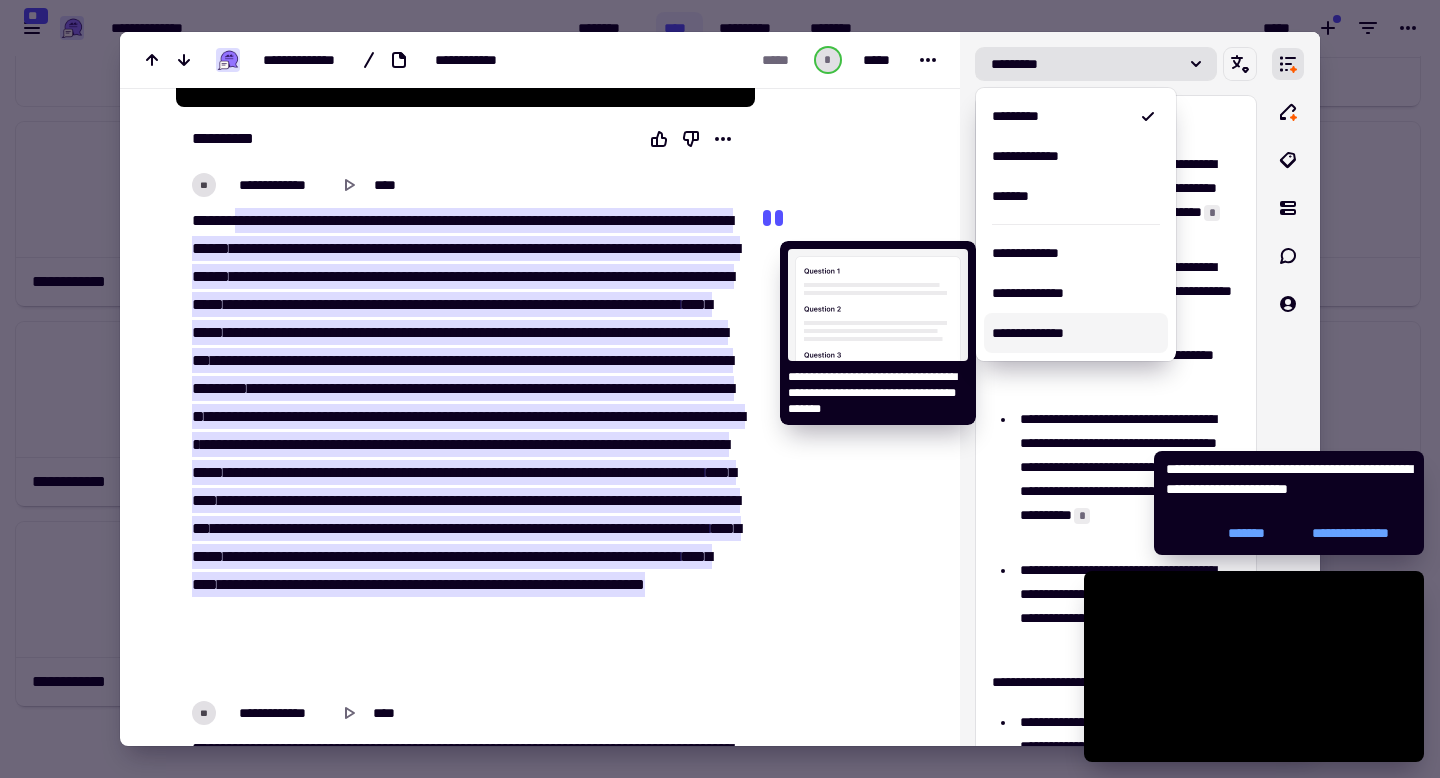 click on "**********" at bounding box center [1076, 333] 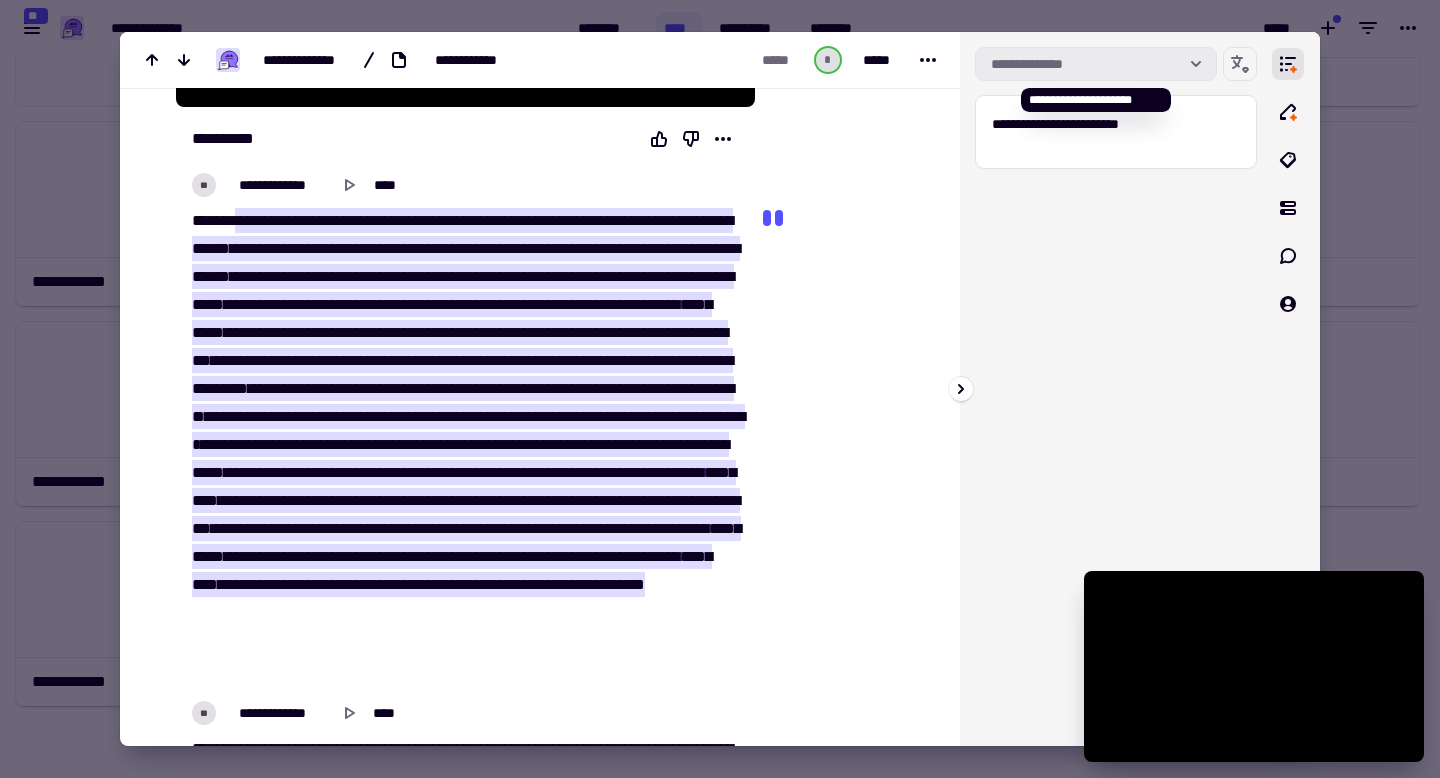 click on "**********" 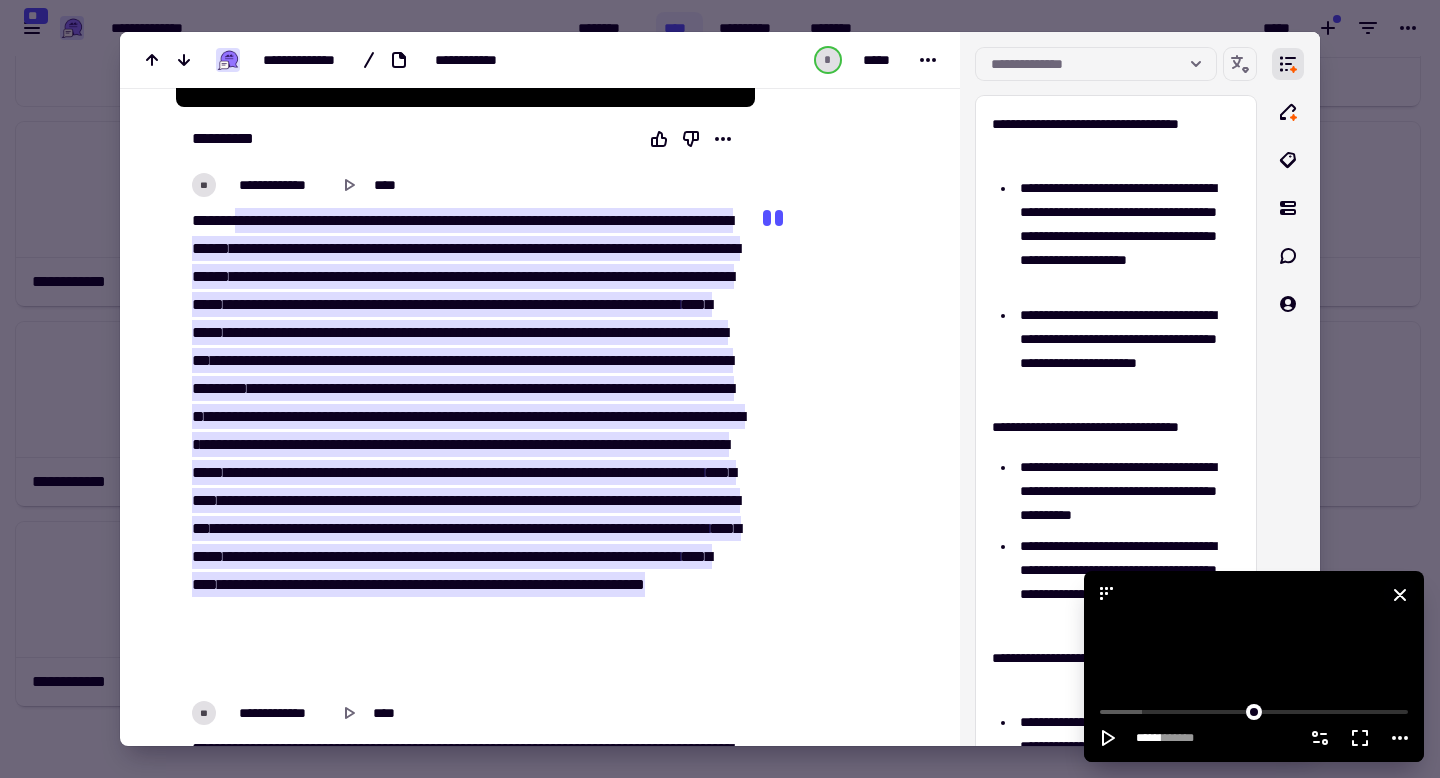 click 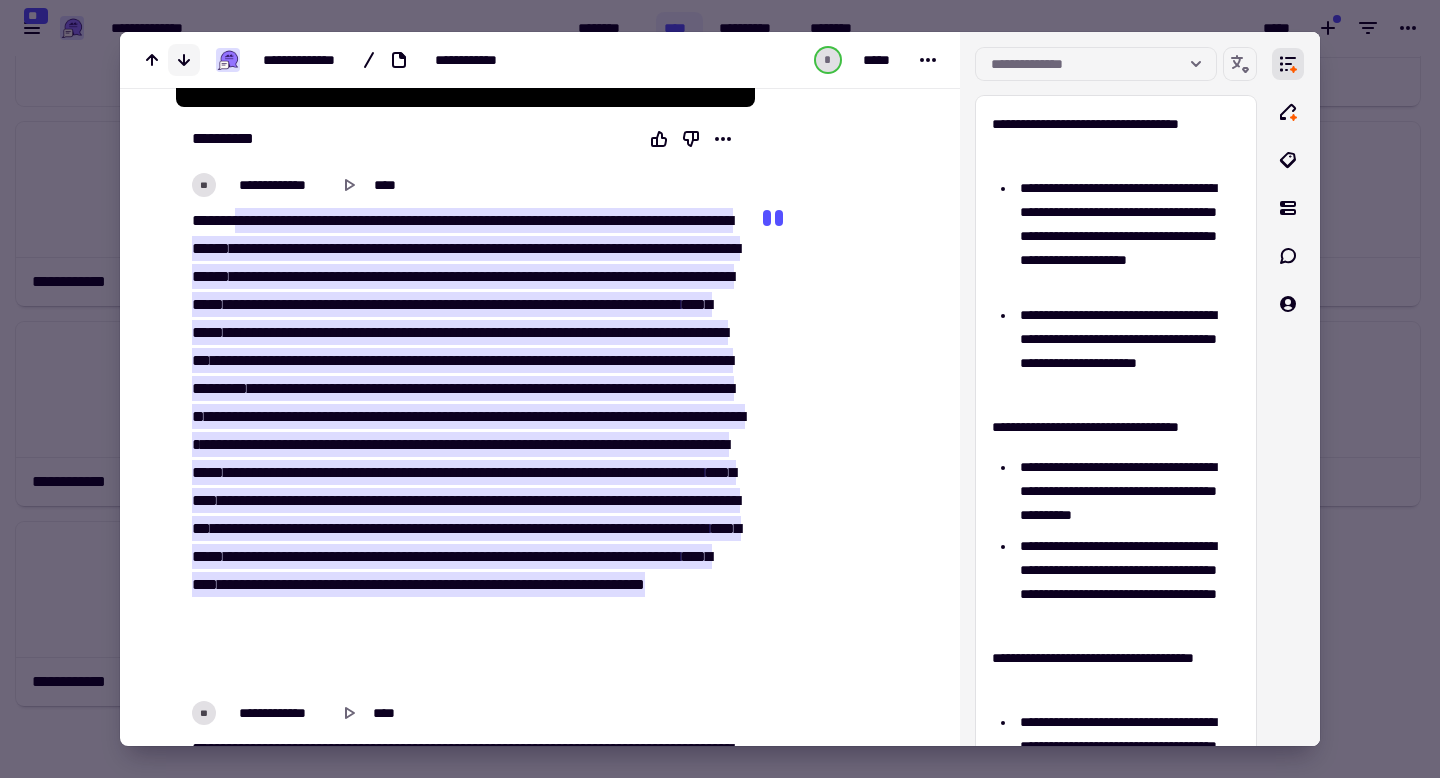 click 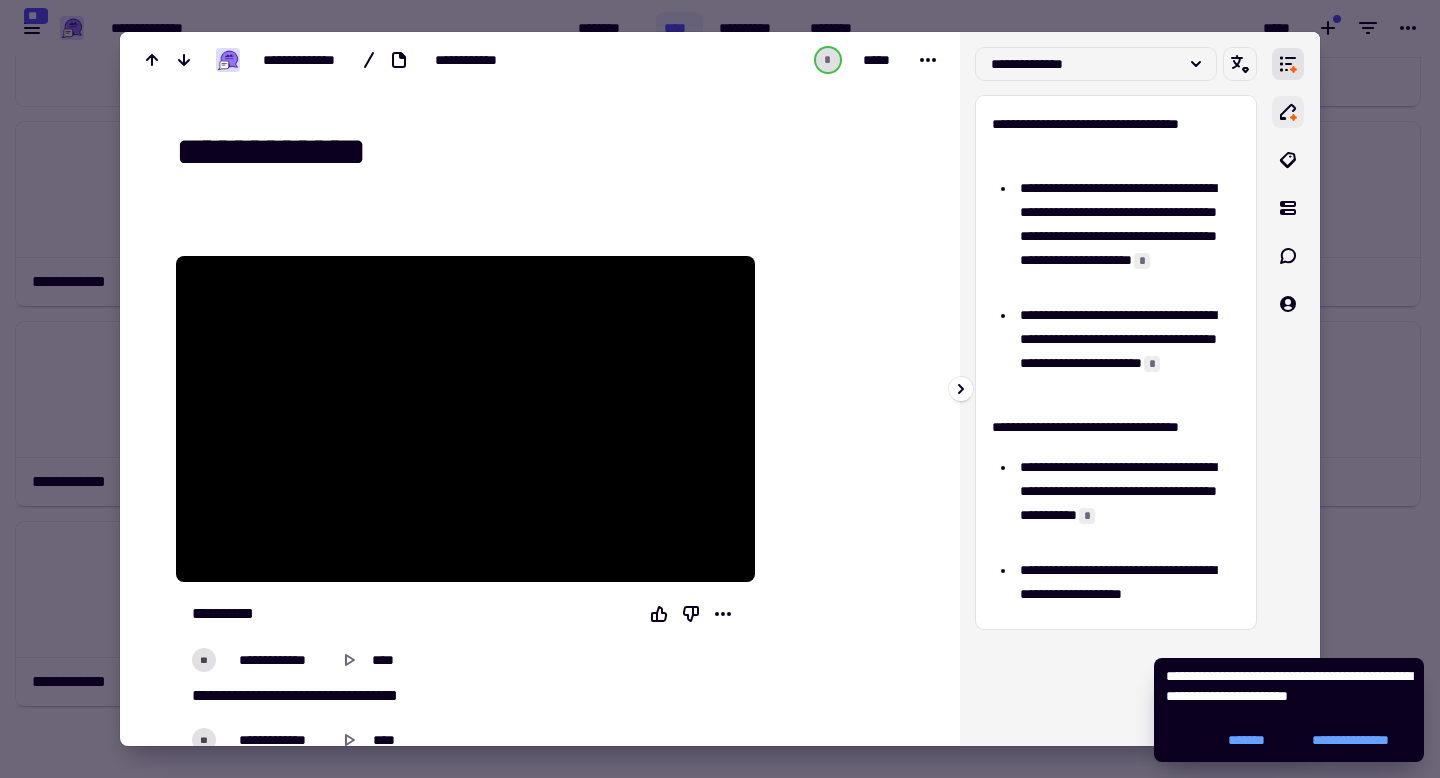 click 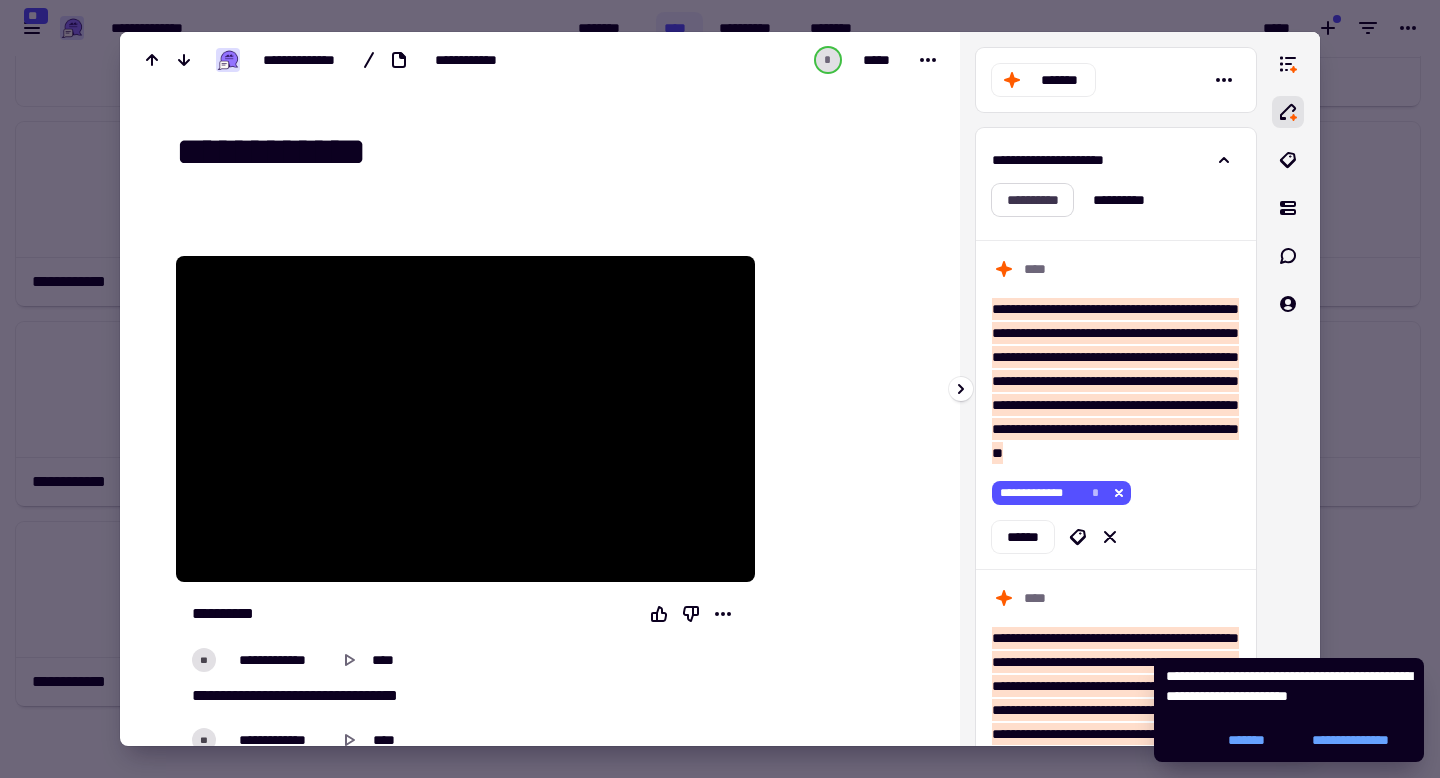 click on "**********" 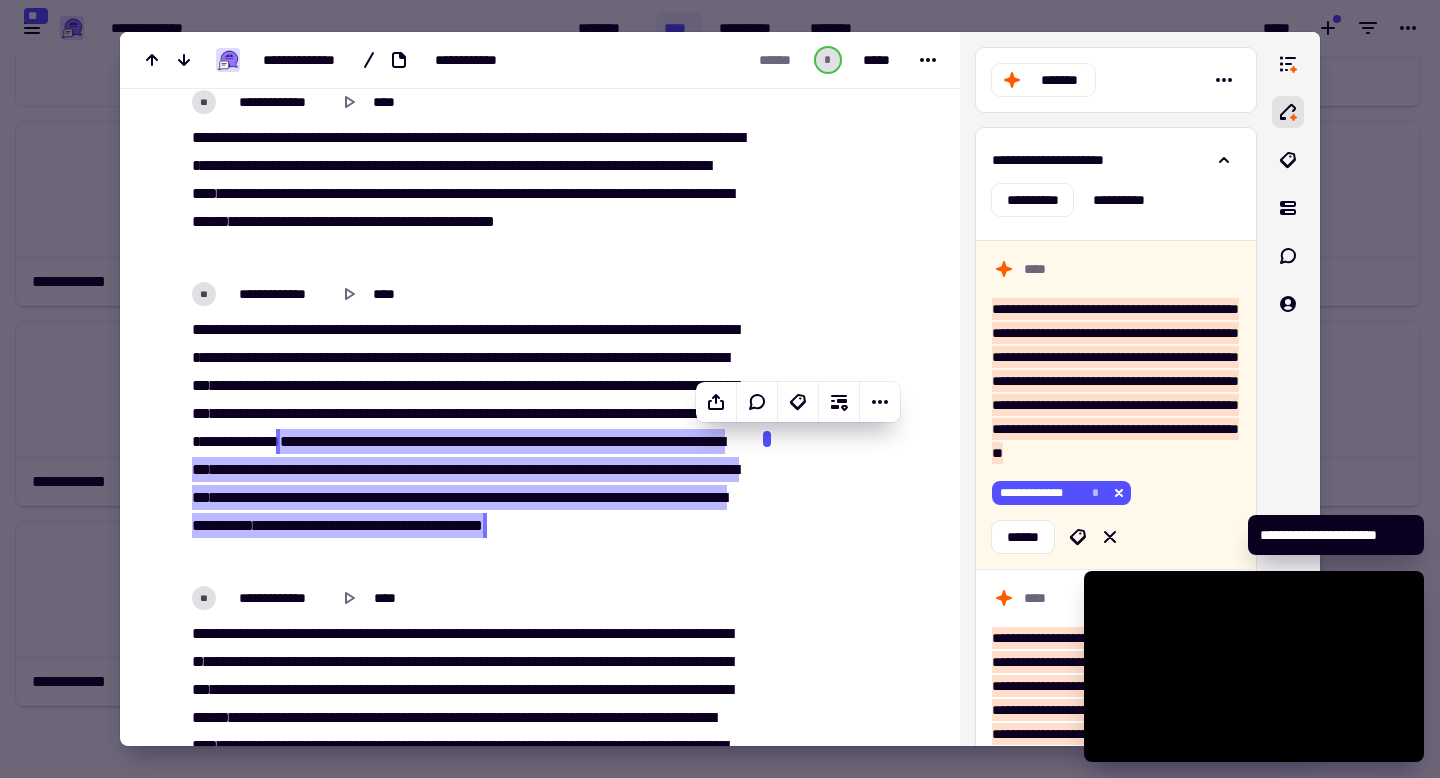 scroll, scrollTop: 691, scrollLeft: 0, axis: vertical 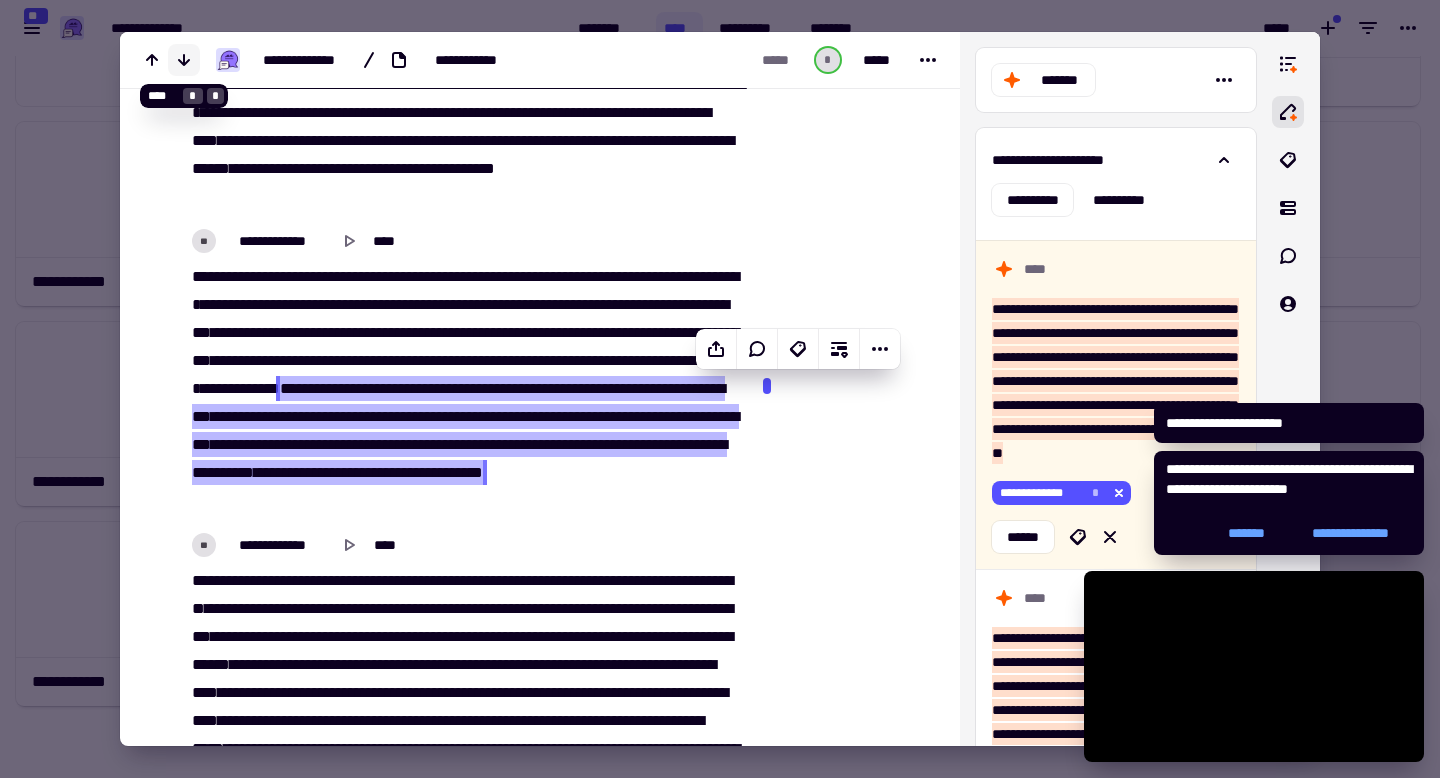 click 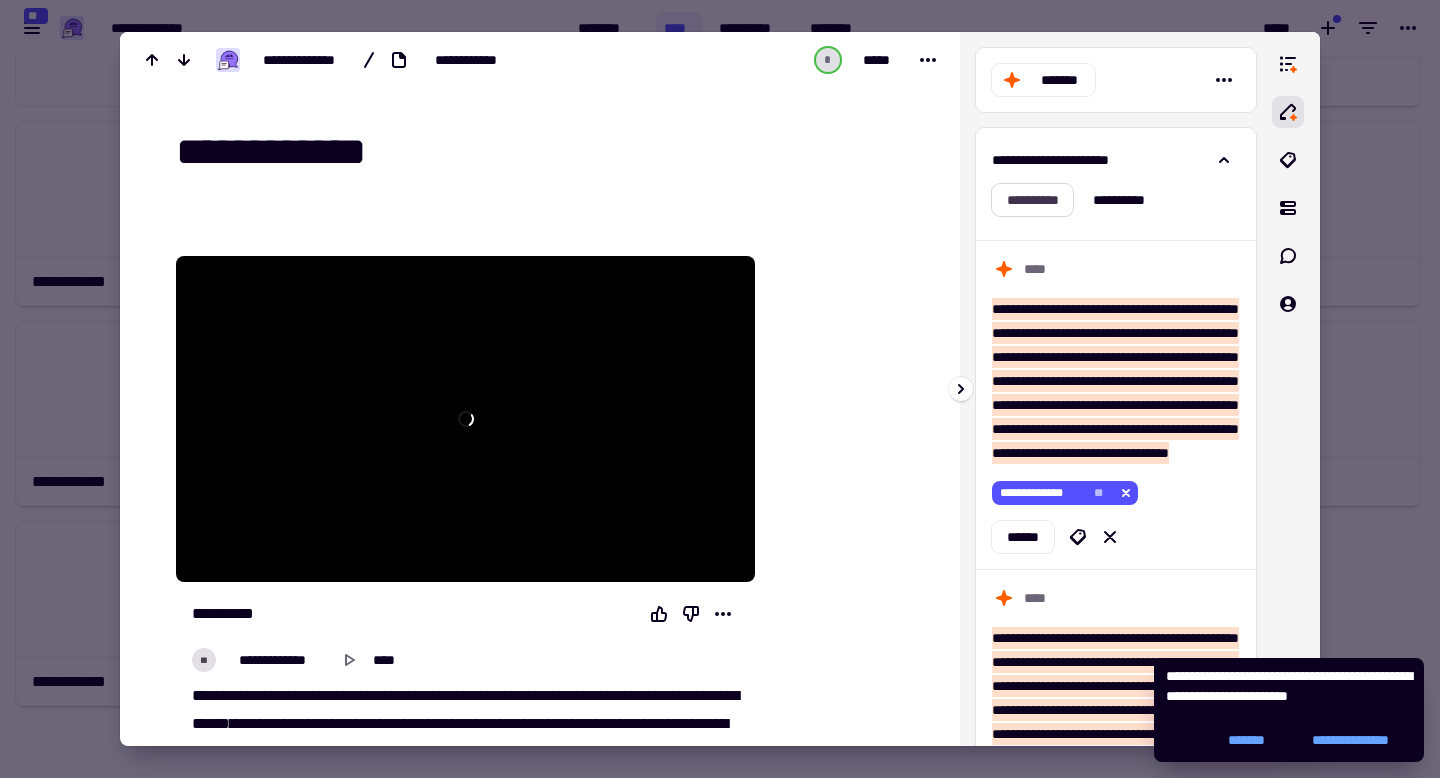 click on "**********" 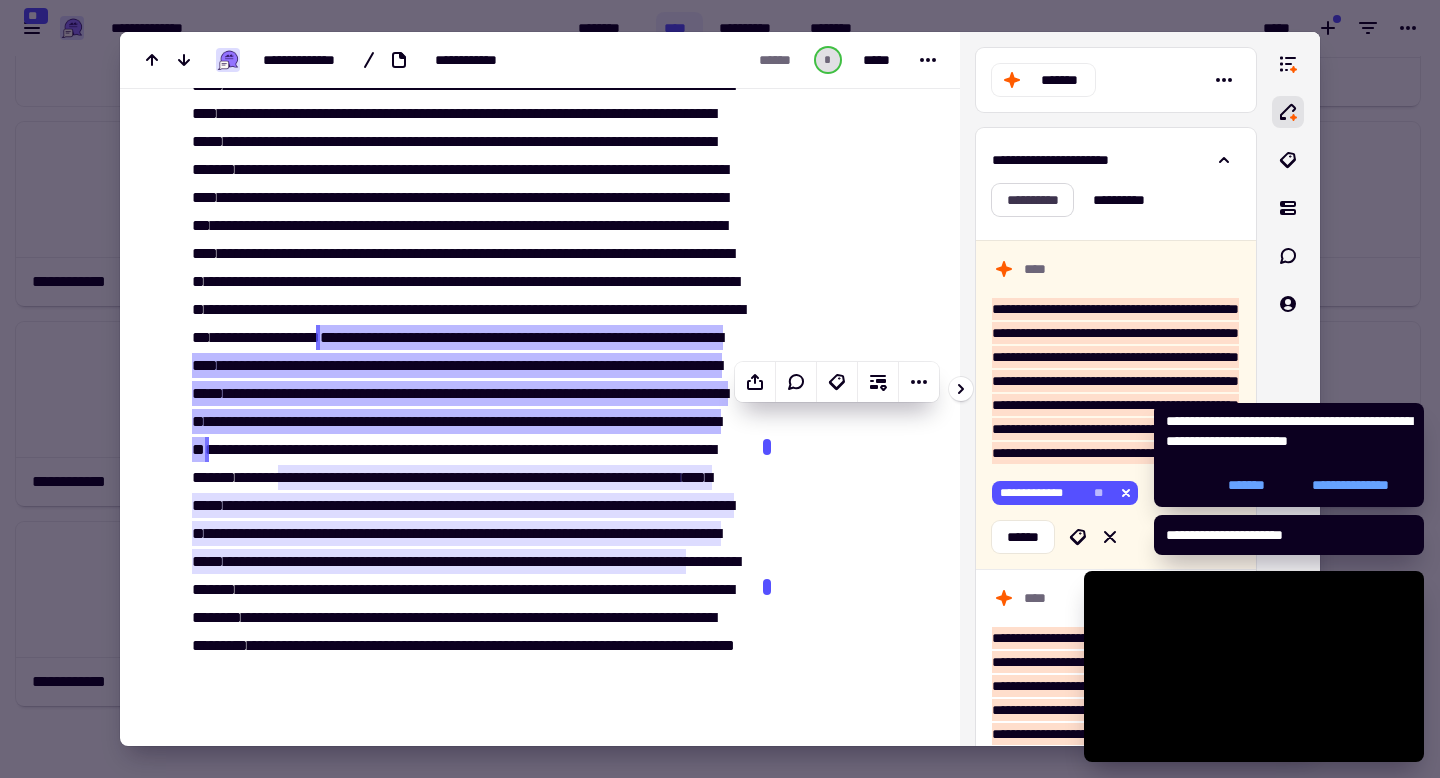 scroll, scrollTop: 1032, scrollLeft: 0, axis: vertical 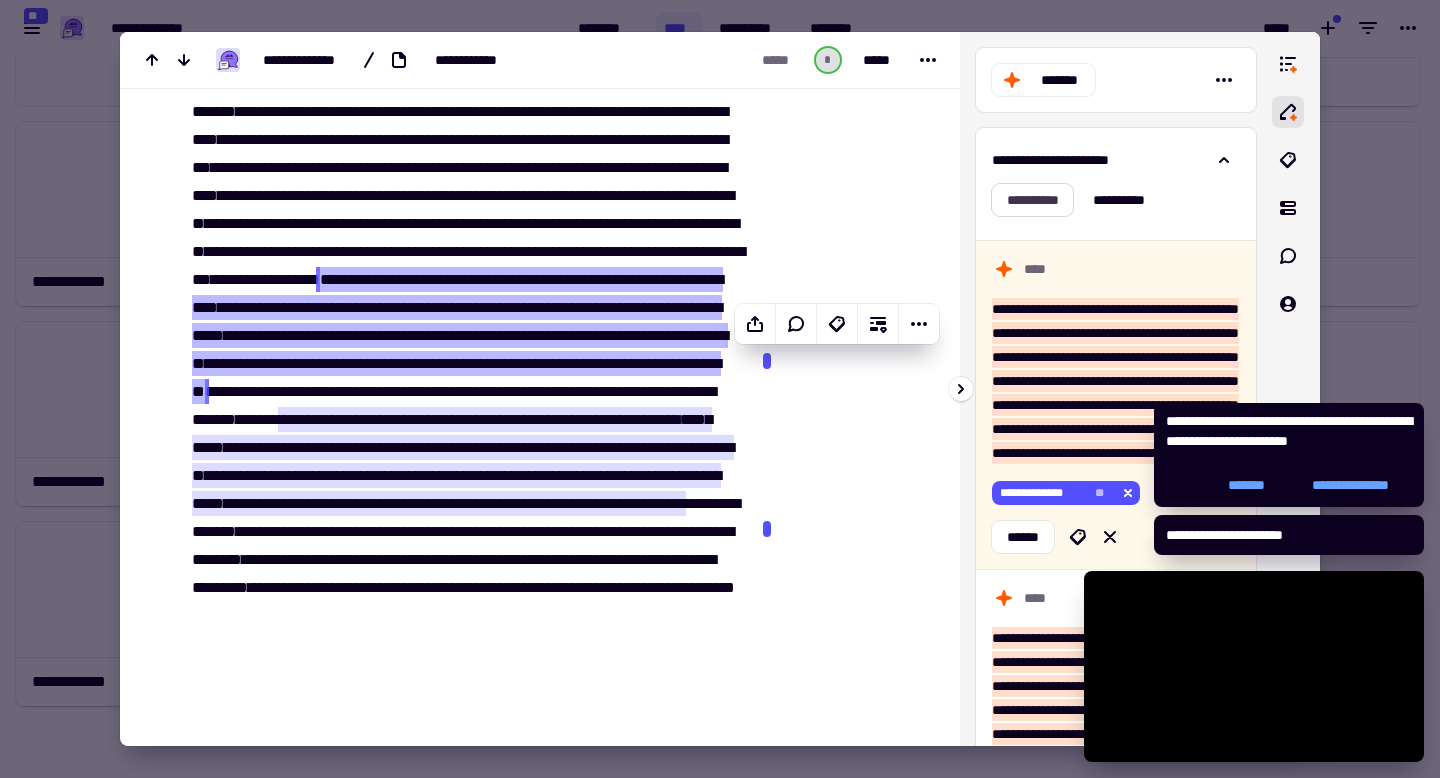 click on "**********" 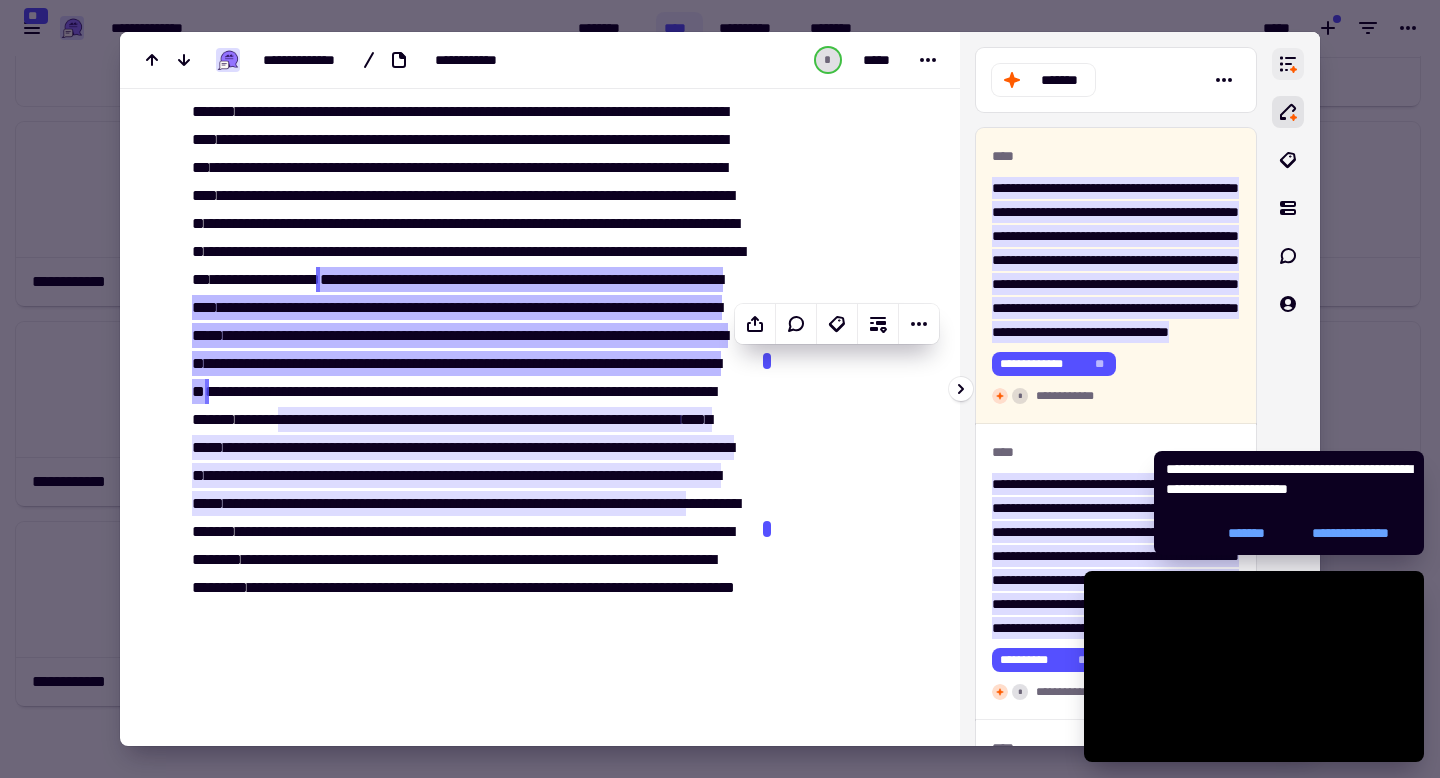 click 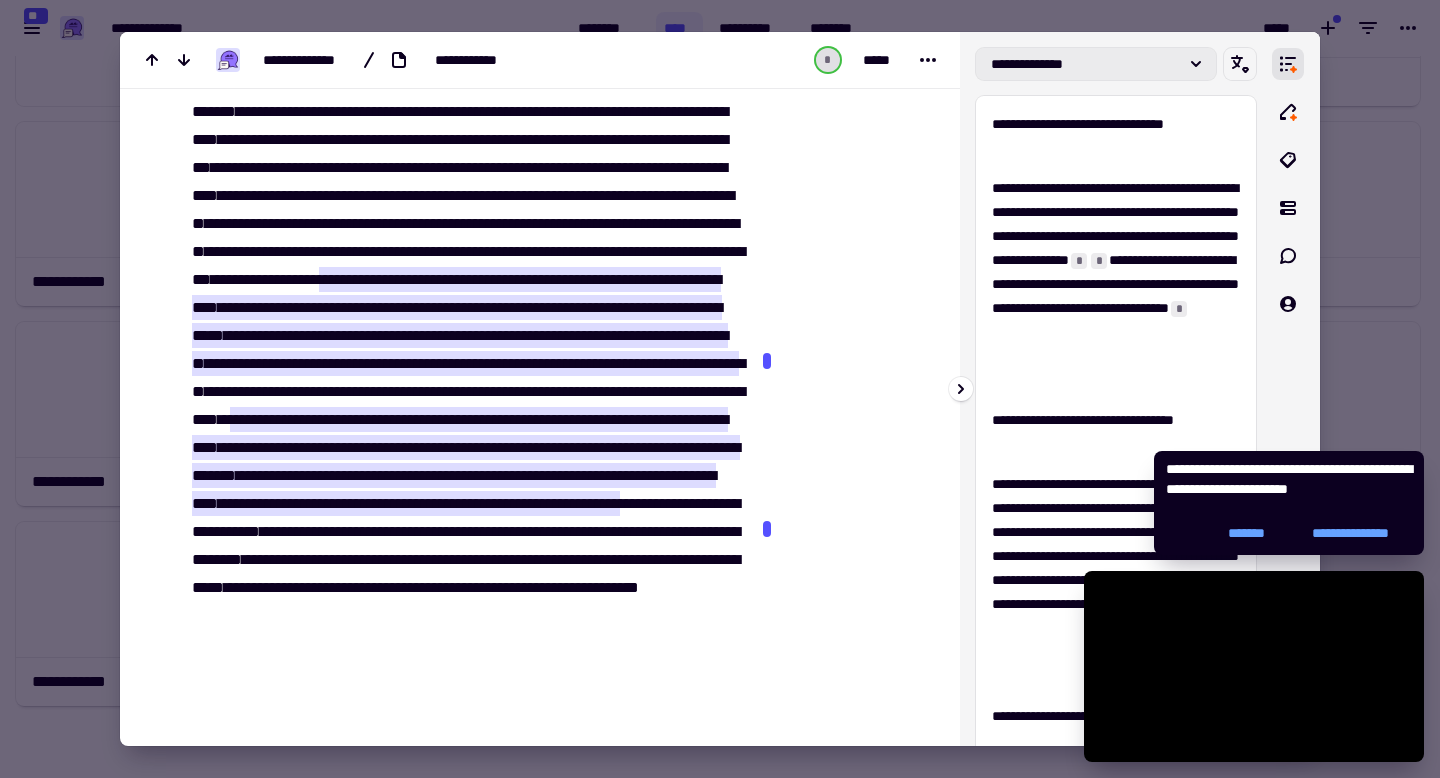 click on "**********" 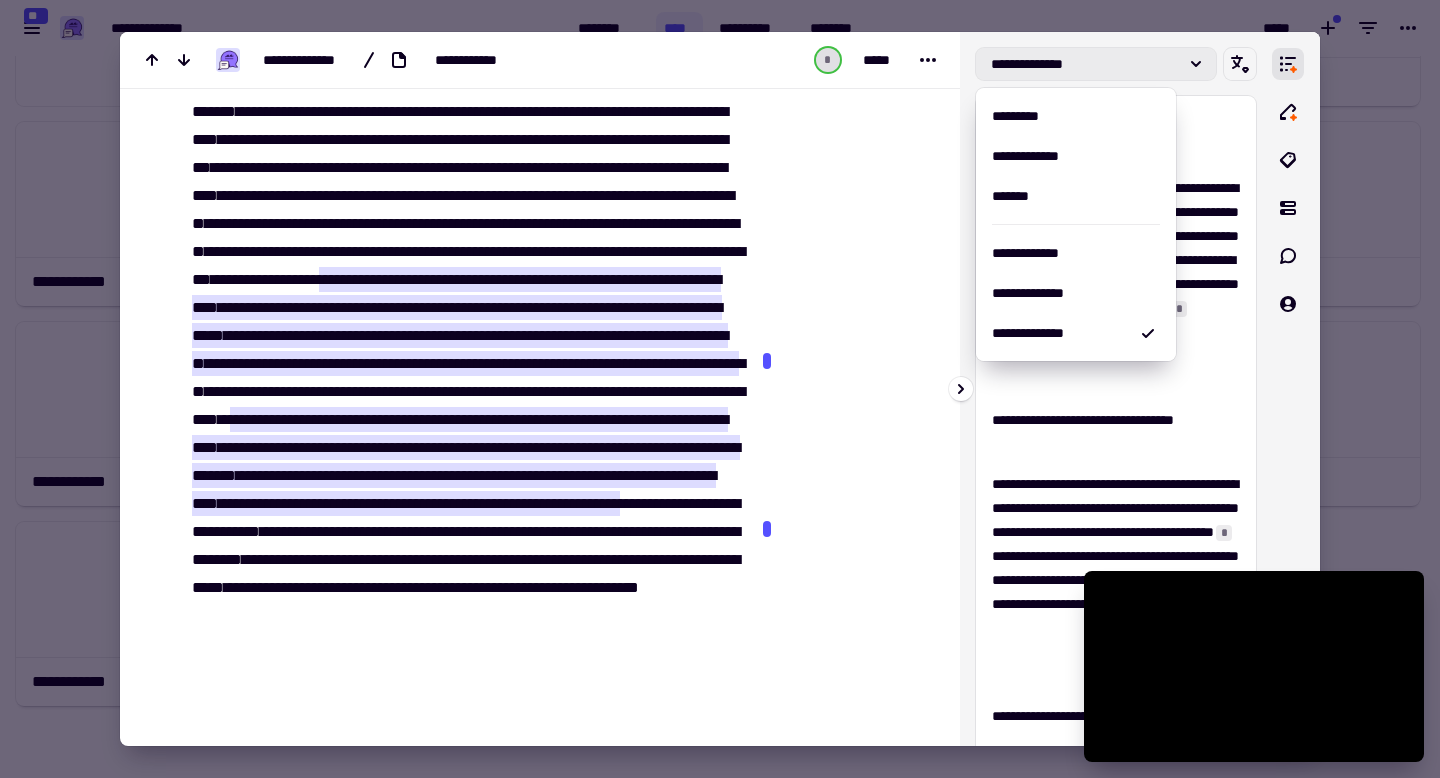 click on "**********" 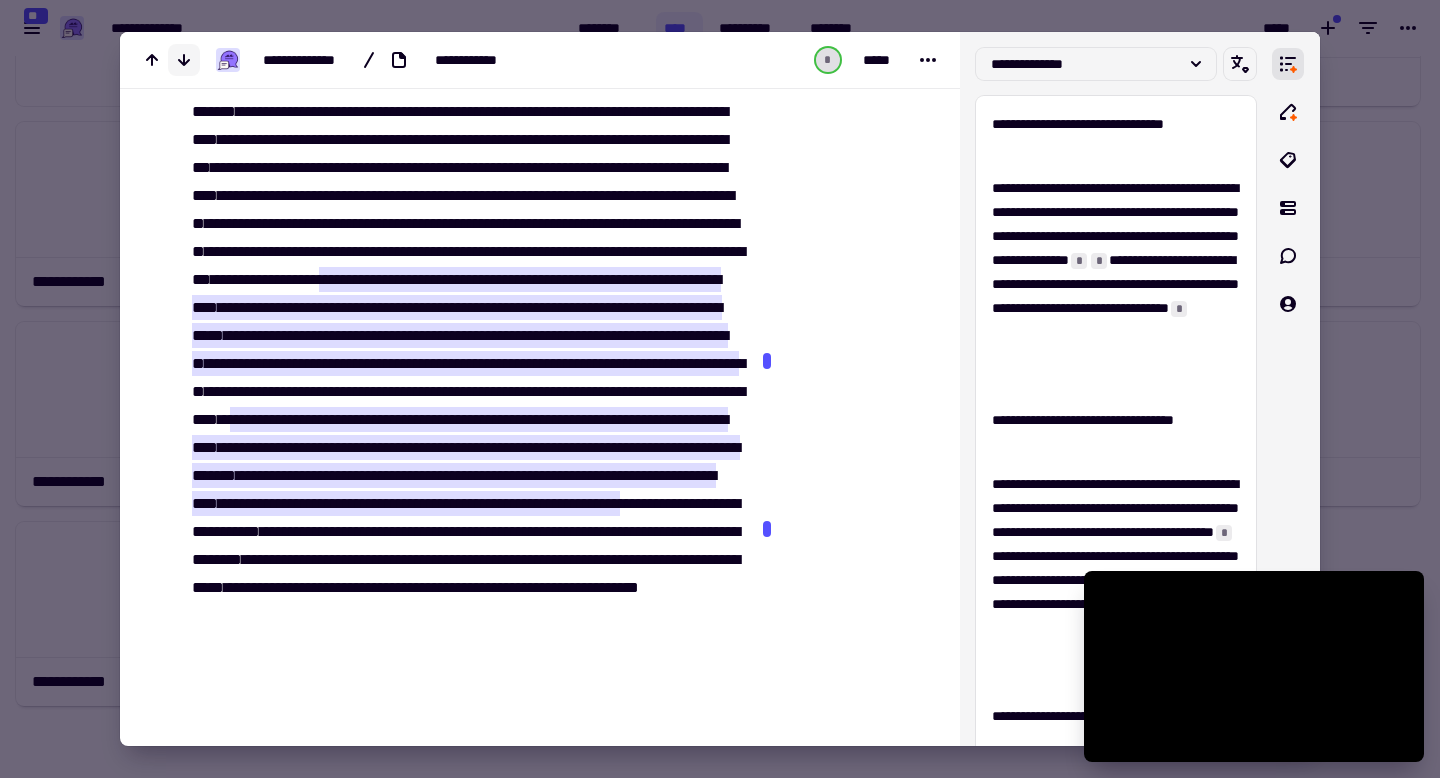click 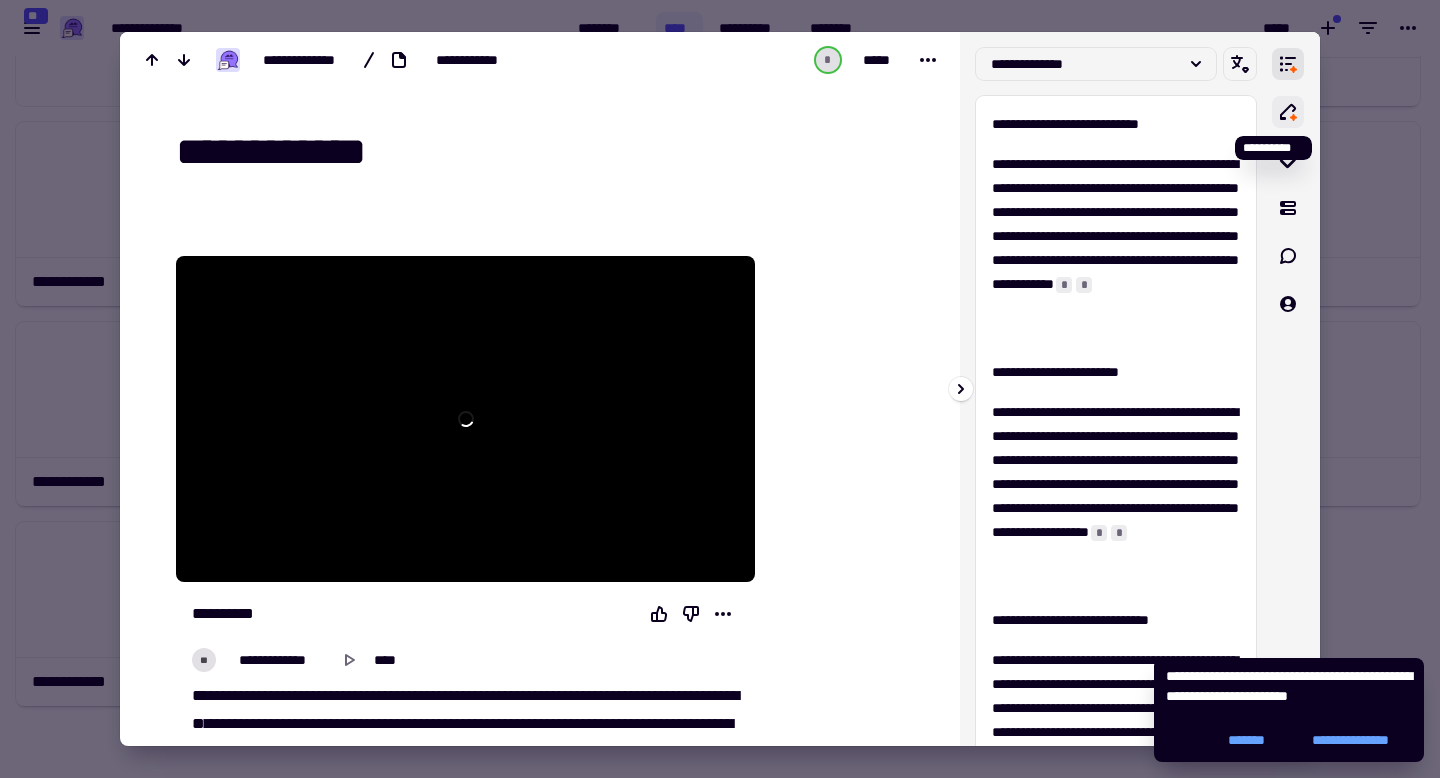 click 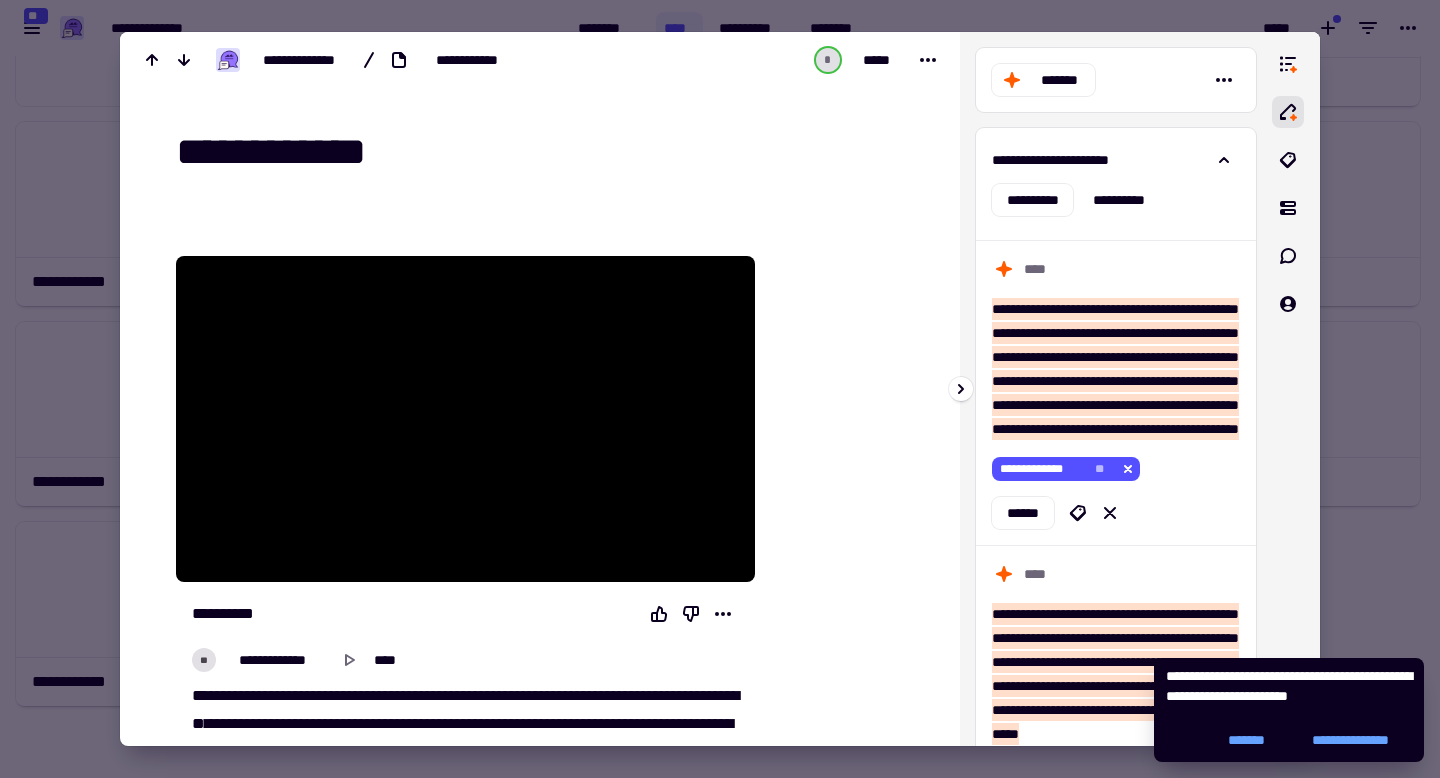 click on "**********" 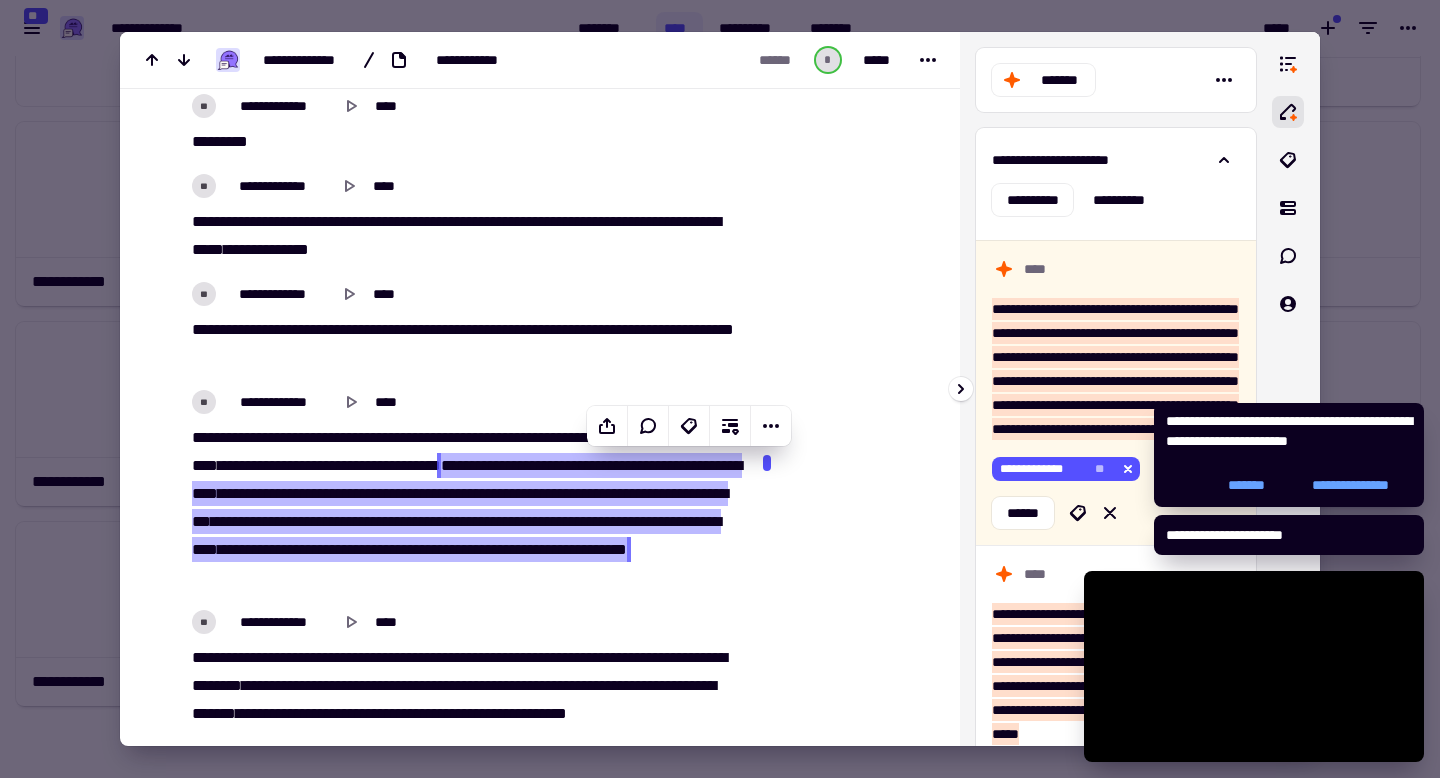 scroll, scrollTop: 1367, scrollLeft: 0, axis: vertical 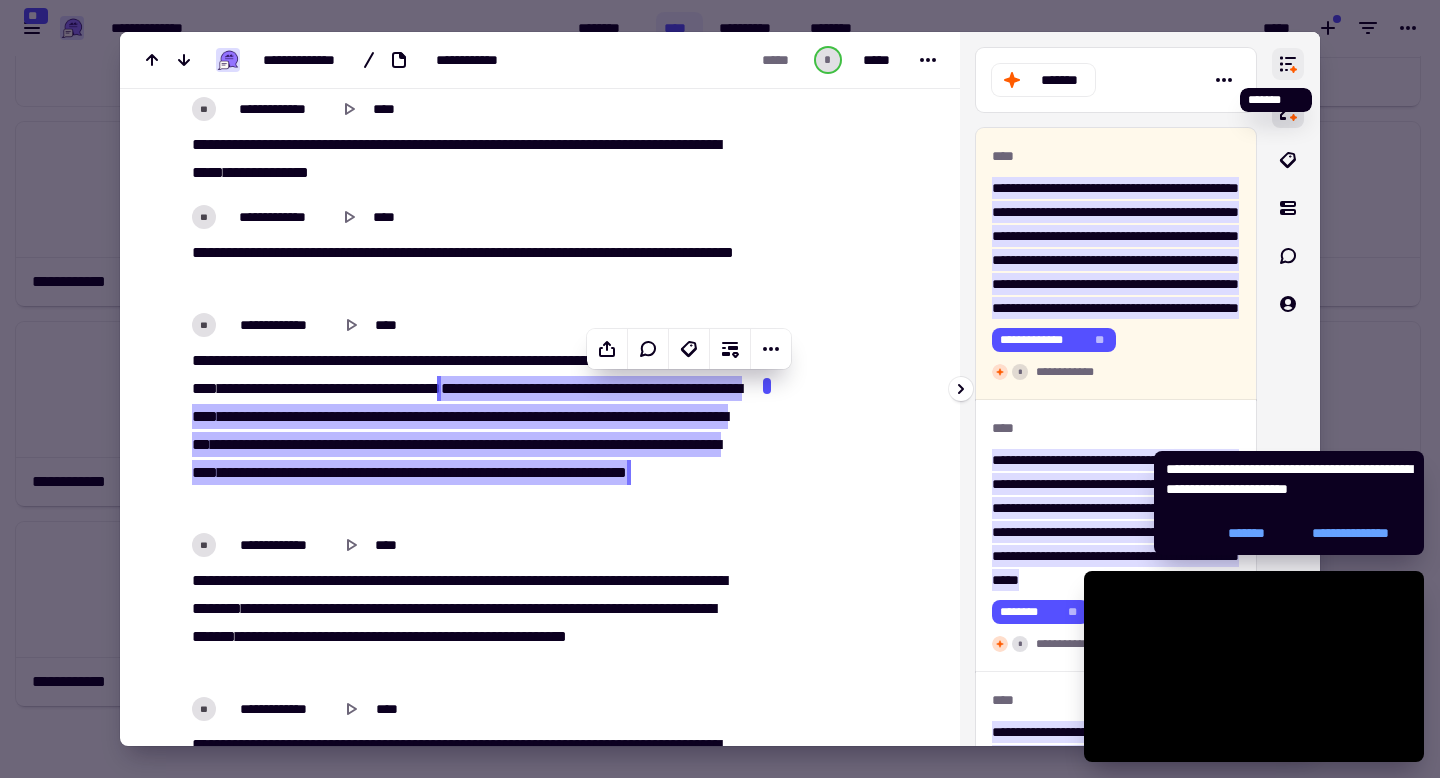 click 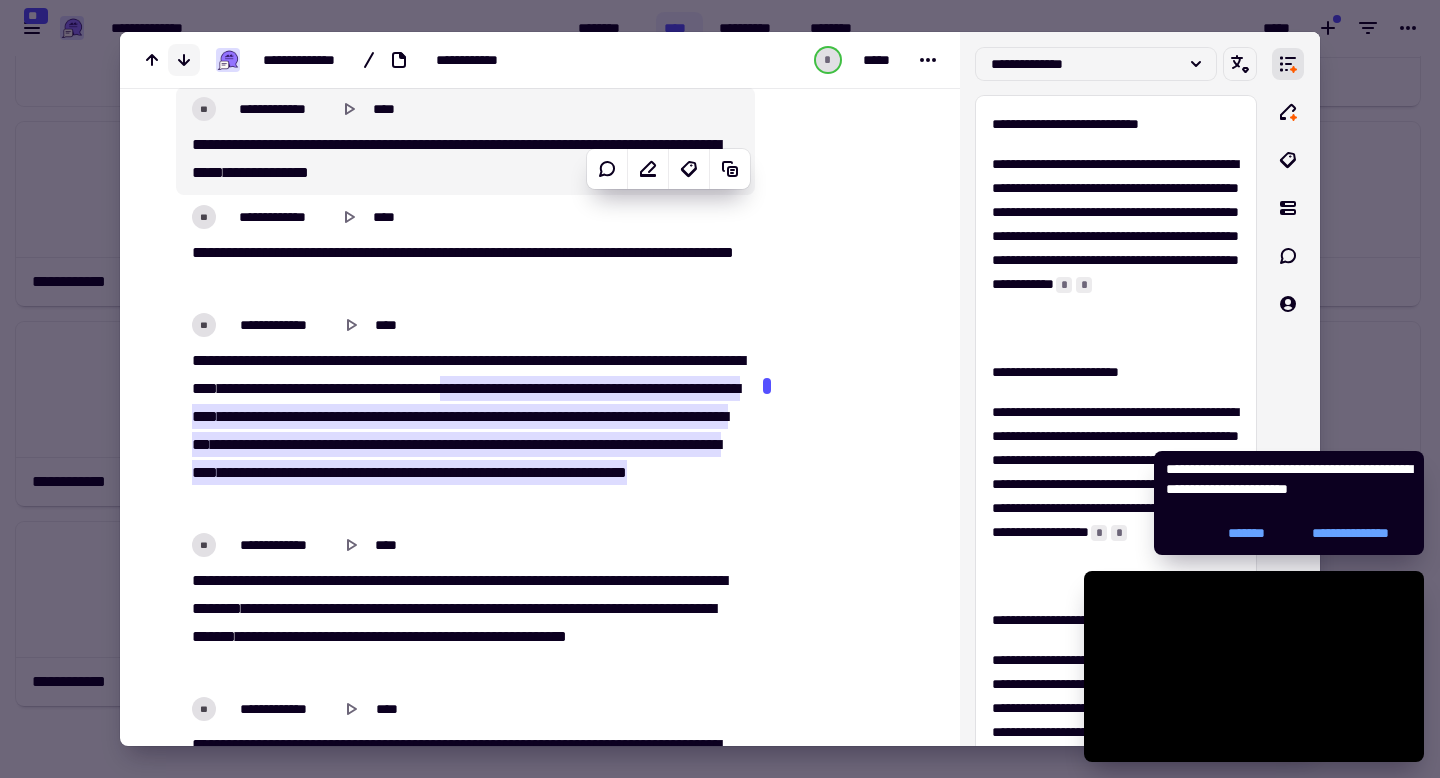click 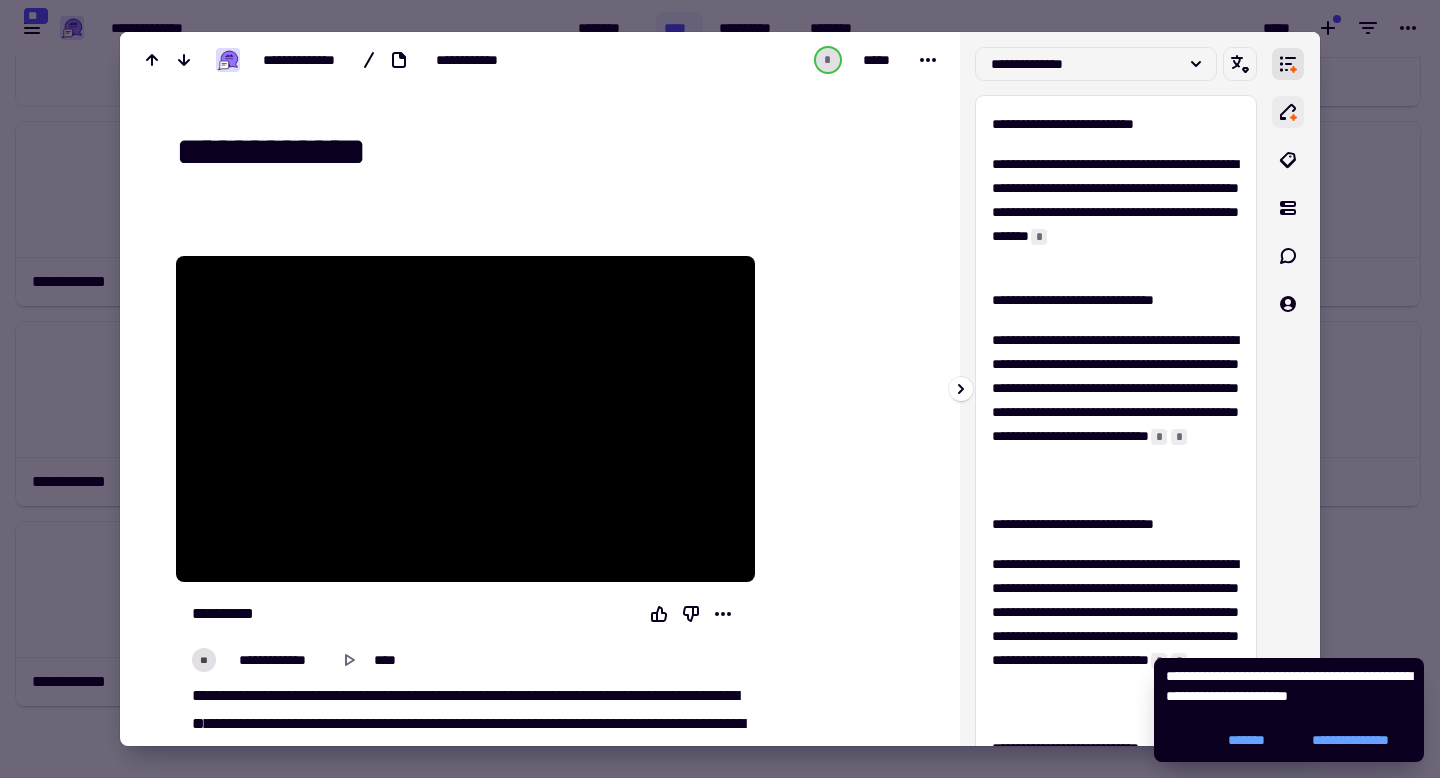 click 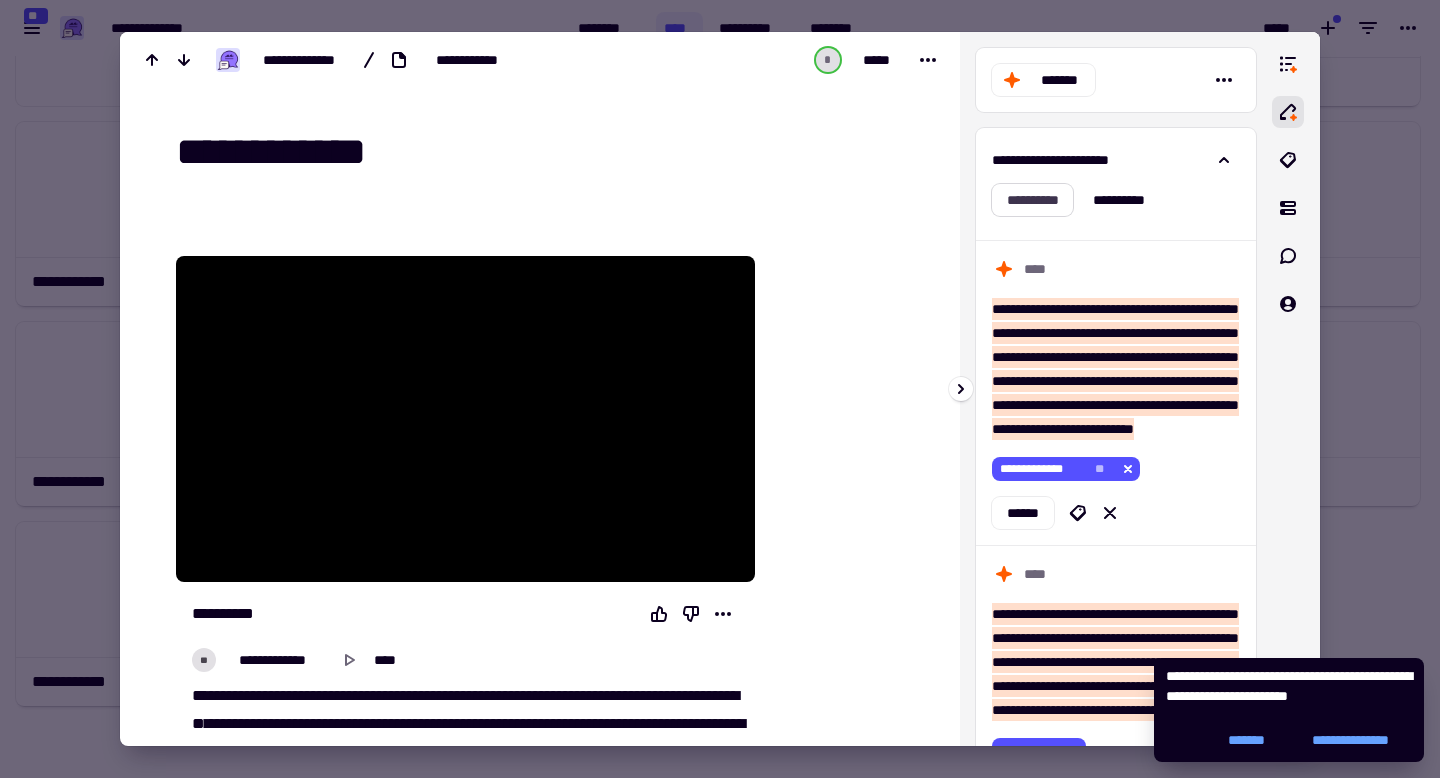 click on "**********" 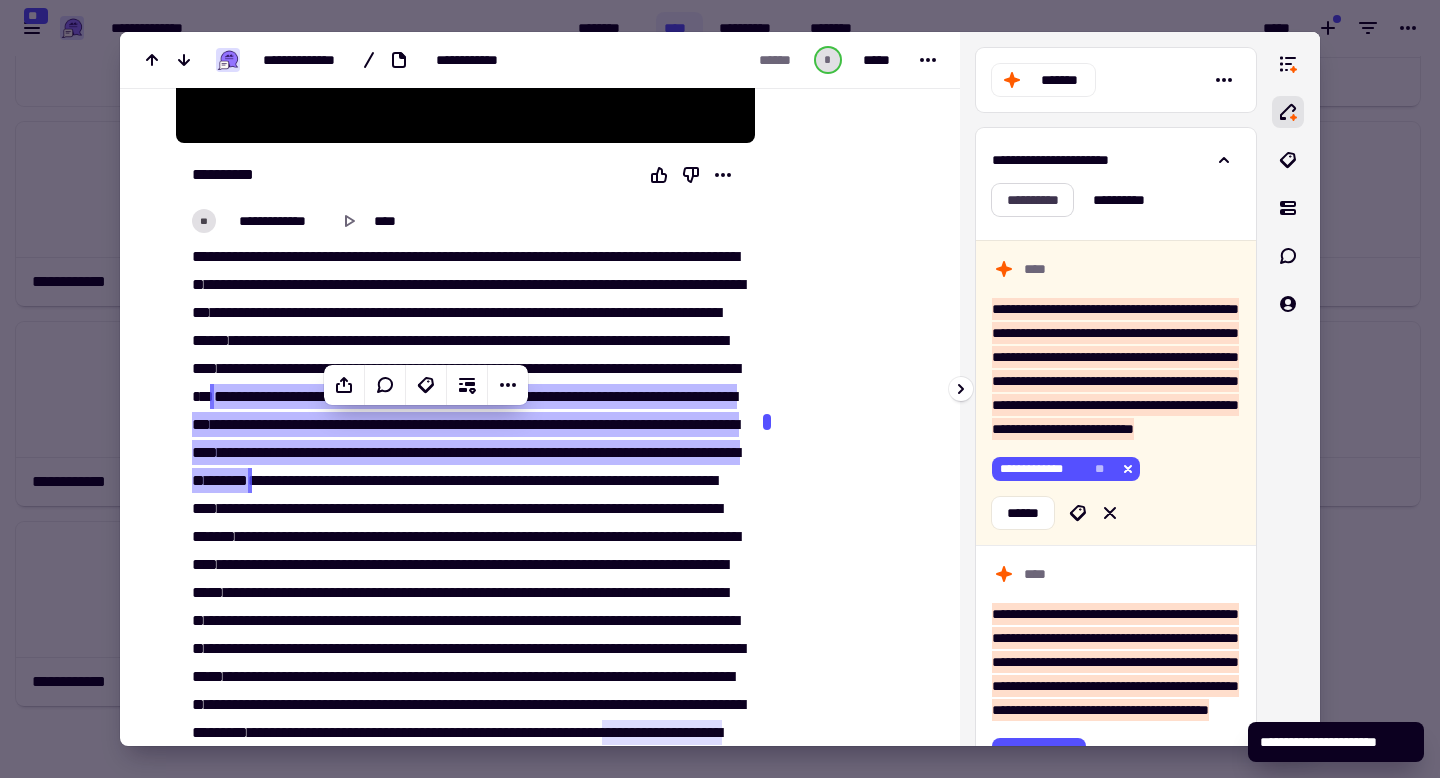 scroll, scrollTop: 472, scrollLeft: 0, axis: vertical 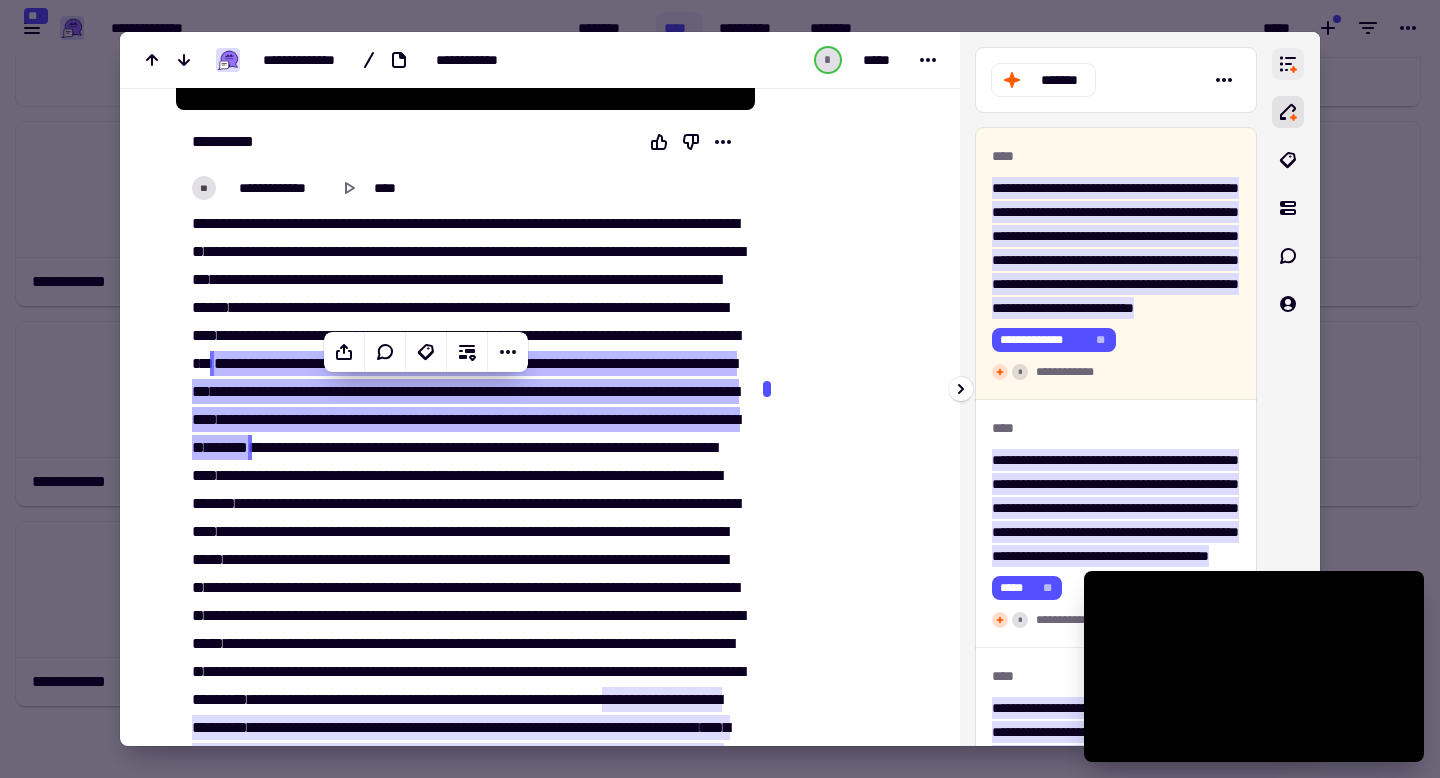 click 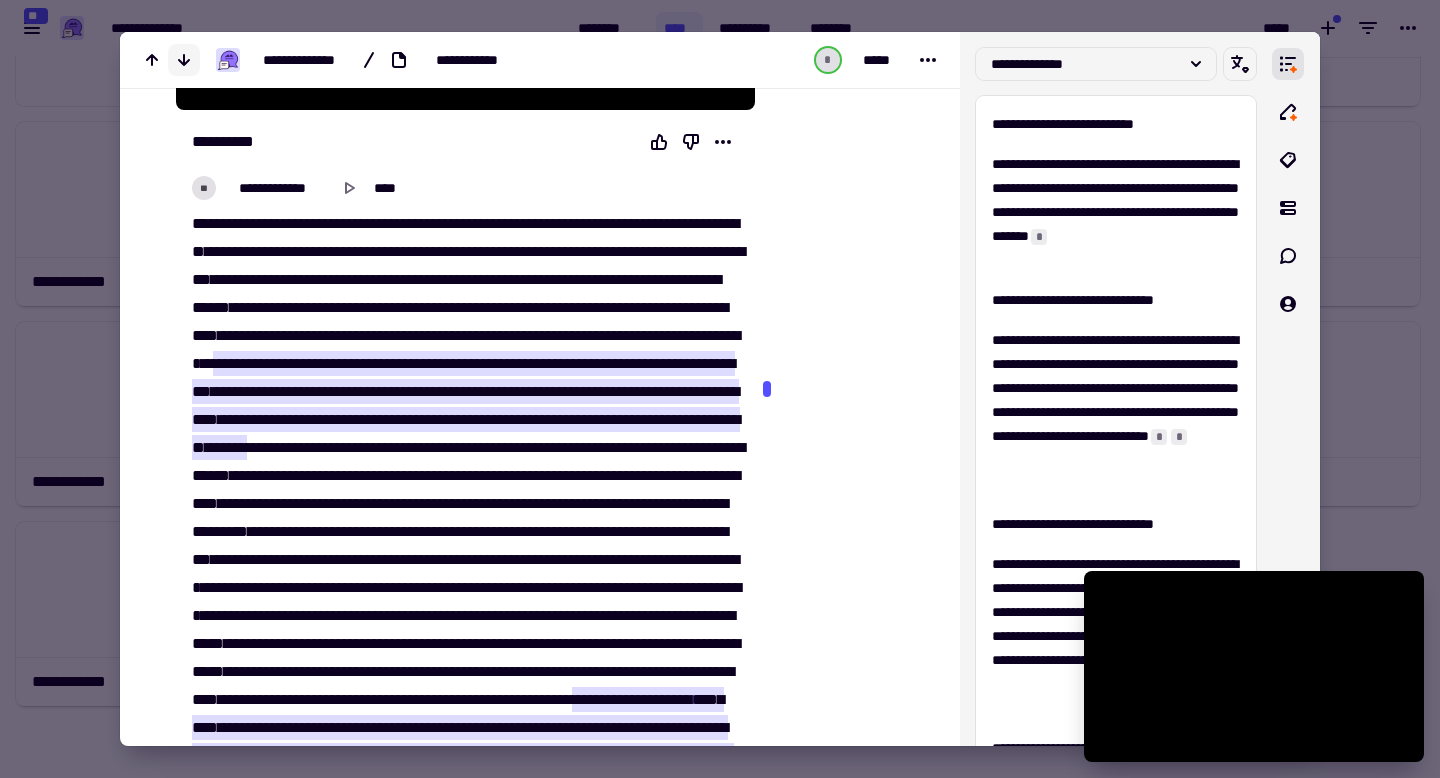 click 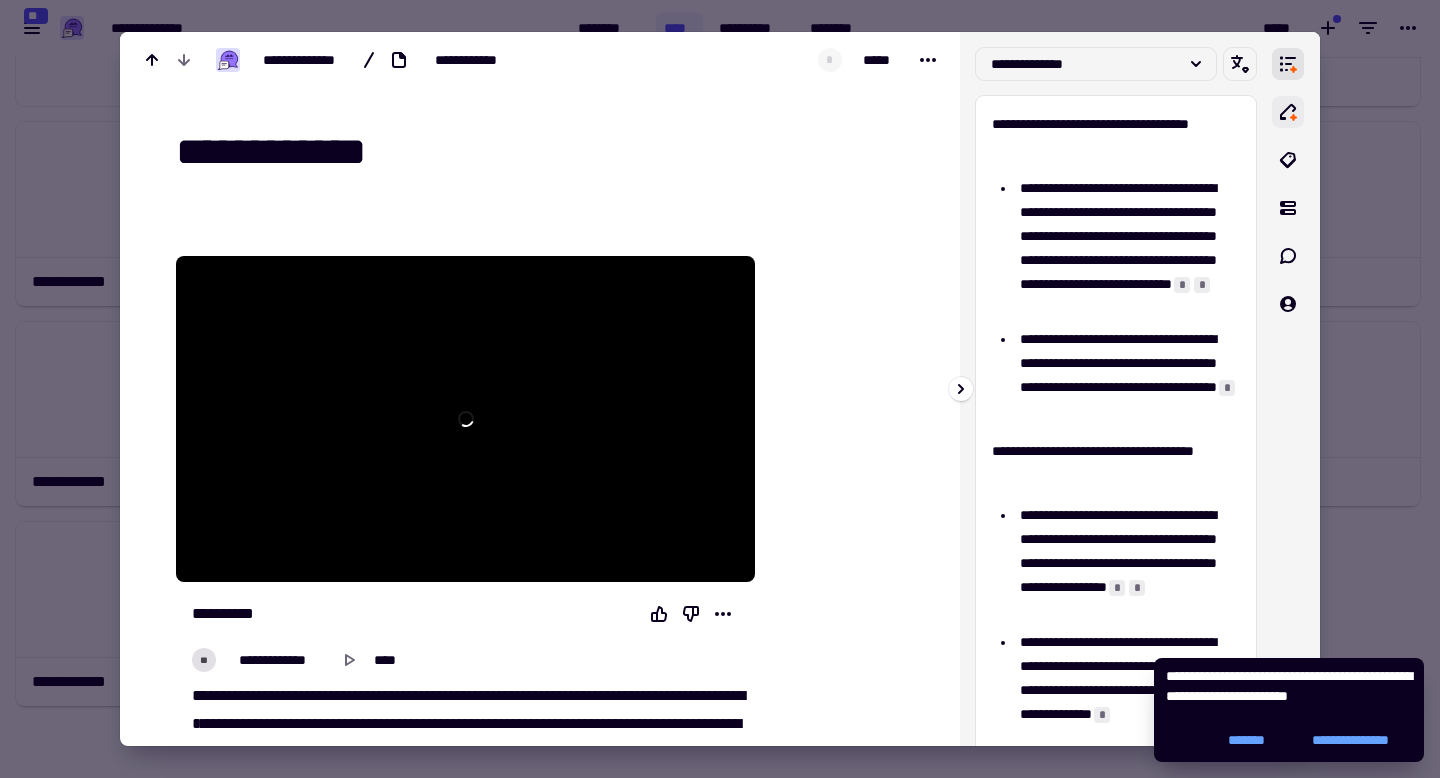 click 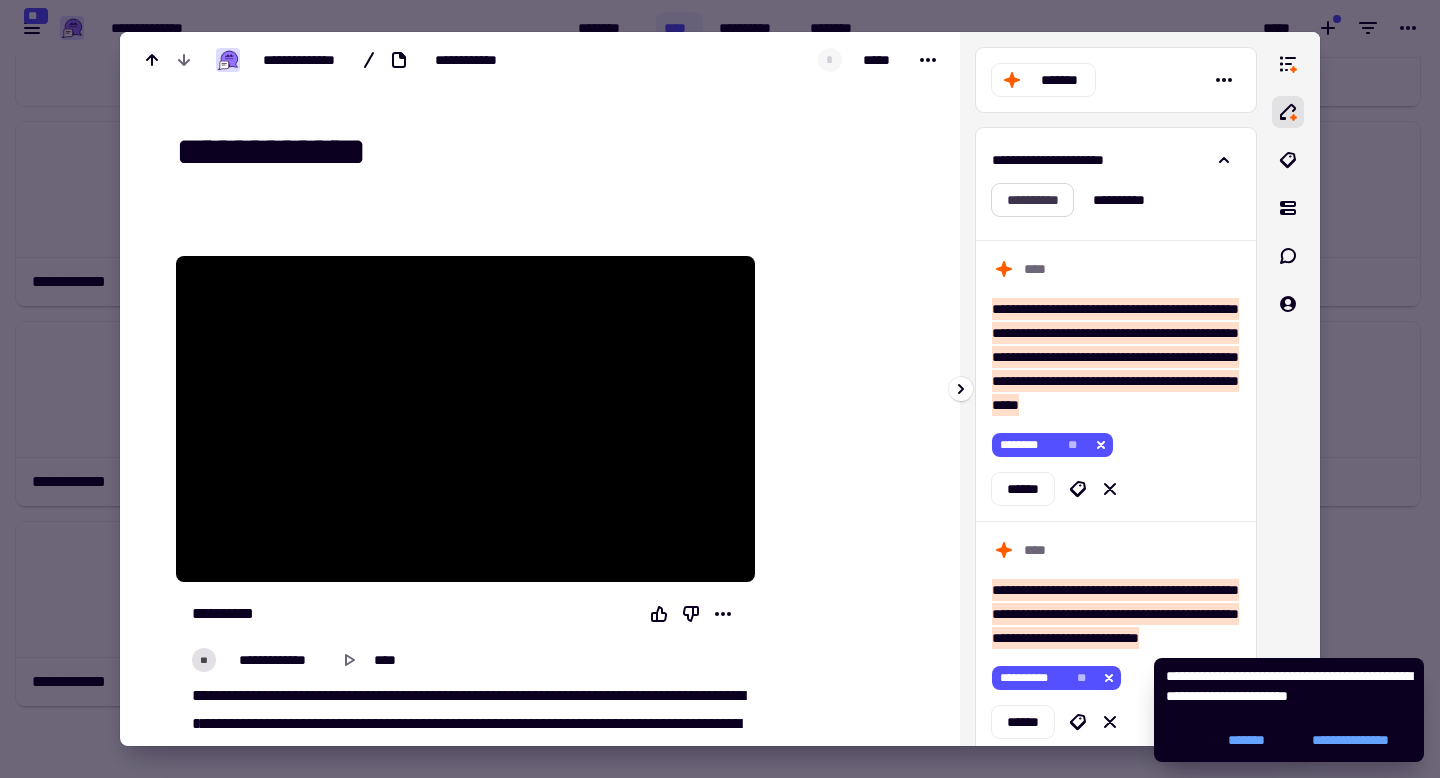 click on "**********" 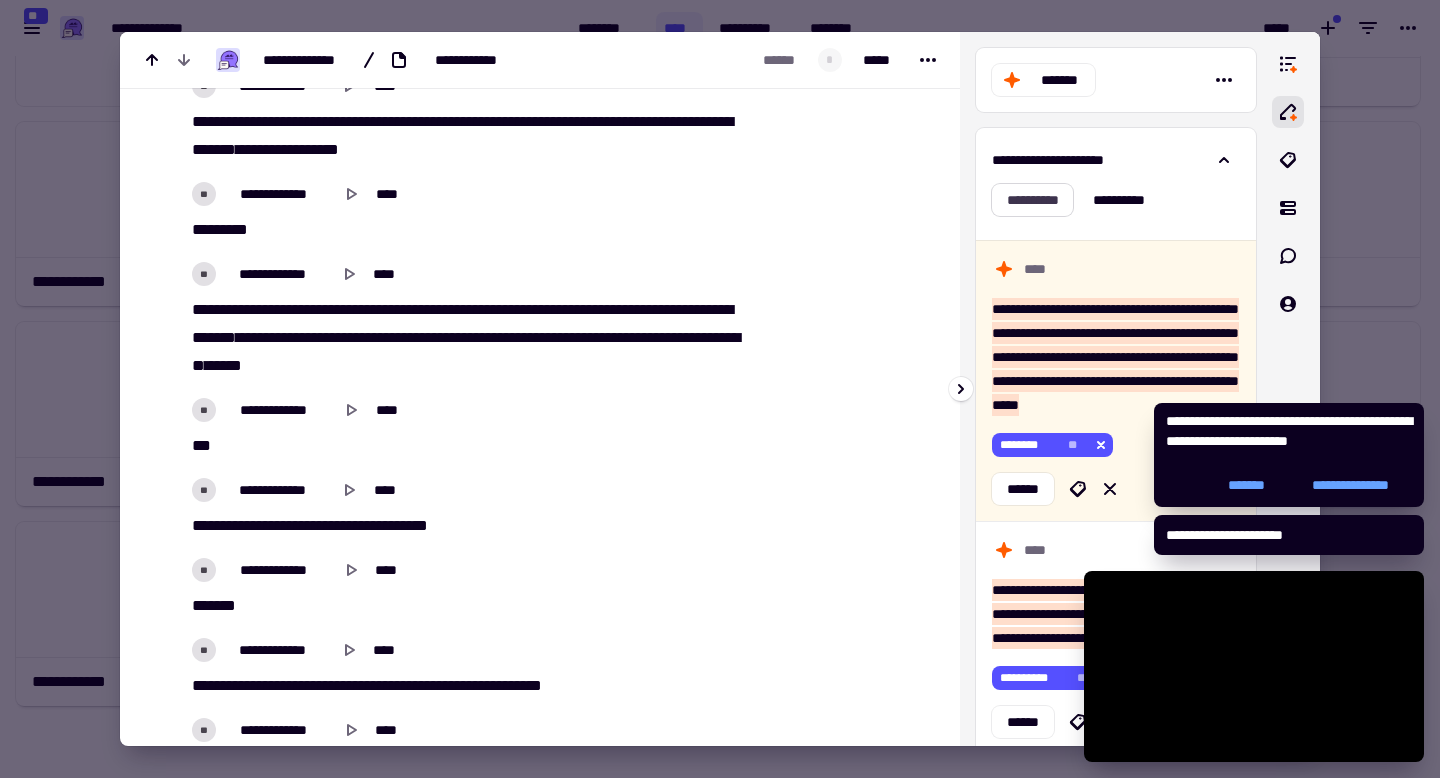 scroll, scrollTop: 5767, scrollLeft: 0, axis: vertical 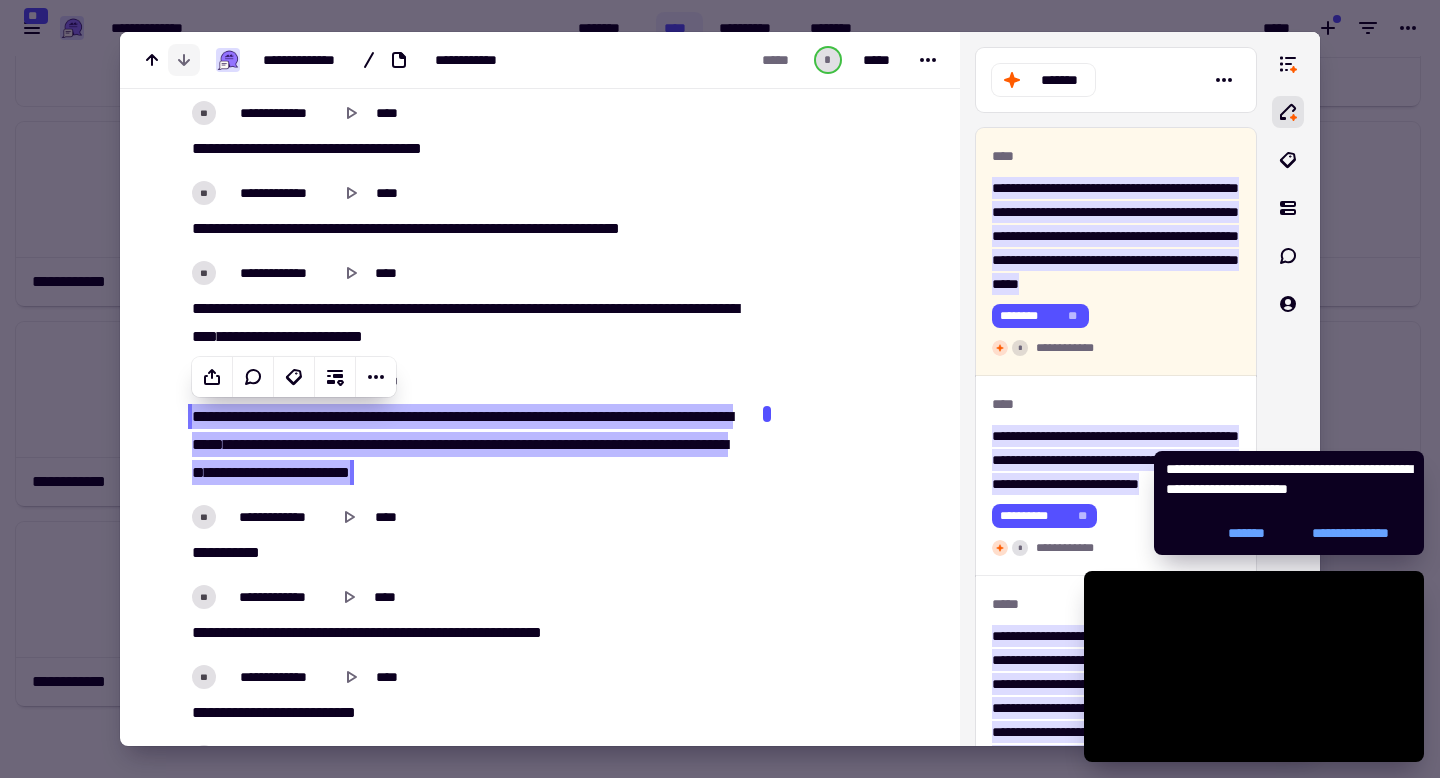 click 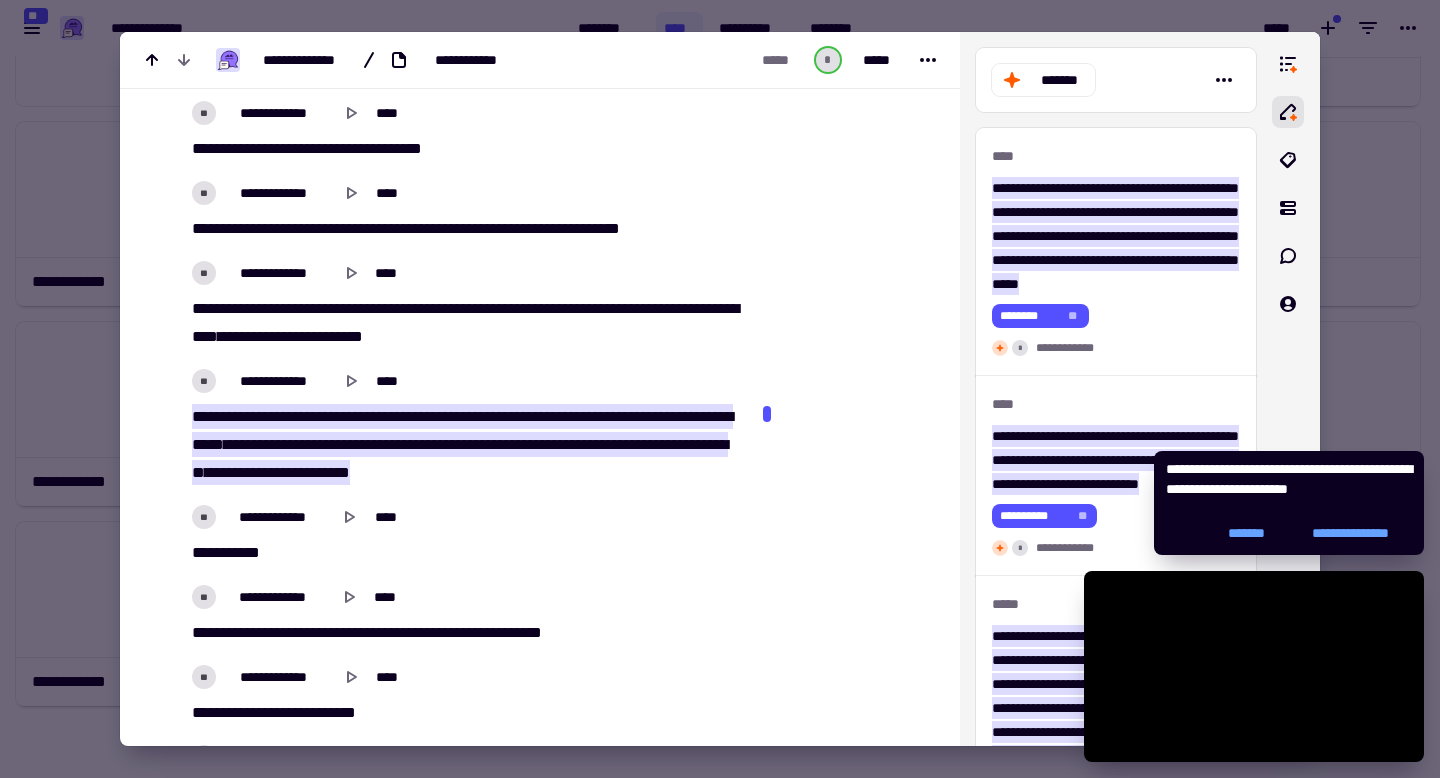 click at bounding box center (720, 389) 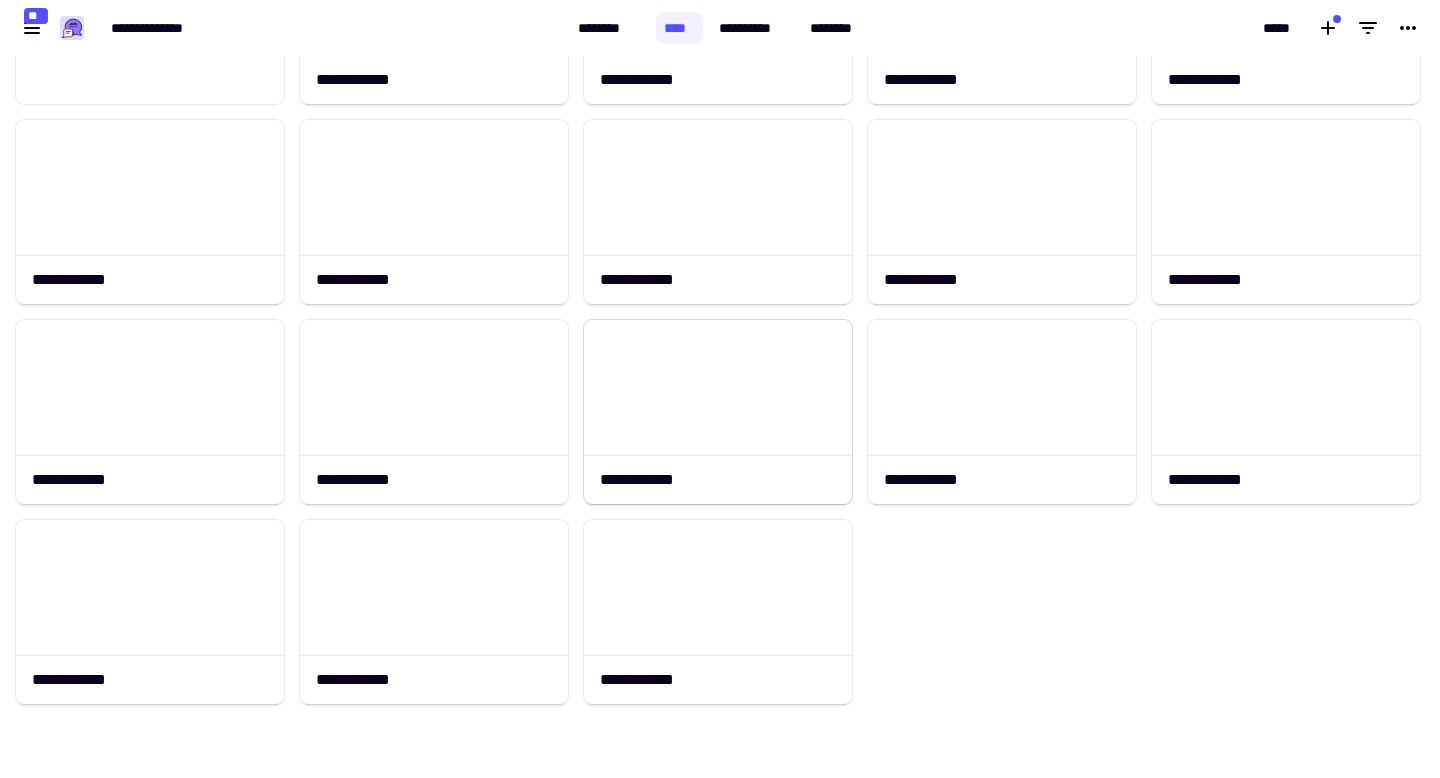 scroll, scrollTop: 0, scrollLeft: 0, axis: both 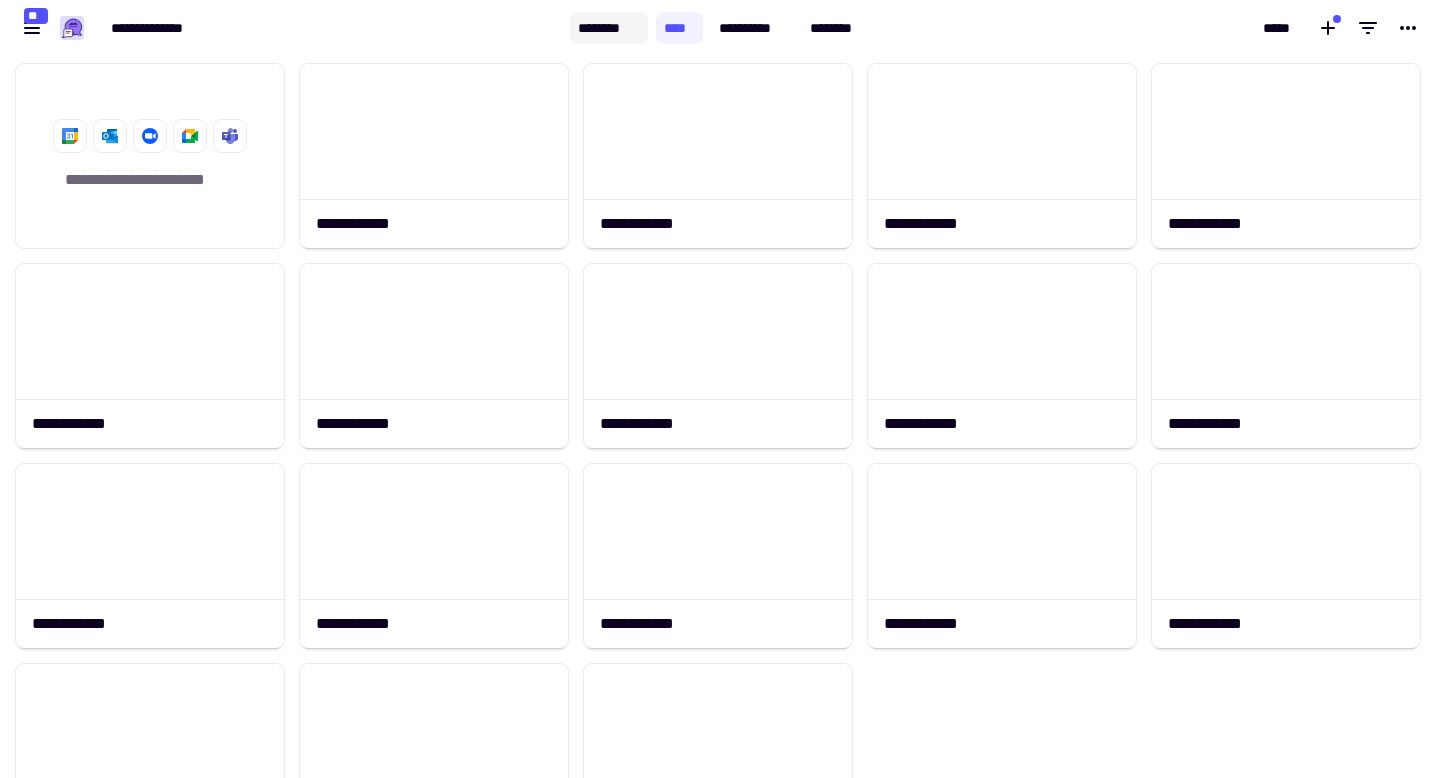click on "********" 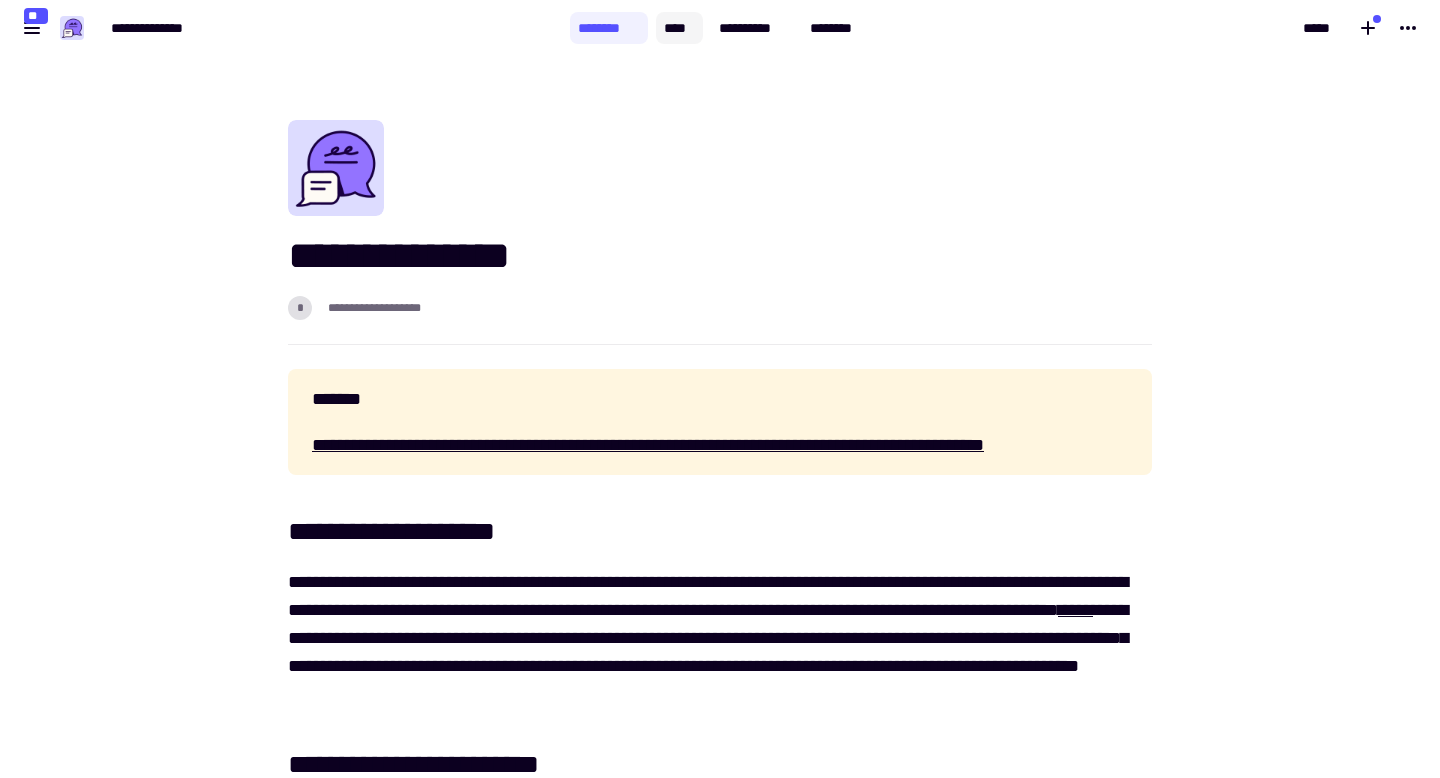 click on "****" 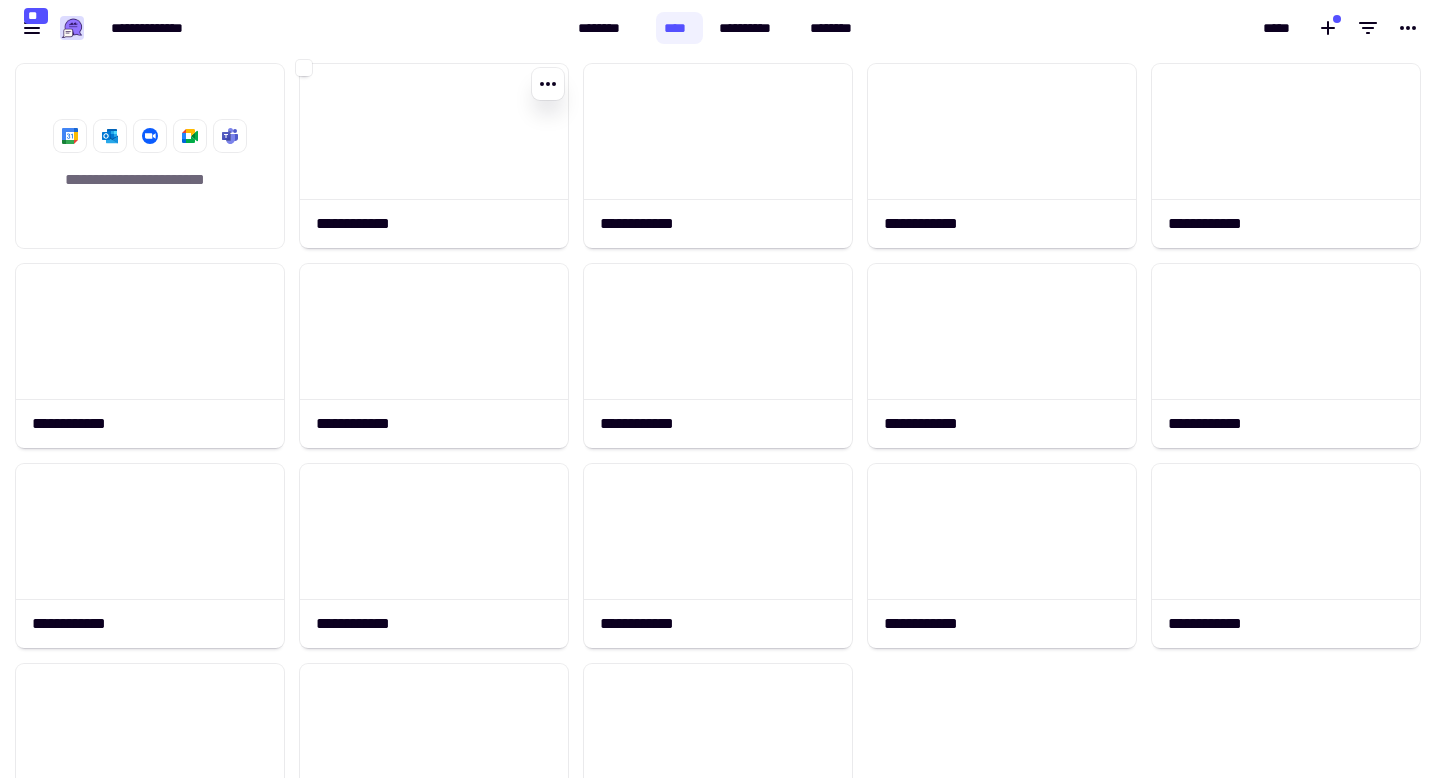 scroll, scrollTop: 1, scrollLeft: 1, axis: both 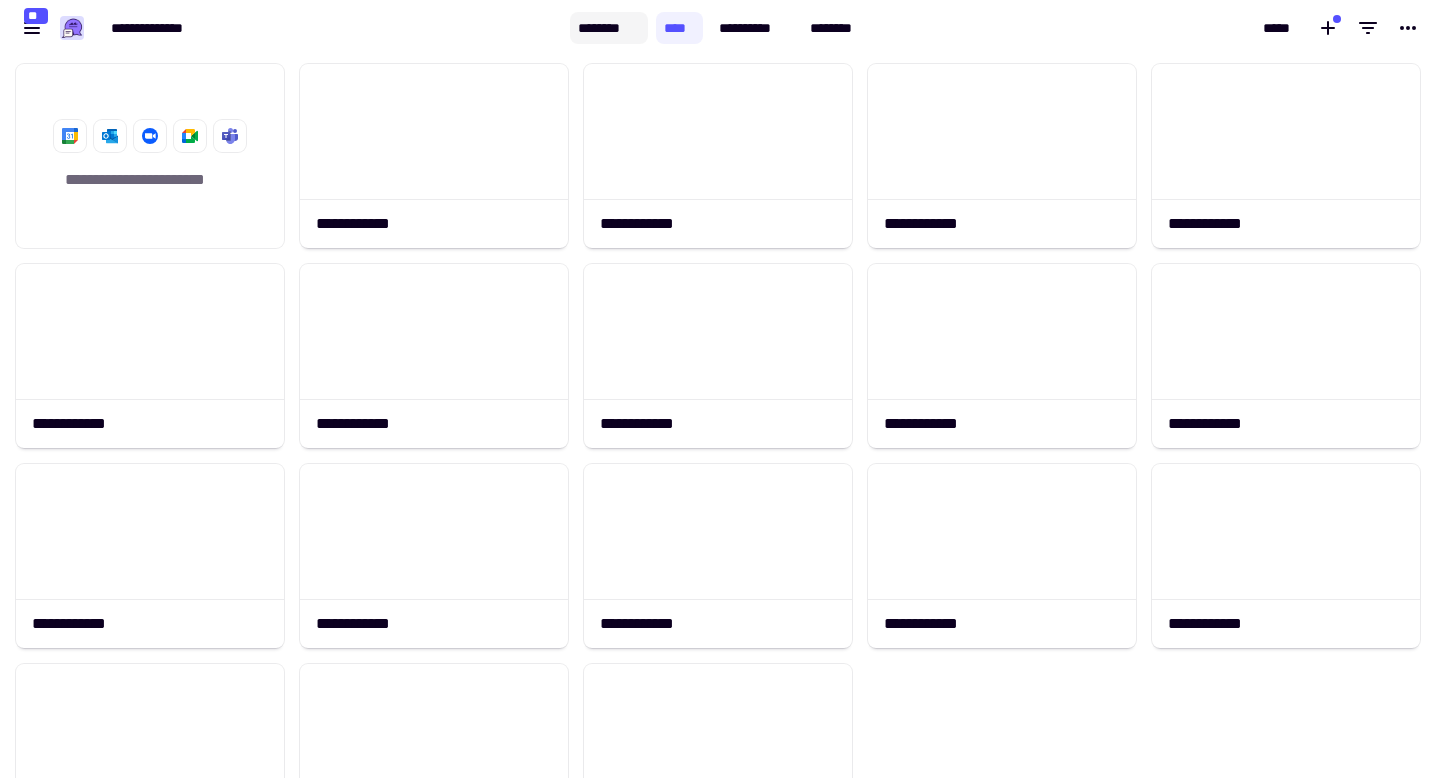 click on "********" 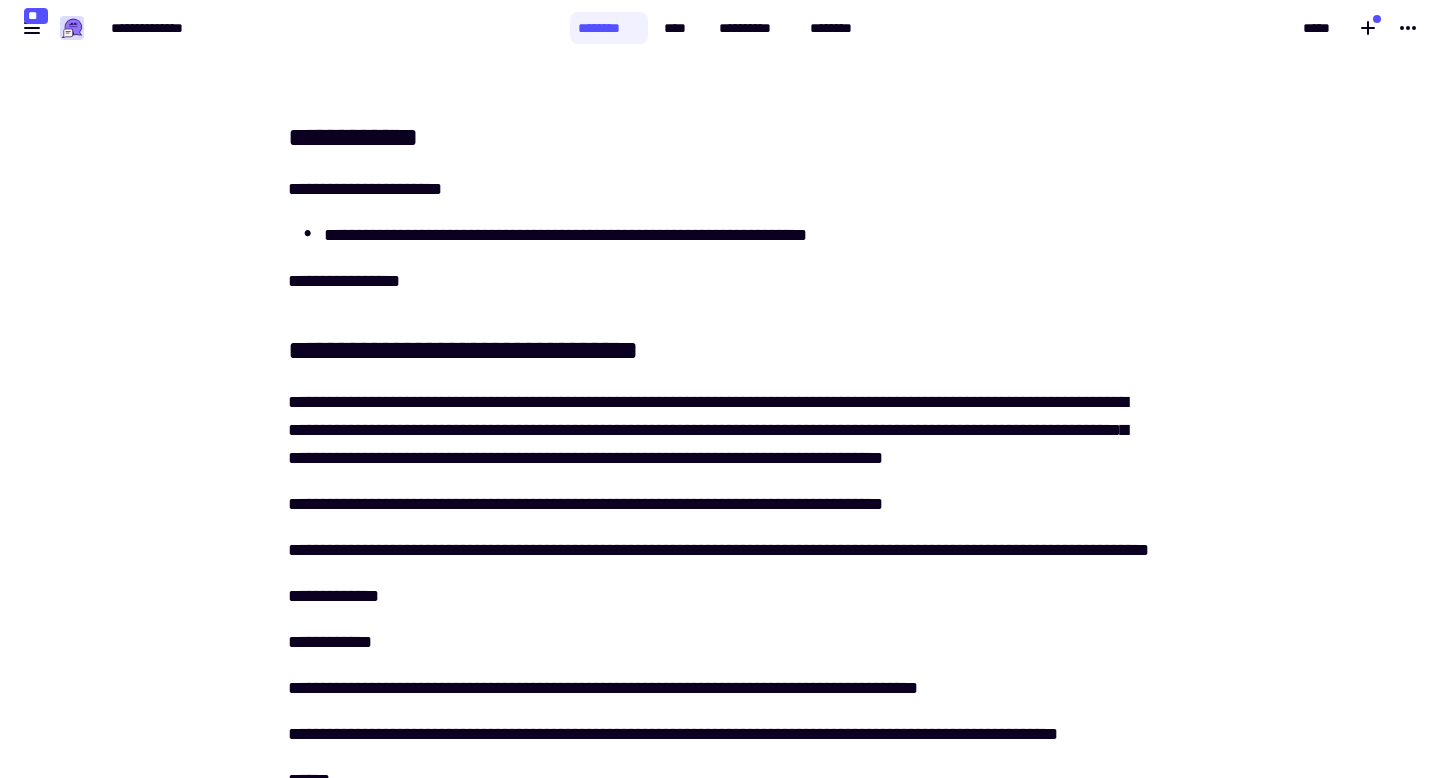 scroll, scrollTop: 90, scrollLeft: 0, axis: vertical 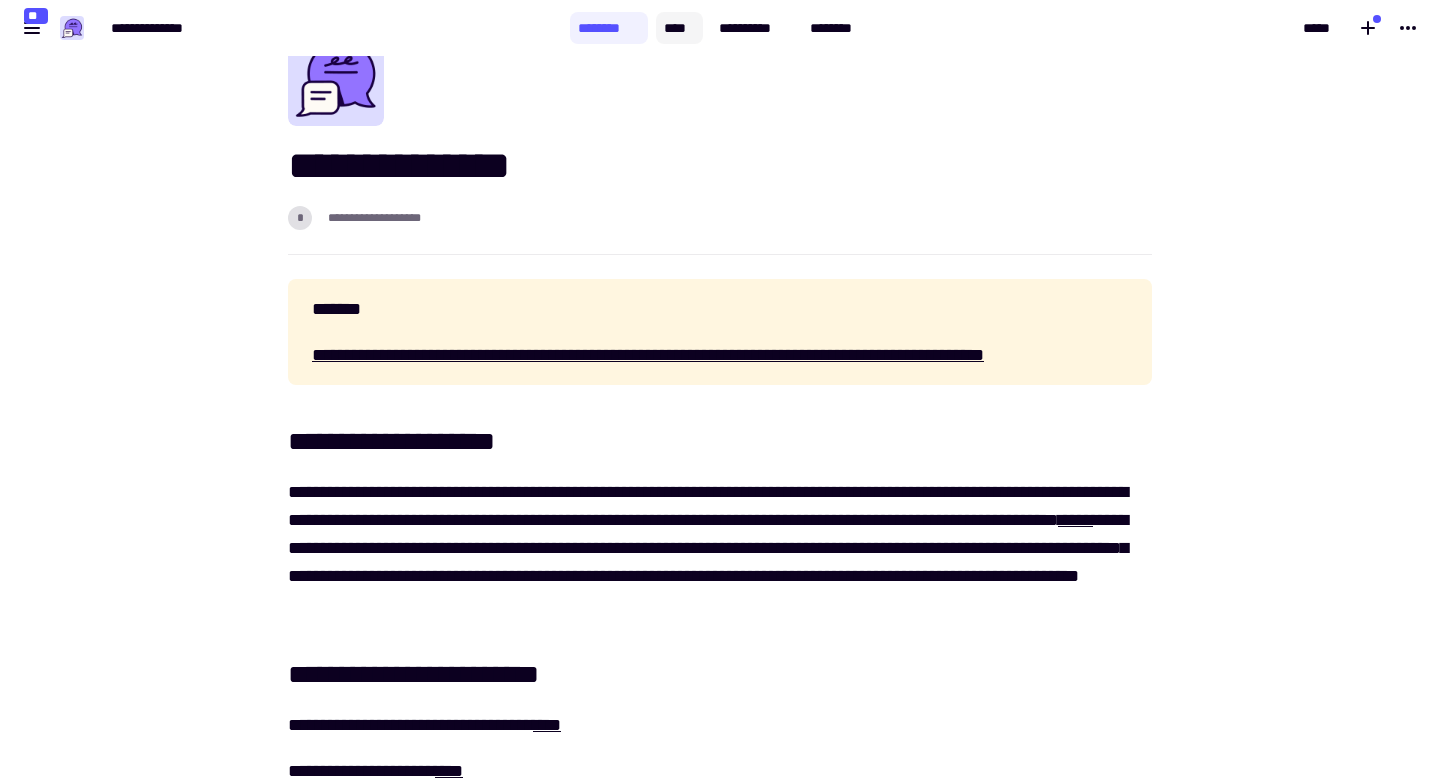 click on "****" 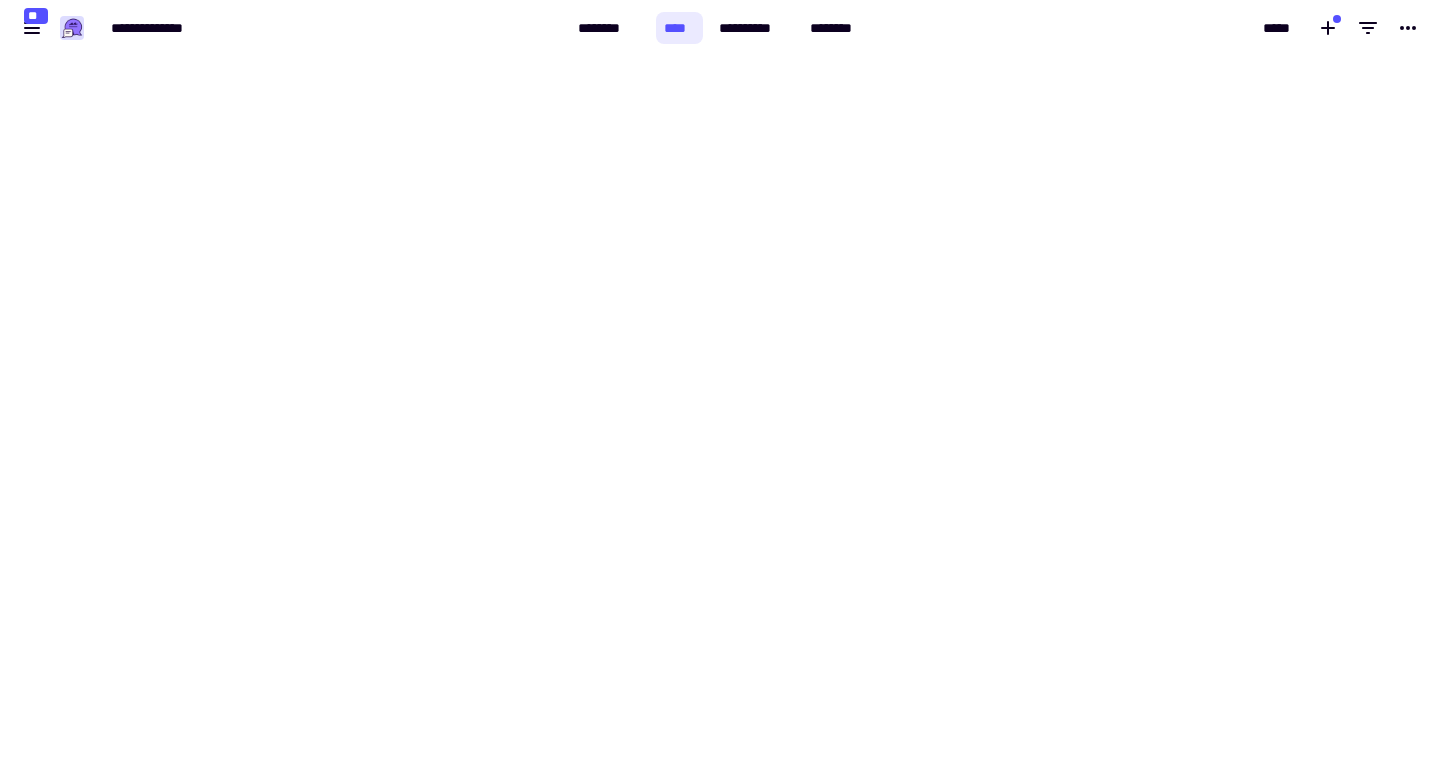 scroll, scrollTop: 0, scrollLeft: 0, axis: both 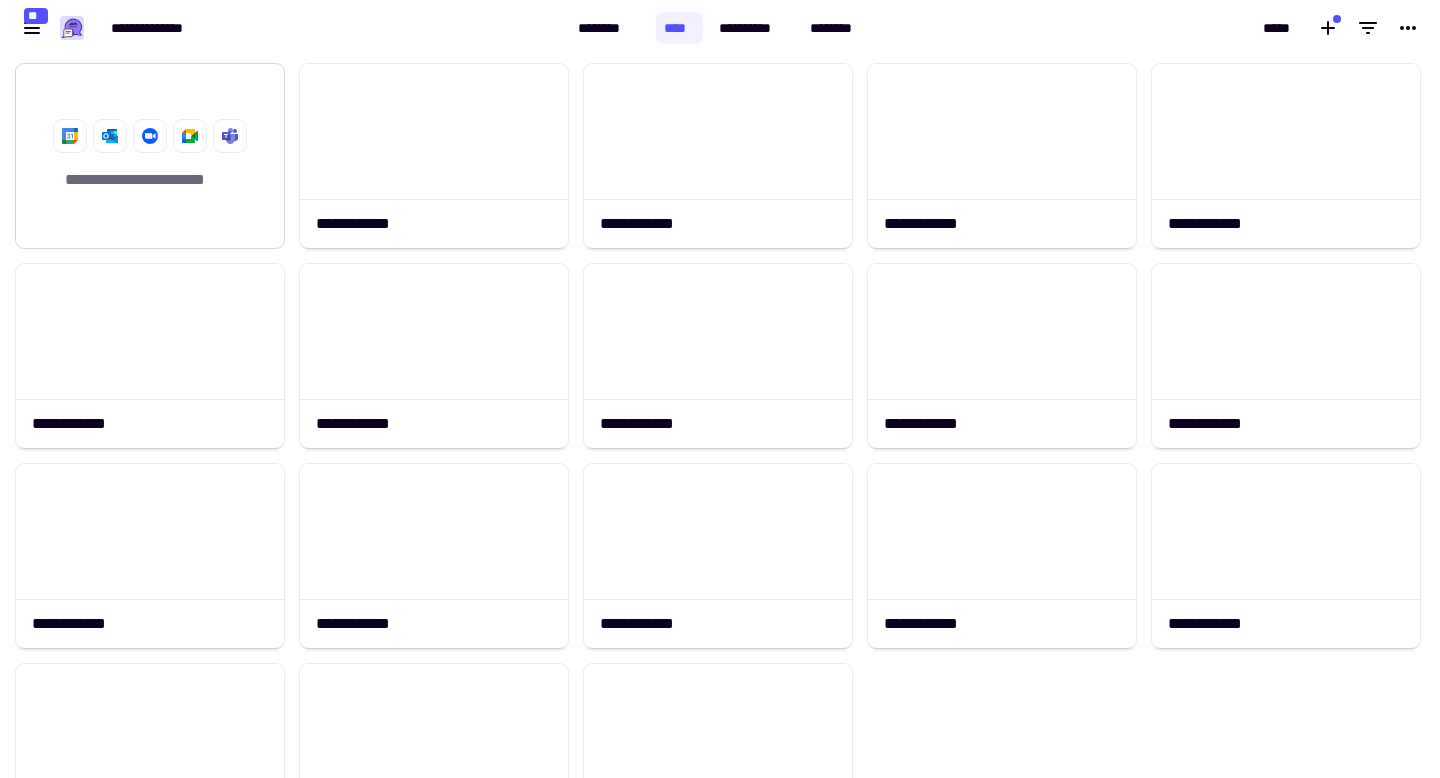 click on "**********" 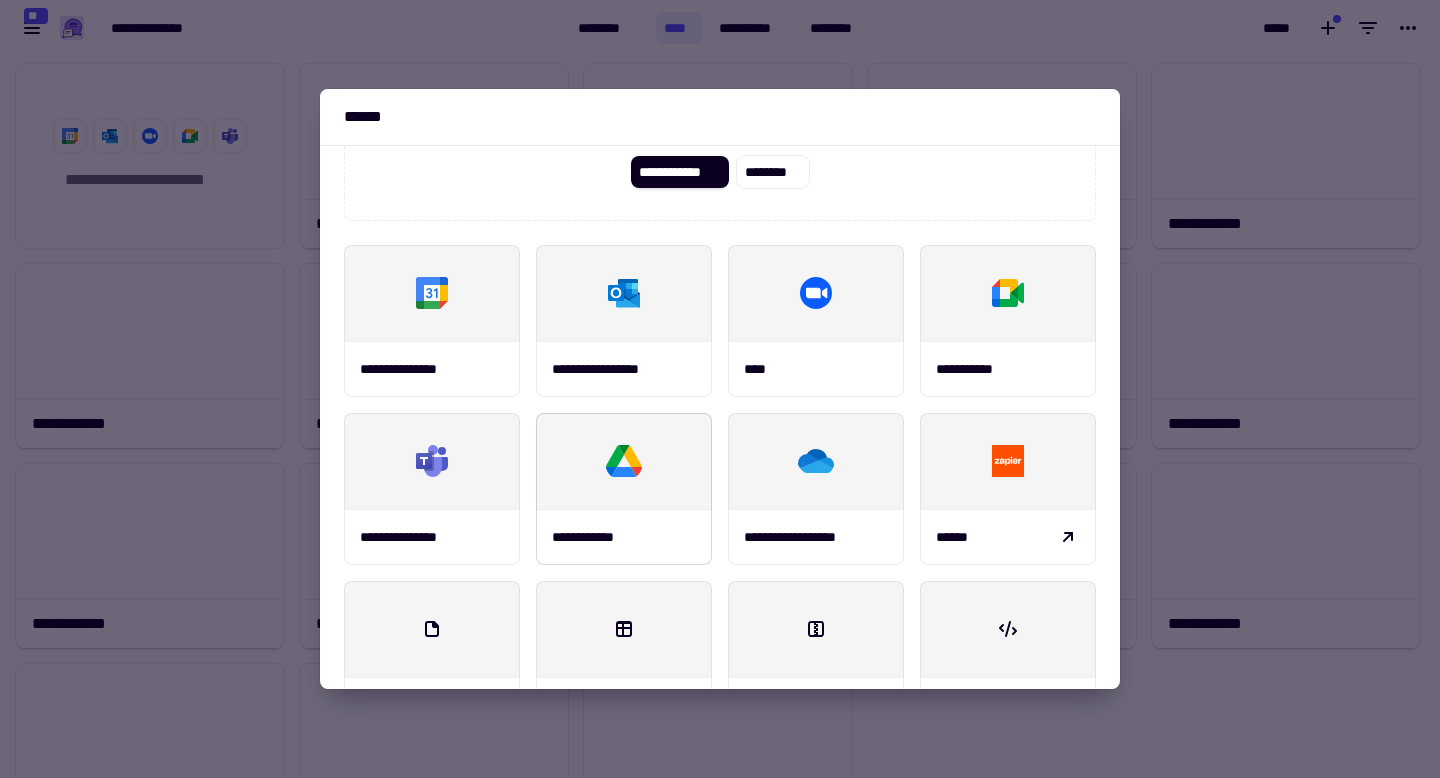 scroll, scrollTop: 234, scrollLeft: 0, axis: vertical 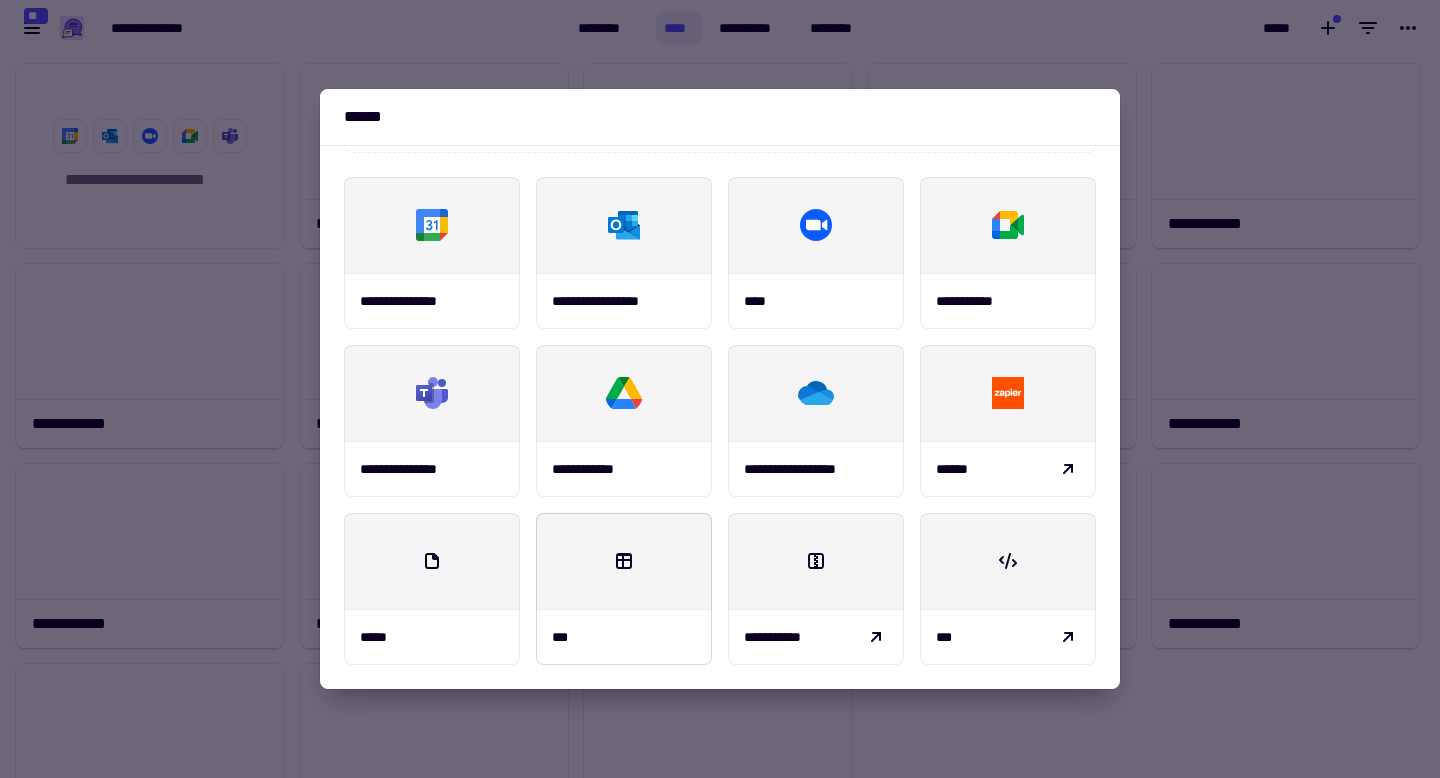 click 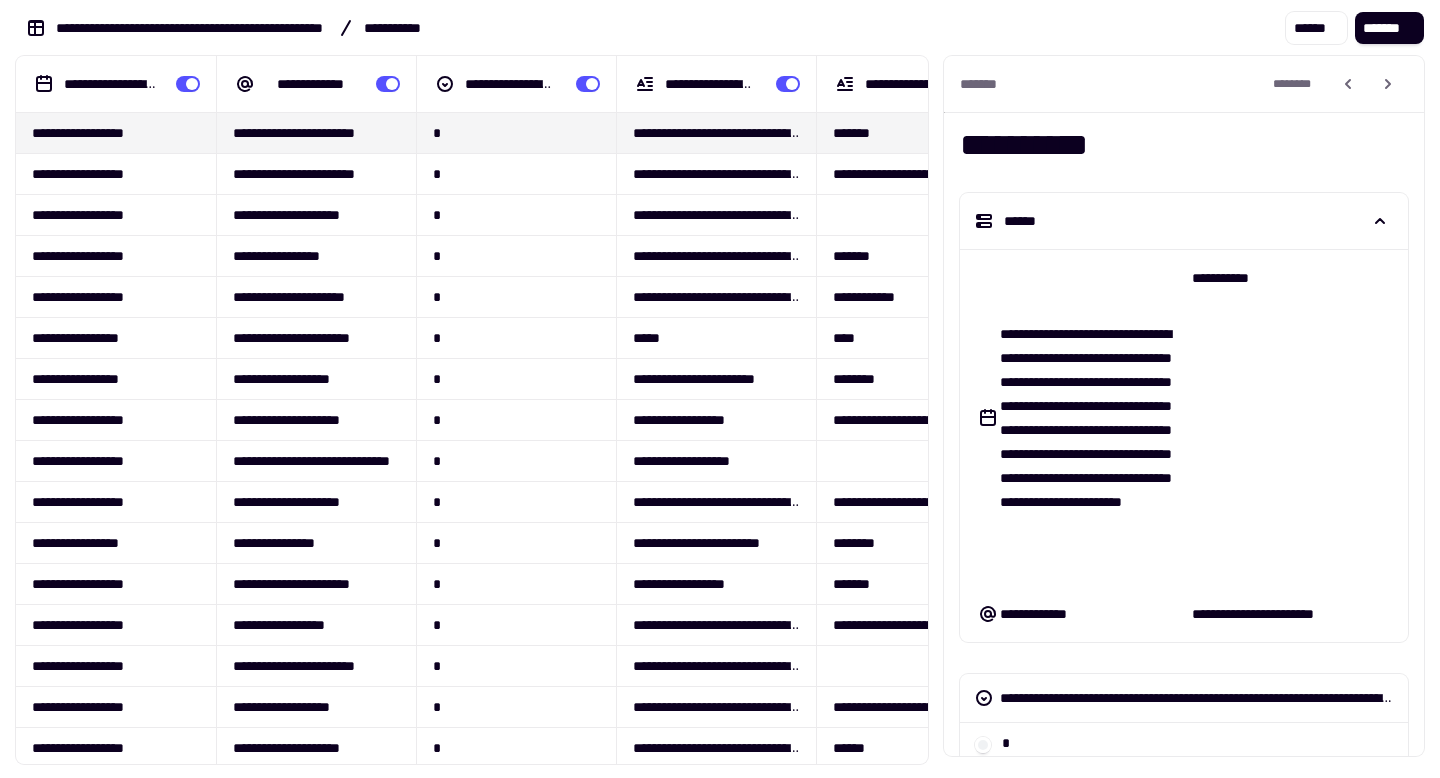 scroll, scrollTop: 0, scrollLeft: 0, axis: both 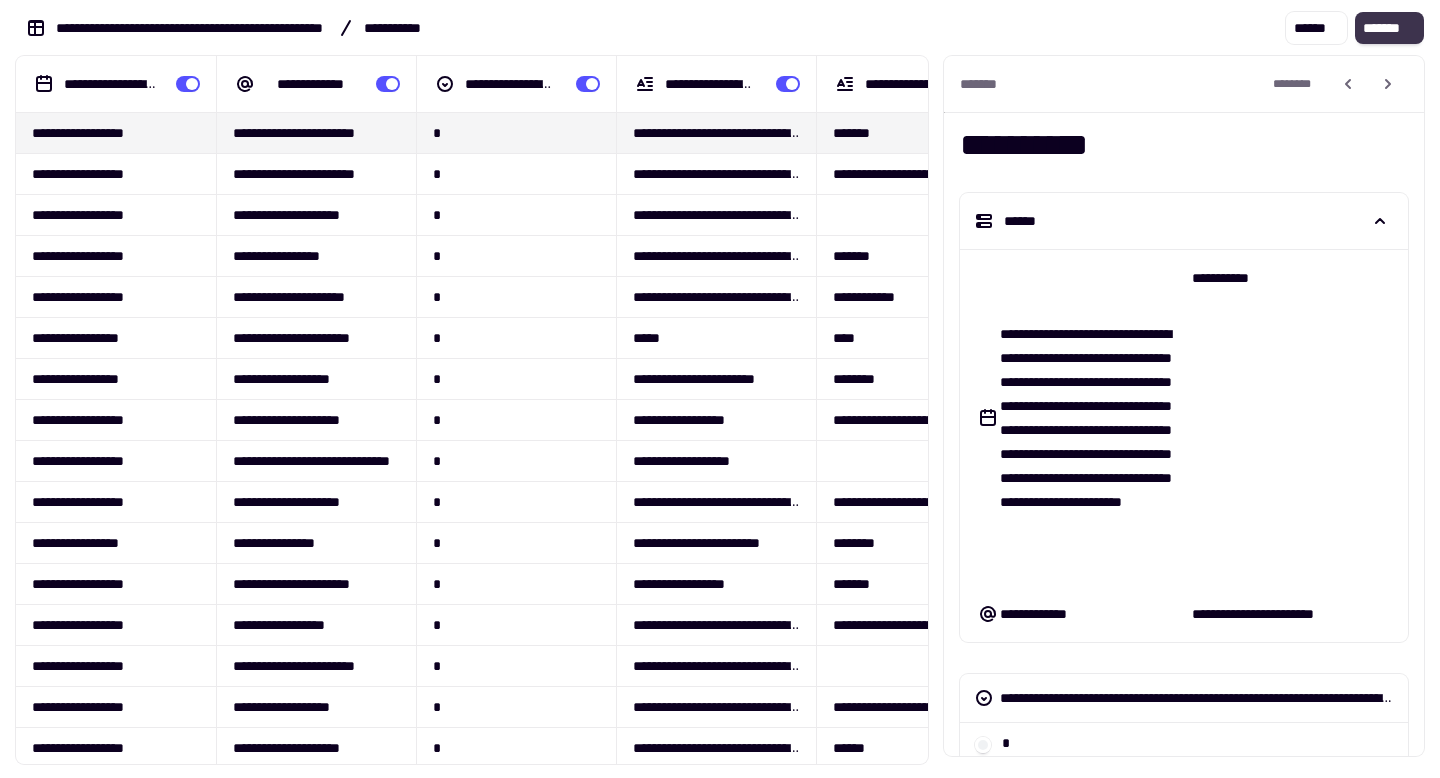 click on "*******" 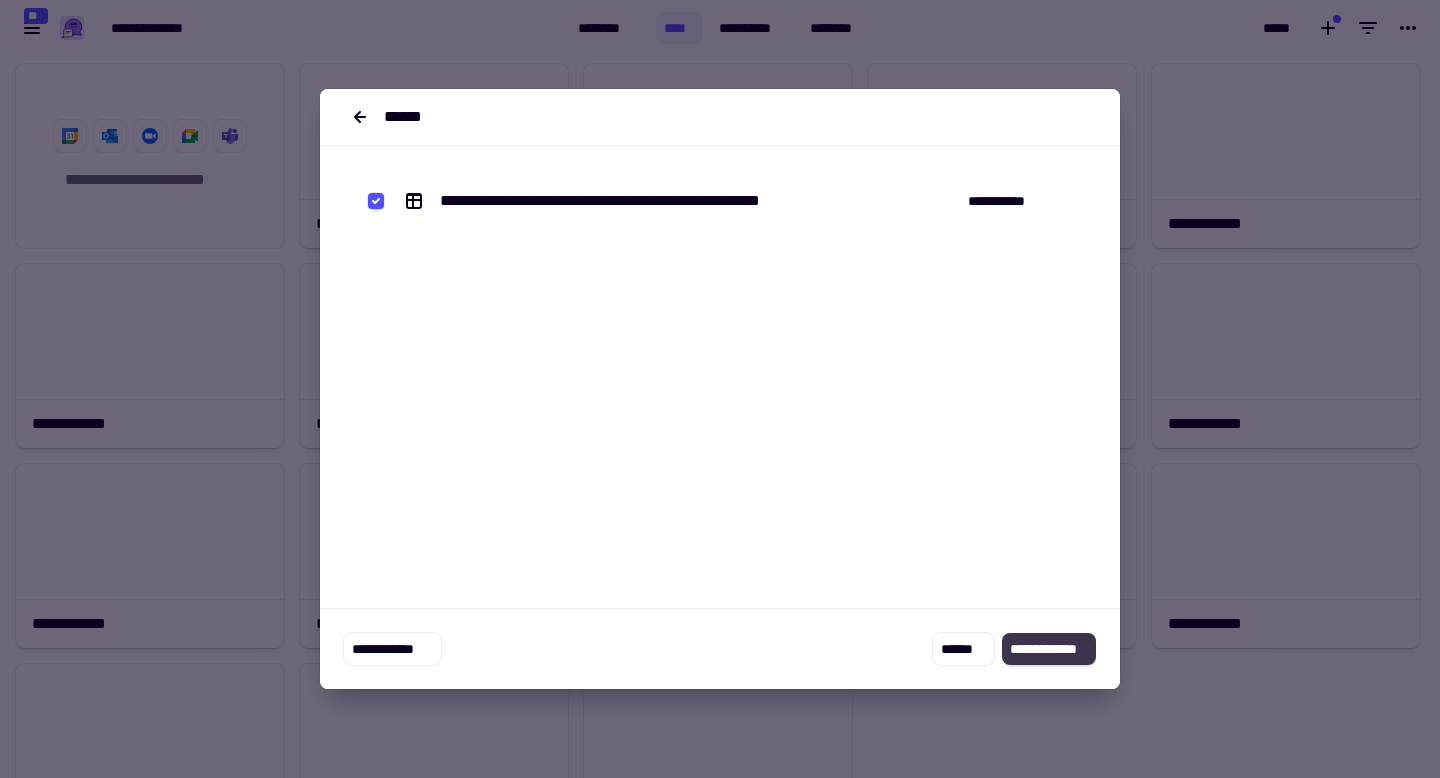click on "**********" 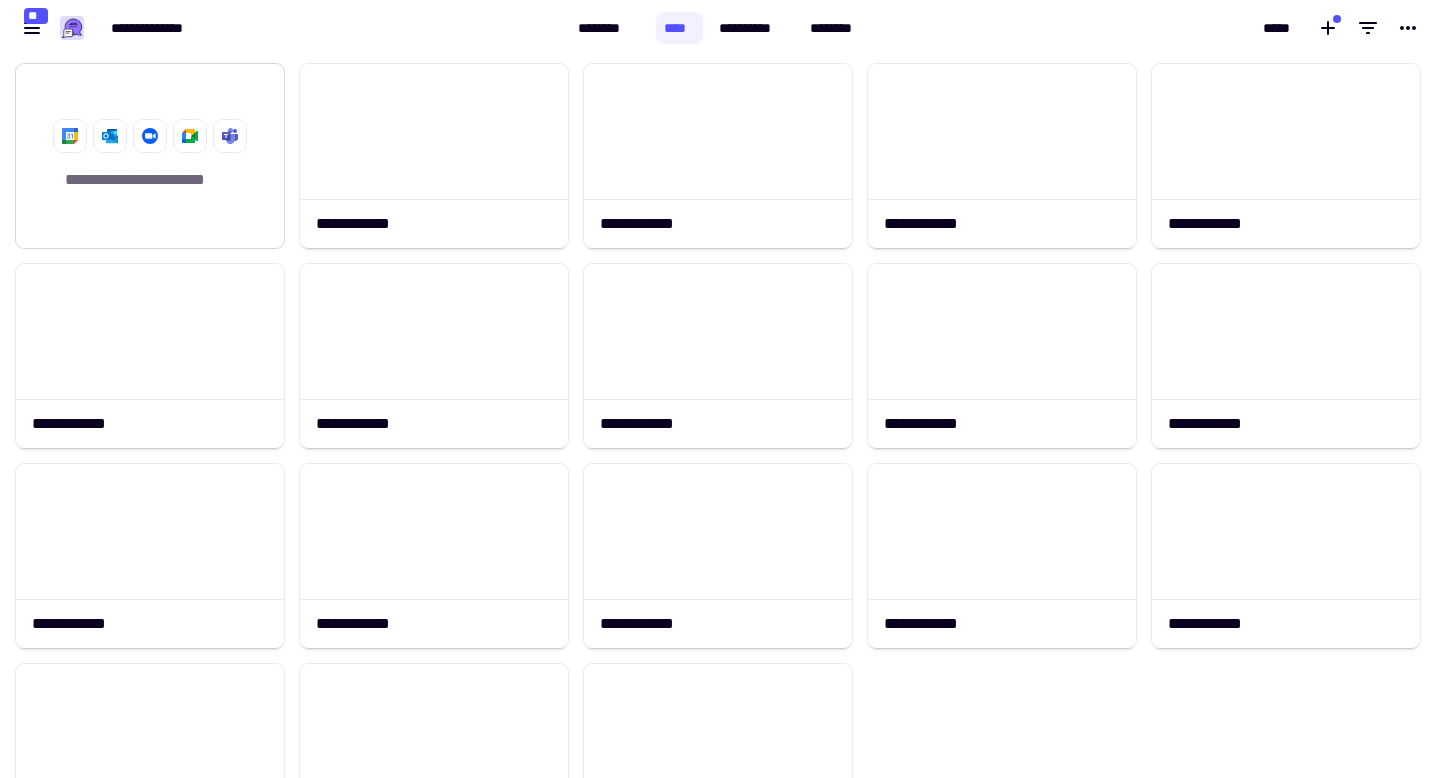 click on "**********" 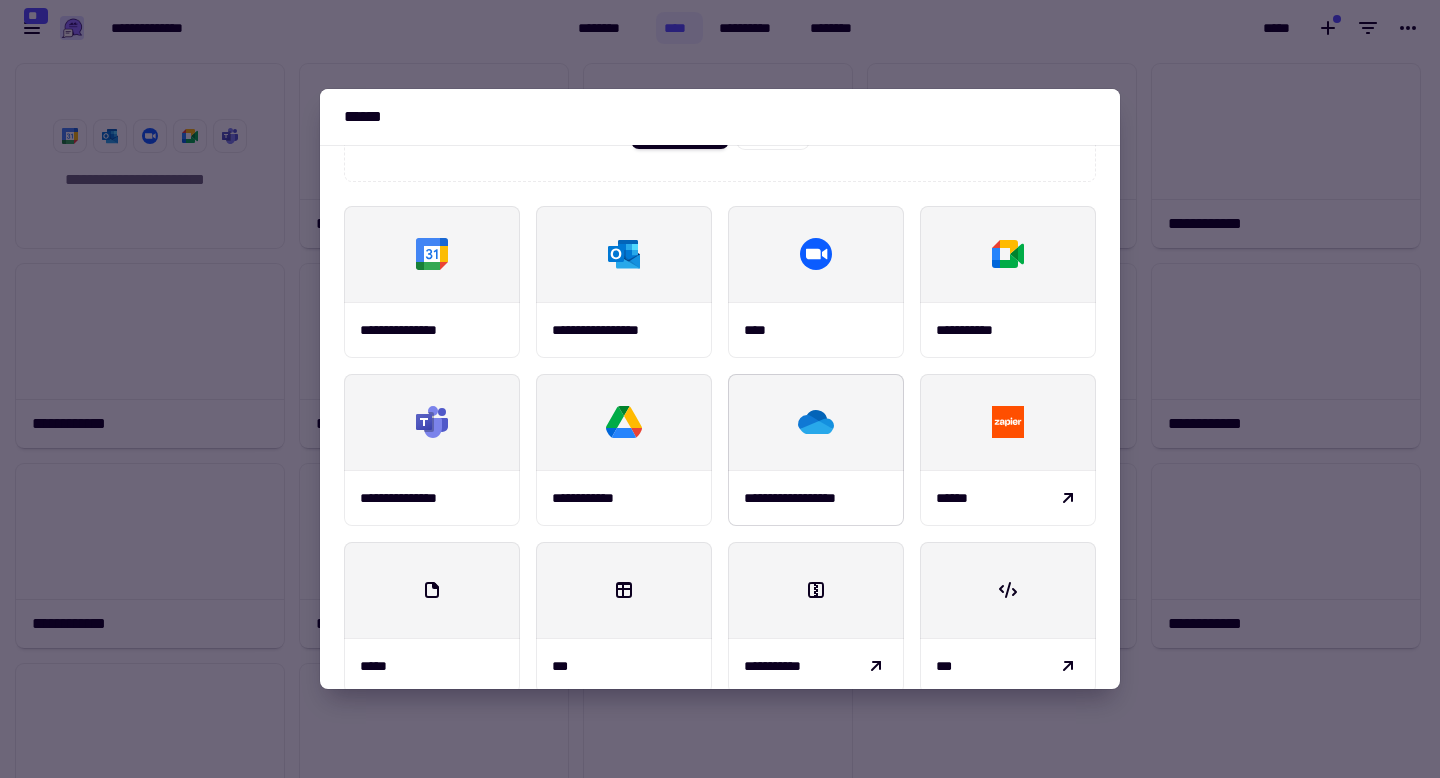 scroll, scrollTop: 234, scrollLeft: 0, axis: vertical 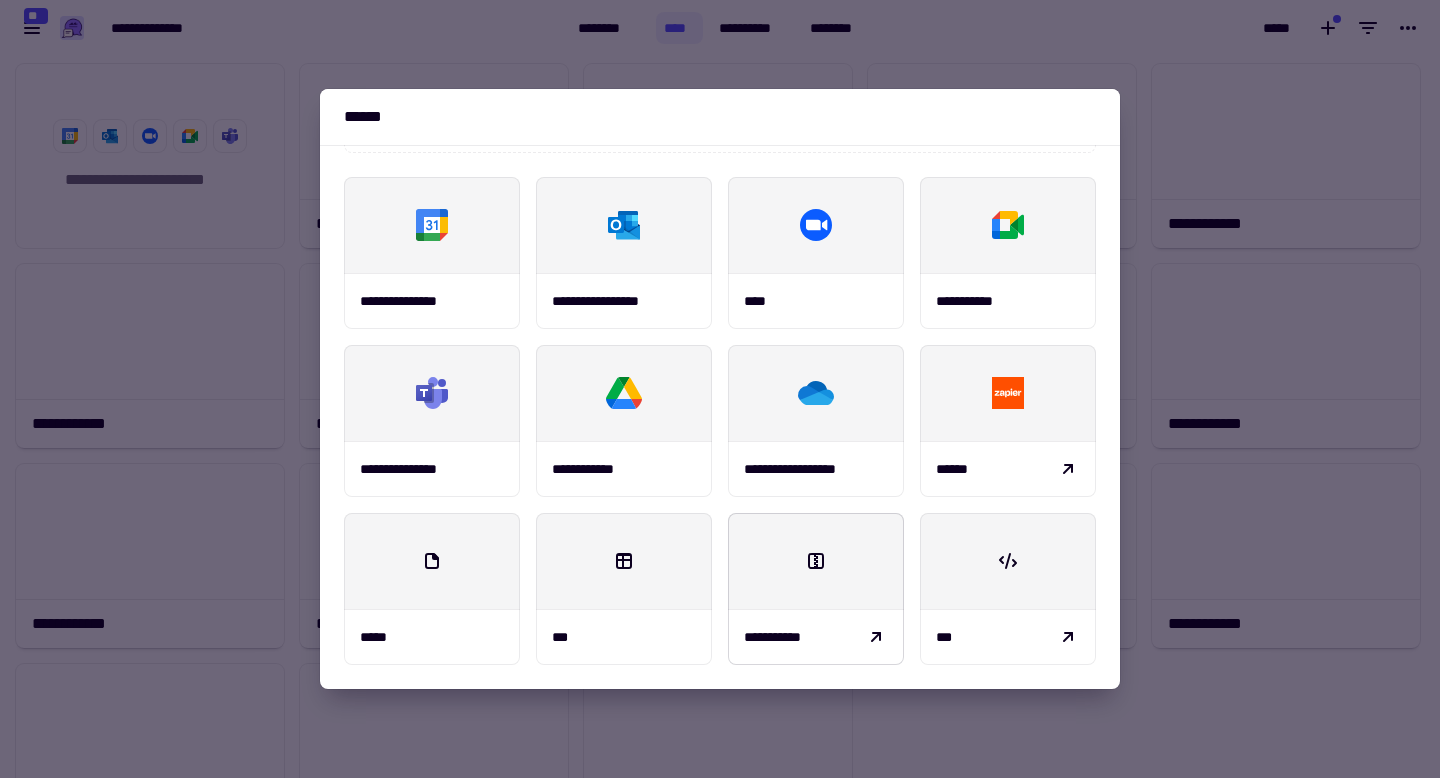 click at bounding box center [816, 561] 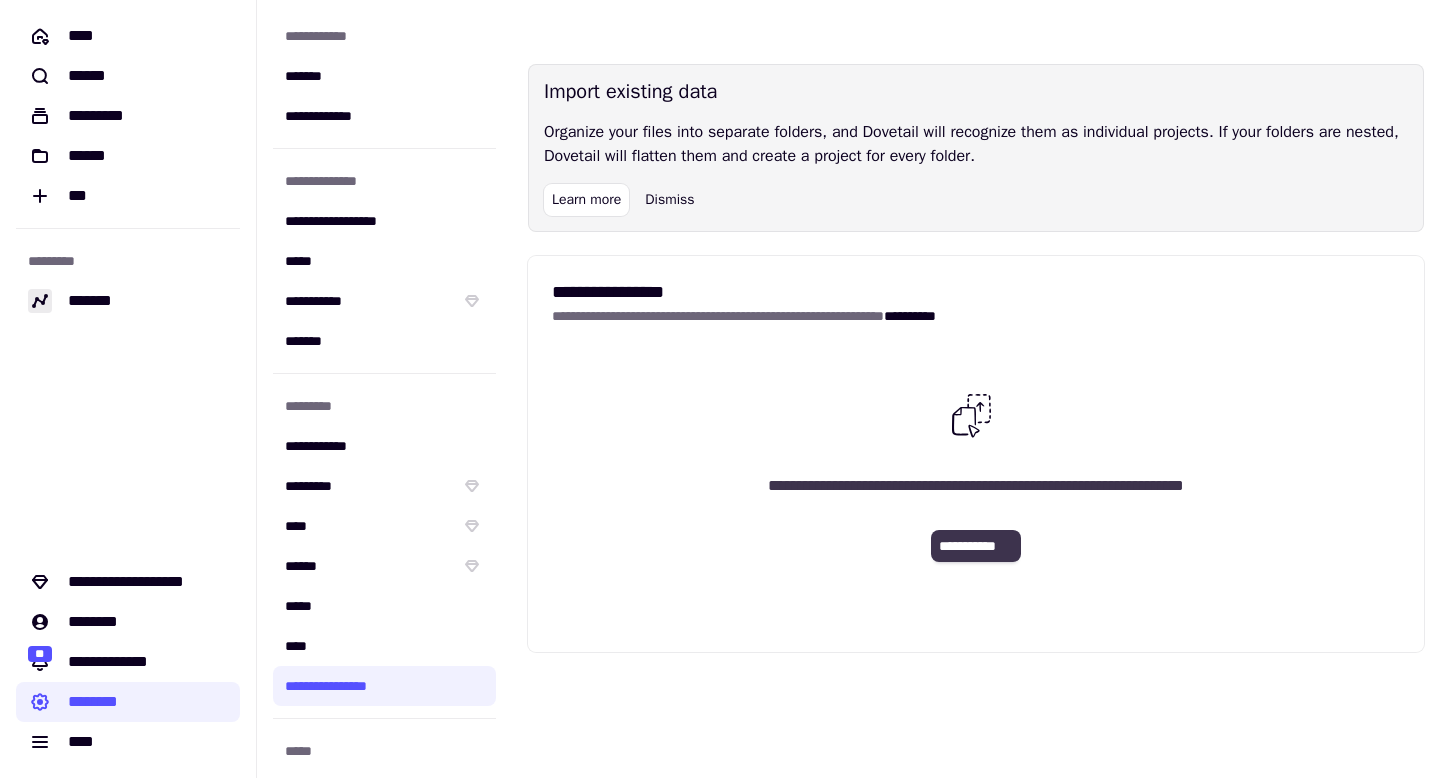 click on "**********" 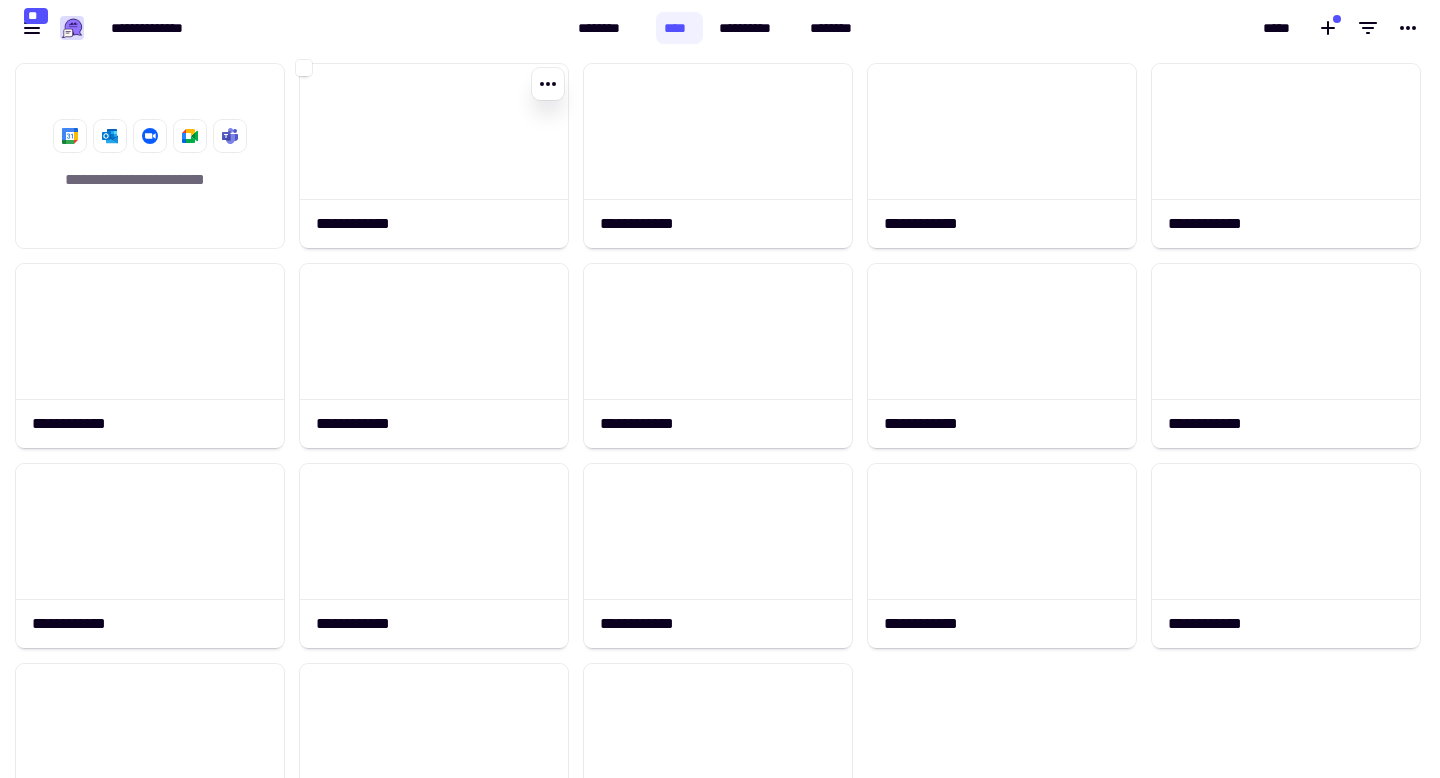 scroll, scrollTop: 1, scrollLeft: 1, axis: both 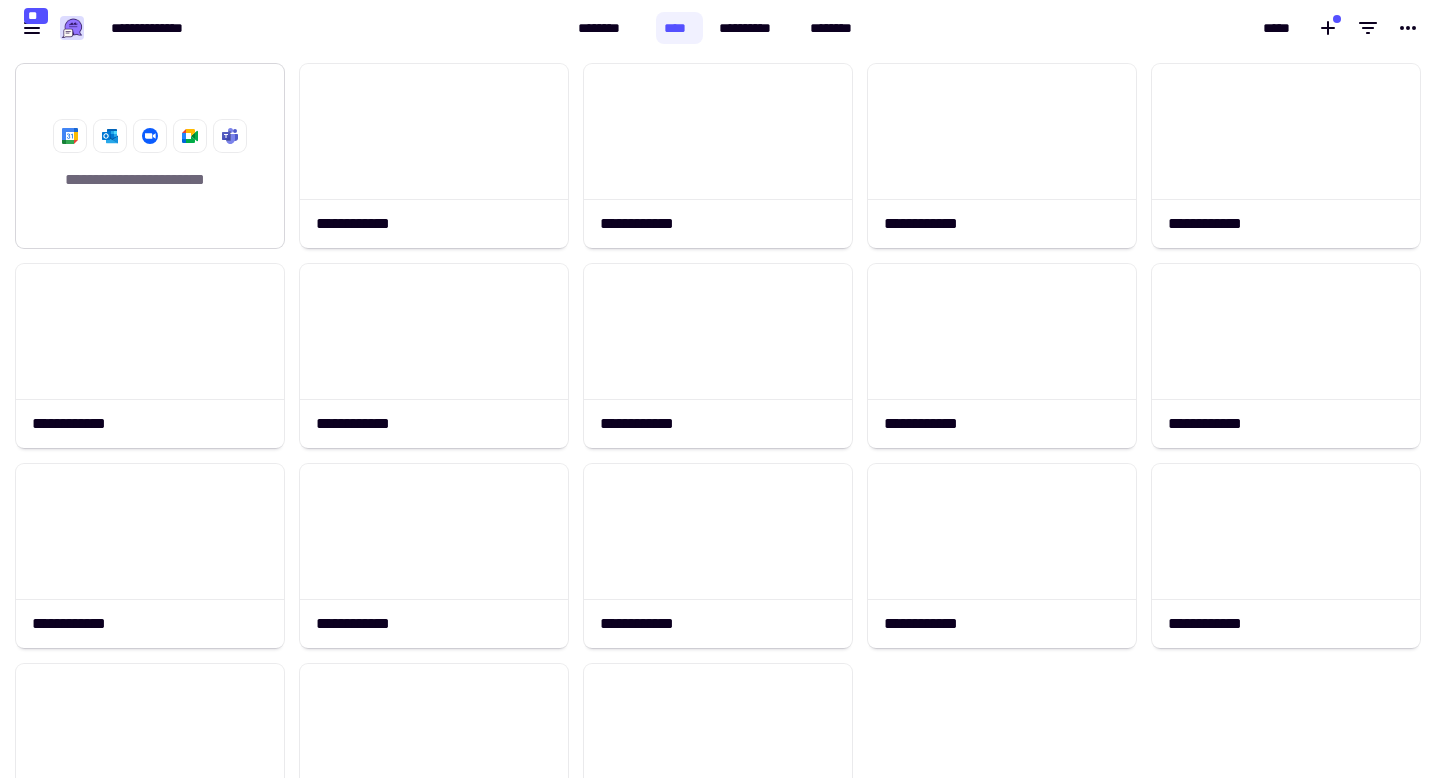 click on "**********" 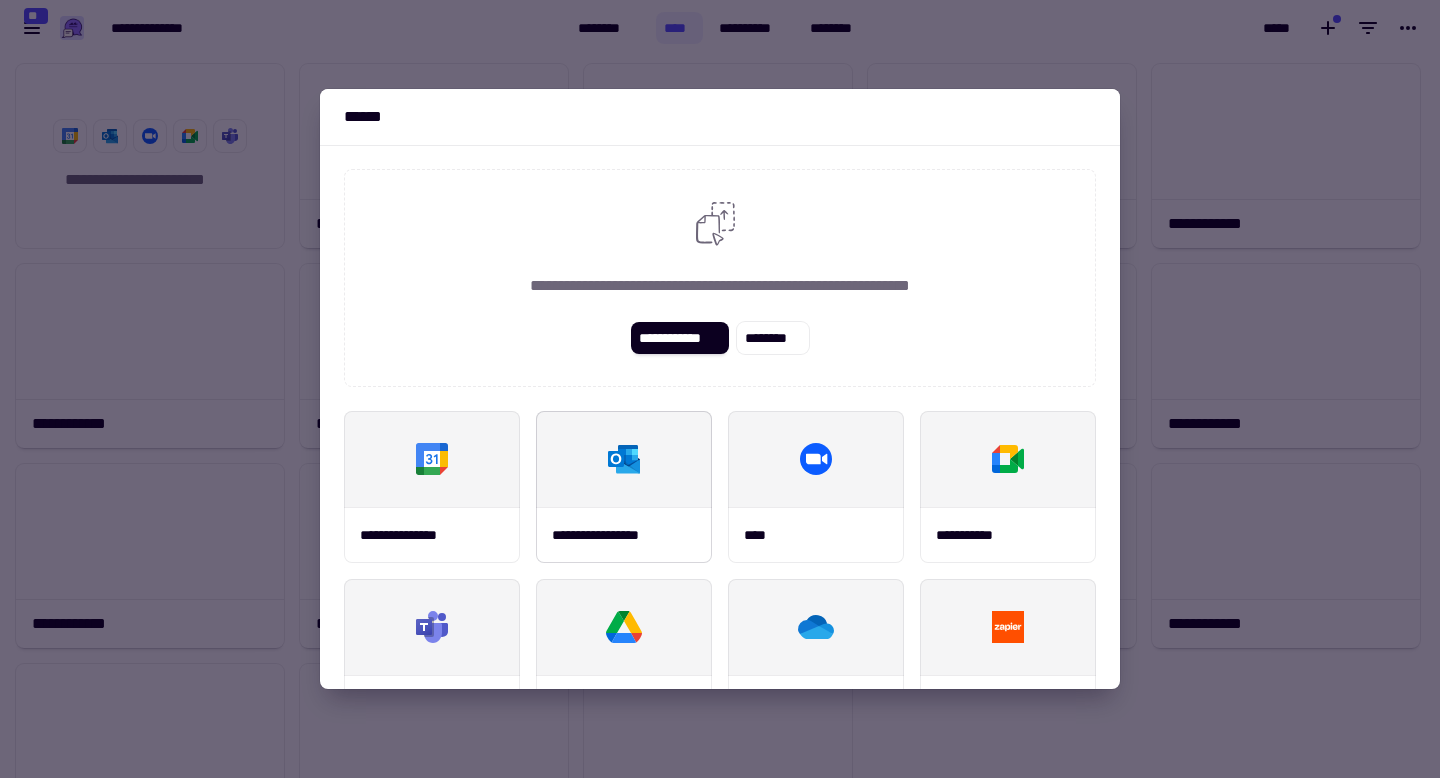 scroll, scrollTop: 234, scrollLeft: 0, axis: vertical 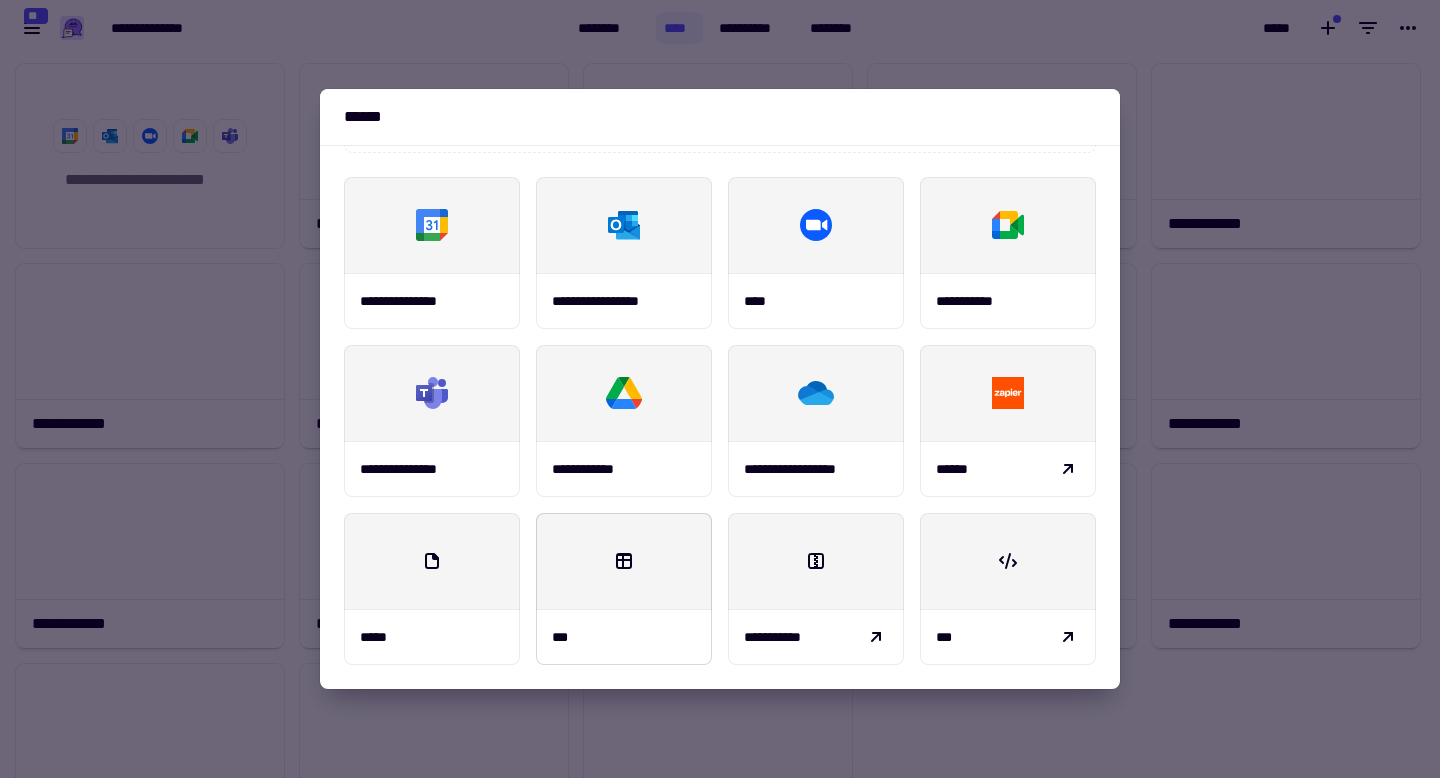 click 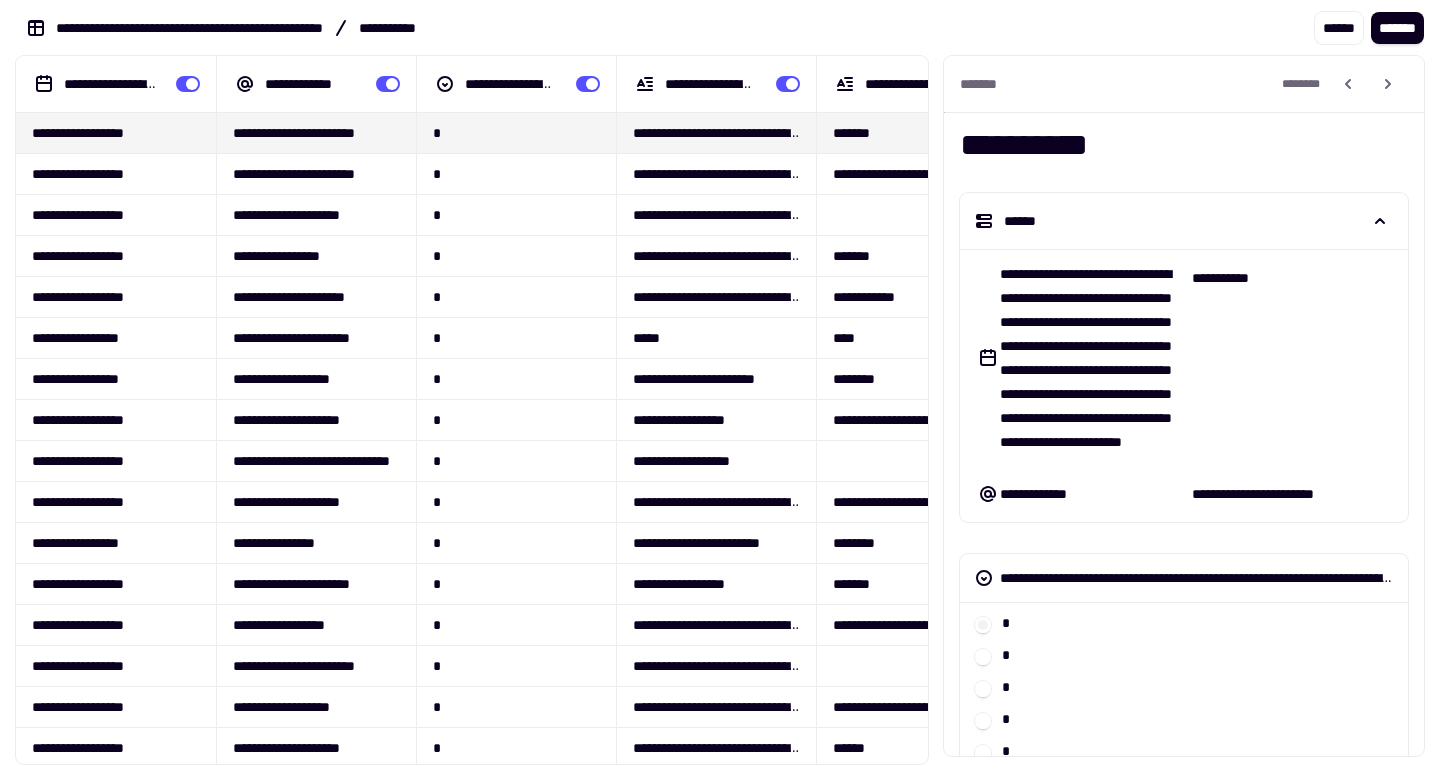 scroll, scrollTop: 0, scrollLeft: 0, axis: both 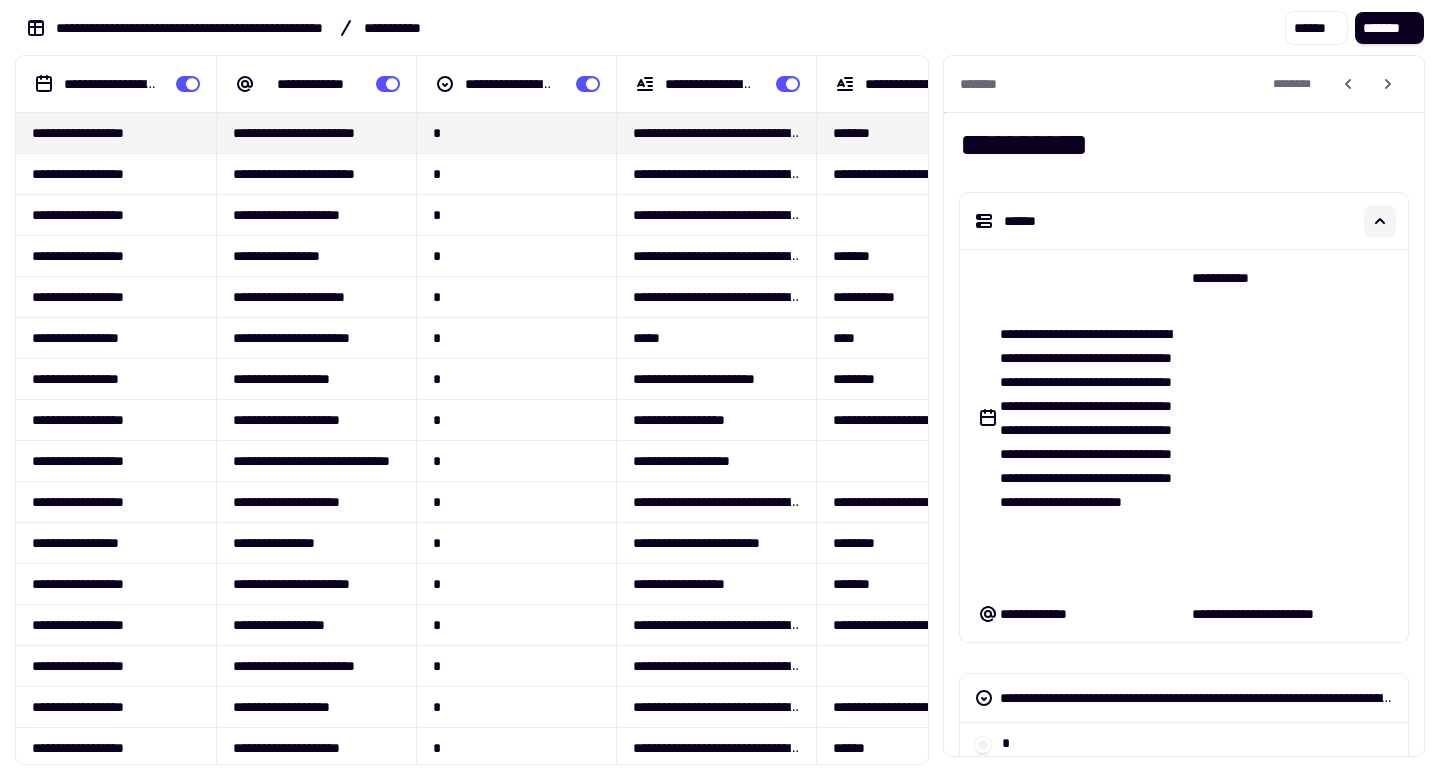 click 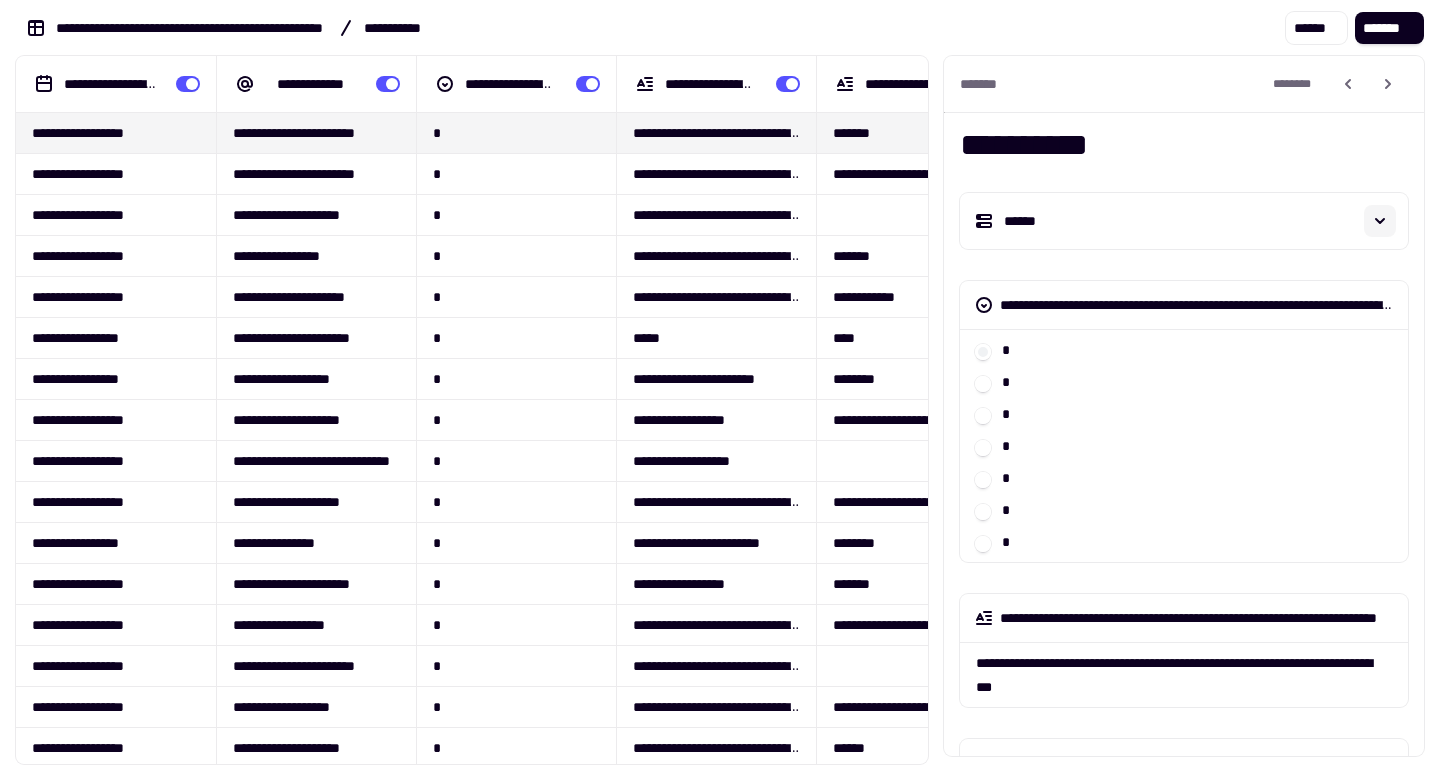 click 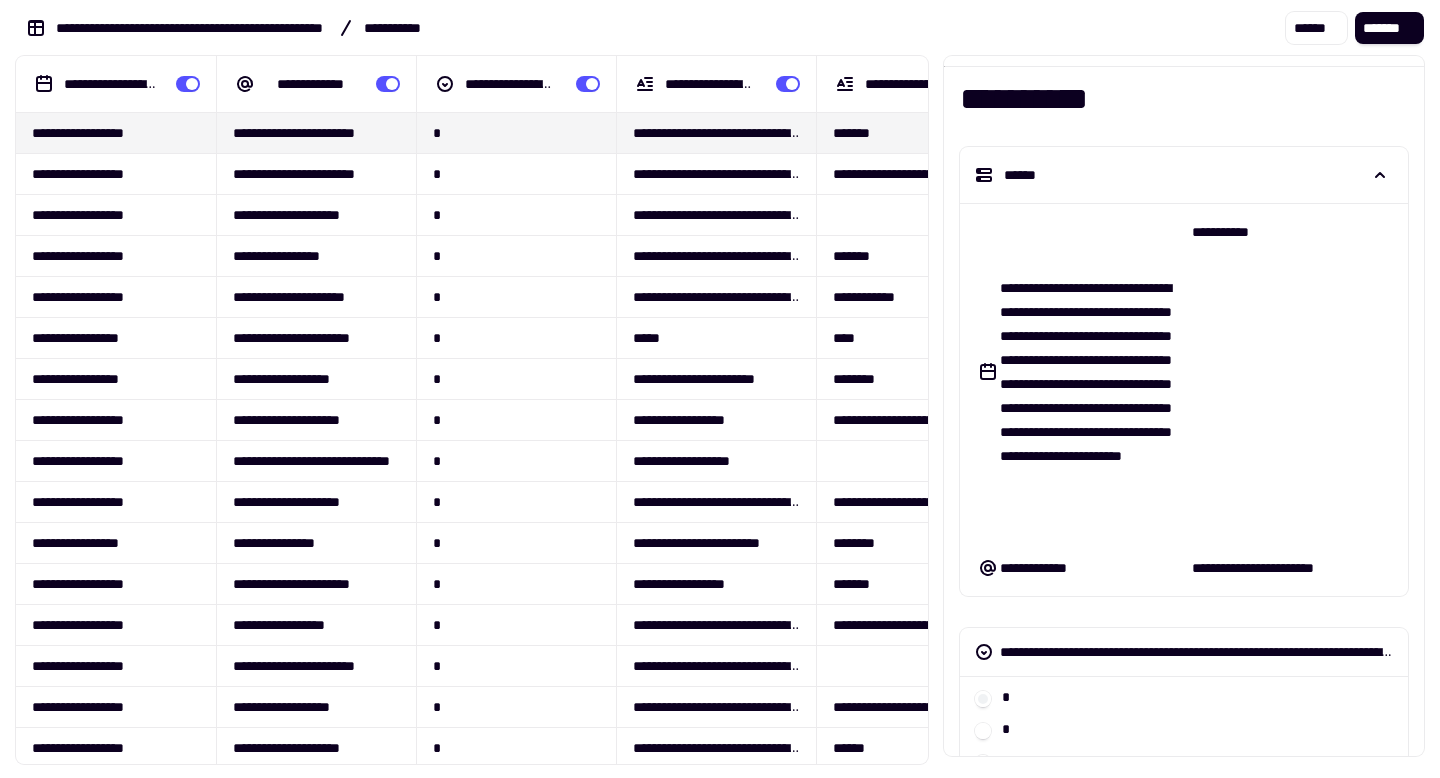 scroll, scrollTop: 0, scrollLeft: 0, axis: both 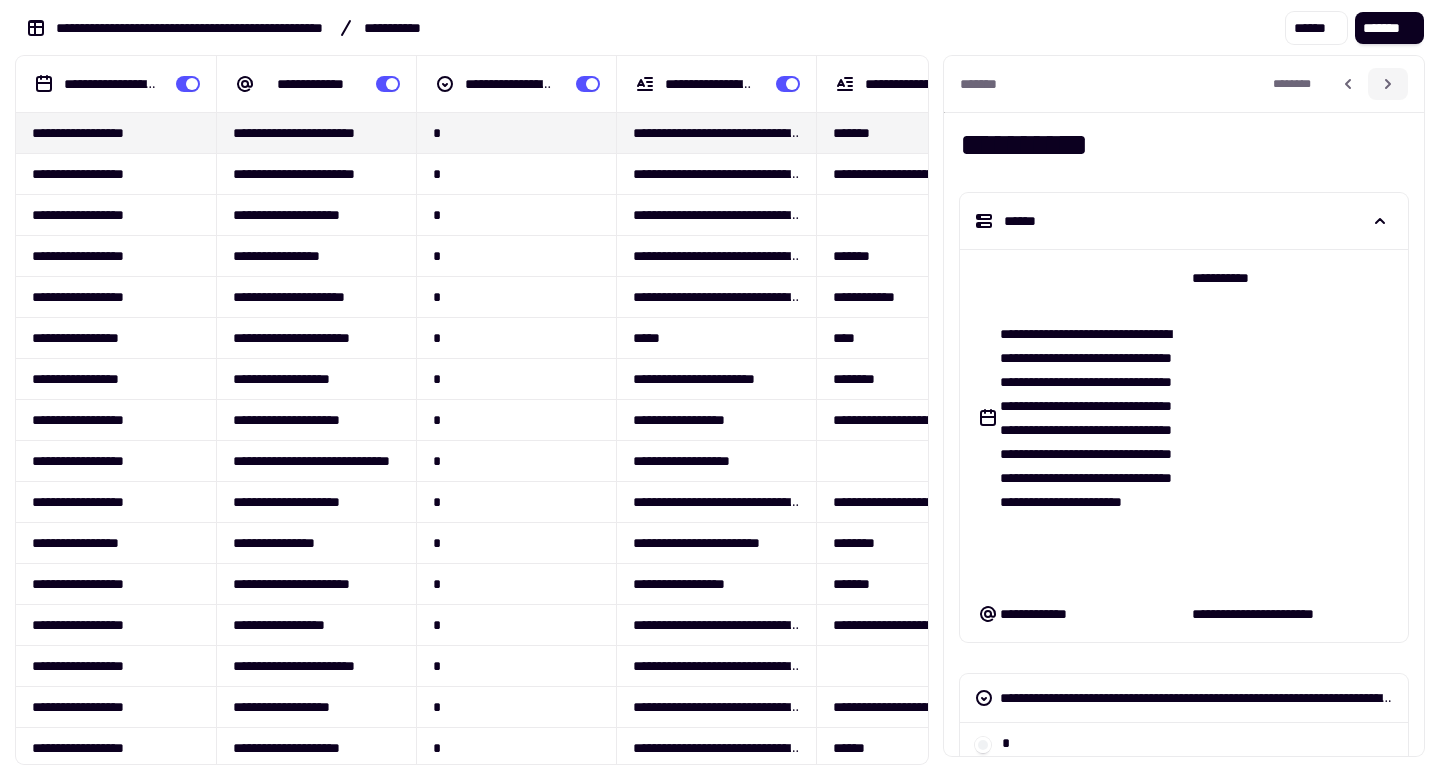 click 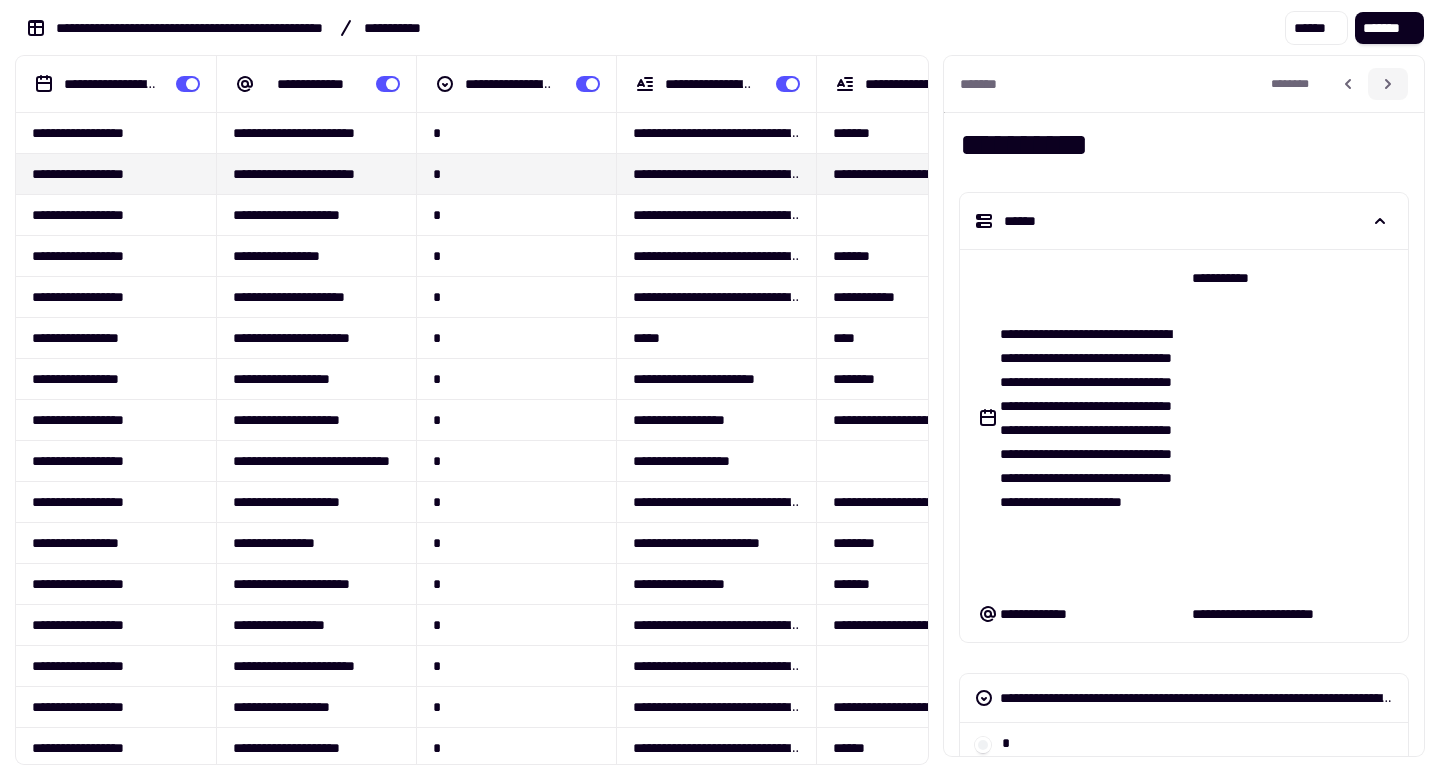 click 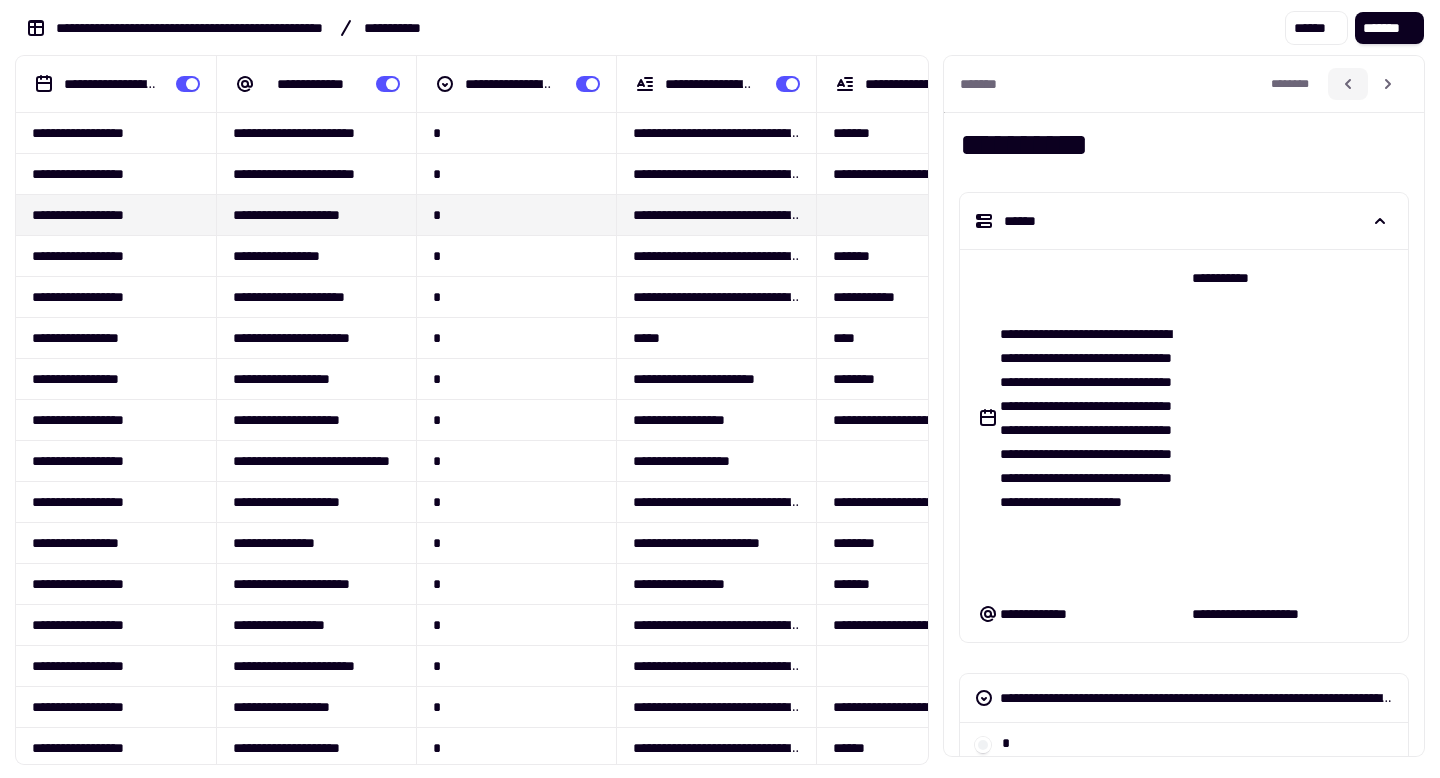 click 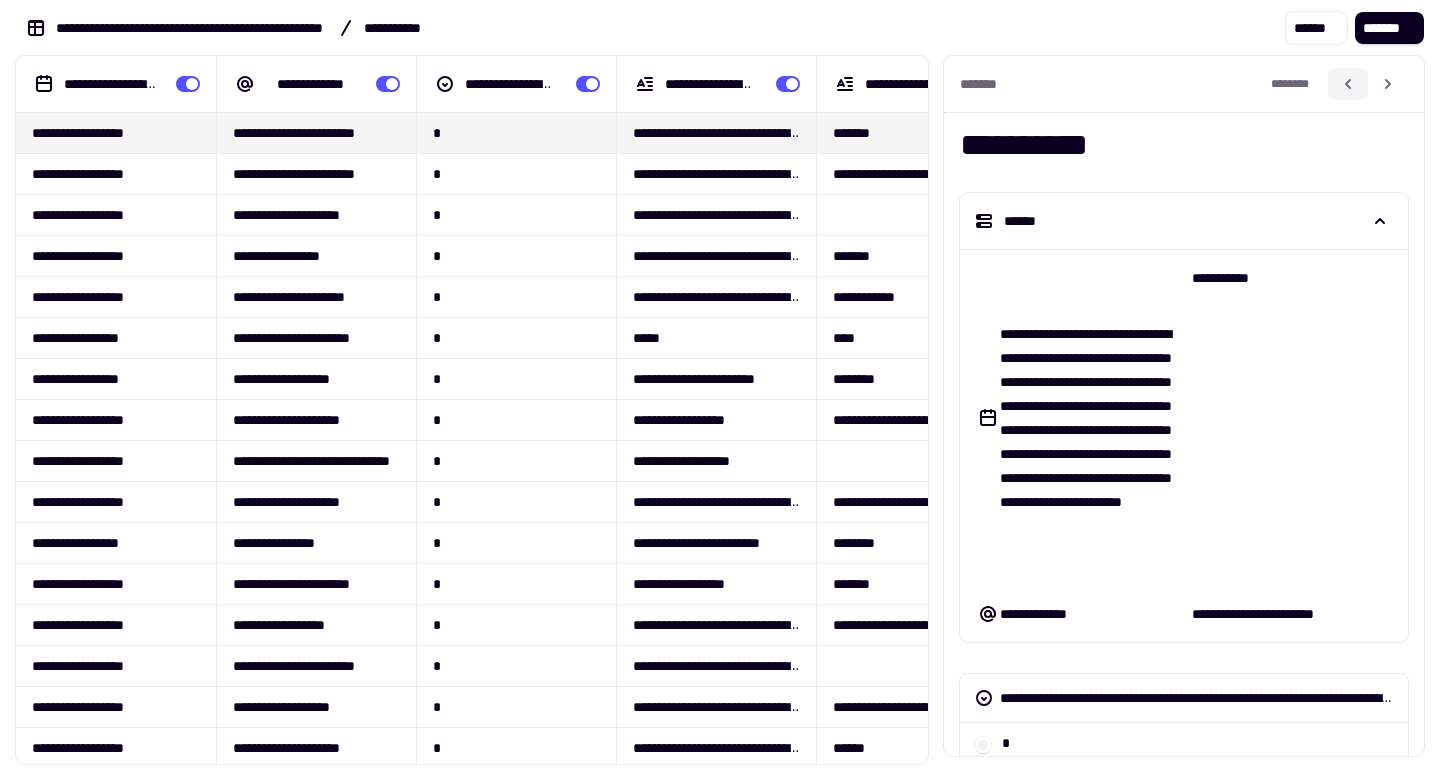 click 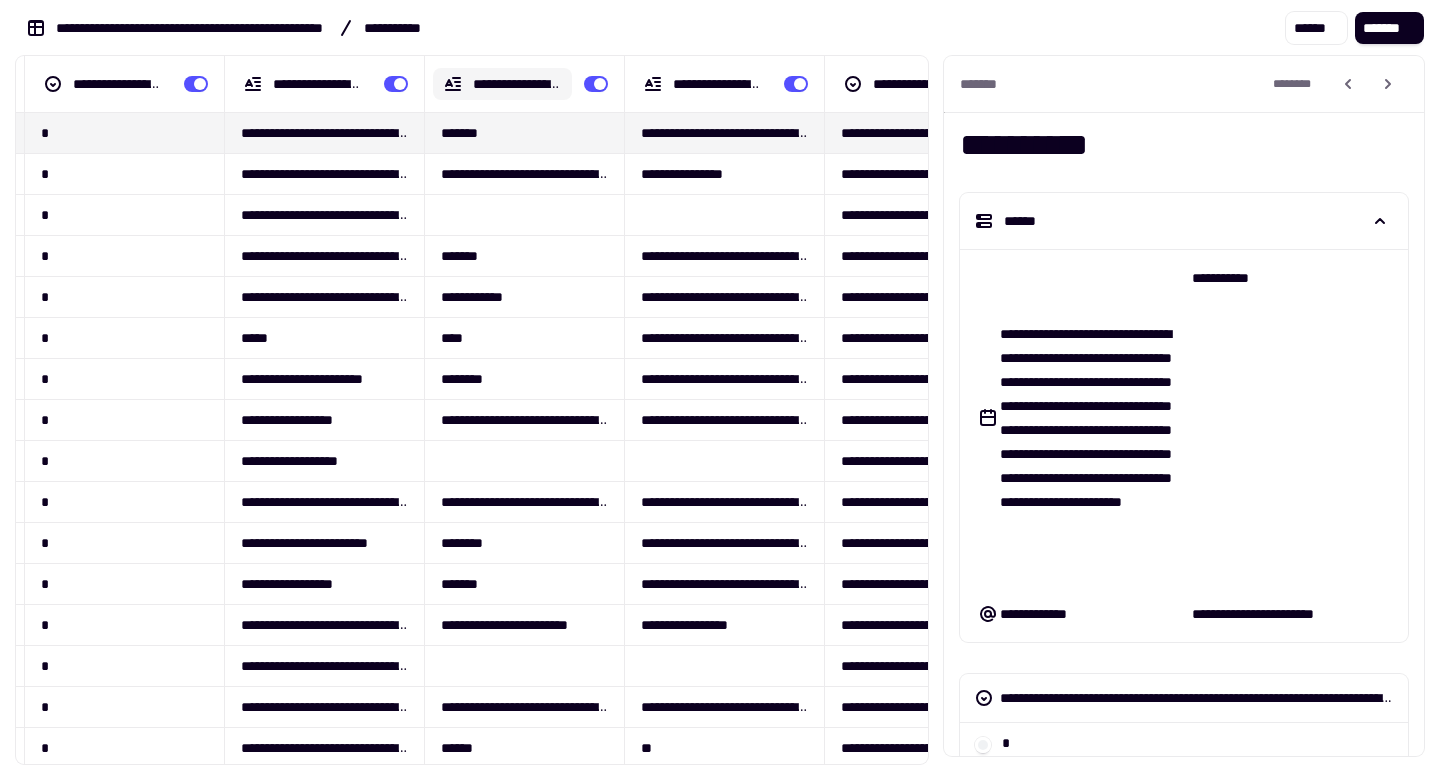 scroll, scrollTop: 0, scrollLeft: 488, axis: horizontal 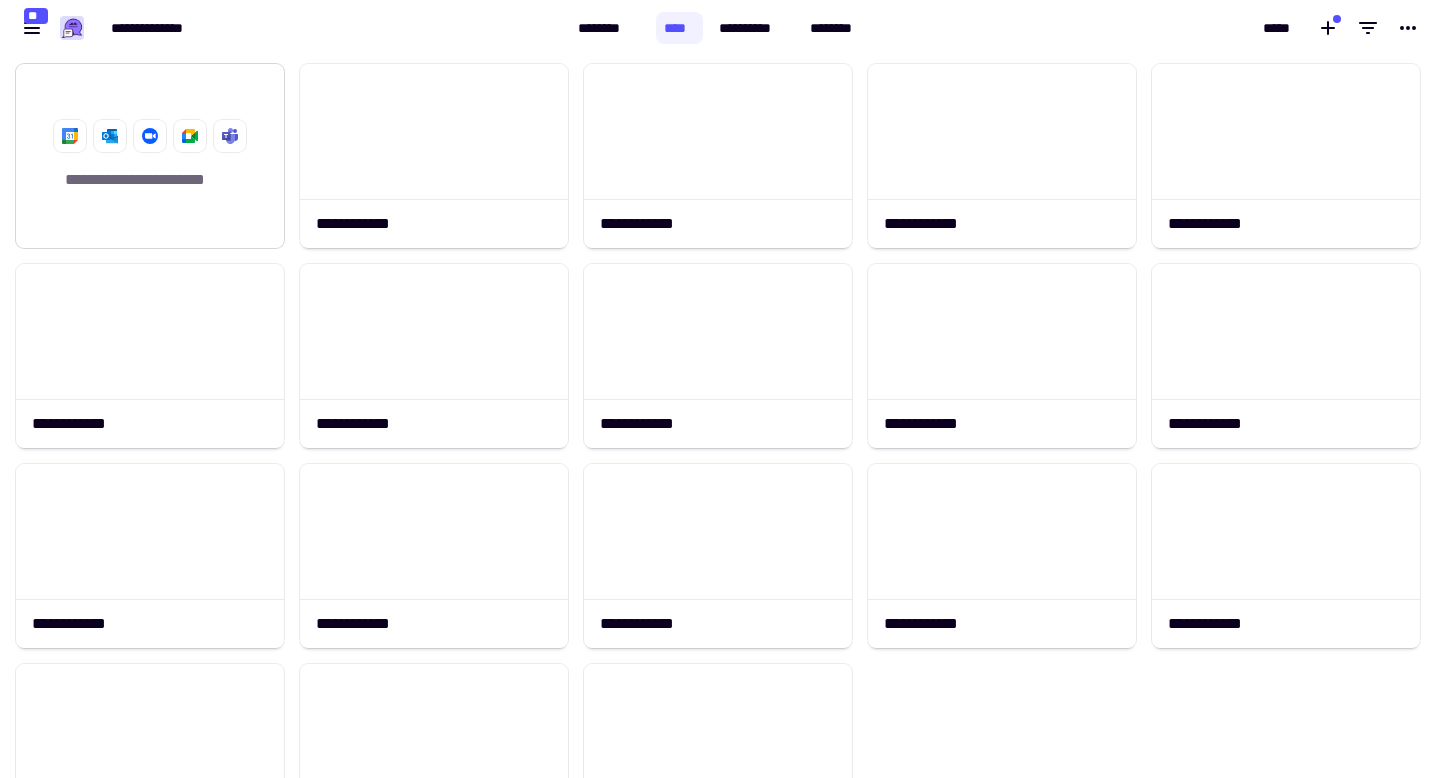 click on "**********" 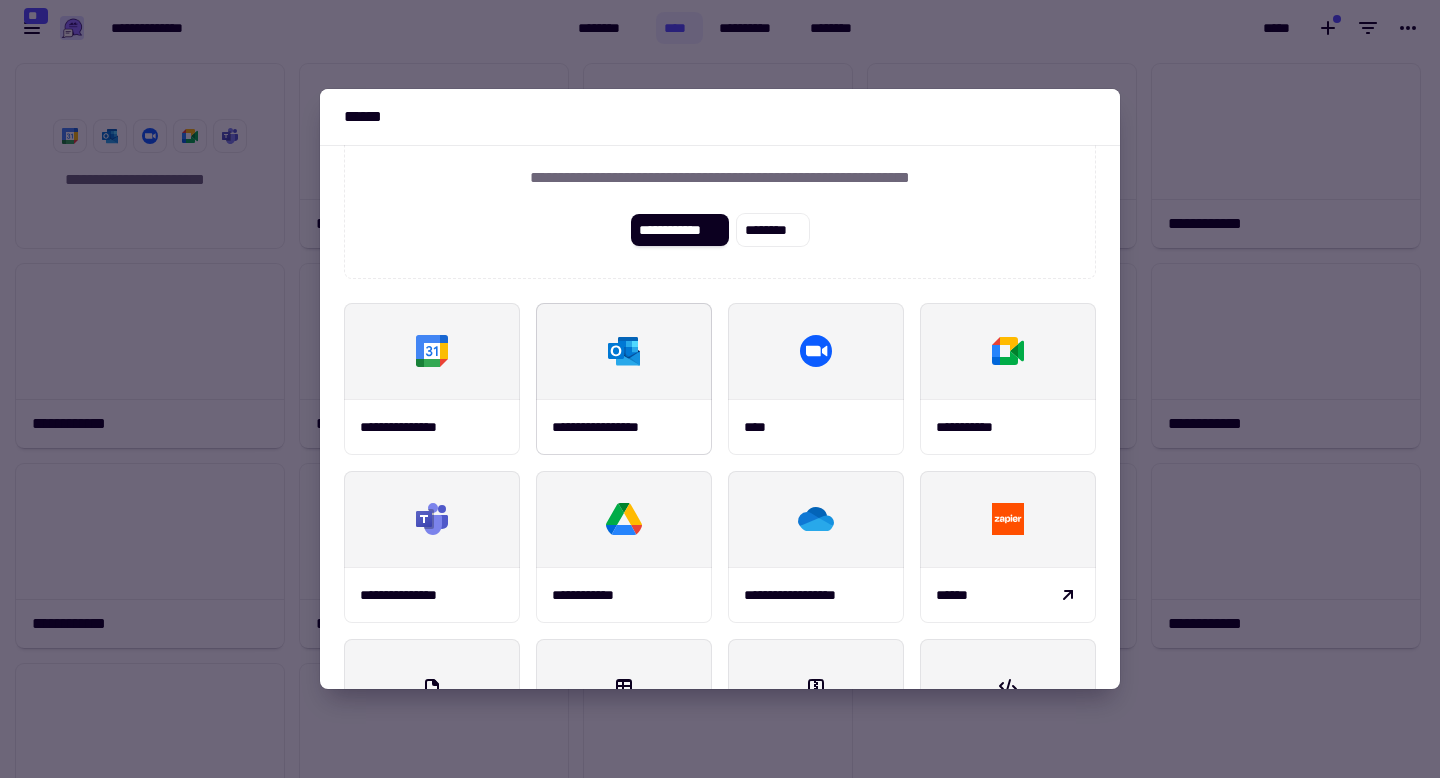 scroll, scrollTop: 122, scrollLeft: 0, axis: vertical 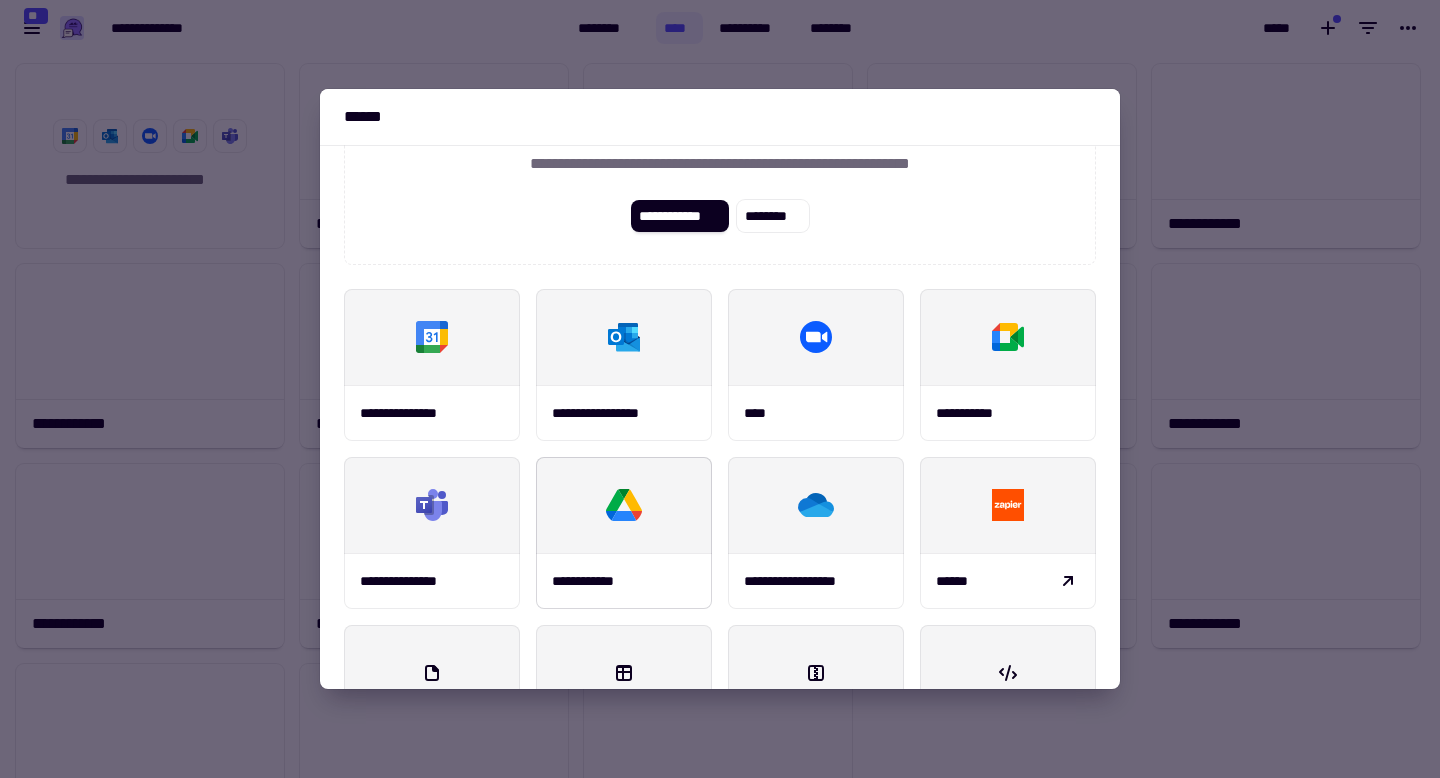 click 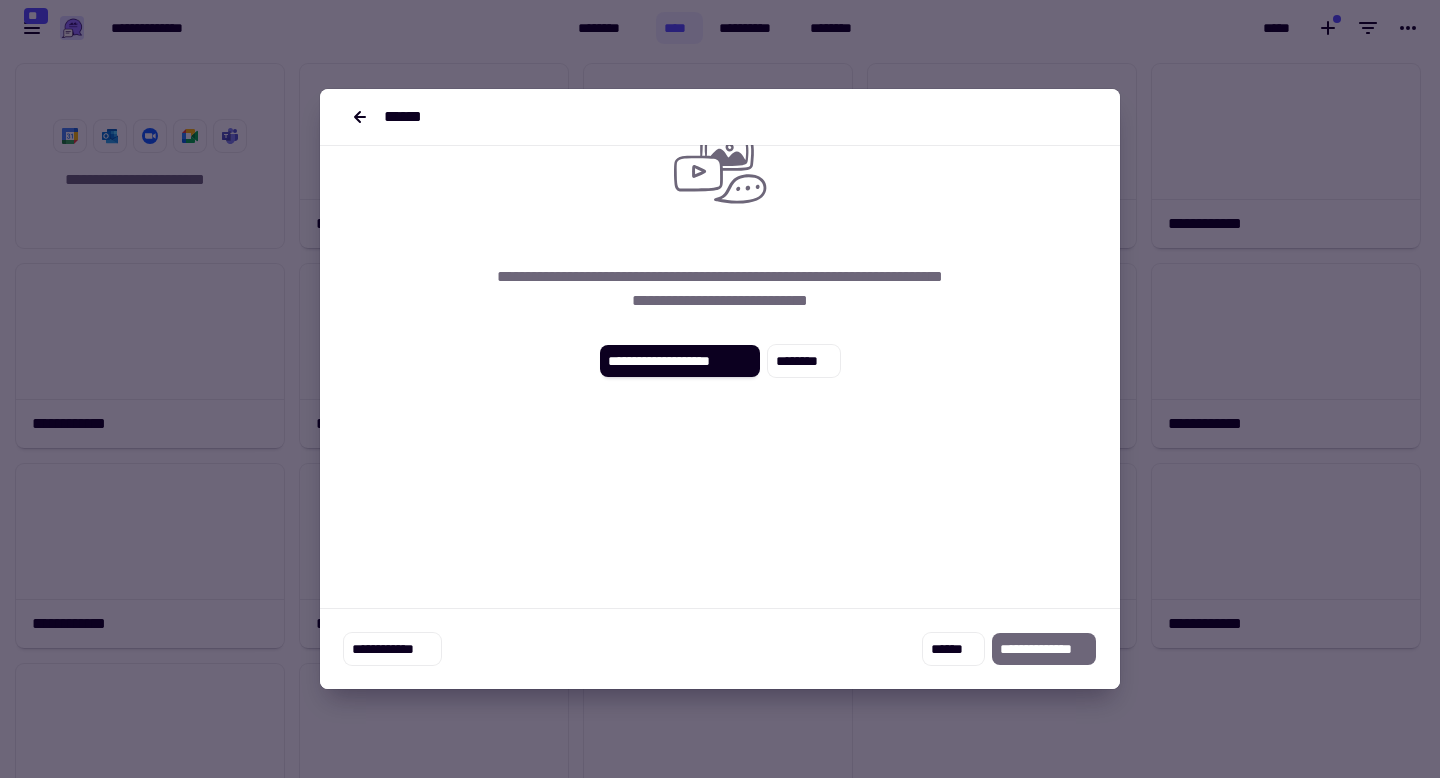scroll, scrollTop: 0, scrollLeft: 0, axis: both 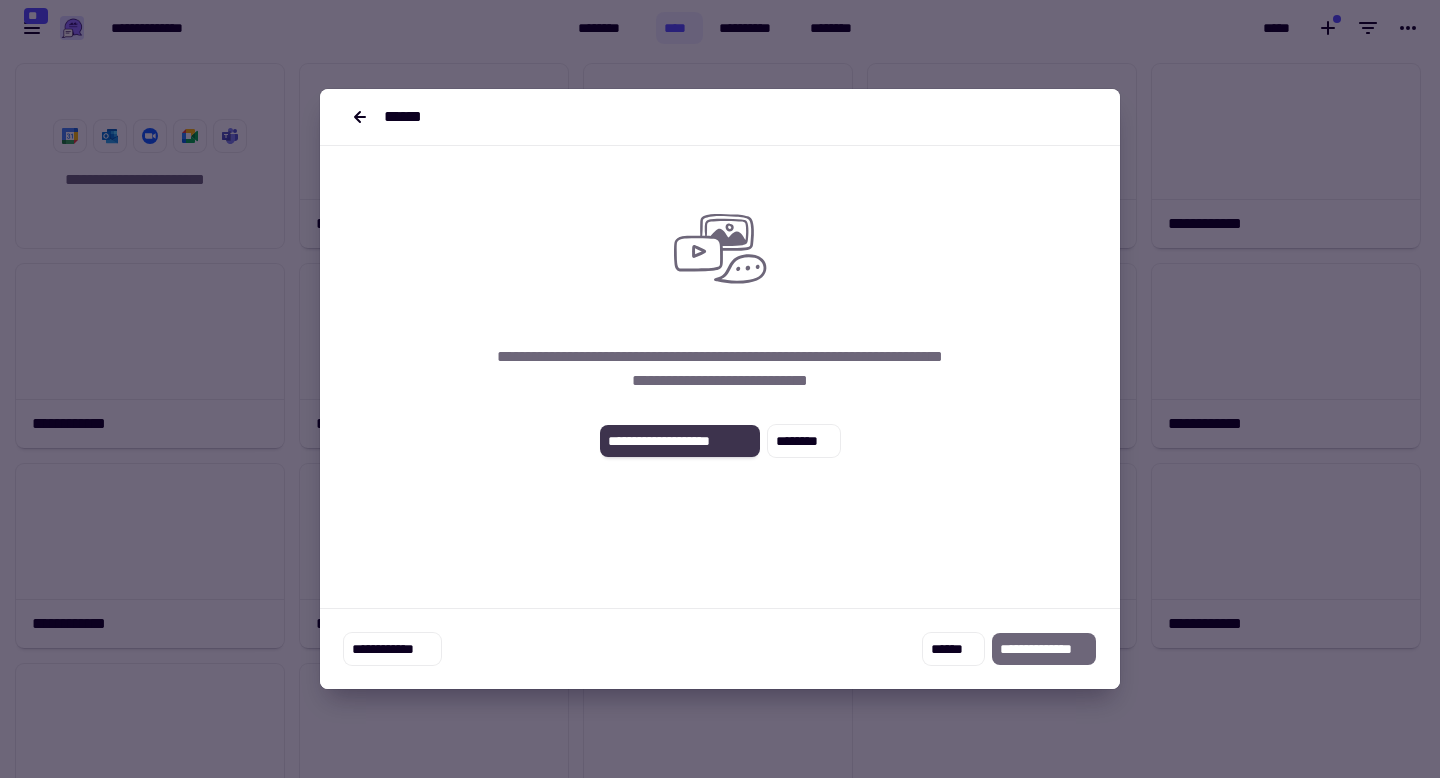 click on "**********" 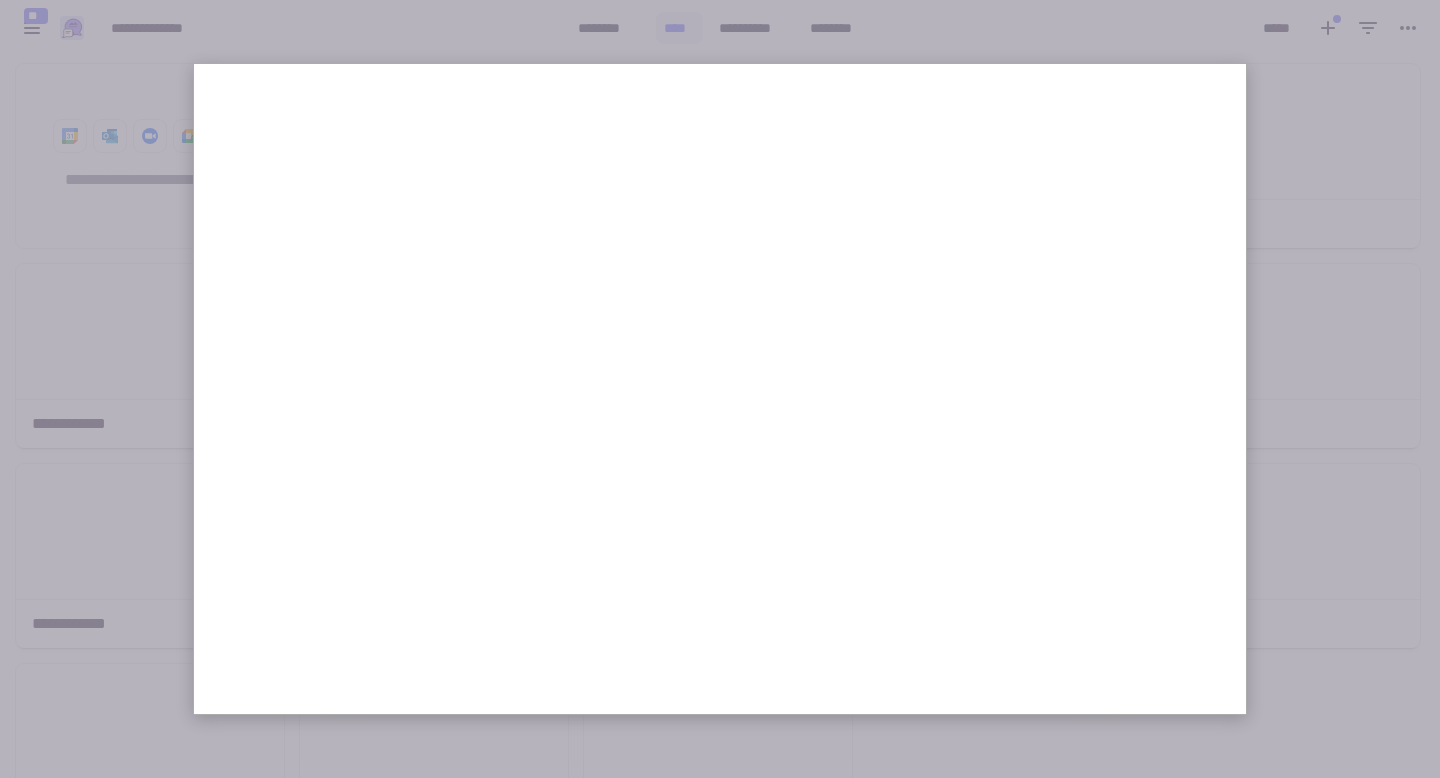 scroll, scrollTop: 12, scrollLeft: 0, axis: vertical 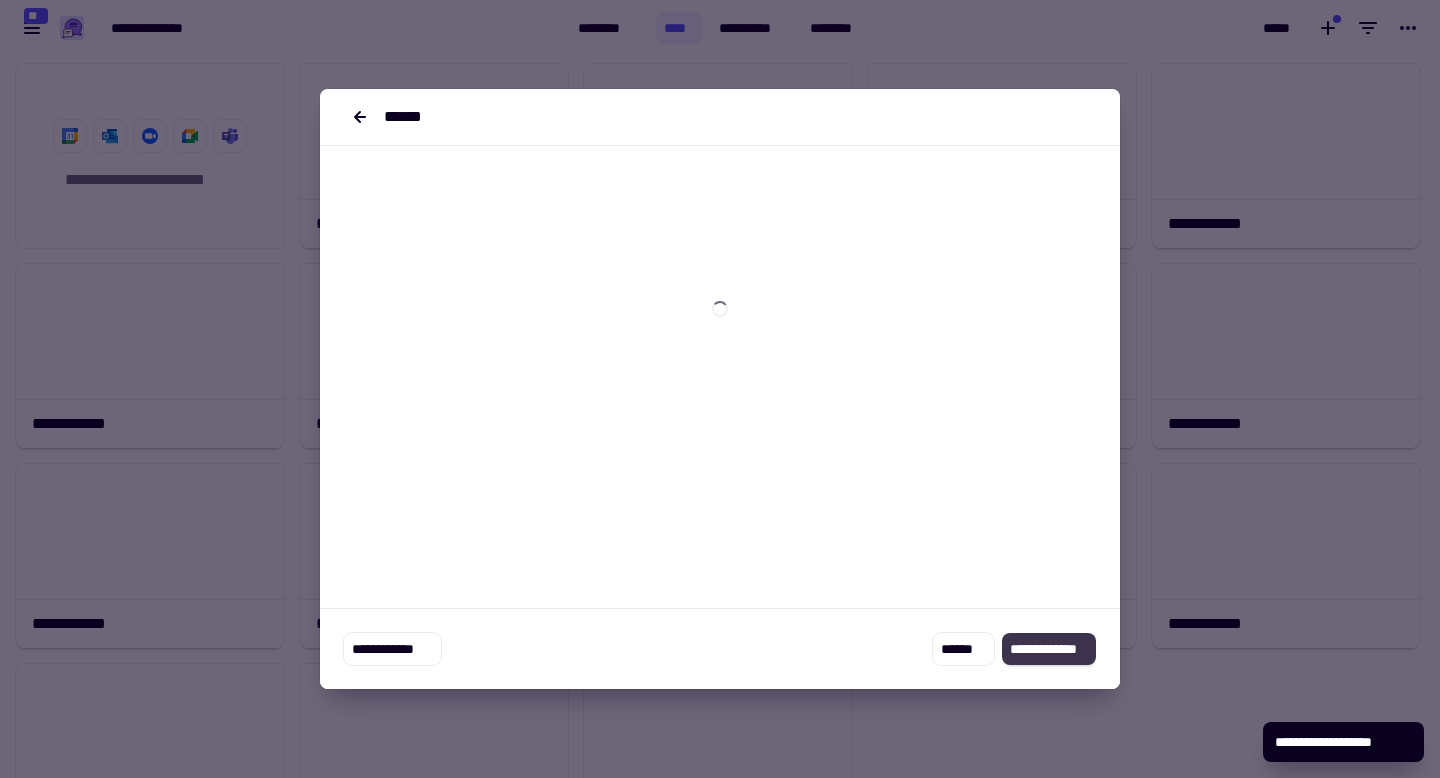 click on "**********" 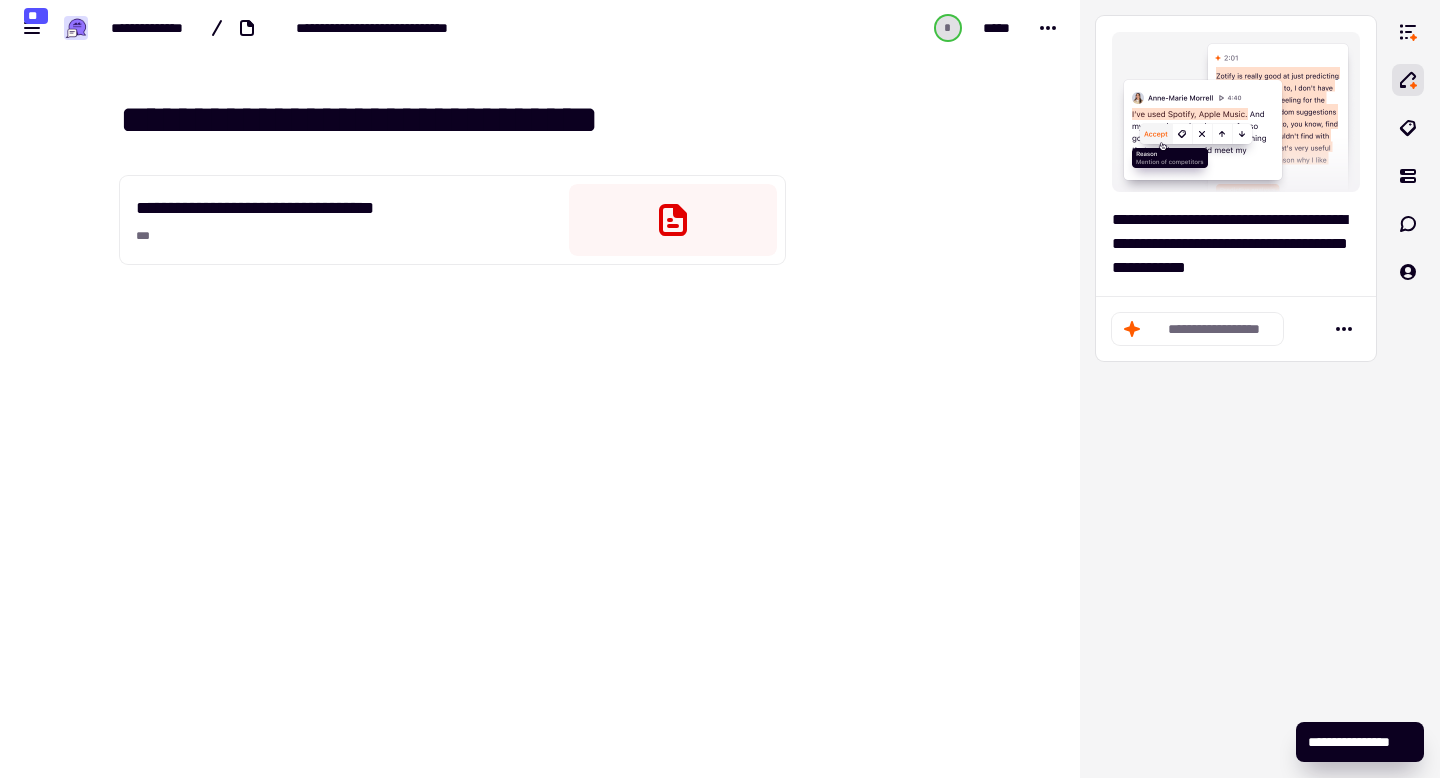 click on "**********" at bounding box center [1360, 742] 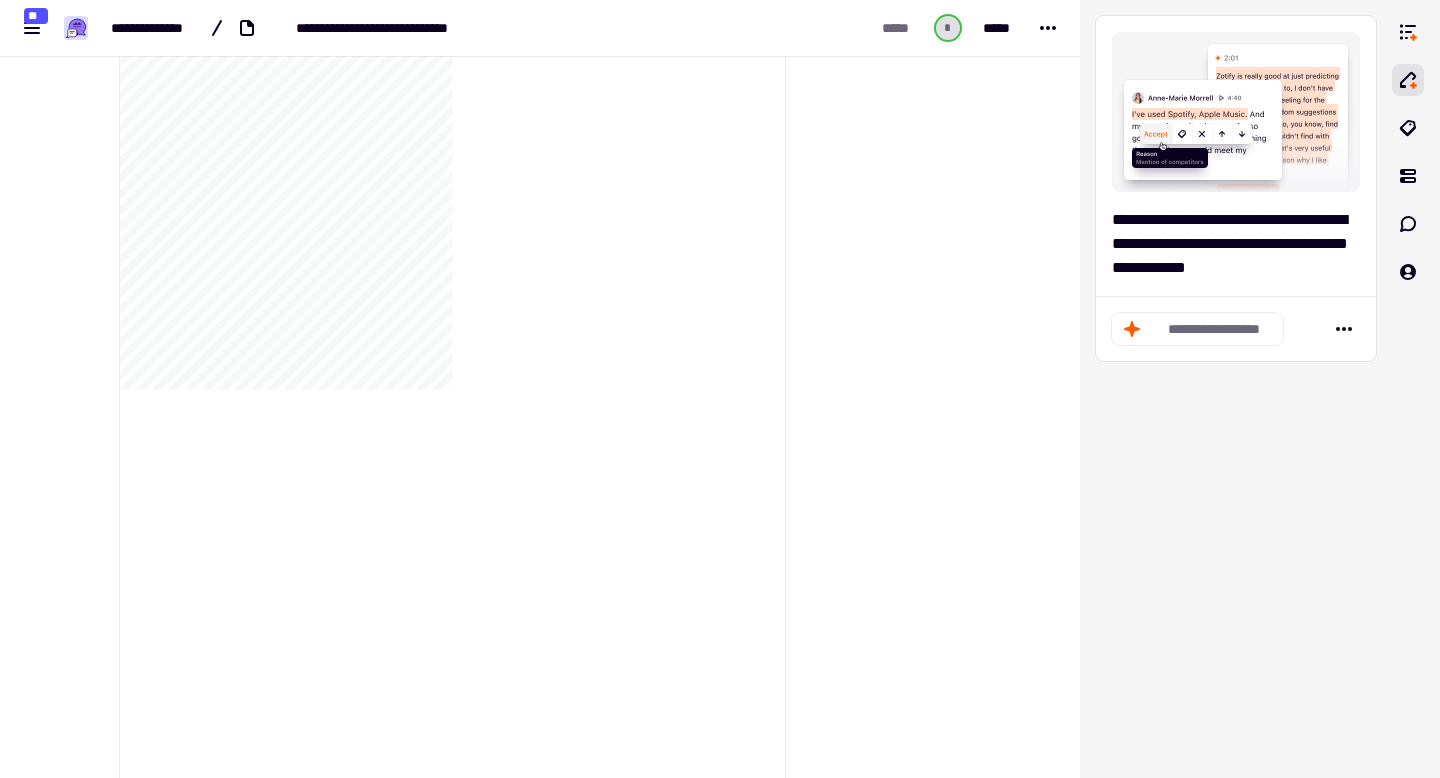 scroll, scrollTop: 11909, scrollLeft: 0, axis: vertical 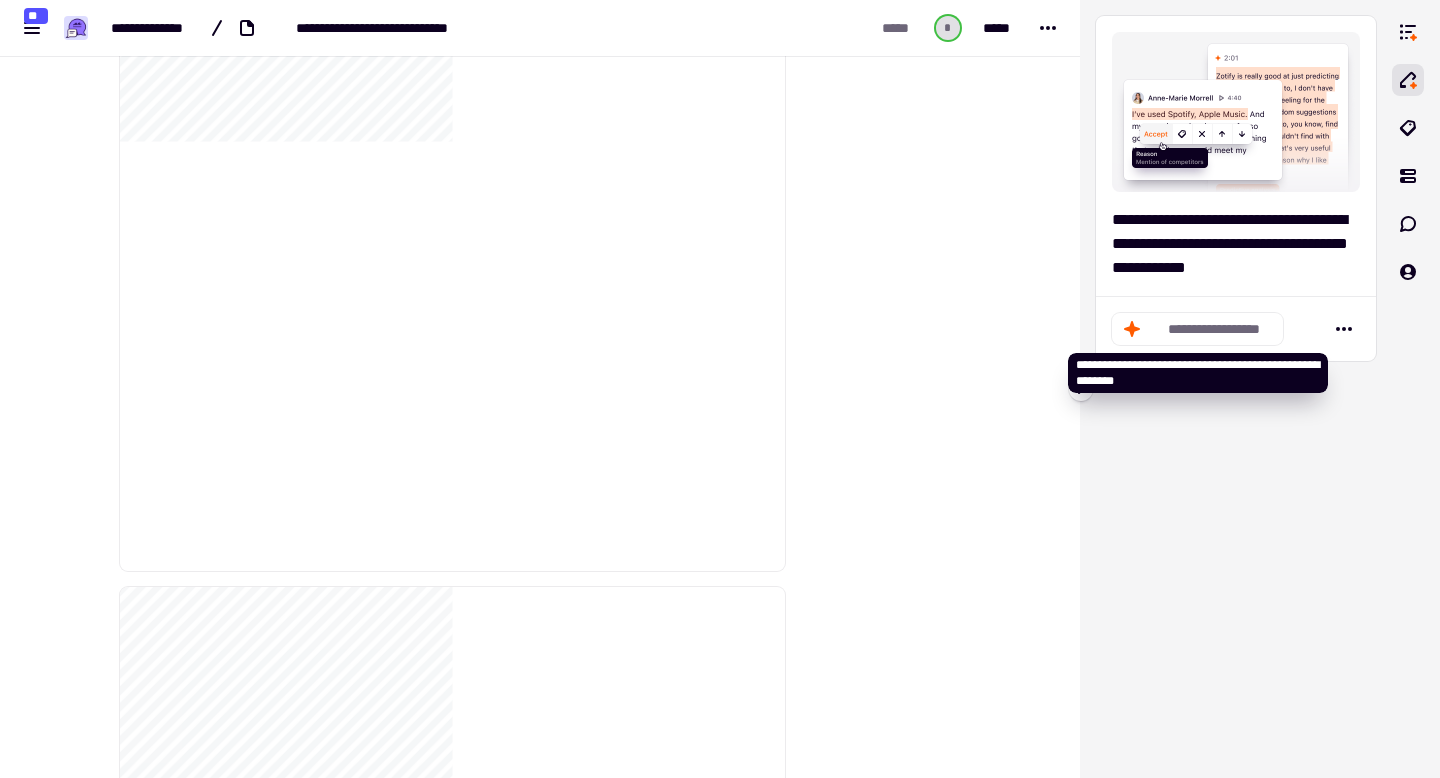 click on "**********" 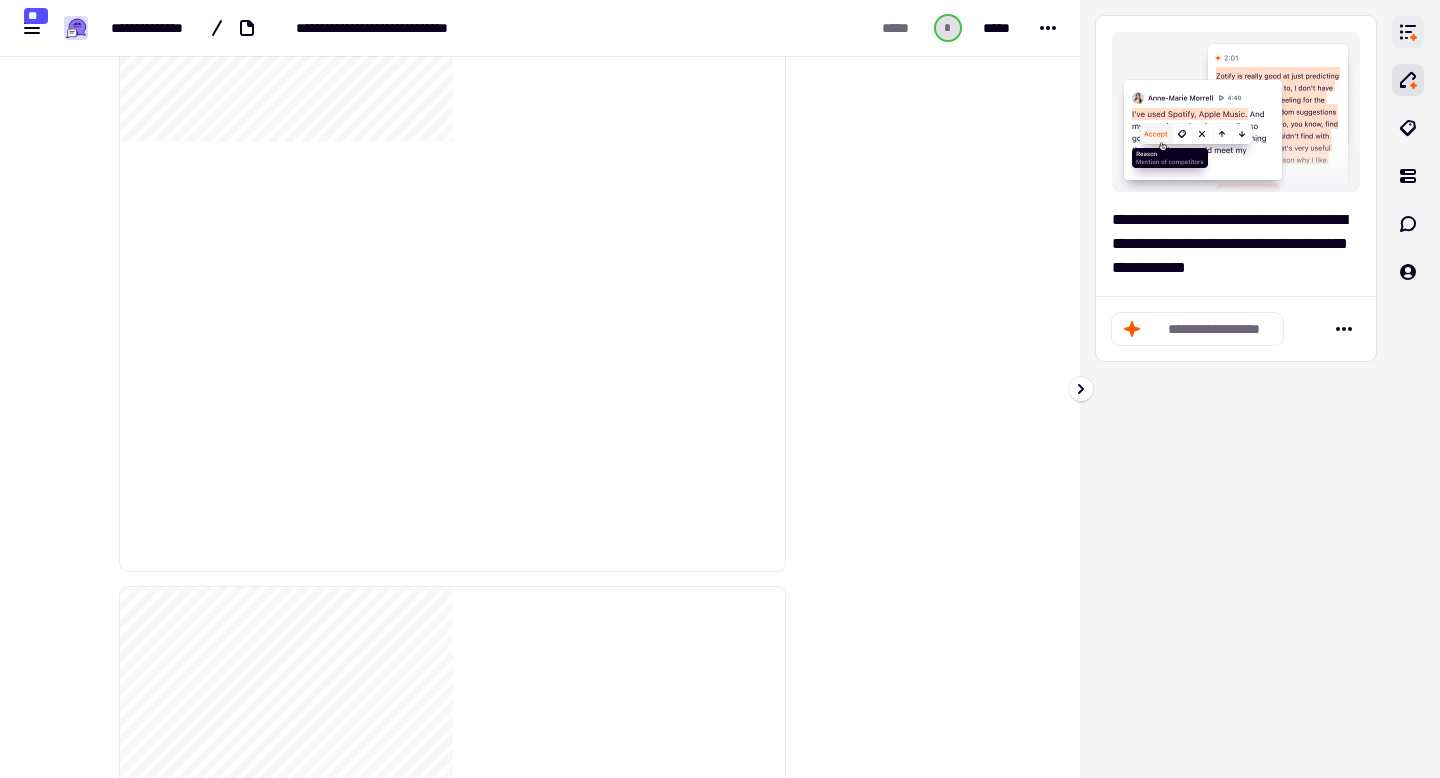 click 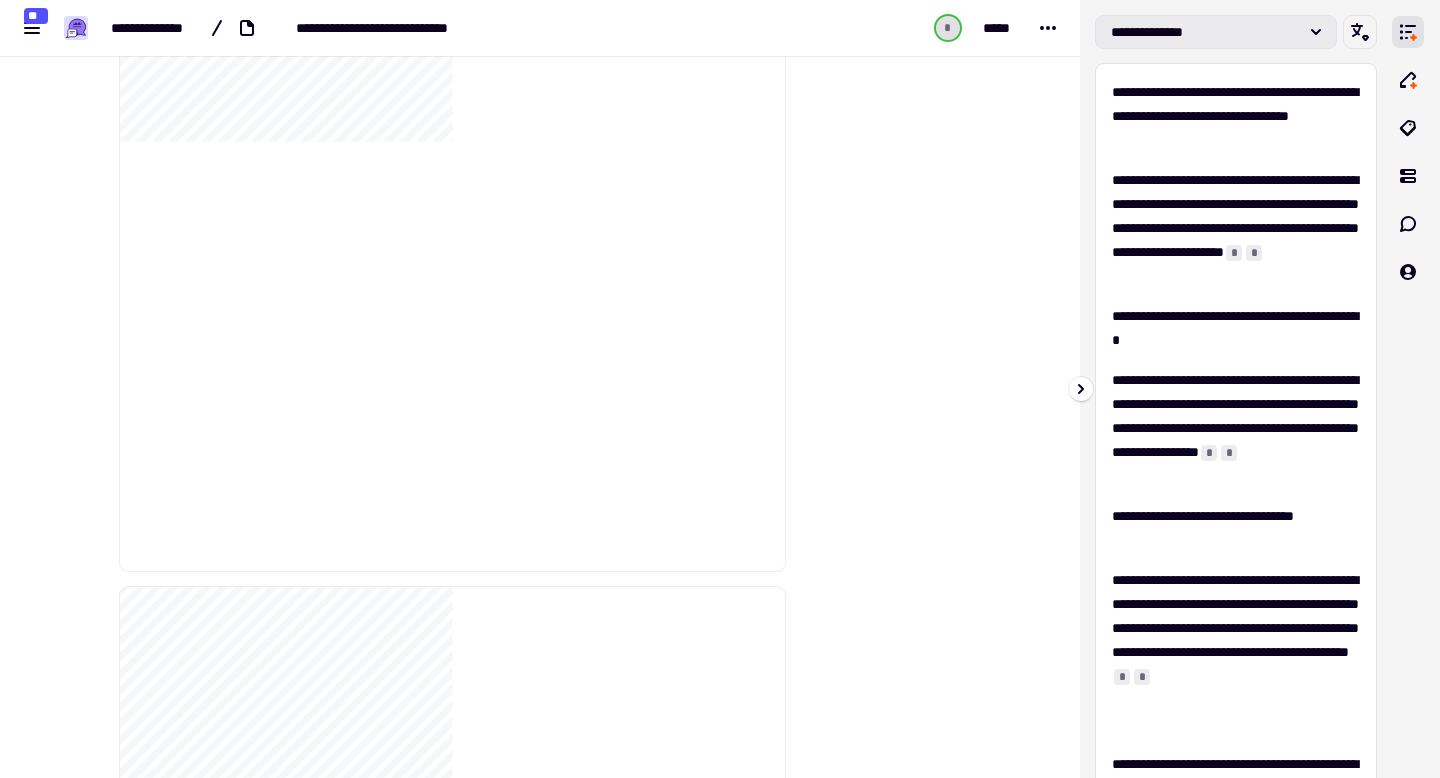 click on "**********" 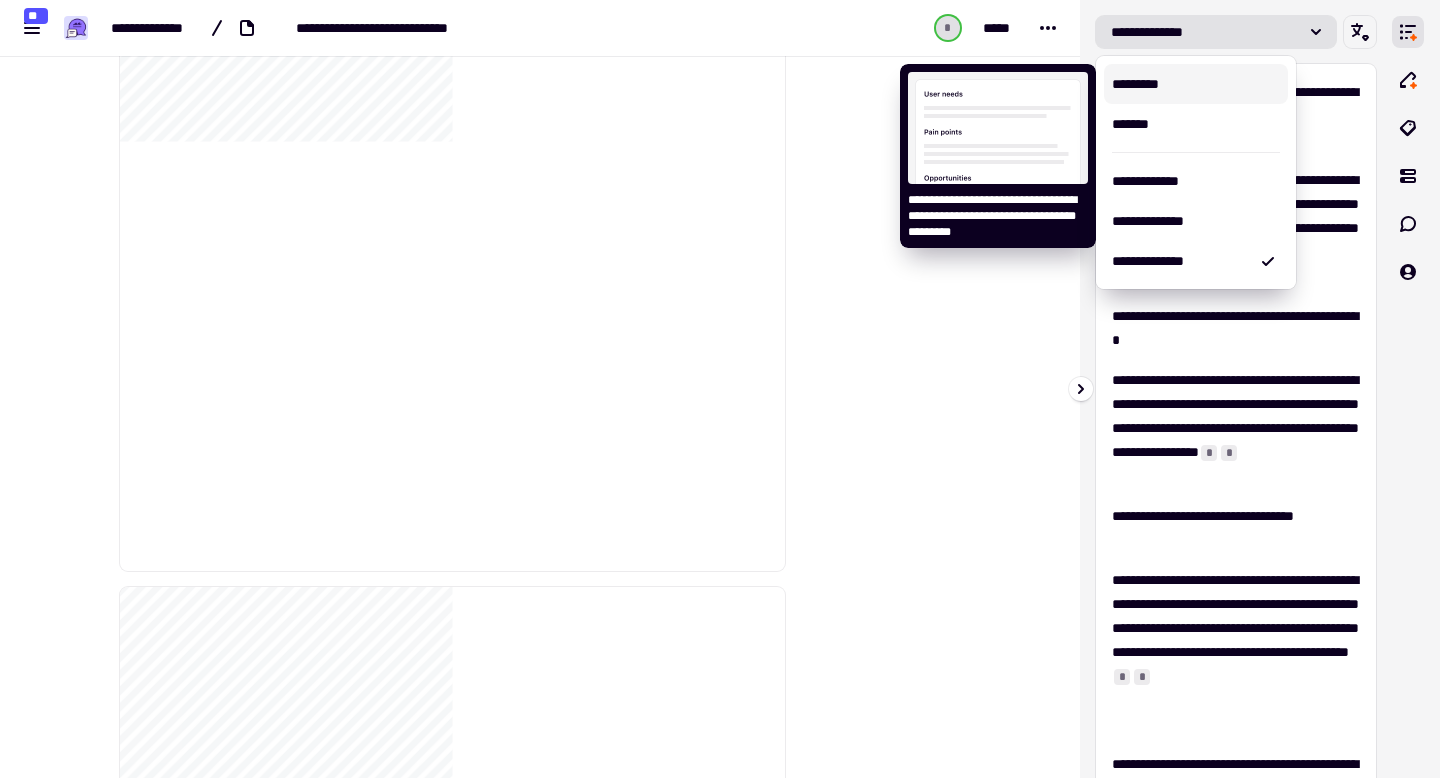 click on "*********" at bounding box center (1196, 84) 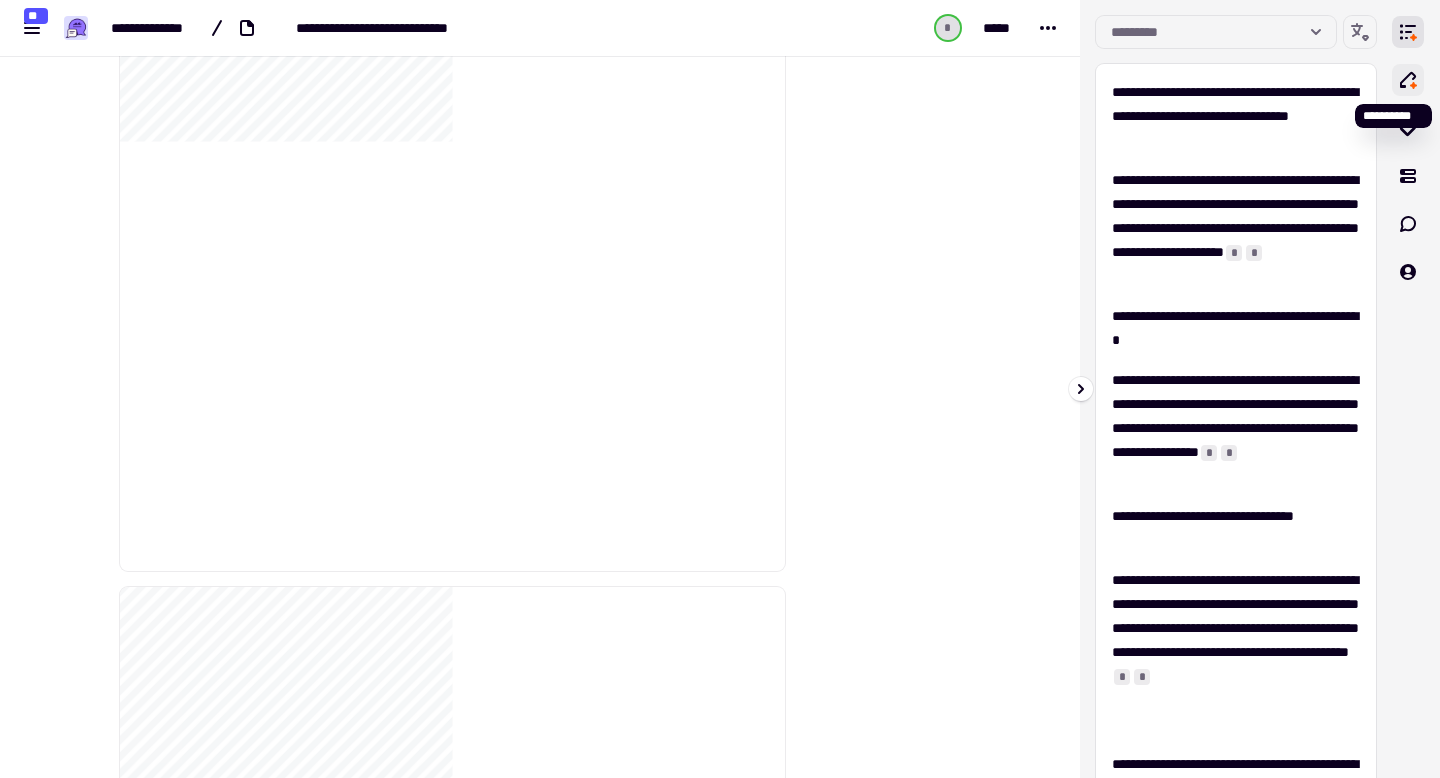 click 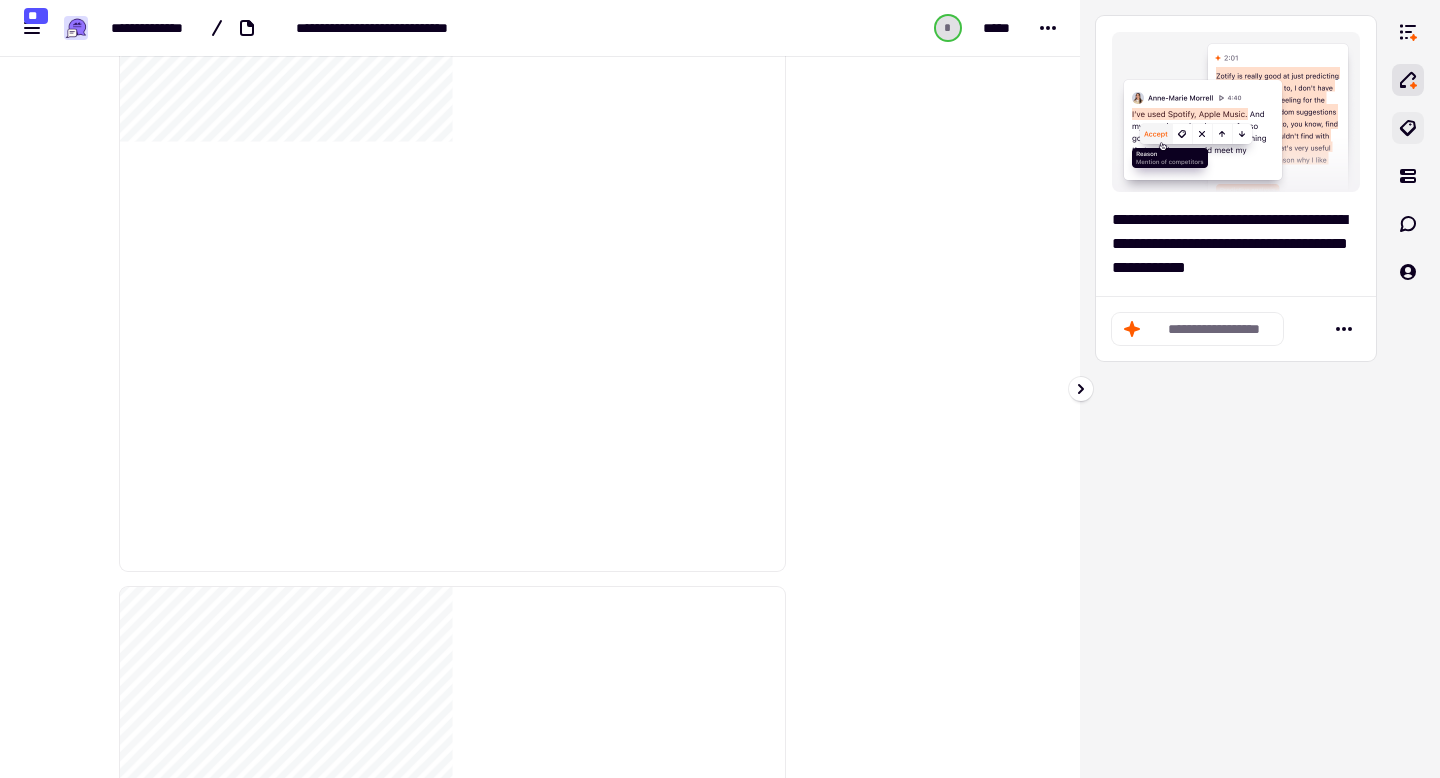 click 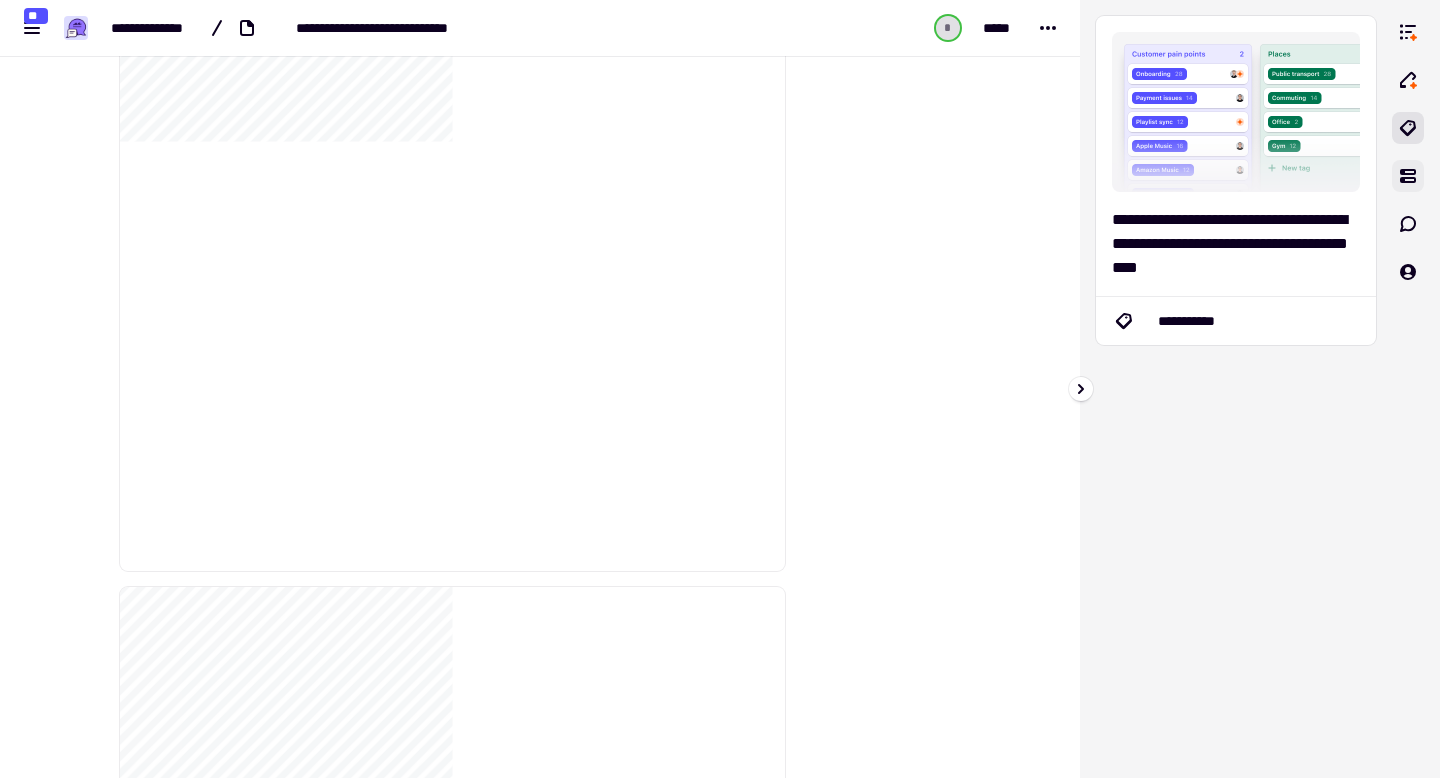 click 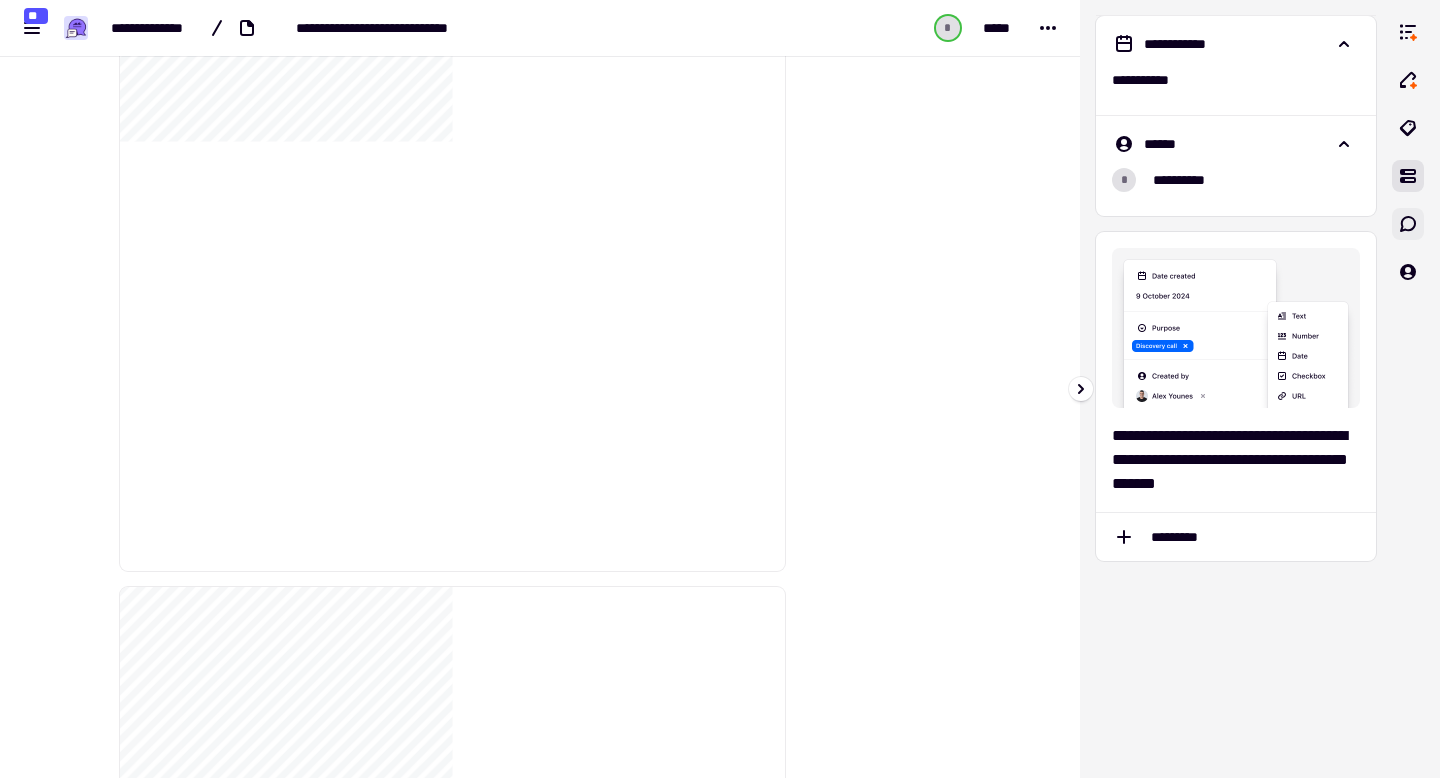 click 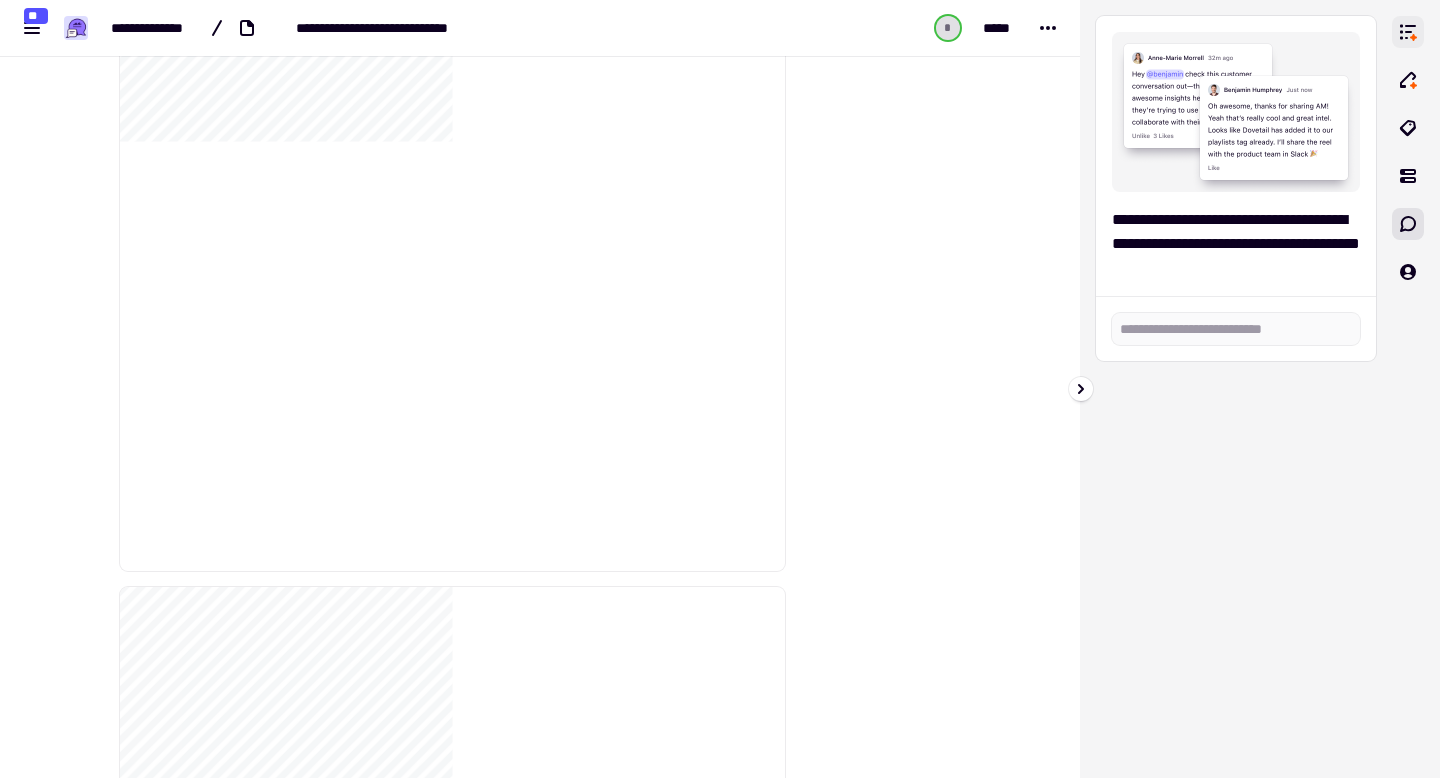 click 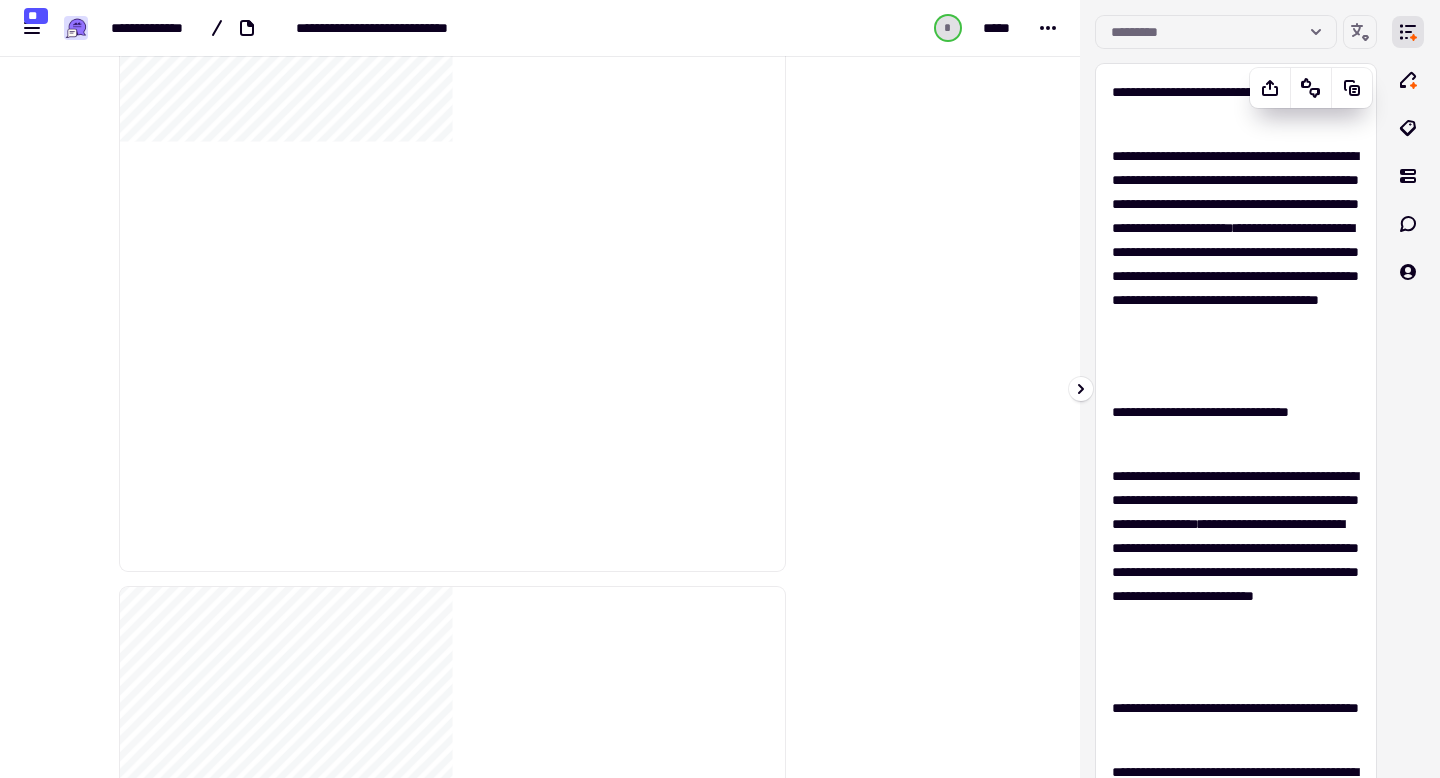 scroll, scrollTop: 645, scrollLeft: 0, axis: vertical 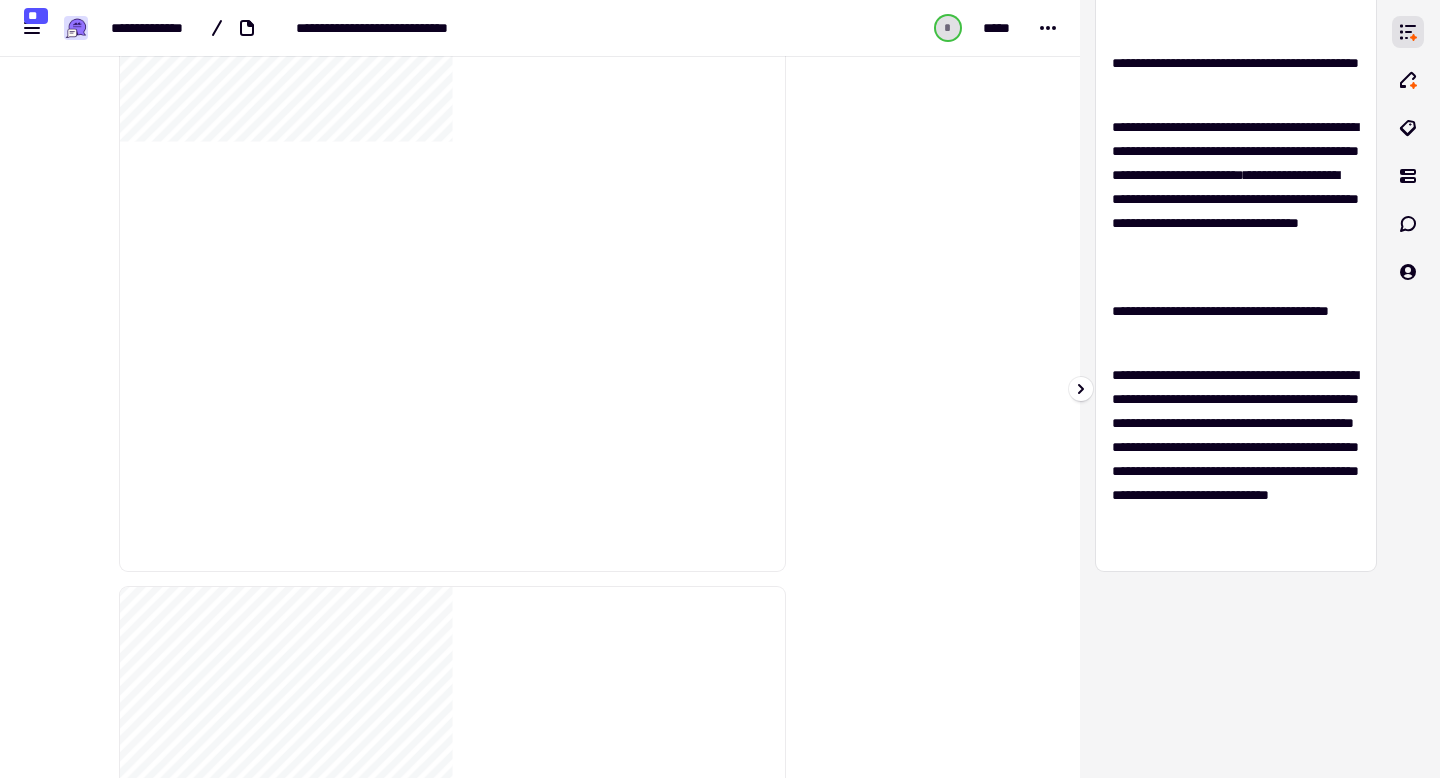 click on "**********" at bounding box center [1236, 323] 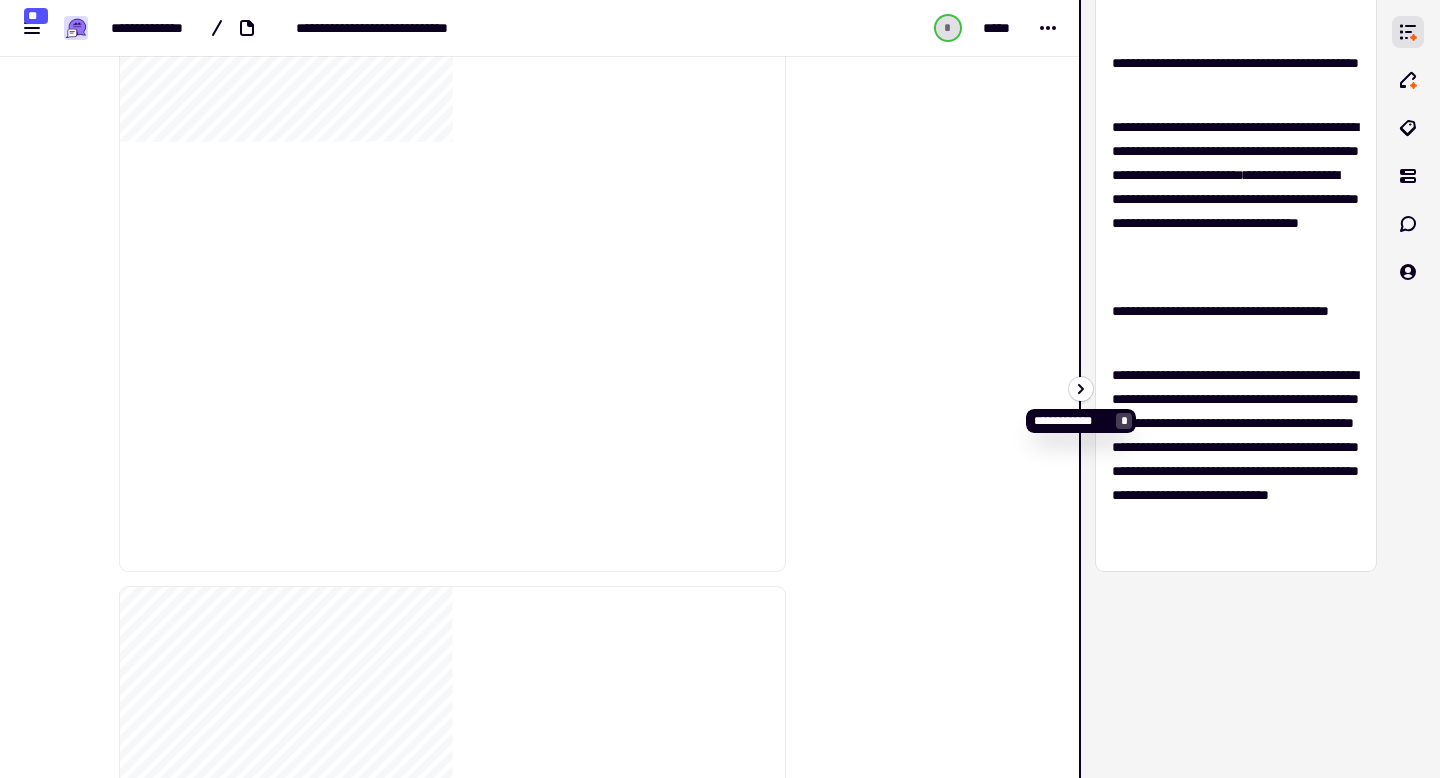 click 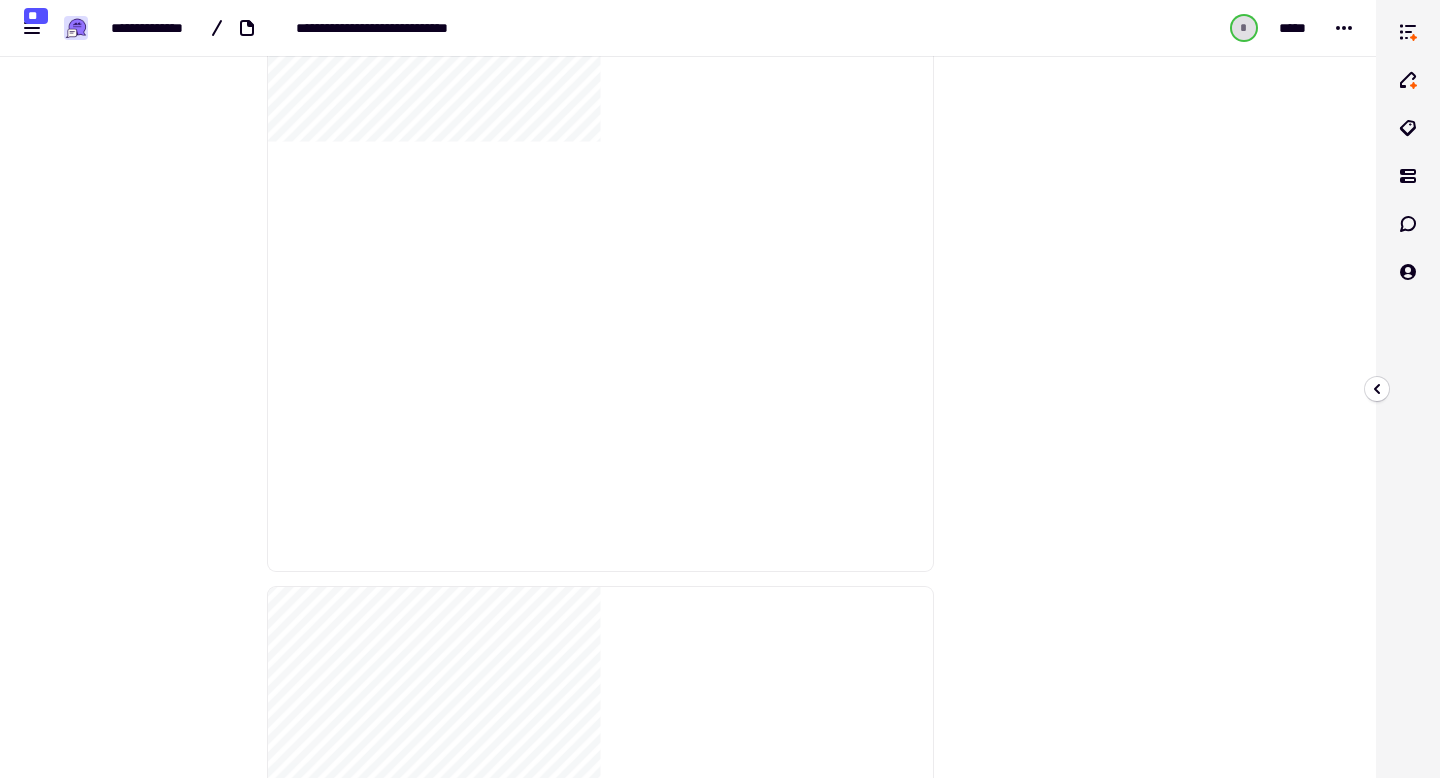 click at bounding box center [1408, 389] 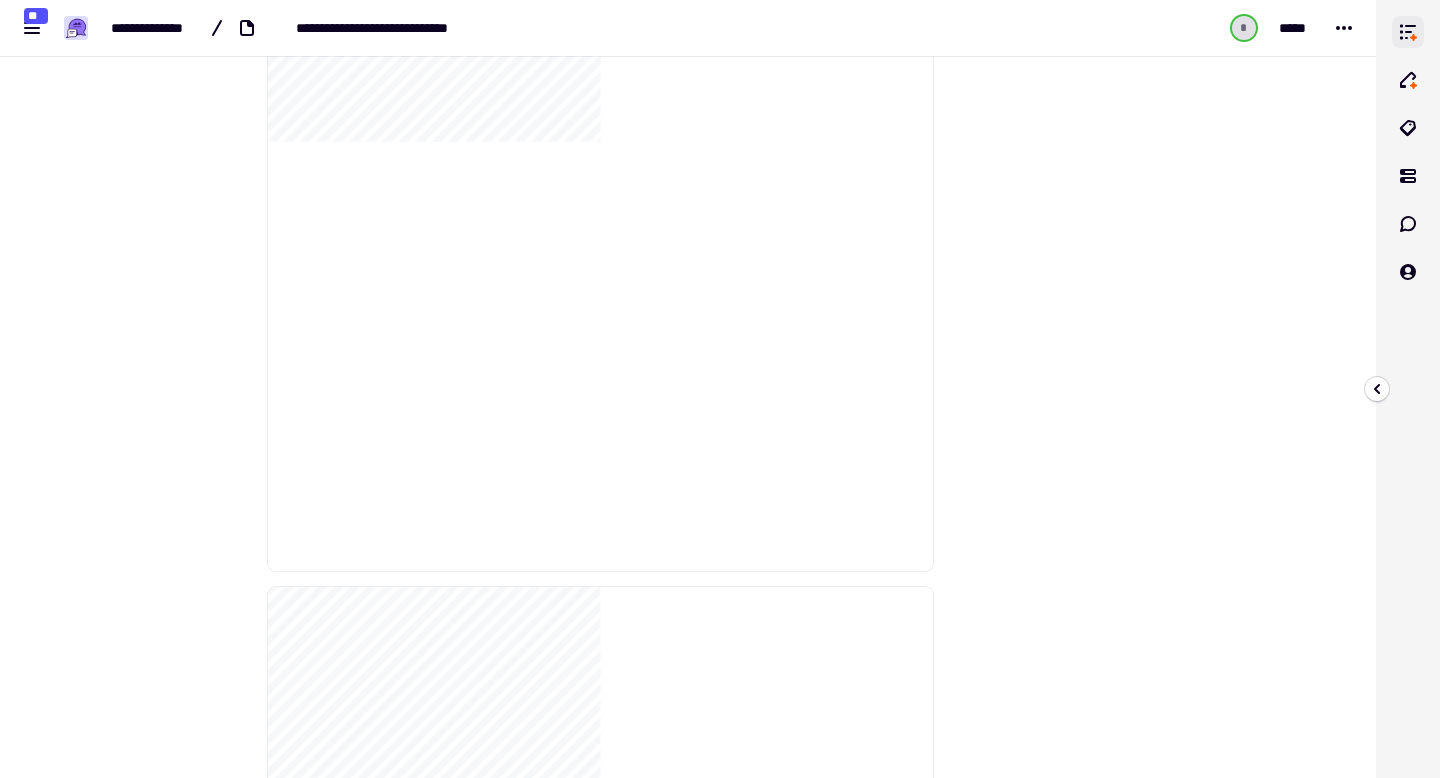 click 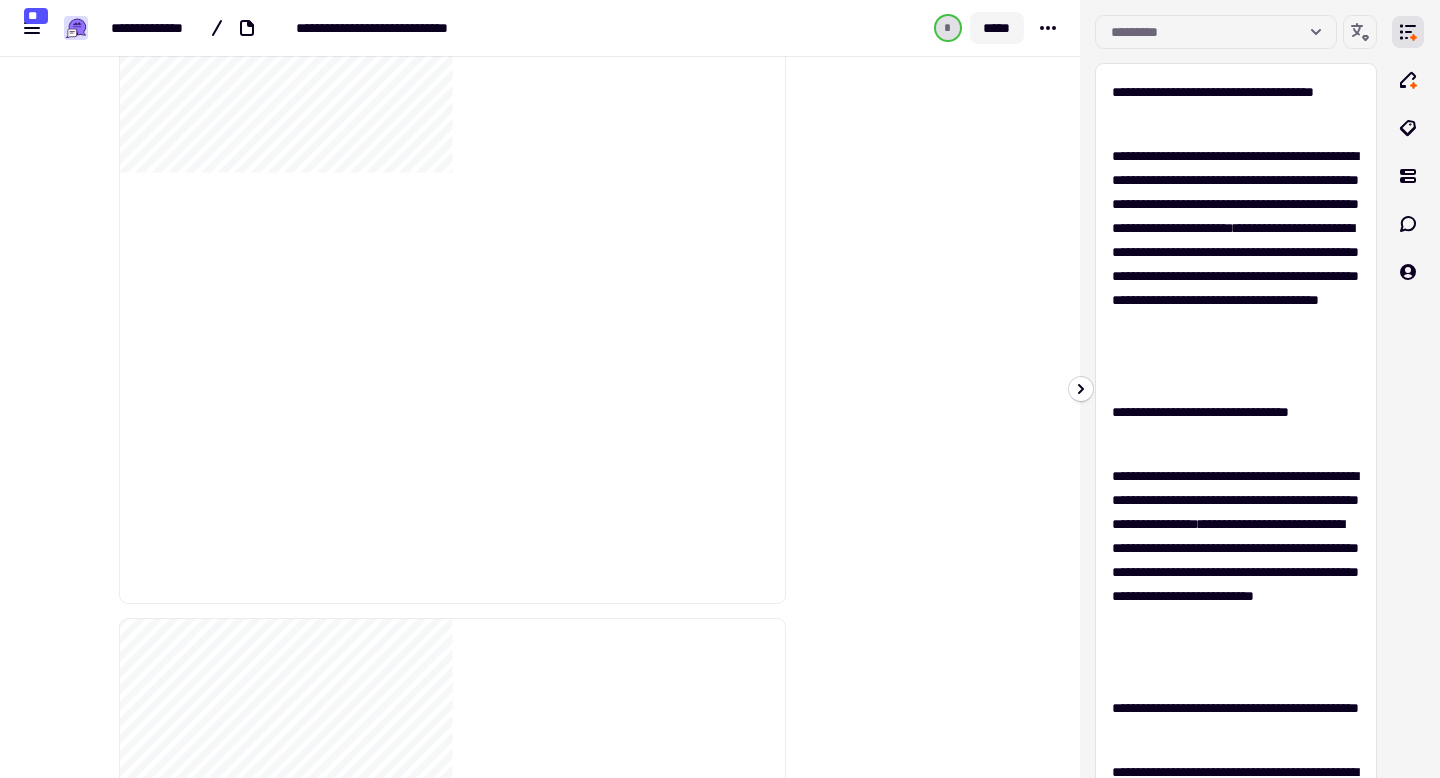 scroll, scrollTop: 6403, scrollLeft: 0, axis: vertical 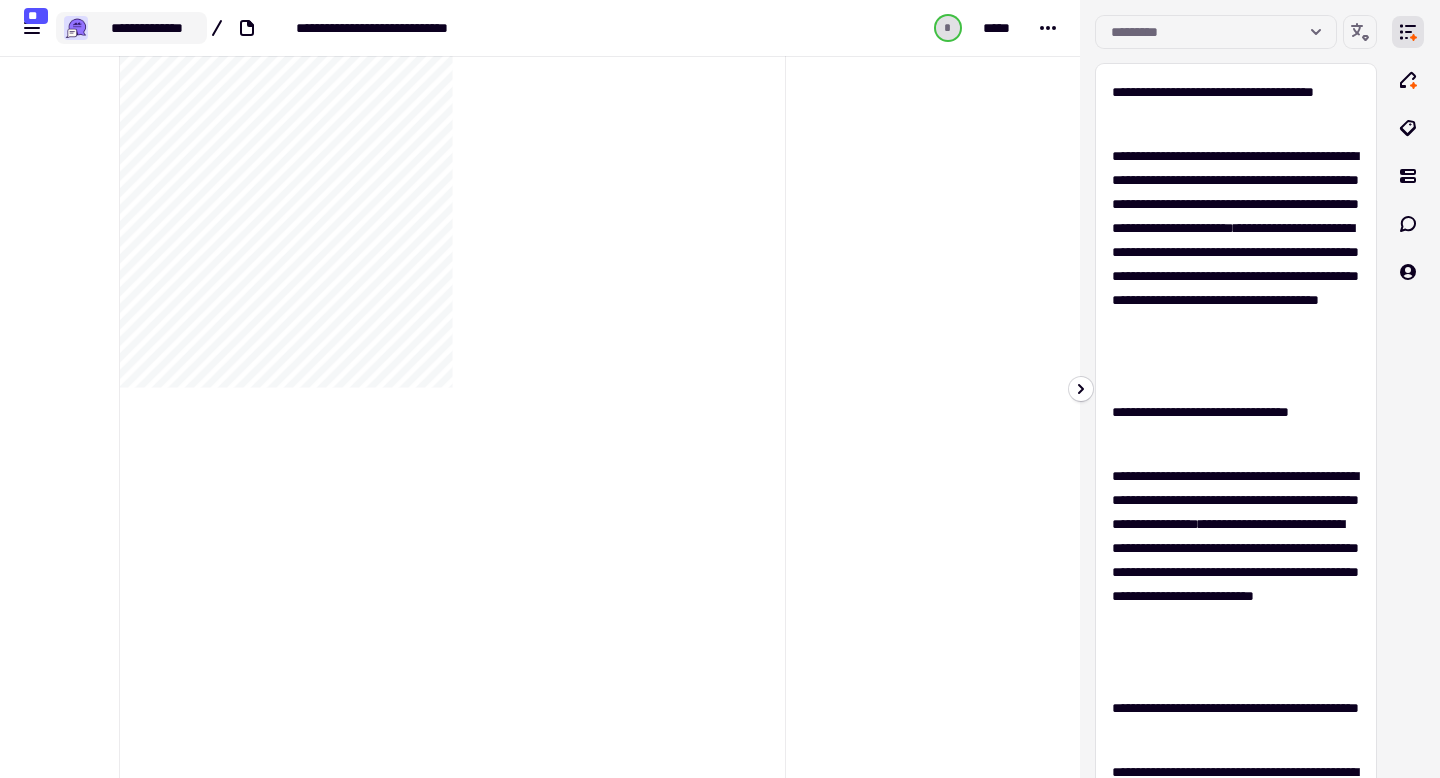 click on "**********" 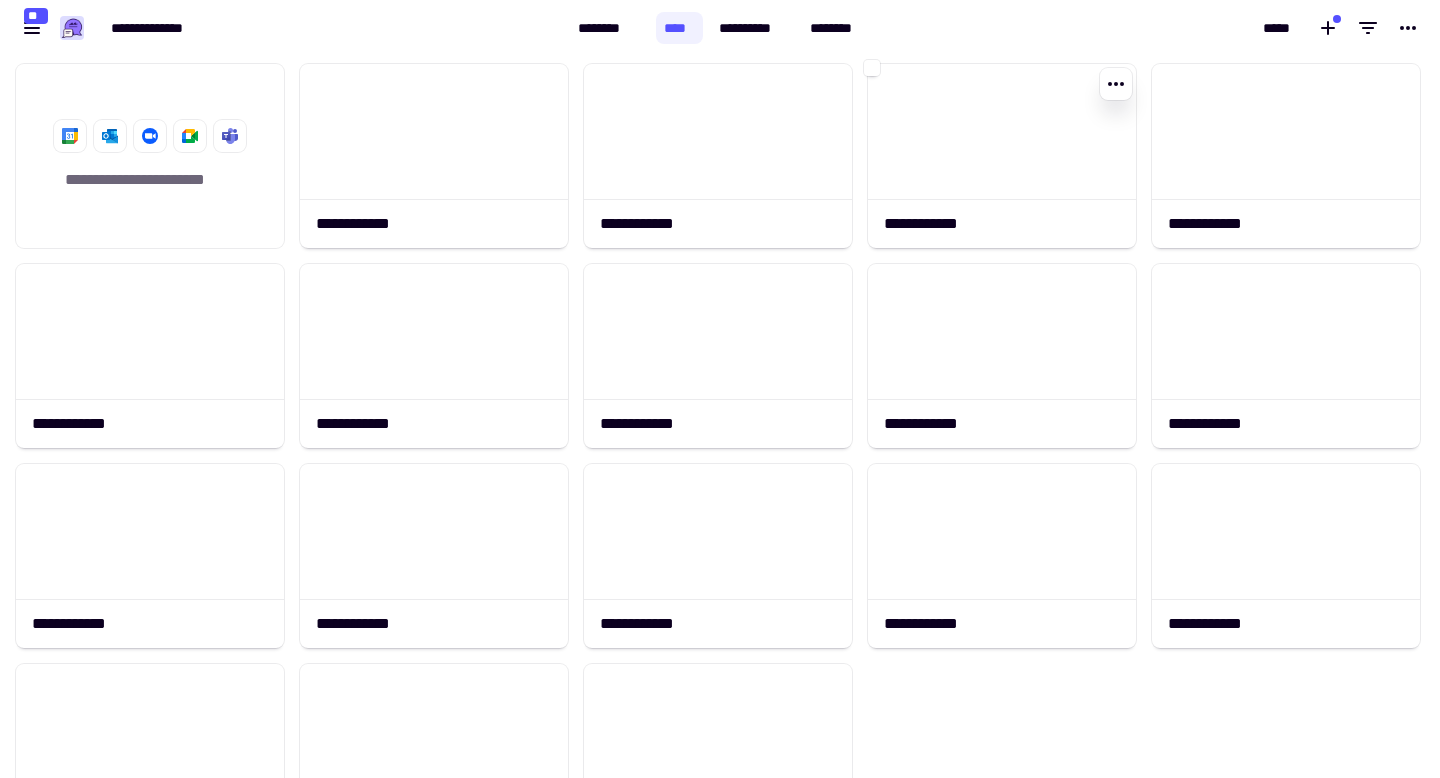 scroll, scrollTop: 1, scrollLeft: 1, axis: both 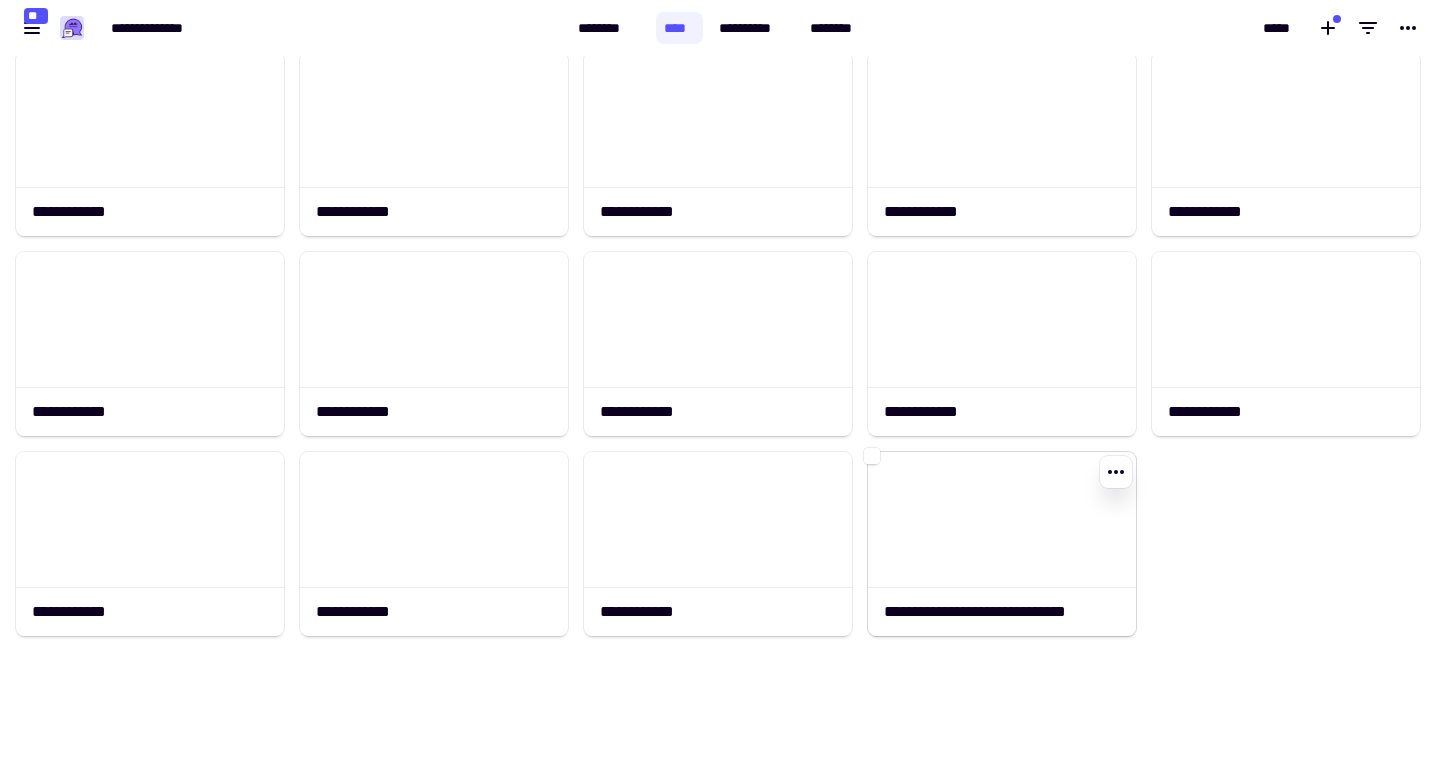 click 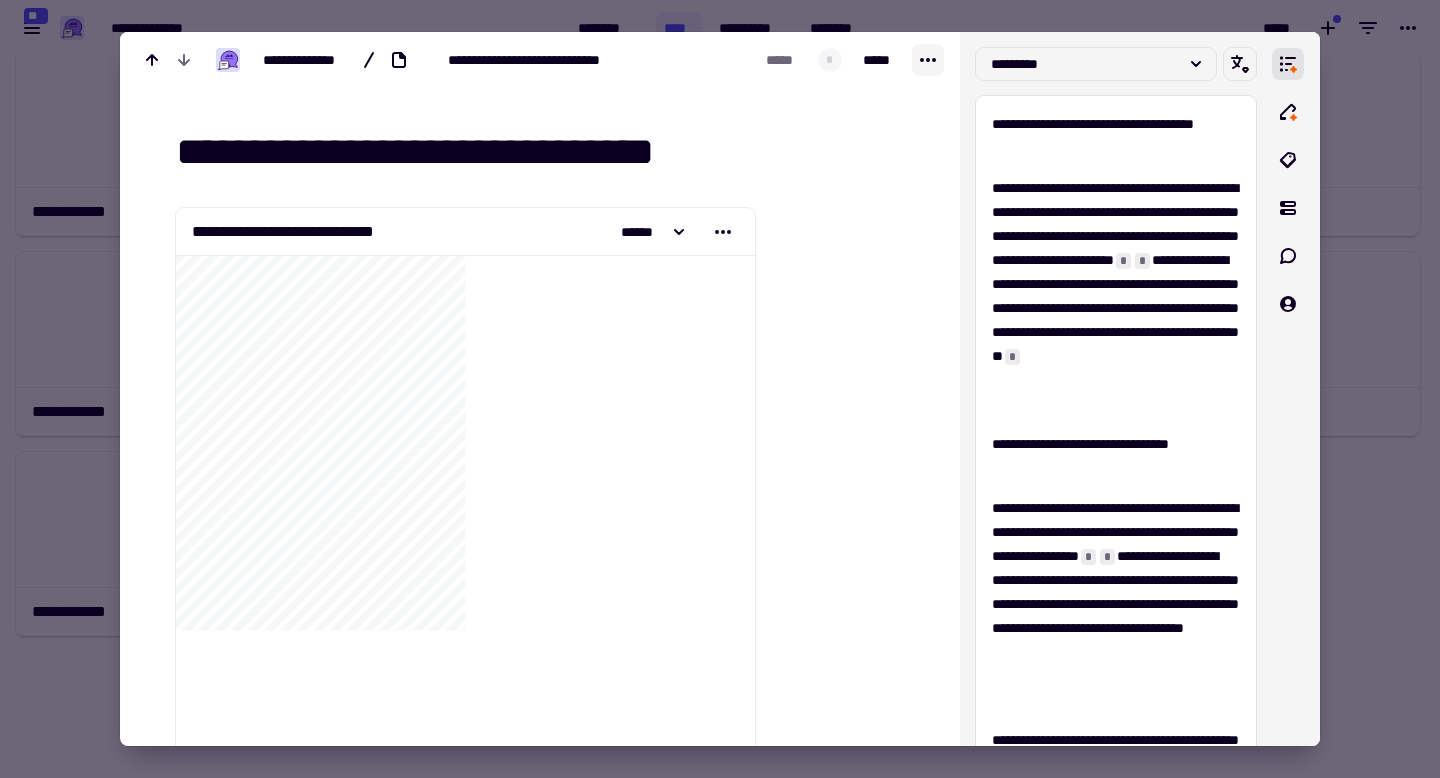 click 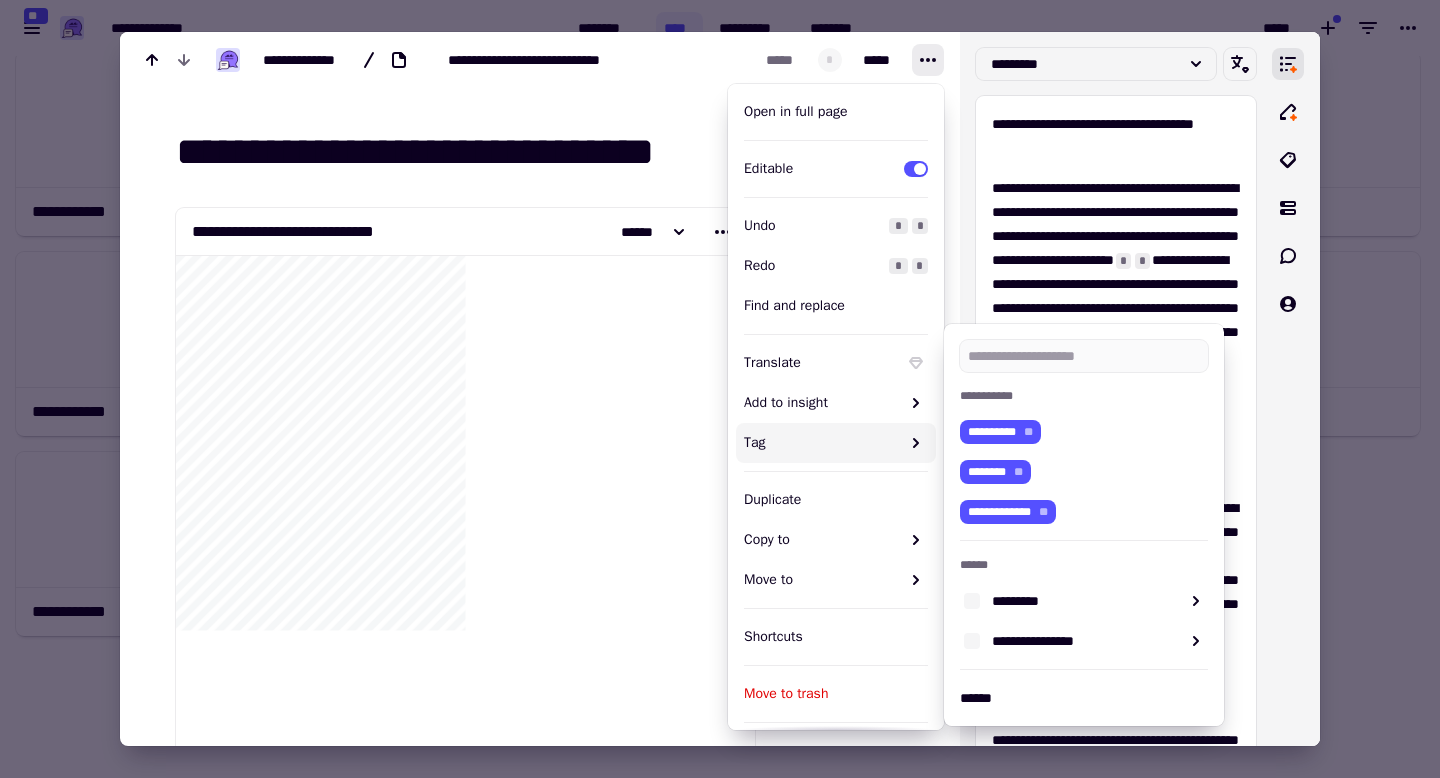 scroll, scrollTop: 89, scrollLeft: 0, axis: vertical 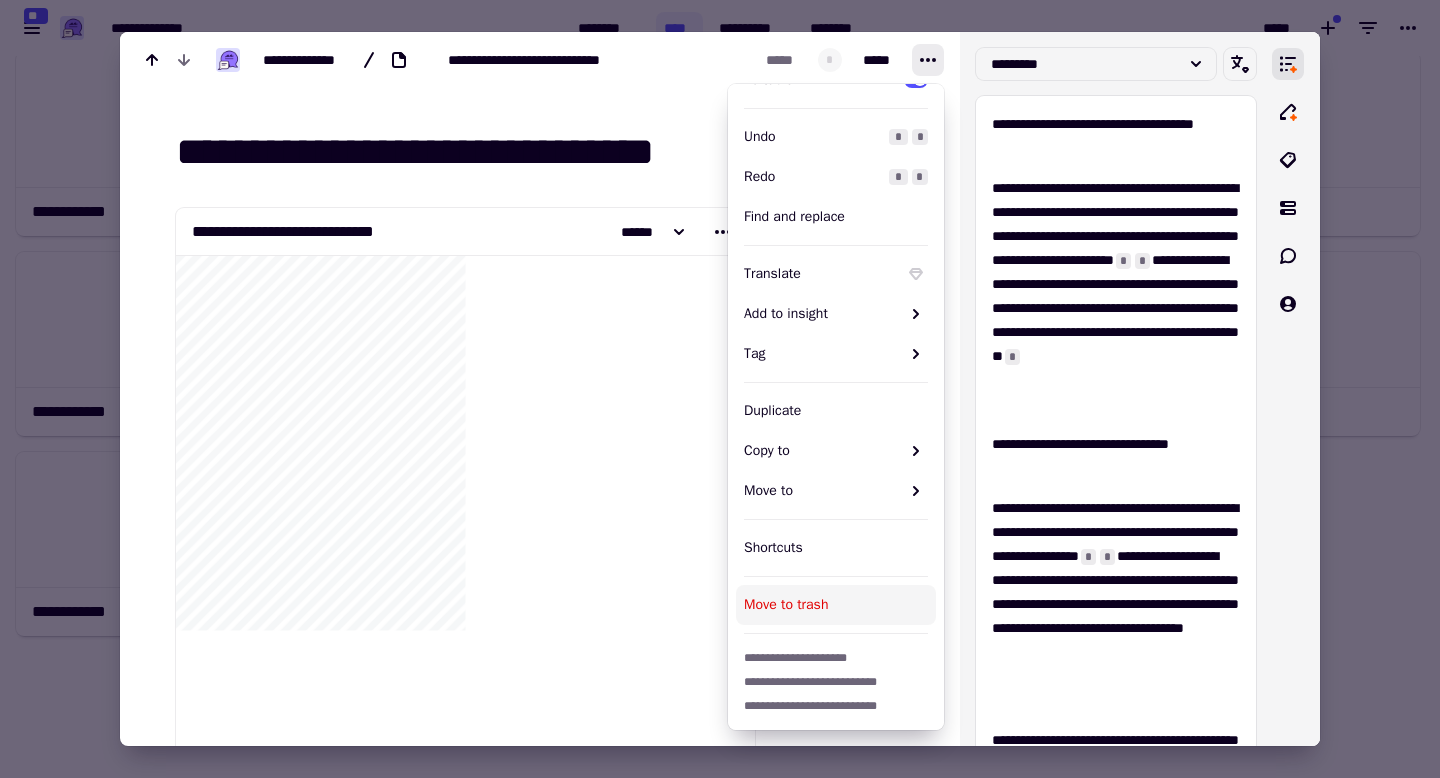 click on "Move to trash" at bounding box center [836, 605] 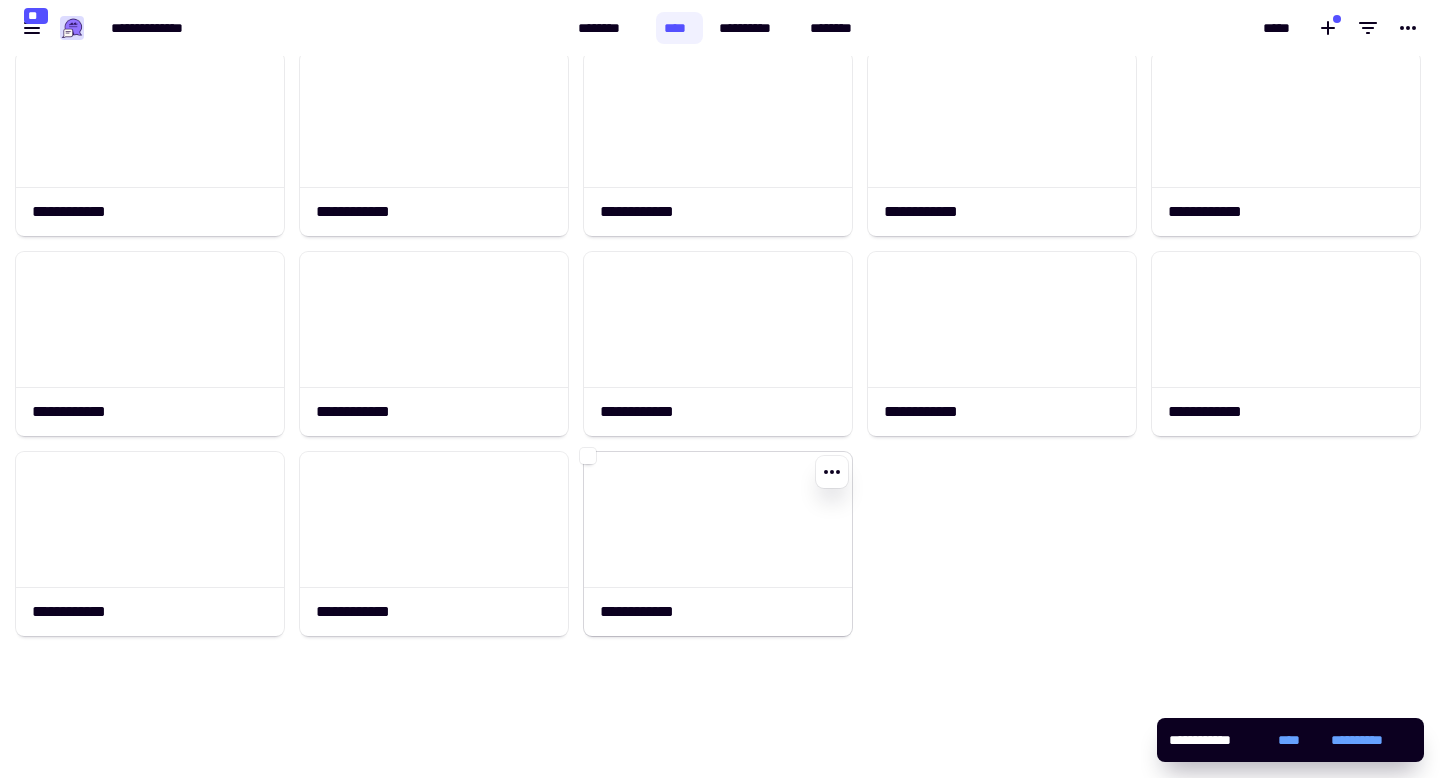 scroll, scrollTop: 0, scrollLeft: 0, axis: both 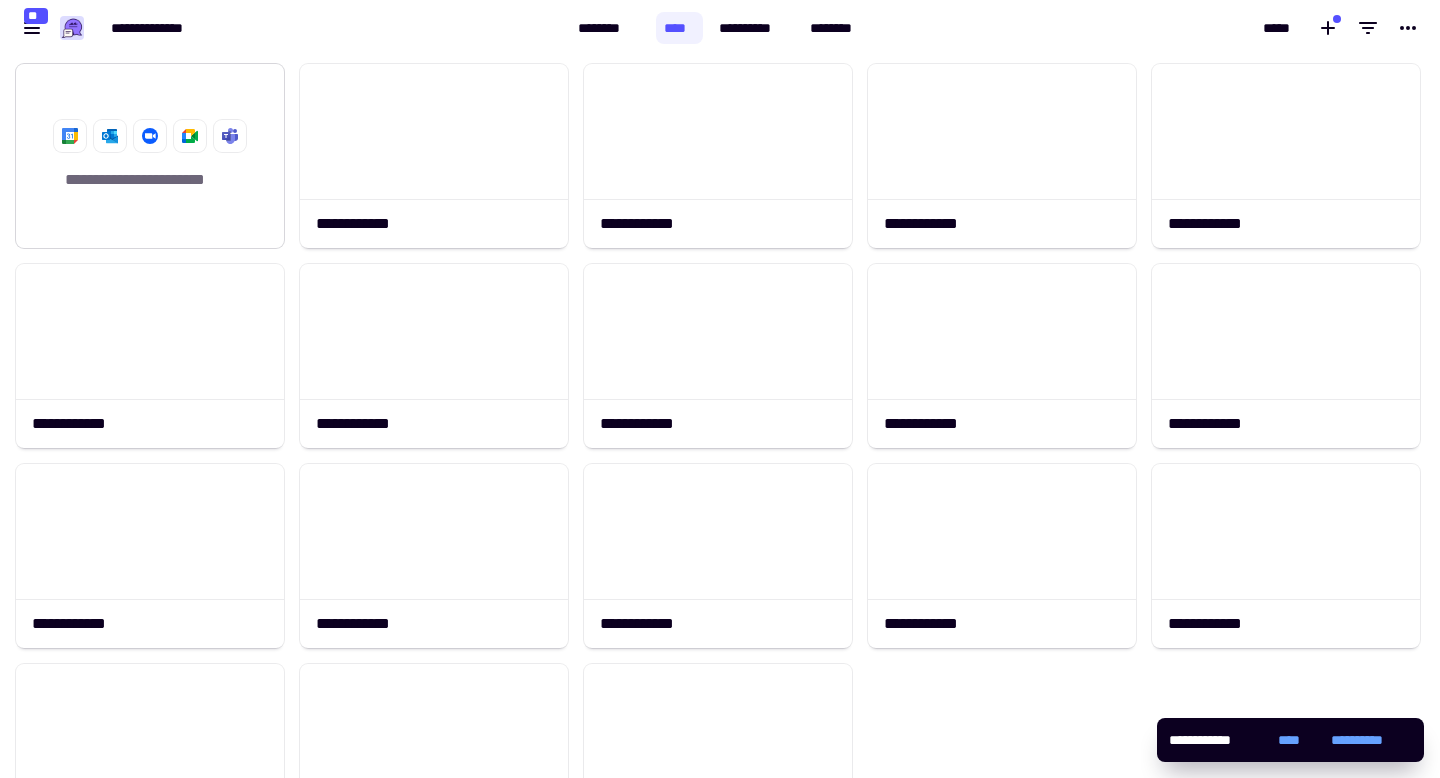 click on "**********" 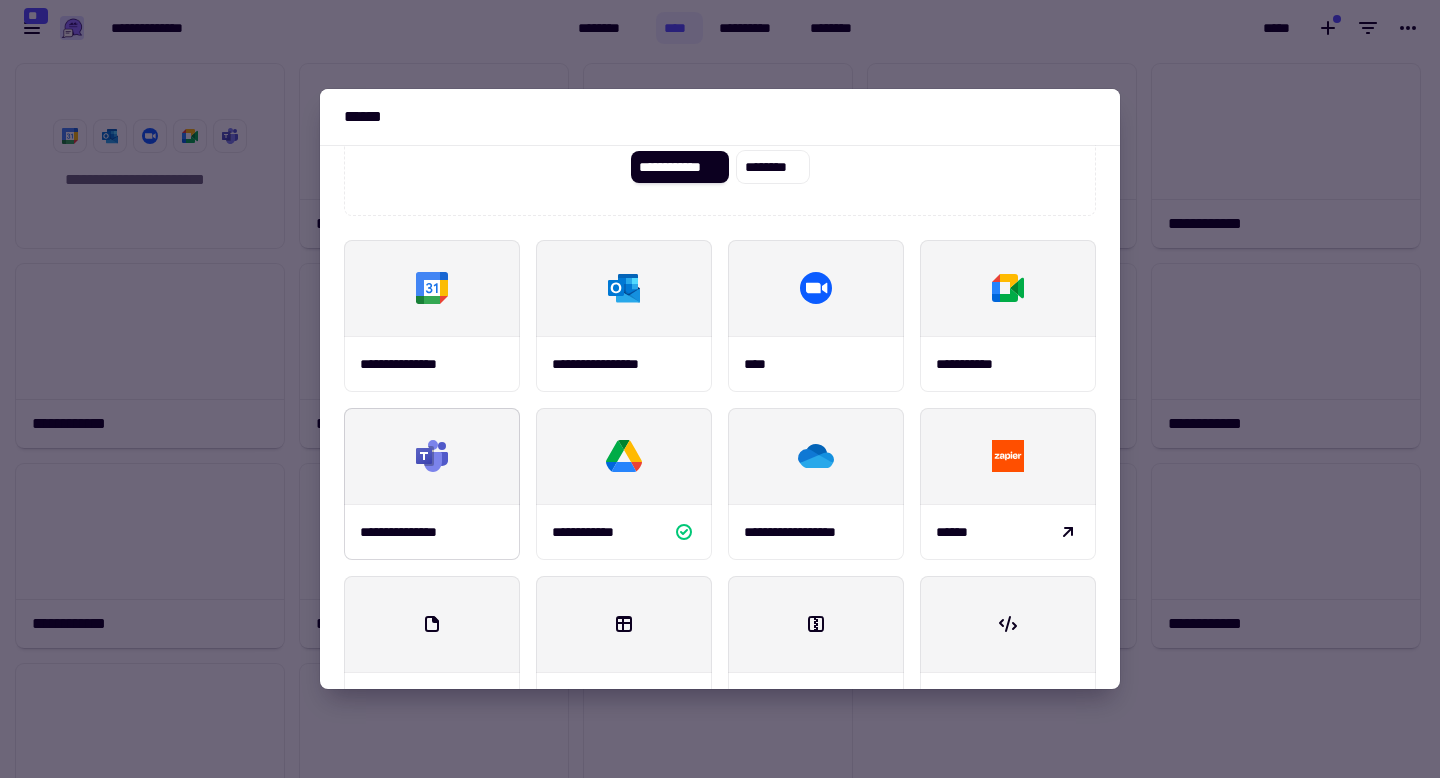 scroll, scrollTop: 234, scrollLeft: 0, axis: vertical 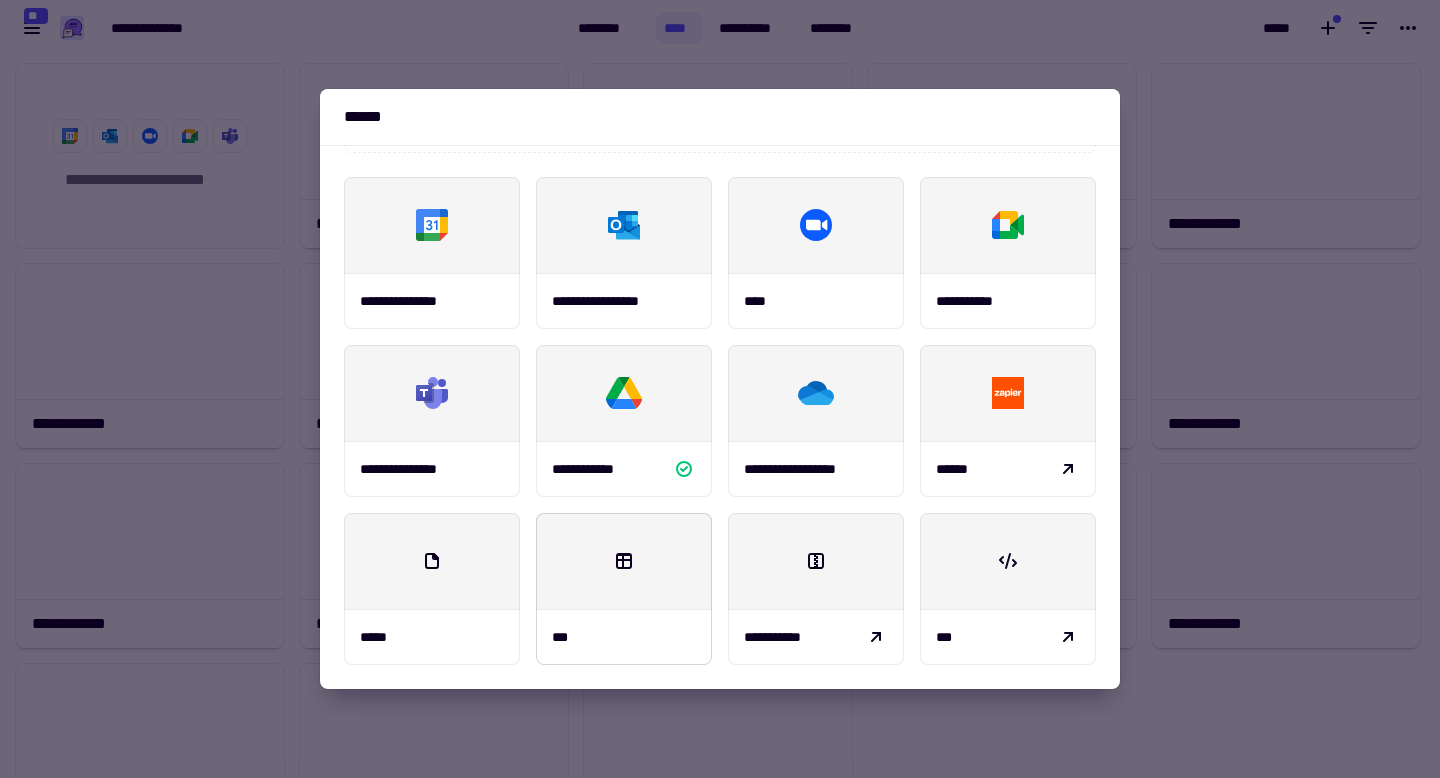 click 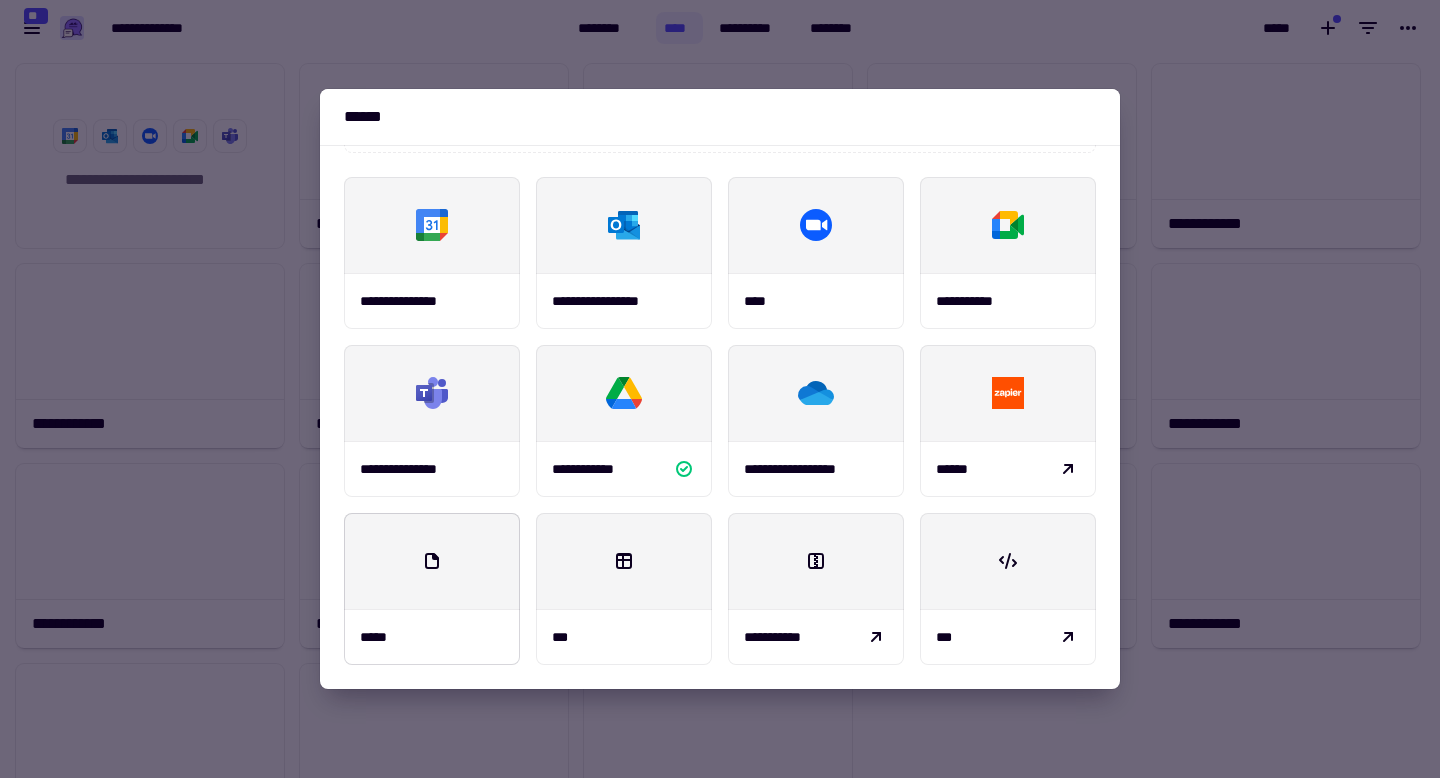 click at bounding box center (432, 561) 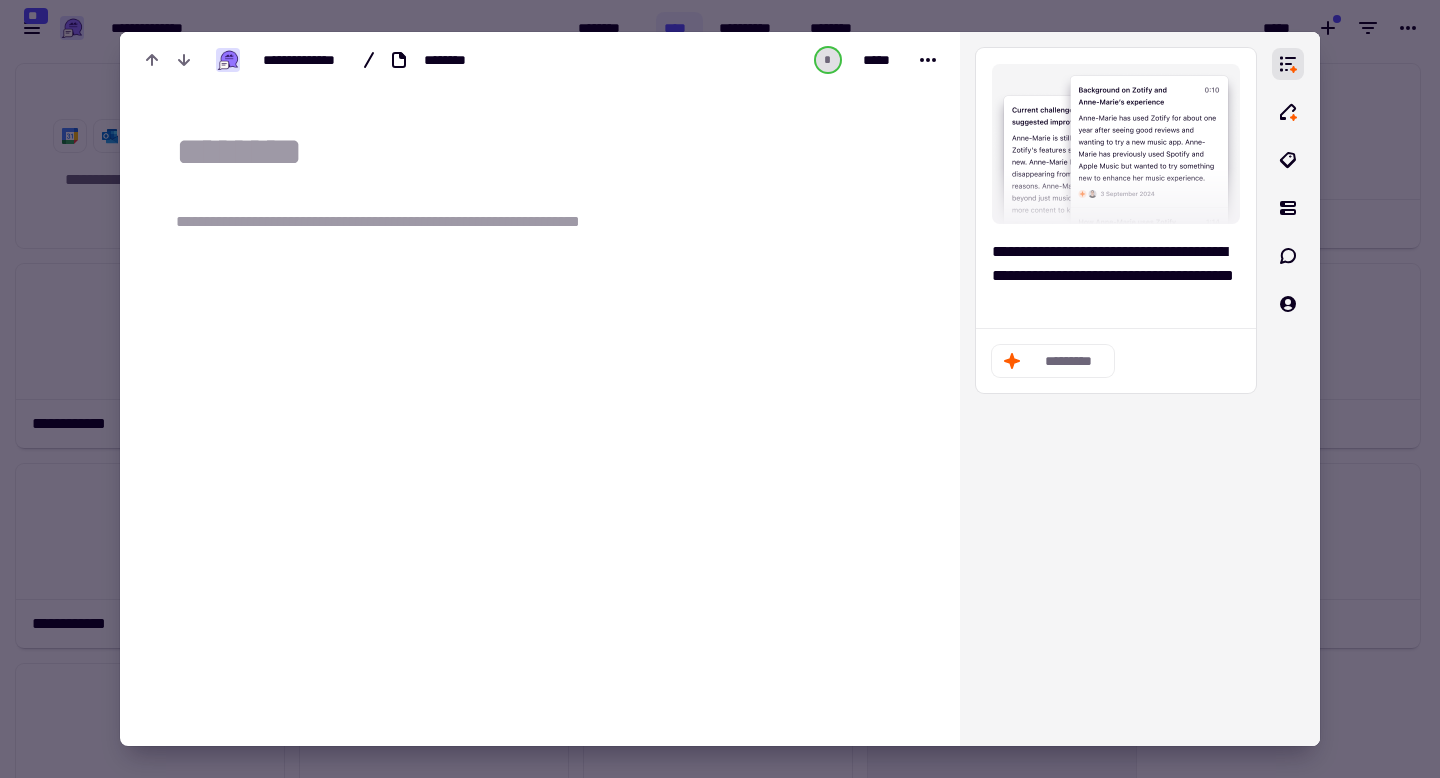 click at bounding box center (720, 389) 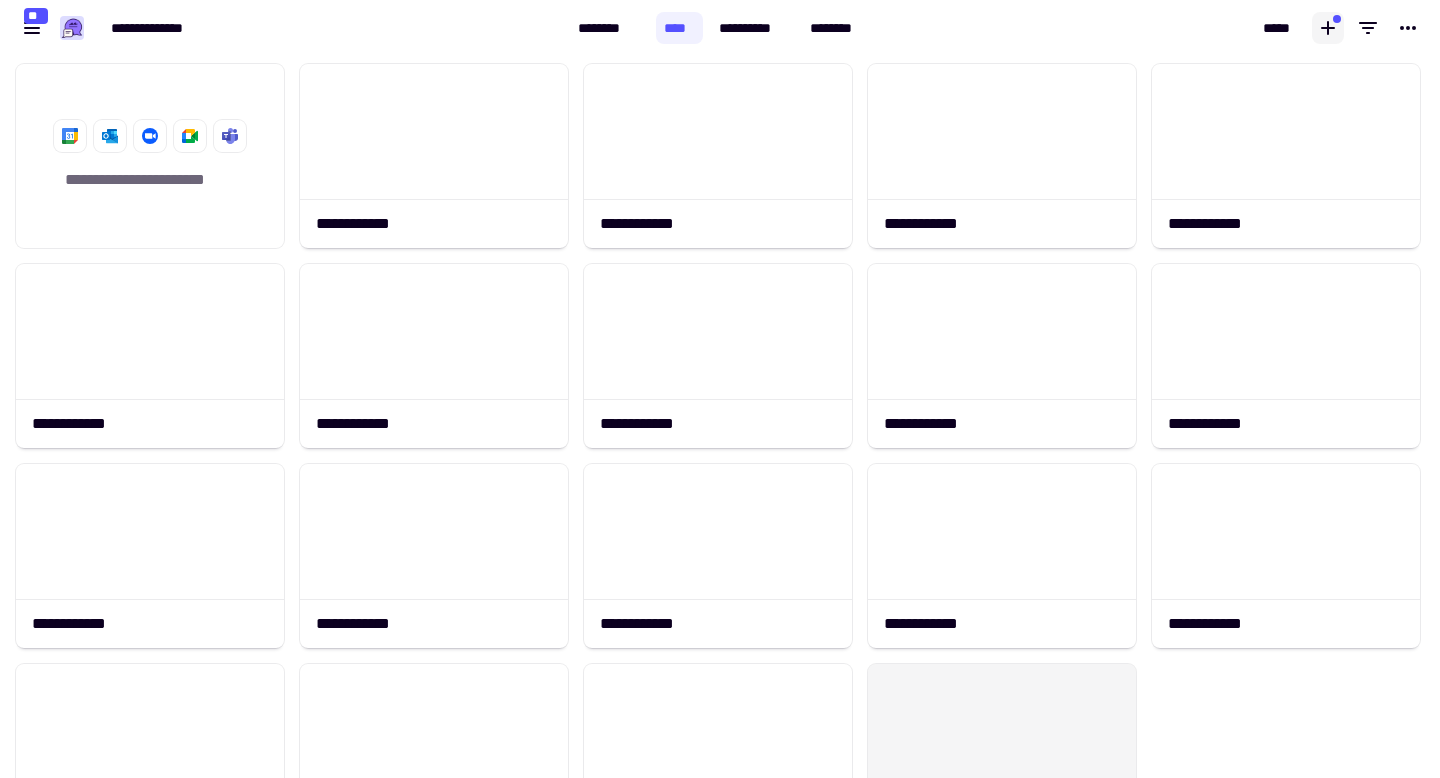 click 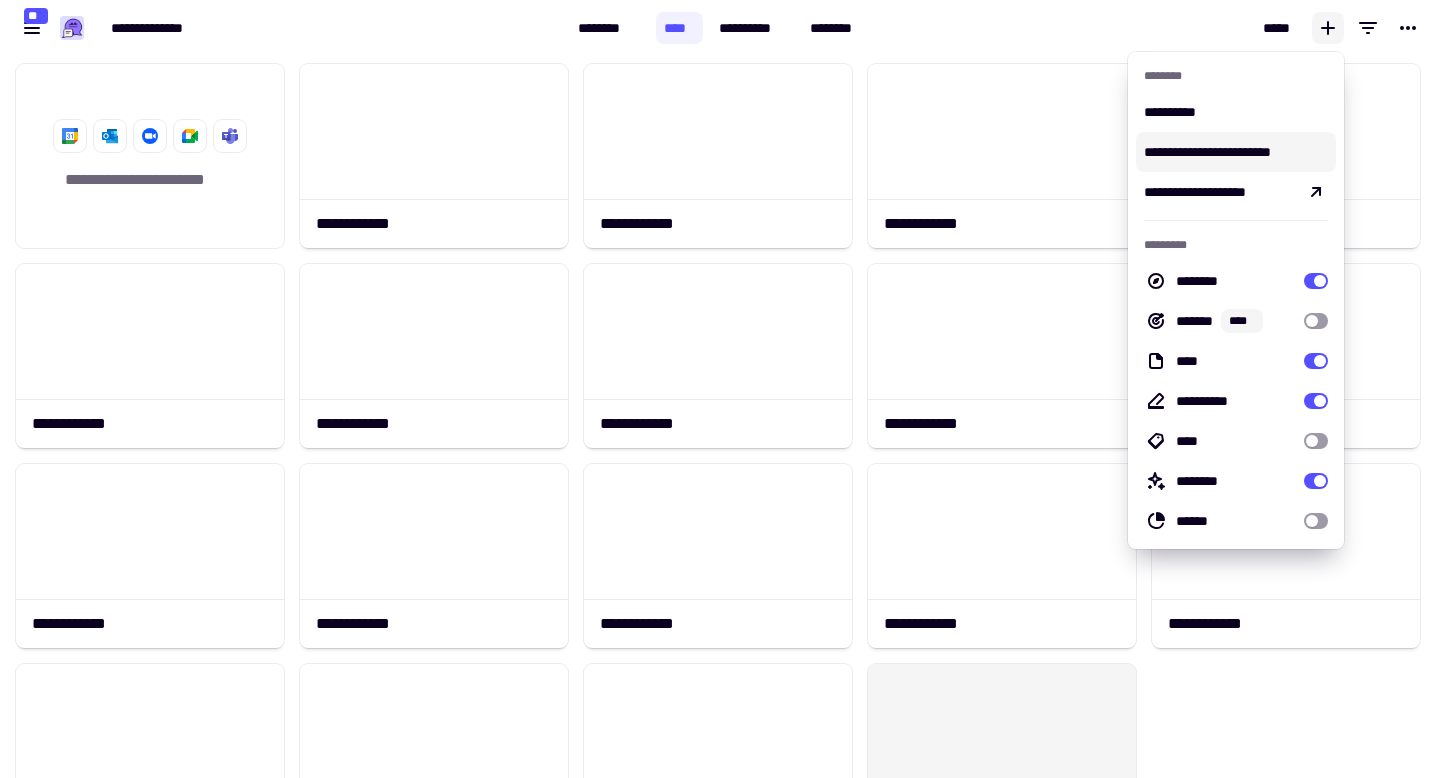 click on "**********" at bounding box center (1236, 152) 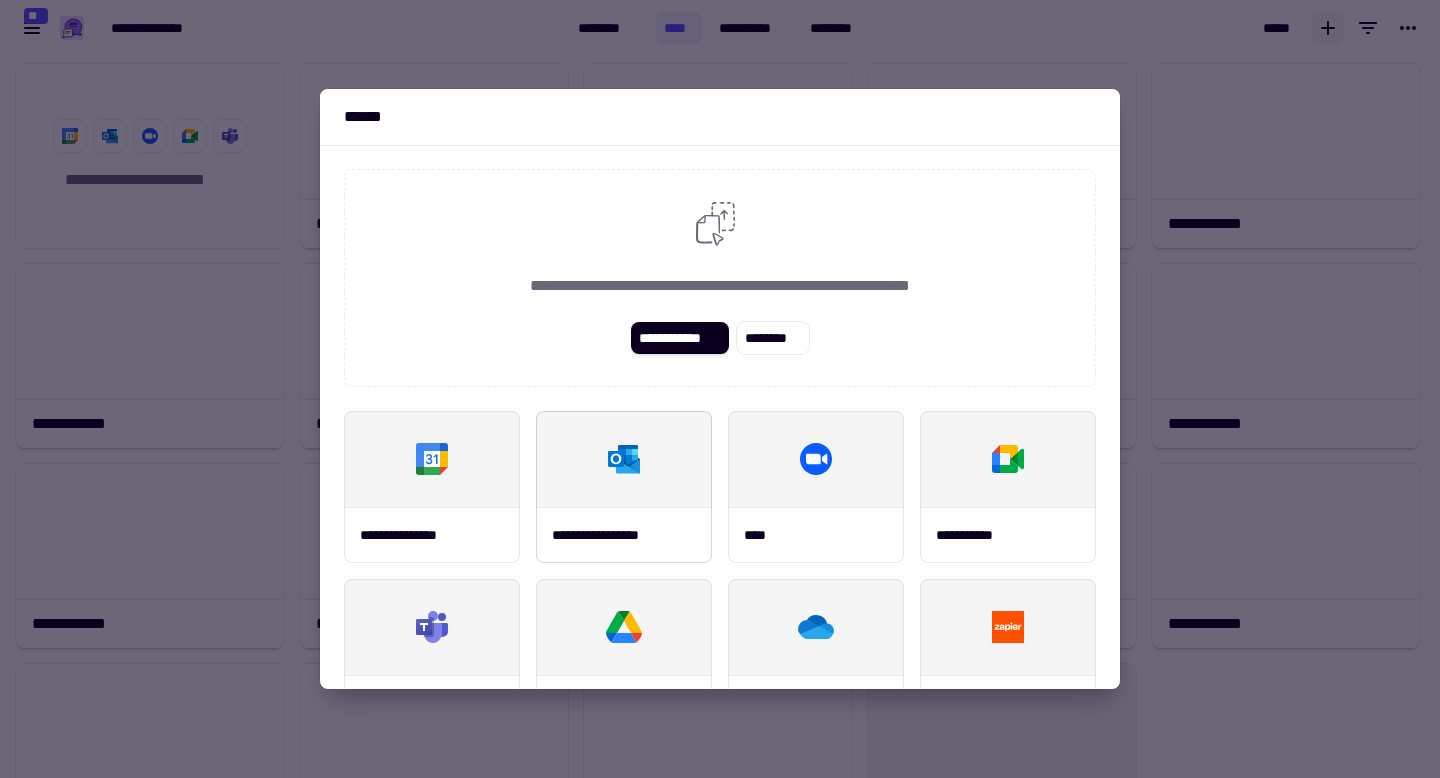 scroll, scrollTop: 234, scrollLeft: 0, axis: vertical 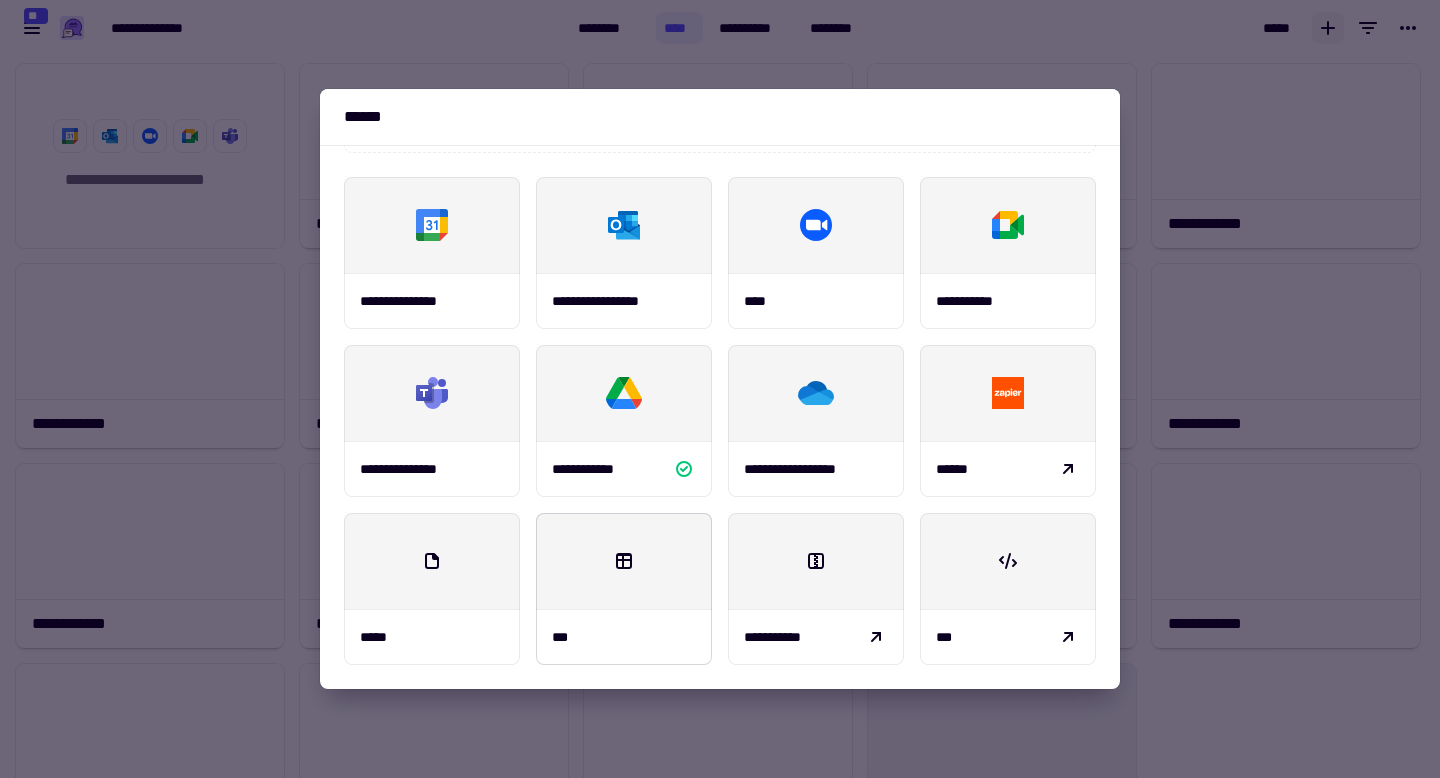 click on "***" at bounding box center [624, 637] 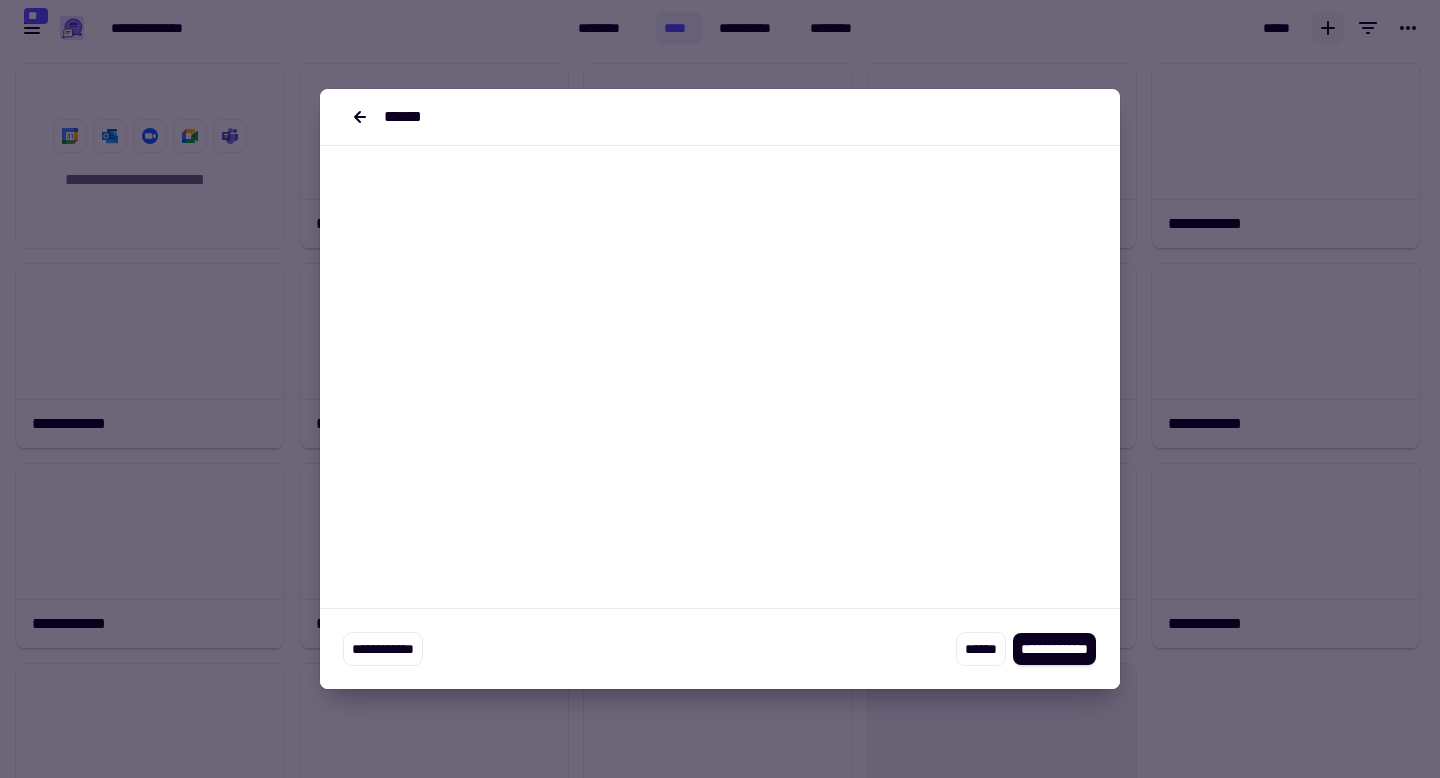 scroll, scrollTop: 0, scrollLeft: 0, axis: both 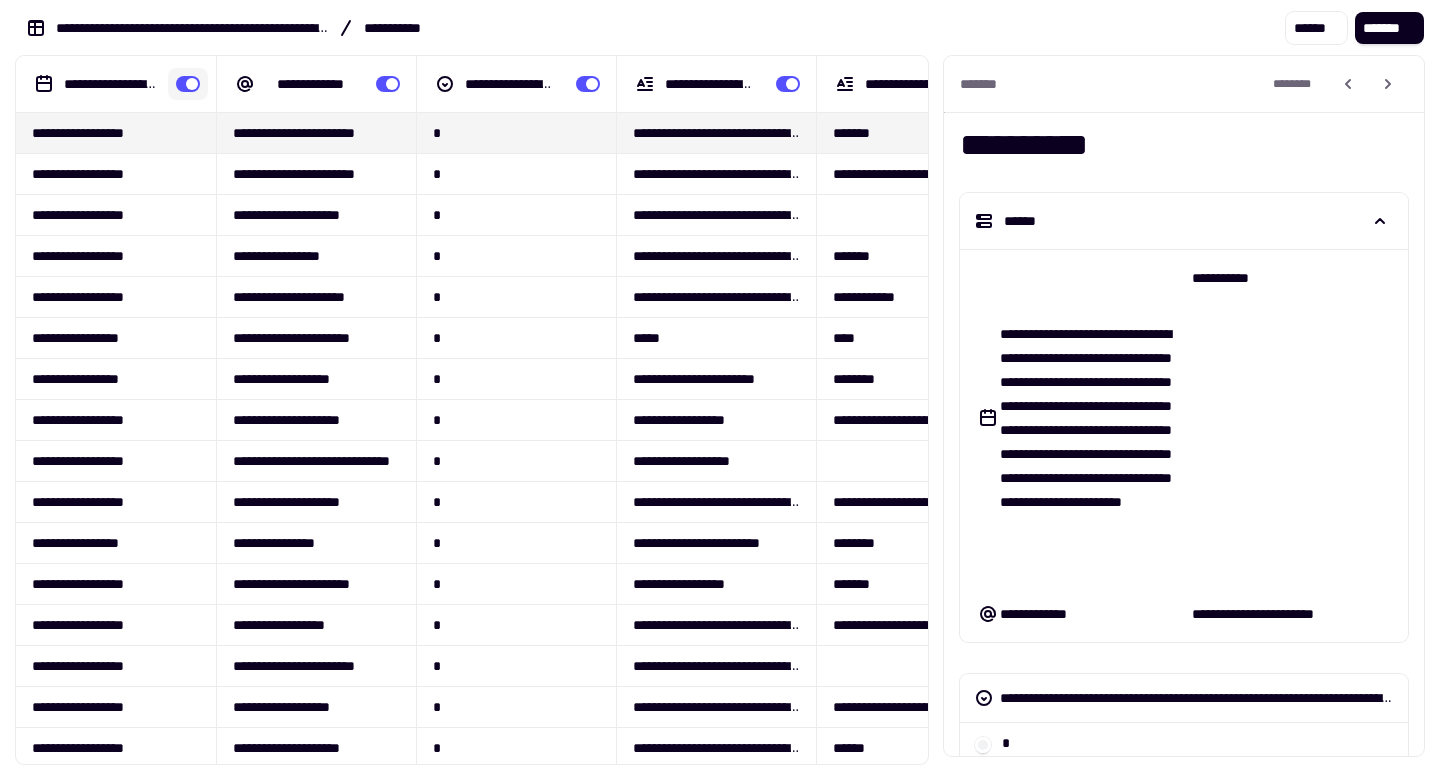 click at bounding box center (188, 84) 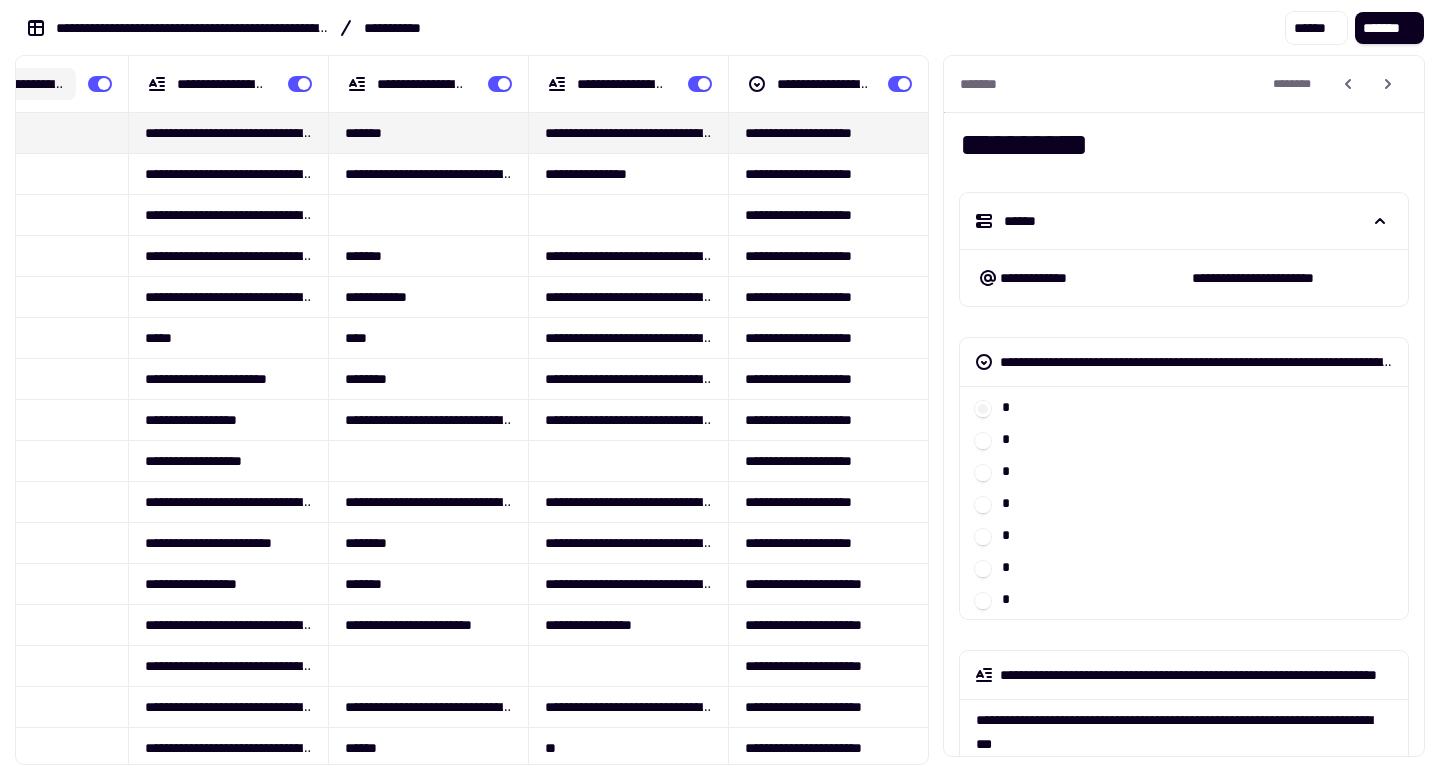 scroll, scrollTop: 0, scrollLeft: 130, axis: horizontal 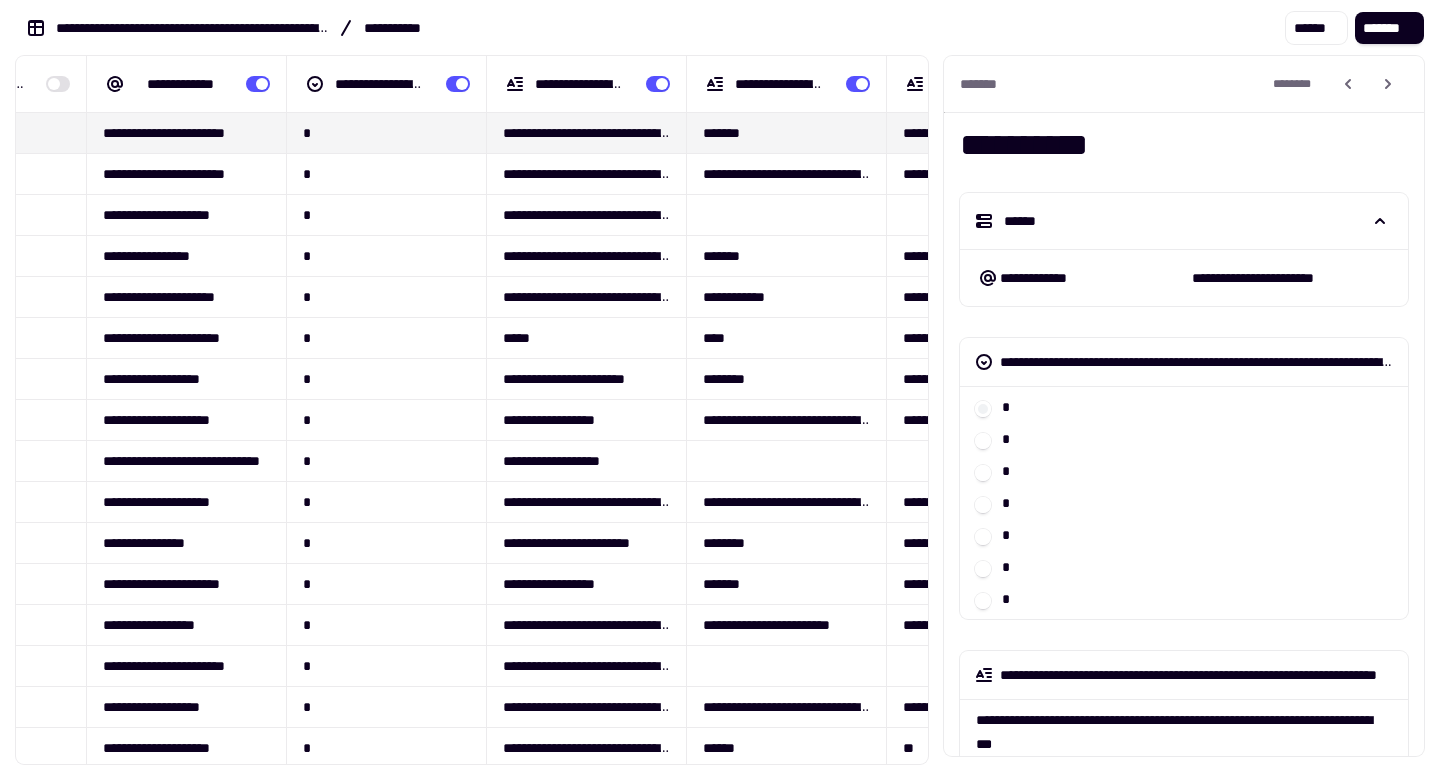 click on "**********" at bounding box center (386, 84) 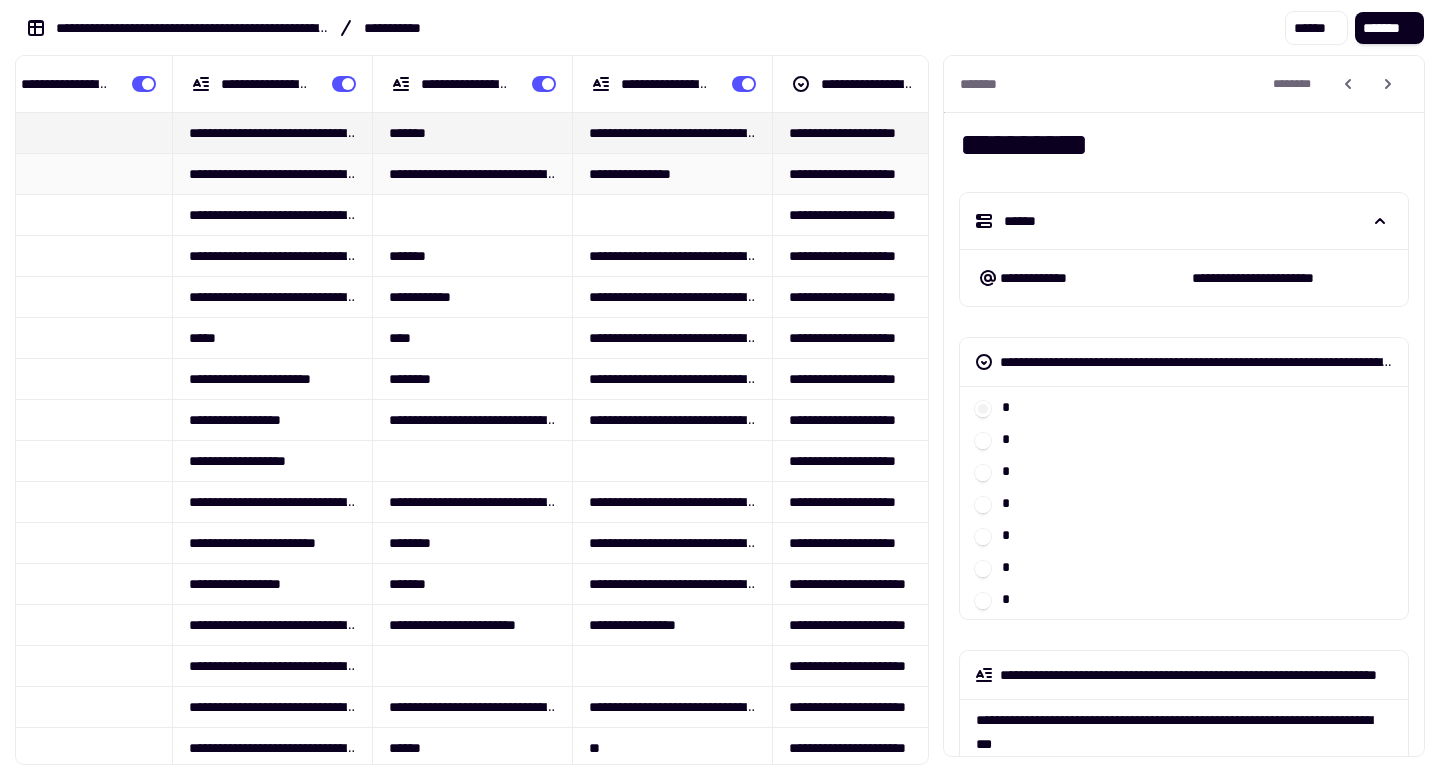 scroll, scrollTop: 0, scrollLeft: 488, axis: horizontal 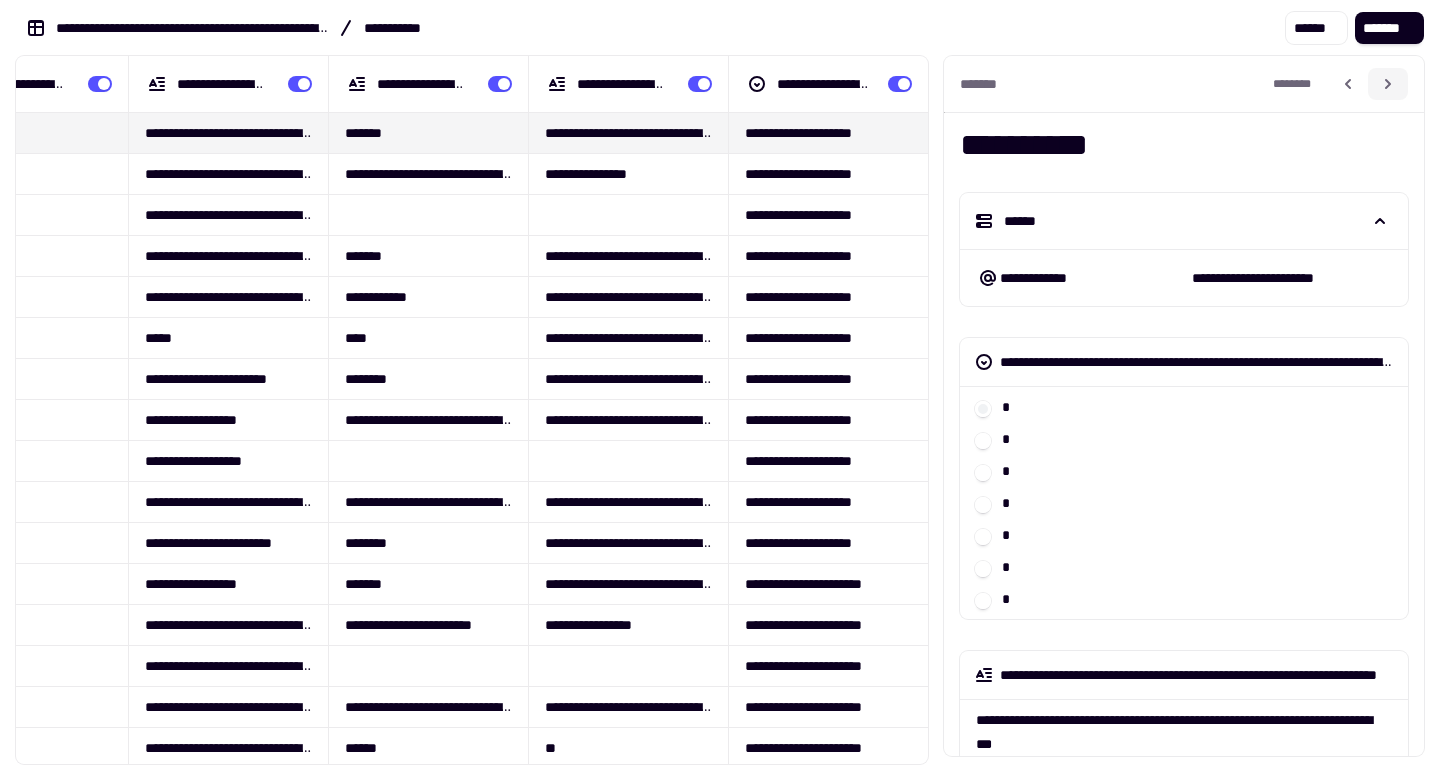 click 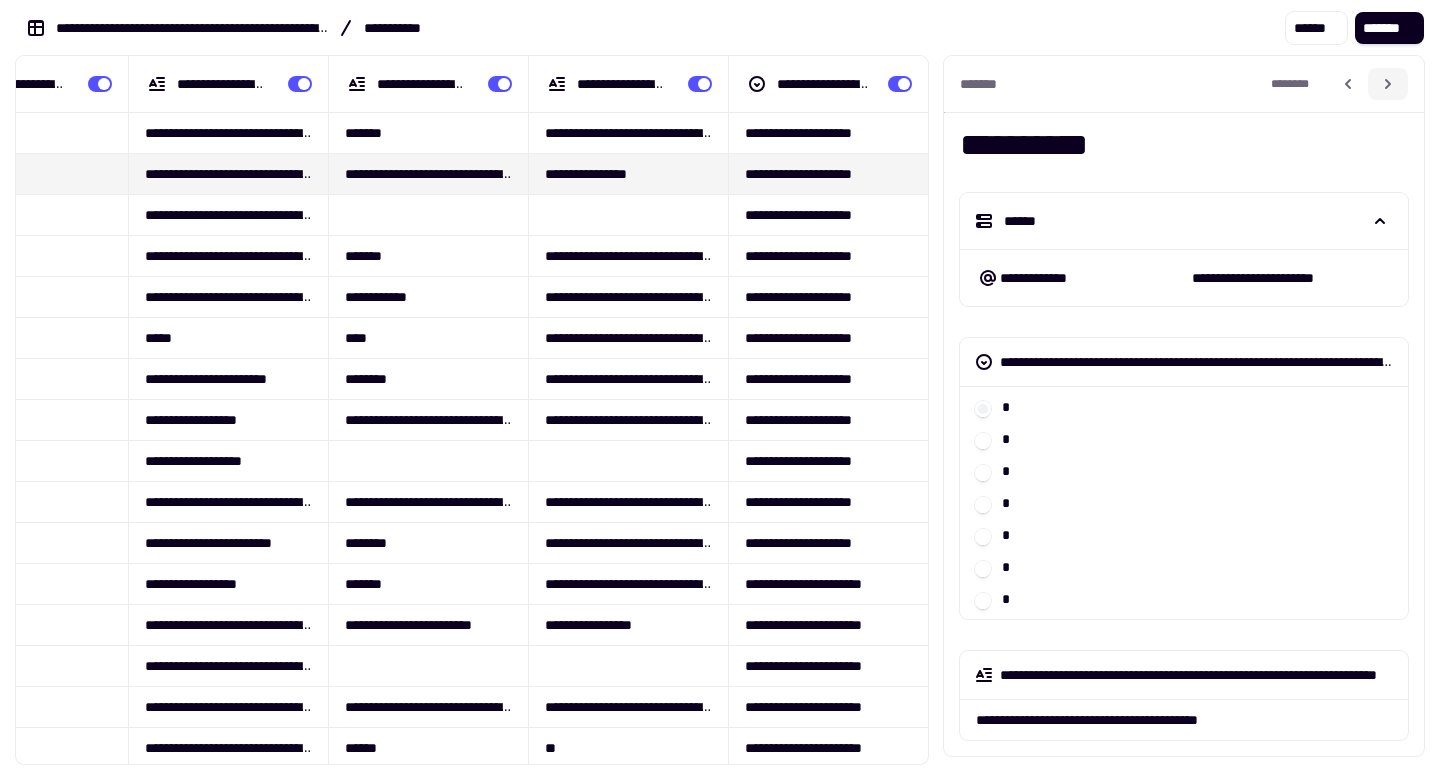 click 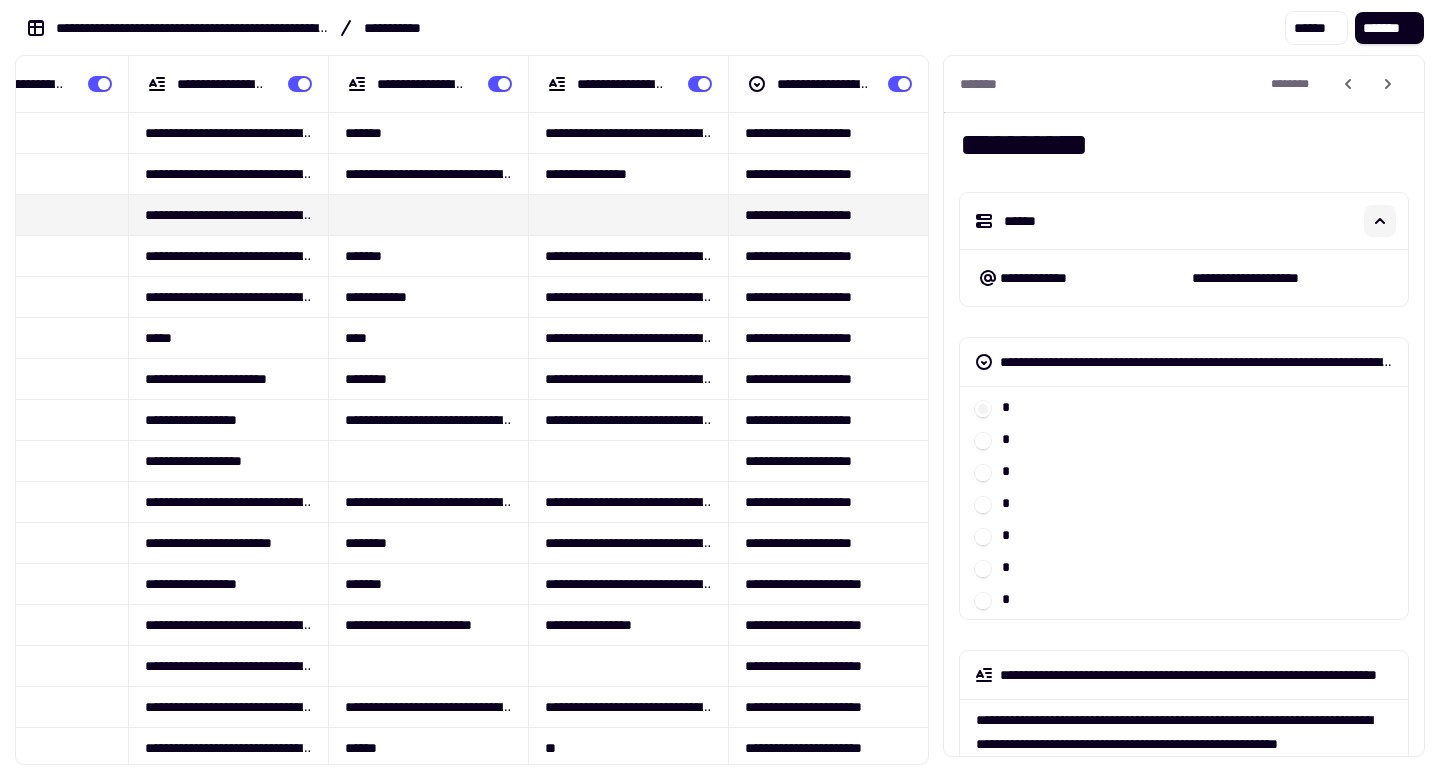 click 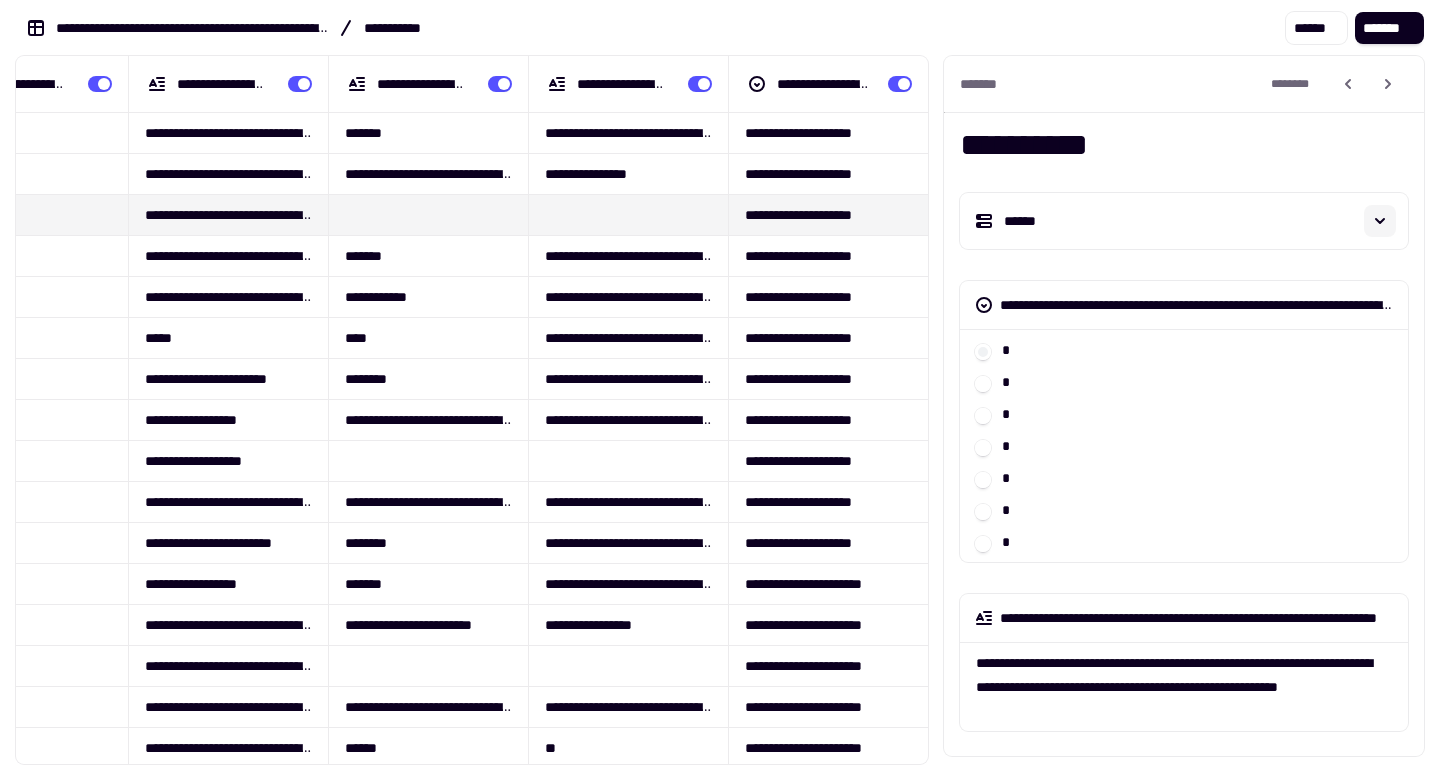 click 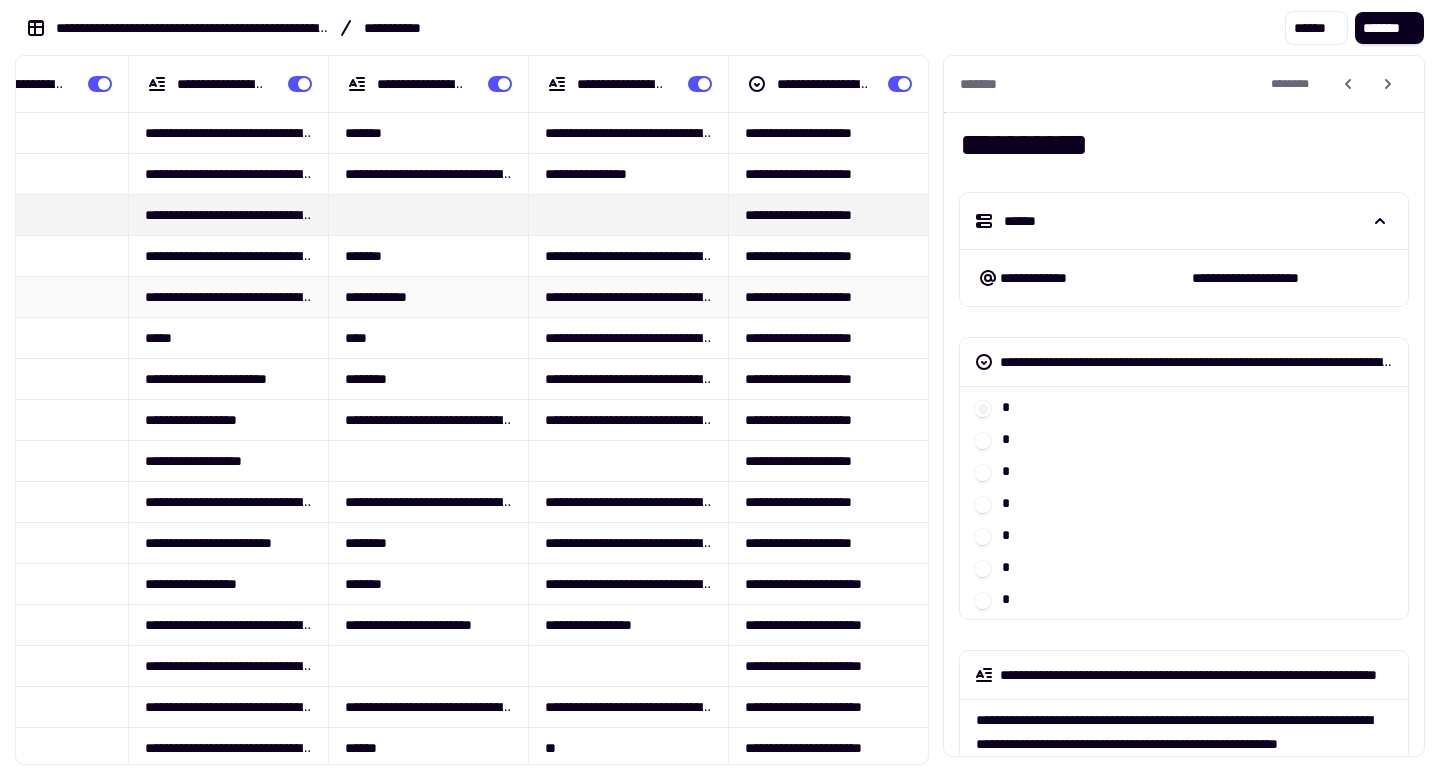 scroll, scrollTop: 0, scrollLeft: 0, axis: both 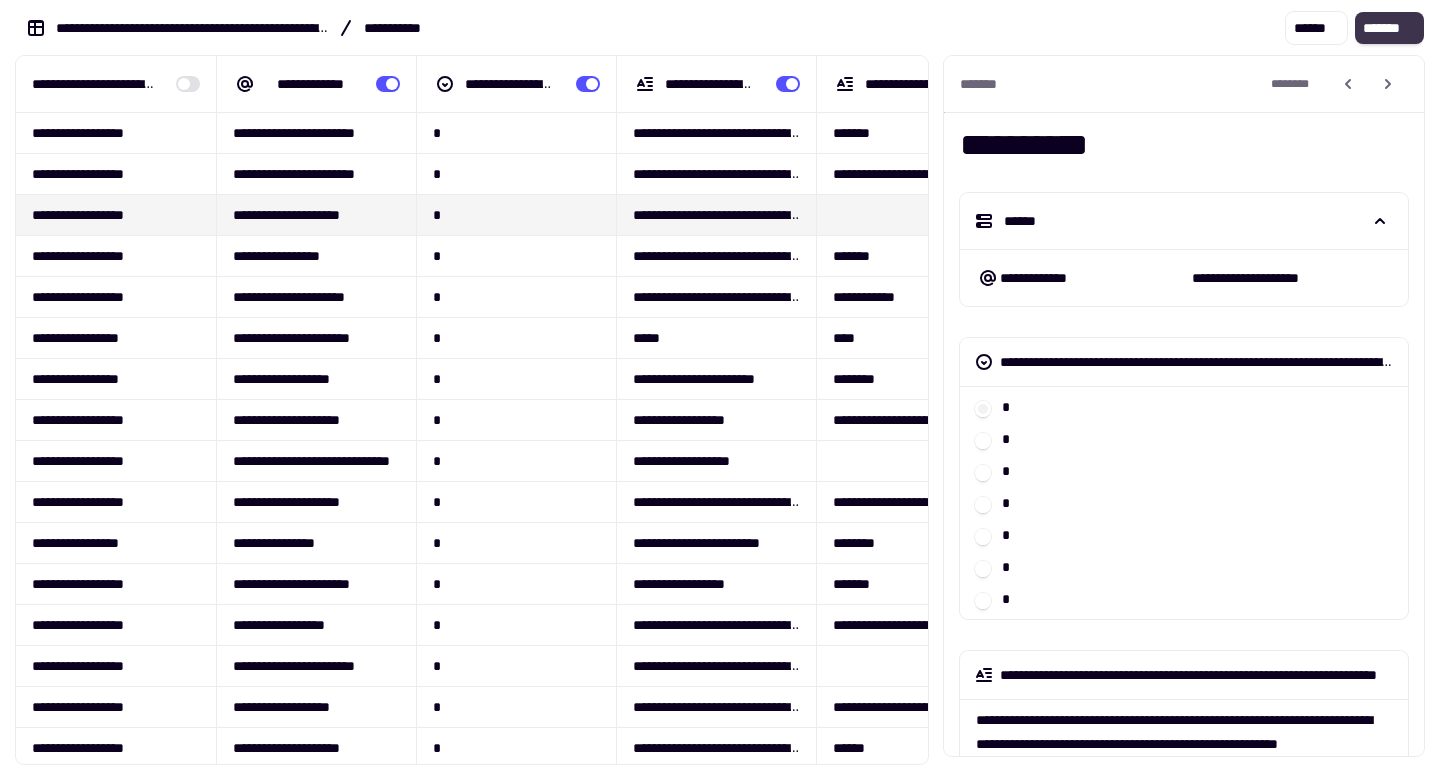 click on "*******" 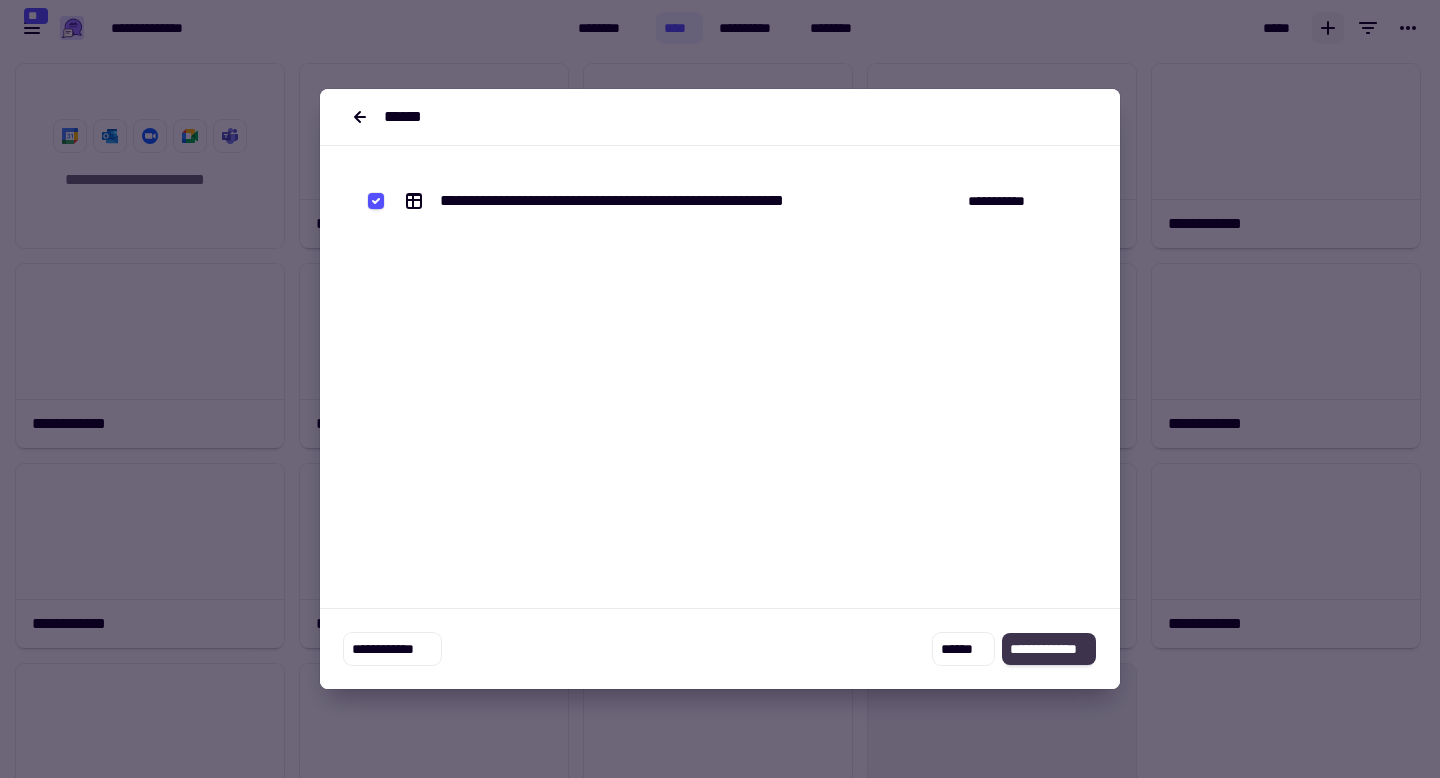 click on "**********" 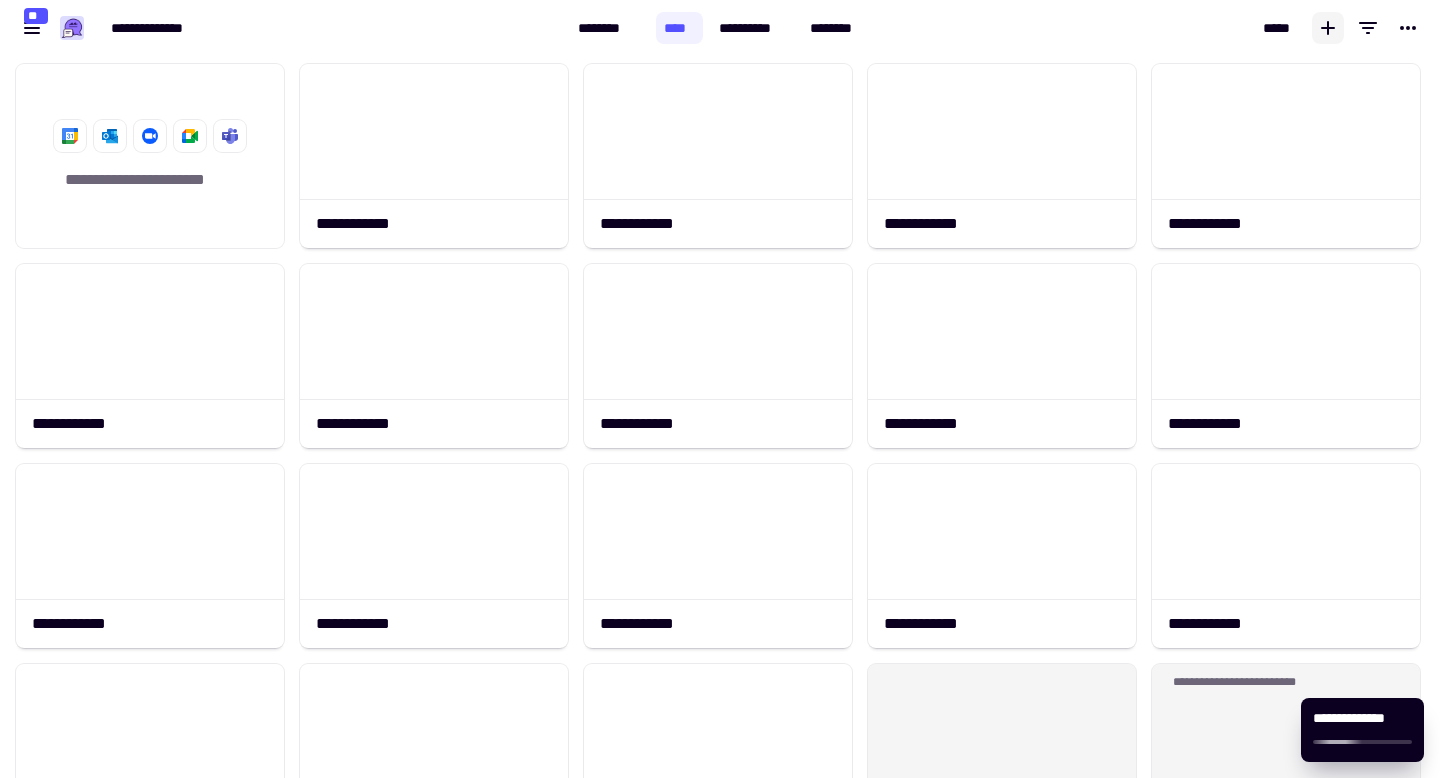 scroll, scrollTop: 187, scrollLeft: 0, axis: vertical 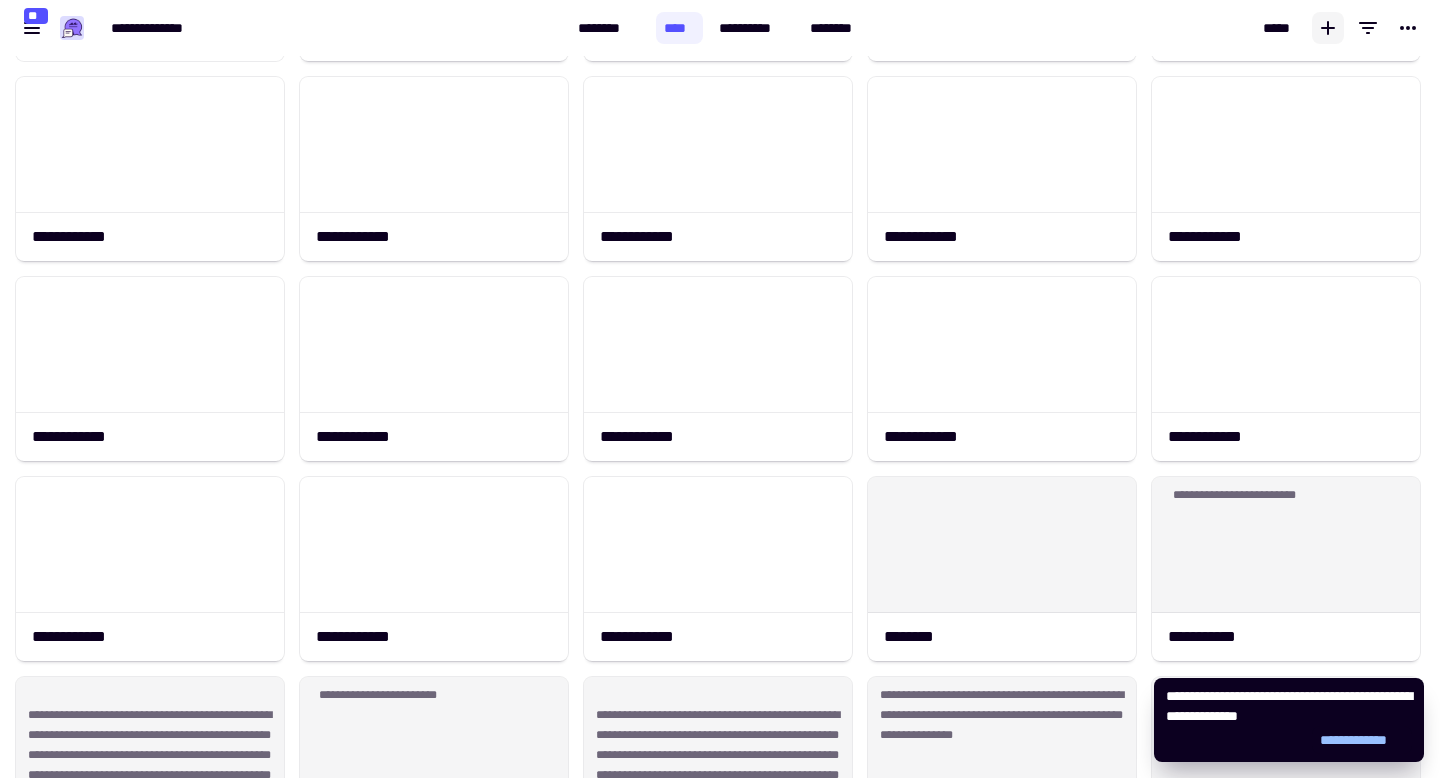 click on "**********" 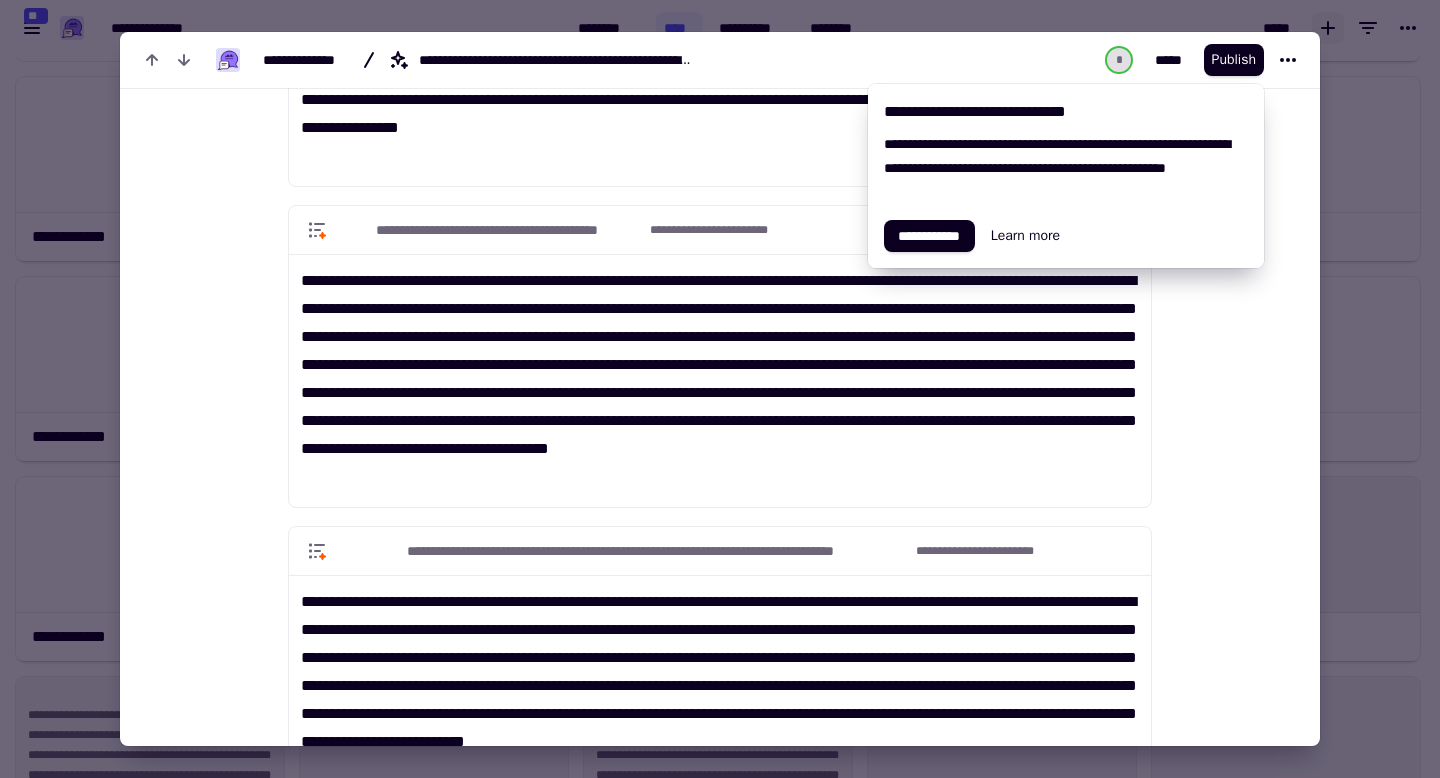 scroll, scrollTop: 831, scrollLeft: 0, axis: vertical 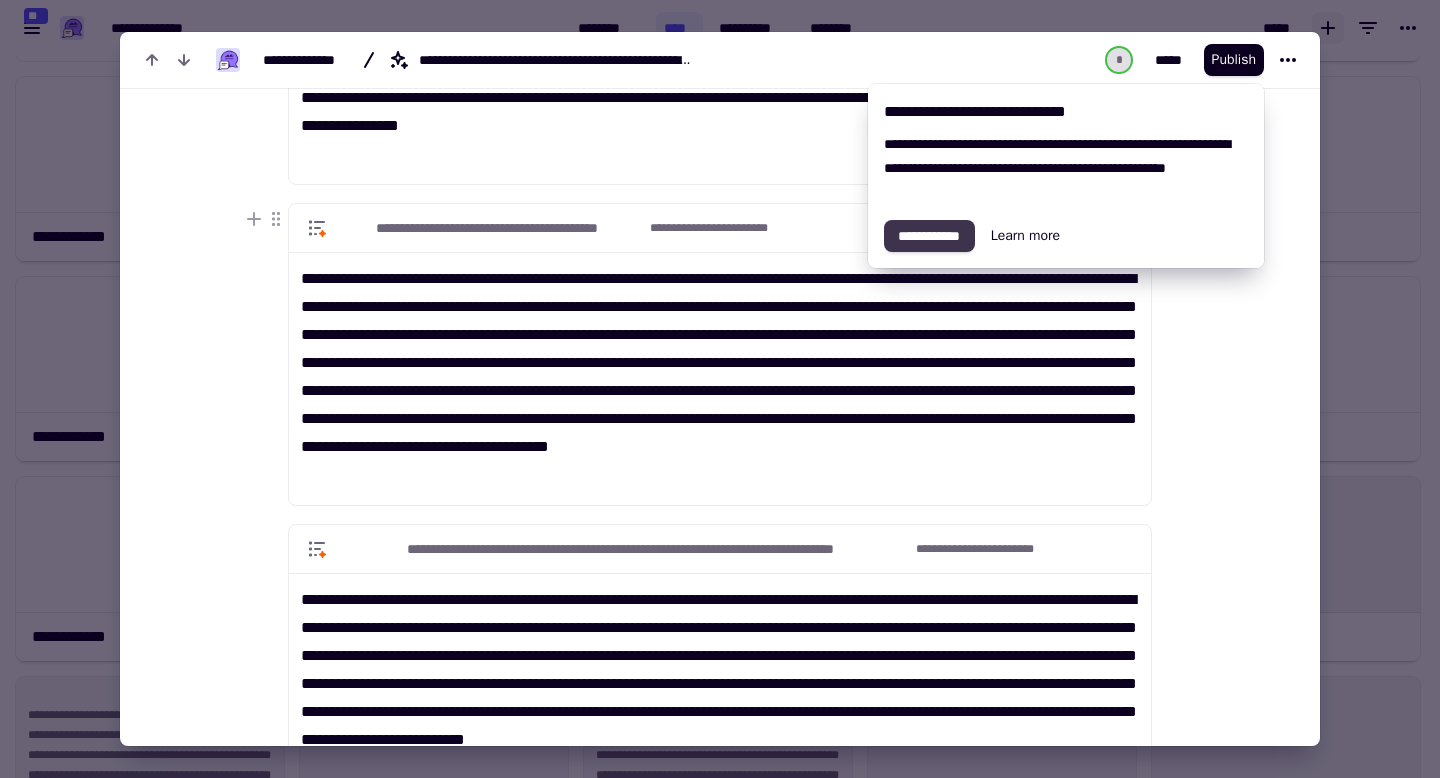 click on "**********" 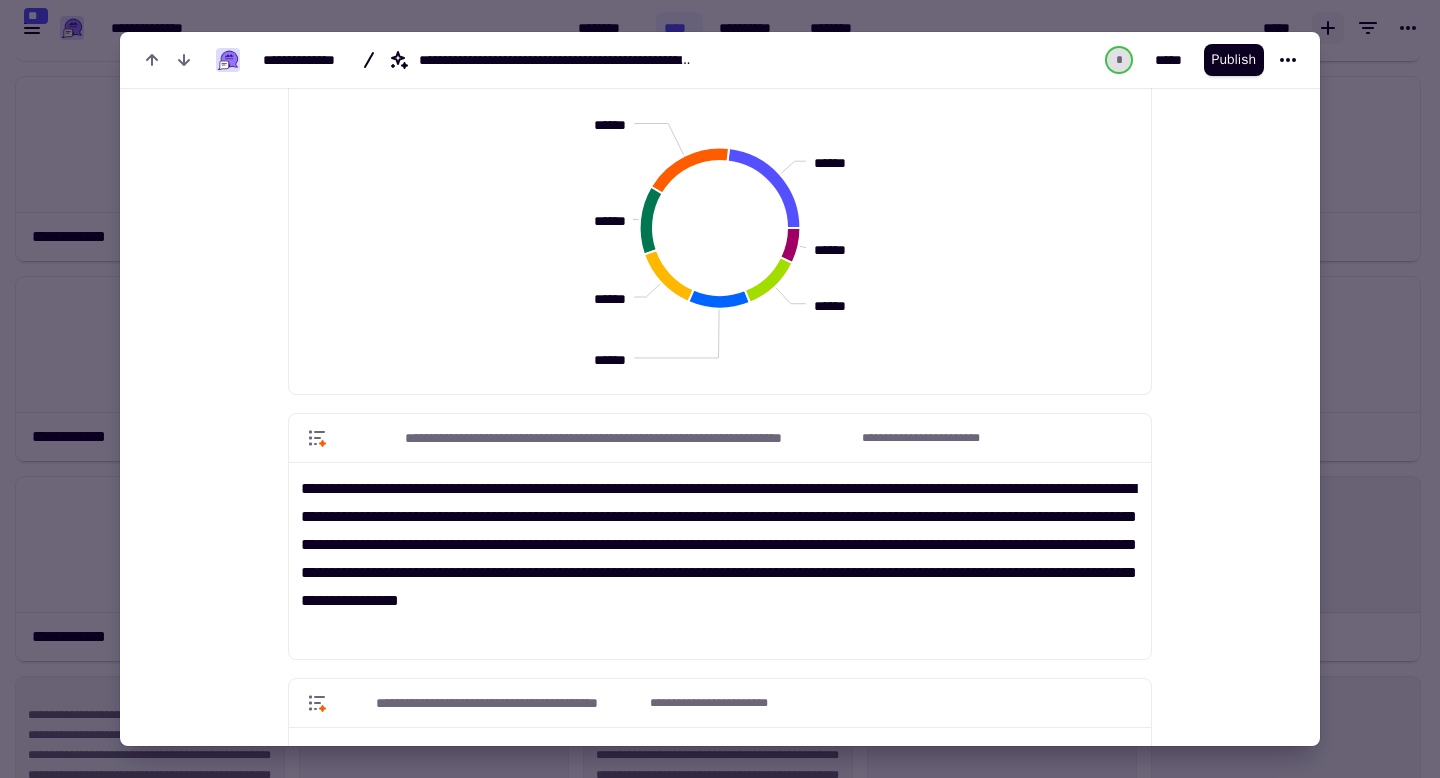 scroll, scrollTop: 0, scrollLeft: 0, axis: both 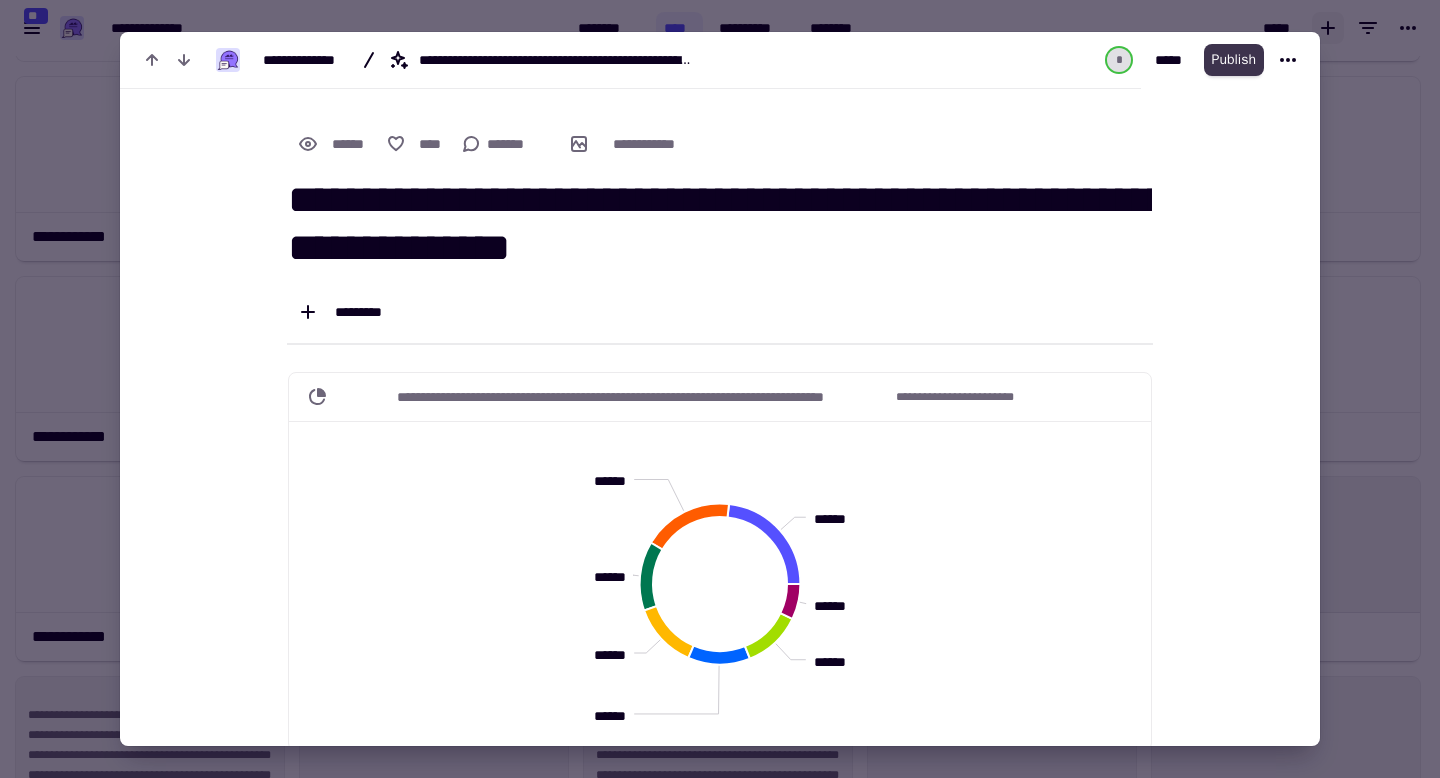 click on "Publish" 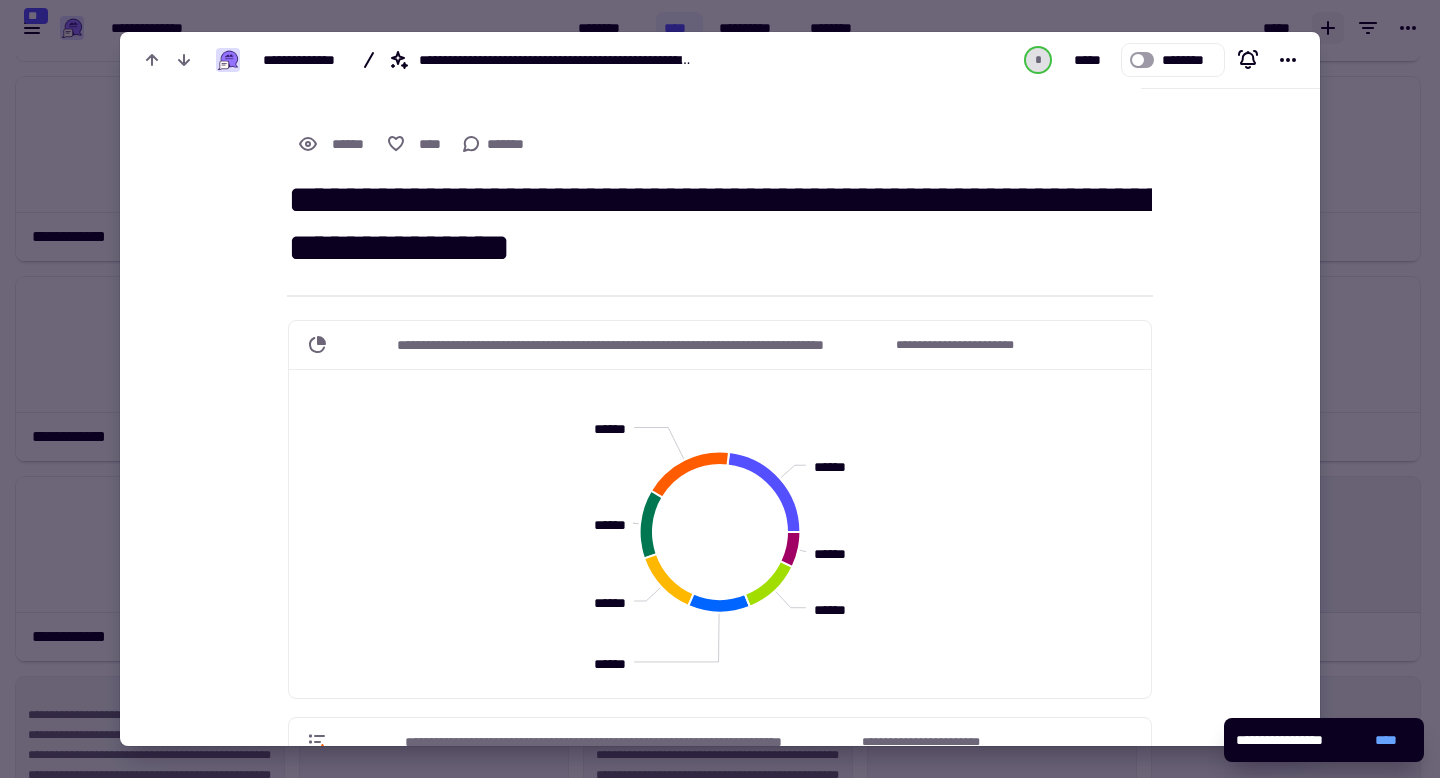 click at bounding box center [720, 389] 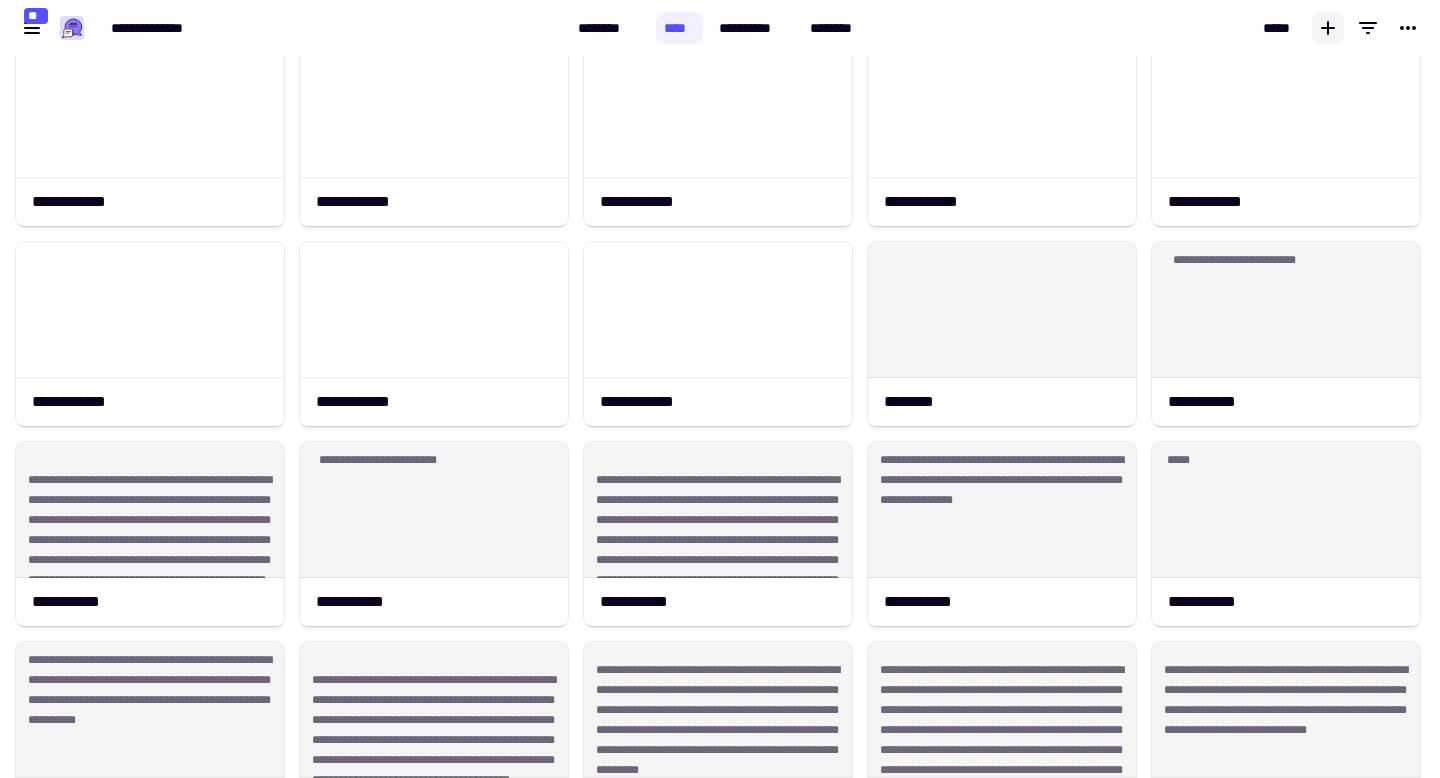 scroll, scrollTop: 360, scrollLeft: 0, axis: vertical 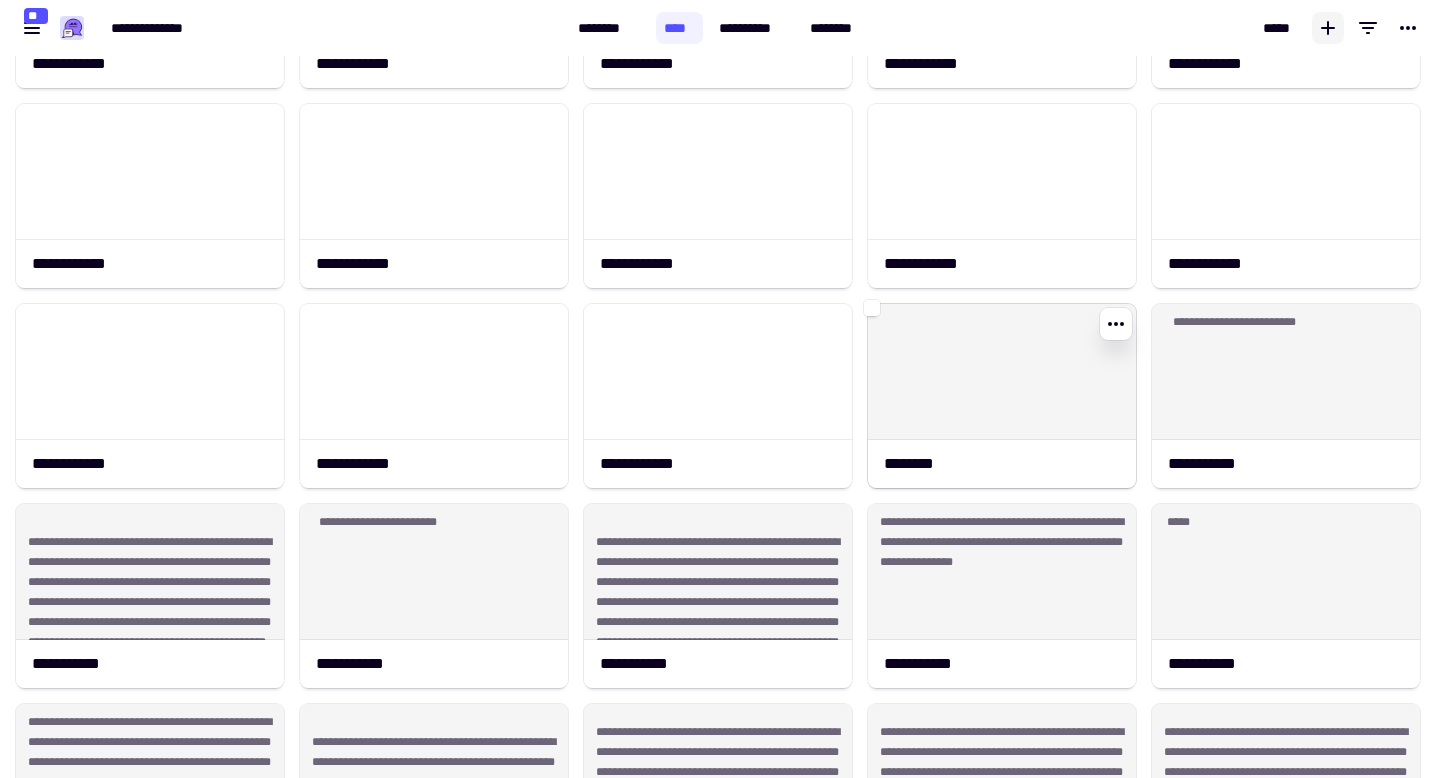 click 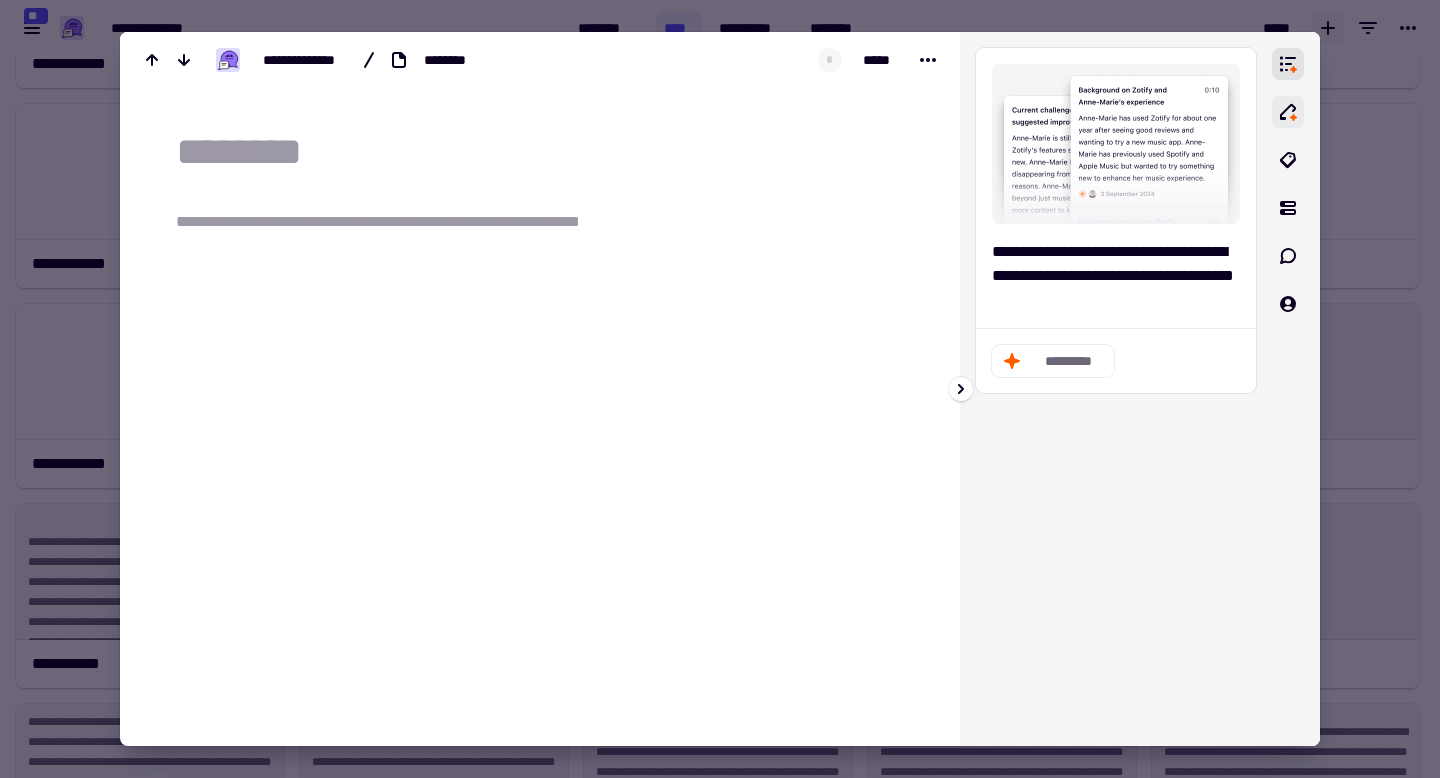click 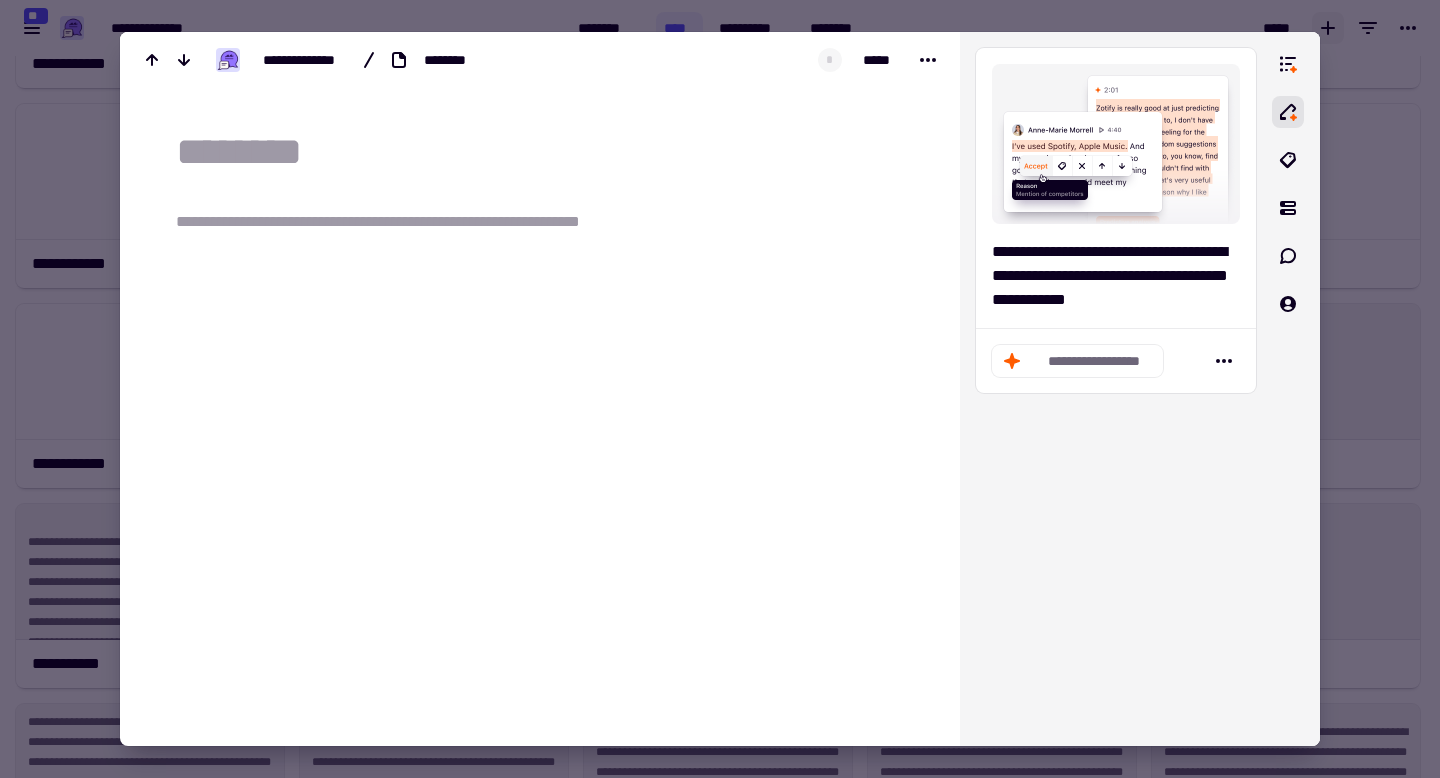 click at bounding box center [720, 389] 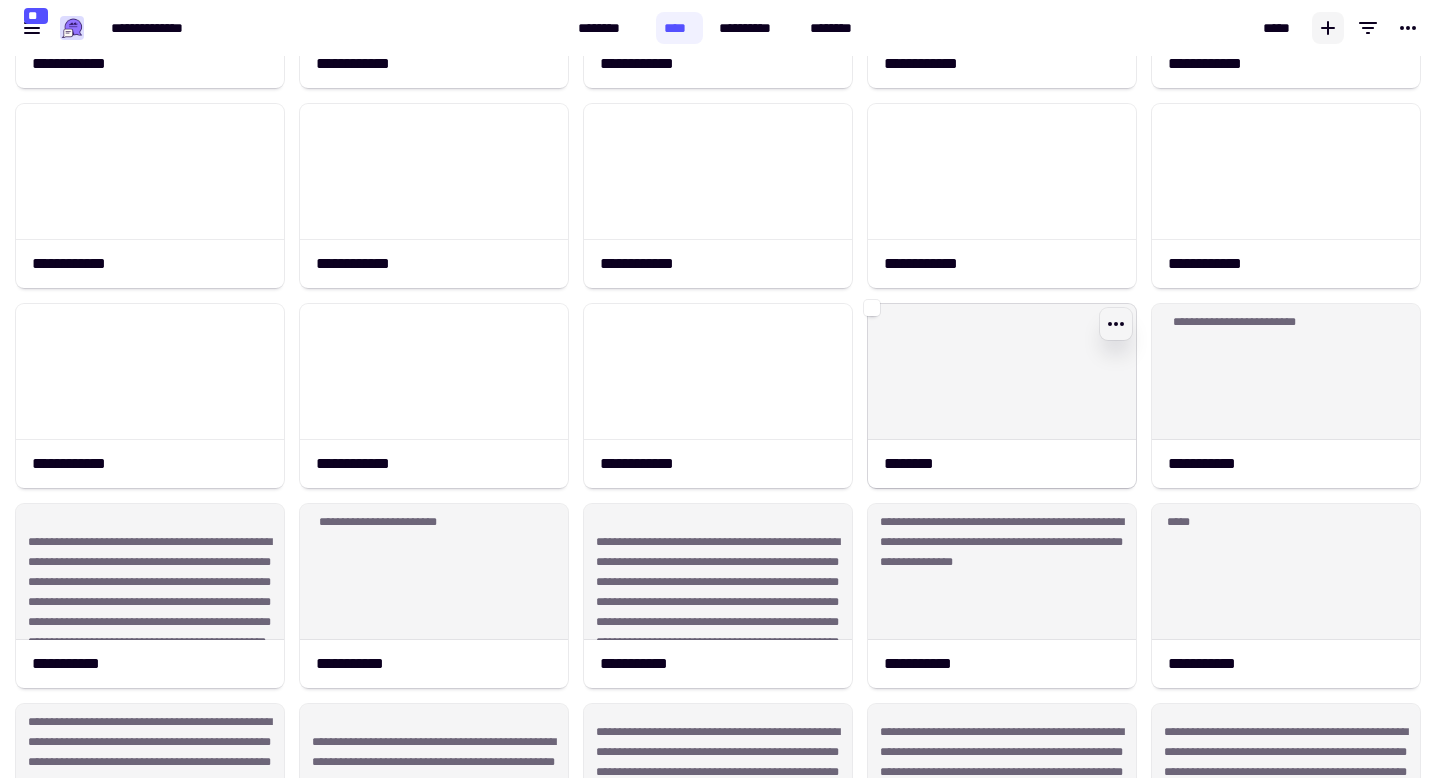 click 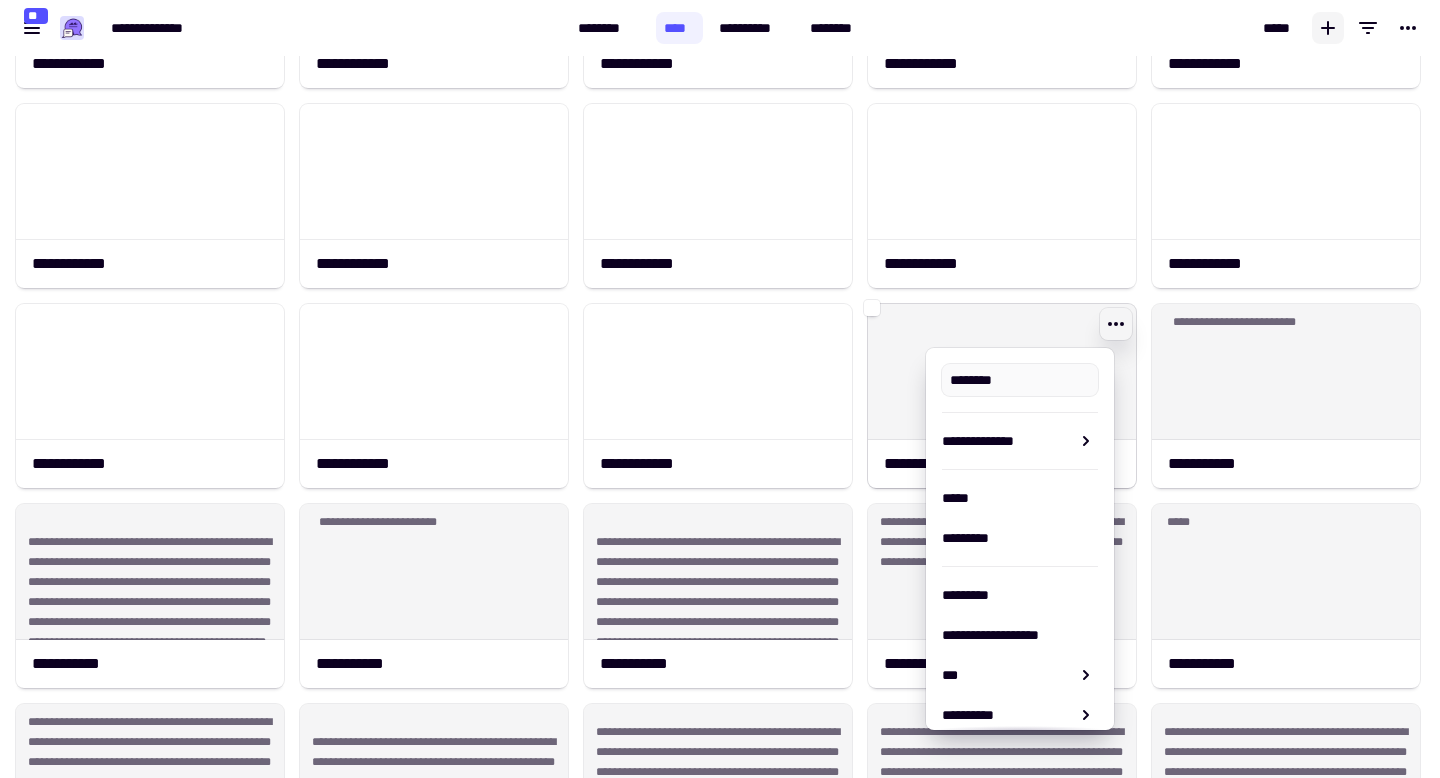type on "********" 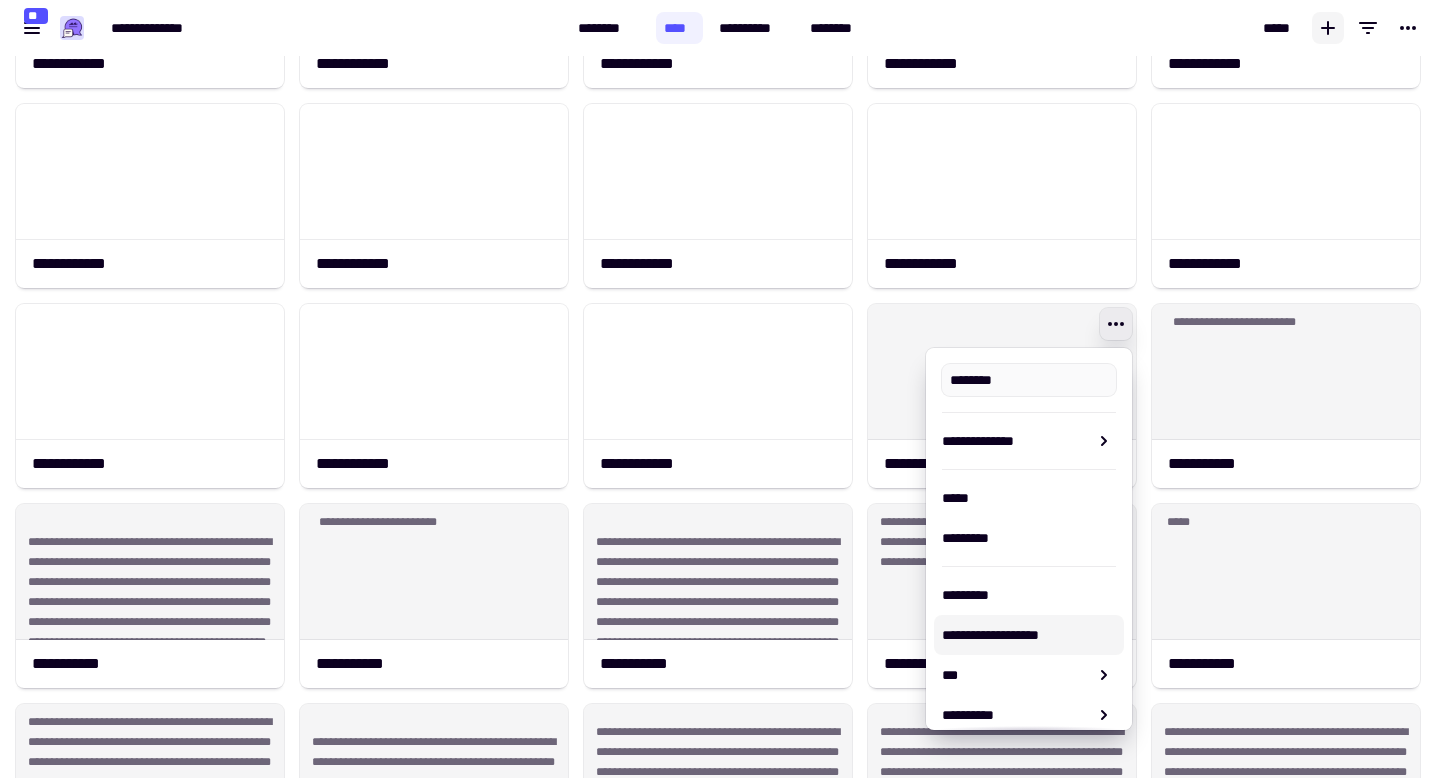 scroll, scrollTop: 207, scrollLeft: 0, axis: vertical 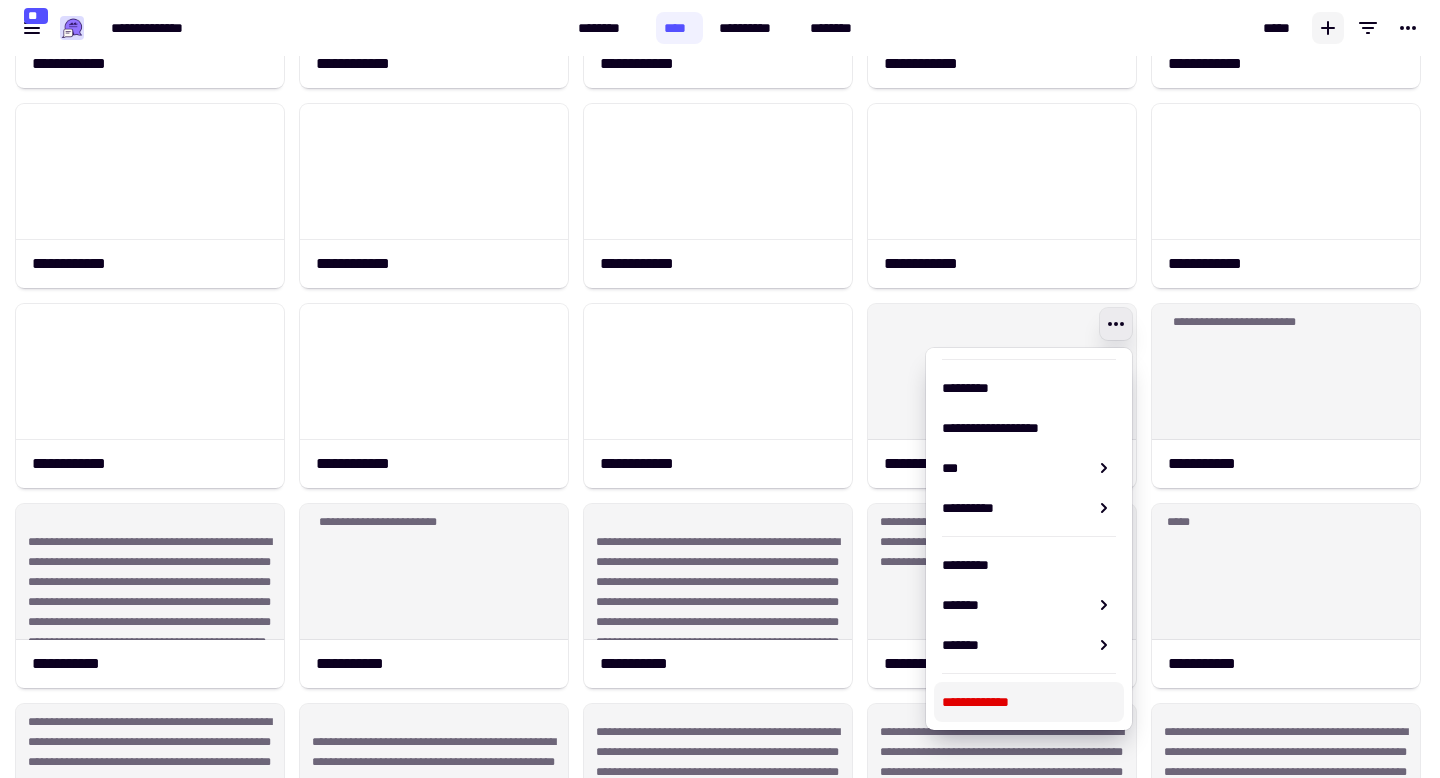 click on "**********" at bounding box center (1029, 702) 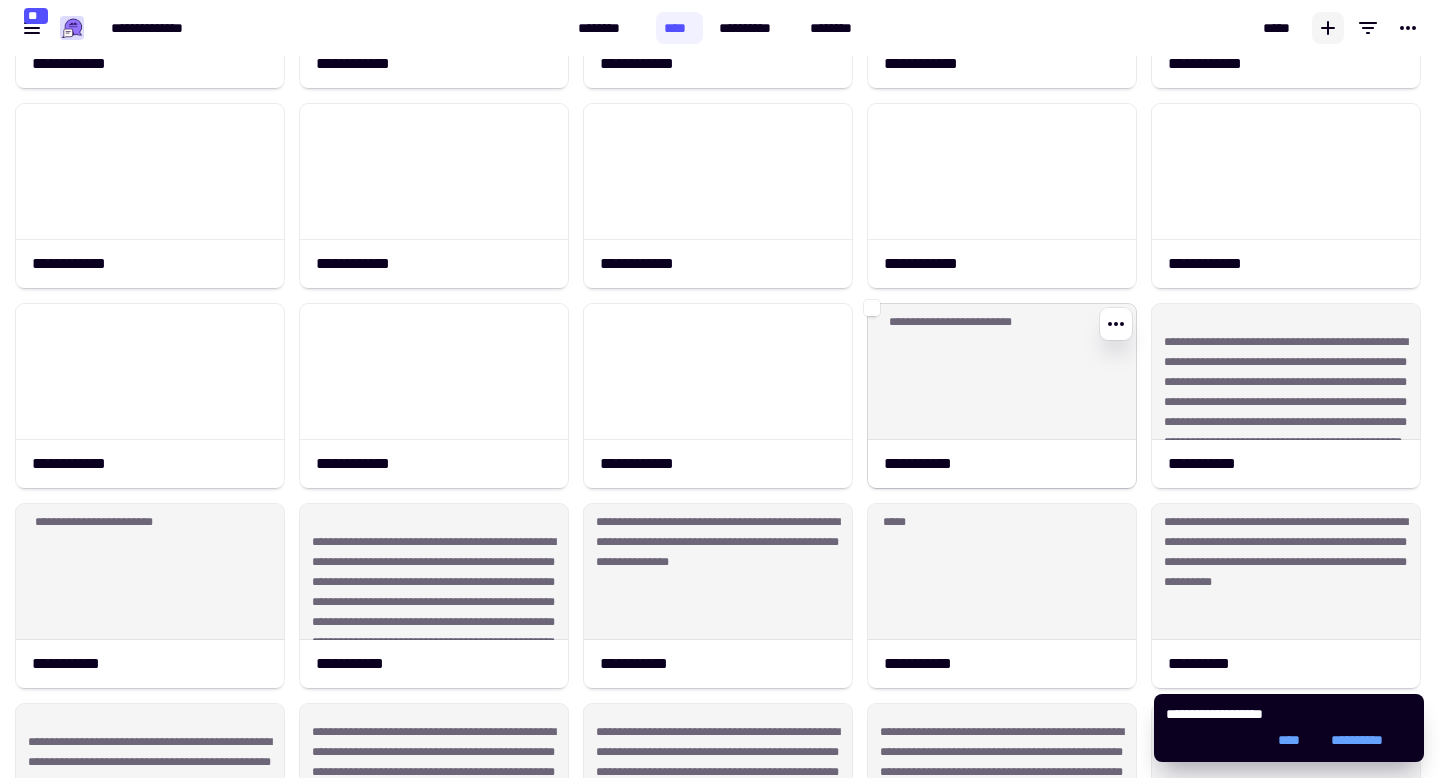 click on "**********" 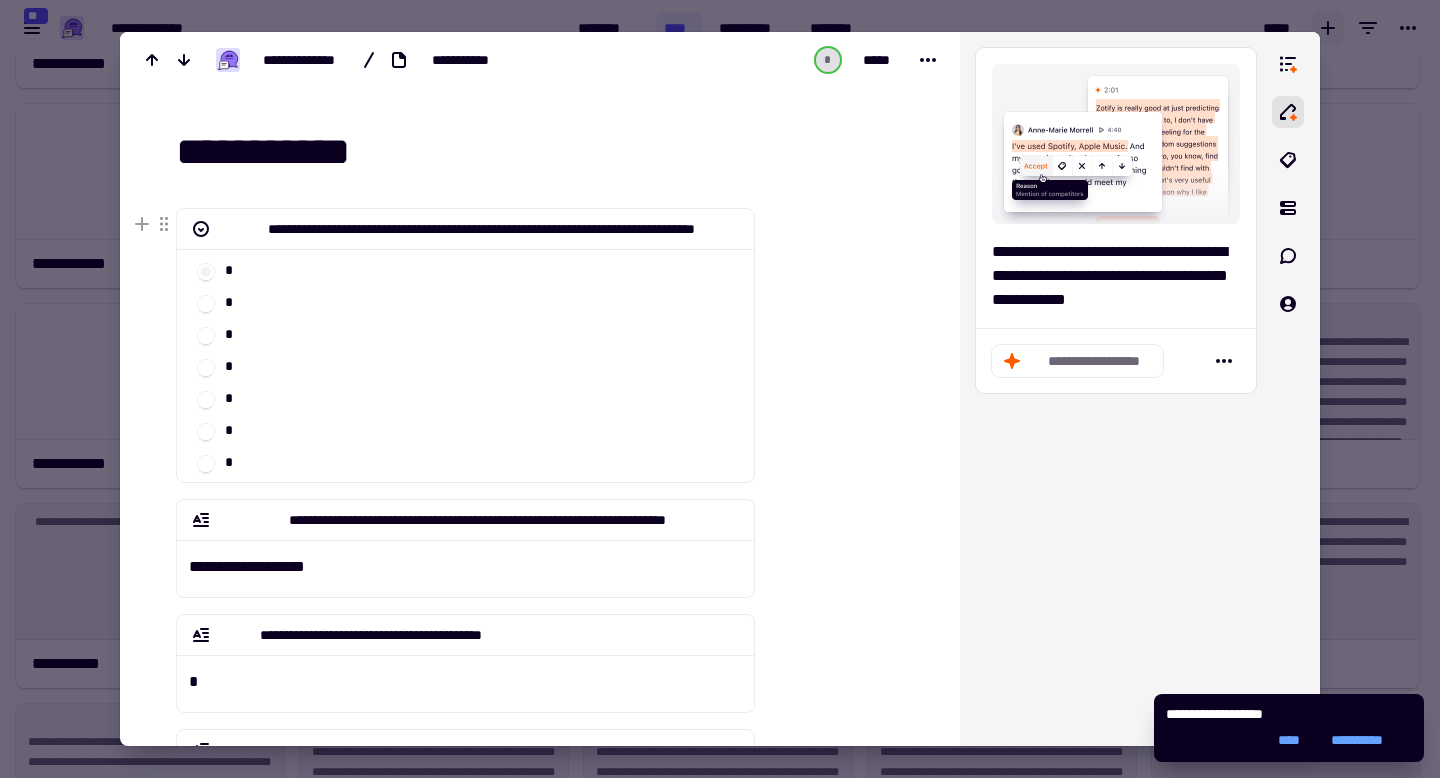 click at bounding box center (720, 389) 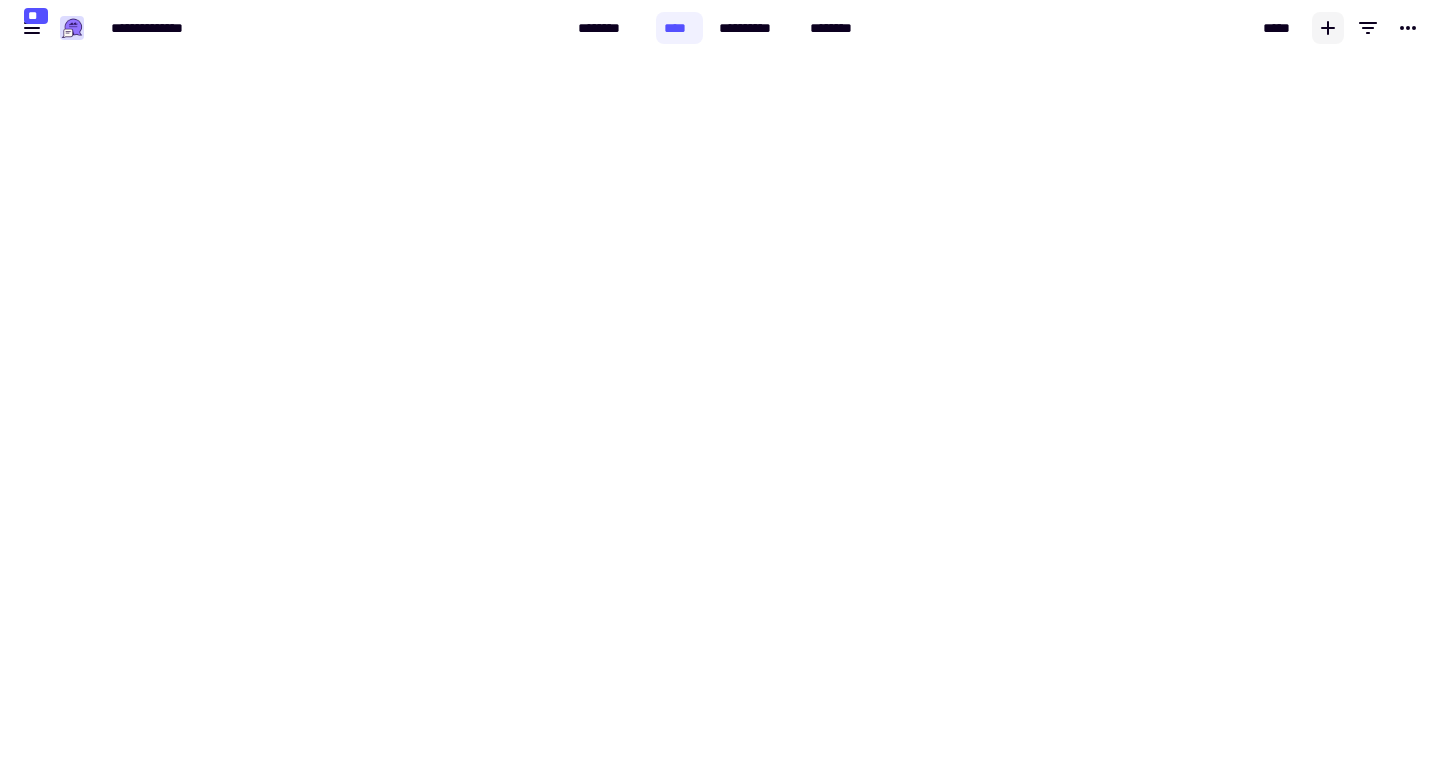 scroll, scrollTop: 0, scrollLeft: 0, axis: both 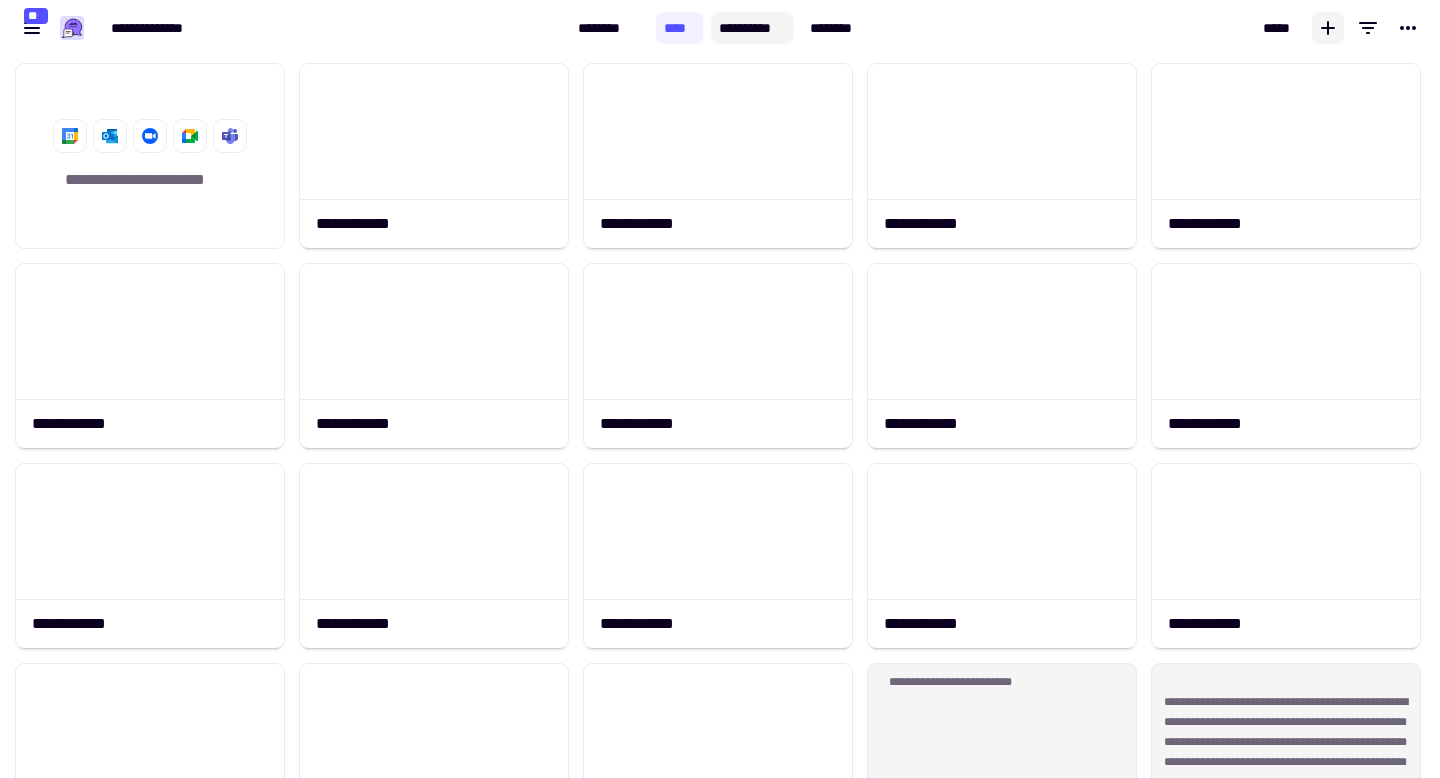 click on "**********" 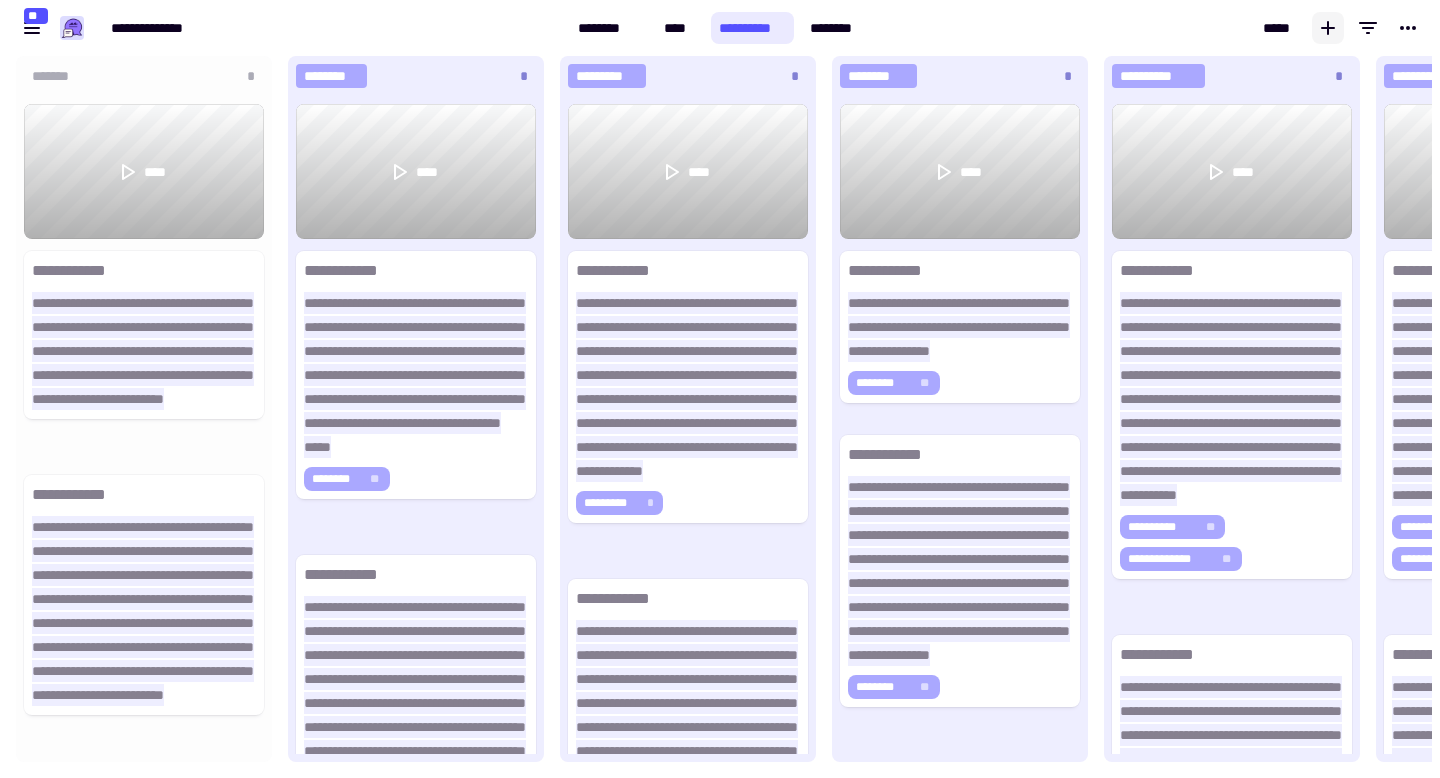 scroll, scrollTop: 1, scrollLeft: 1, axis: both 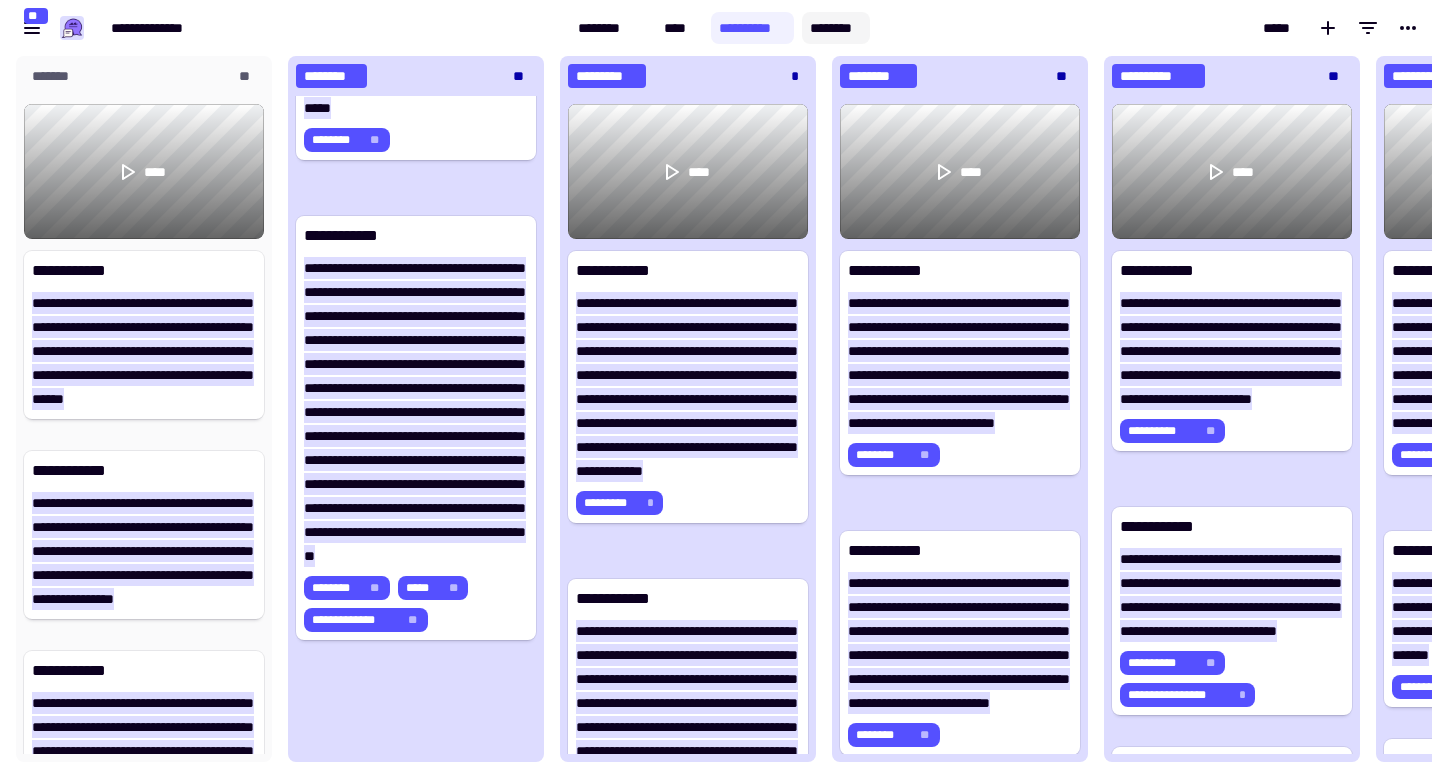 click on "********" 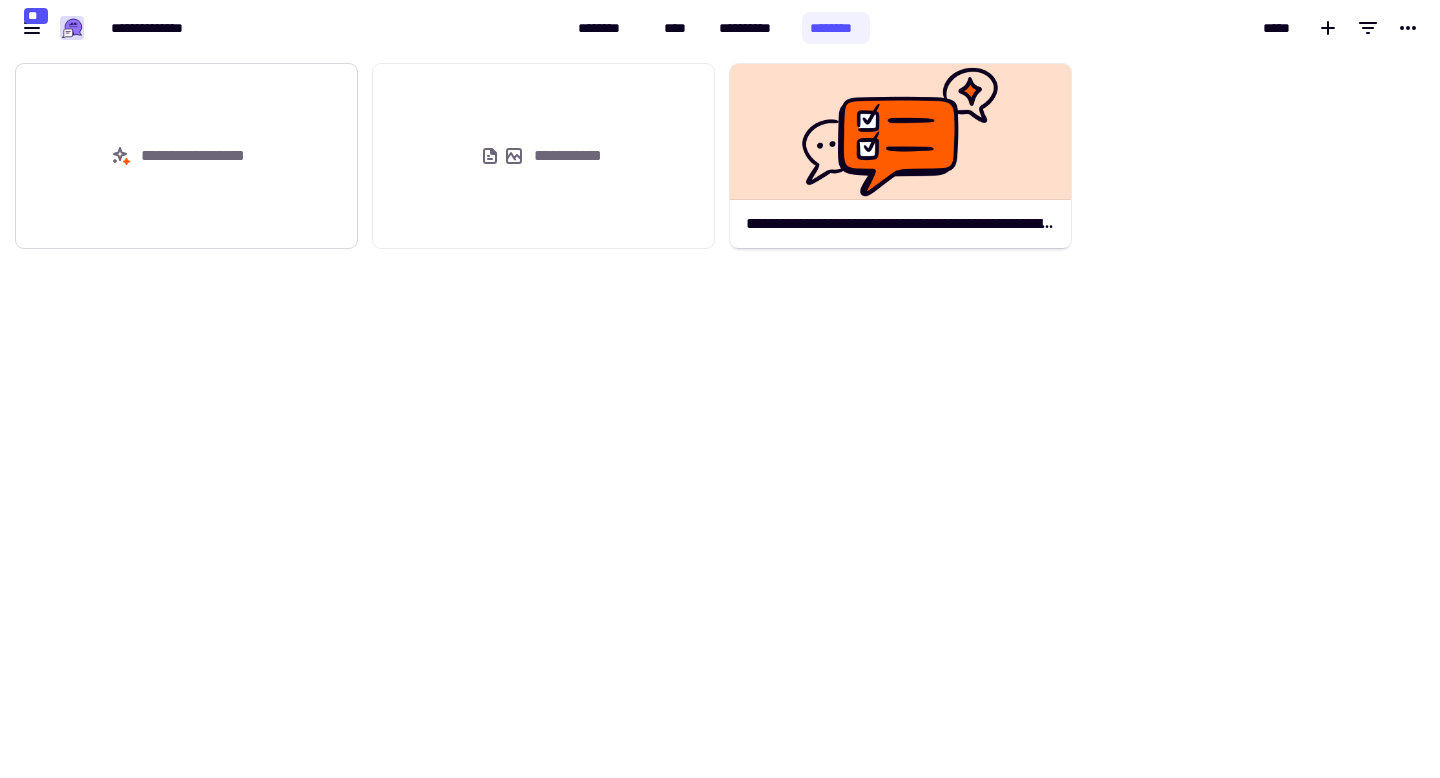 click on "**********" 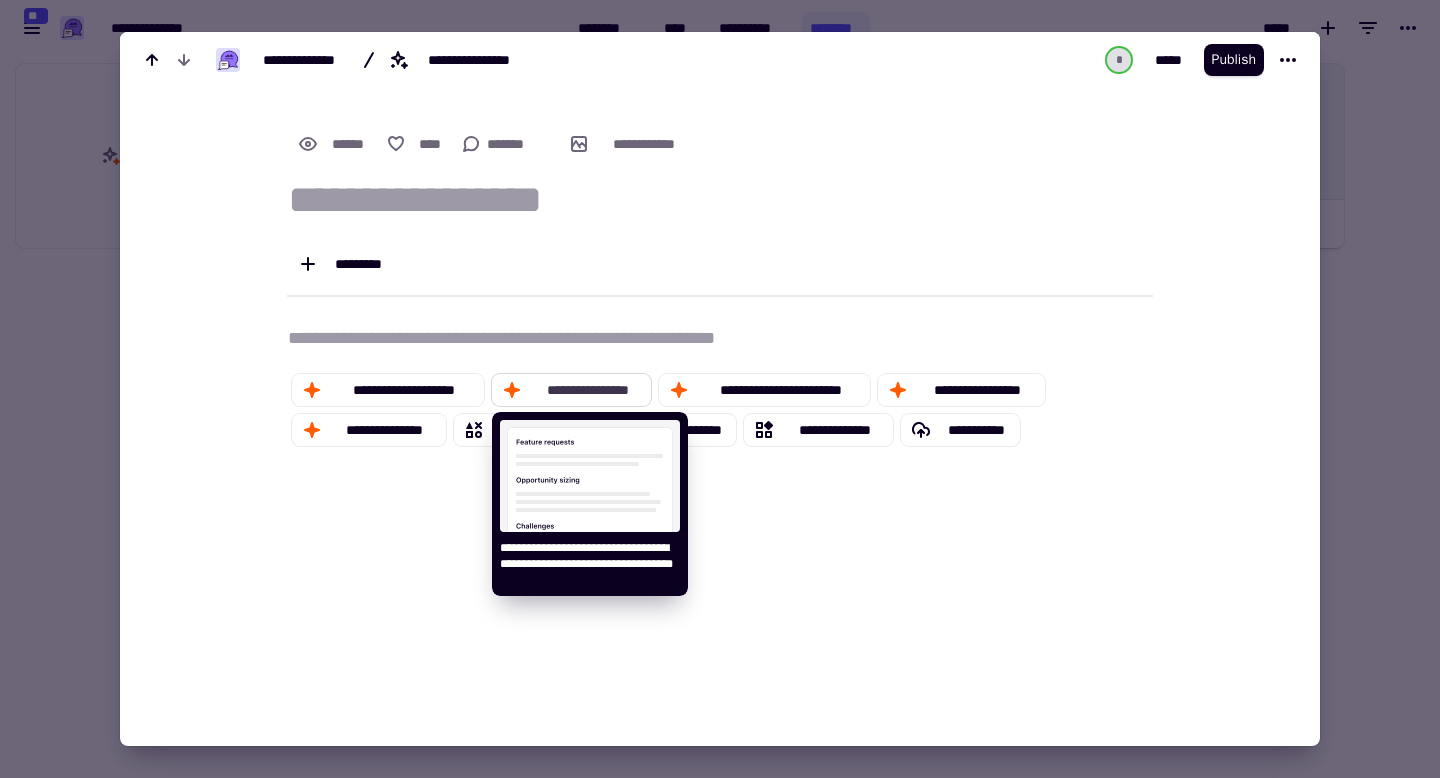click on "**********" 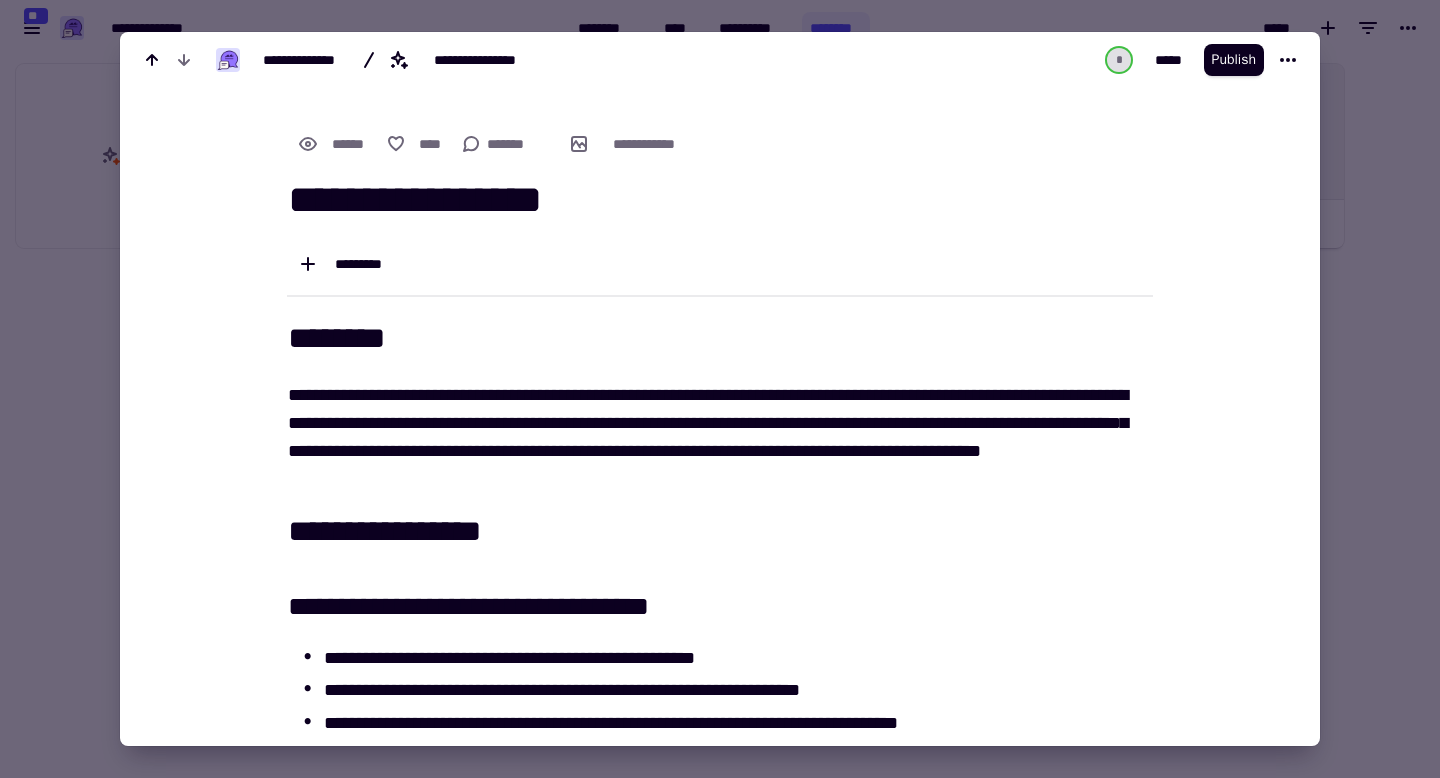 type on "**********" 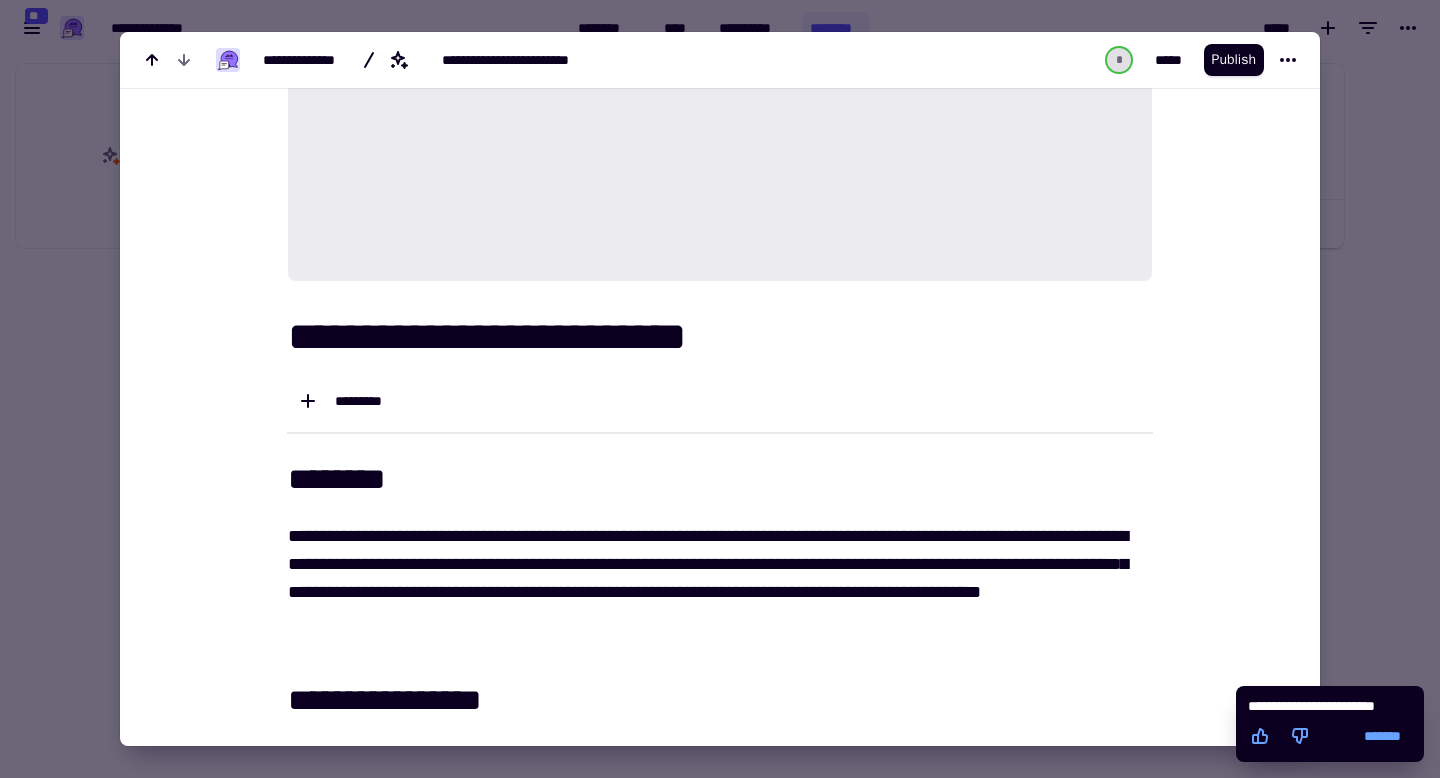 scroll, scrollTop: 424, scrollLeft: 0, axis: vertical 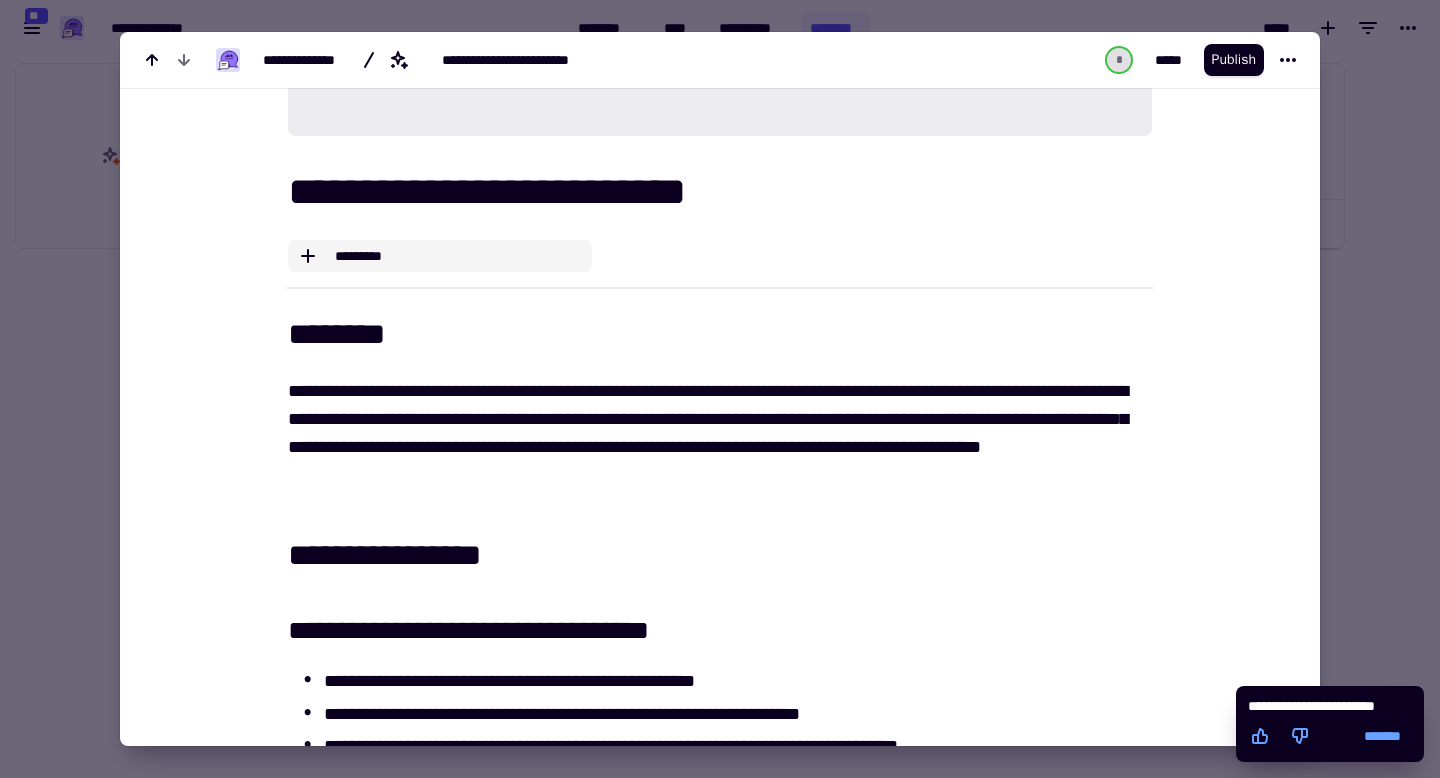 click on "*********" 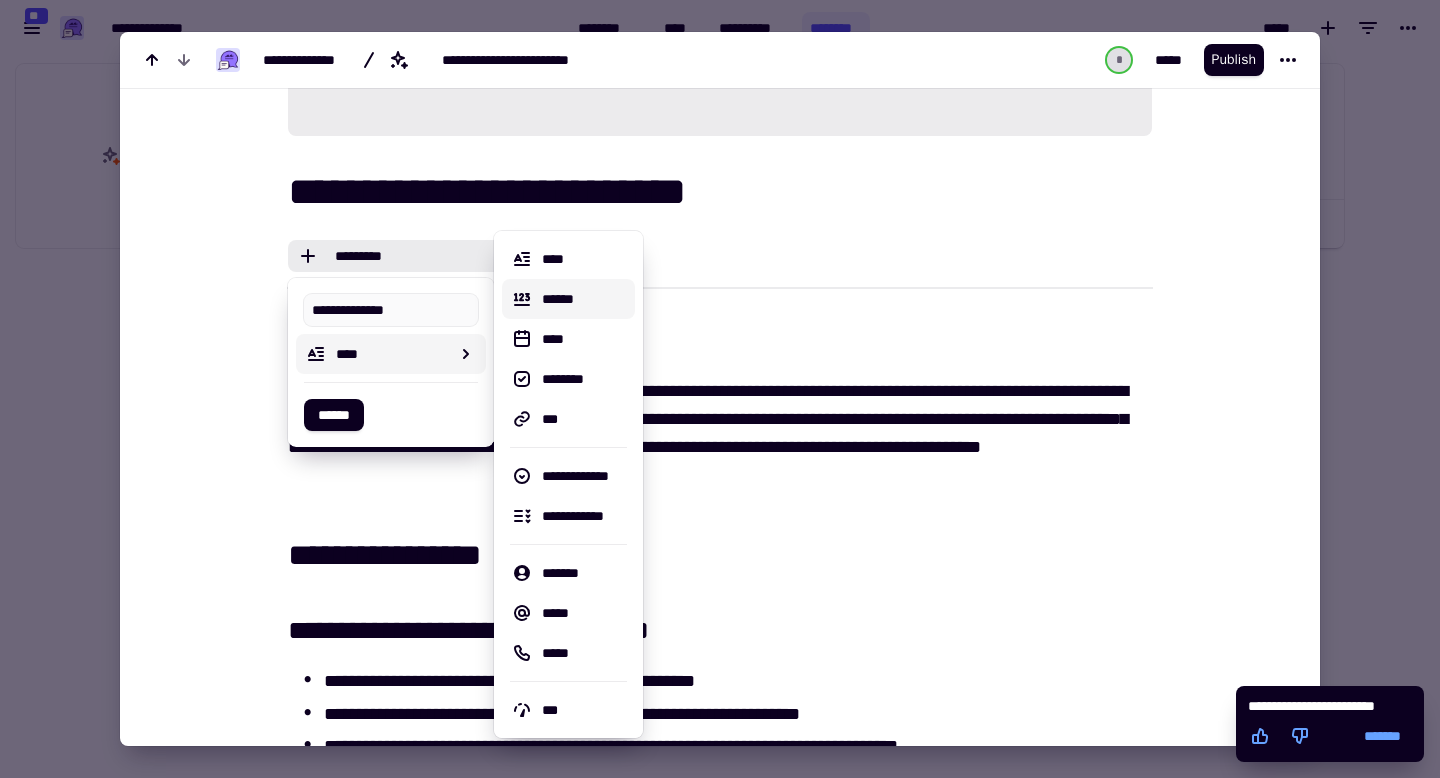 click on "**********" at bounding box center (708, 1576) 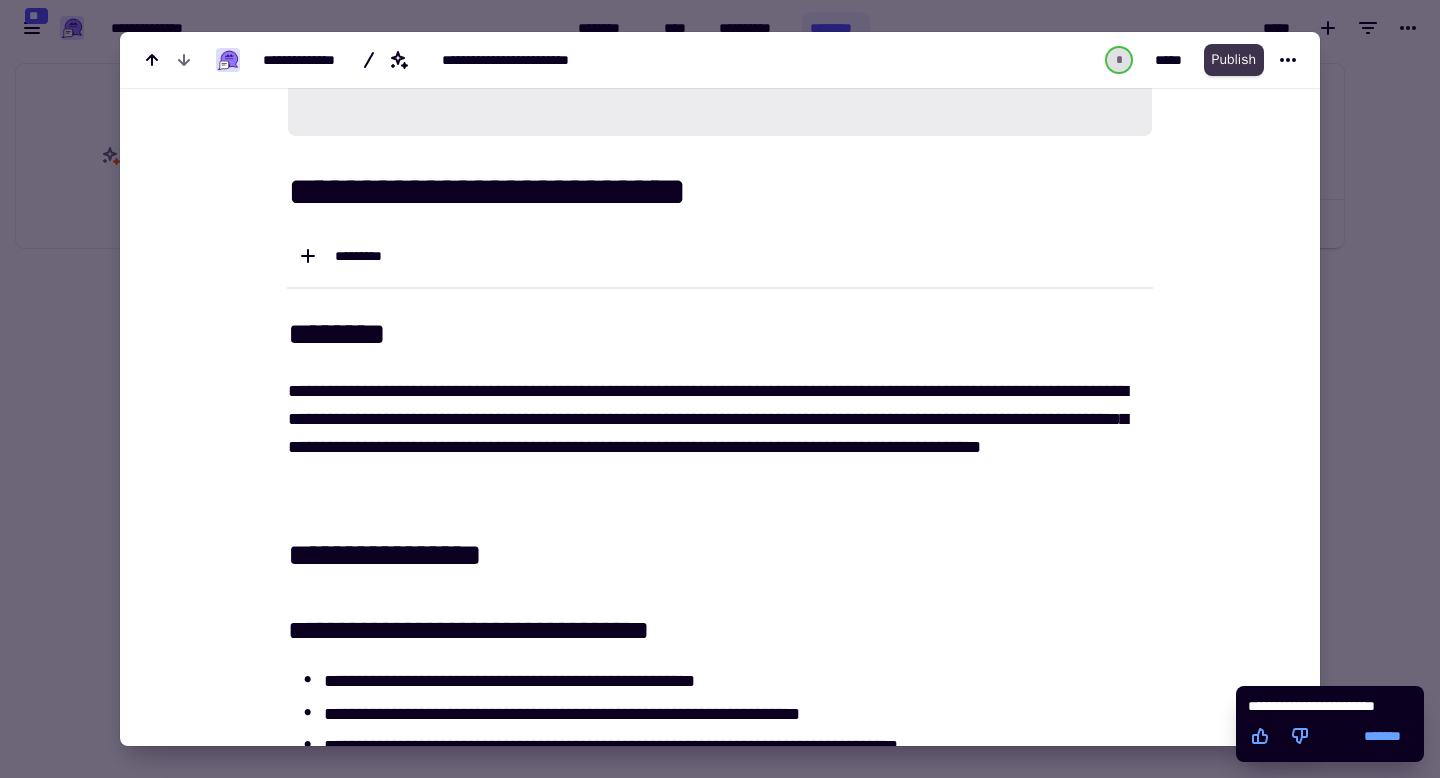 click on "Publish" 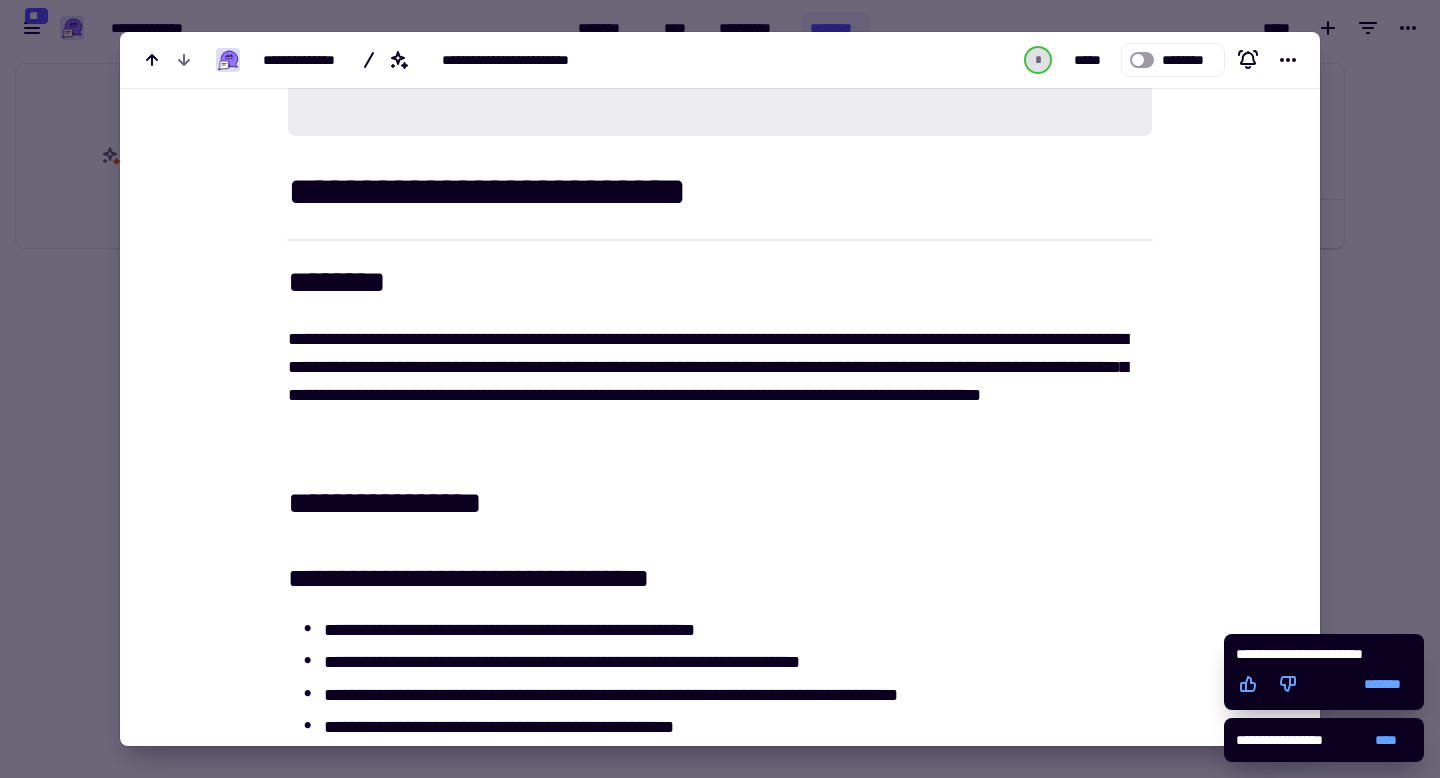 click at bounding box center (720, 389) 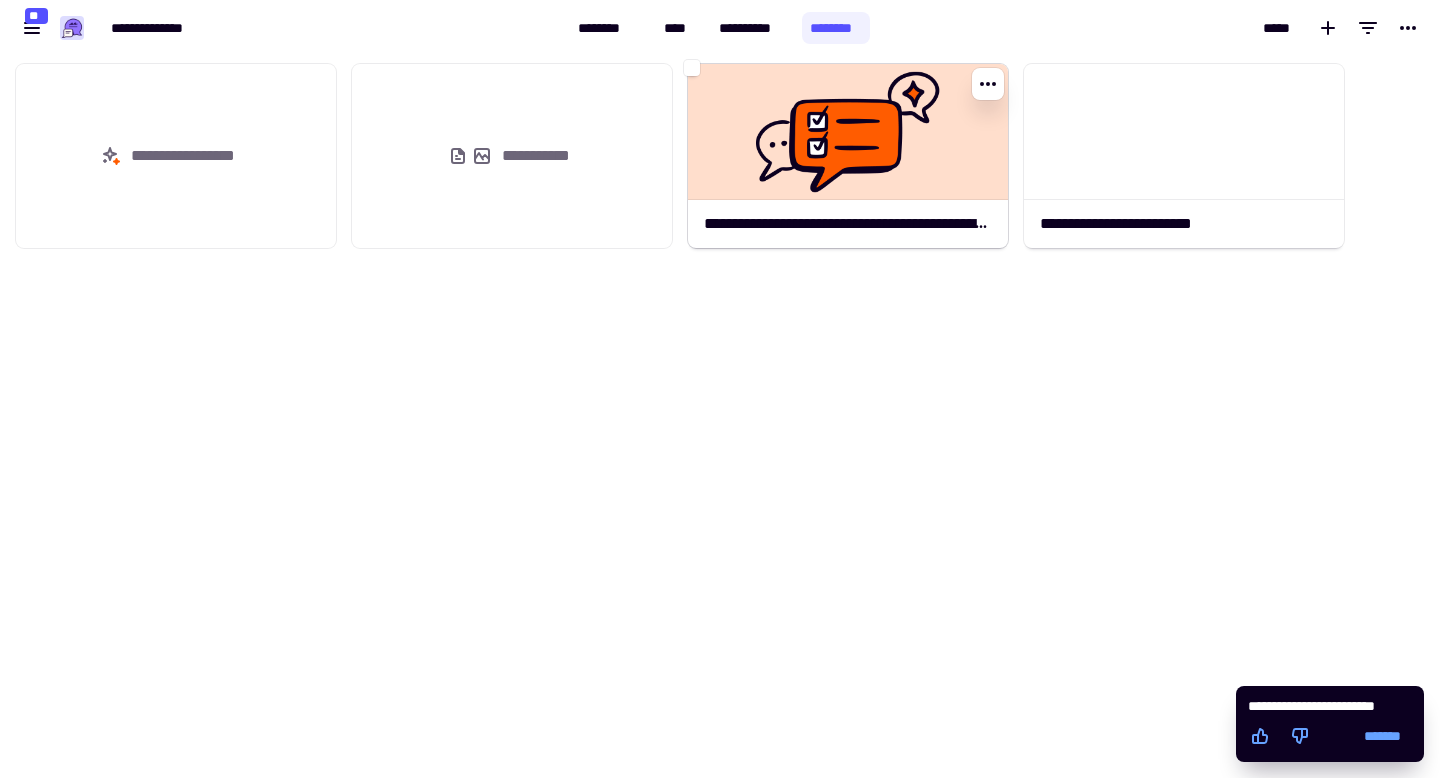 click 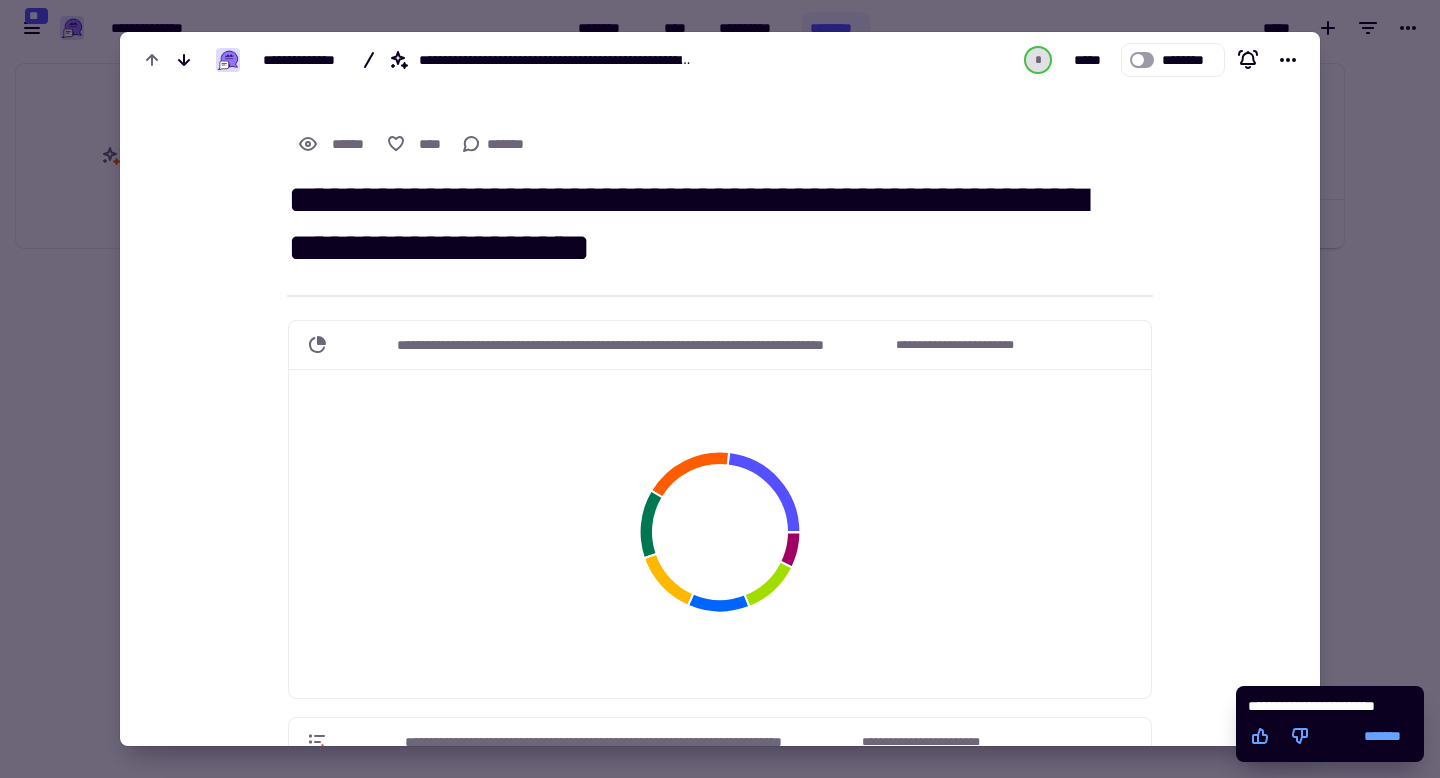 click at bounding box center (720, 389) 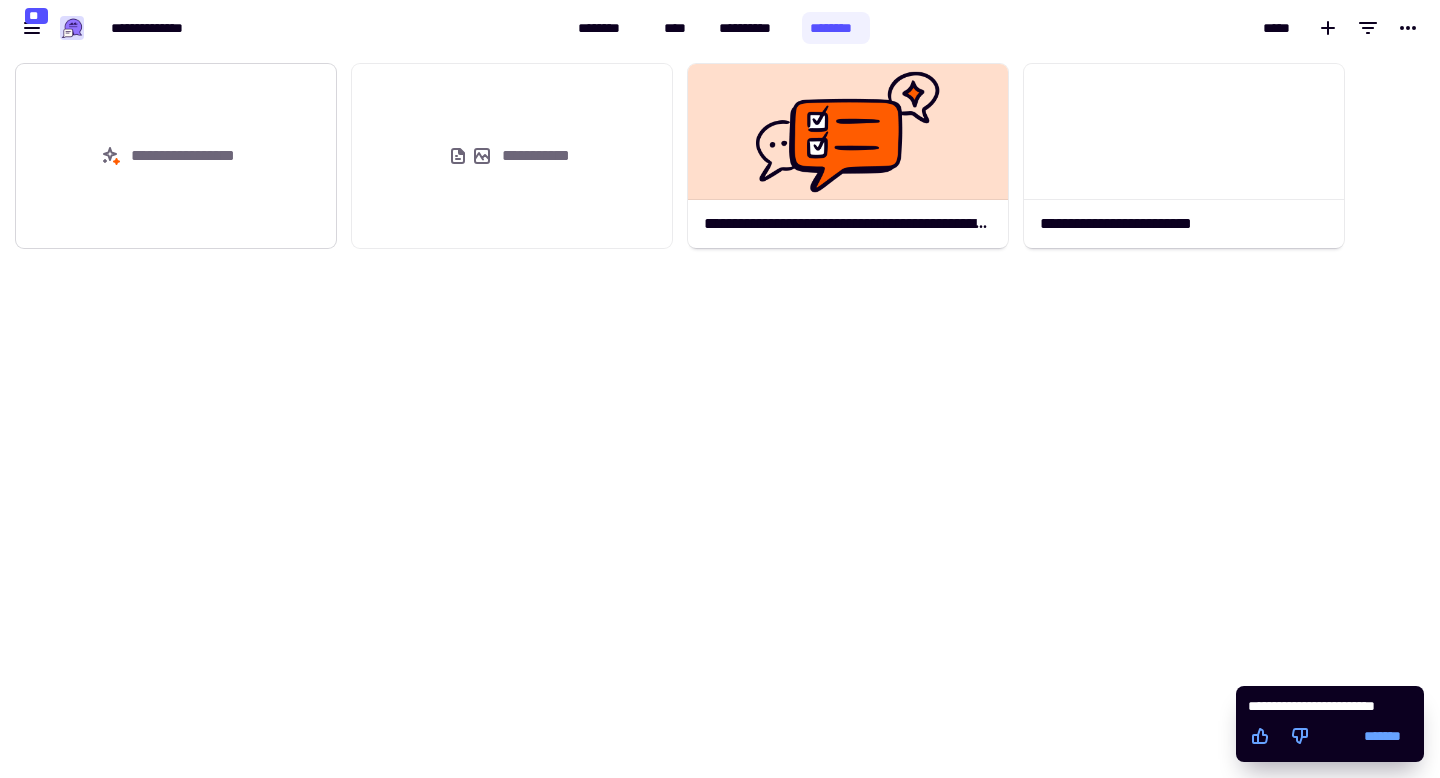 click on "**********" 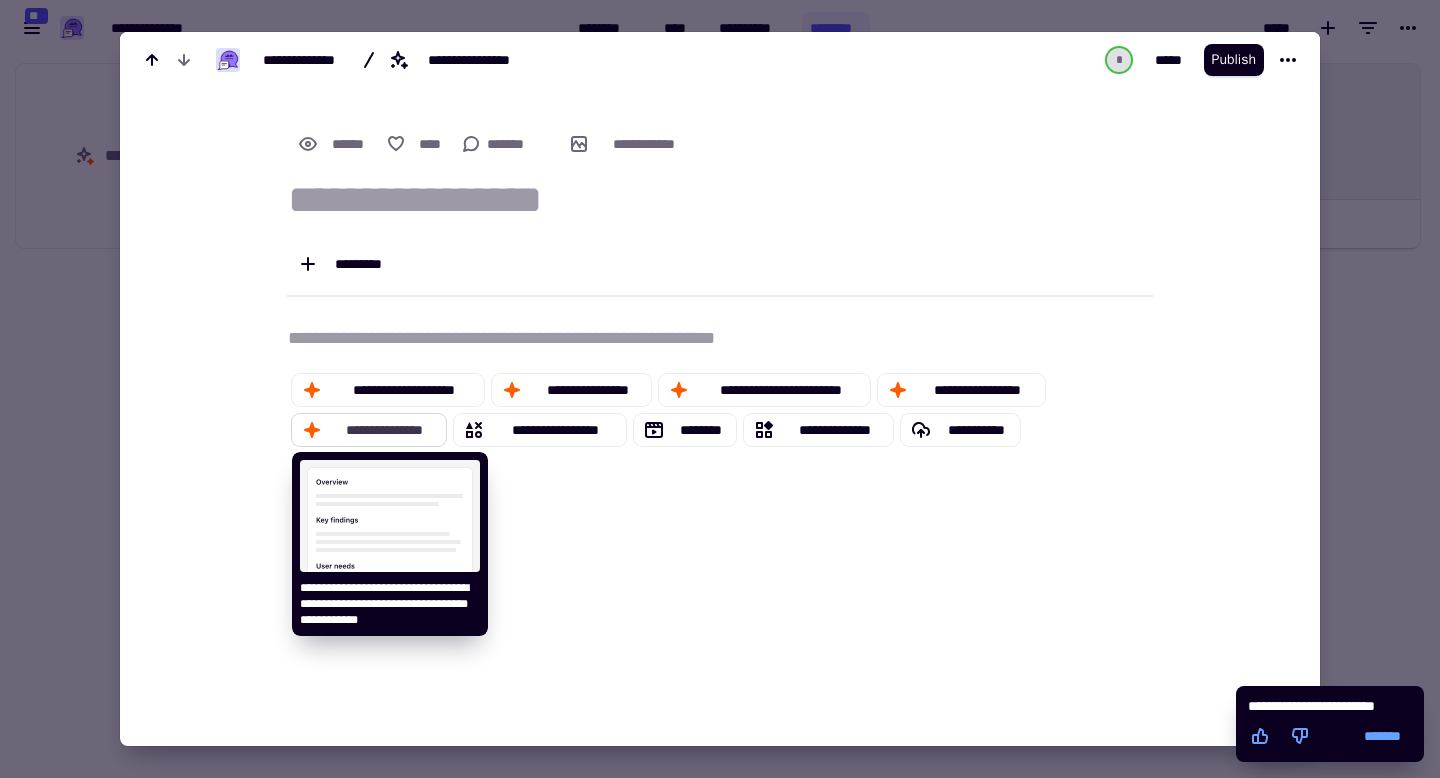 click on "**********" 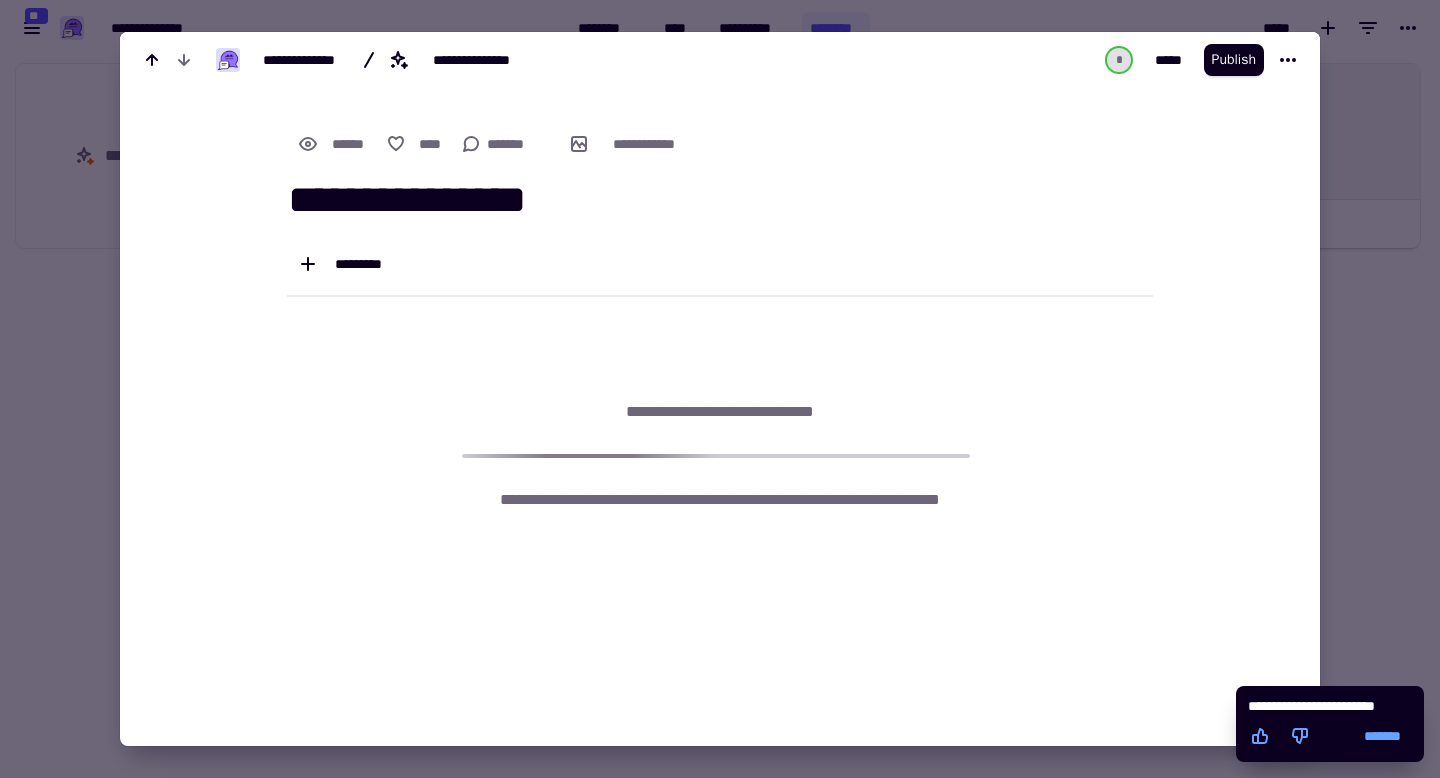 type on "**********" 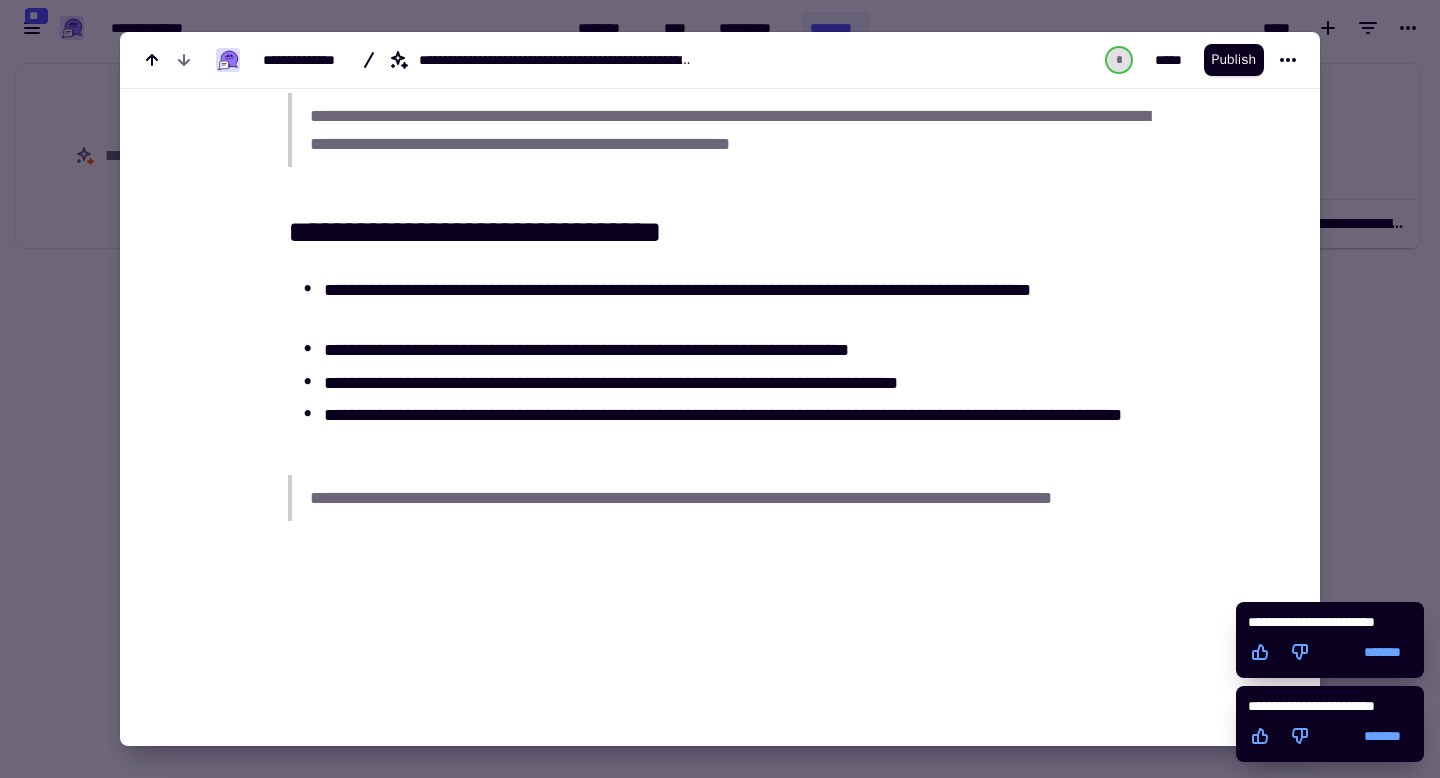 scroll, scrollTop: 2353, scrollLeft: 0, axis: vertical 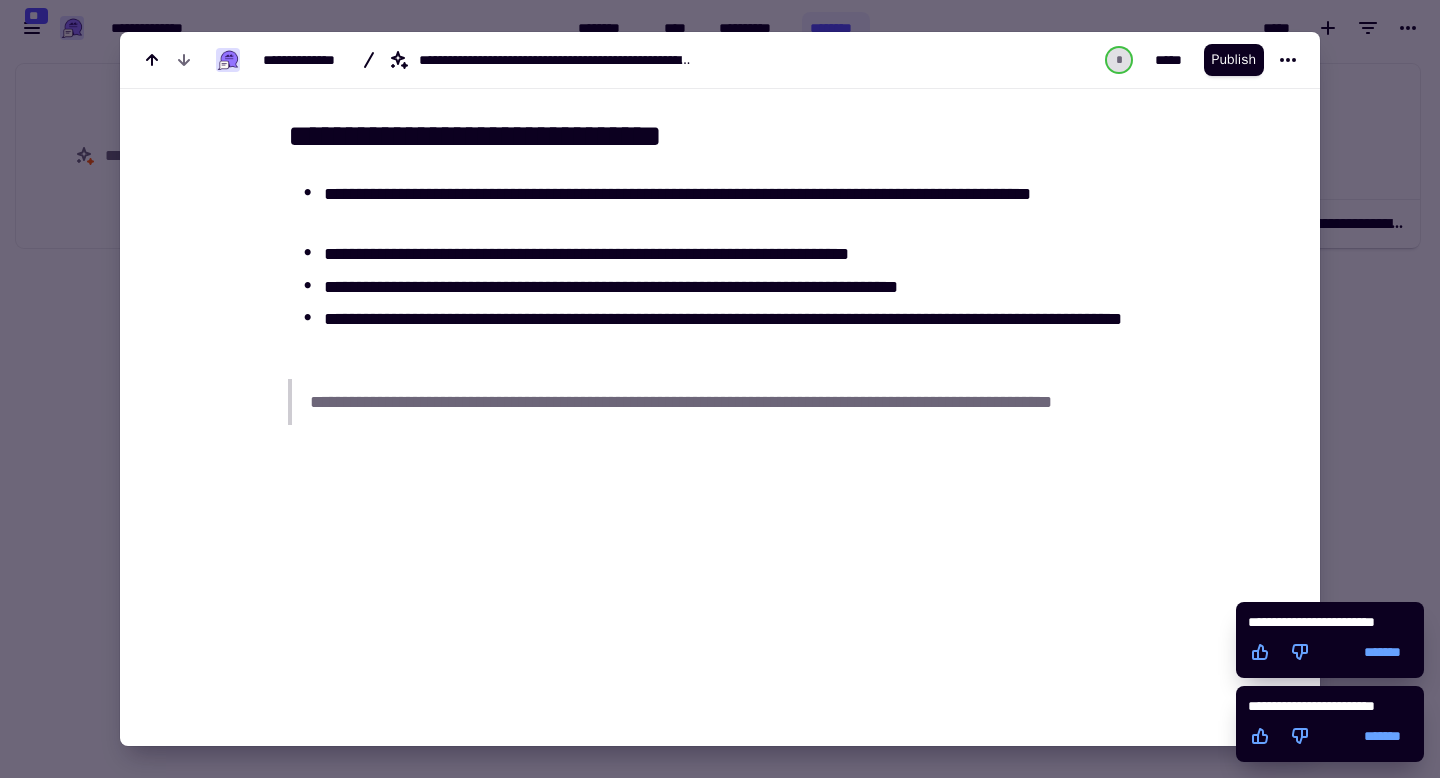 click at bounding box center [720, 389] 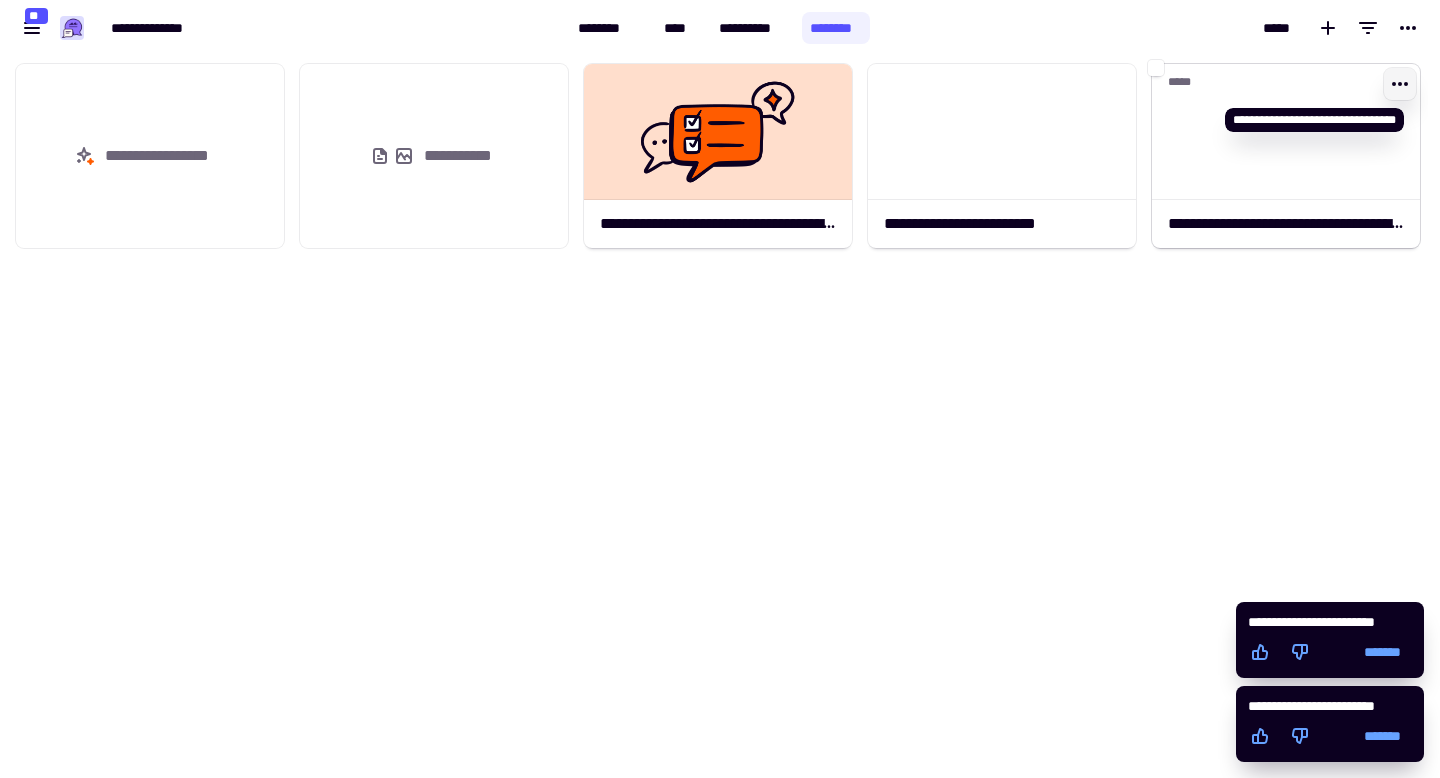 click 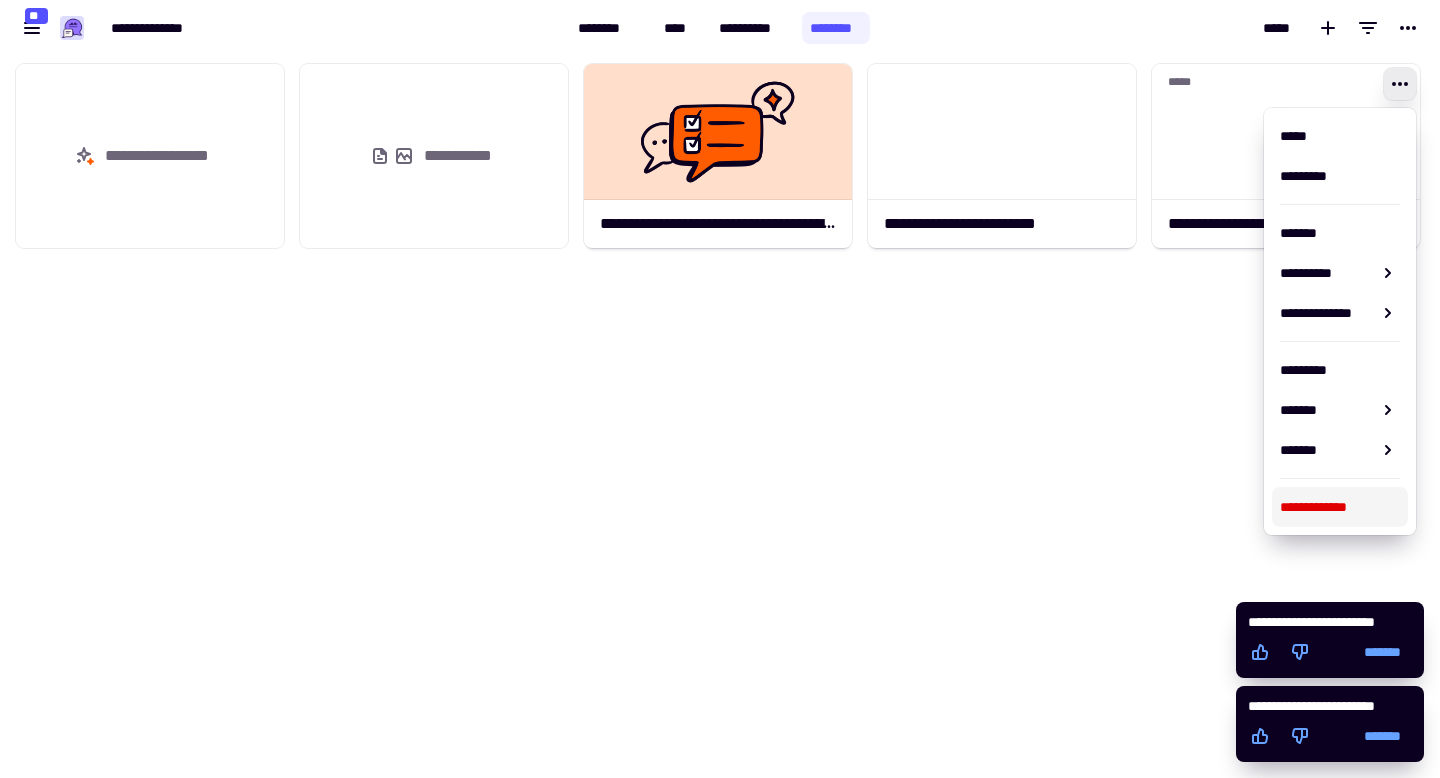 click on "**********" at bounding box center (1340, 507) 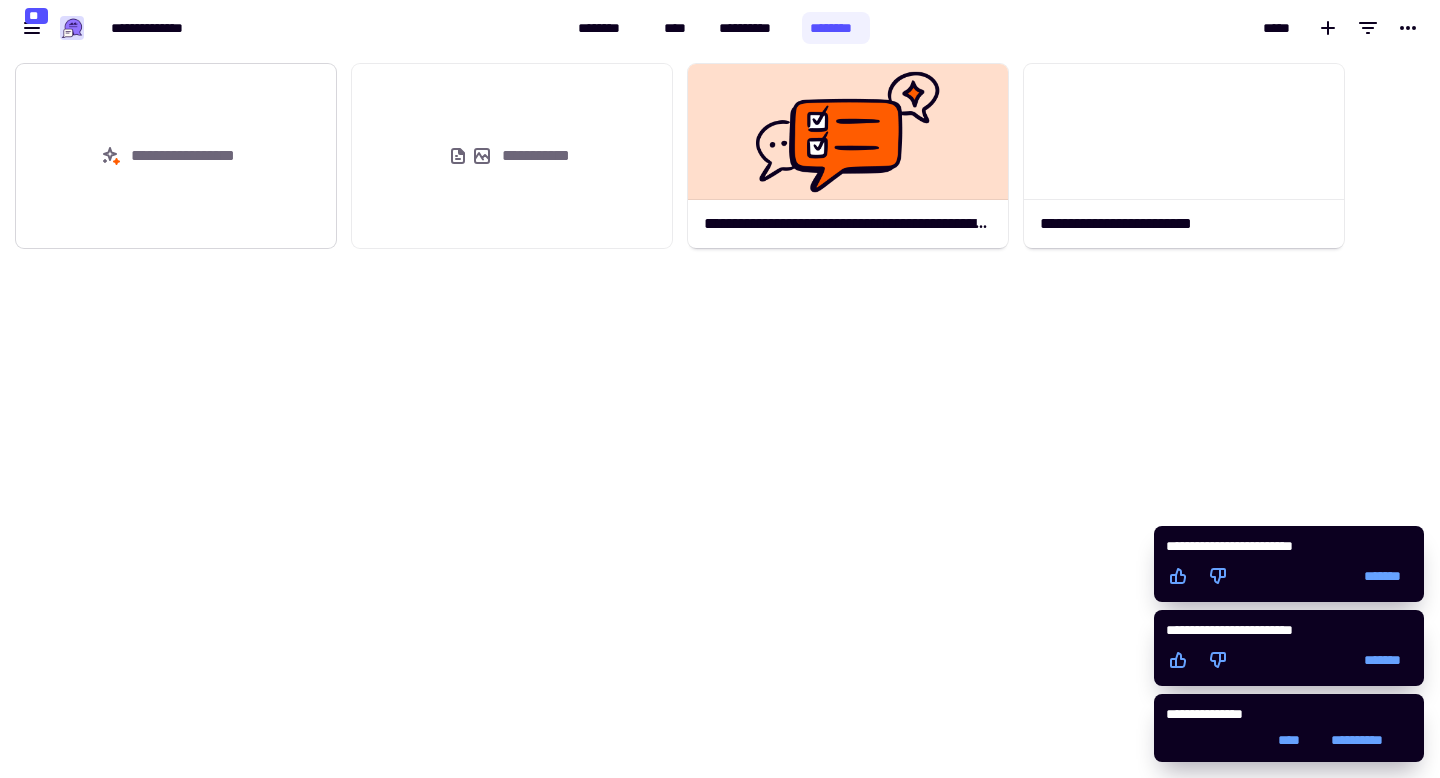 click on "**********" 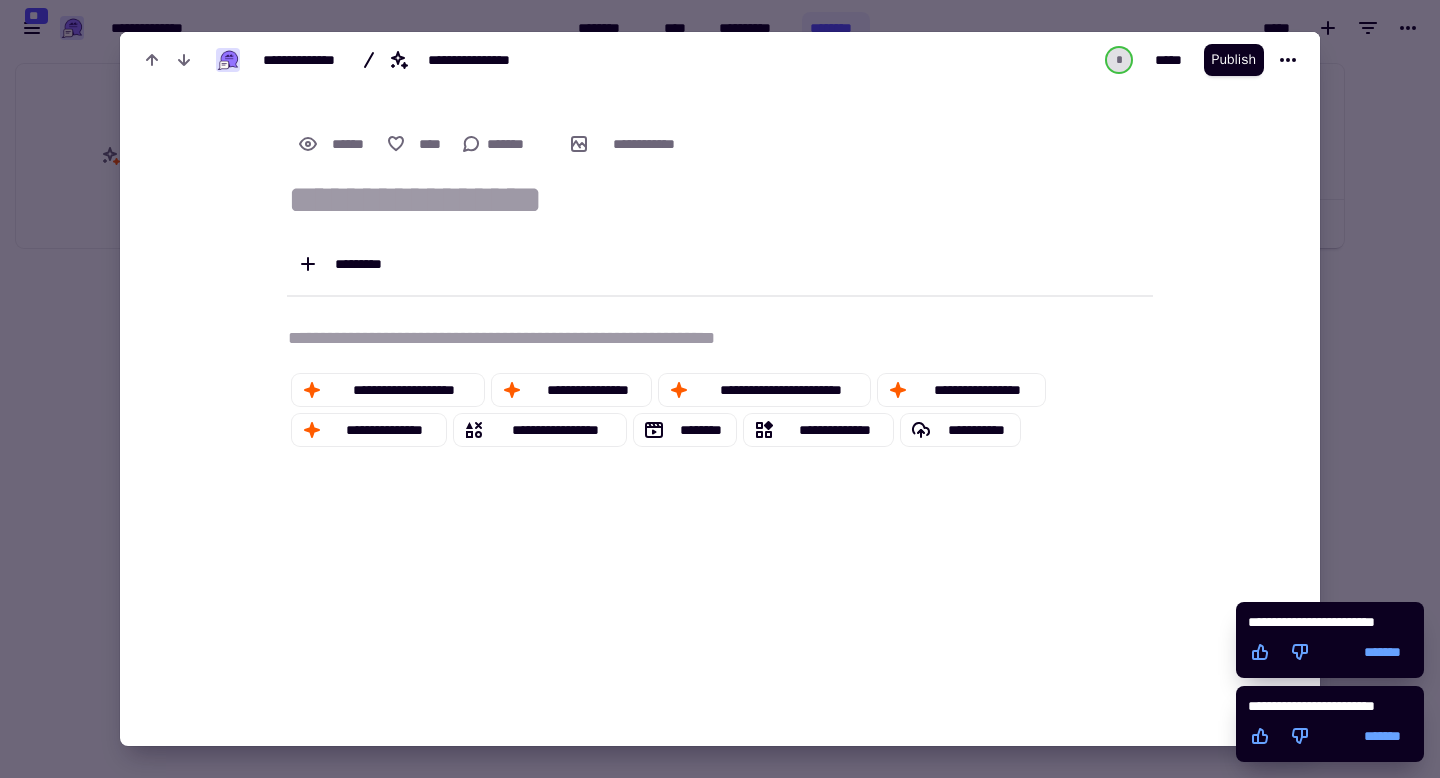scroll, scrollTop: 0, scrollLeft: 0, axis: both 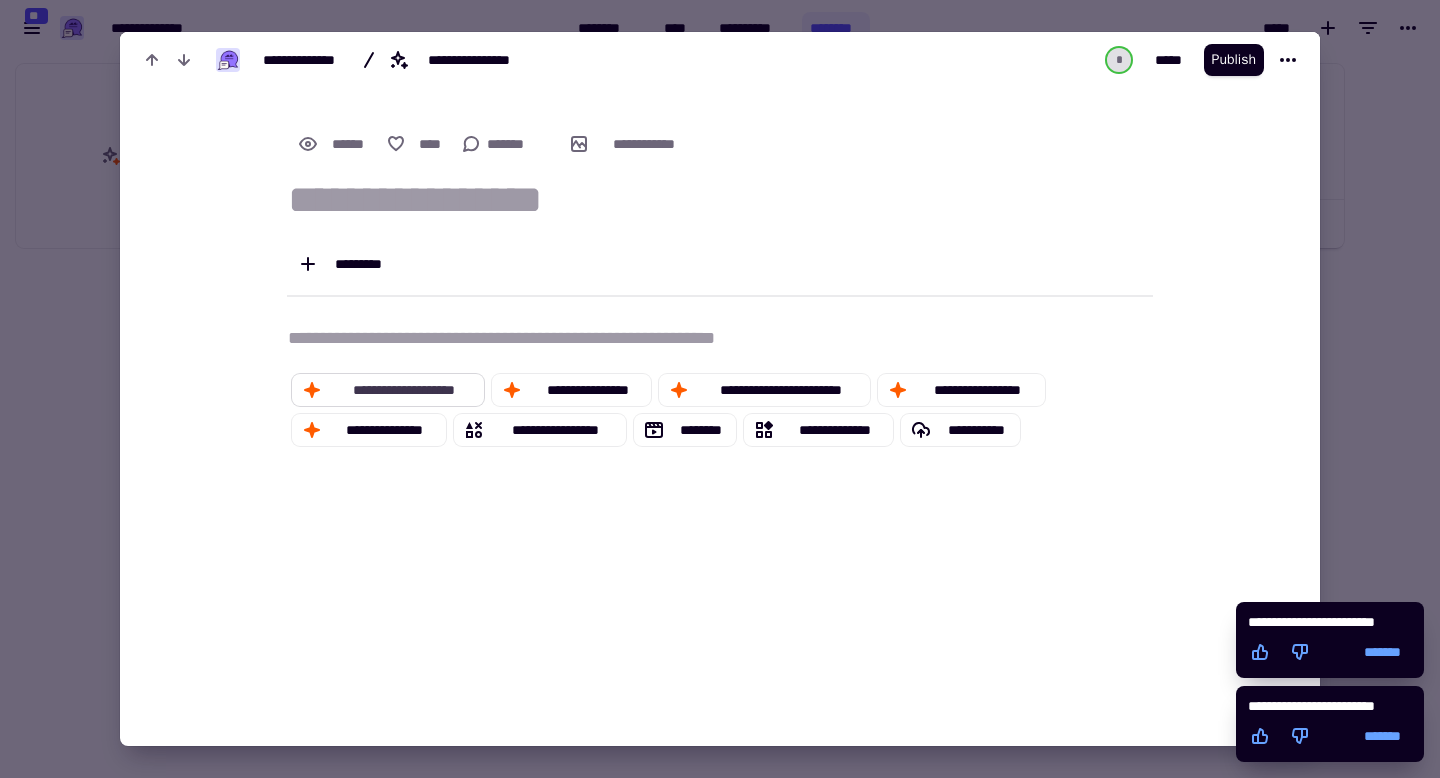 click on "**********" 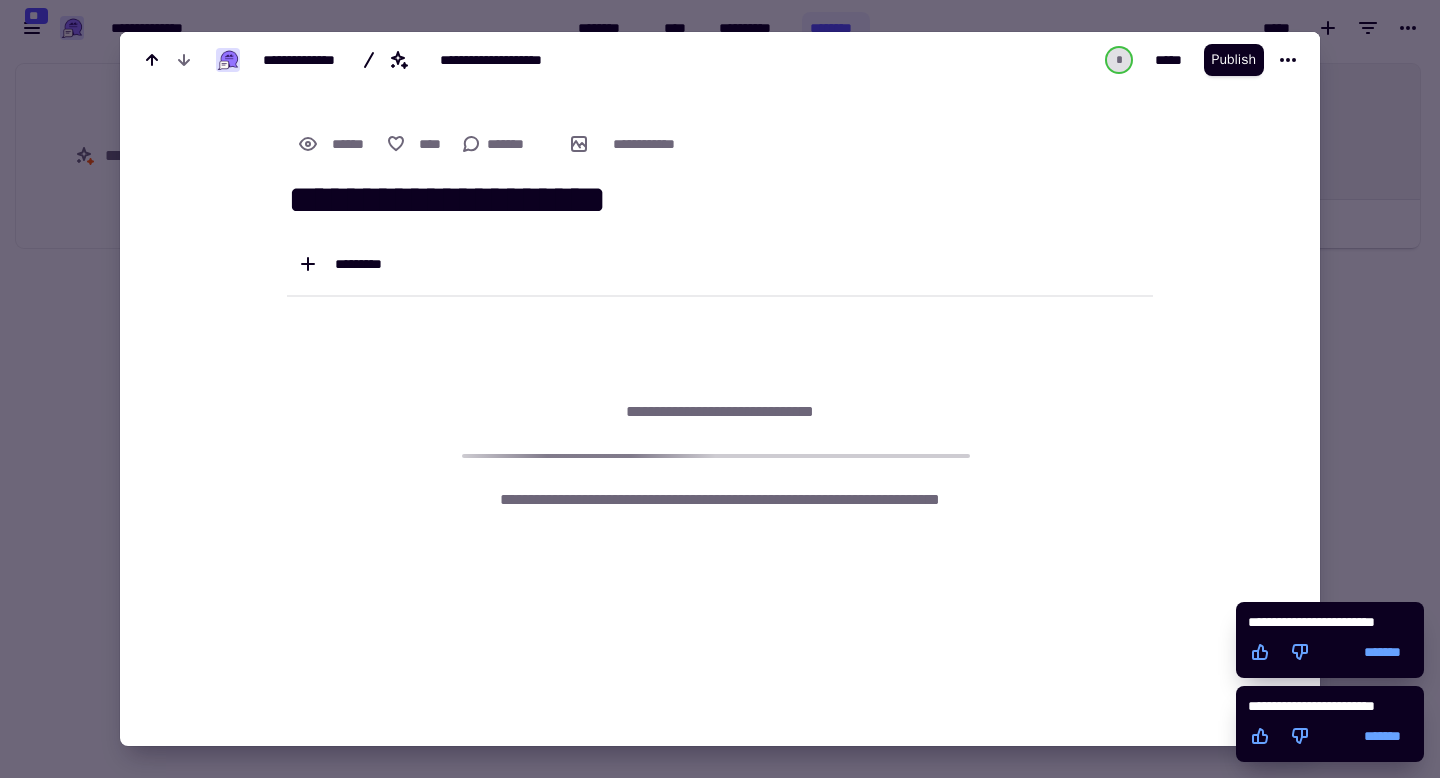 type on "**********" 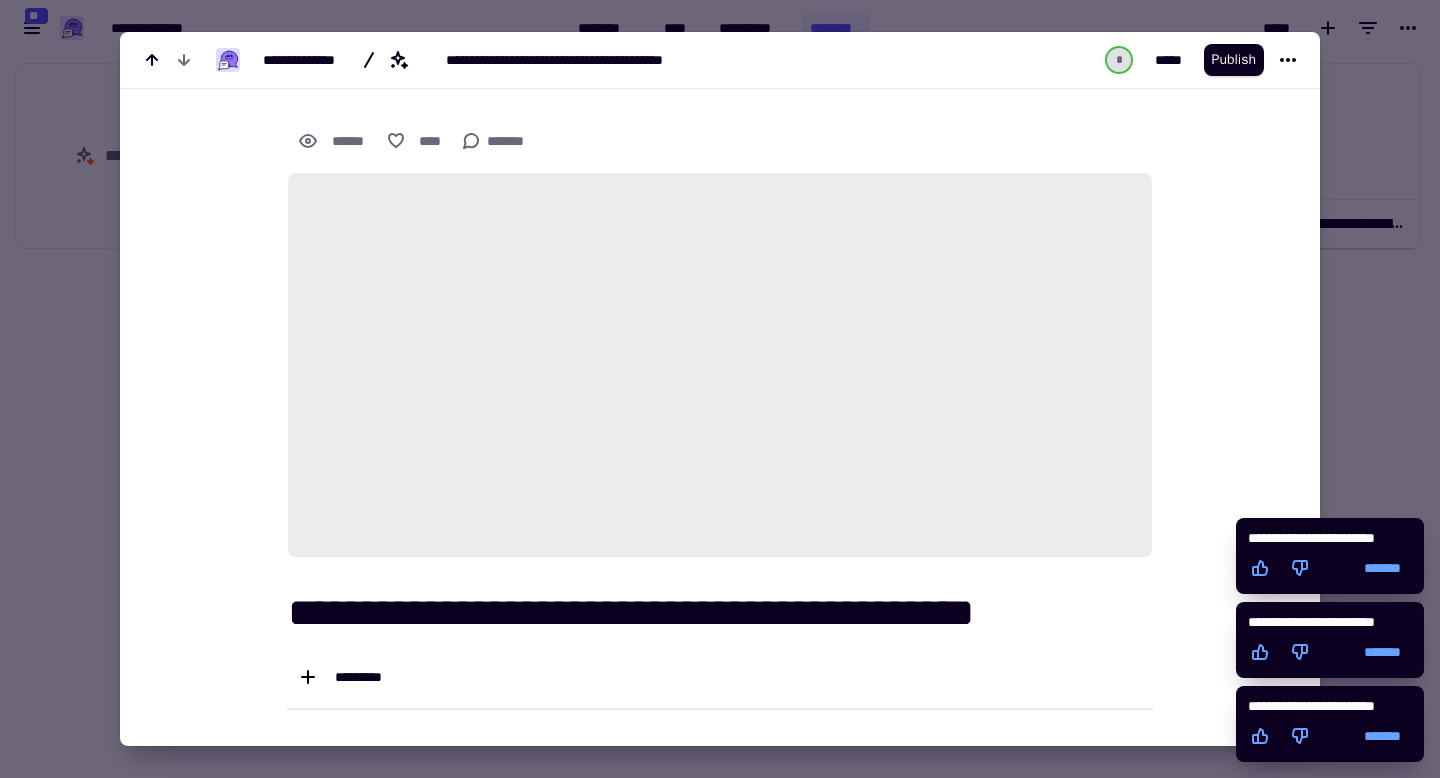 scroll, scrollTop: 0, scrollLeft: 0, axis: both 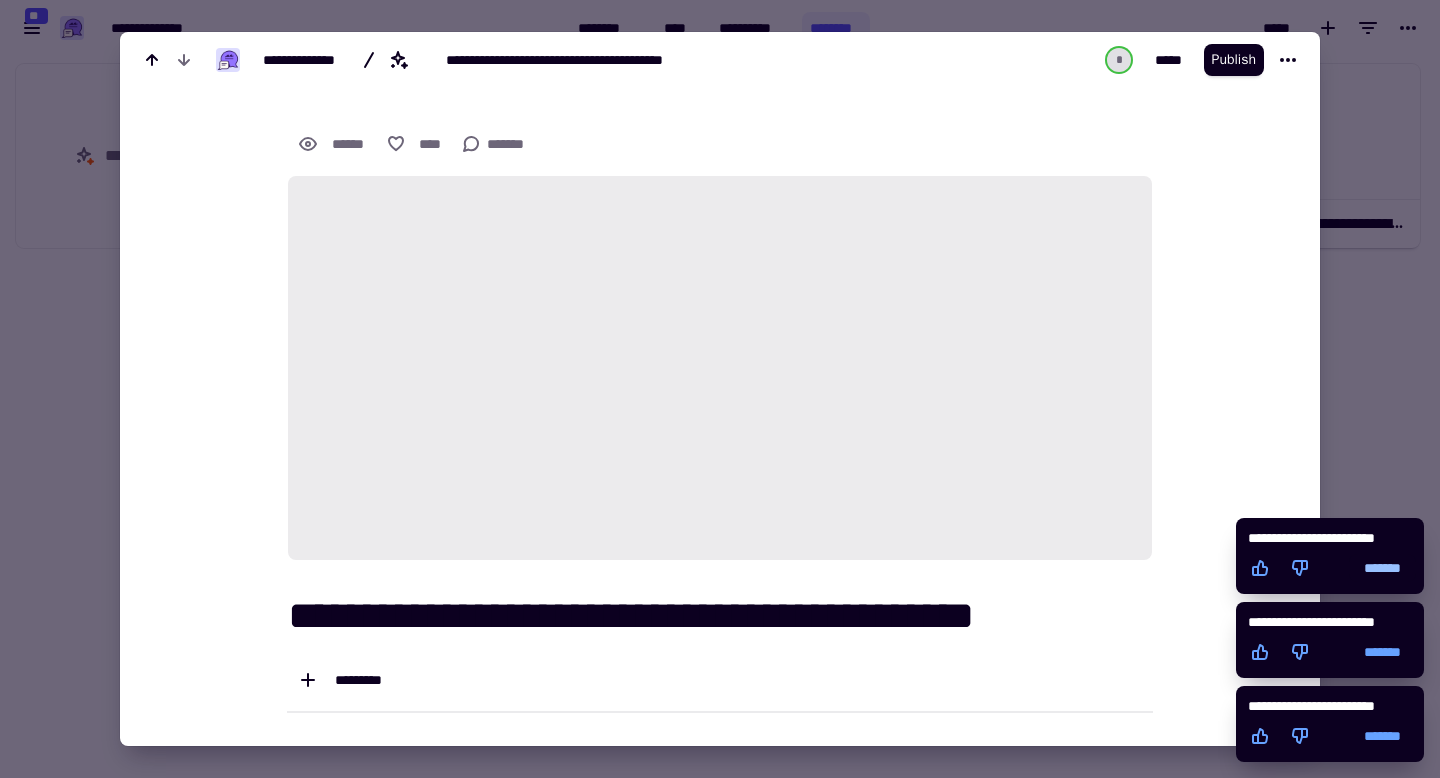 click on "*******" 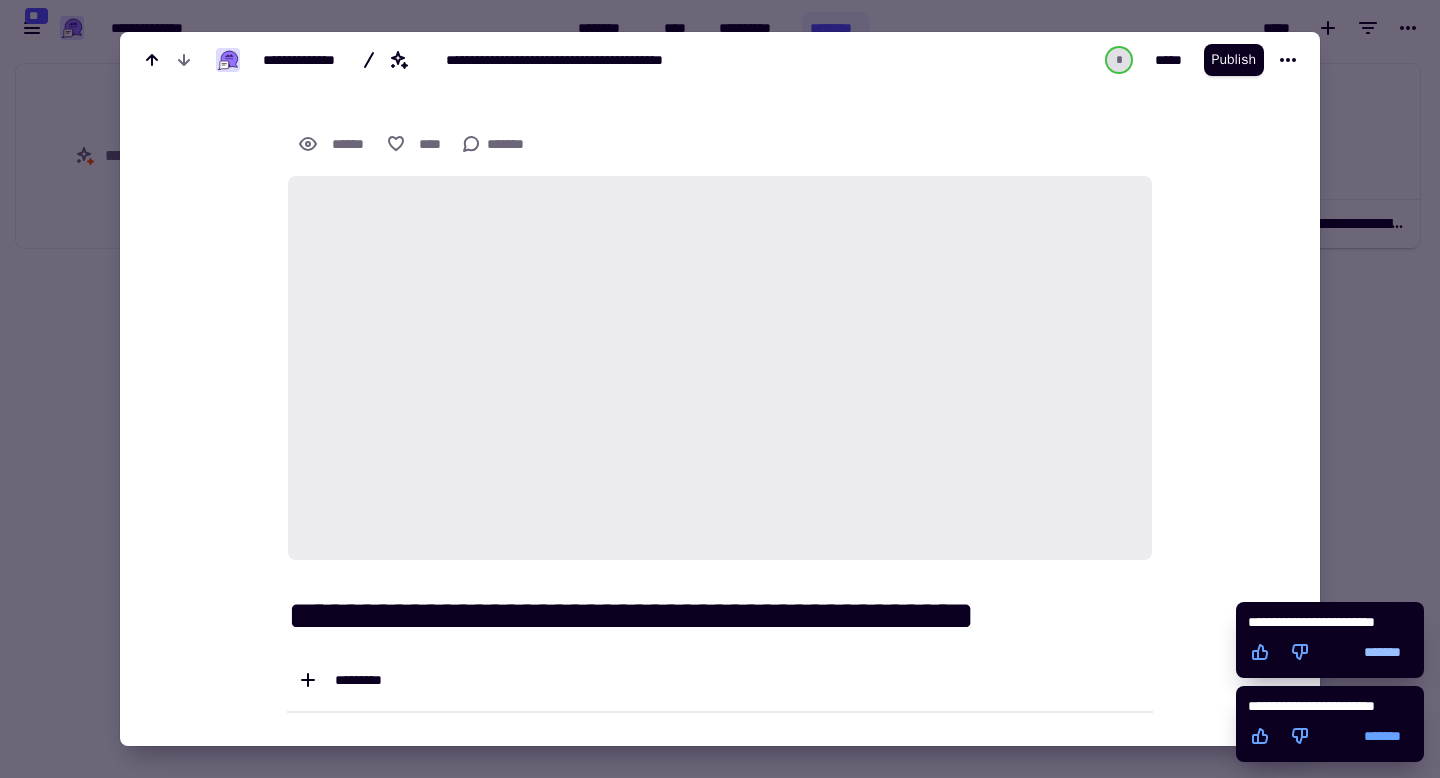 click on "*******" 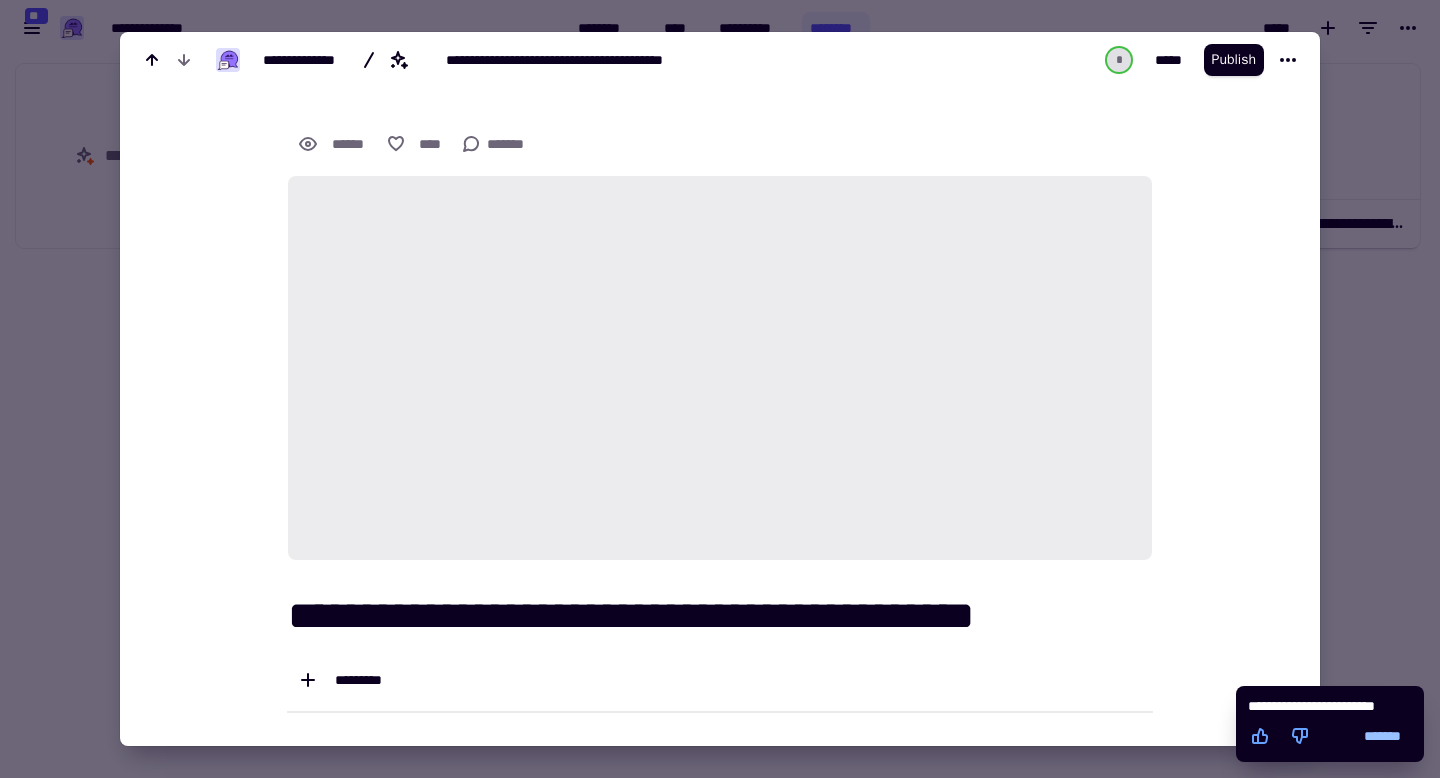 click on "*******" 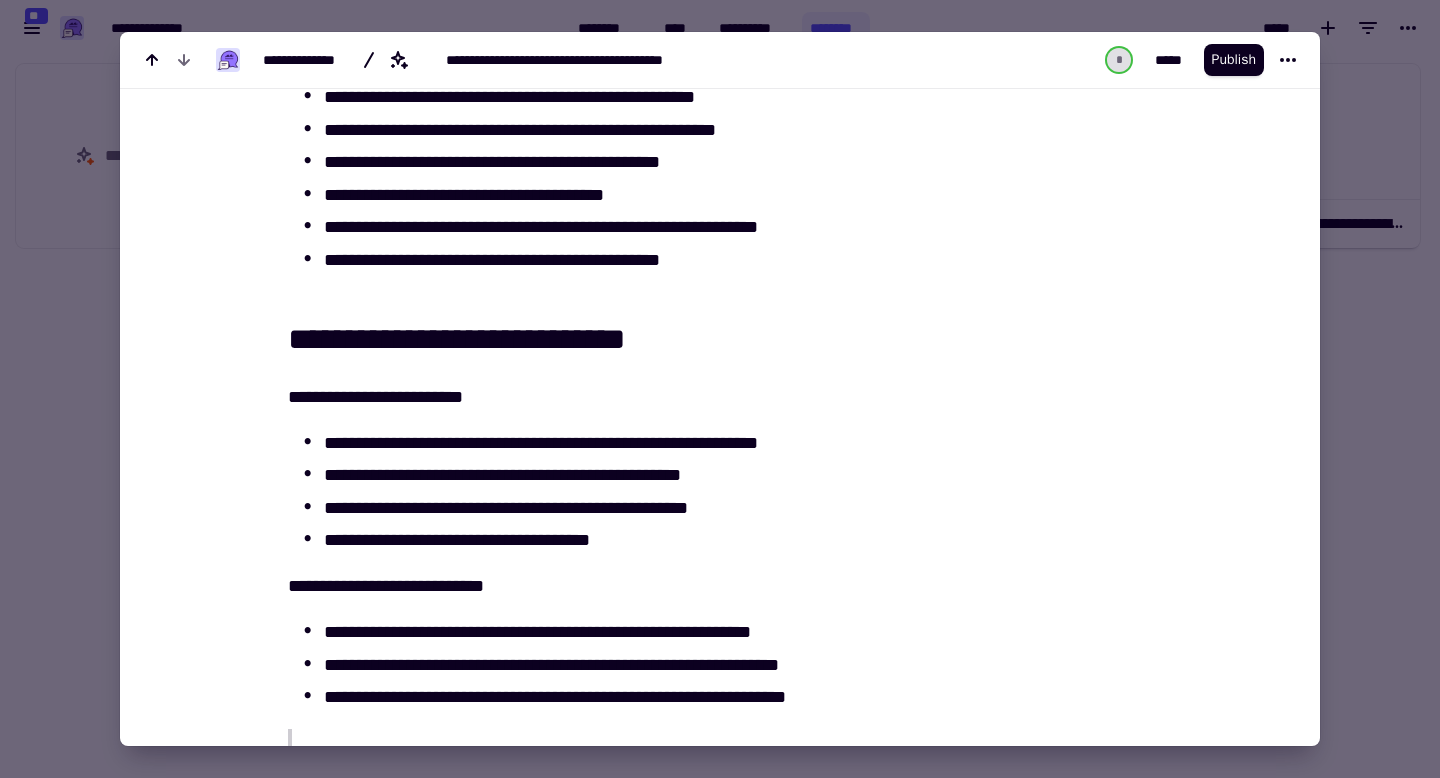 scroll, scrollTop: 2709, scrollLeft: 0, axis: vertical 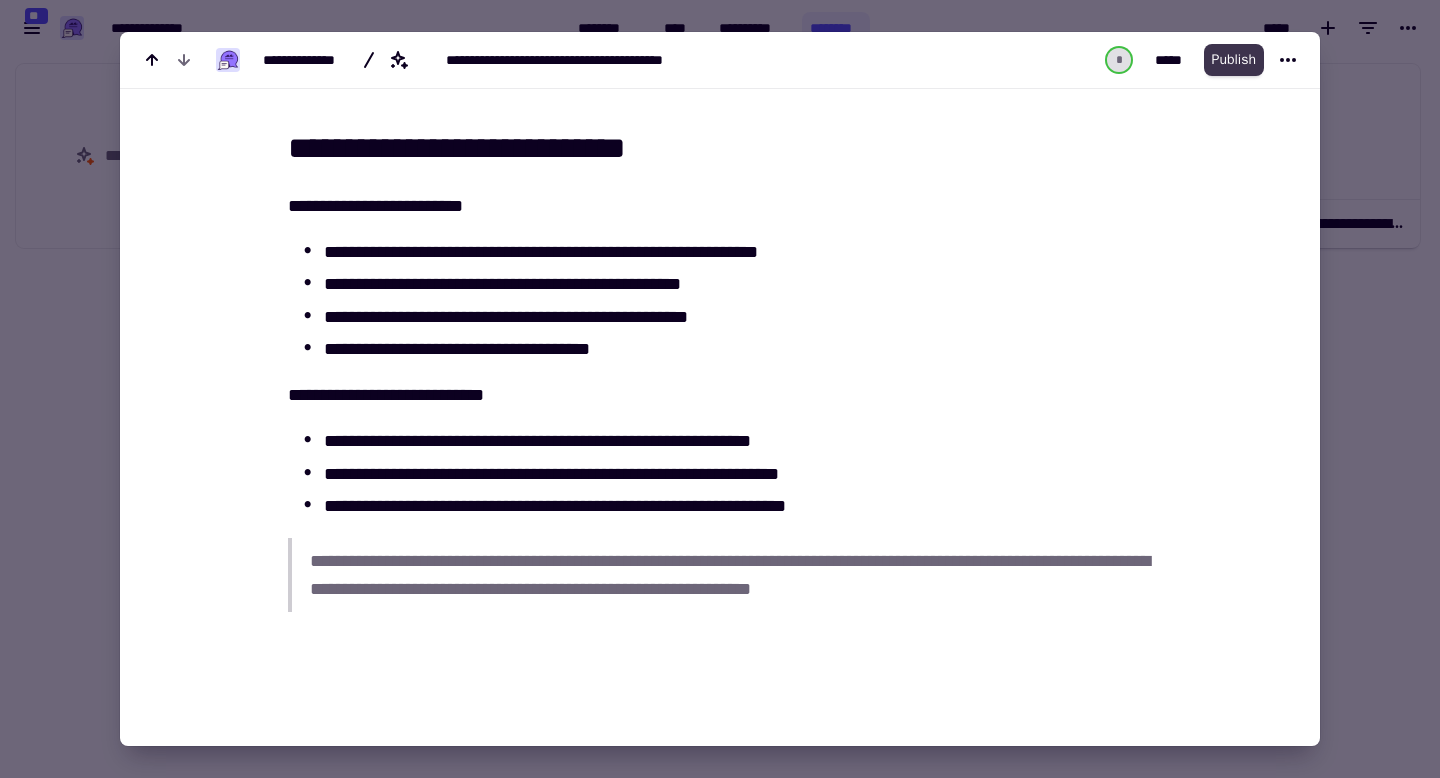 click on "Publish" 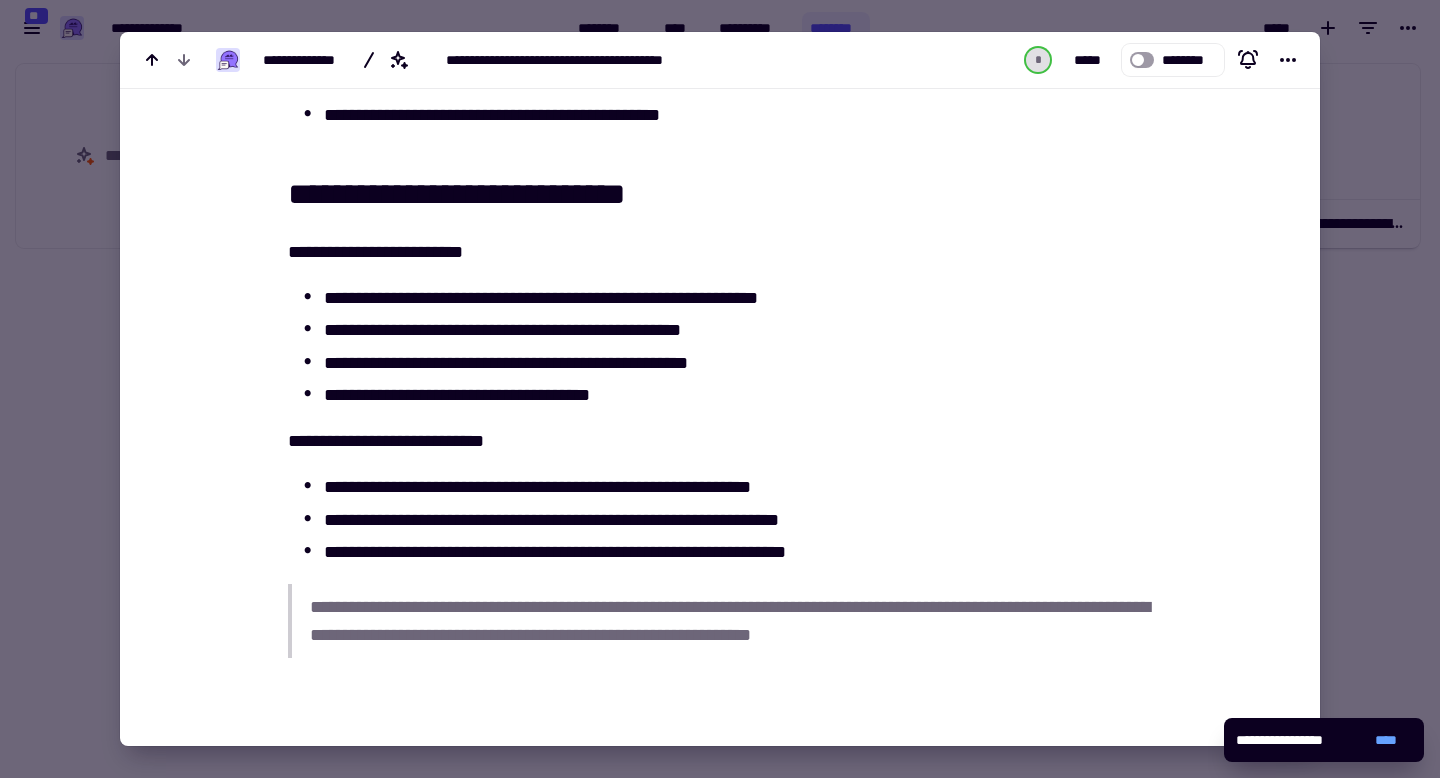 scroll, scrollTop: 2661, scrollLeft: 0, axis: vertical 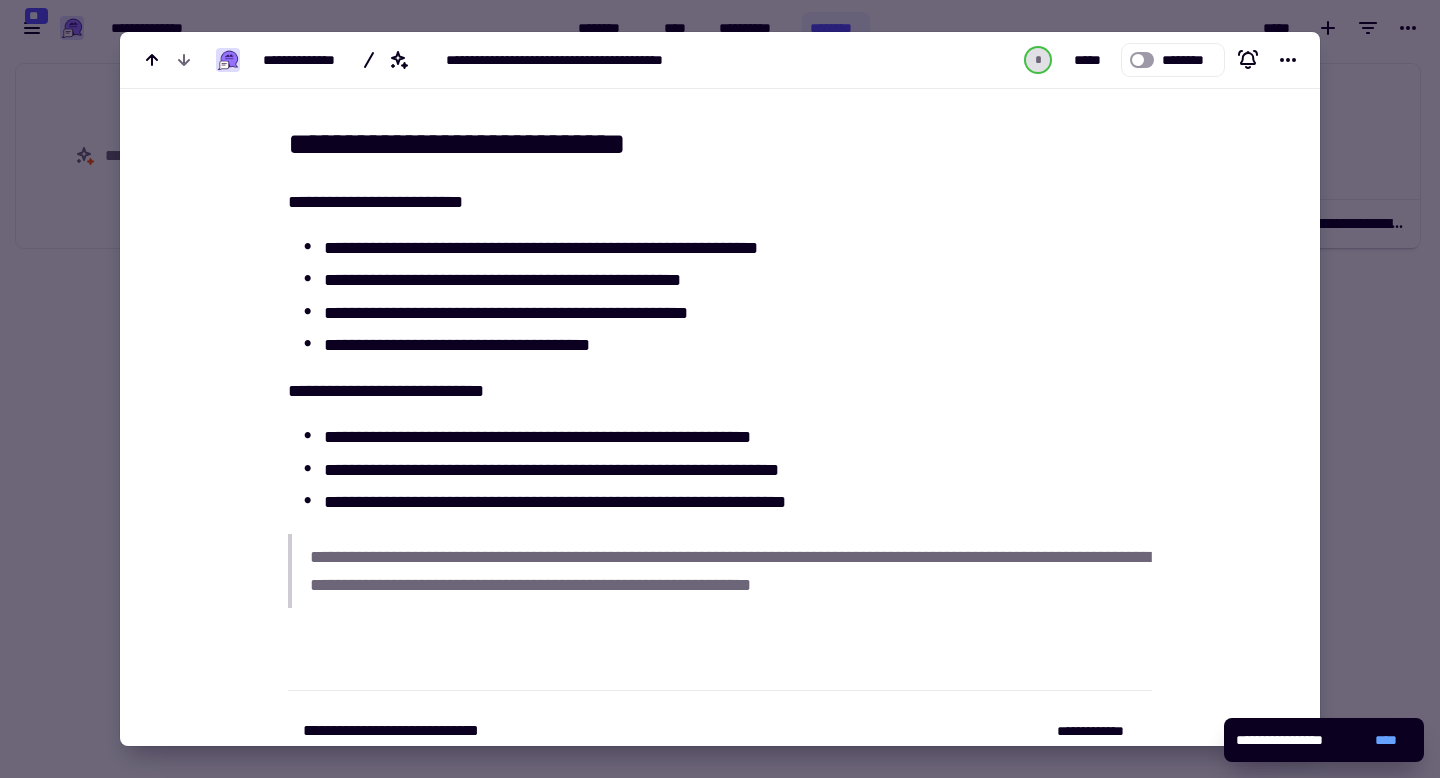 click at bounding box center [720, 389] 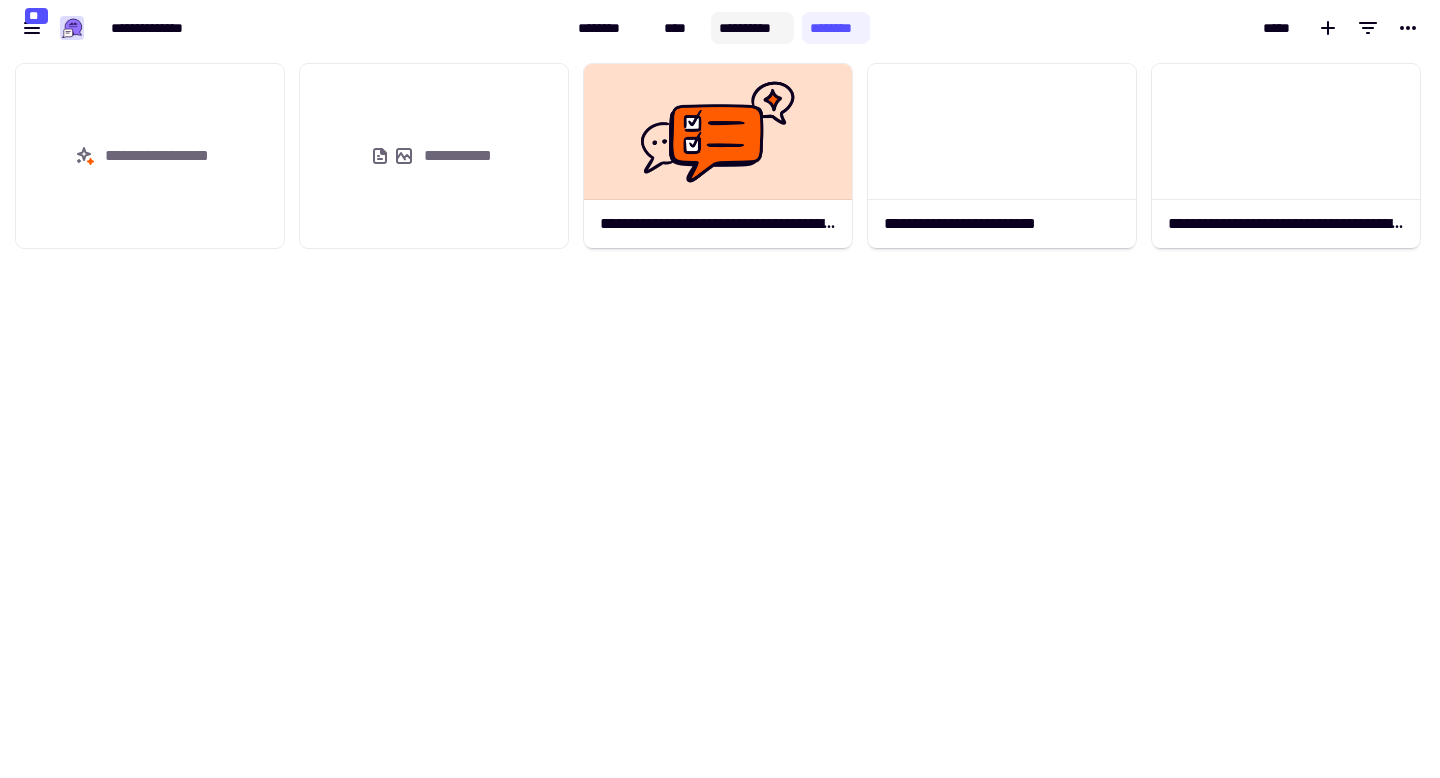 click on "**********" at bounding box center [720, 28] 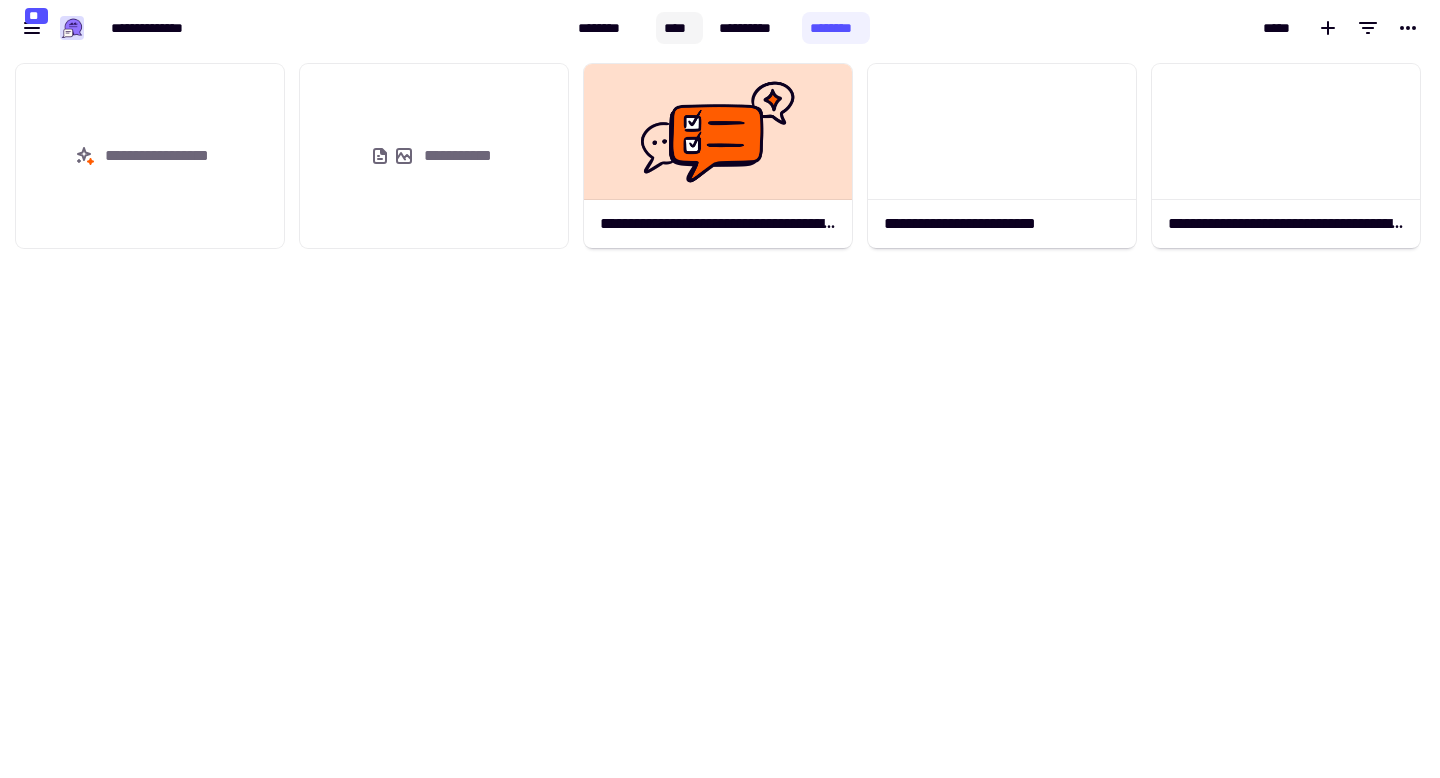 click on "**********" 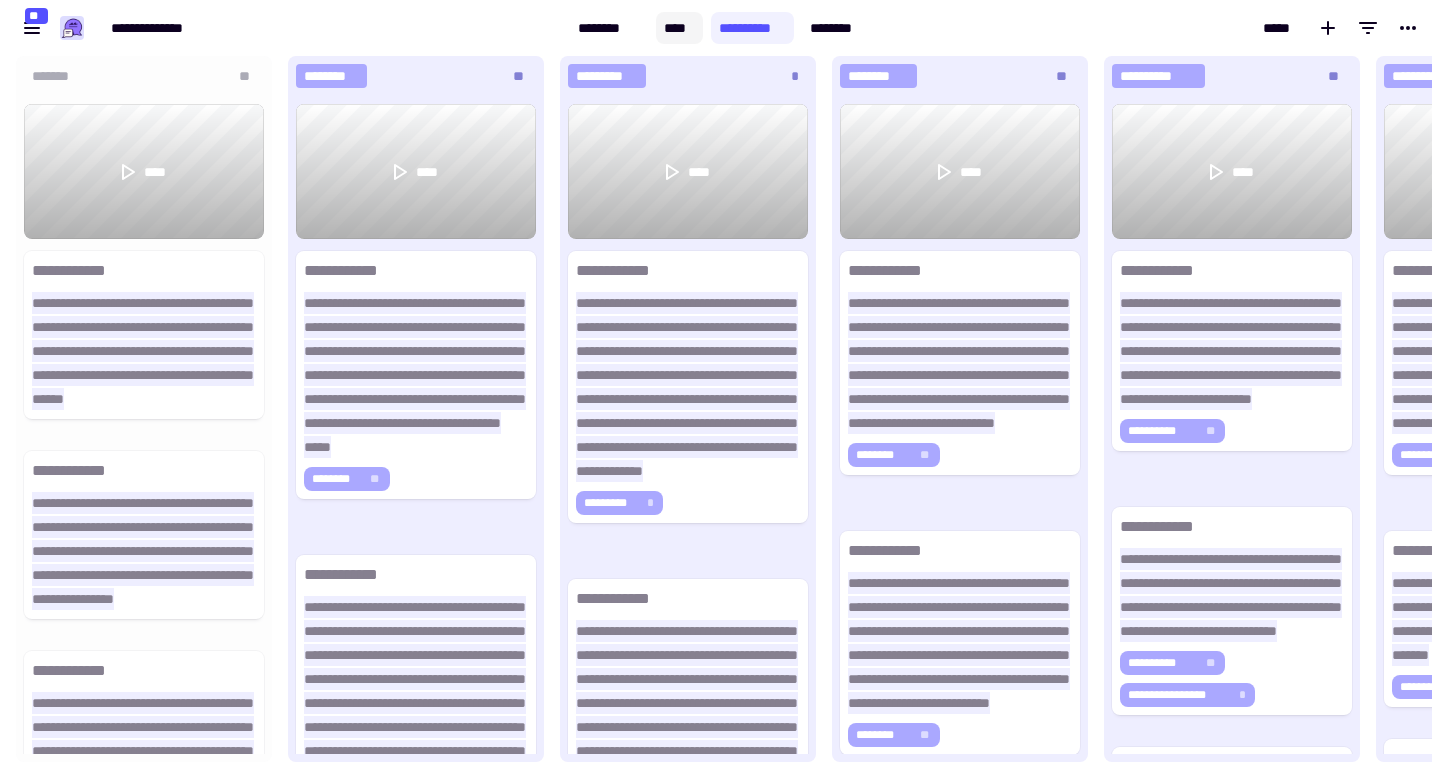 scroll, scrollTop: 1, scrollLeft: 1, axis: both 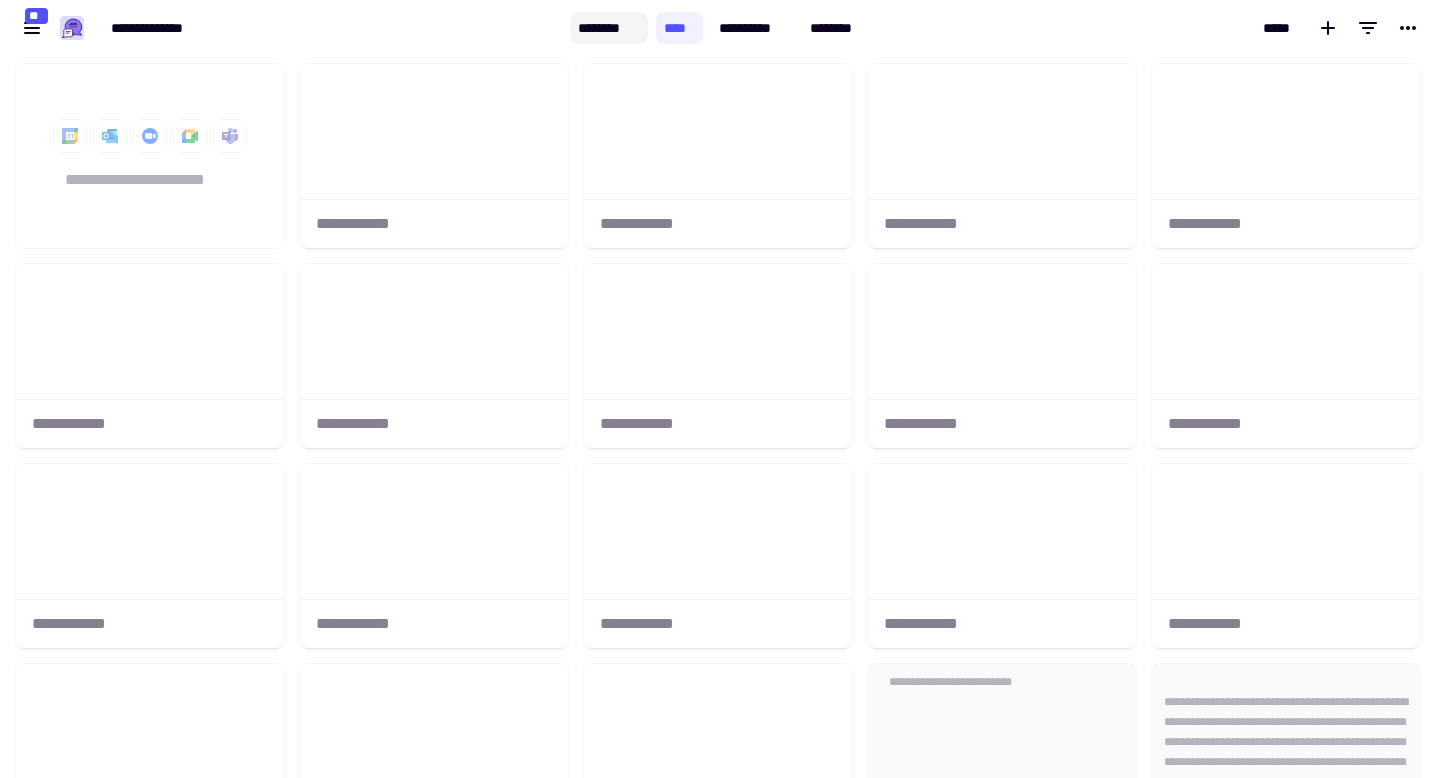 click on "********" 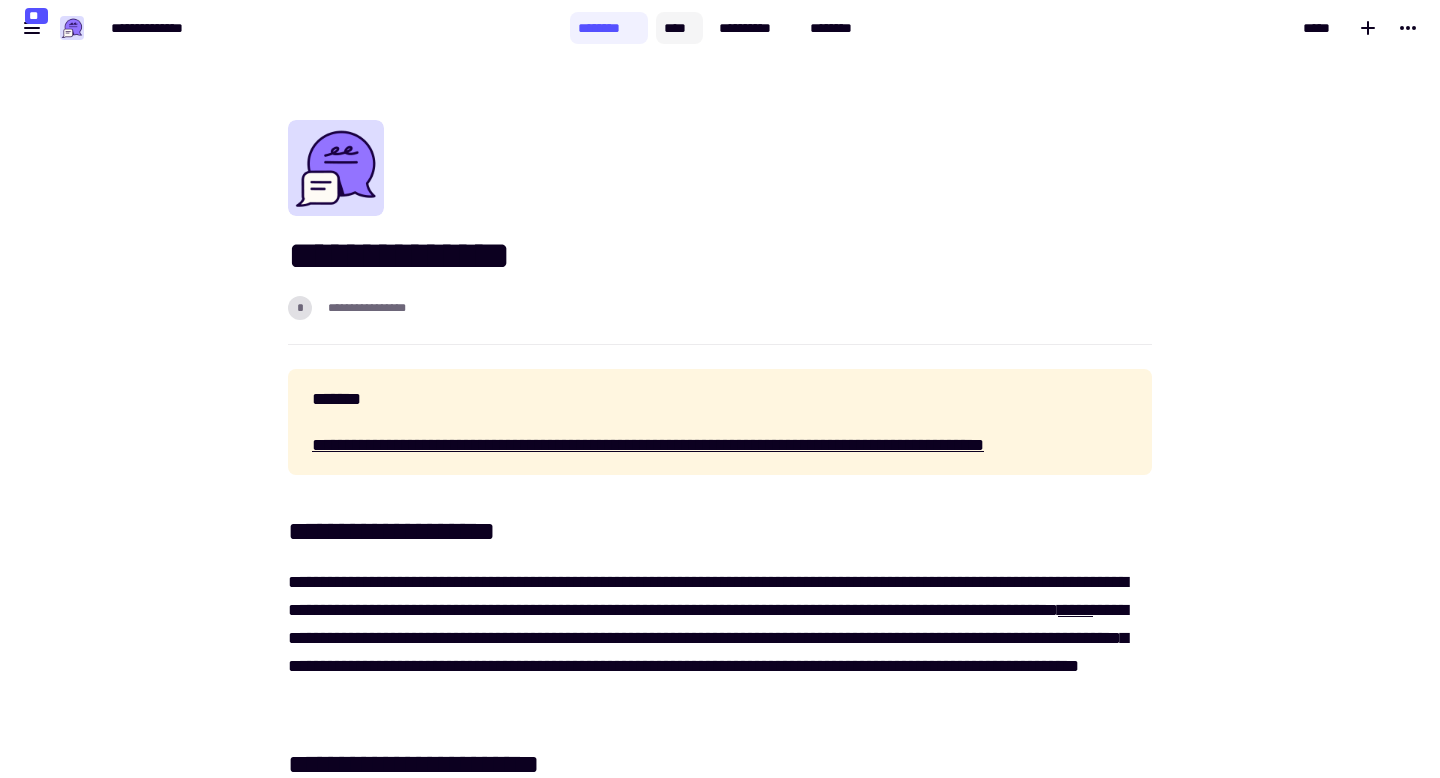 click on "****" 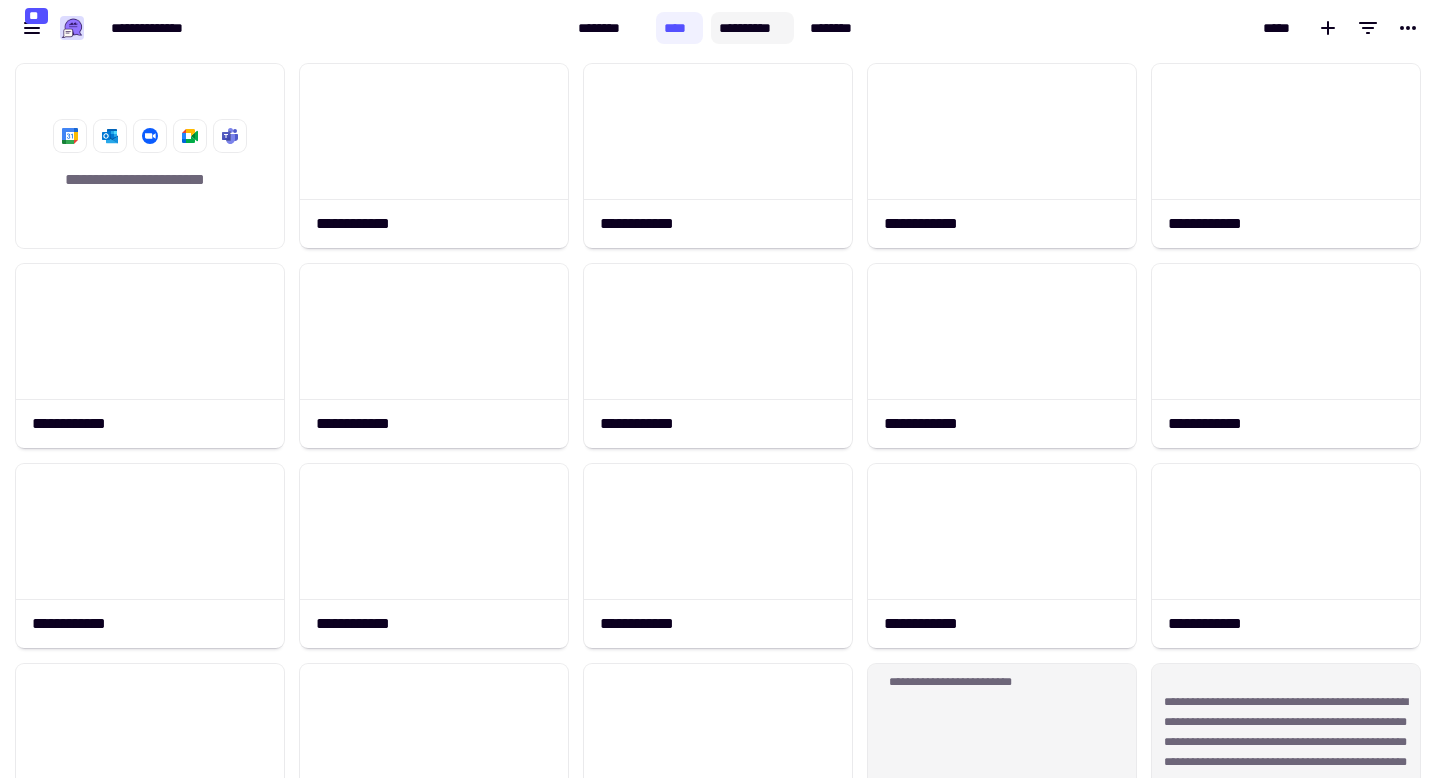 click on "**********" 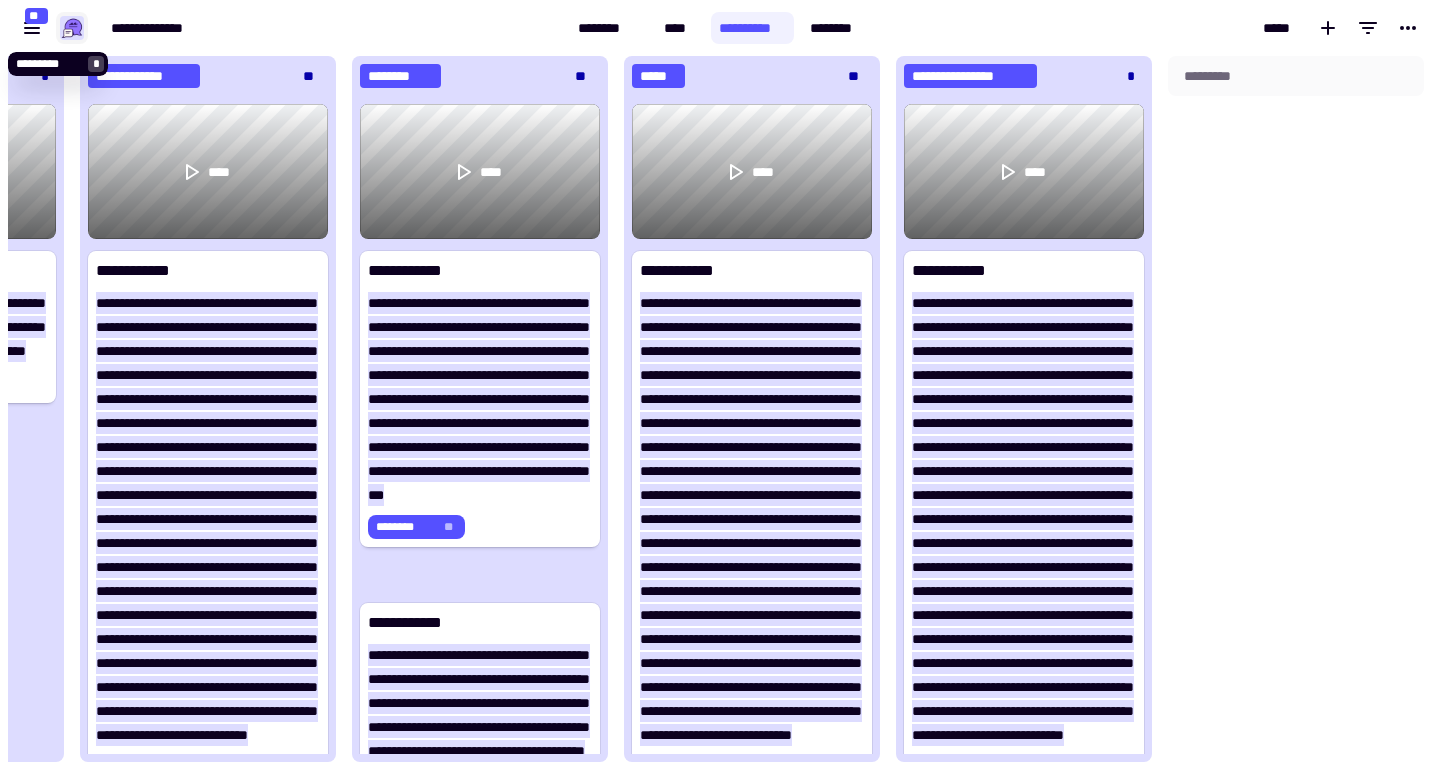 click 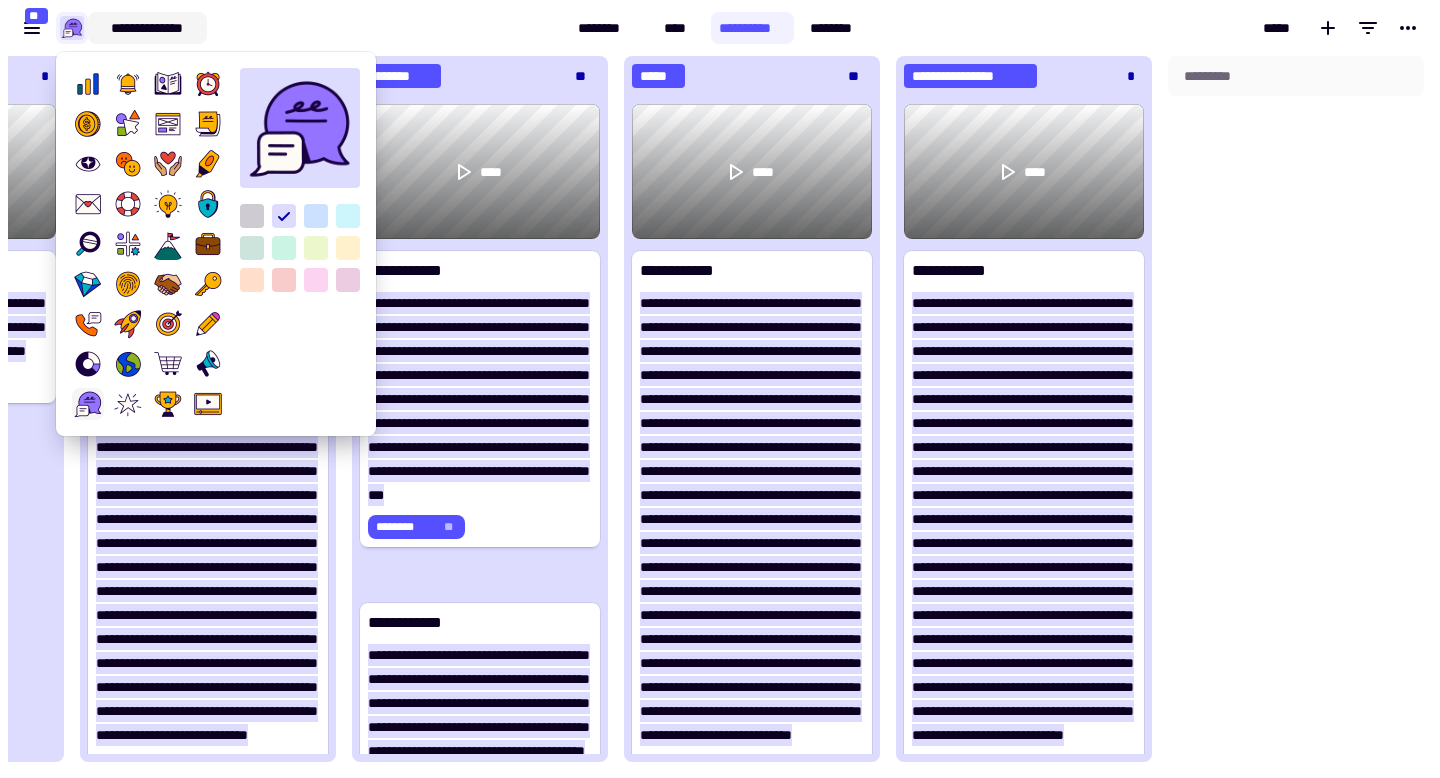 click on "**********" 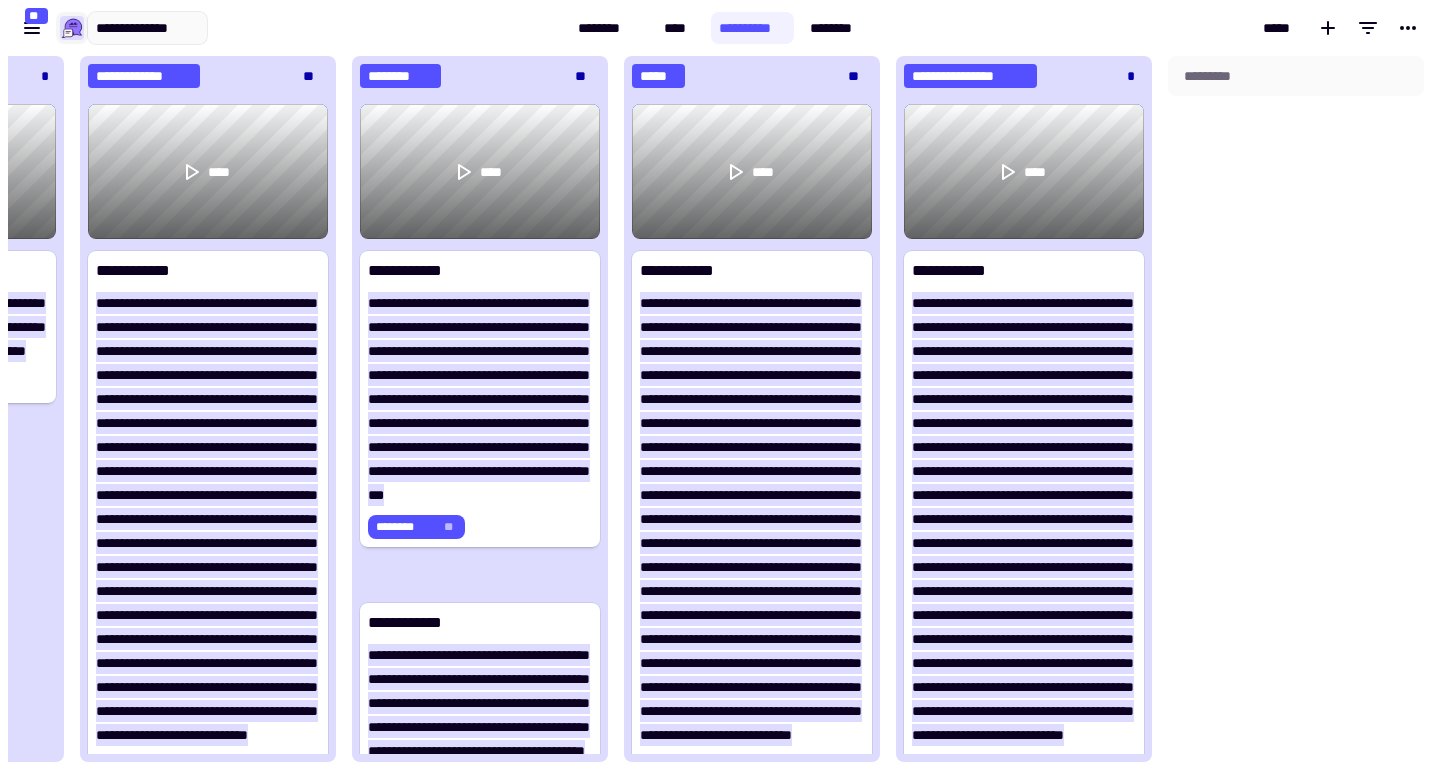 click 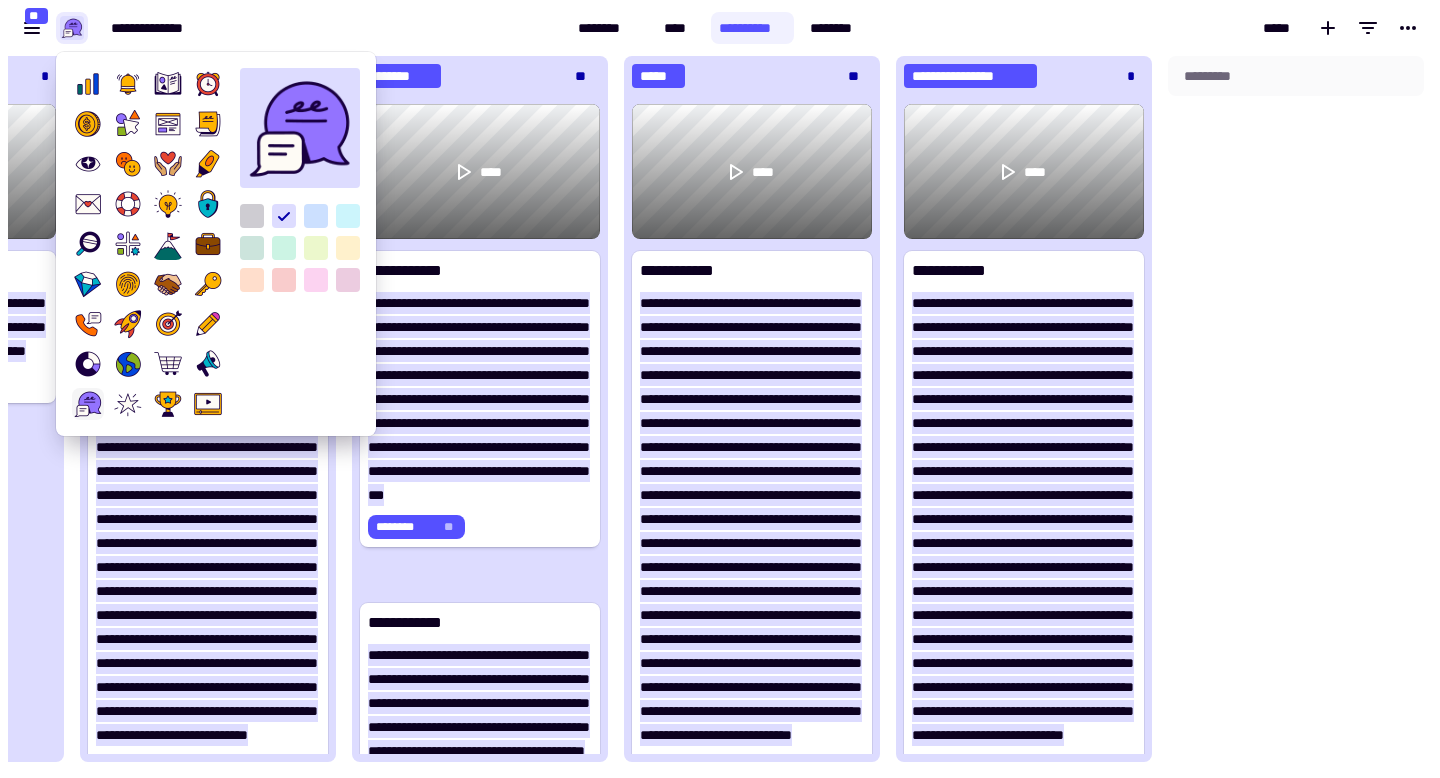 click 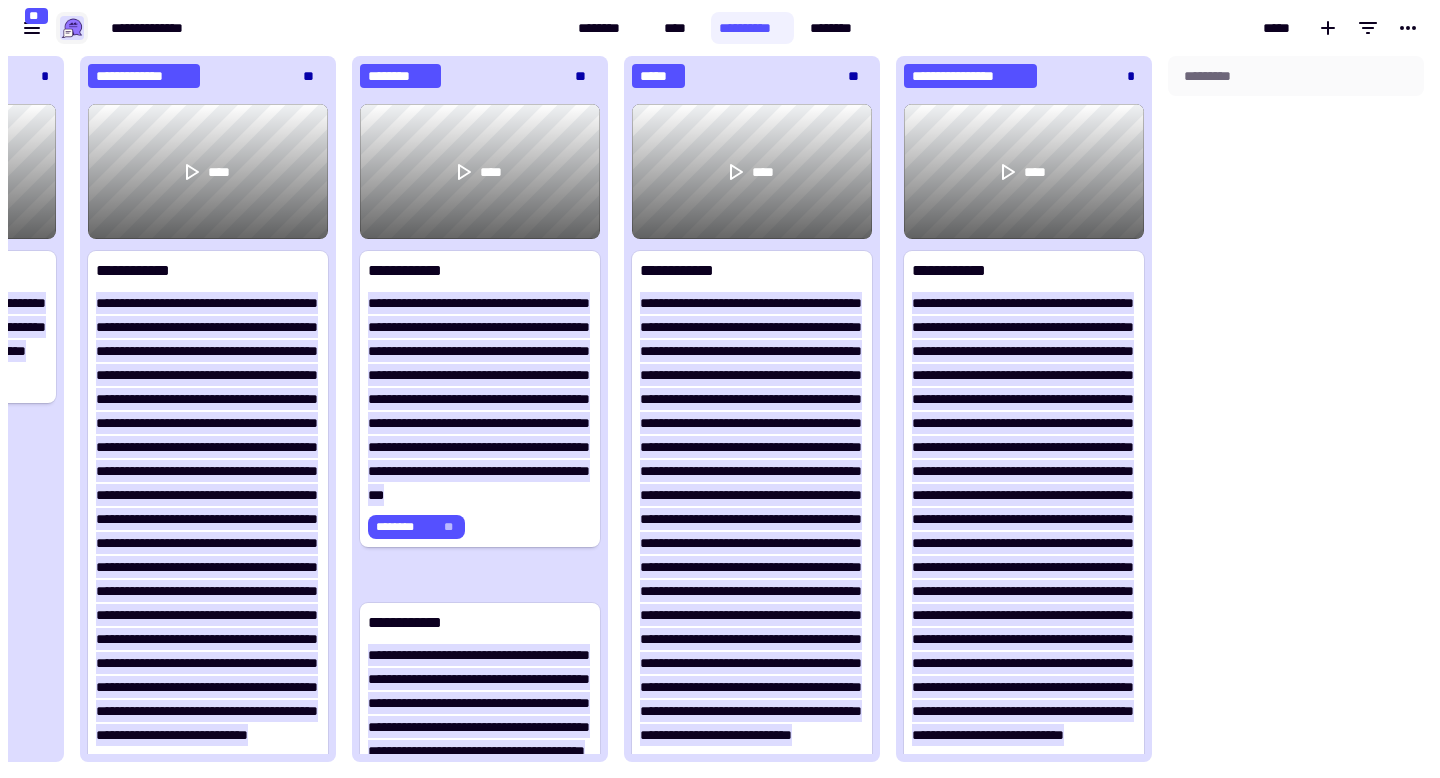 click 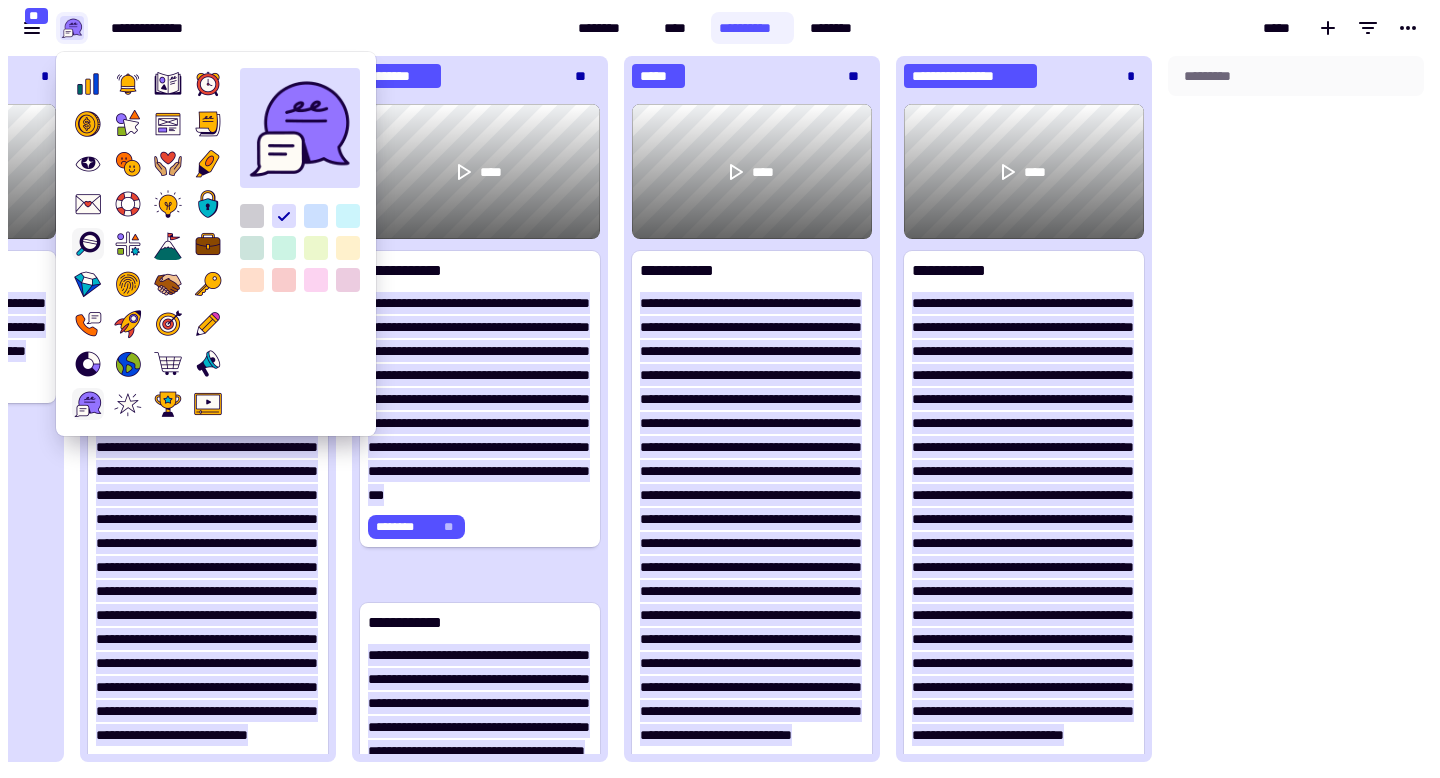 click at bounding box center (88, 244) 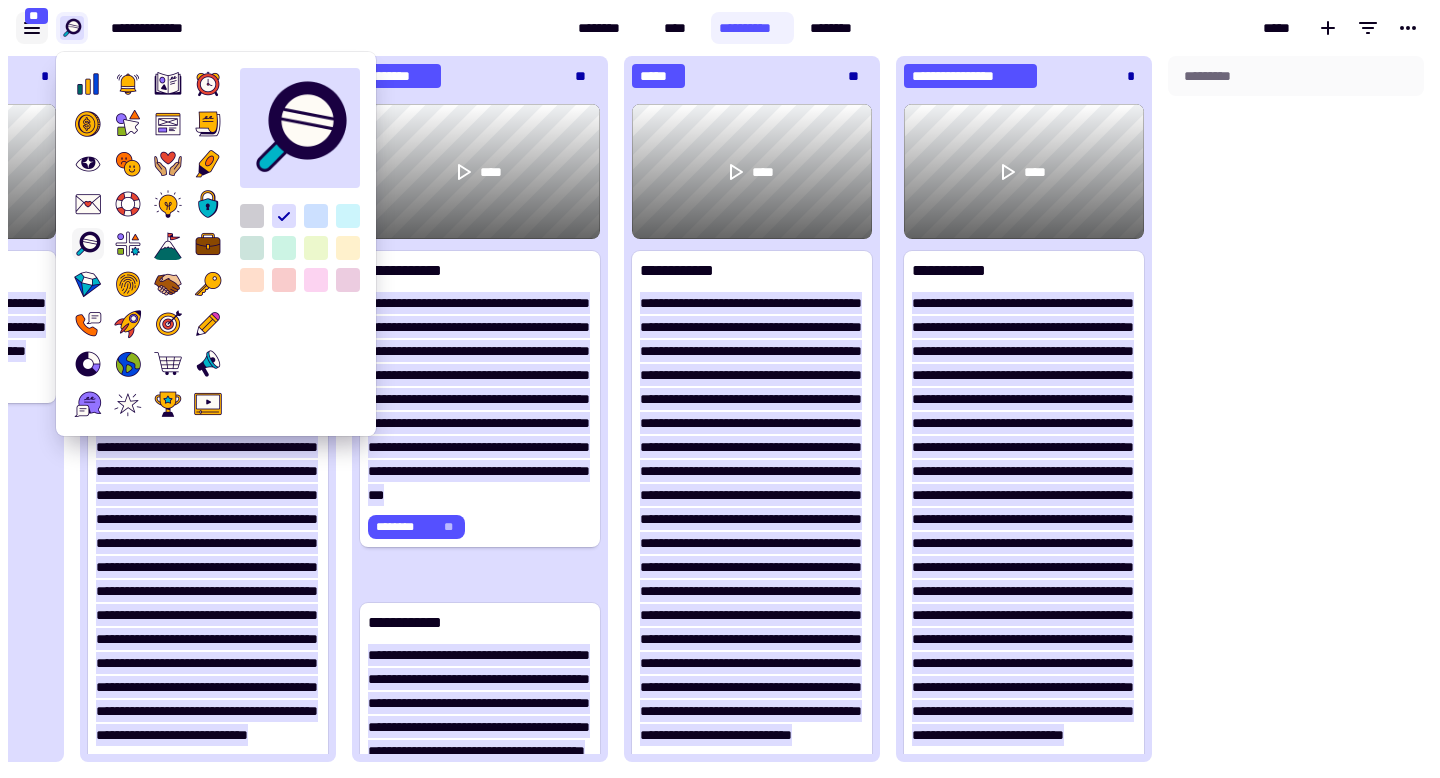 click 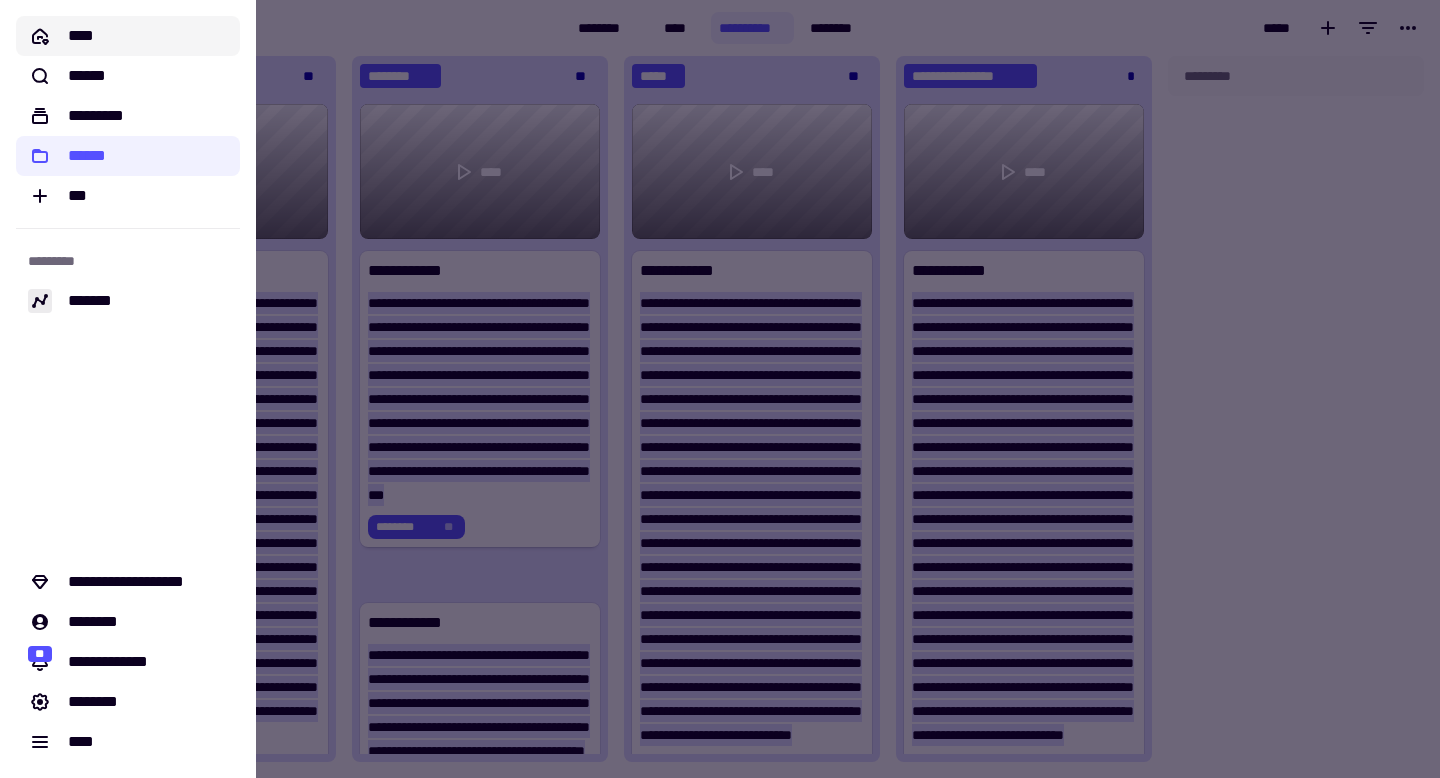 click on "****" 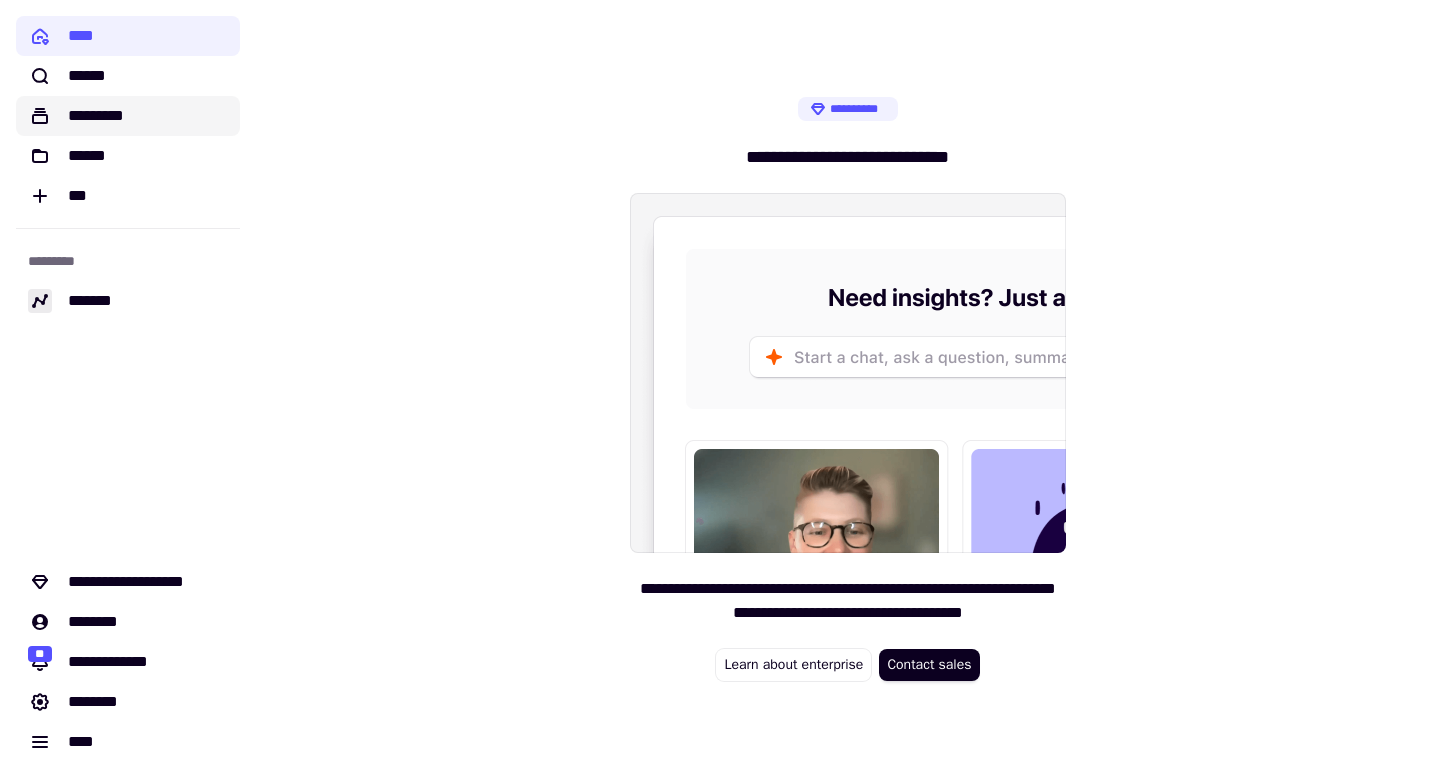 click on "*********" 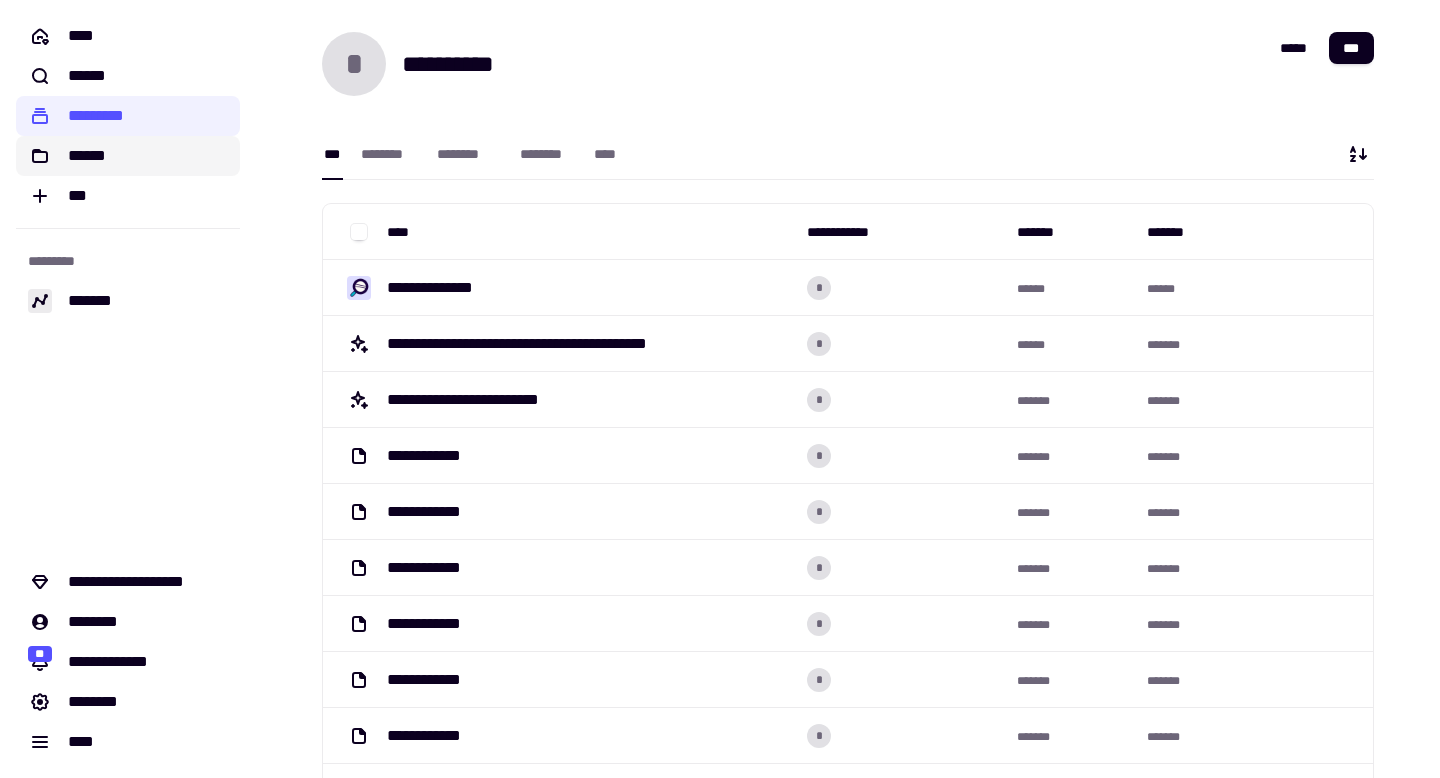 click on "******" 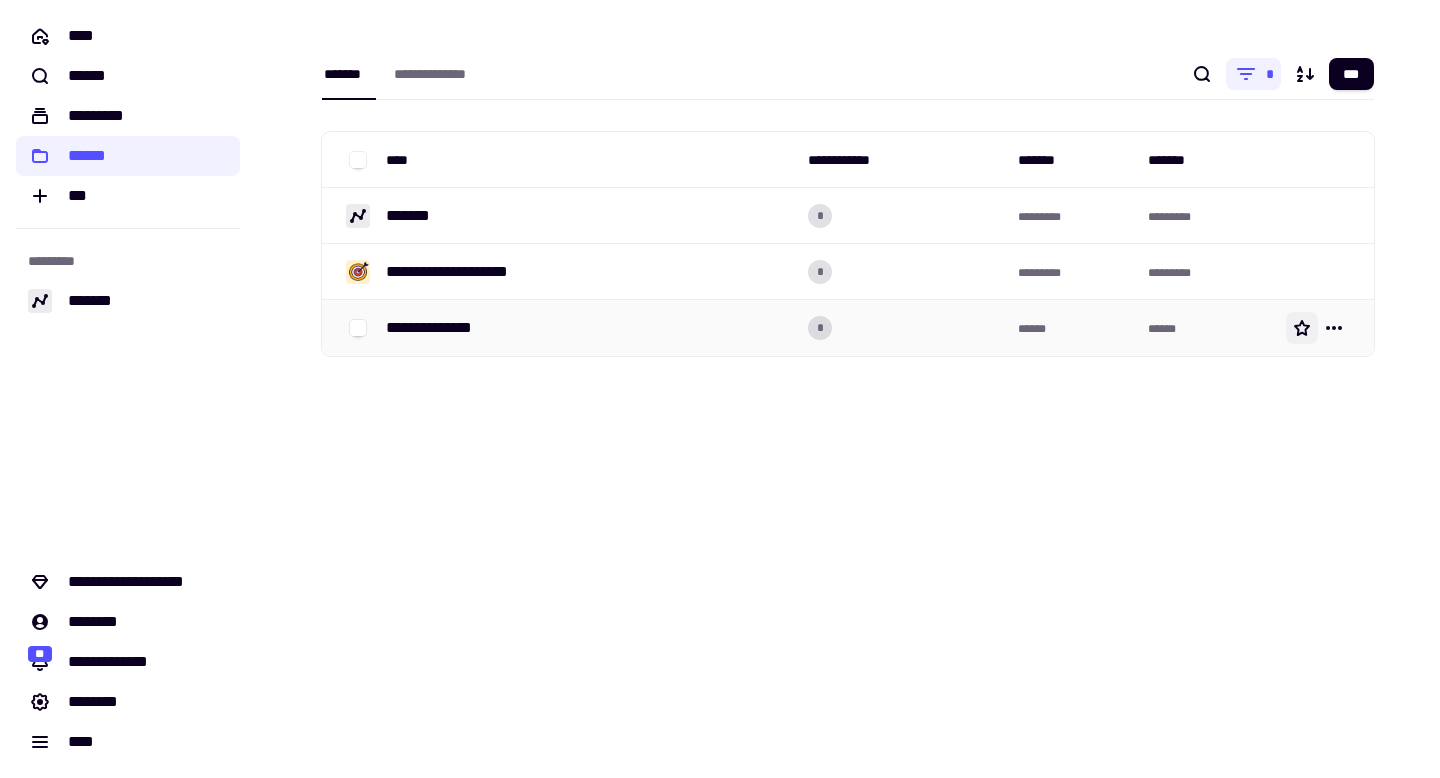 click 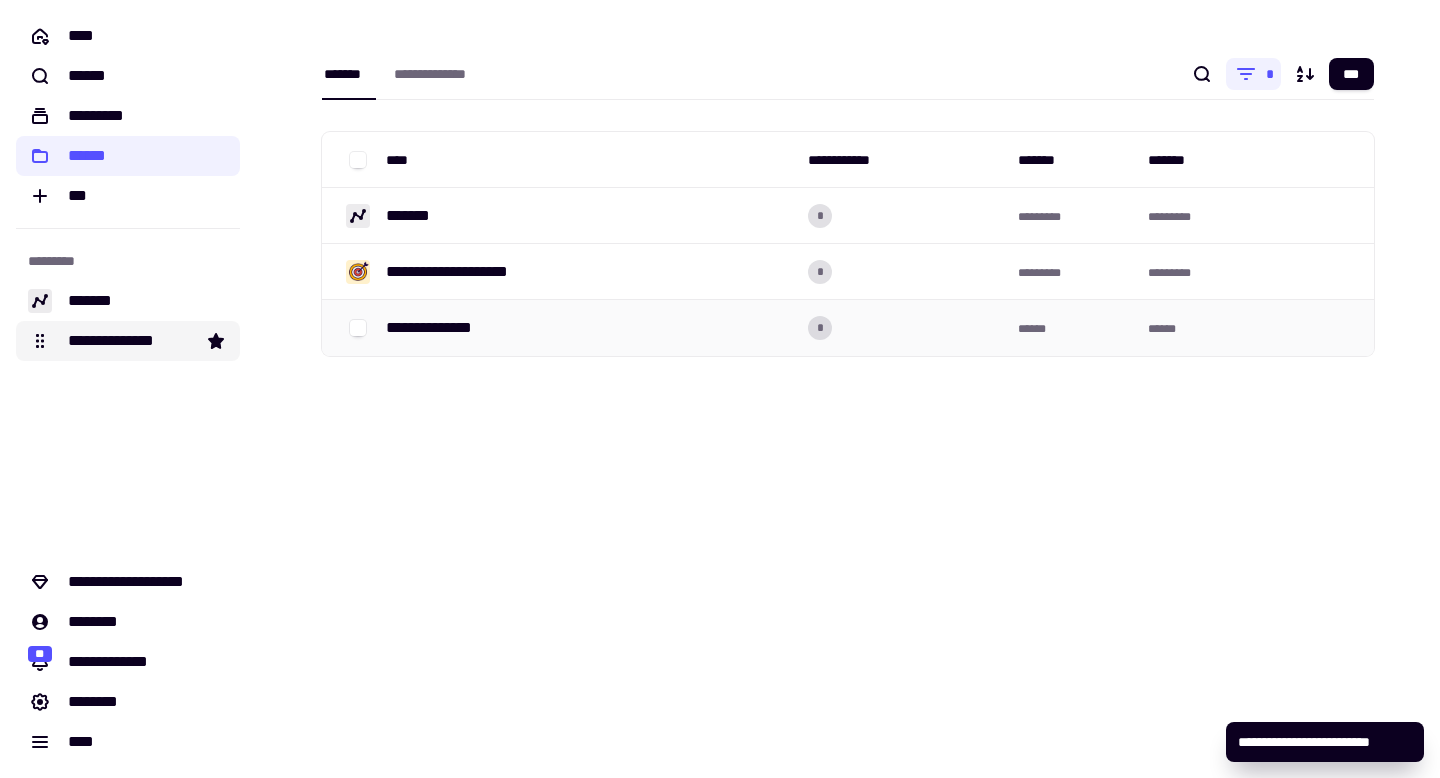 click on "**********" 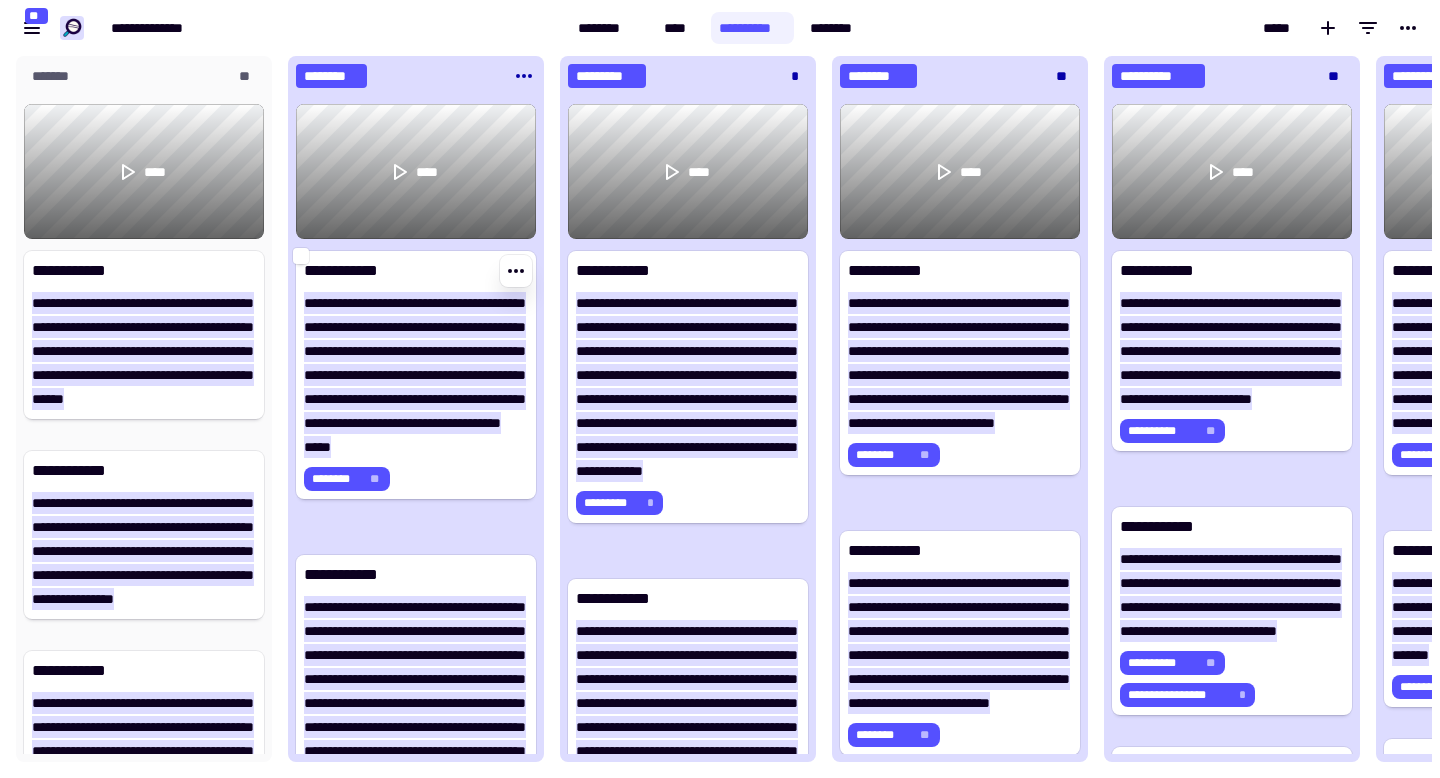 scroll, scrollTop: 1, scrollLeft: 1, axis: both 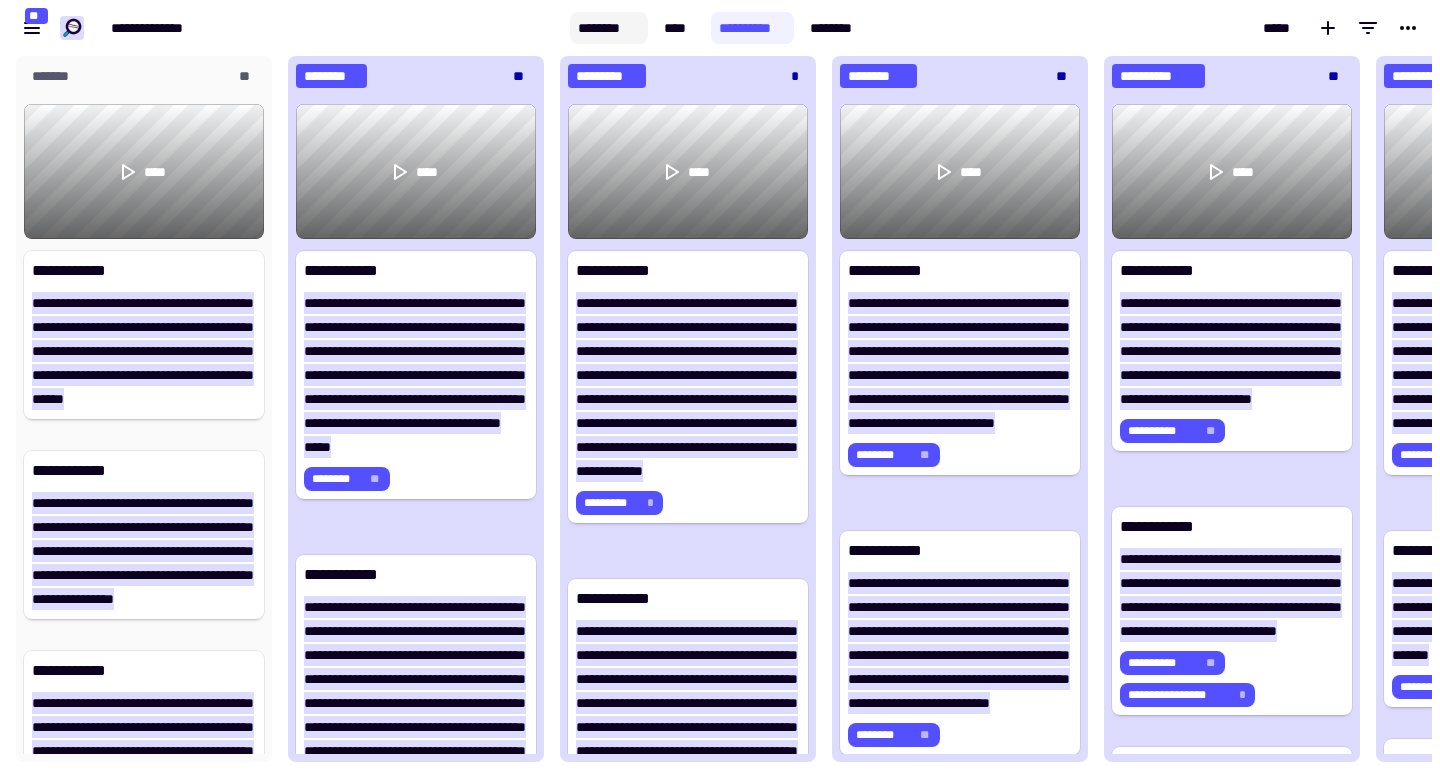 click on "********" 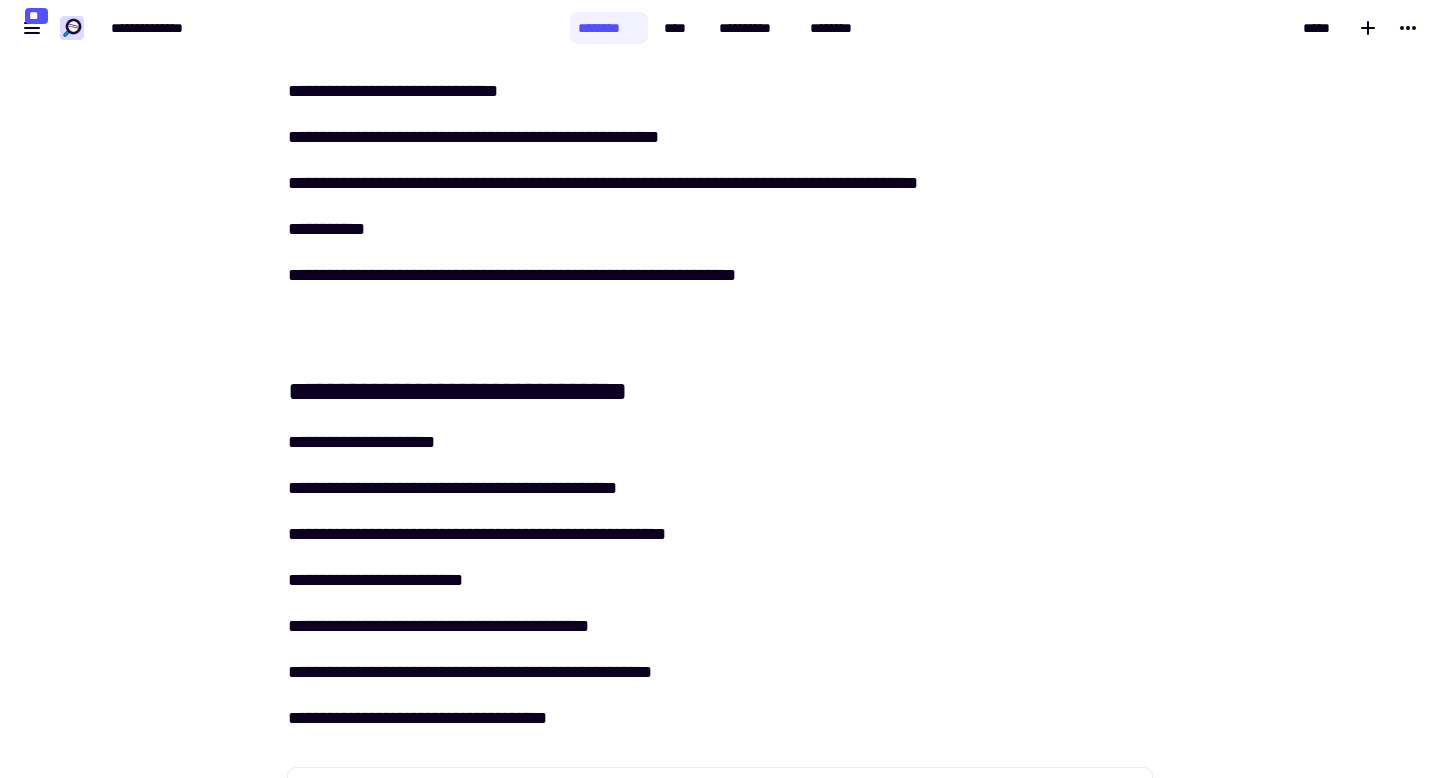 scroll, scrollTop: 2362, scrollLeft: 0, axis: vertical 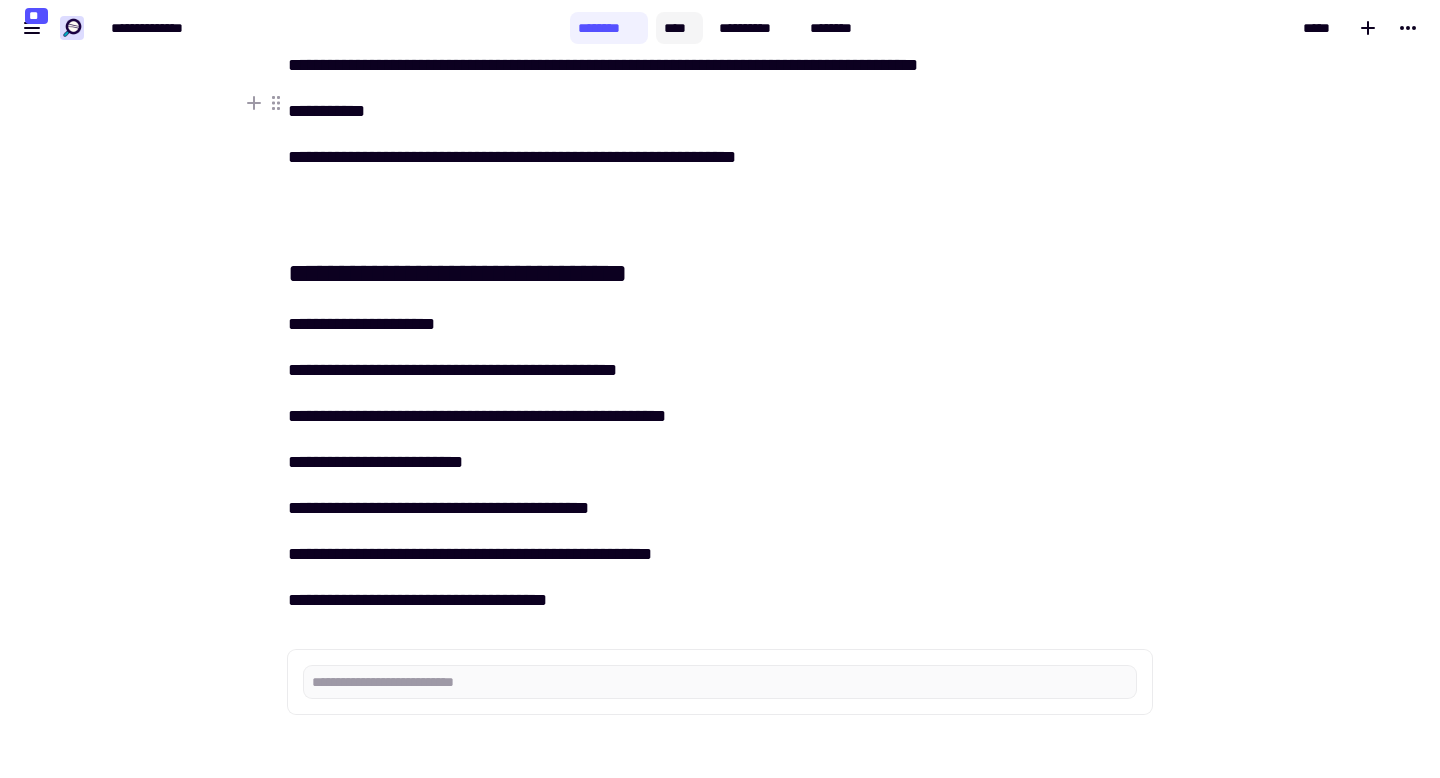 click on "****" 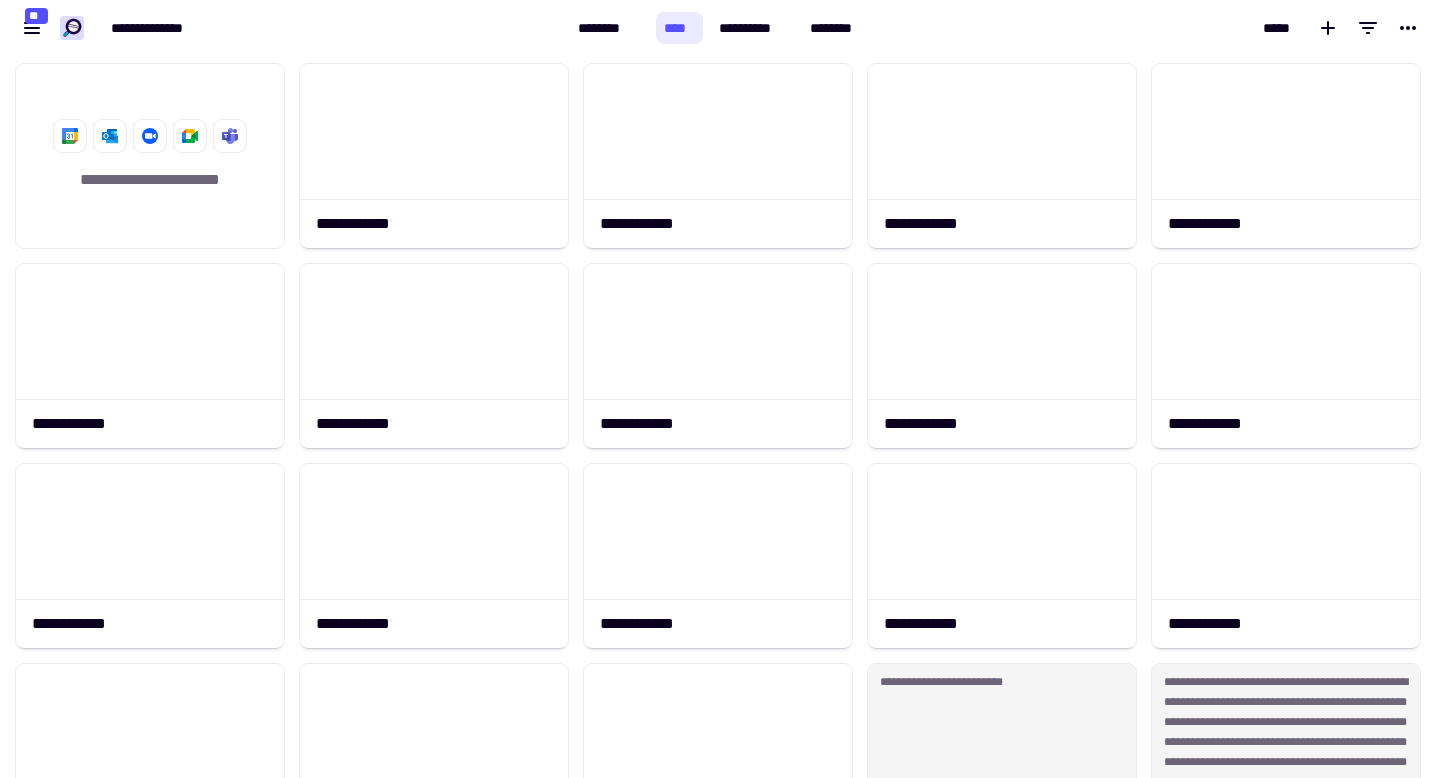 scroll, scrollTop: 0, scrollLeft: 0, axis: both 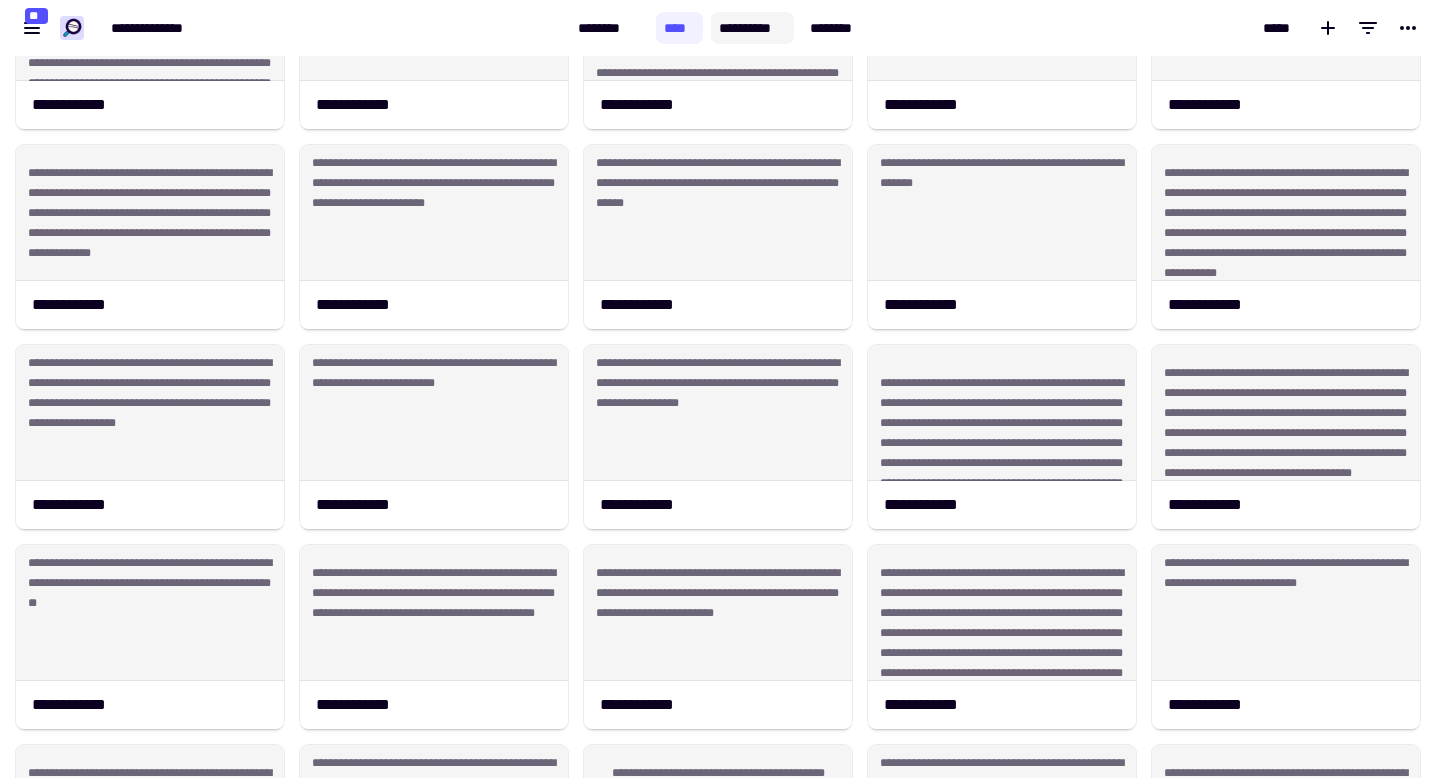 click on "**********" 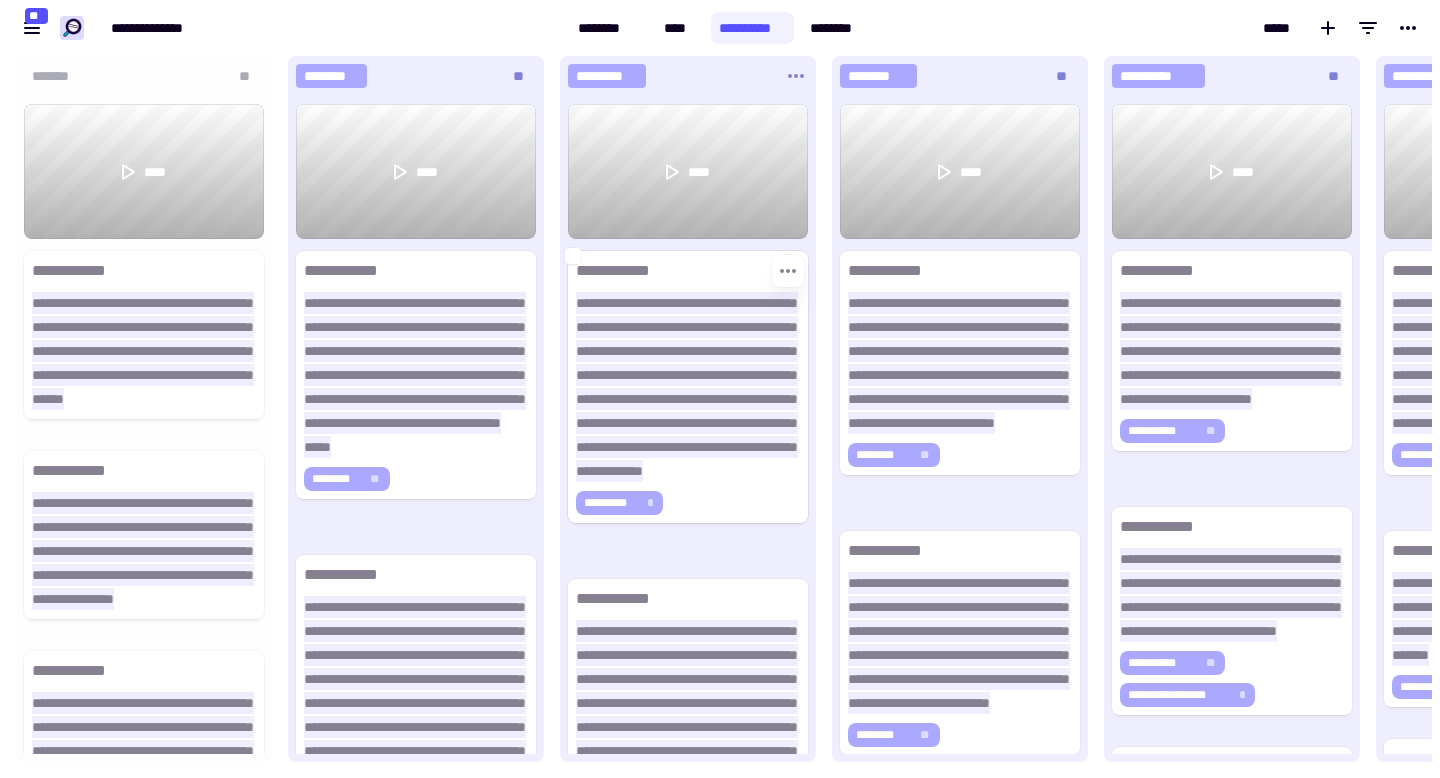 scroll, scrollTop: 1, scrollLeft: 1, axis: both 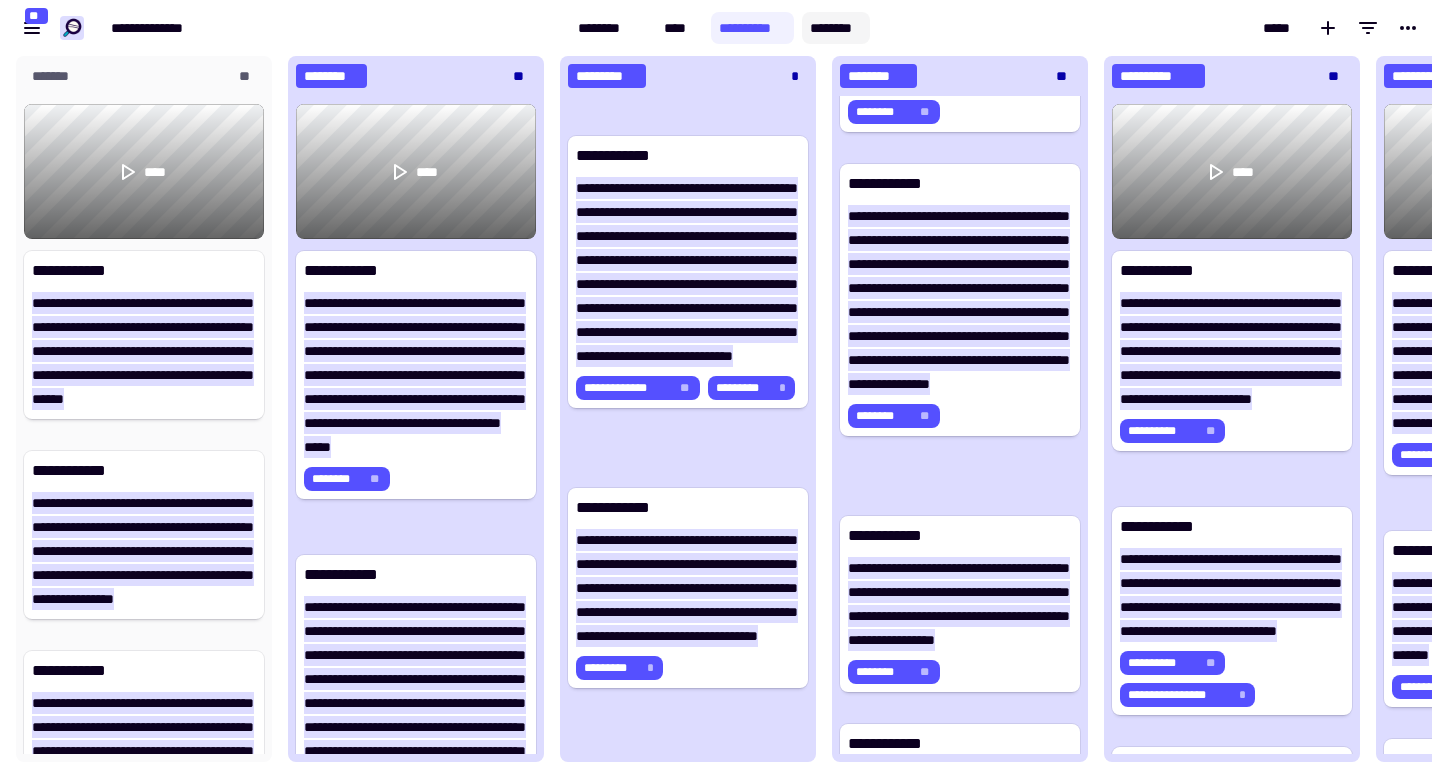 click on "********" 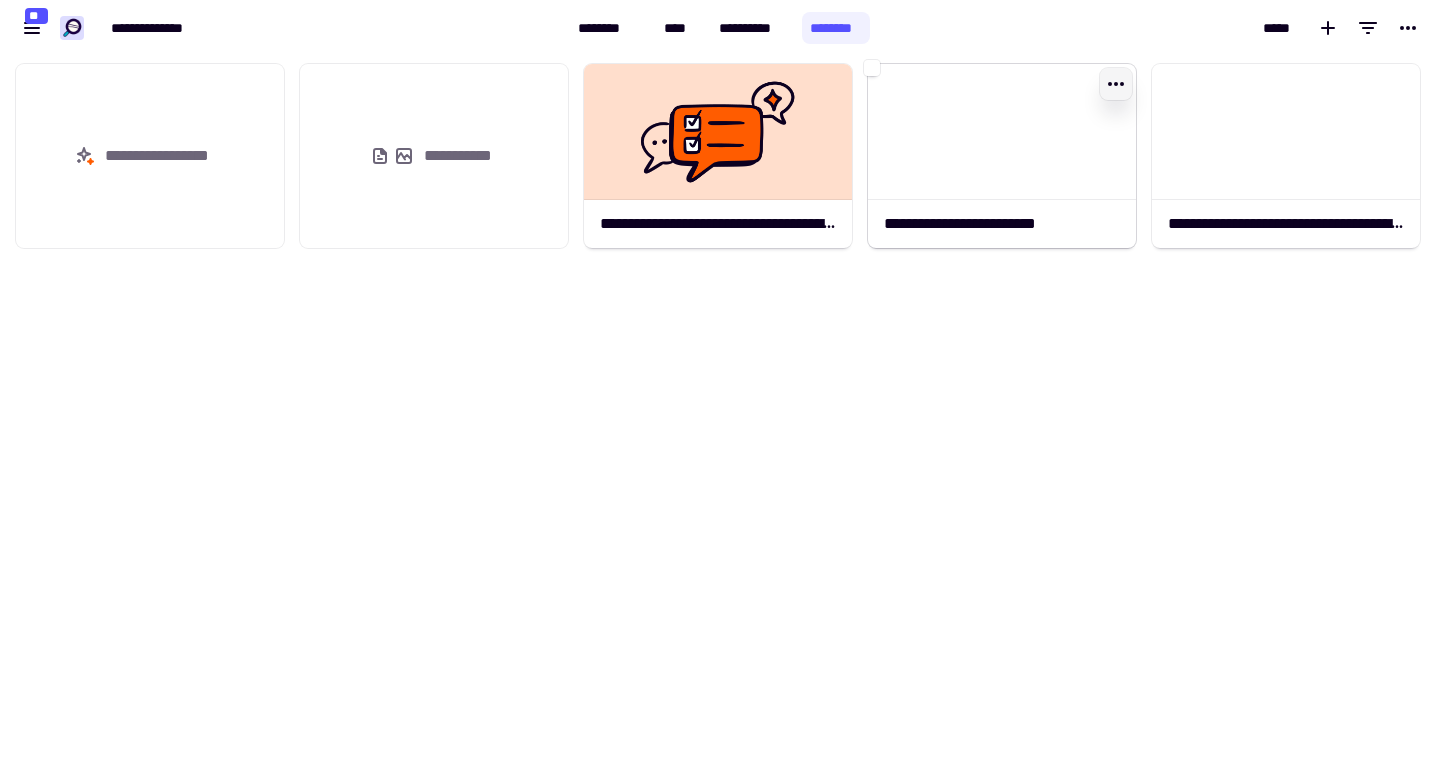 click 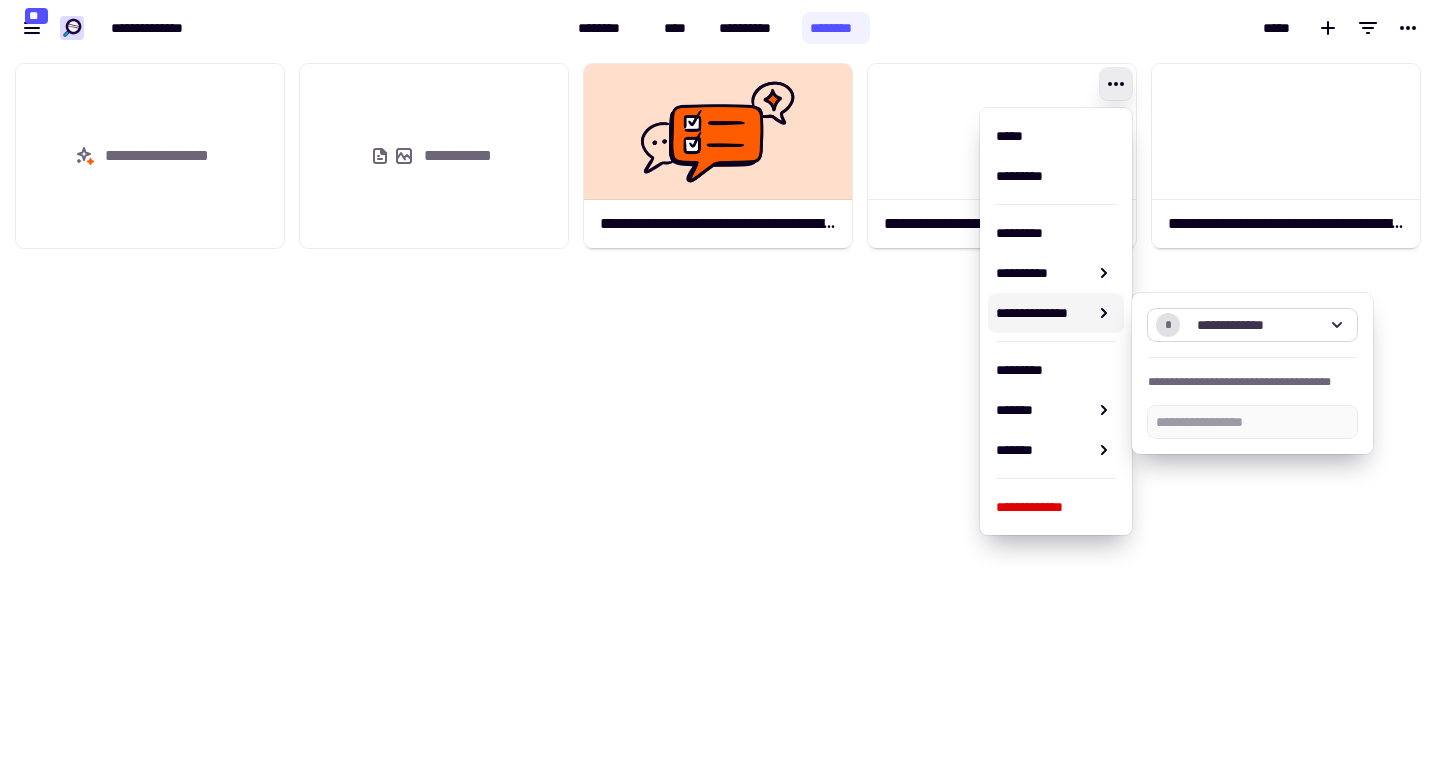 click on "**********" 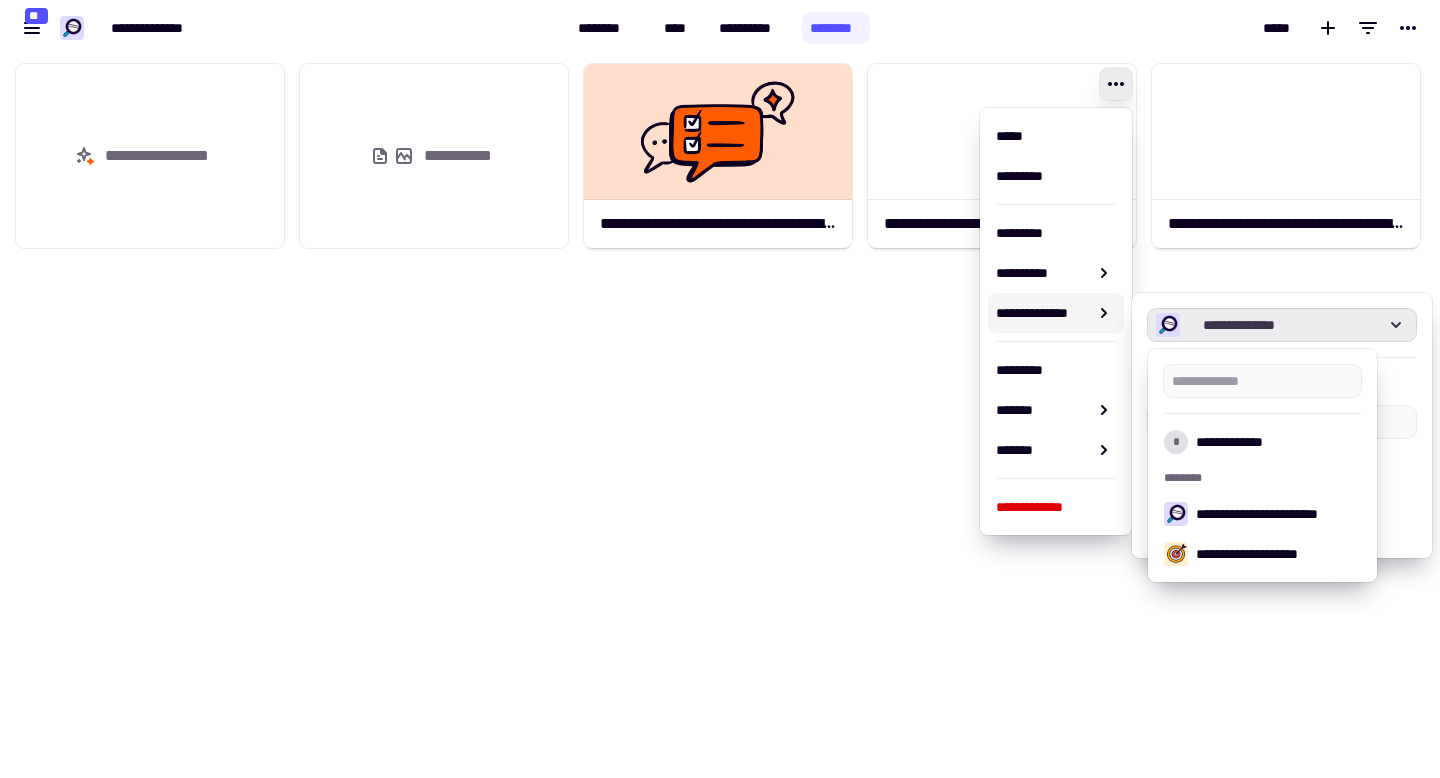 click on "**********" 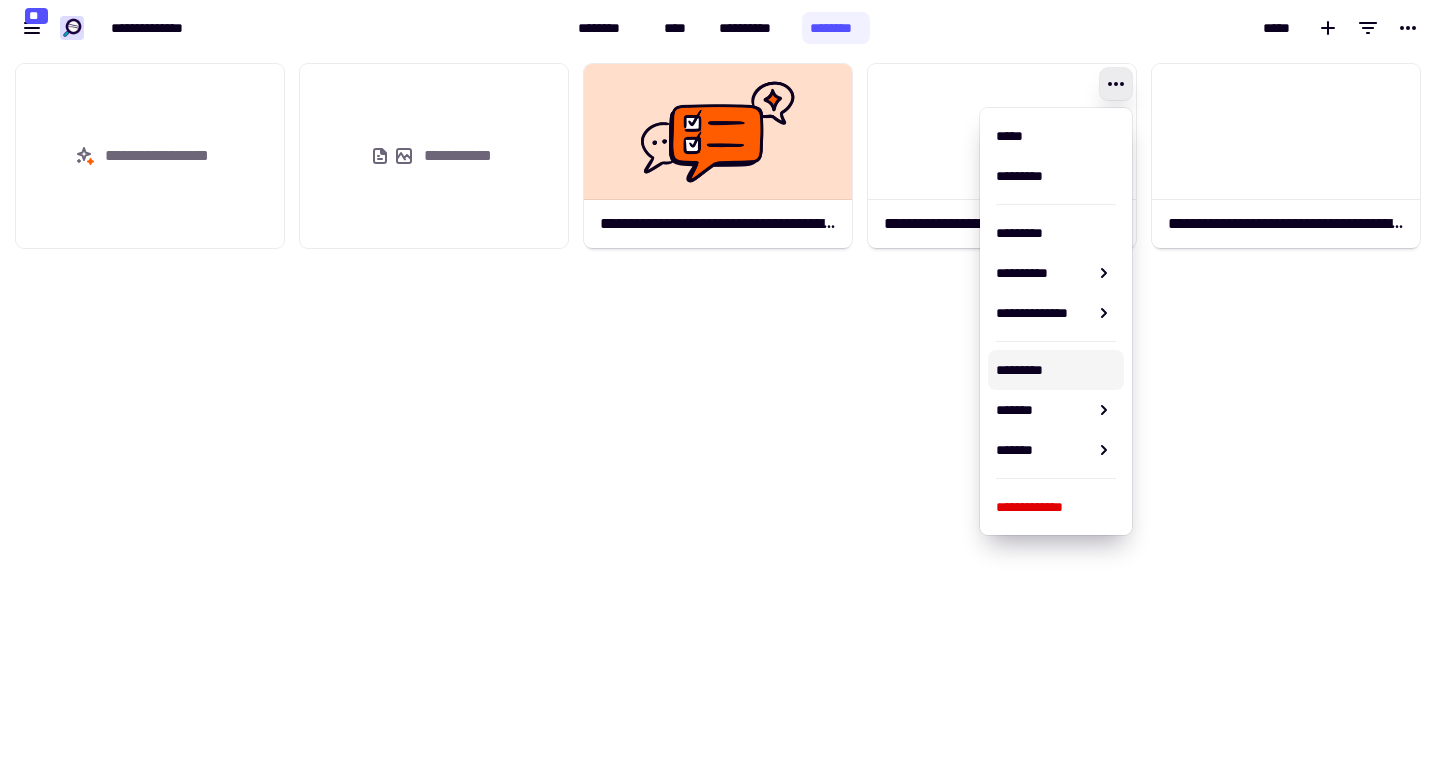 click on "**********" 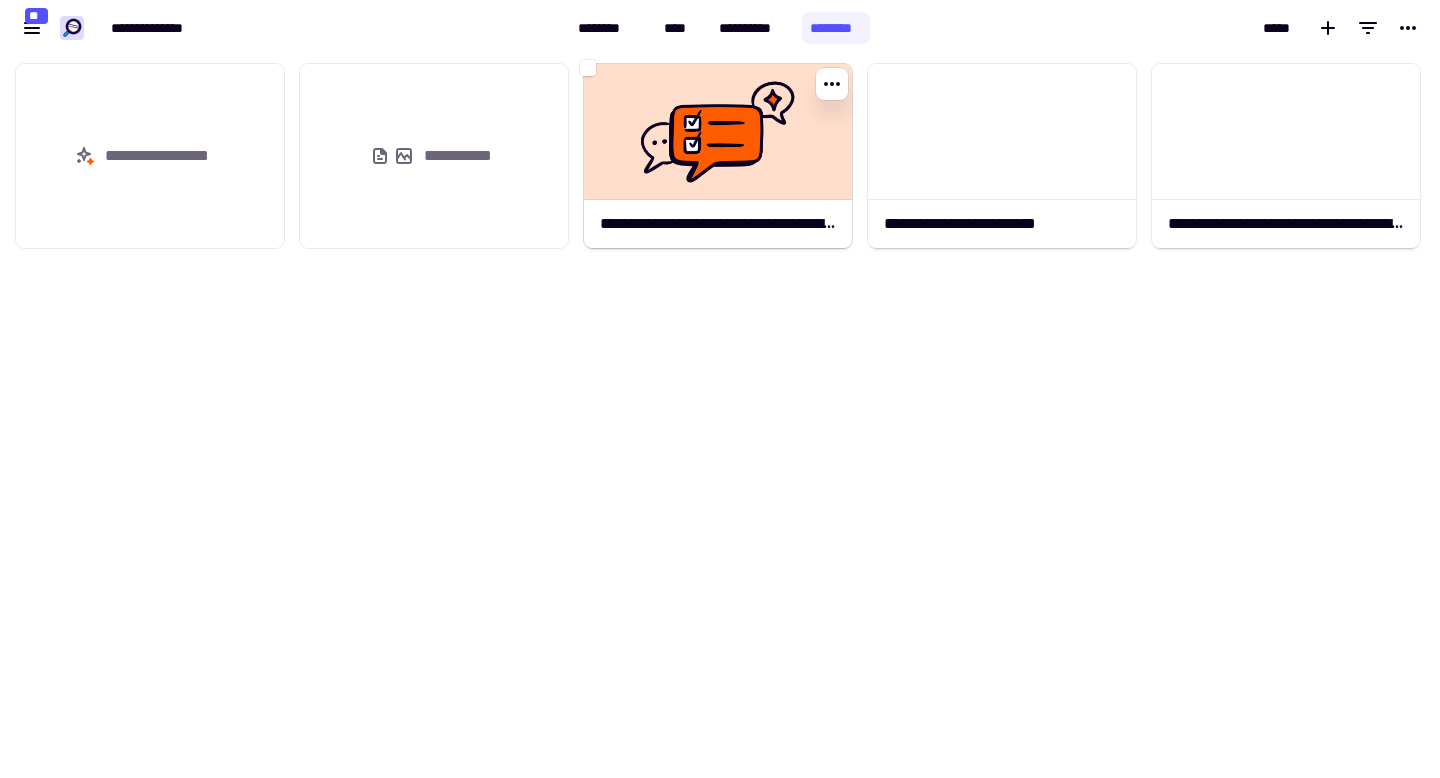 click 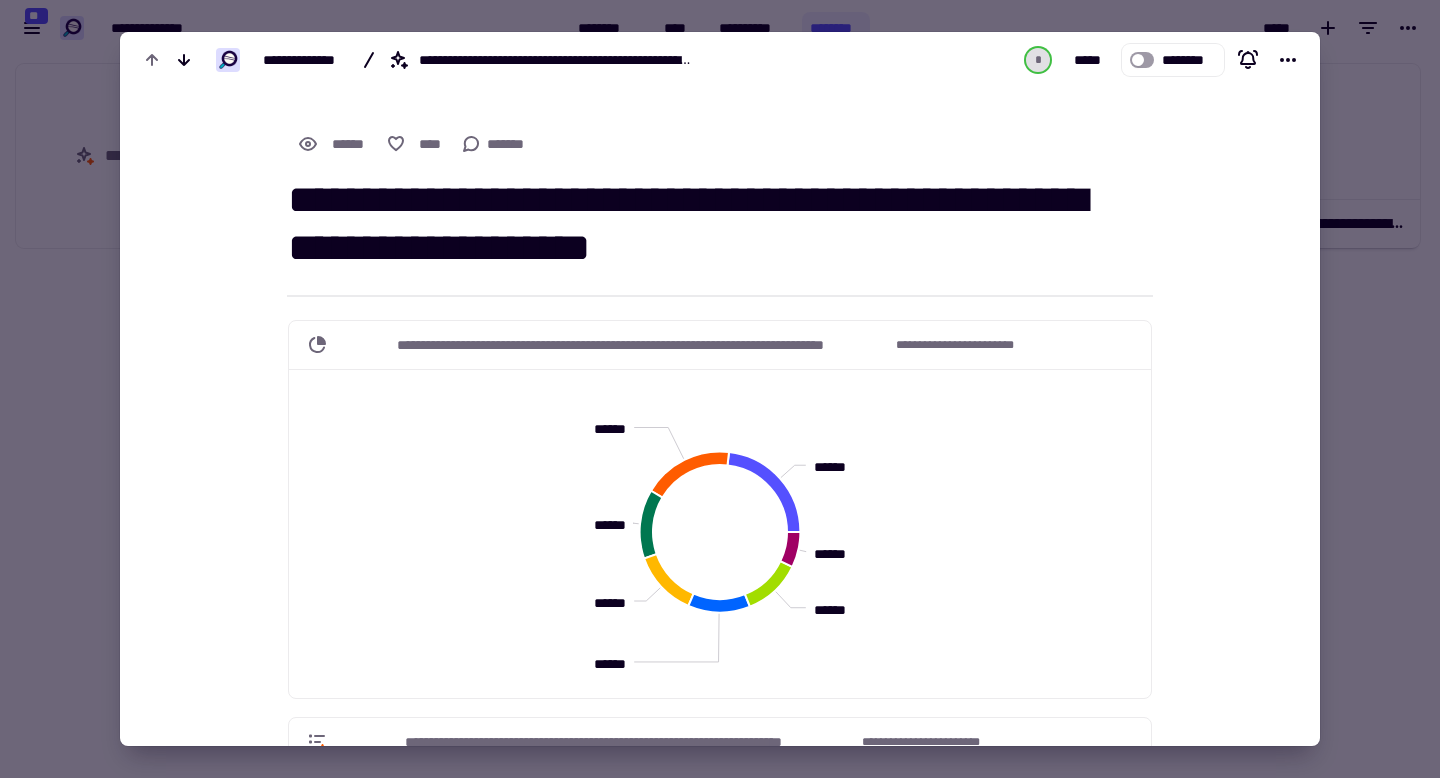 click on "**********" at bounding box center (720, 228) 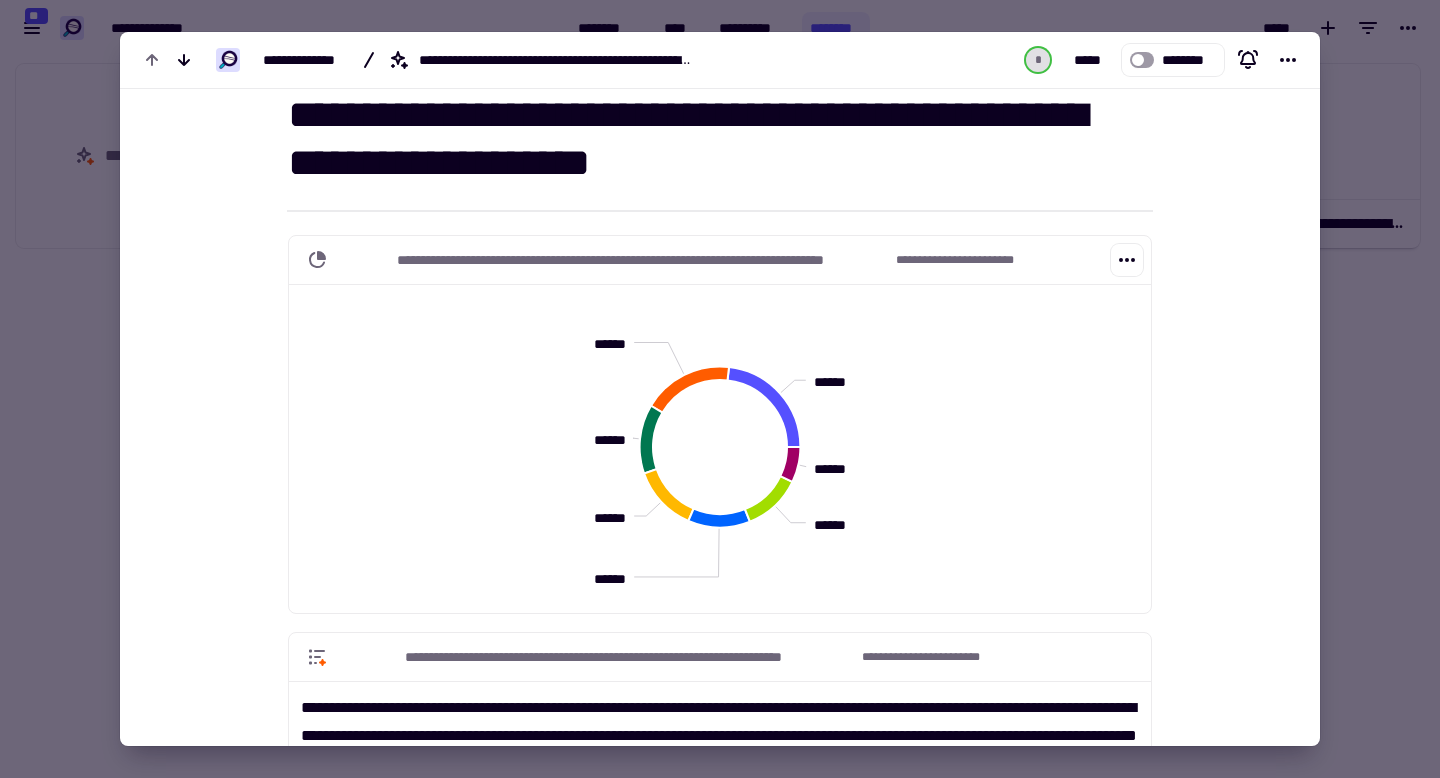 click on "******" 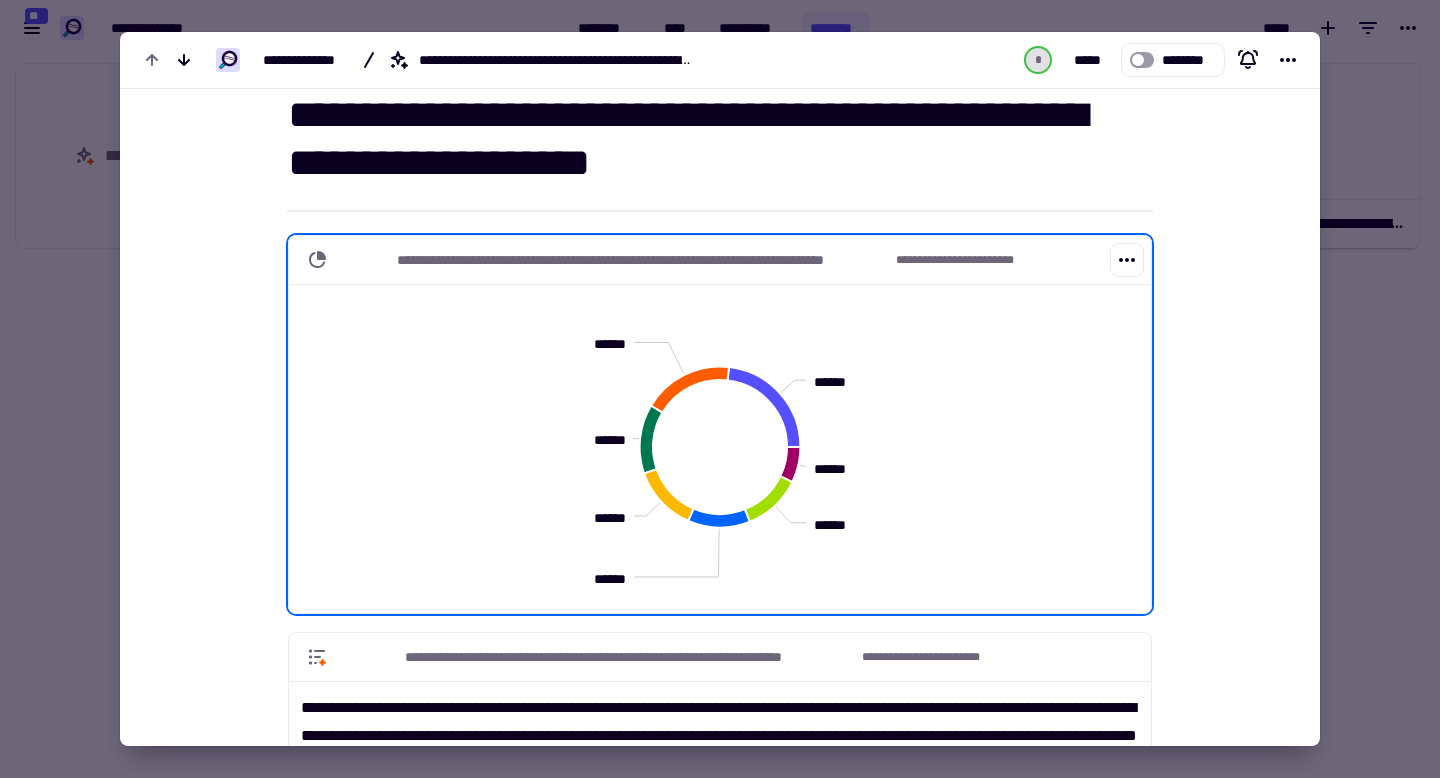 click on "******" 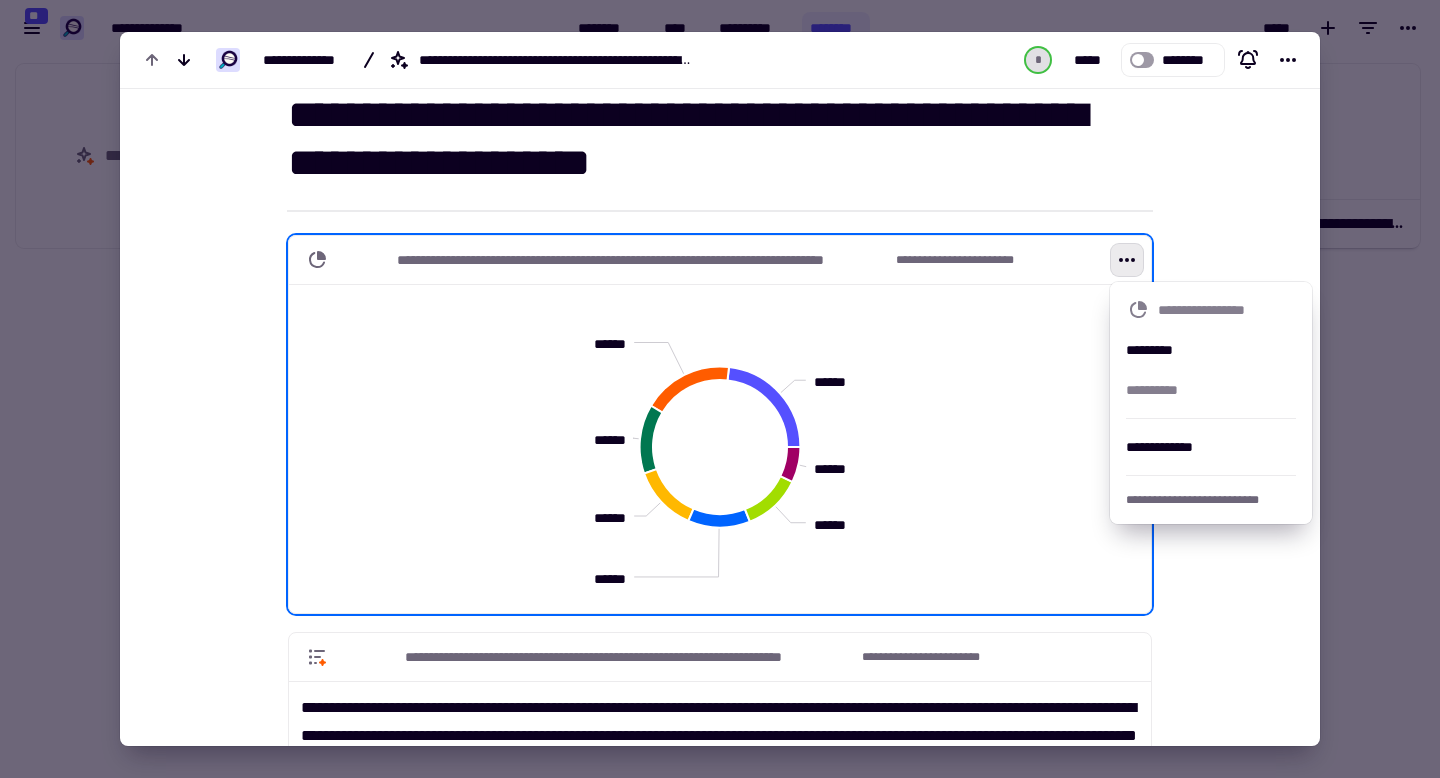 click 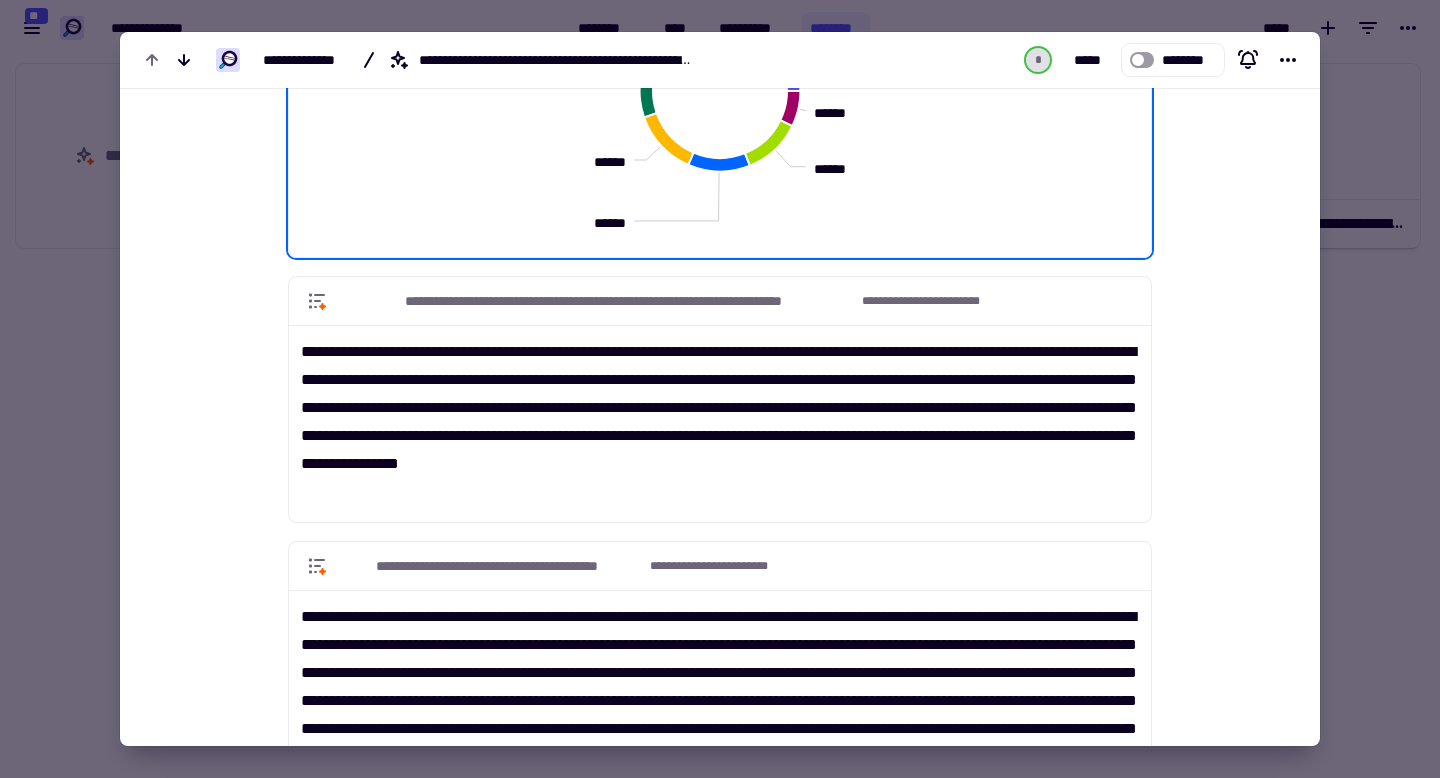 scroll, scrollTop: 0, scrollLeft: 0, axis: both 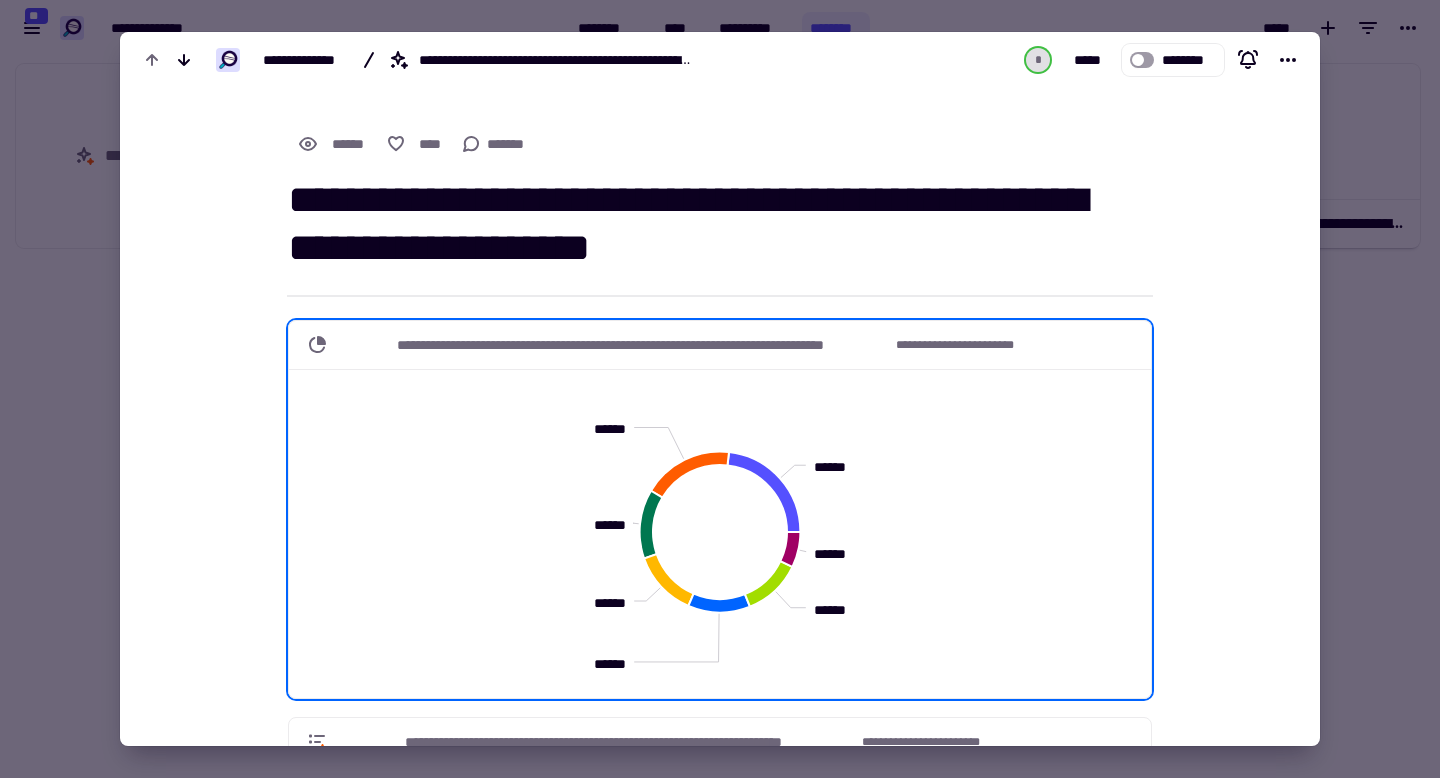 click at bounding box center [720, 389] 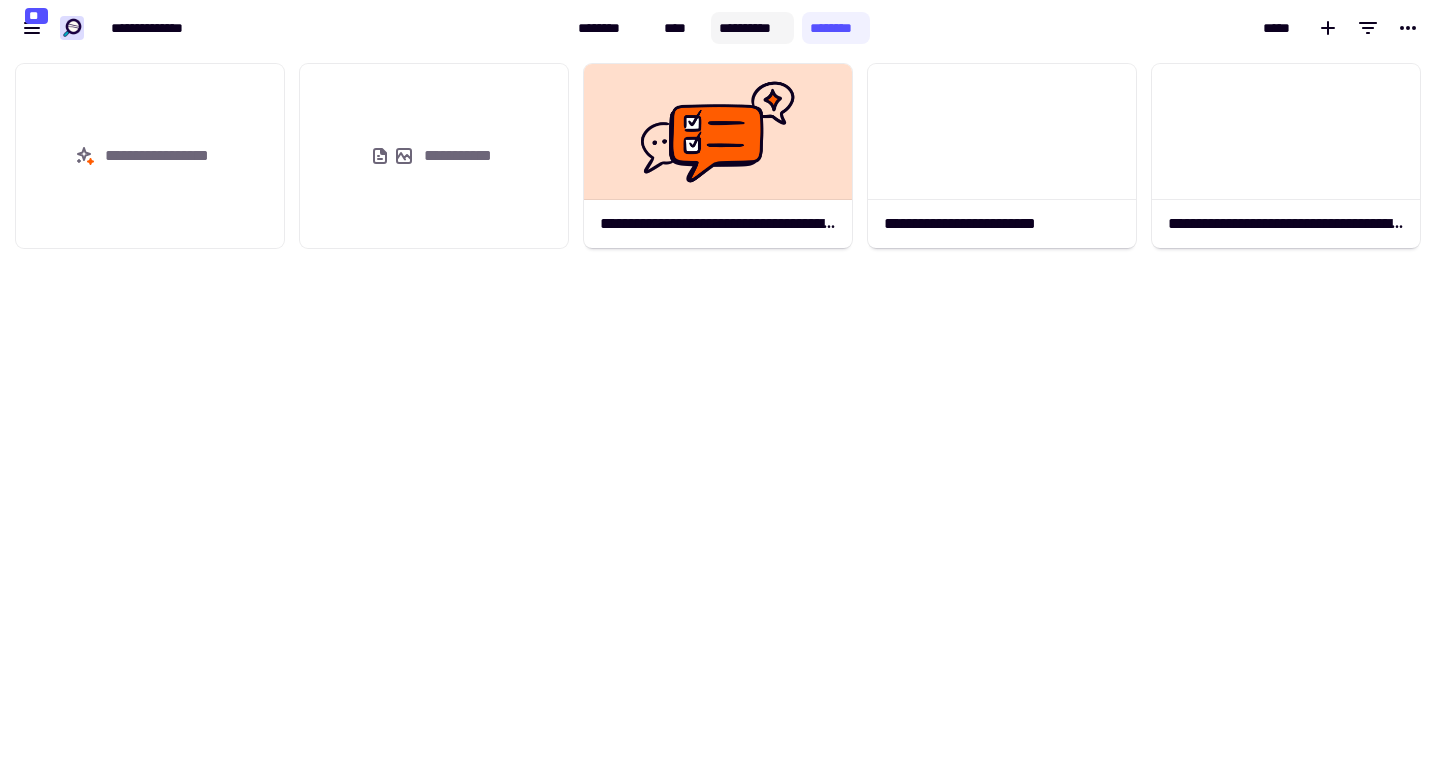 click on "**********" 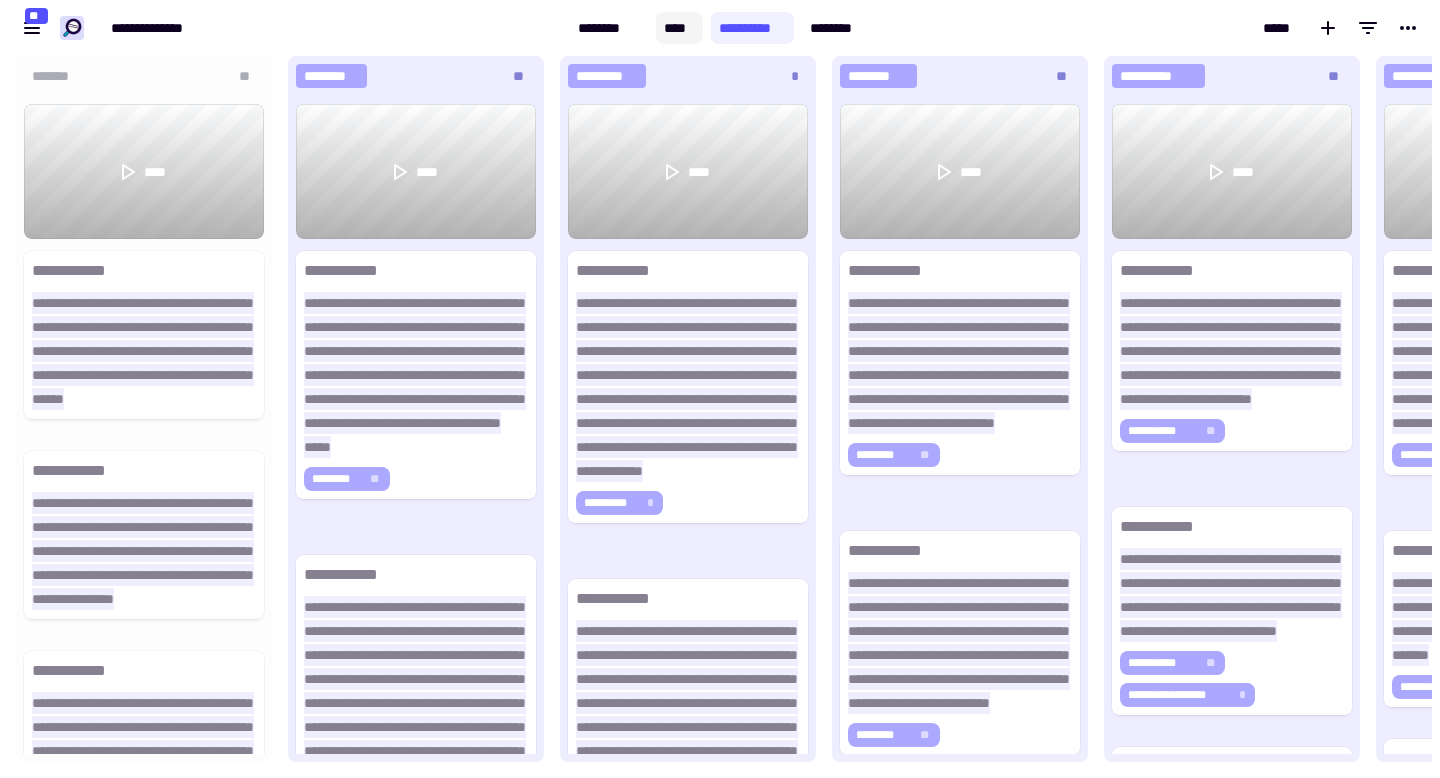 scroll, scrollTop: 1, scrollLeft: 1, axis: both 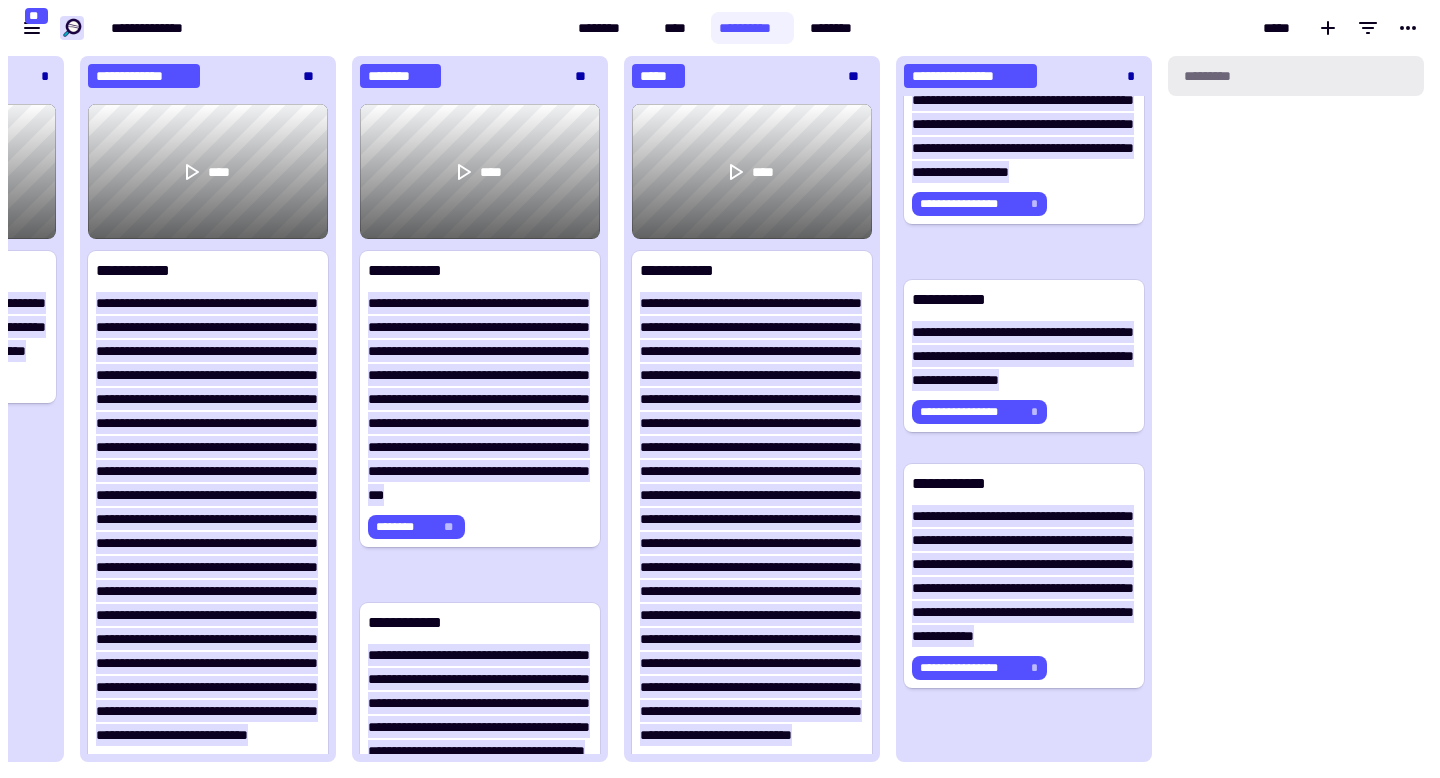 click on "*********" 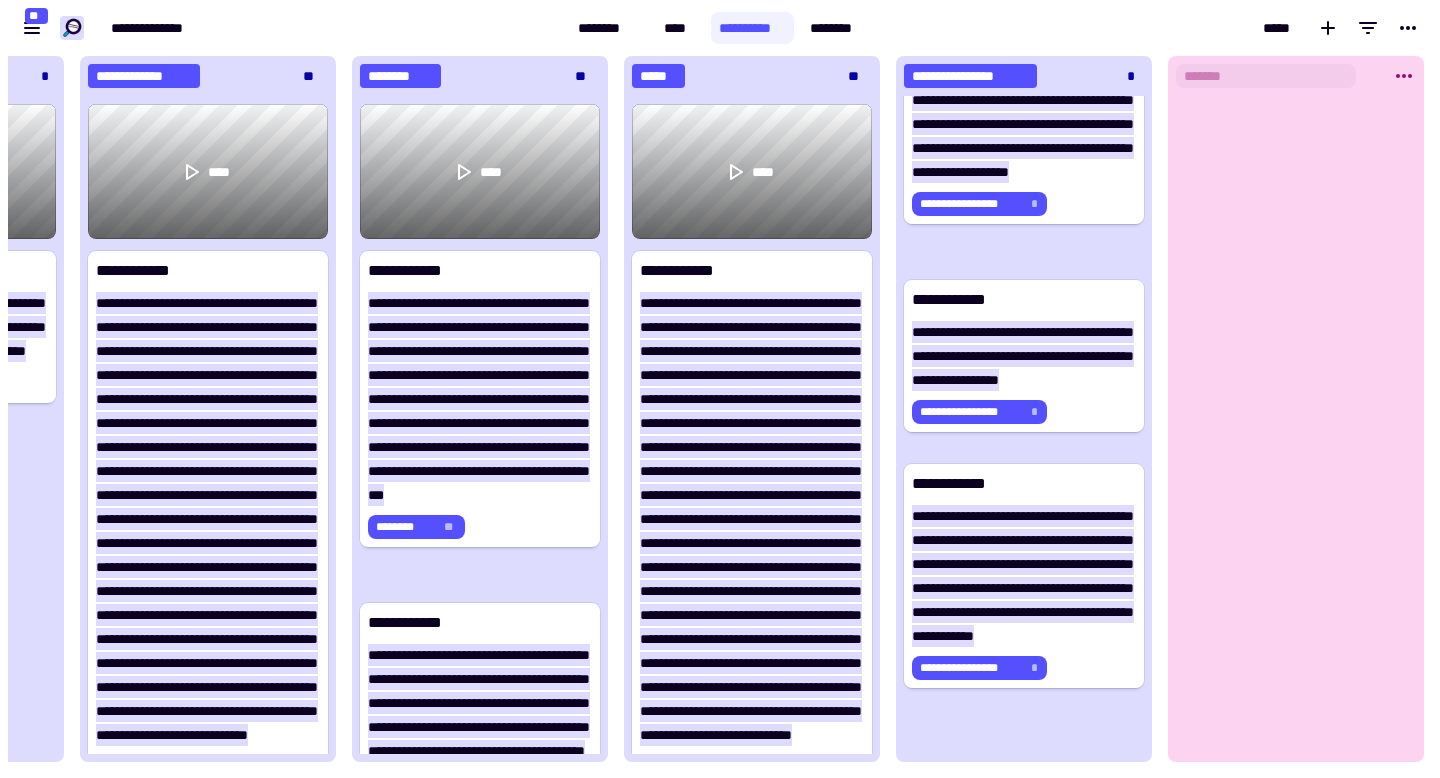 click 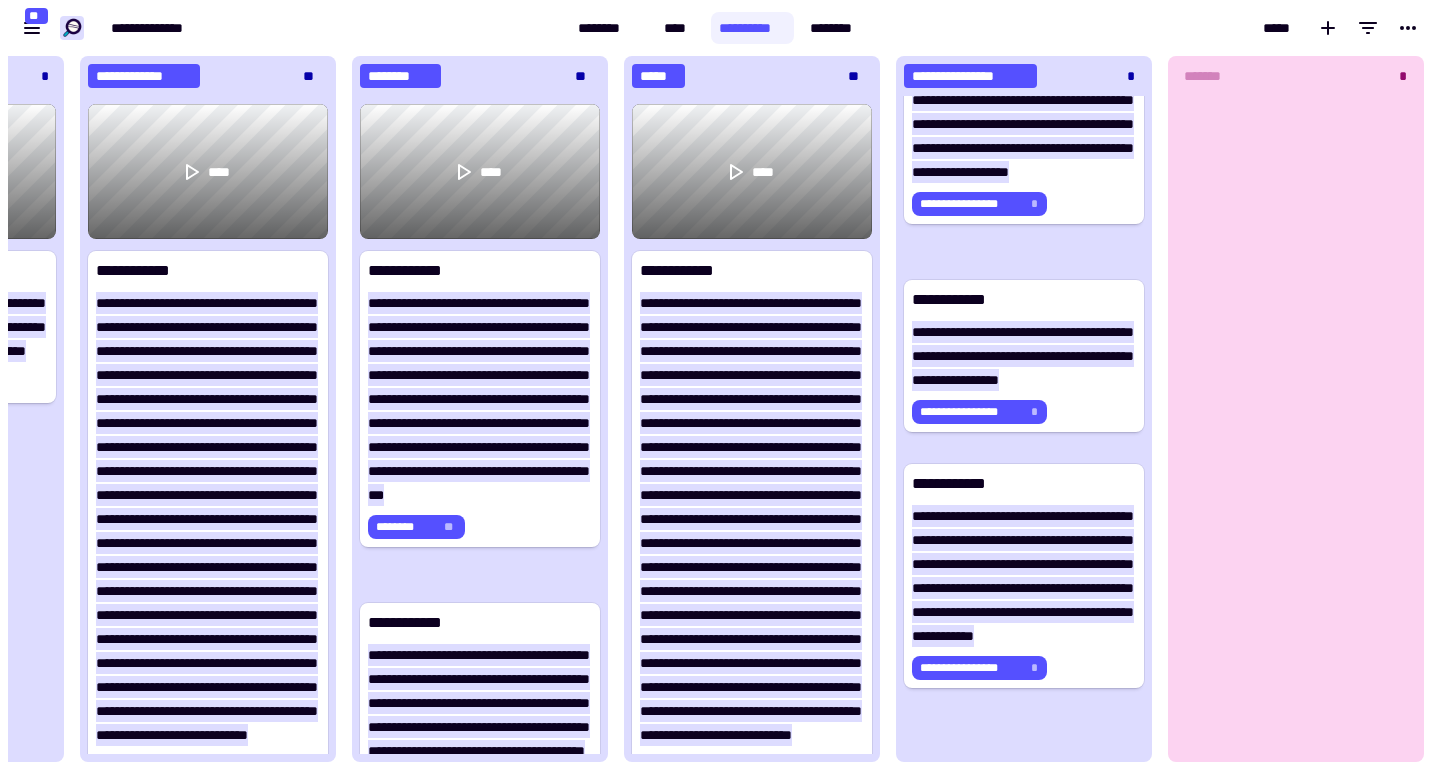 click on "*****" at bounding box center (1155, 28) 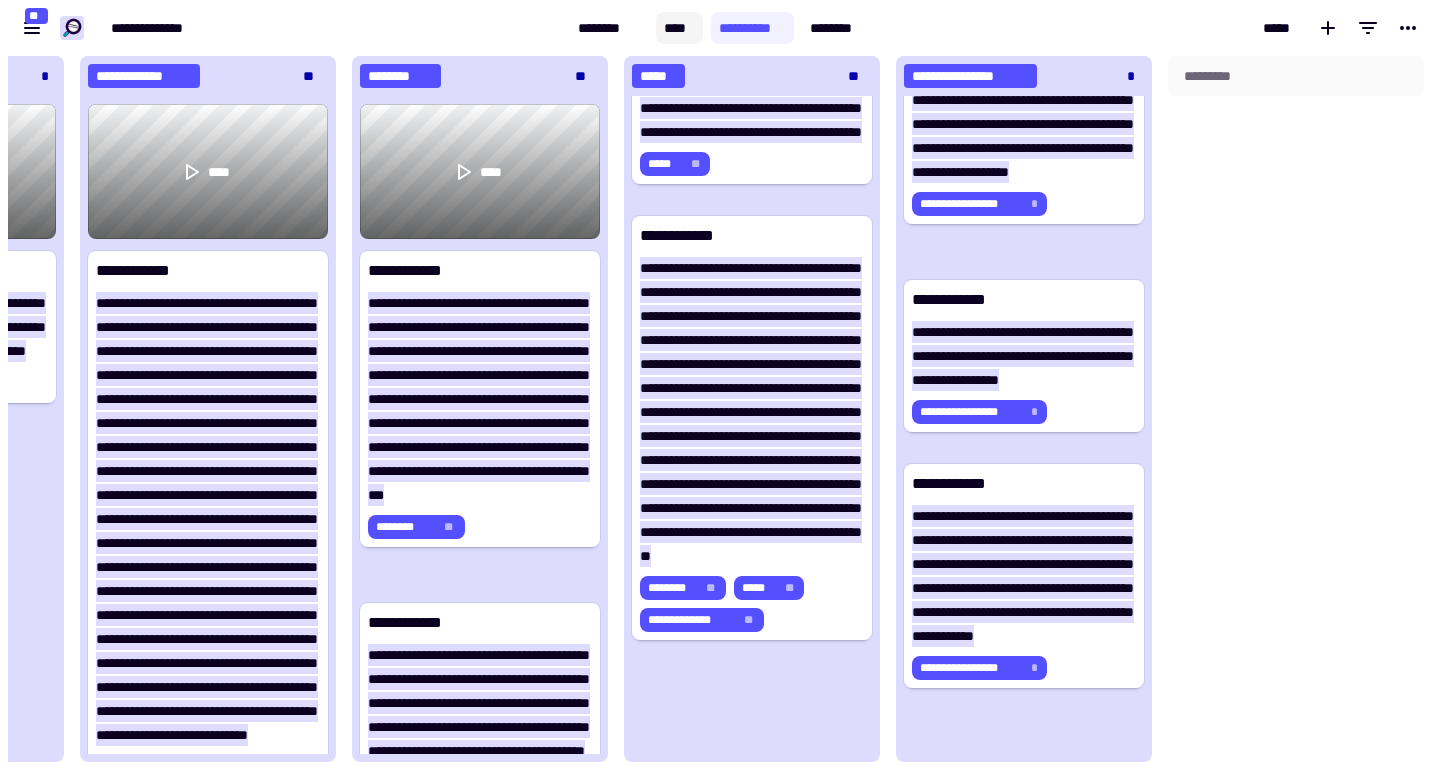 click on "****" 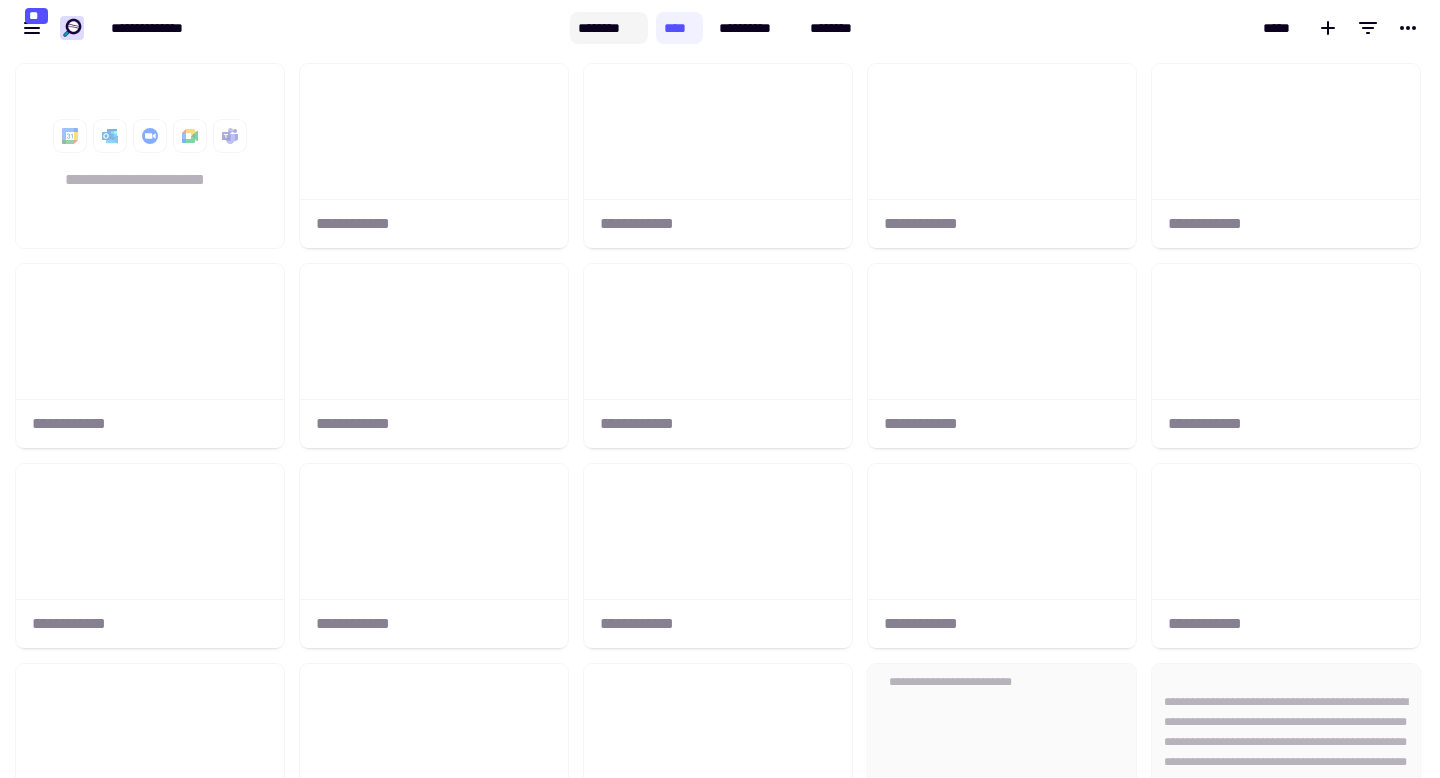 click on "********" 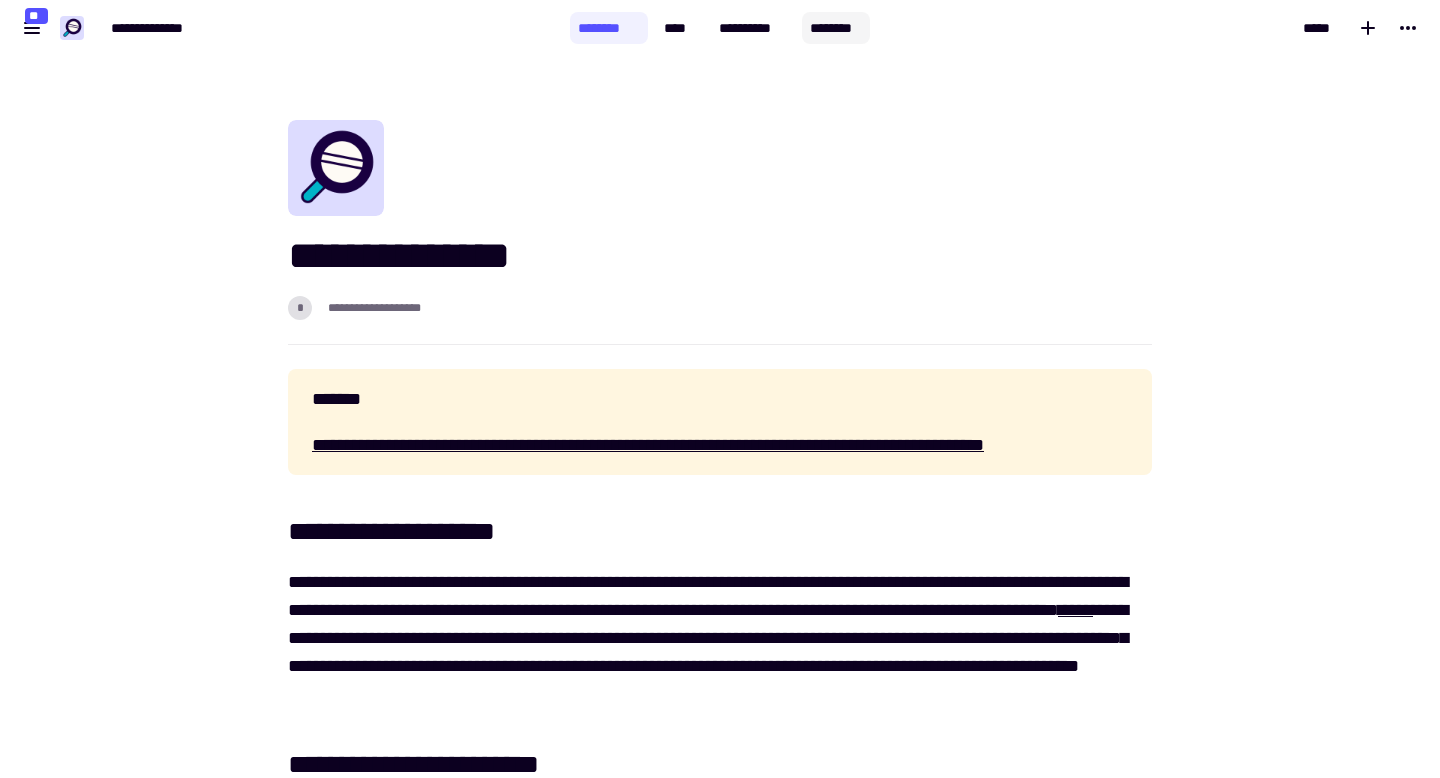 click on "********" 